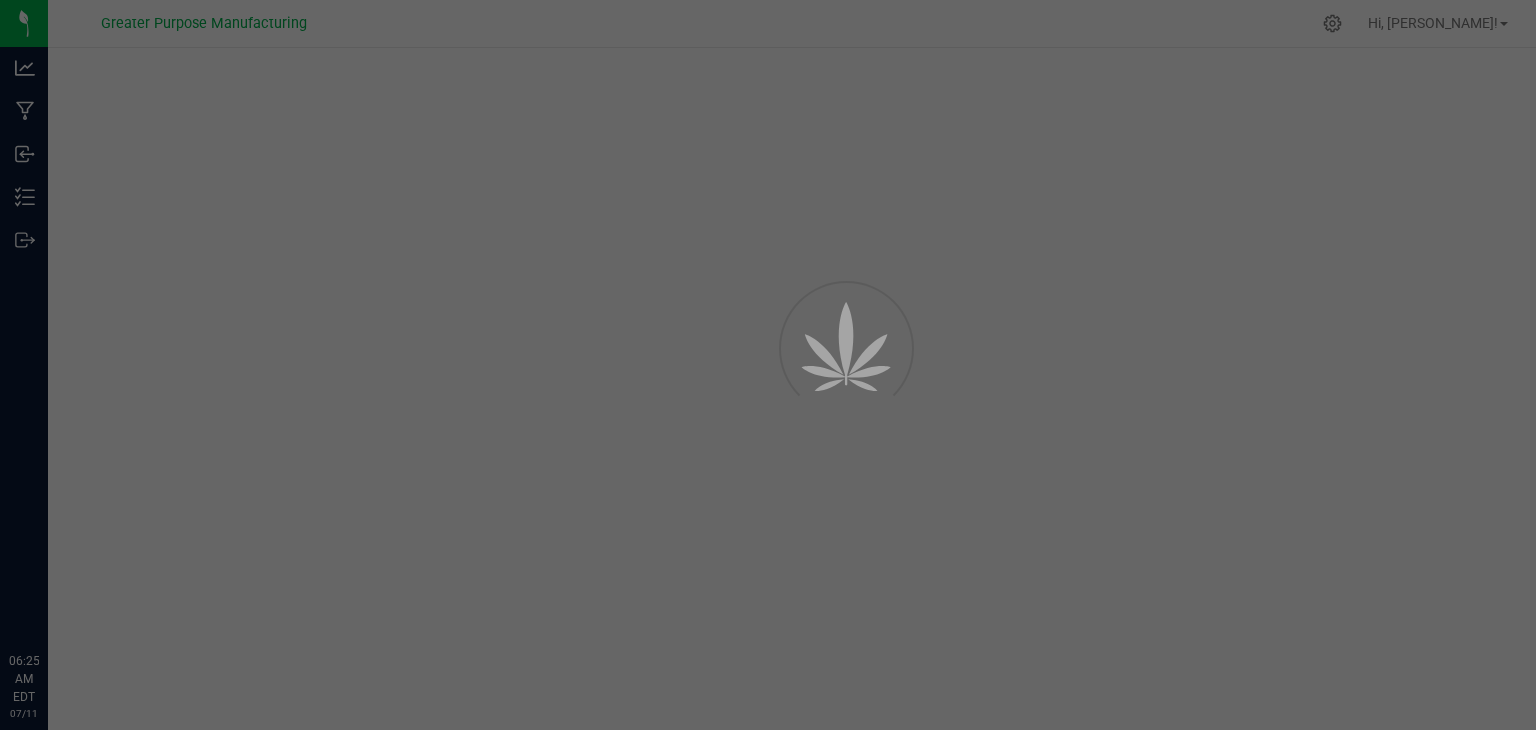 scroll, scrollTop: 0, scrollLeft: 0, axis: both 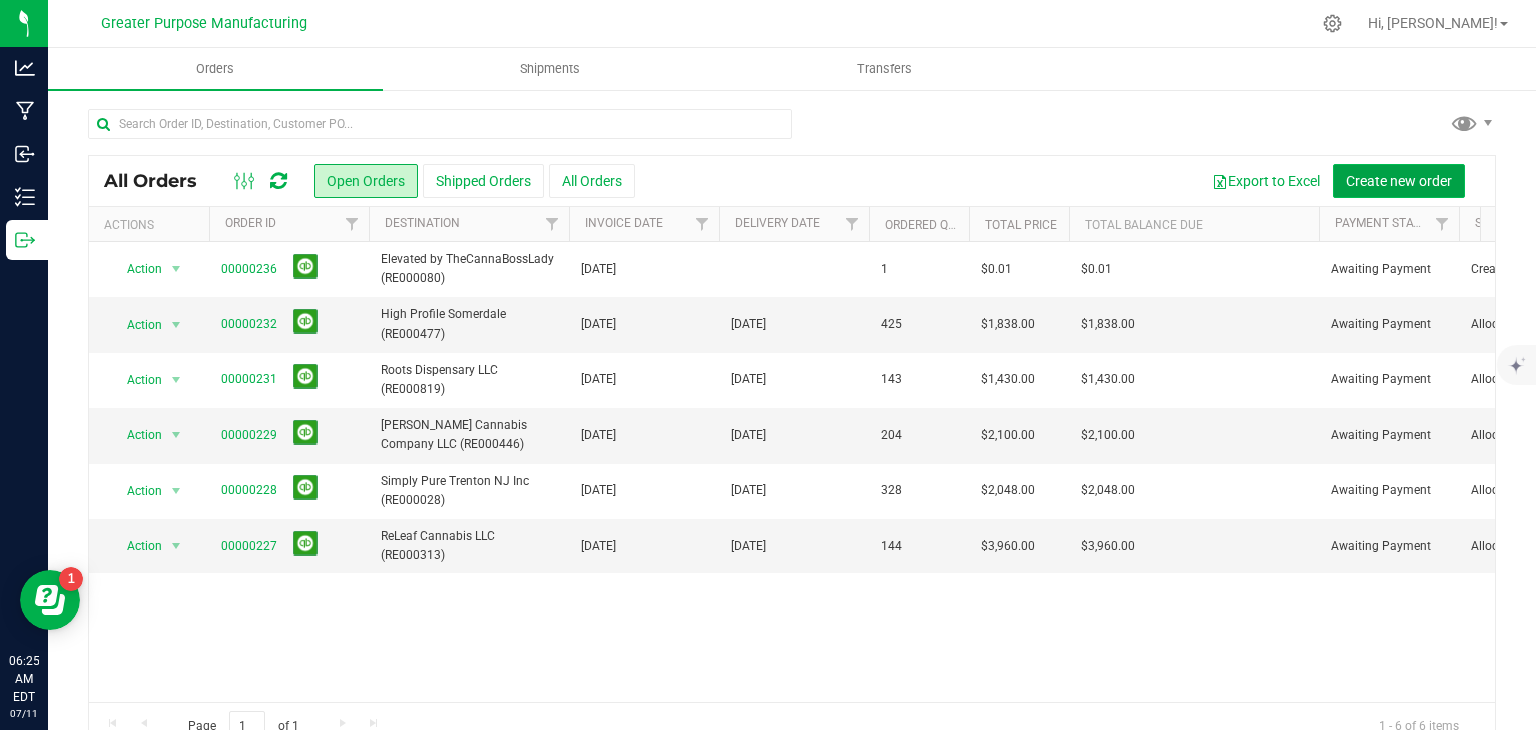 click on "Create new order" at bounding box center (1399, 181) 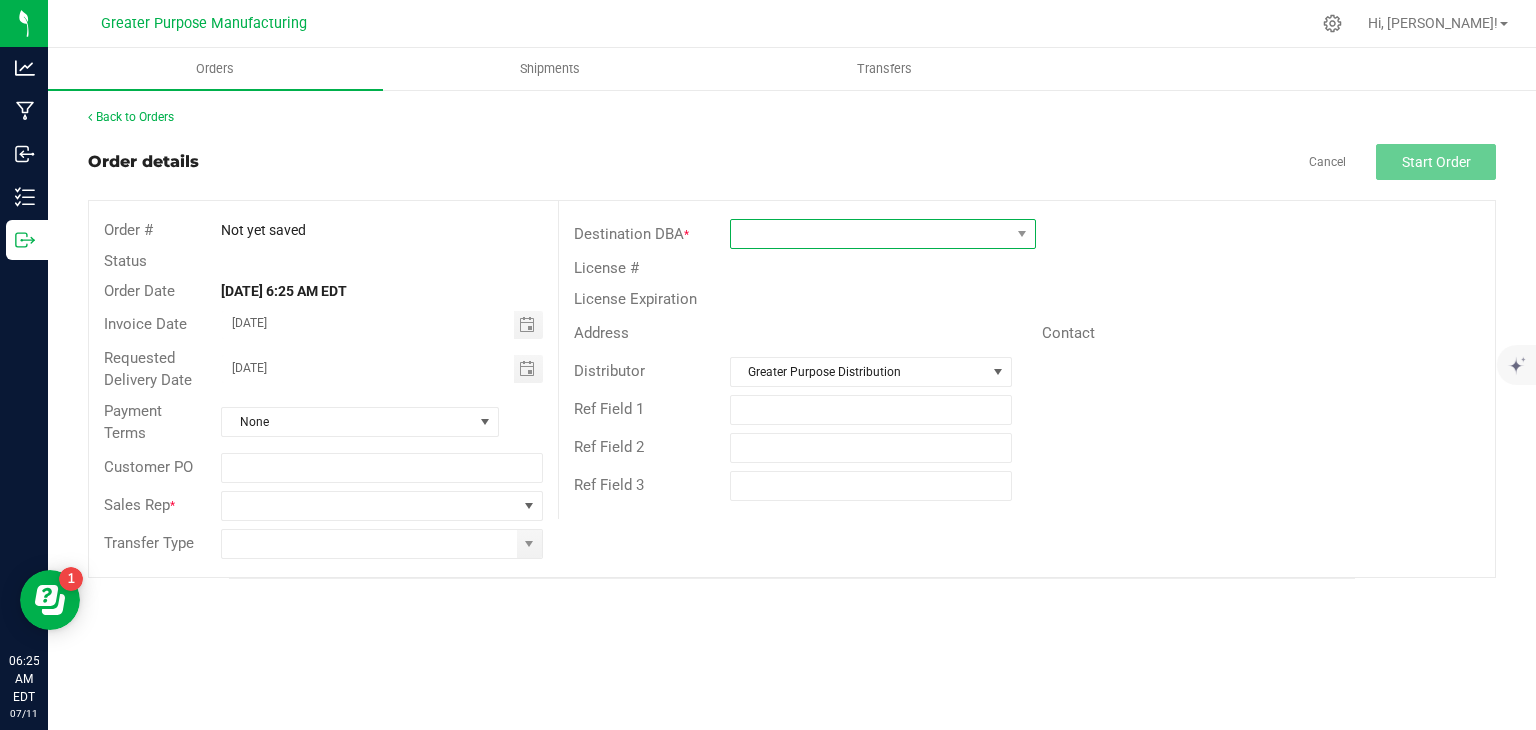 click at bounding box center [870, 234] 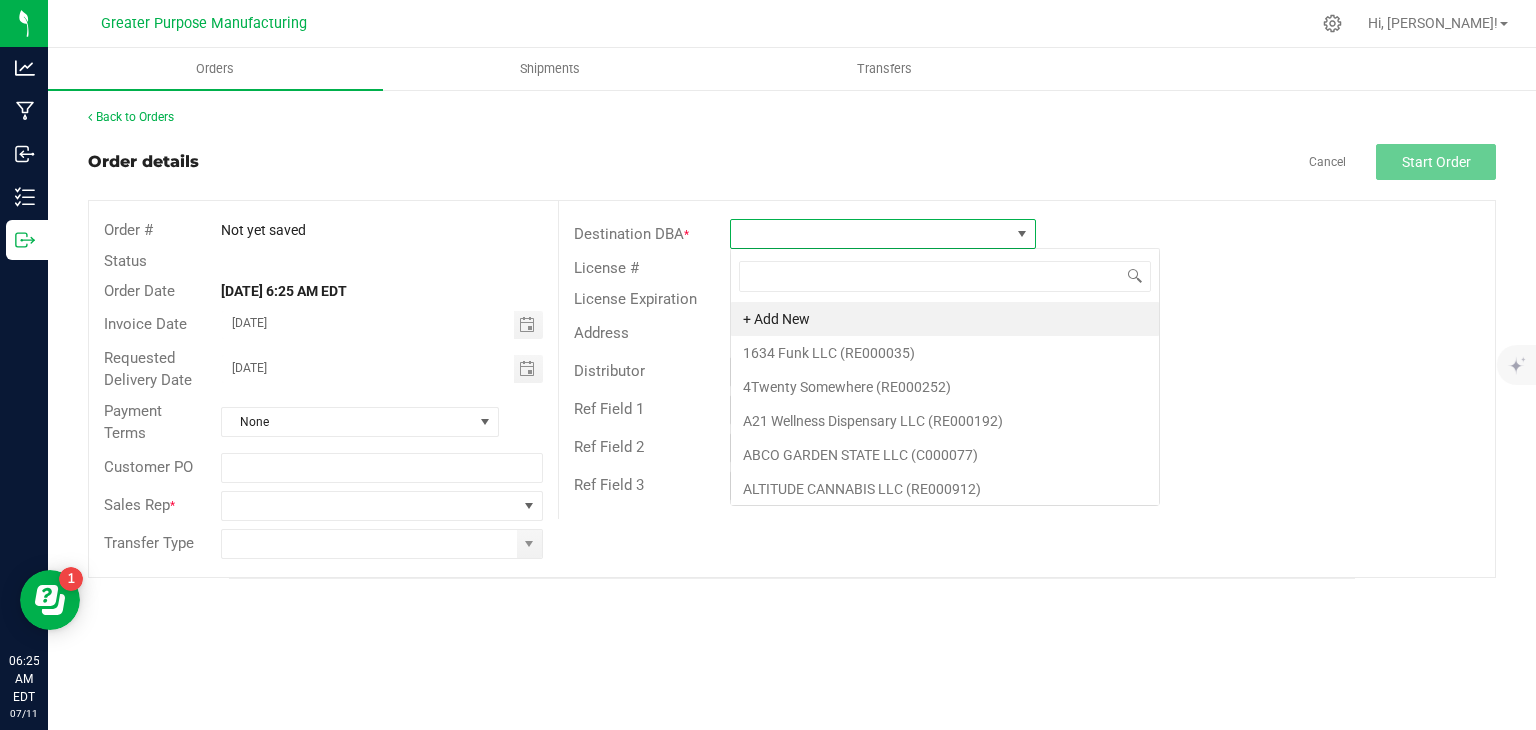 scroll, scrollTop: 99970, scrollLeft: 99693, axis: both 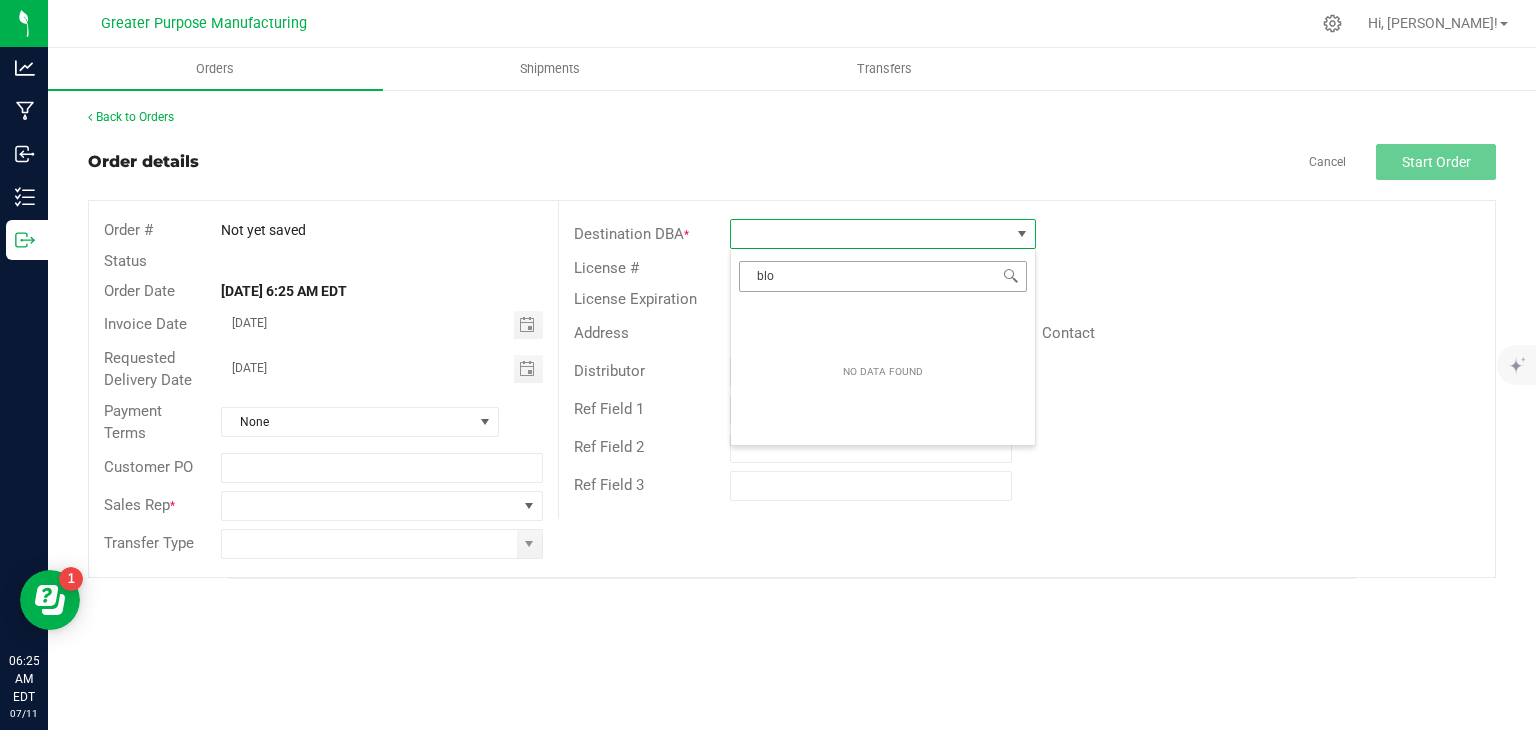 type on "bloc" 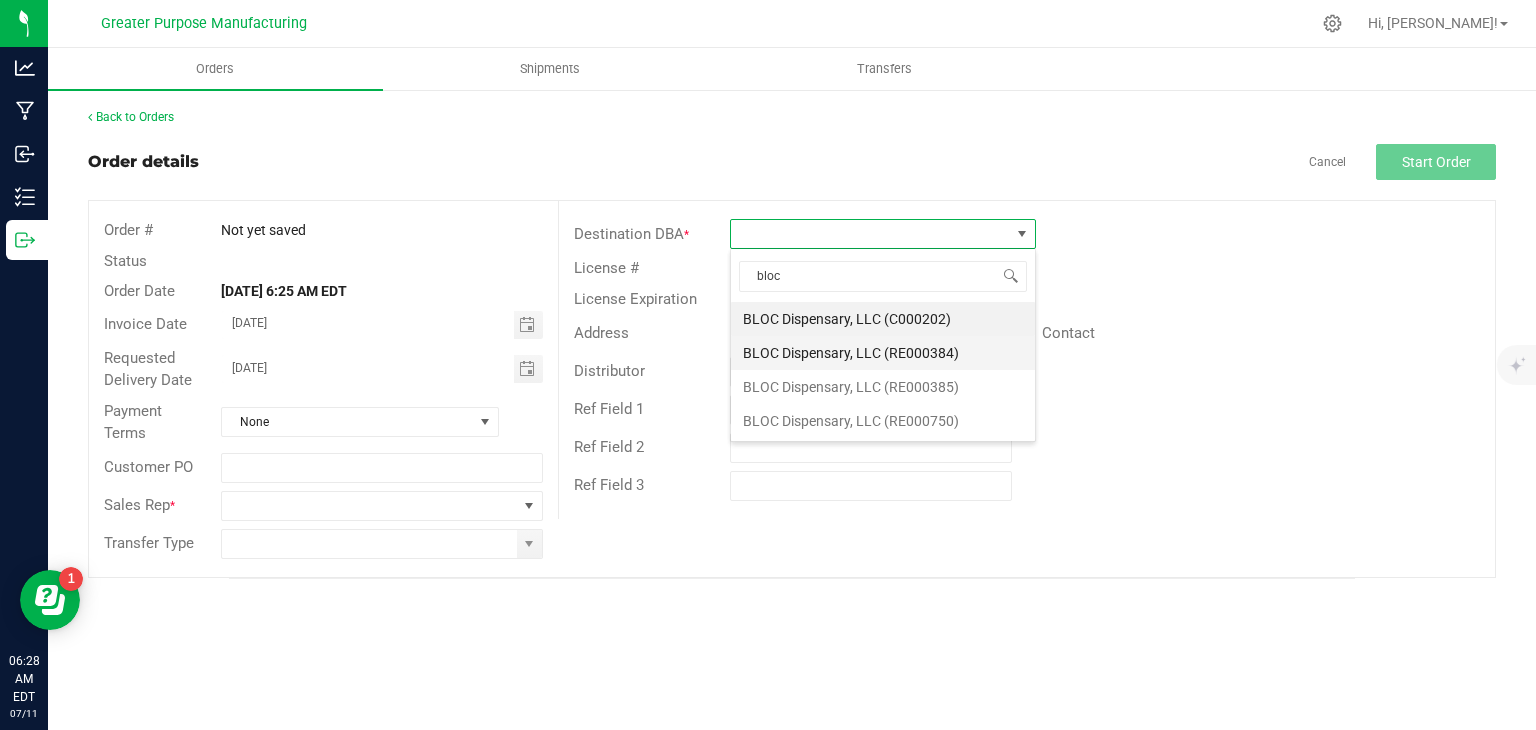 click on "BLOC Dispensary, LLC (RE000384)" at bounding box center [883, 353] 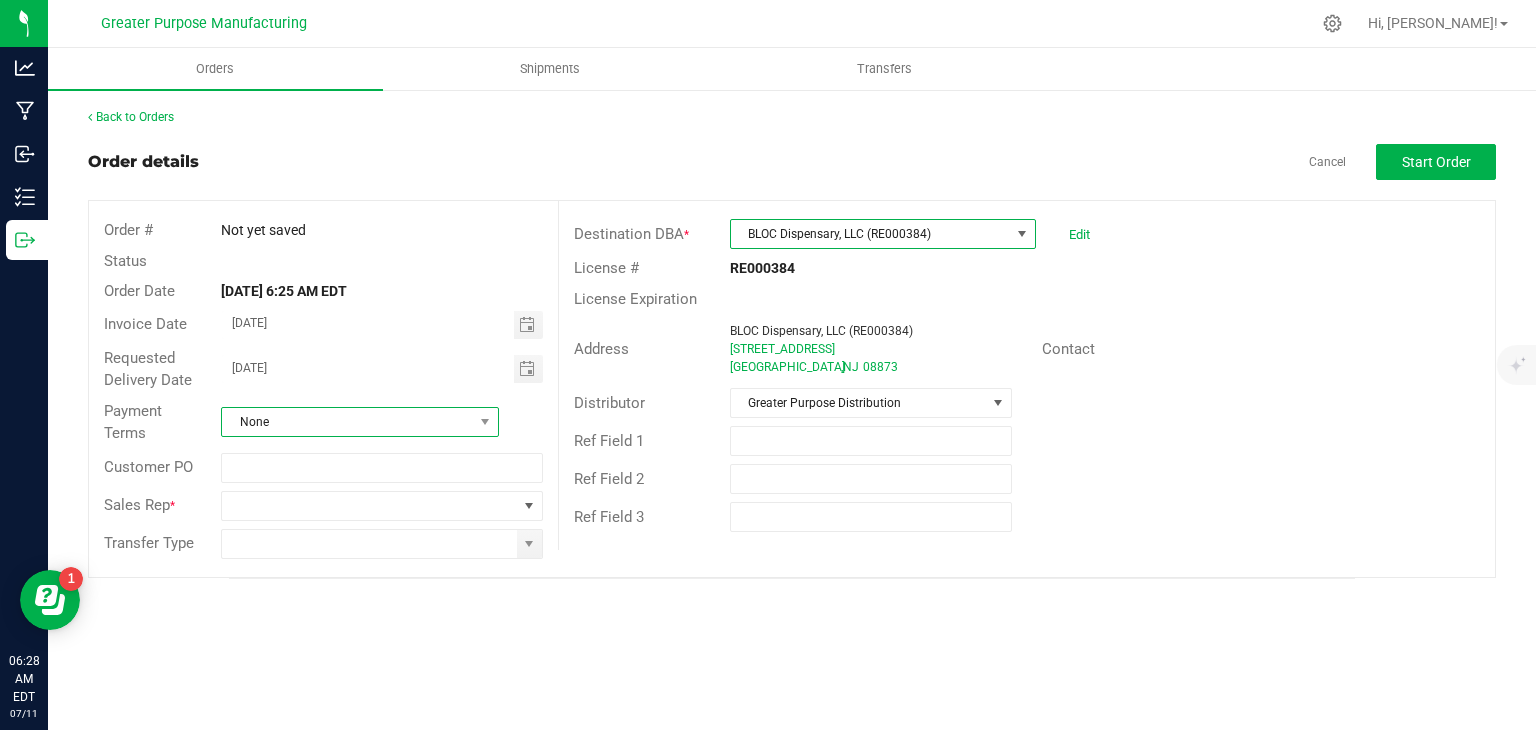click on "None" at bounding box center (347, 422) 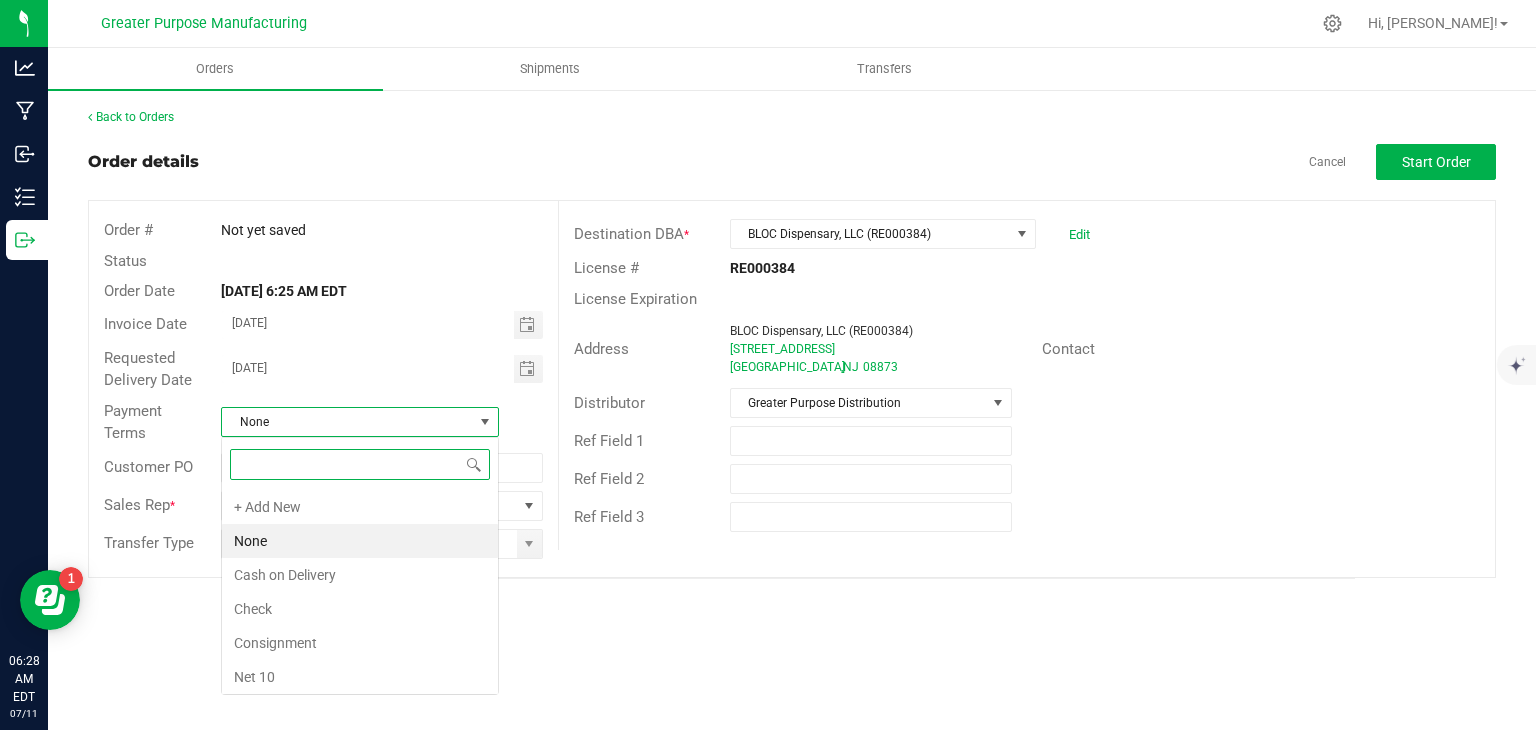 scroll, scrollTop: 99970, scrollLeft: 99722, axis: both 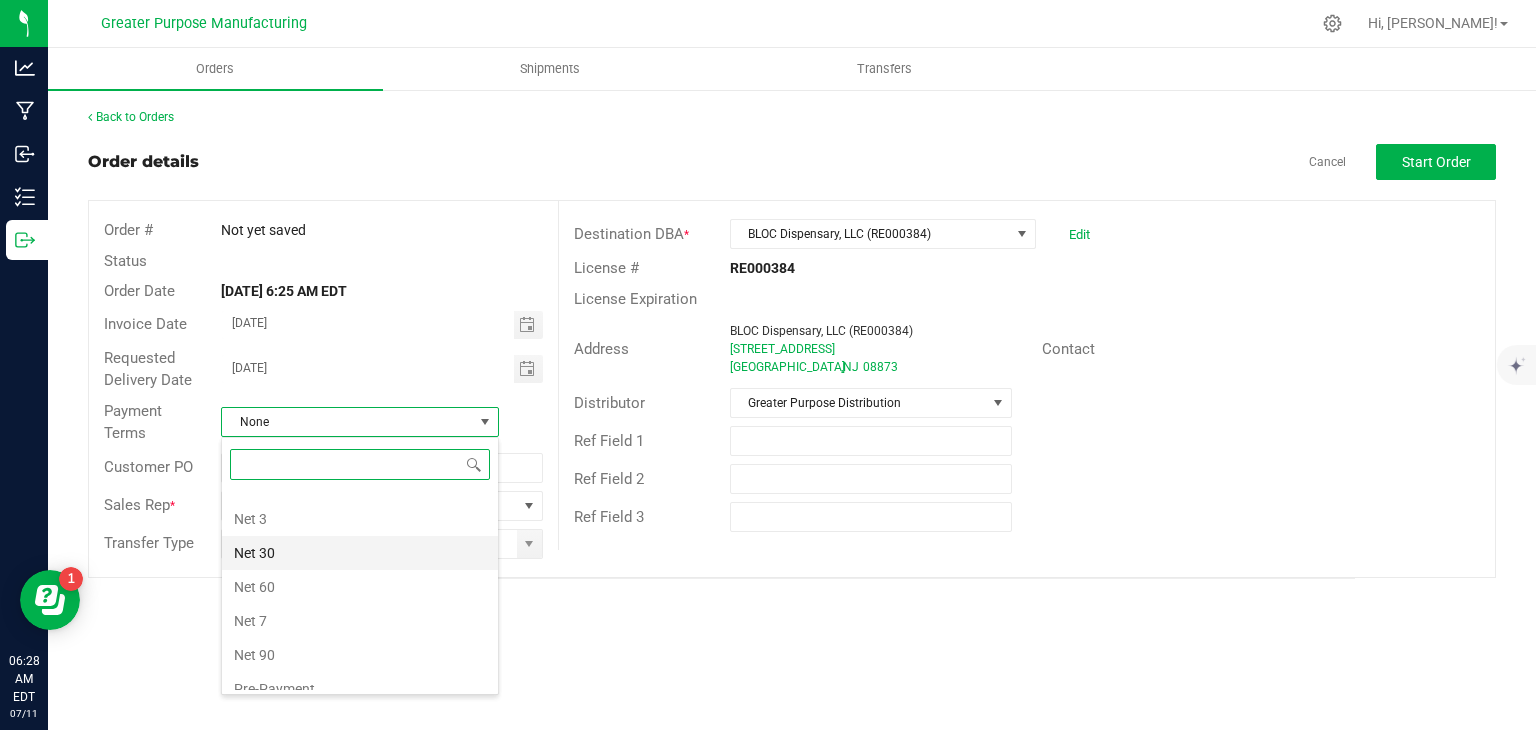 click on "Net 30" at bounding box center (360, 553) 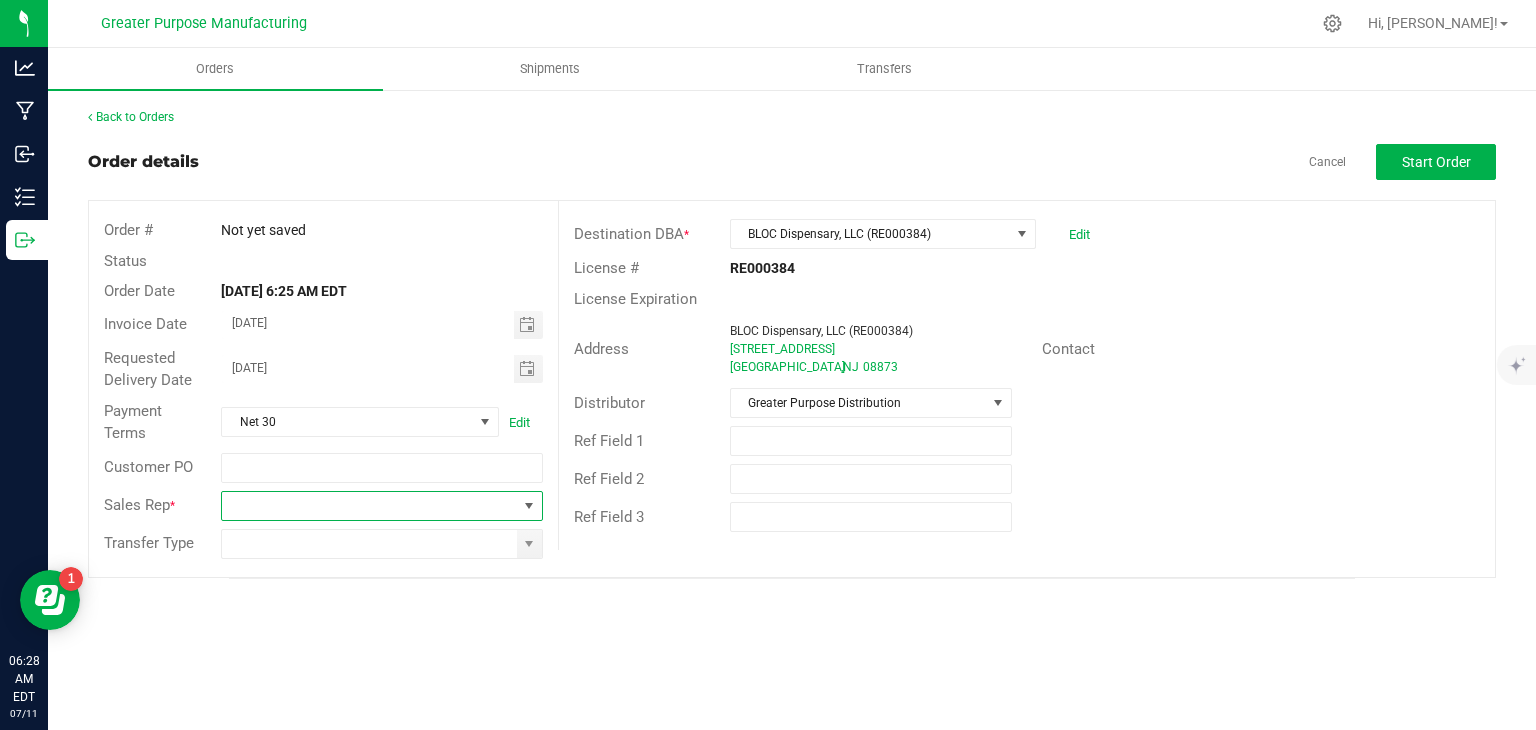 click at bounding box center (369, 506) 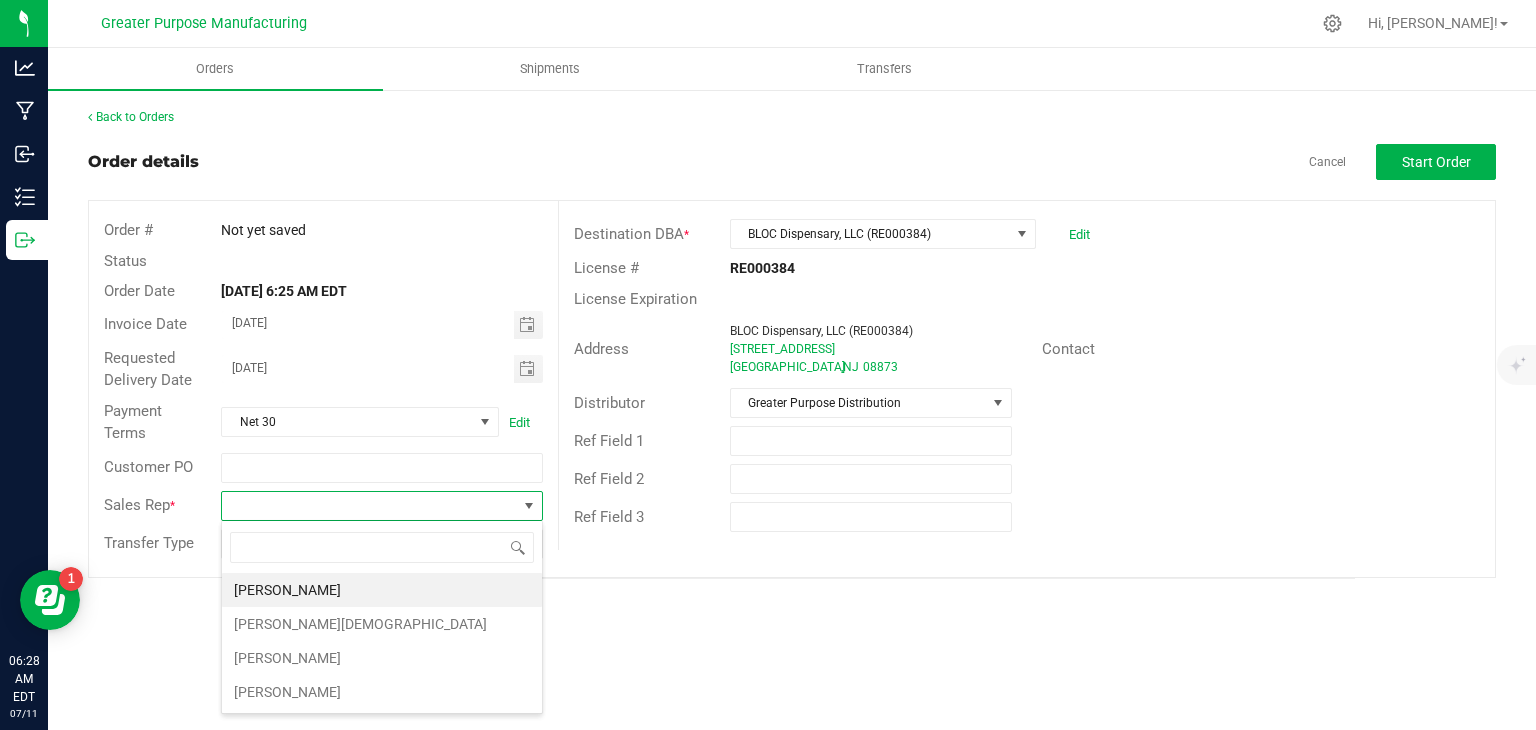 scroll, scrollTop: 99970, scrollLeft: 99678, axis: both 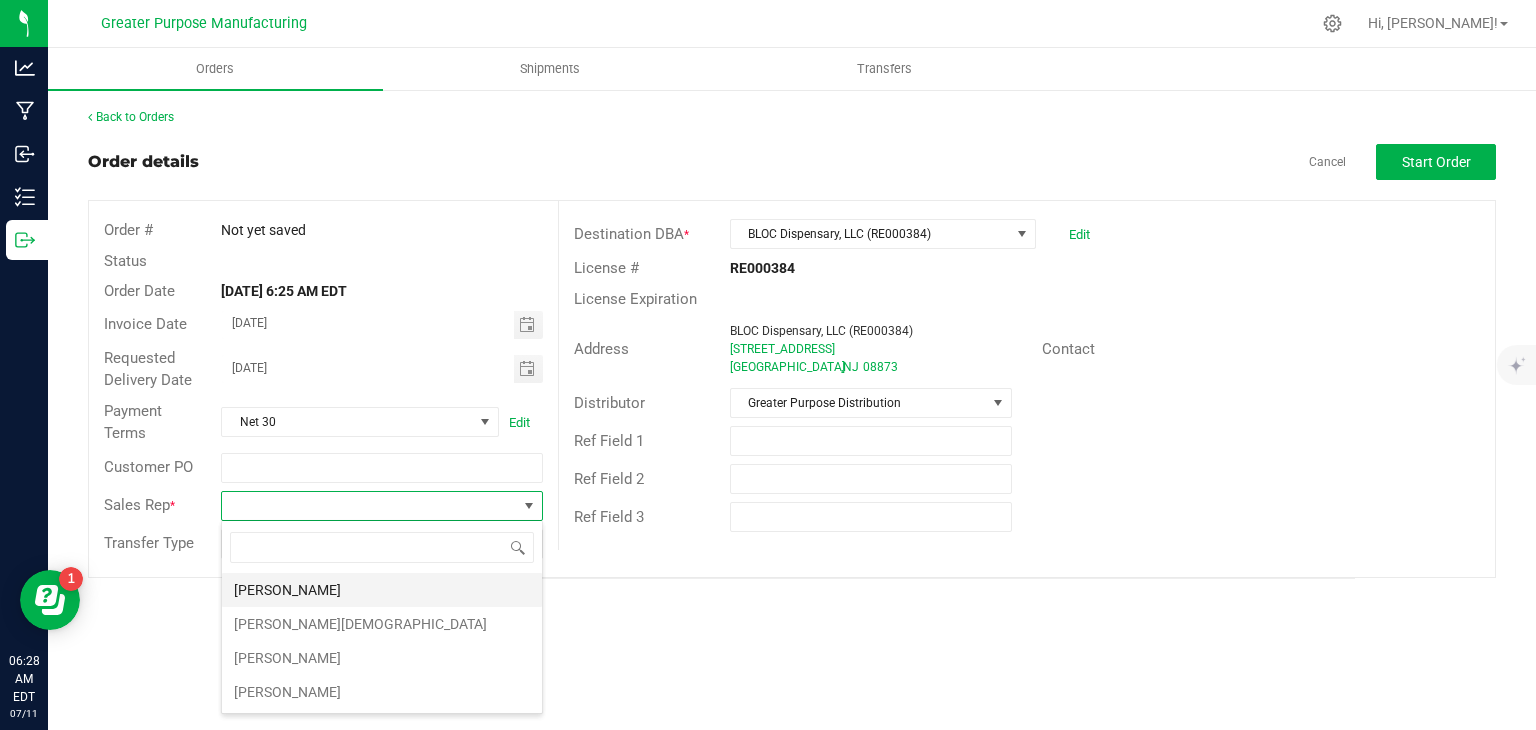 click on "[PERSON_NAME]" at bounding box center (382, 590) 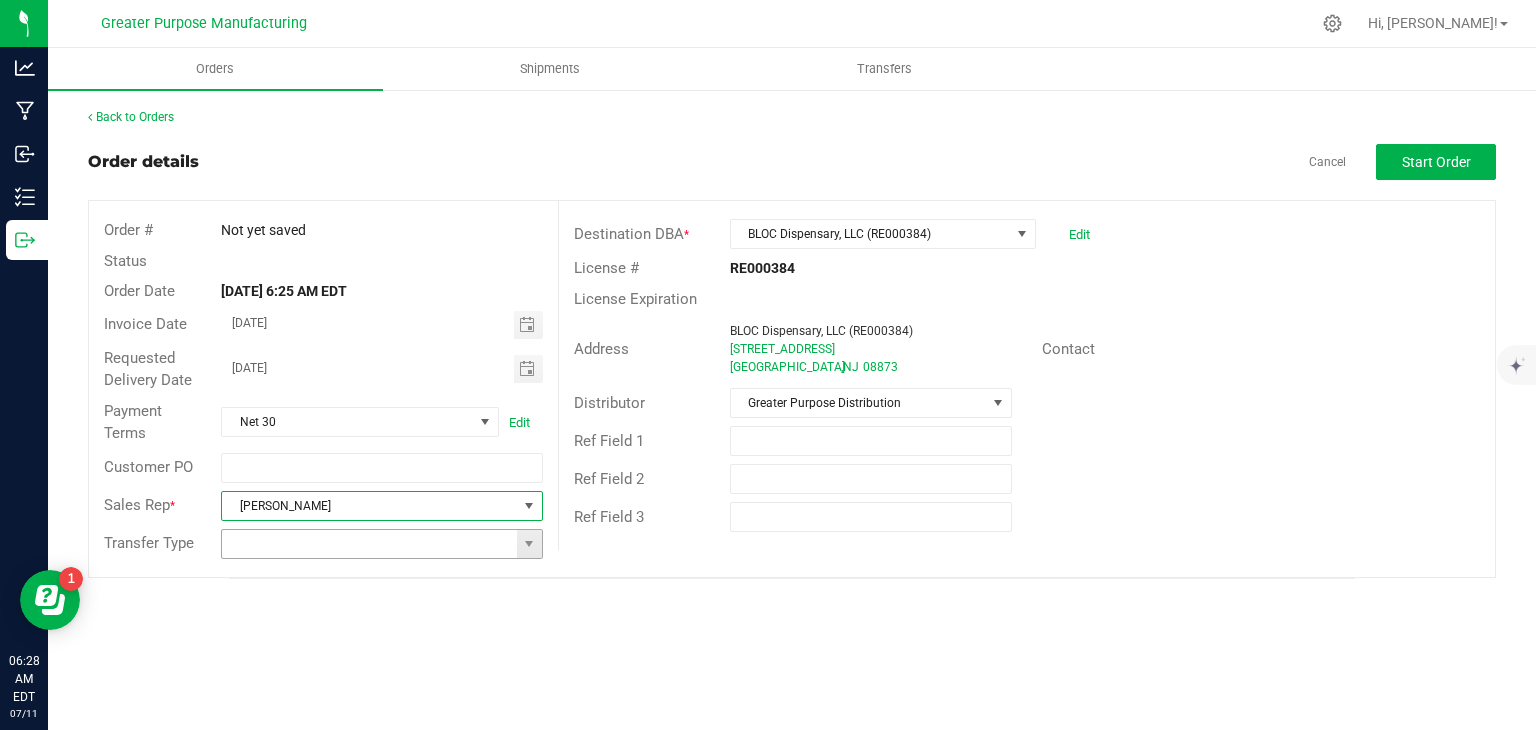 click at bounding box center (369, 544) 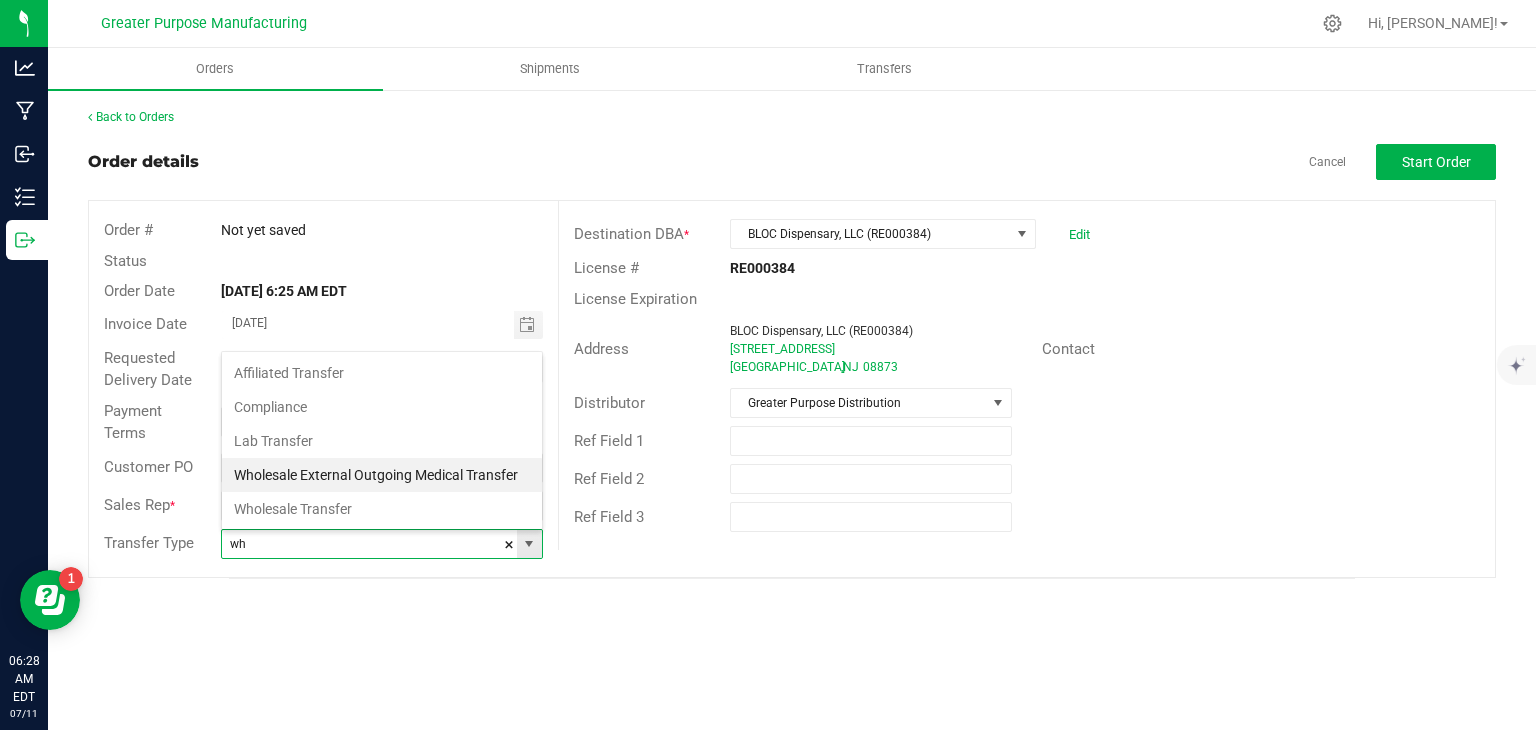scroll, scrollTop: 99970, scrollLeft: 99678, axis: both 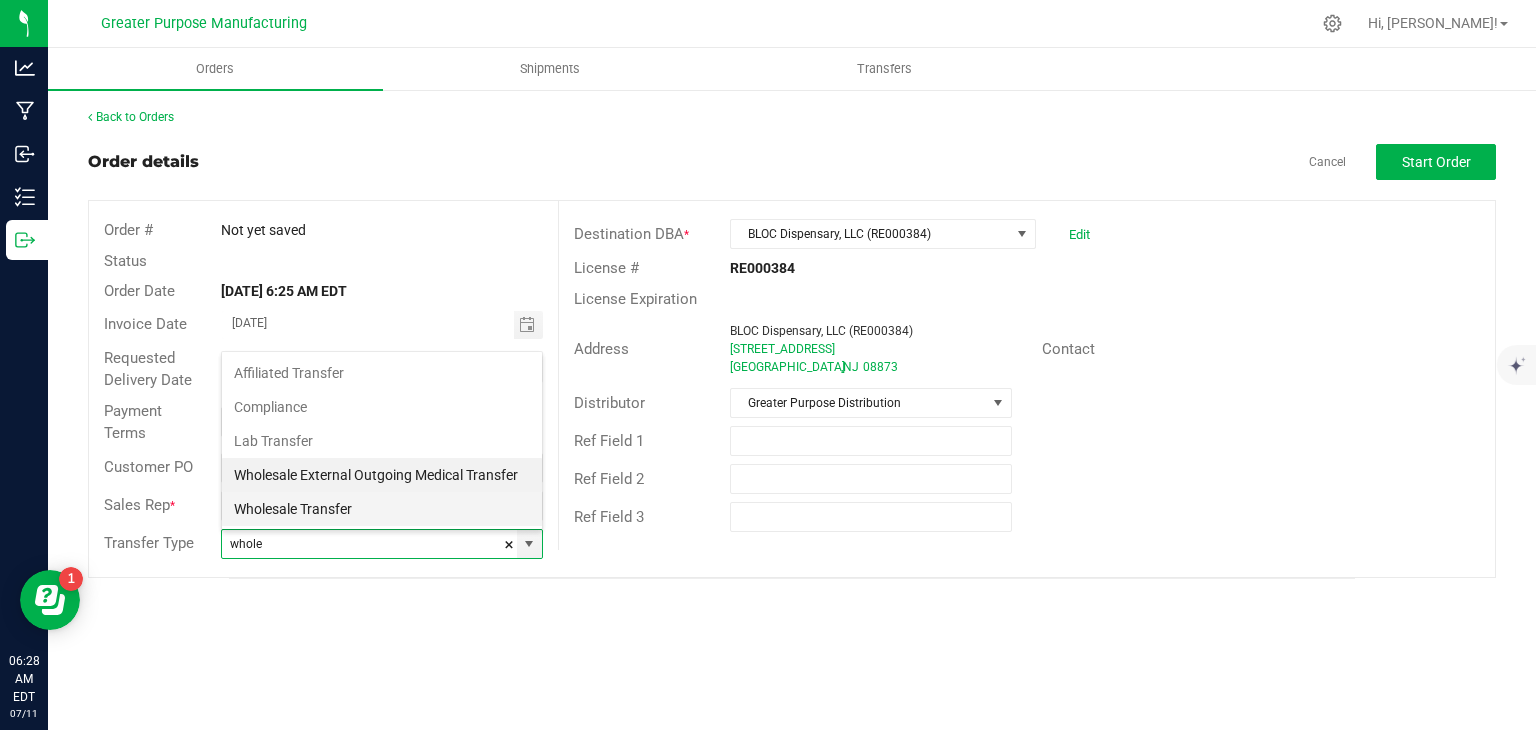 click on "Wholesale Transfer" at bounding box center [382, 509] 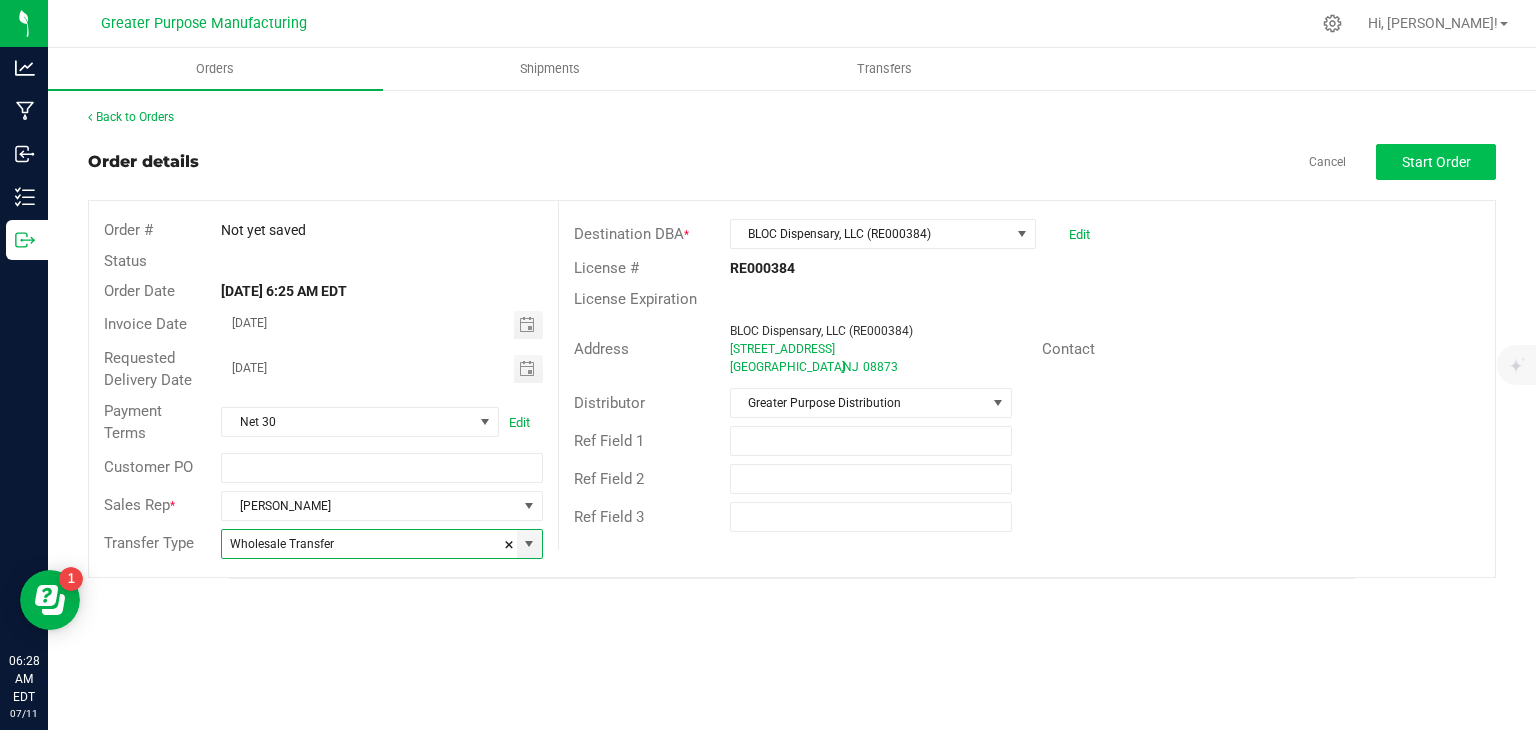 type on "Wholesale Transfer" 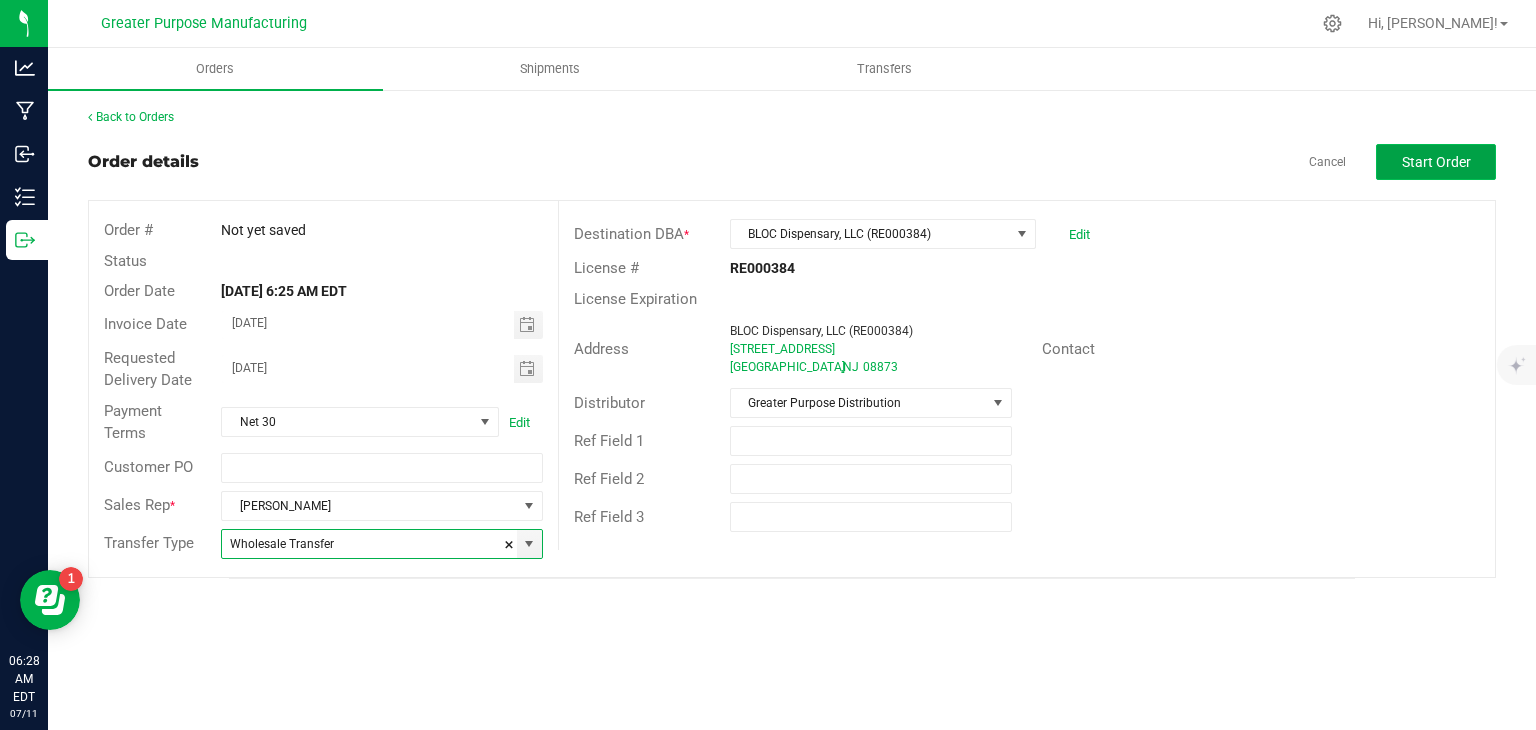 click on "Start Order" at bounding box center [1436, 162] 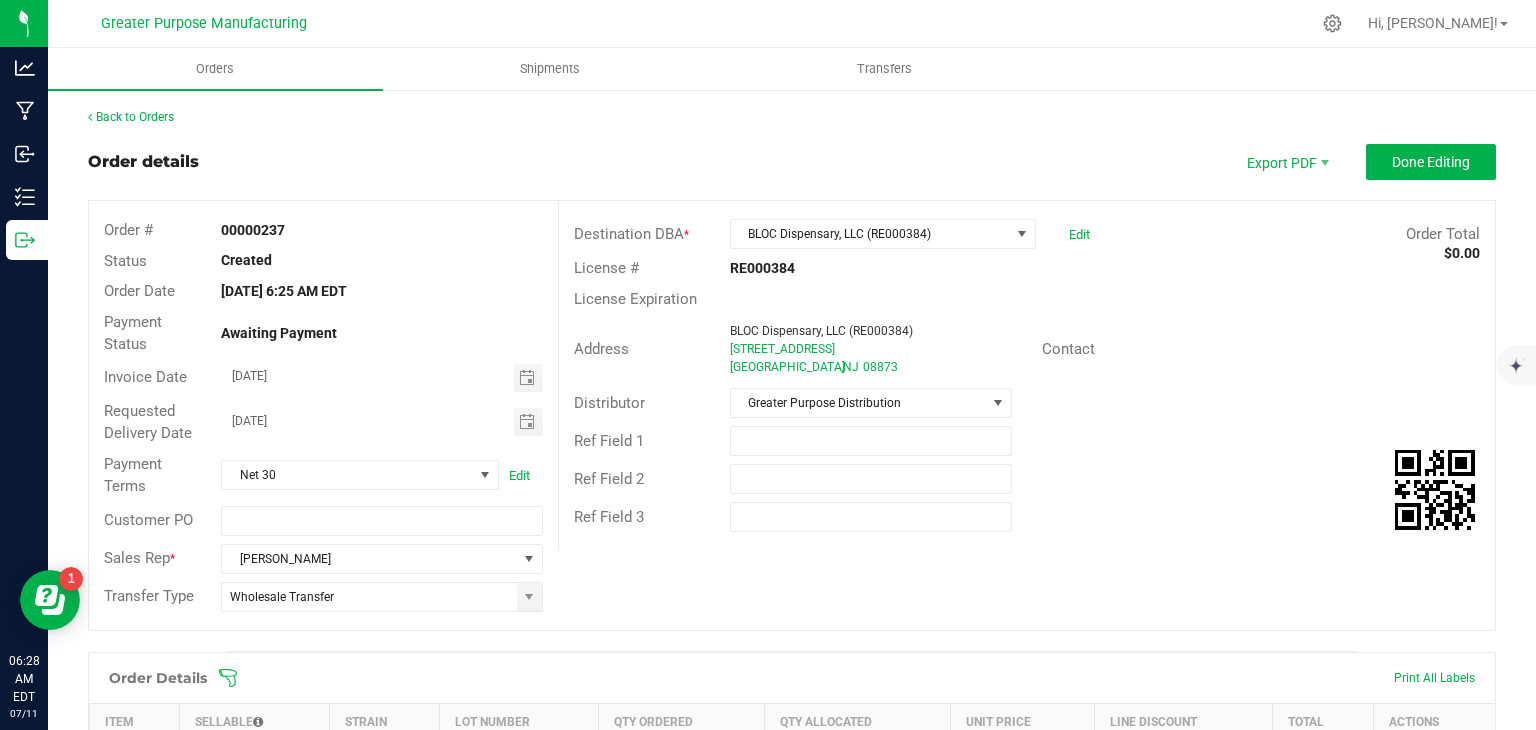 scroll, scrollTop: 453, scrollLeft: 0, axis: vertical 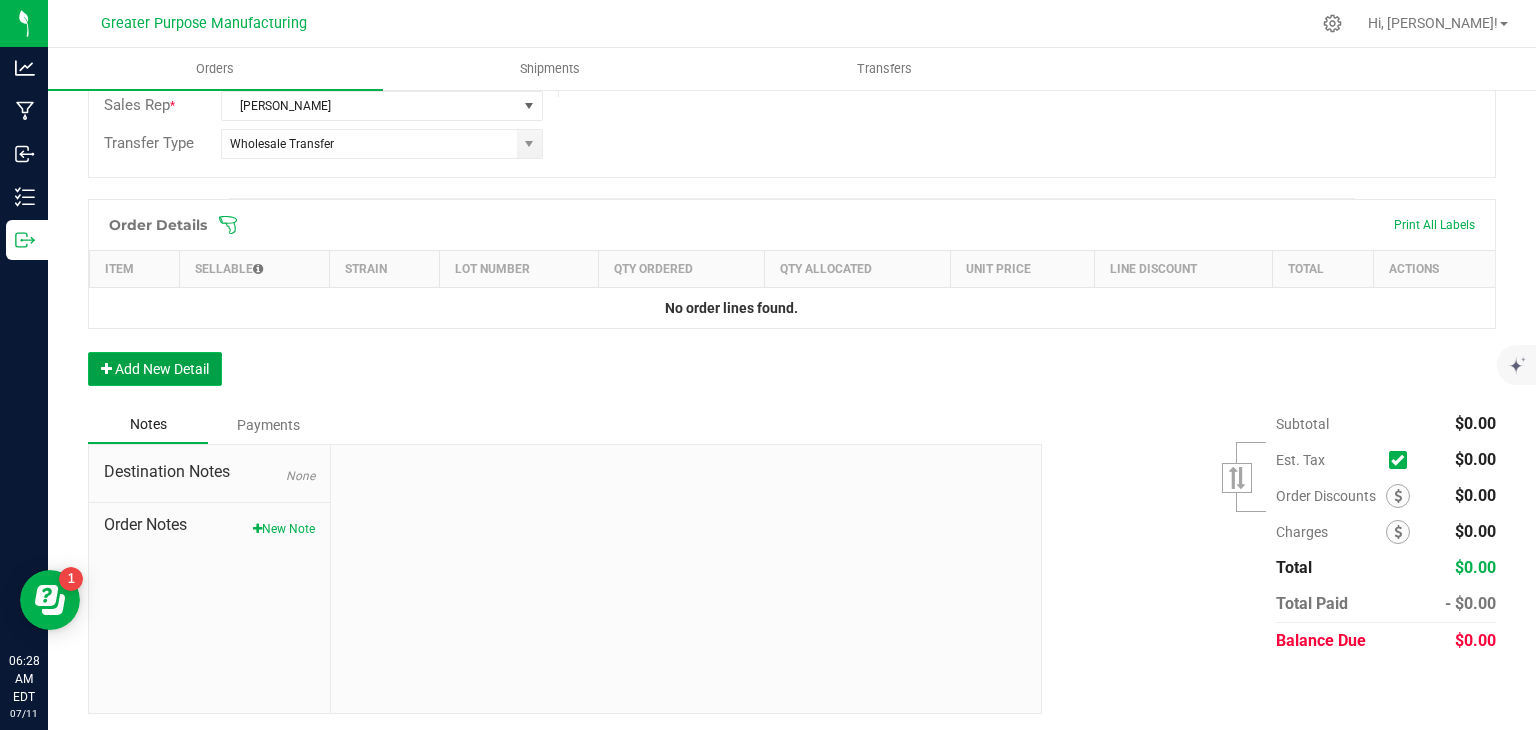click on "Add New Detail" at bounding box center (155, 369) 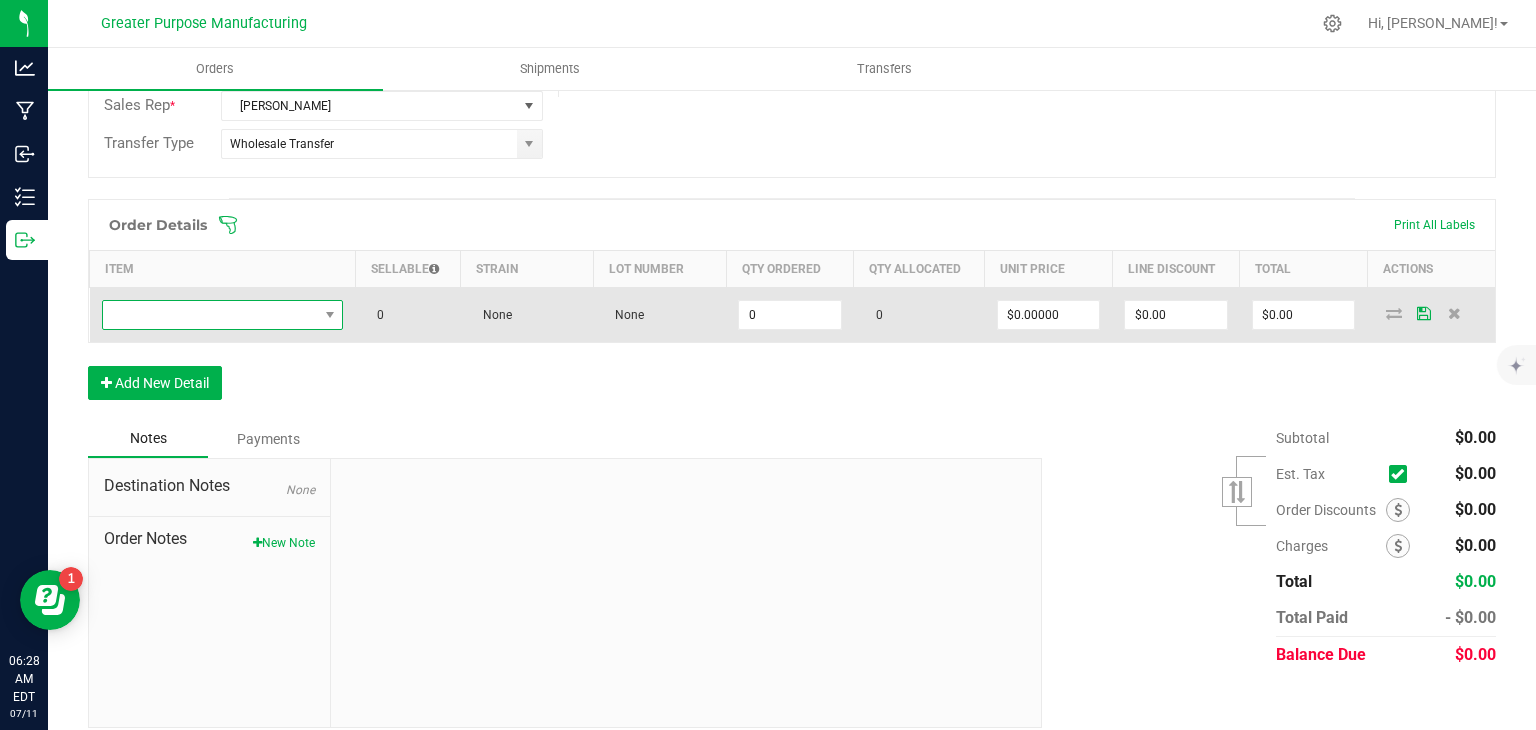 click at bounding box center [210, 315] 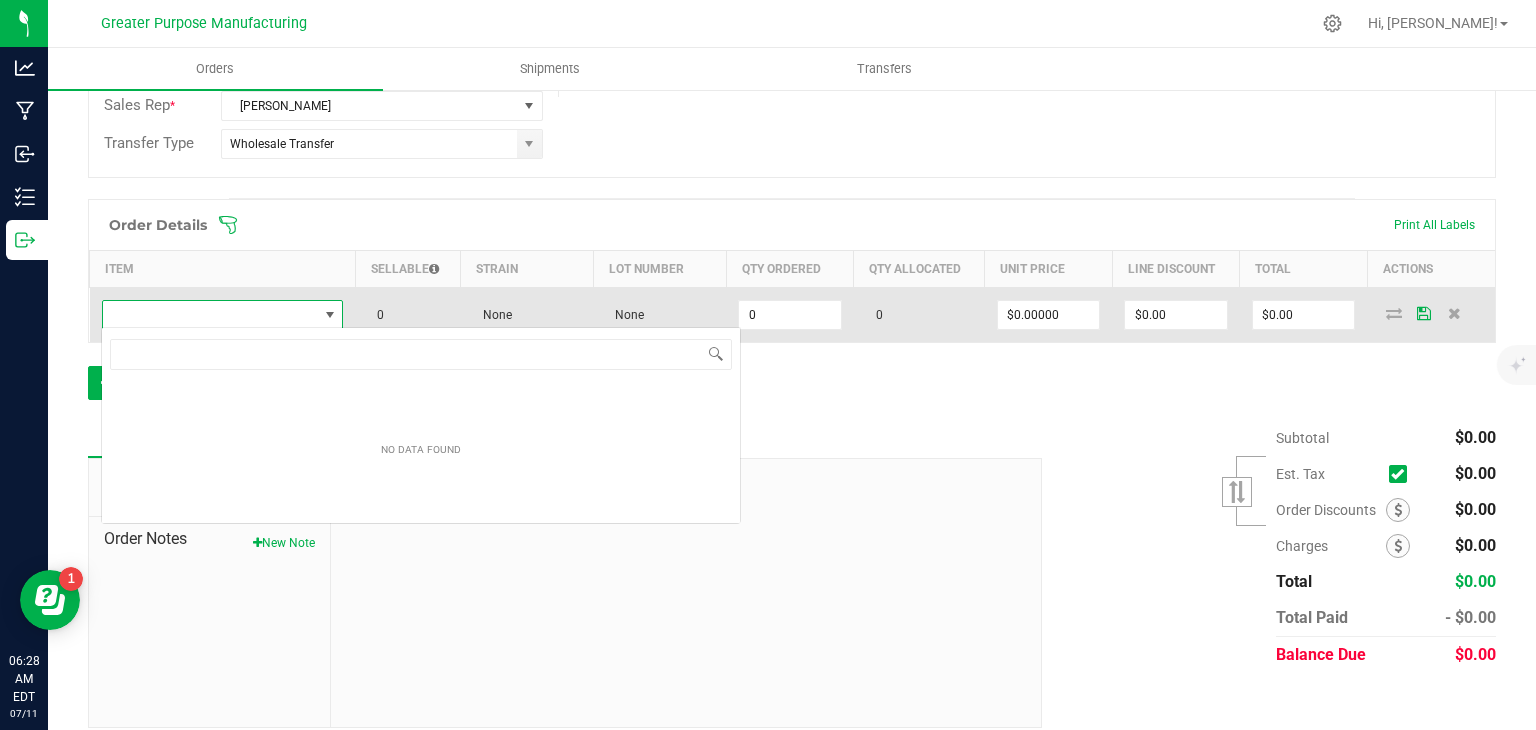 scroll, scrollTop: 99970, scrollLeft: 99761, axis: both 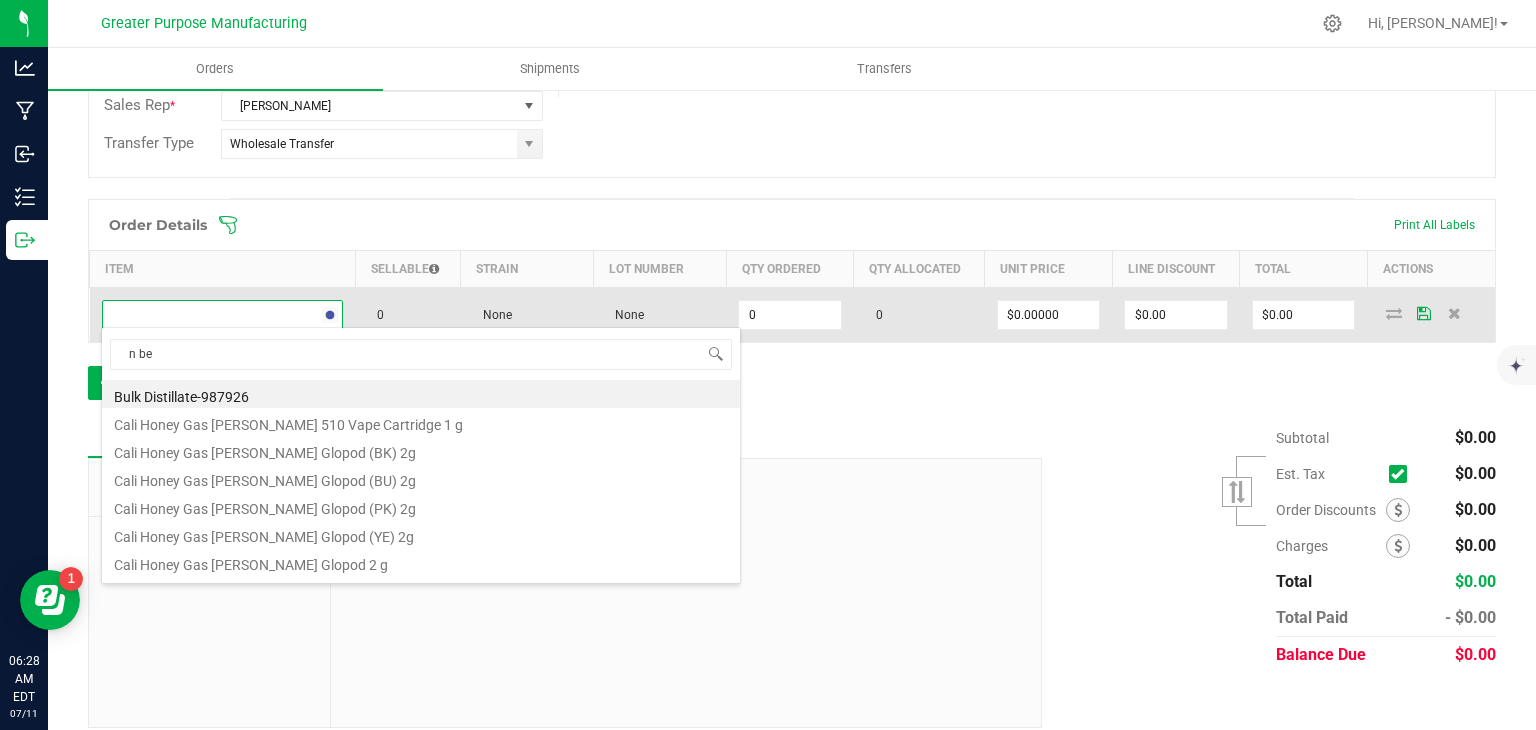 type on "n ber" 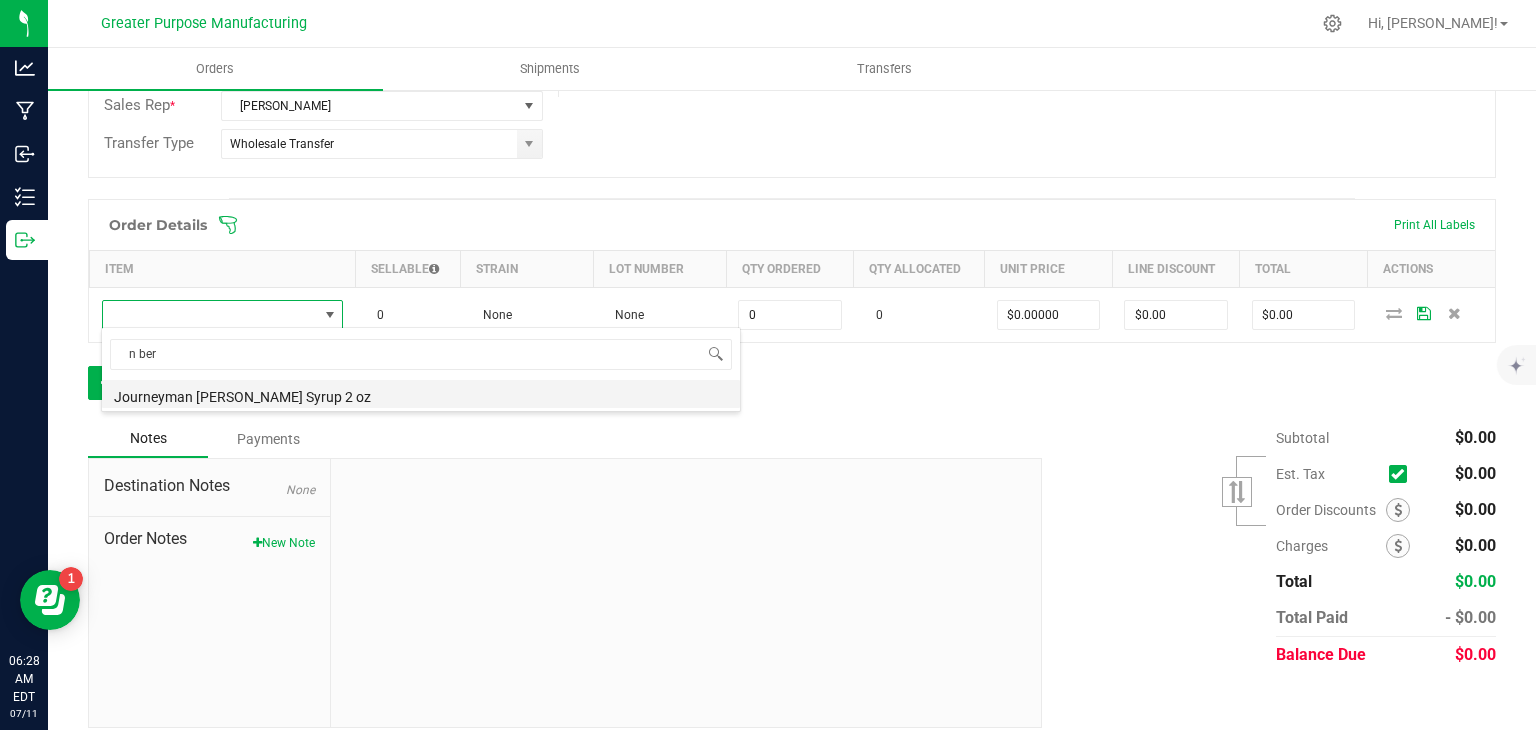 click on "Journeyman [PERSON_NAME] Syrup 2 oz" at bounding box center (421, 394) 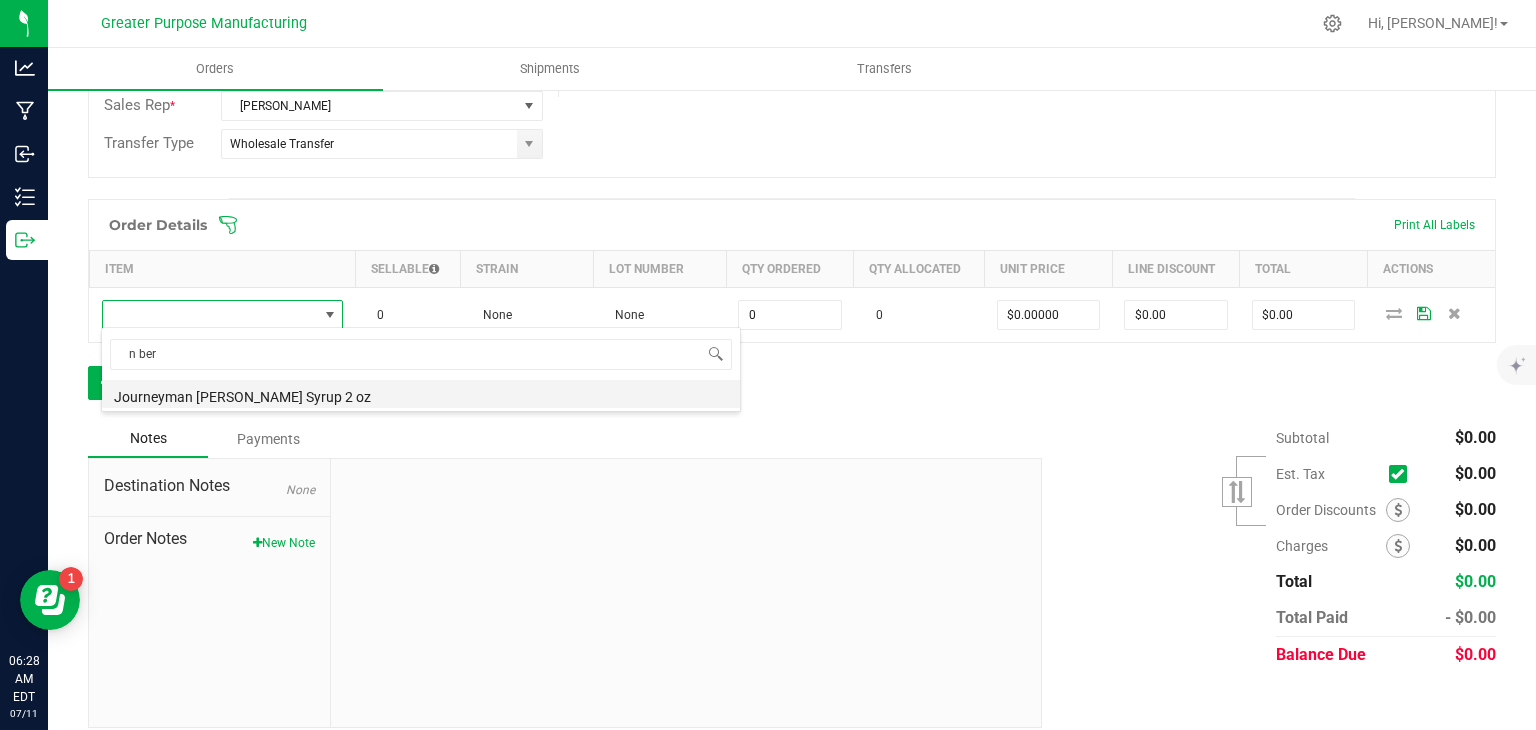 type on "0 ea" 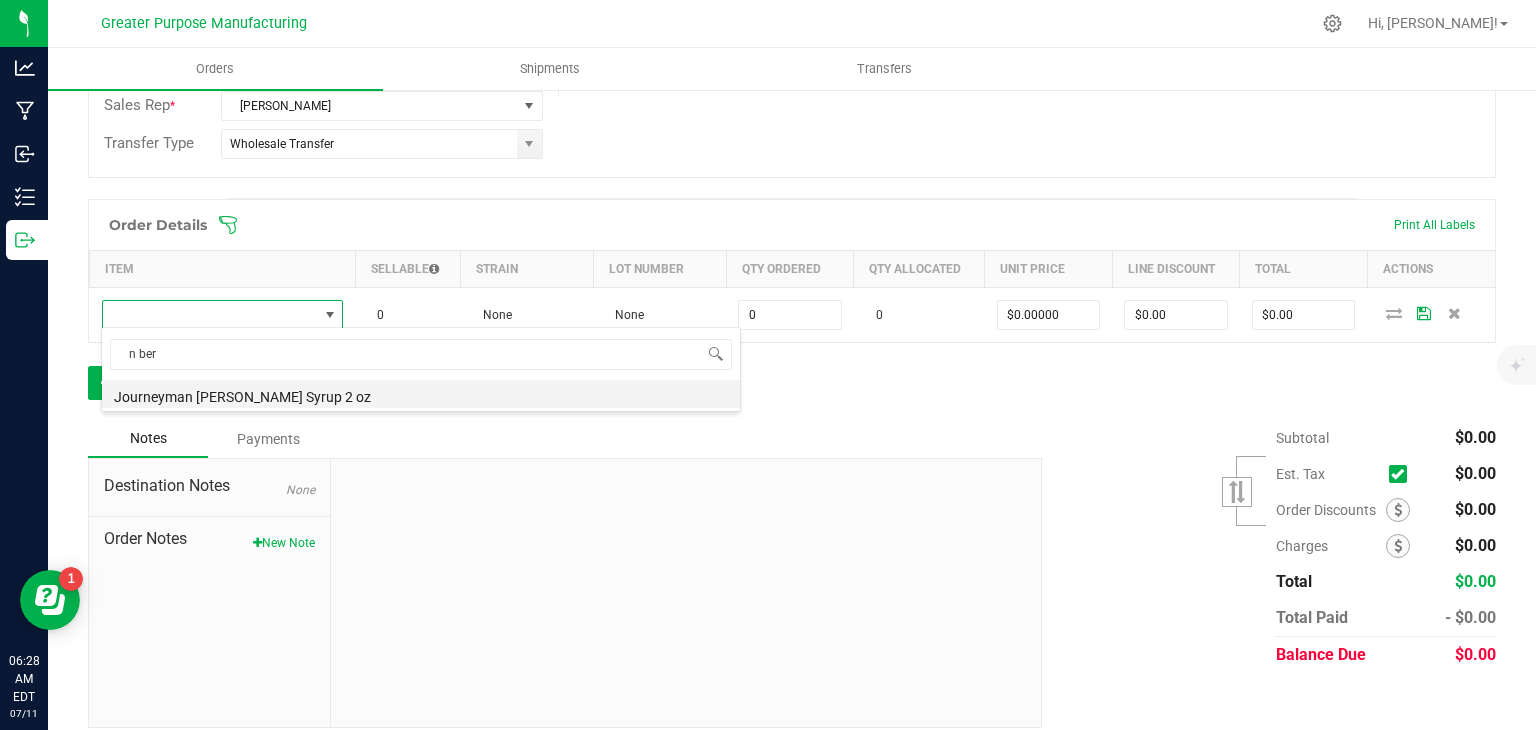 type on "$10.00000" 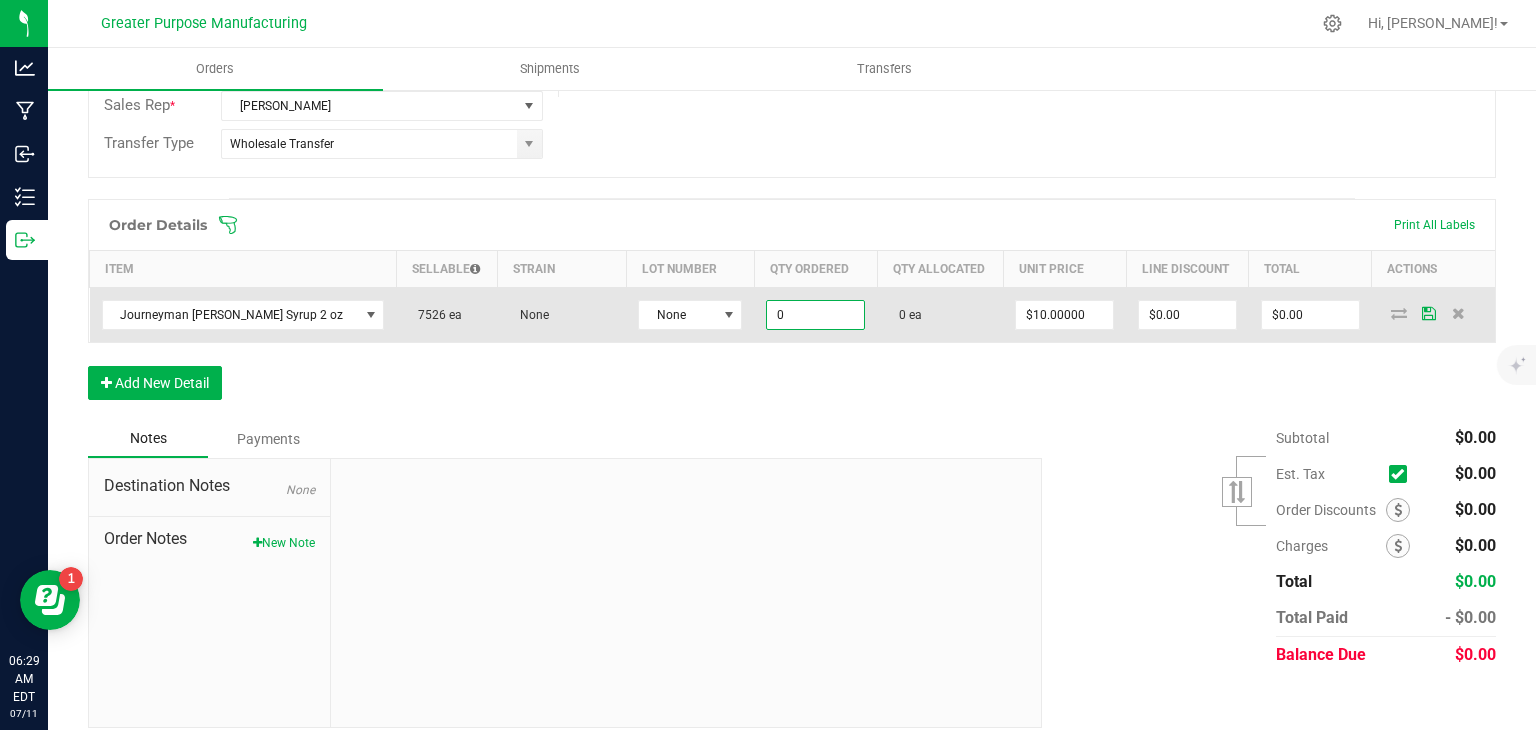 click on "0" at bounding box center (815, 315) 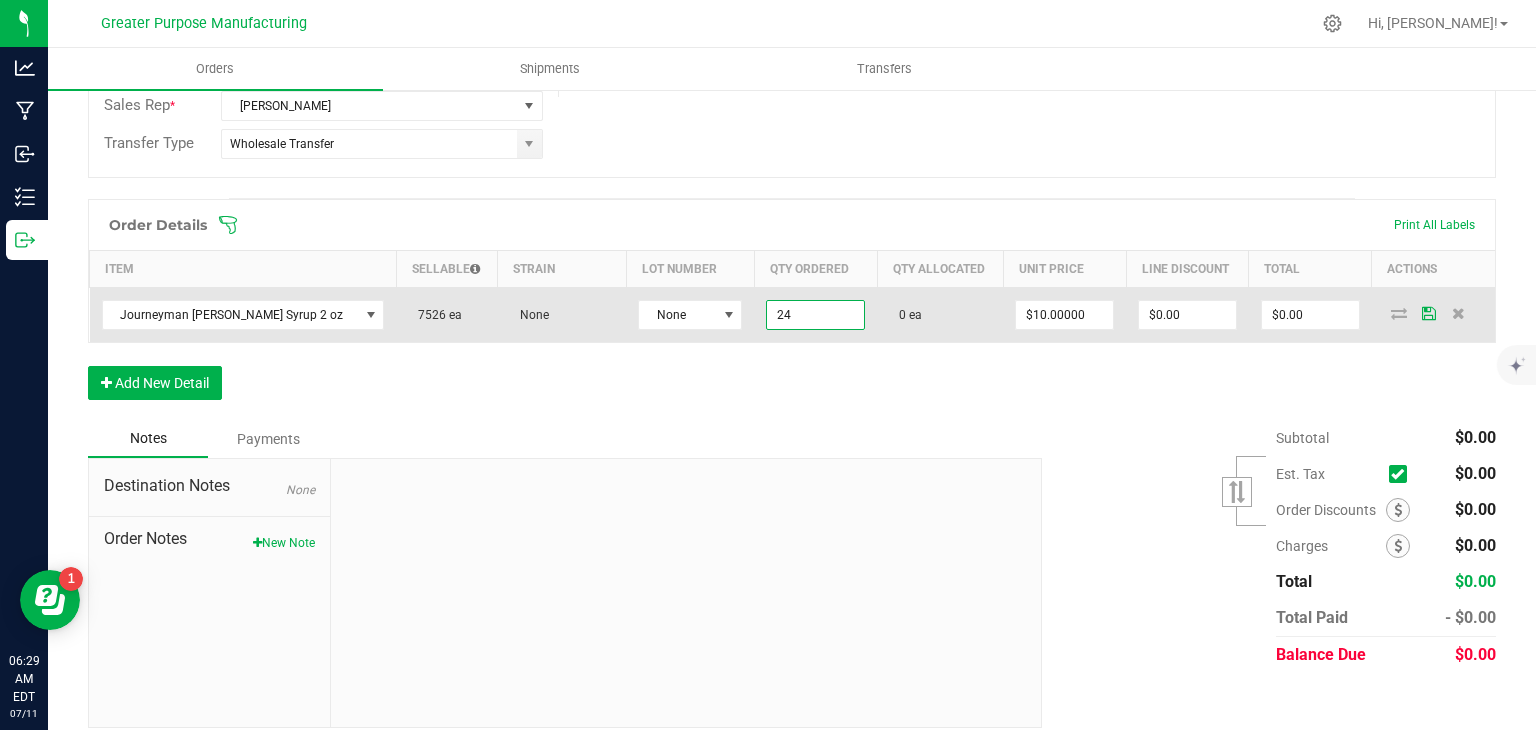 type on "2" 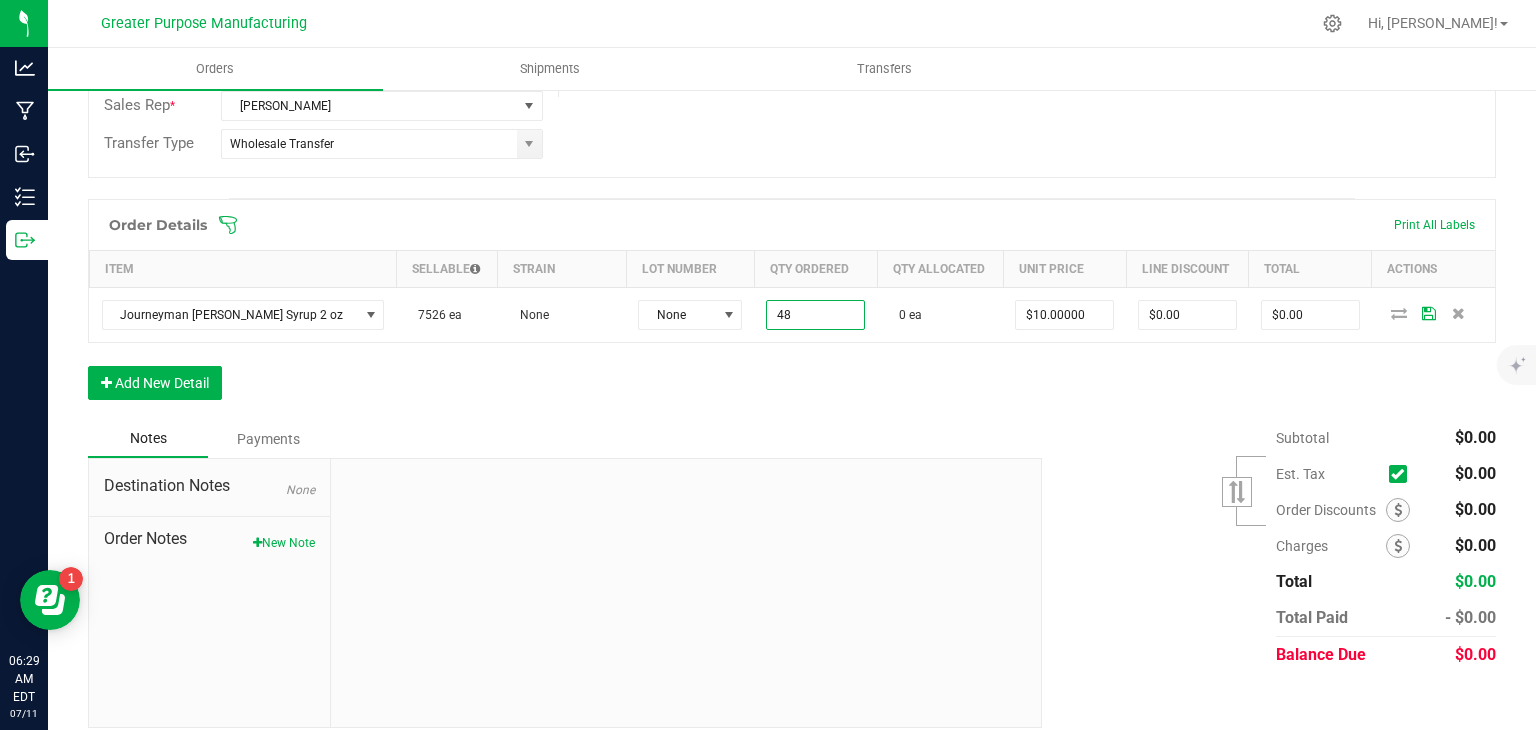 type on "48 ea" 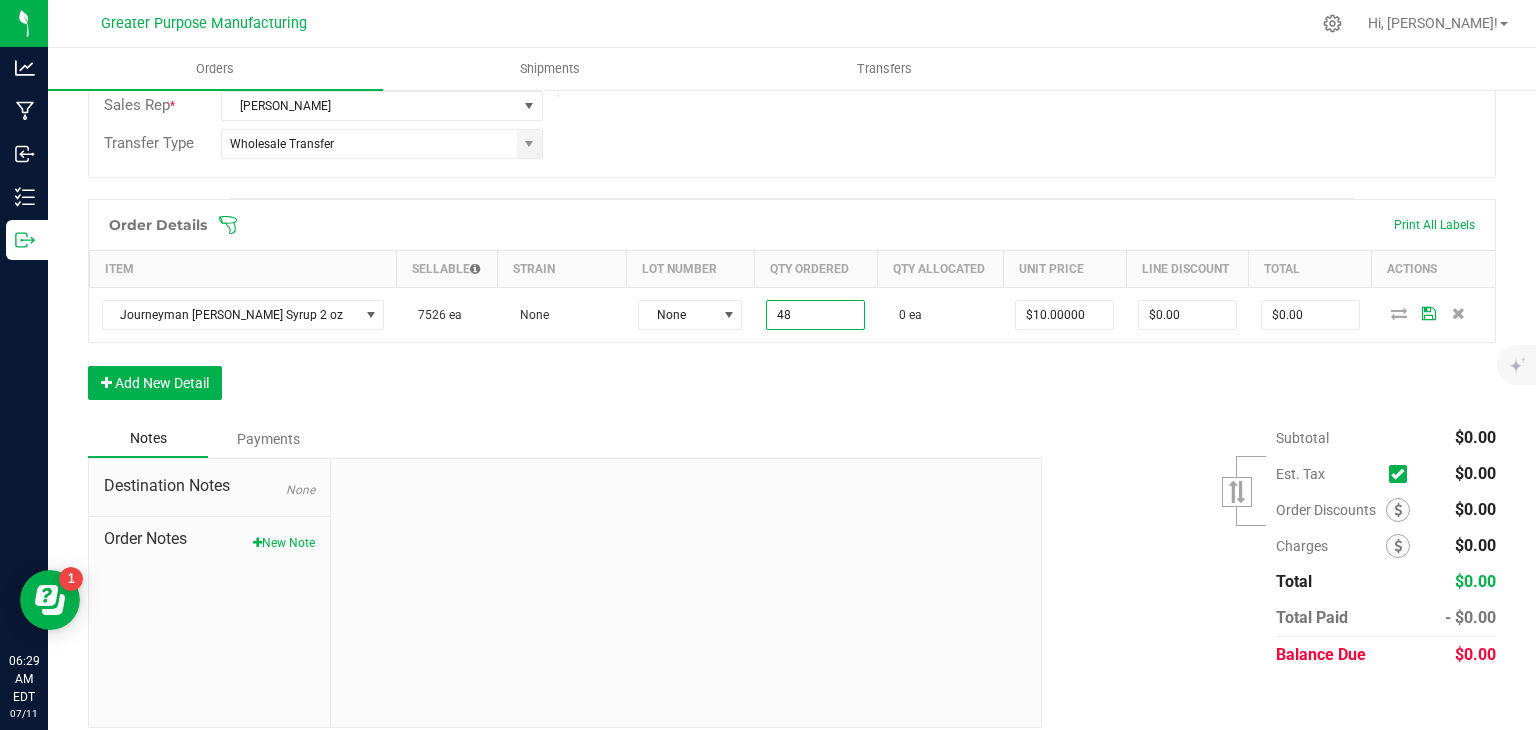 type on "$480.00" 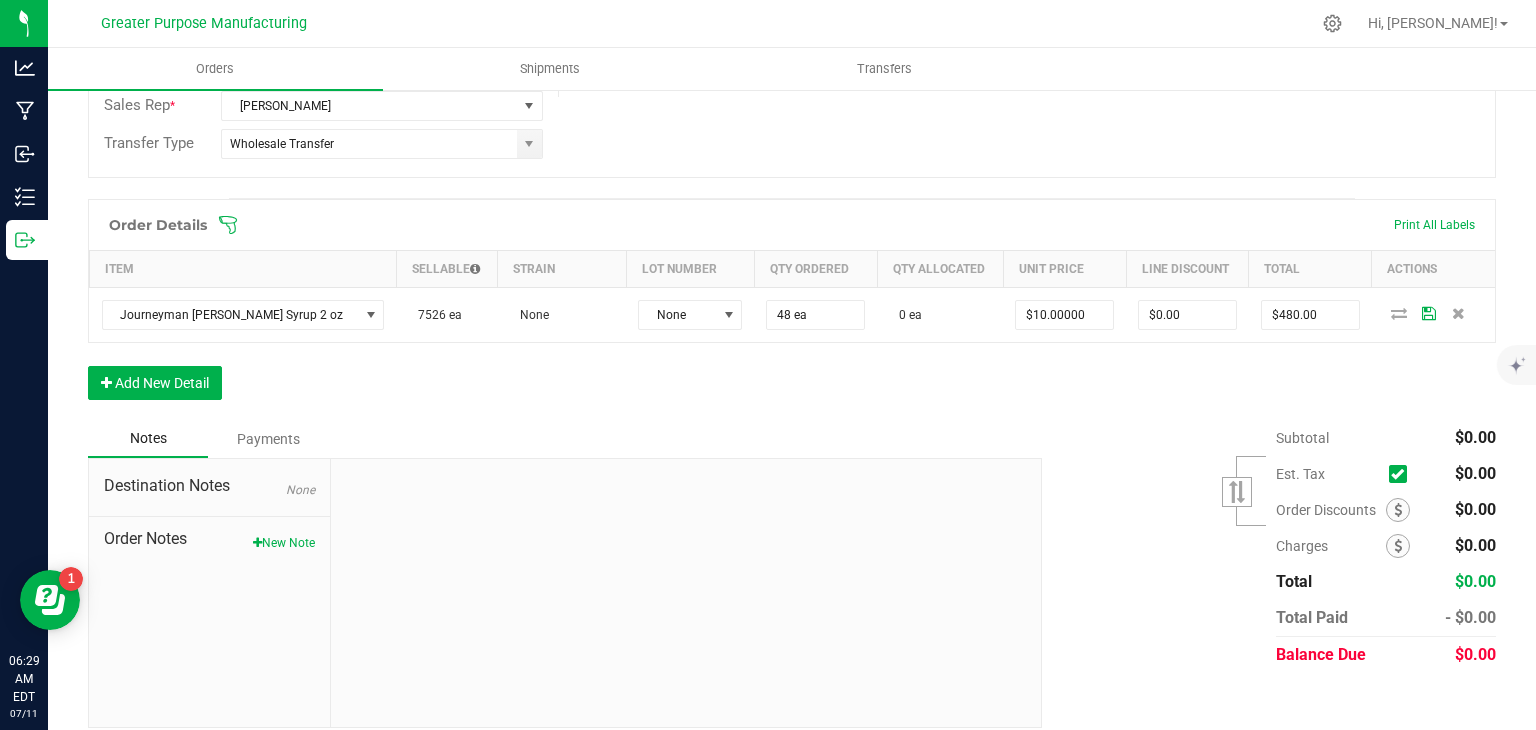 click on "Order Details Print All Labels Item  Sellable  Strain  Lot Number  Qty Ordered Qty Allocated Unit Price Line Discount Total Actions Journeyman [PERSON_NAME] Lemonade Syrup 2 oz  7526 ea   None  None 48 ea  0 ea  $10.00000 $0.00 $480.00
Add New Detail" at bounding box center [792, 309] 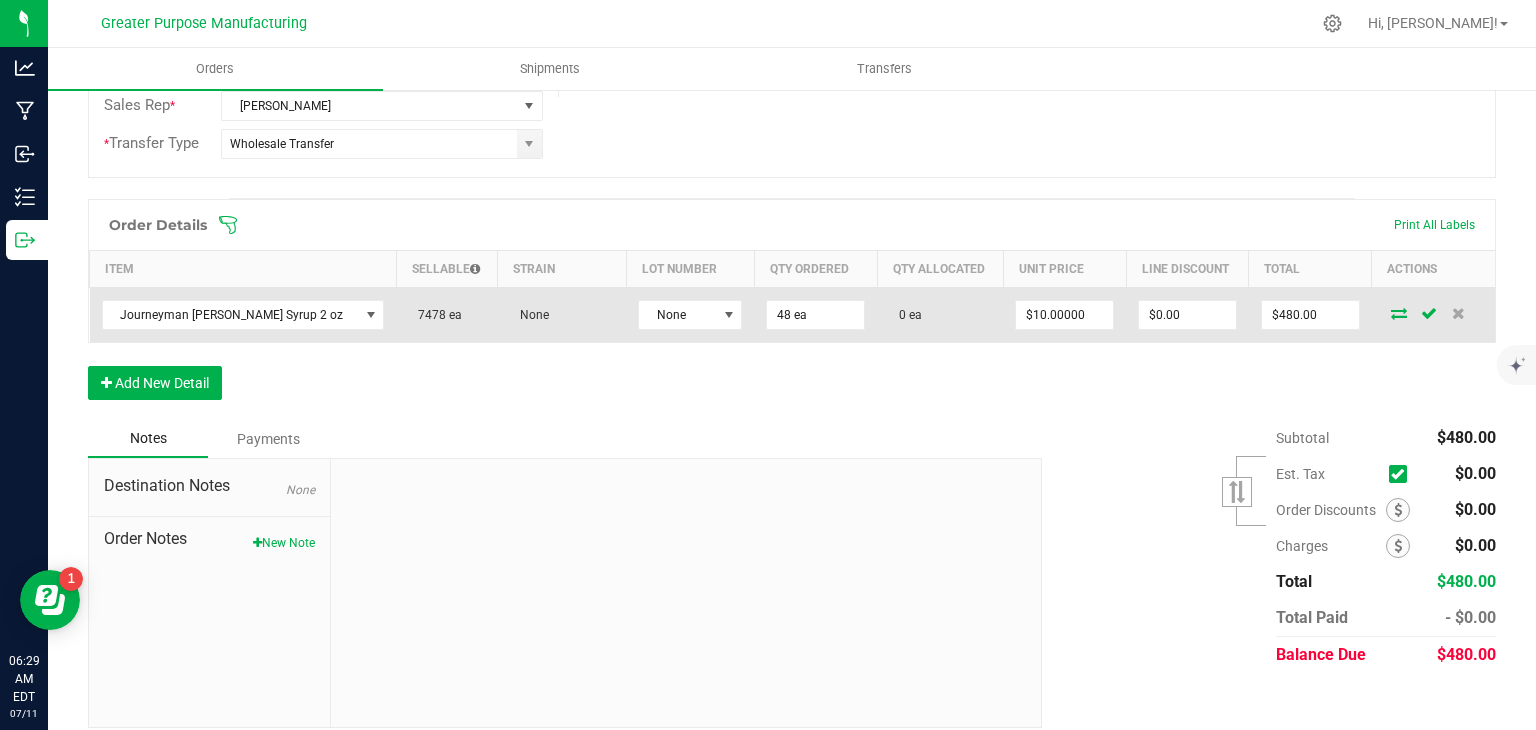 click at bounding box center (1399, 313) 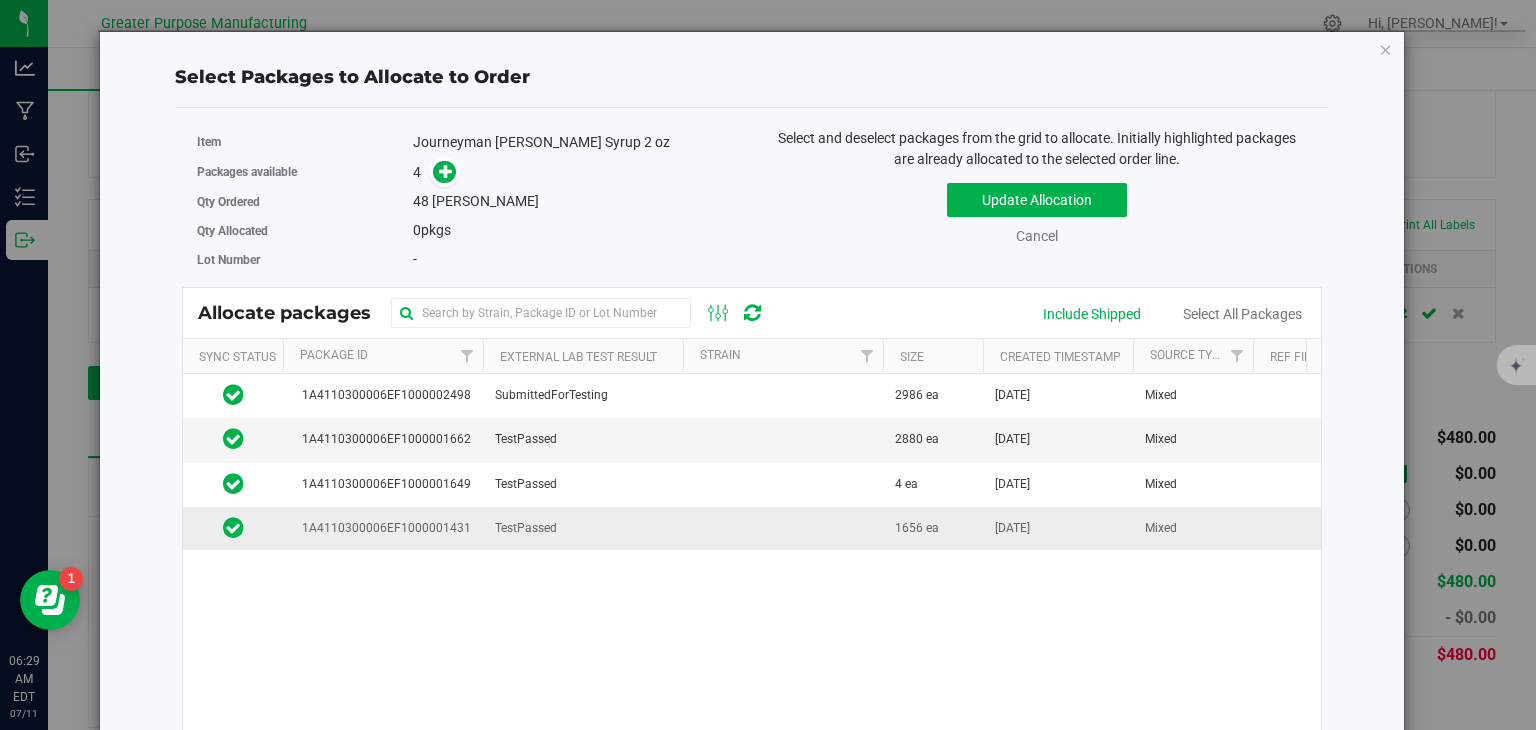 click on "1A4110300006EF1000001431" at bounding box center (383, 528) 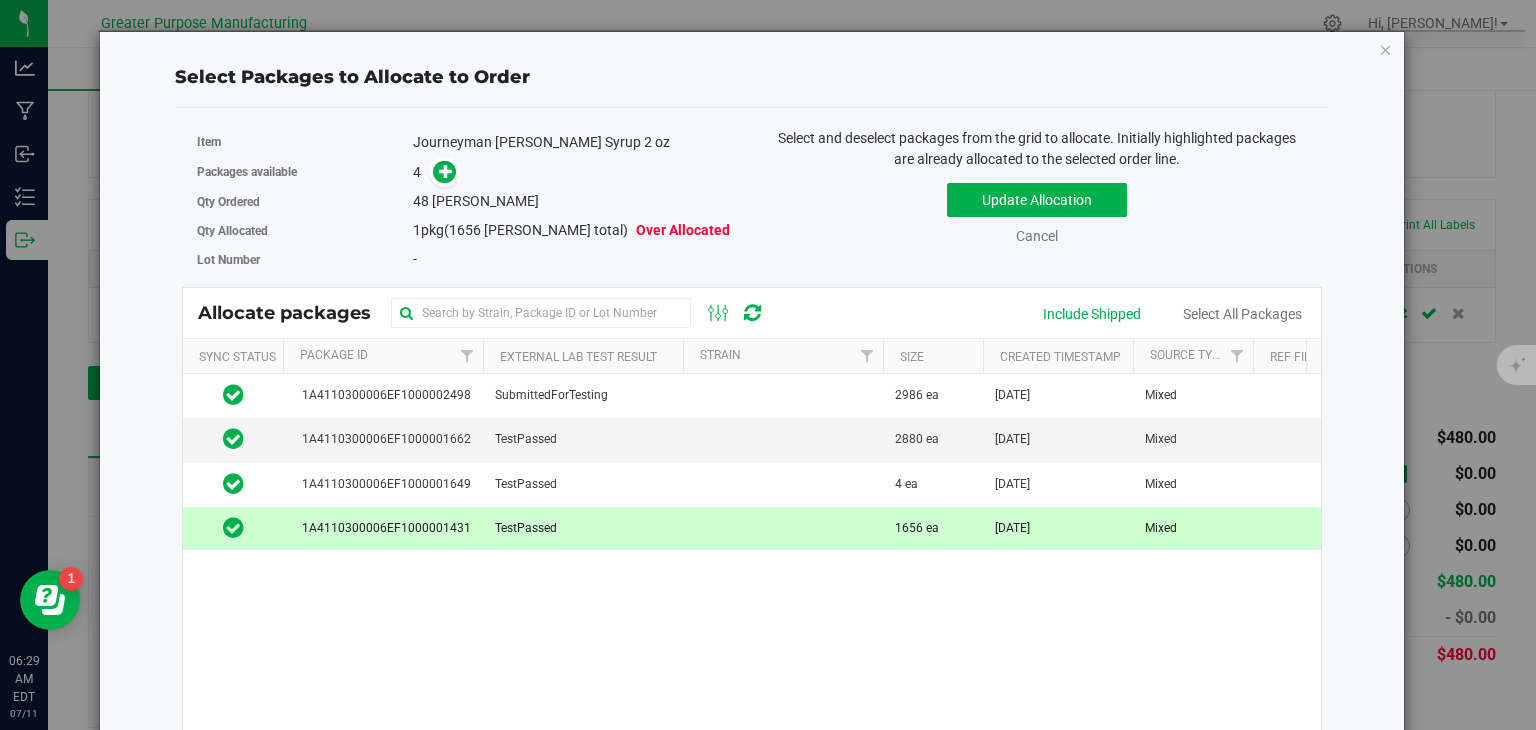 scroll, scrollTop: 0, scrollLeft: 51, axis: horizontal 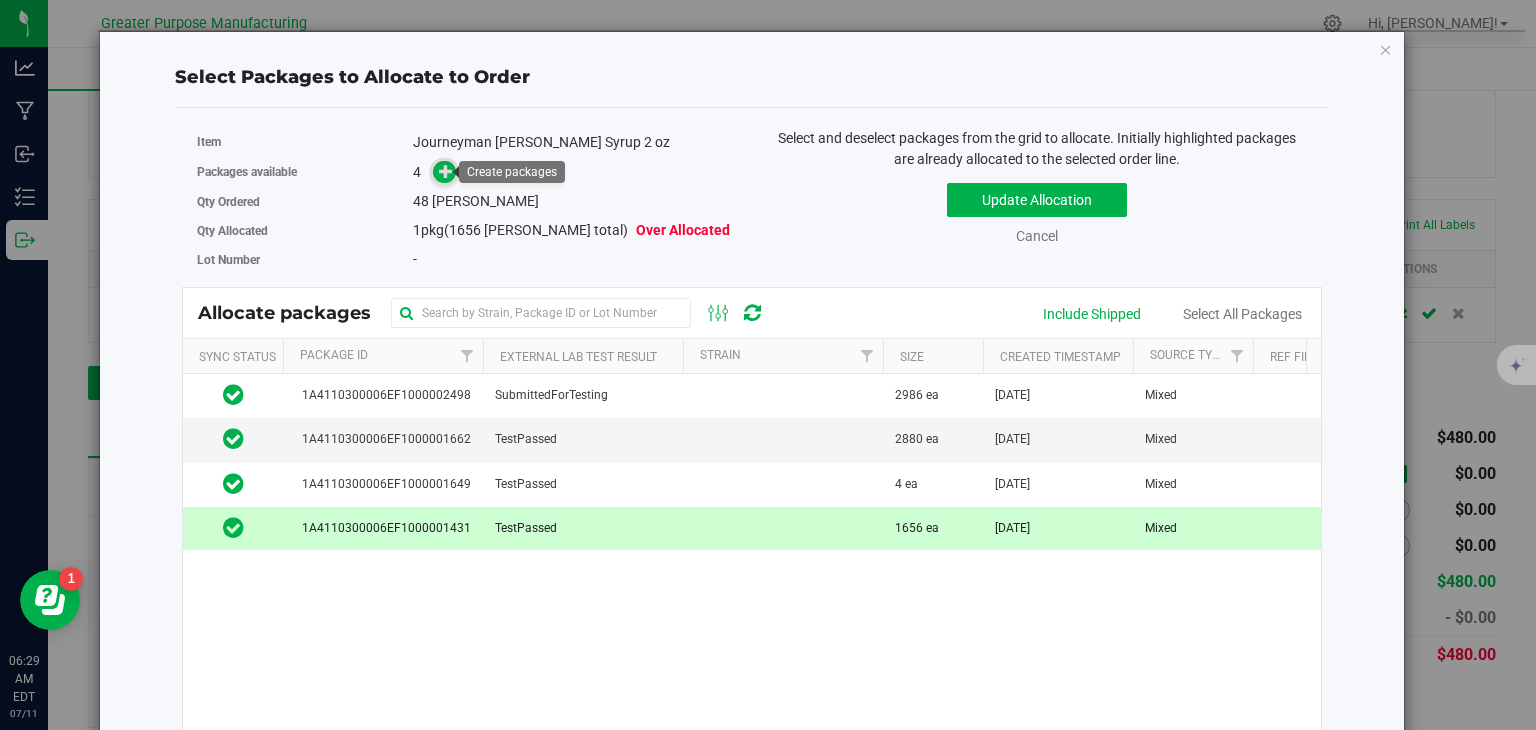 click at bounding box center [446, 171] 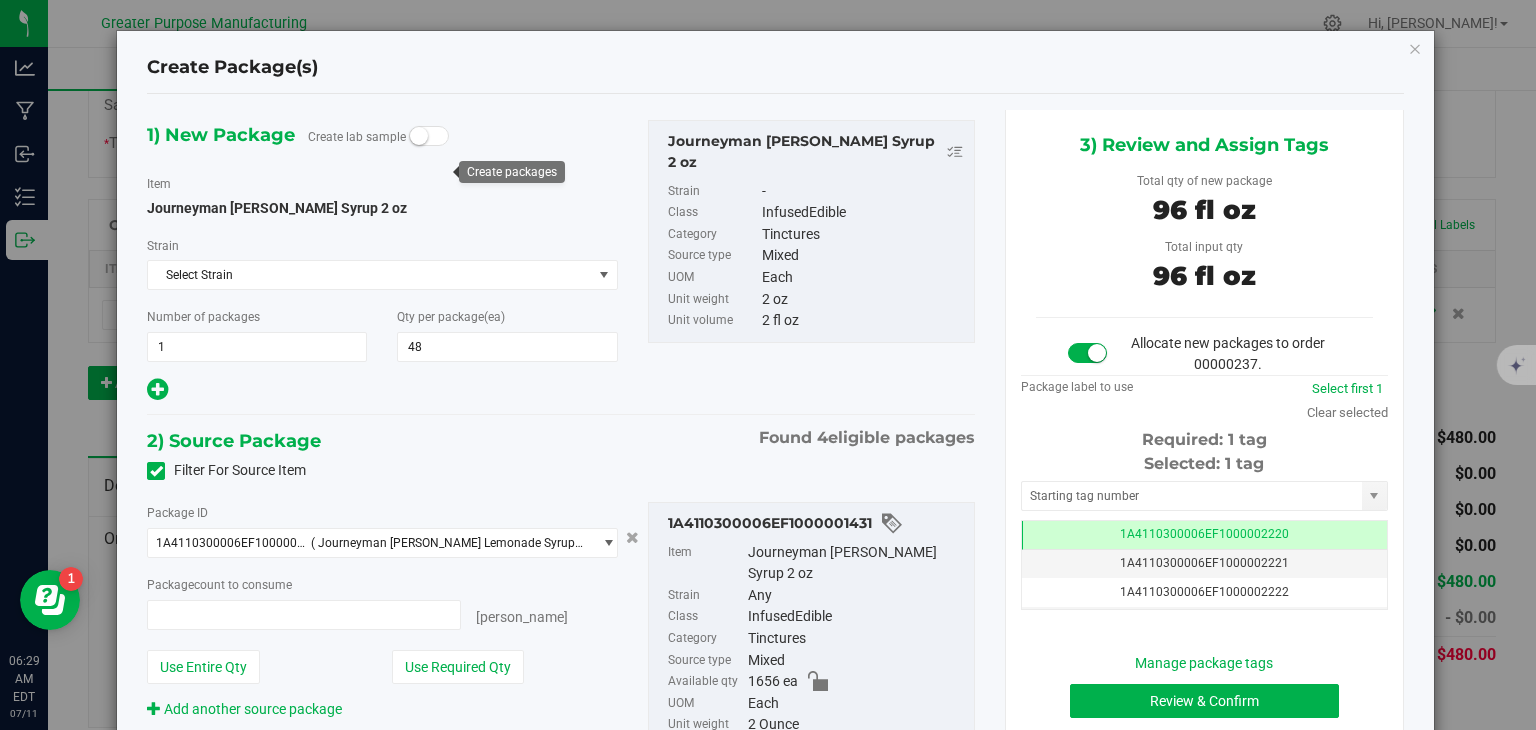type on "48 ea" 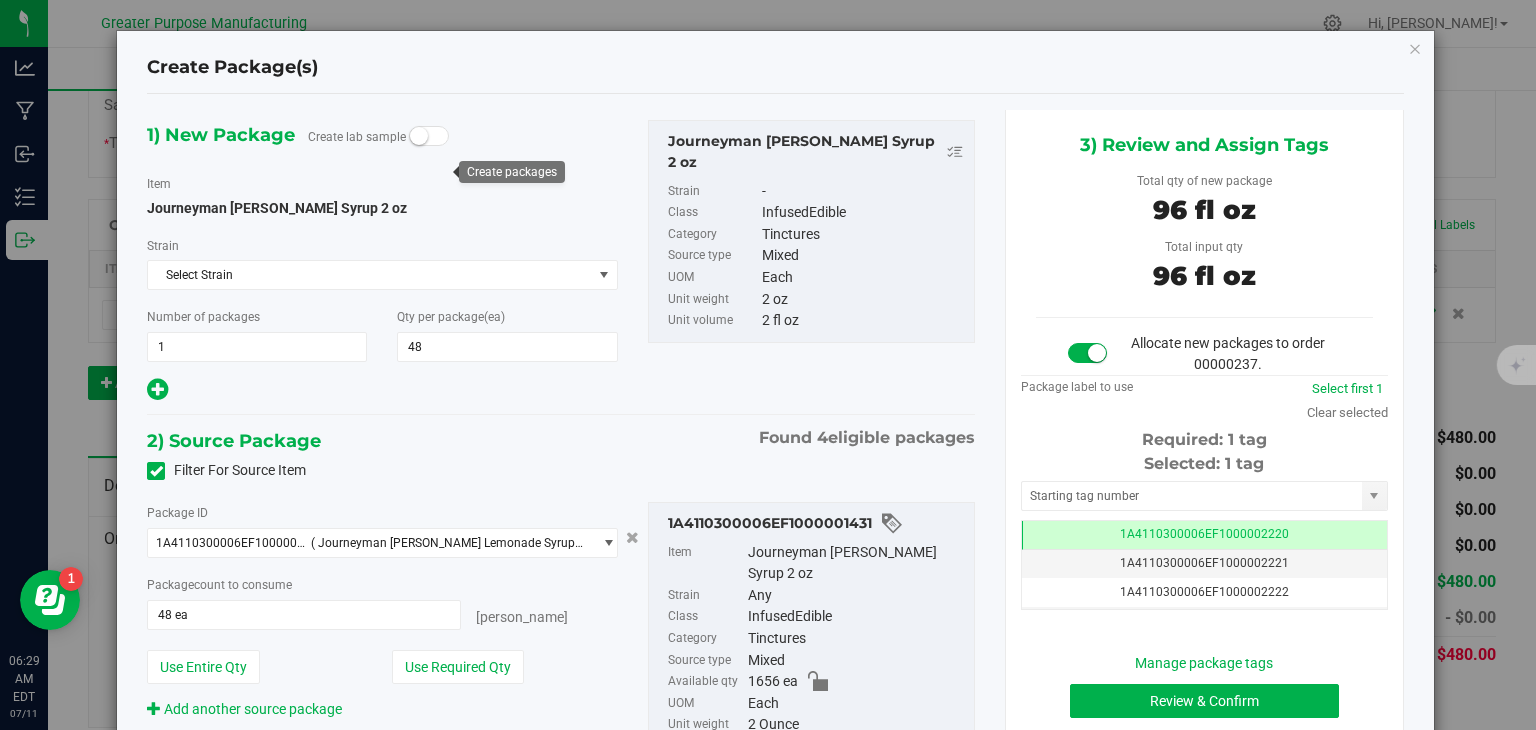 scroll, scrollTop: 0, scrollLeft: 0, axis: both 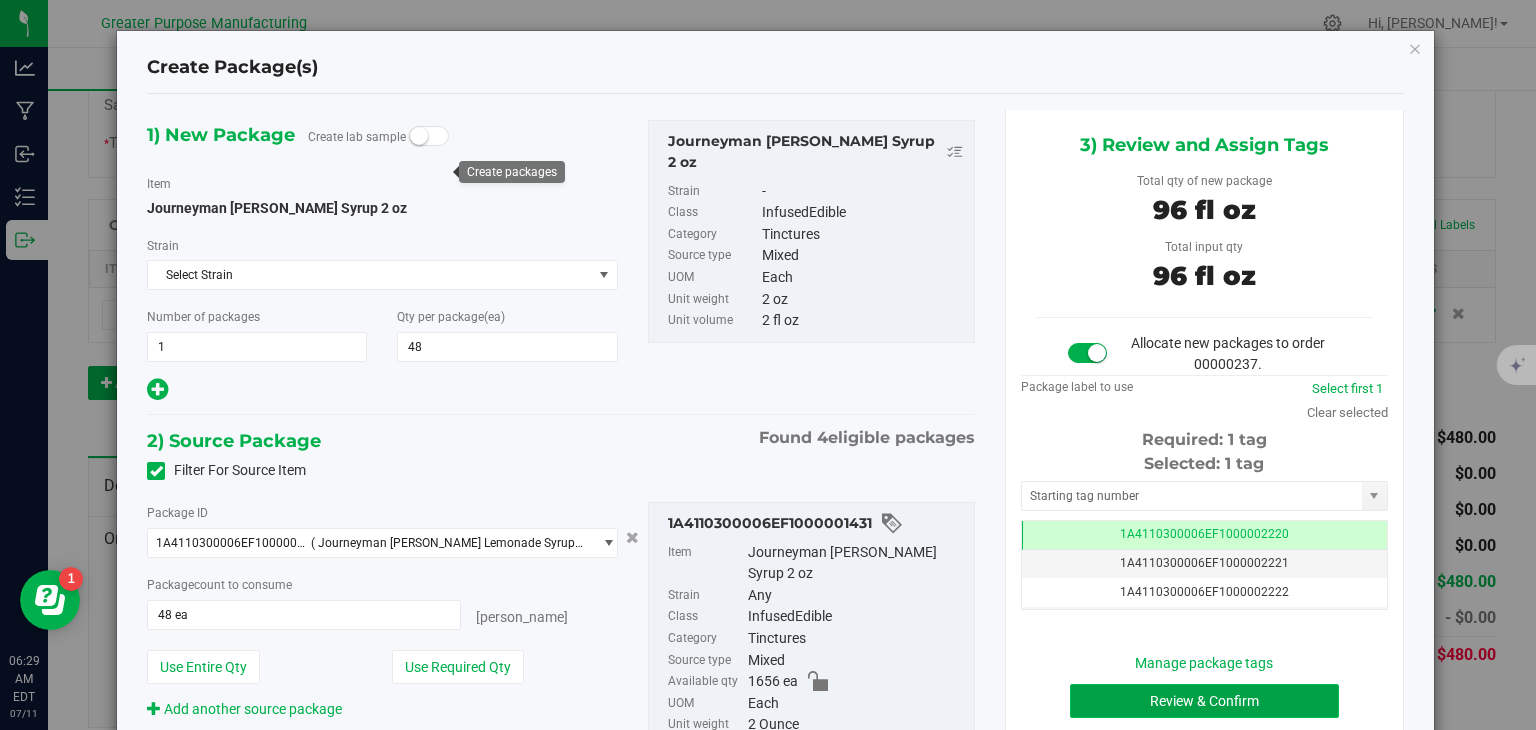 click on "Review & Confirm" at bounding box center (1204, 701) 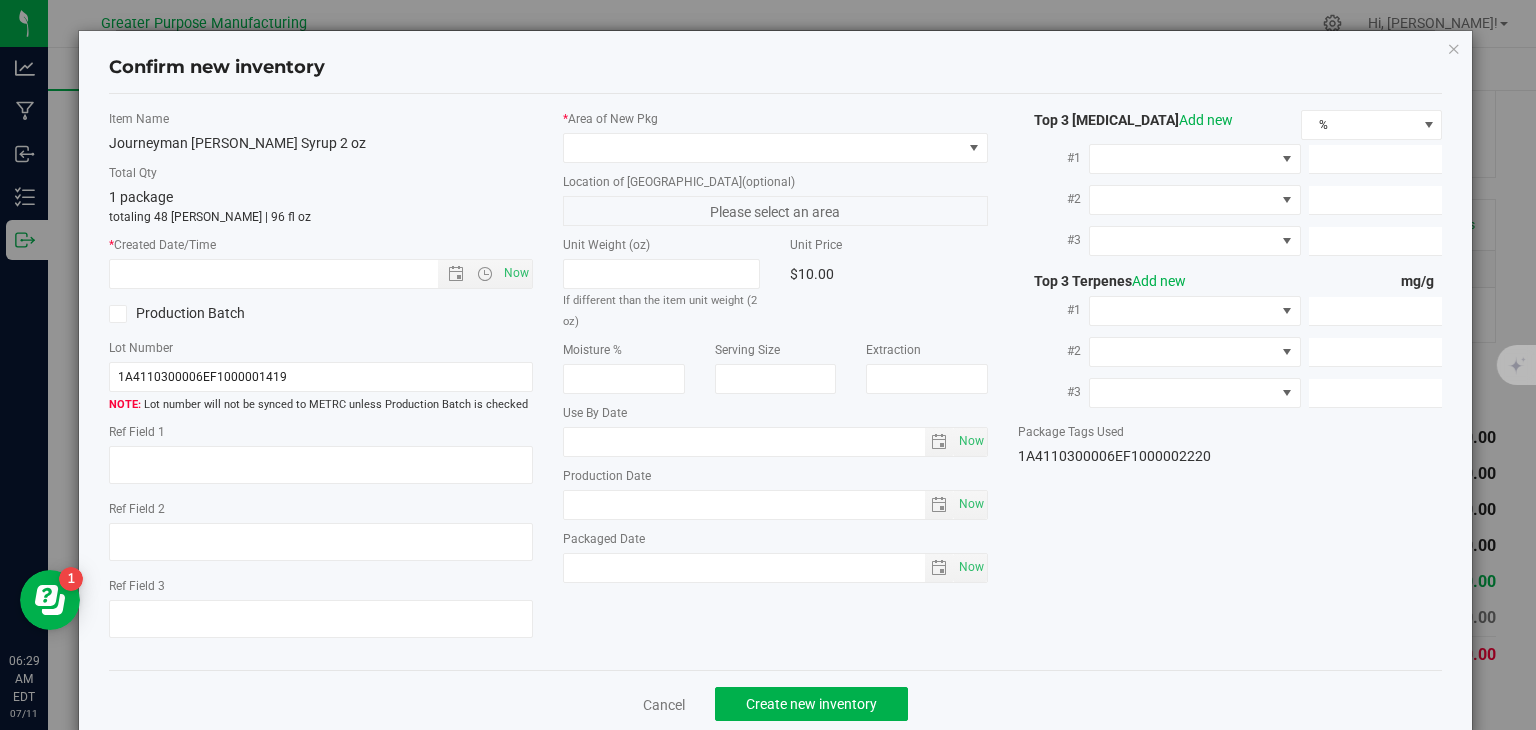 type on "[DATE]" 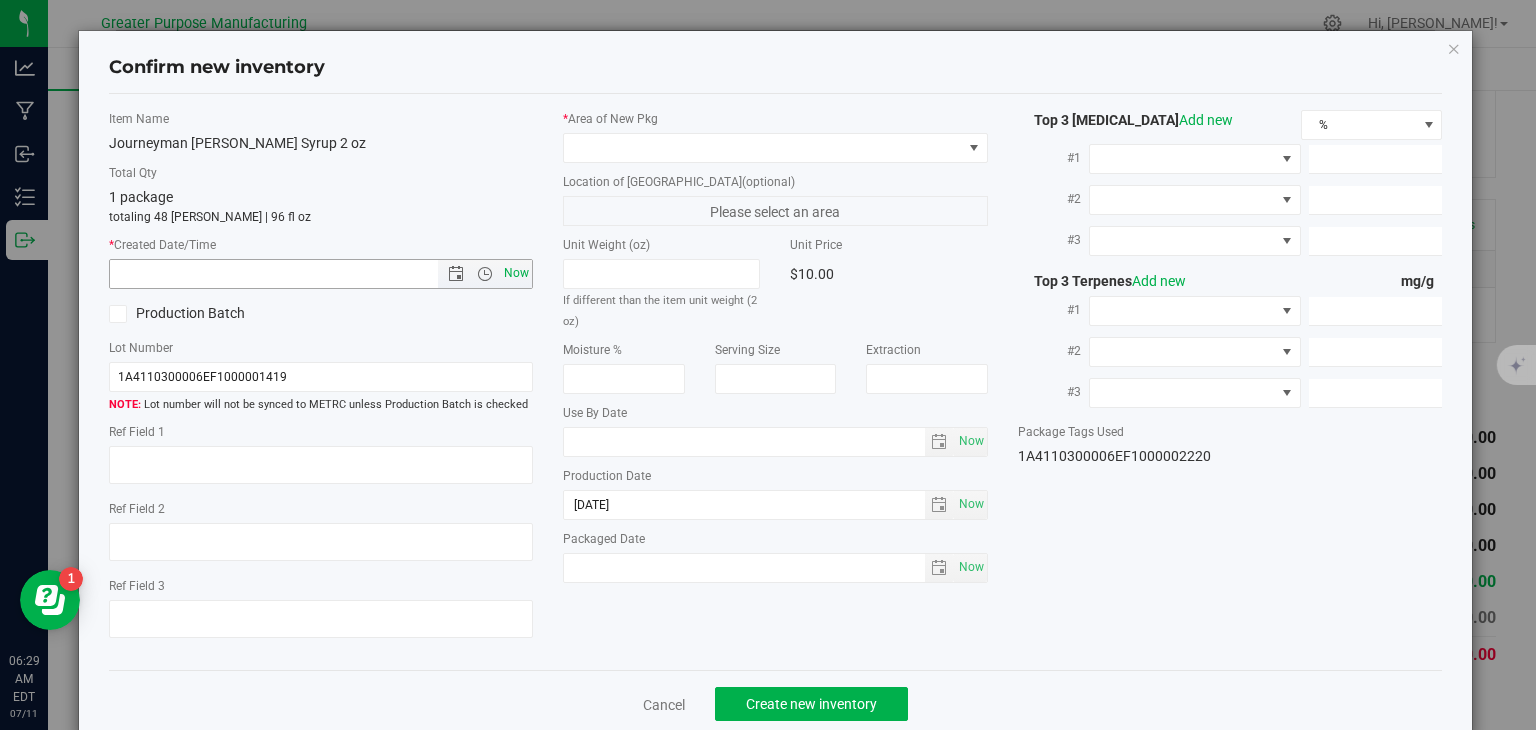 click on "Now" at bounding box center (517, 273) 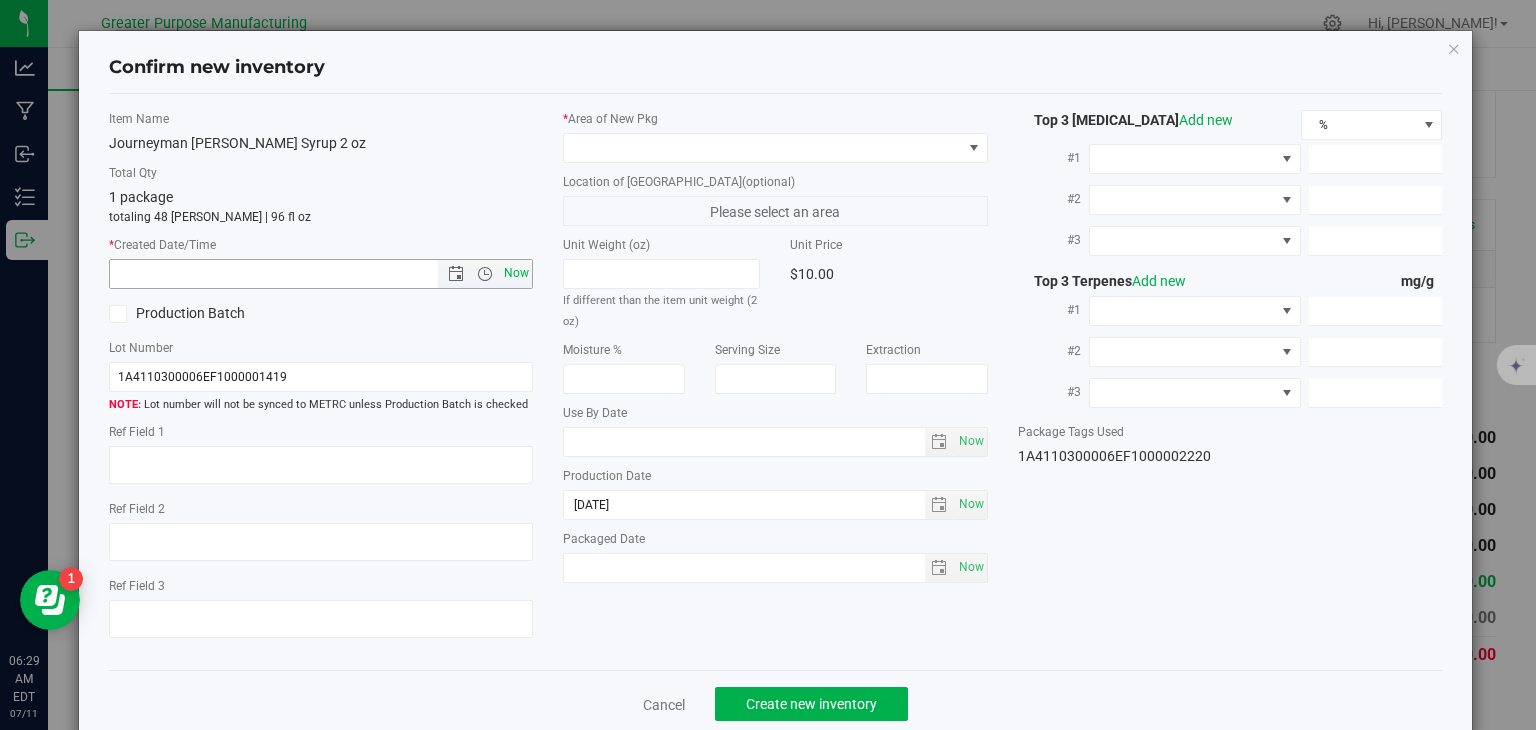 type on "[DATE] 6:29 AM" 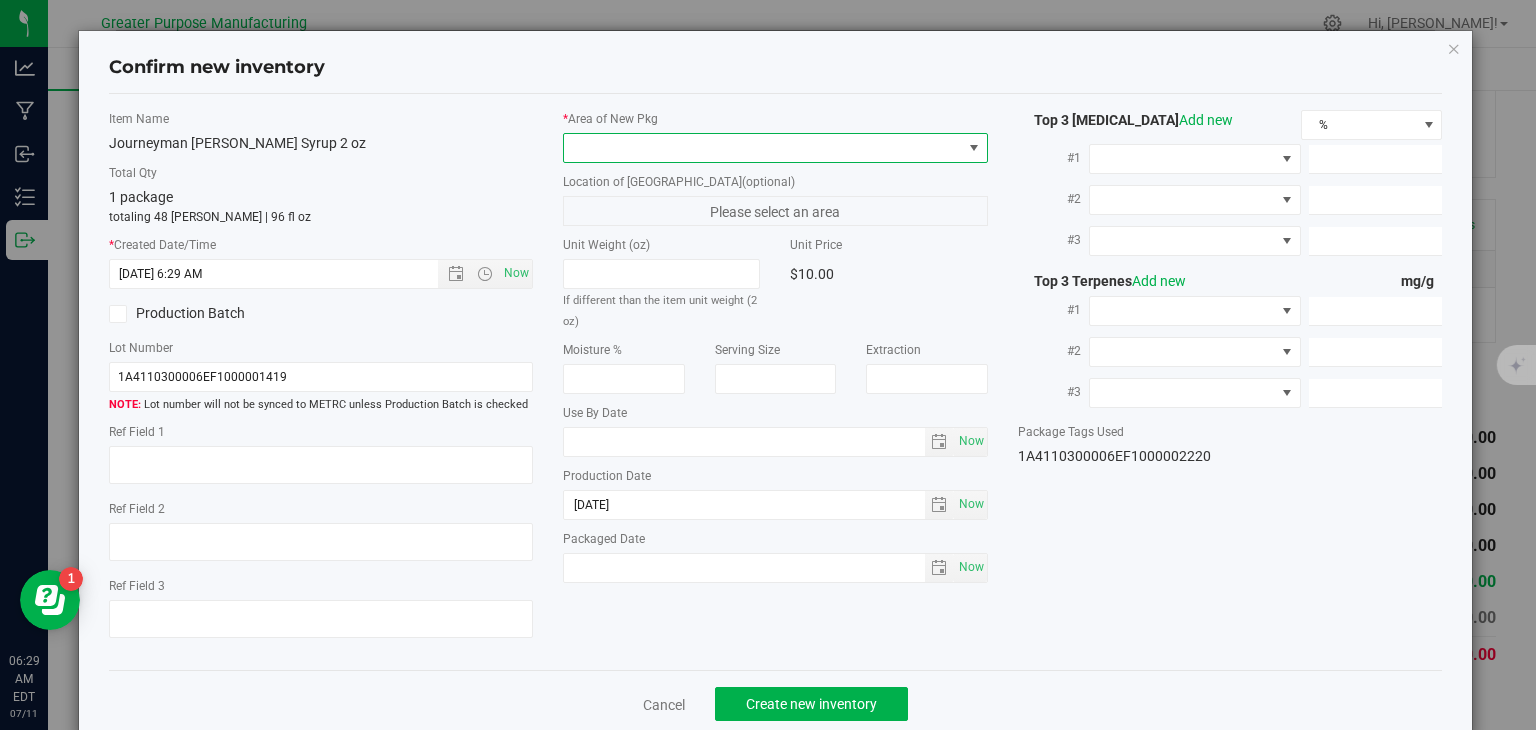 click at bounding box center (763, 148) 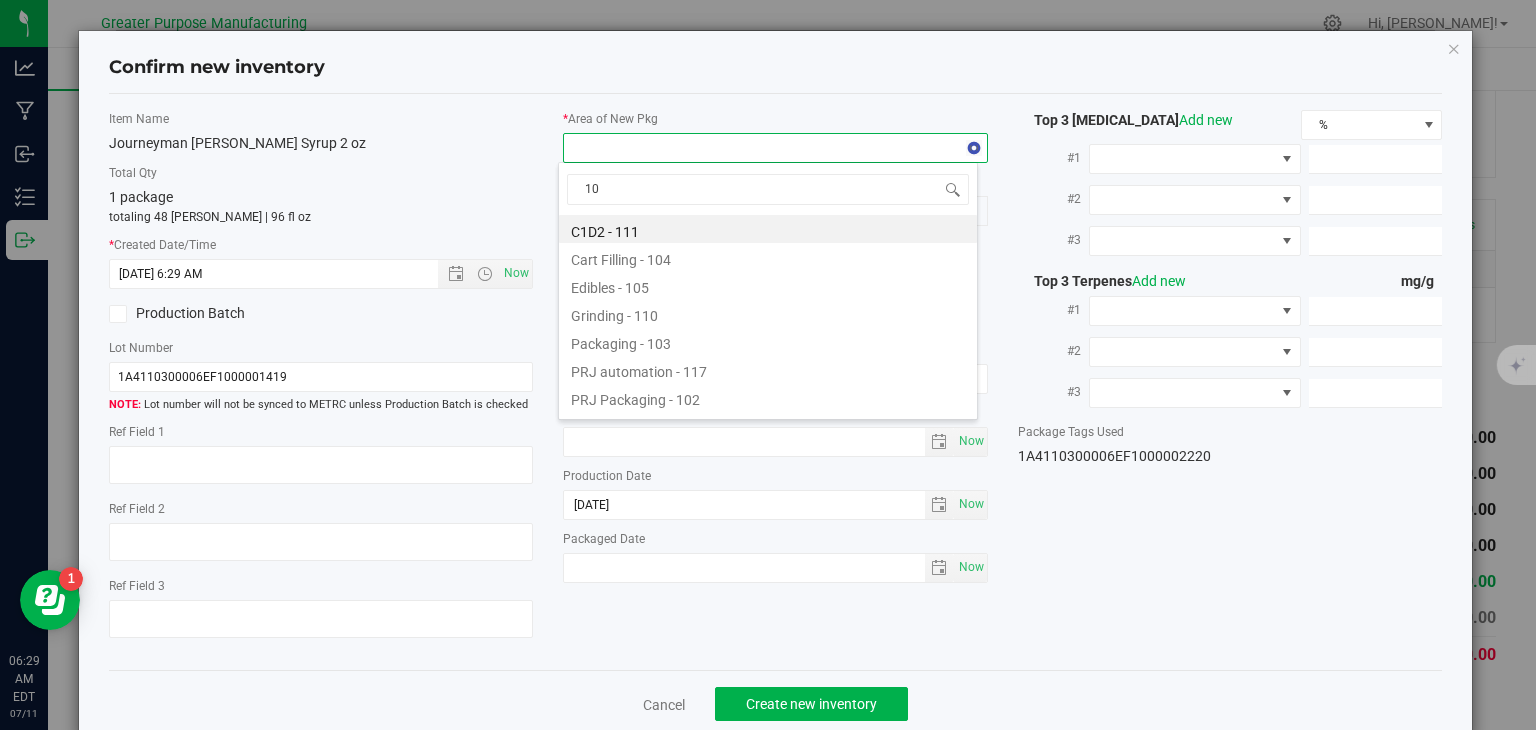 type on "108" 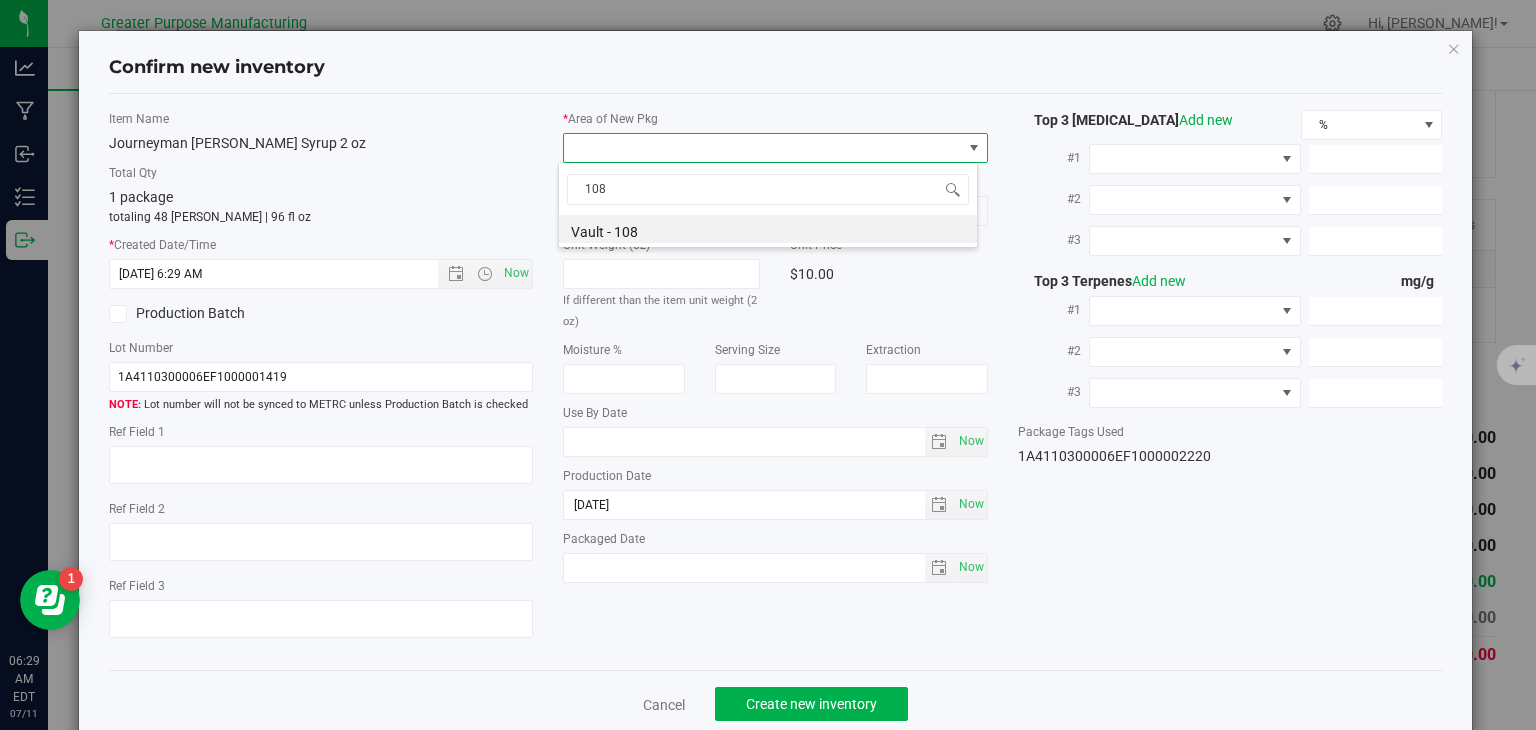 click on "108 Vault - 108" at bounding box center (768, 205) 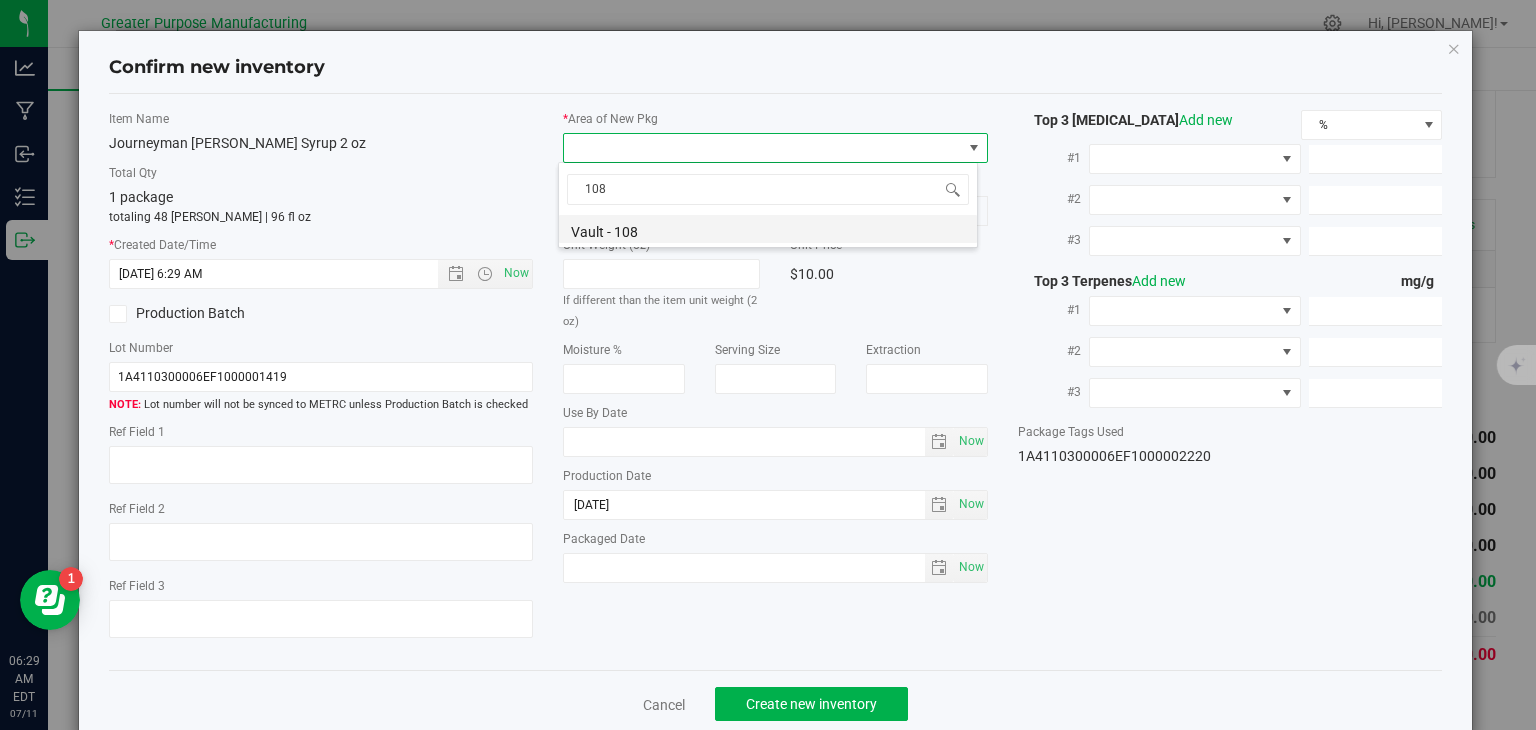 click on "Vault - 108" at bounding box center [768, 229] 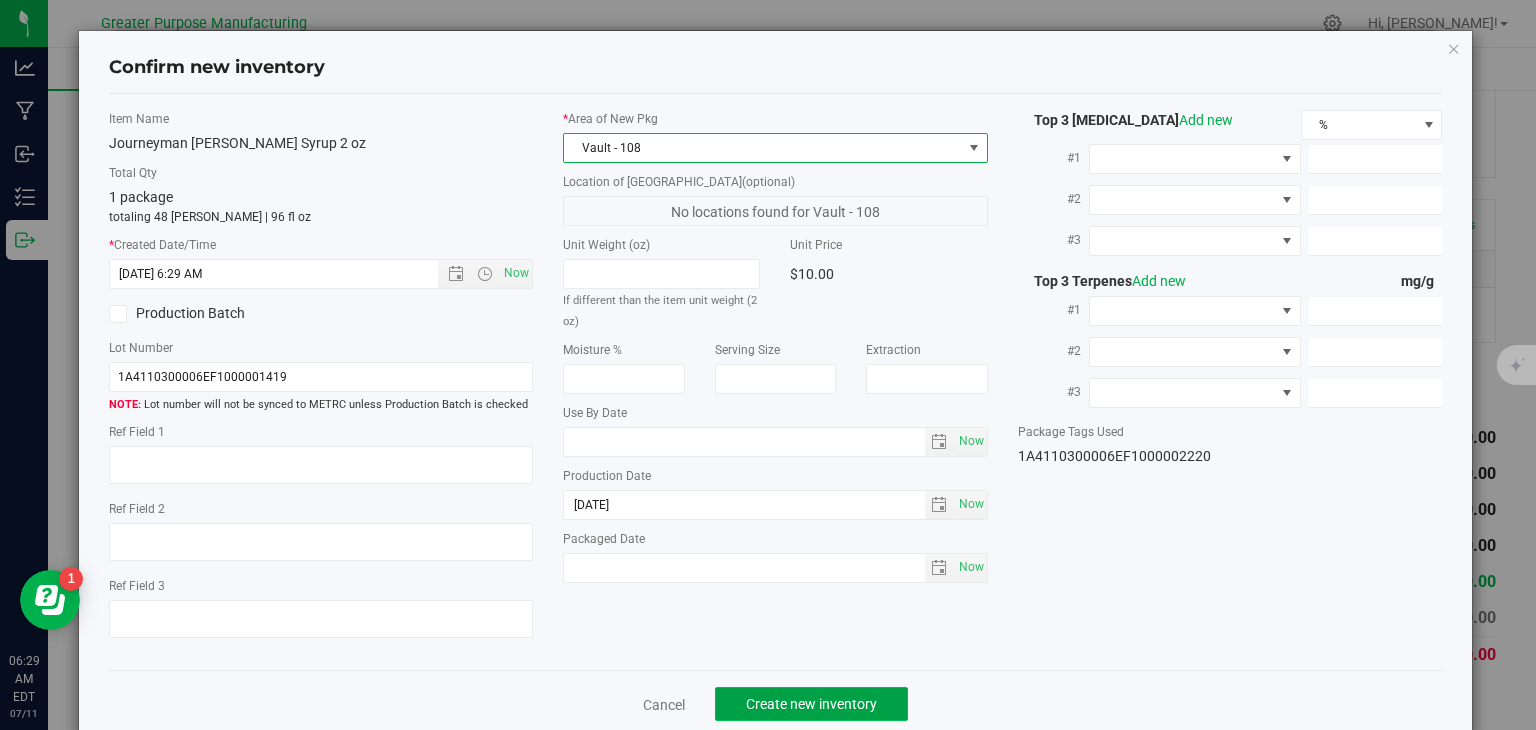 click on "Create new inventory" 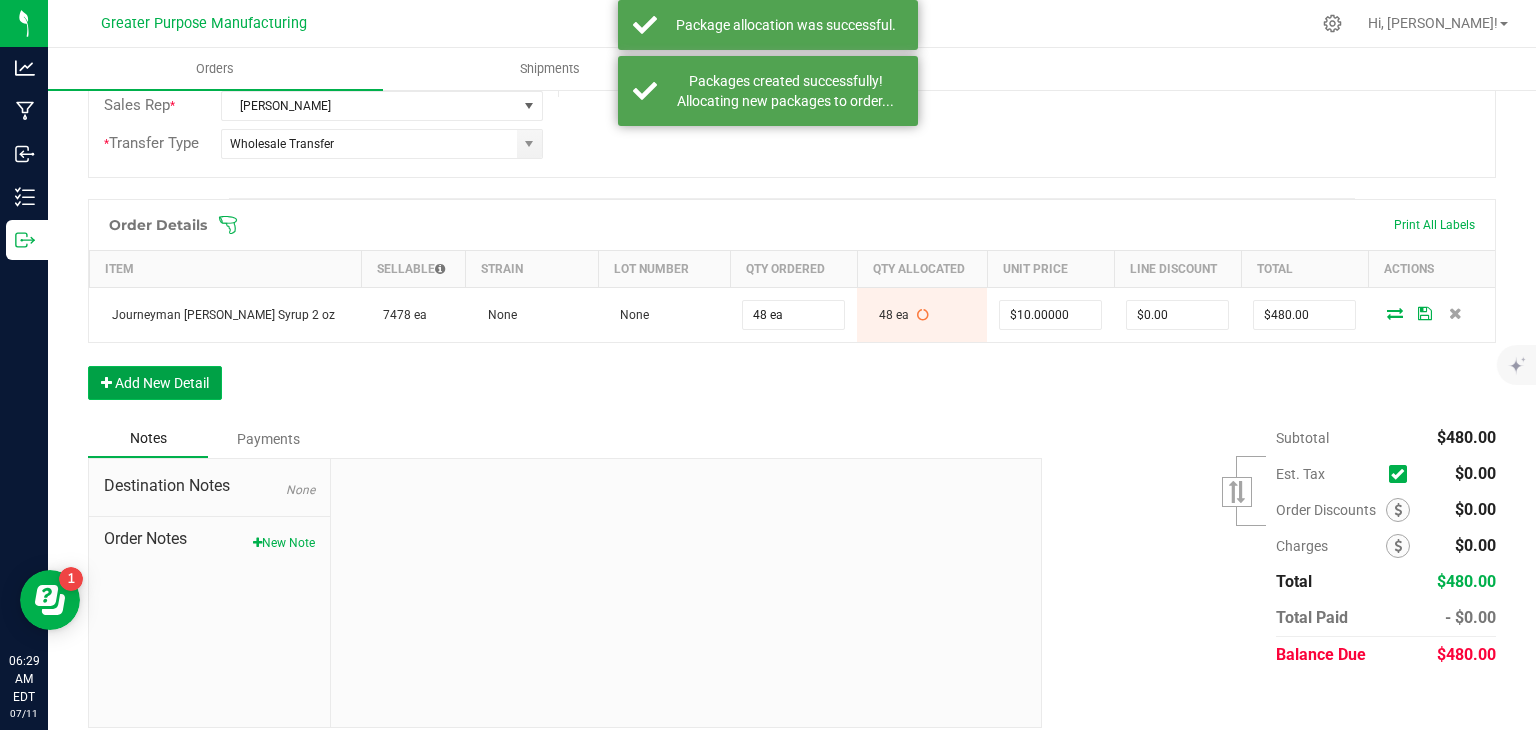 click on "Add New Detail" at bounding box center [155, 383] 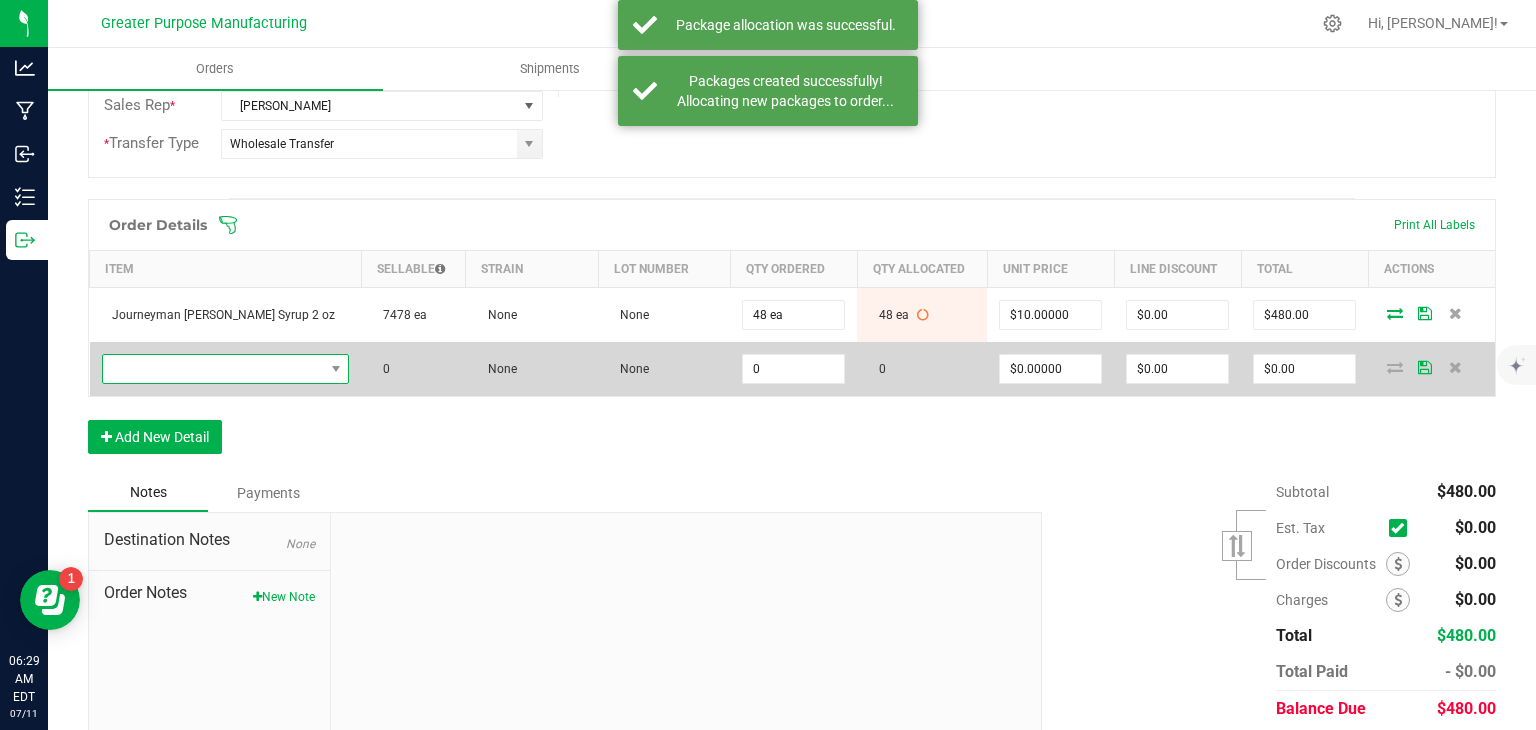 click at bounding box center (213, 369) 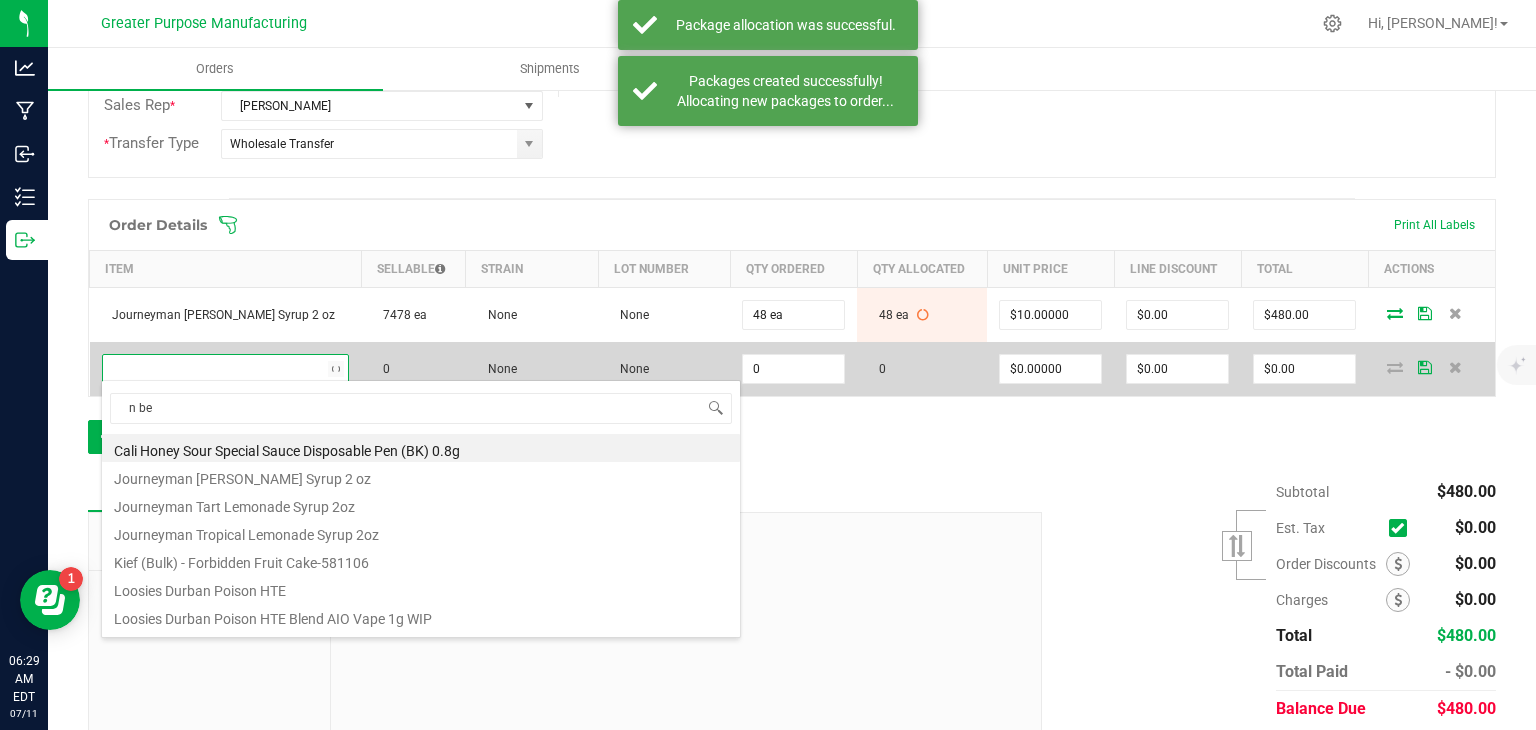 type on "n ber" 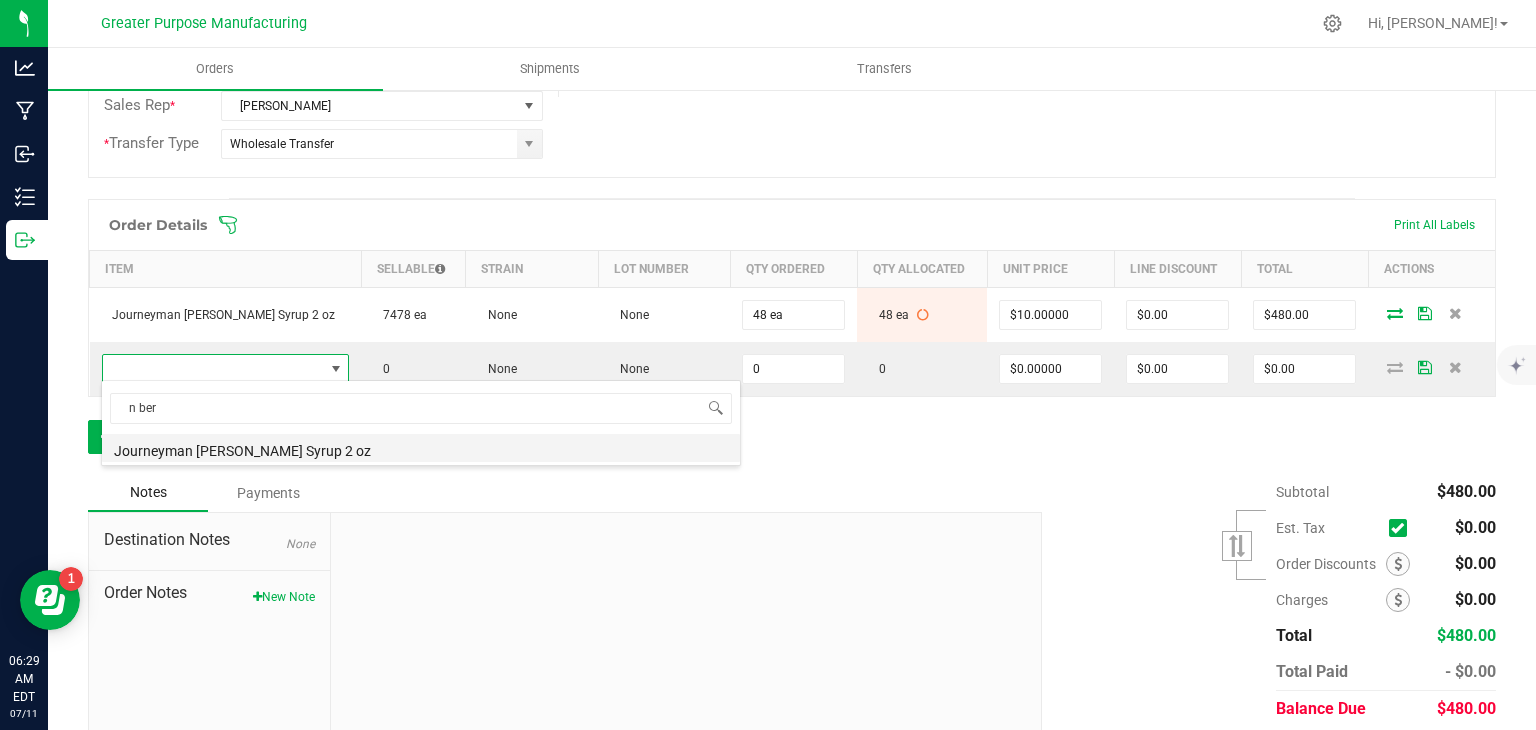 click on "Journeyman [PERSON_NAME] Syrup 2 oz" at bounding box center [421, 448] 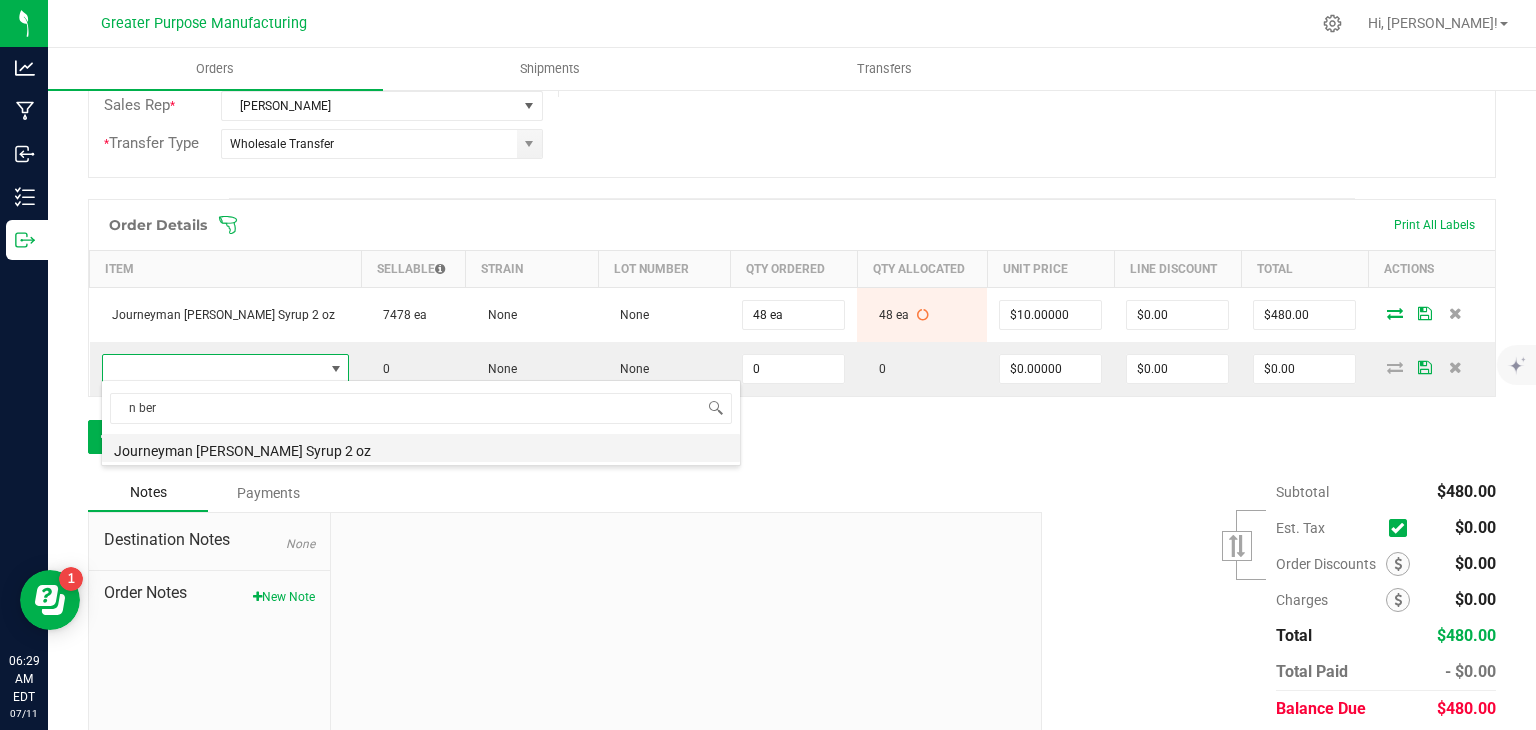 type on "0 ea" 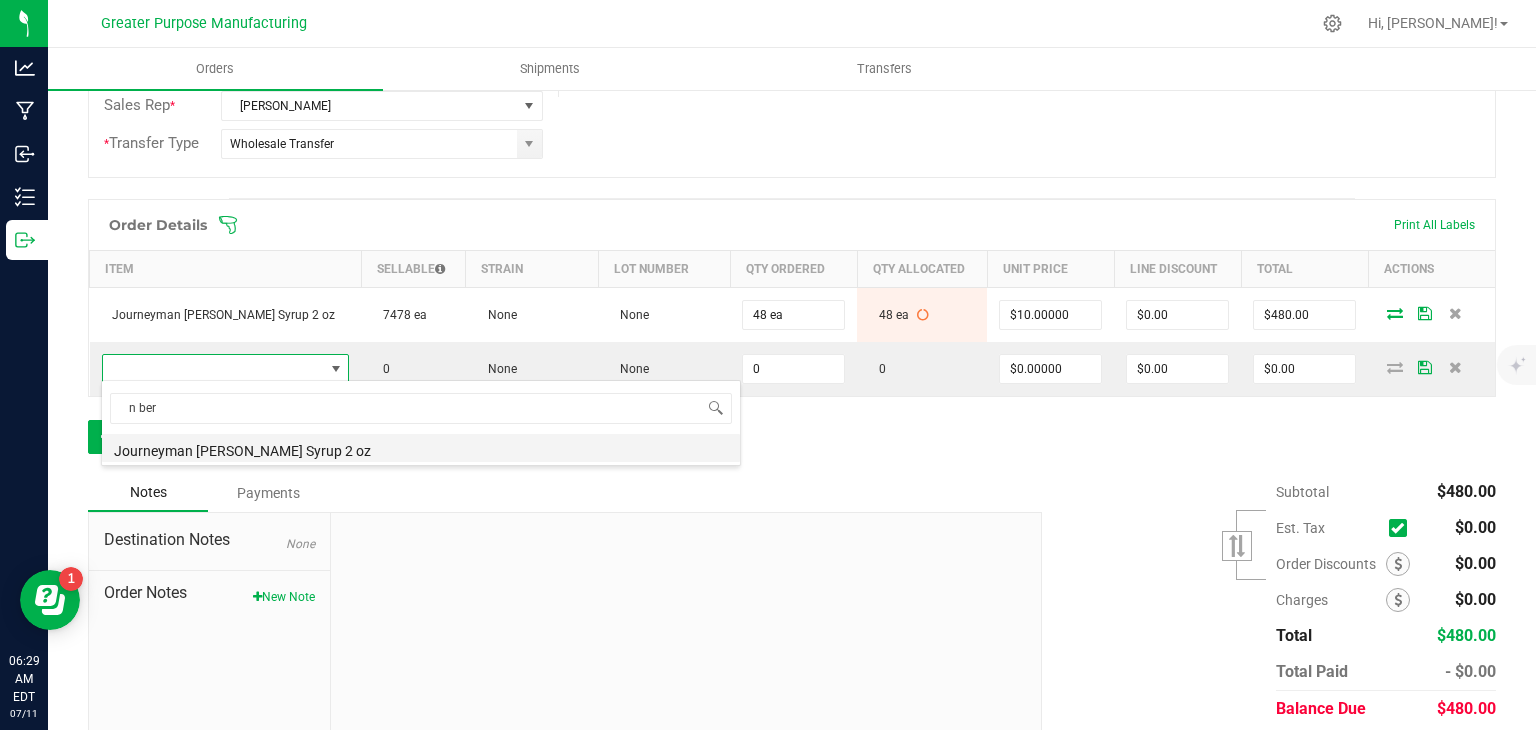 type on "$10.00000" 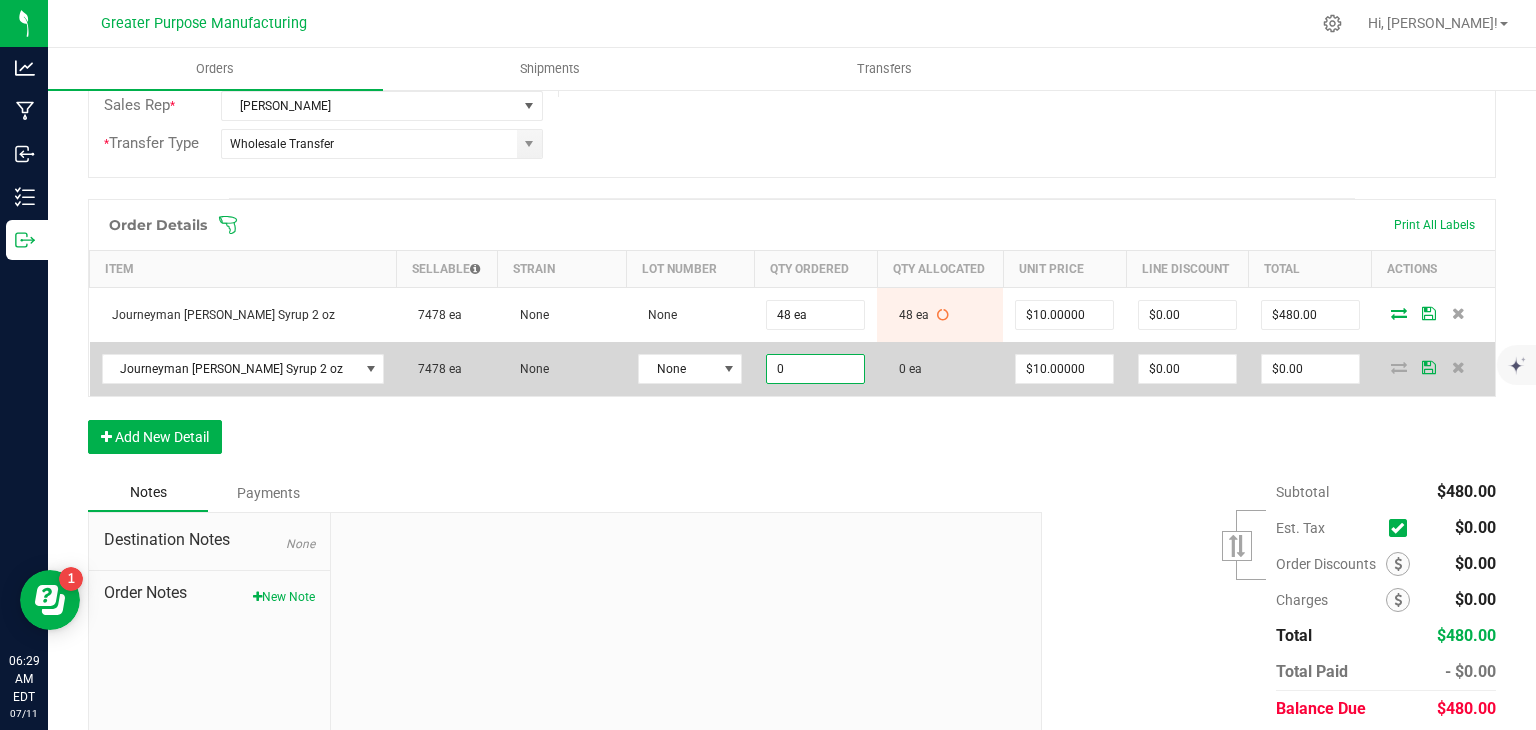 click on "0" at bounding box center (815, 369) 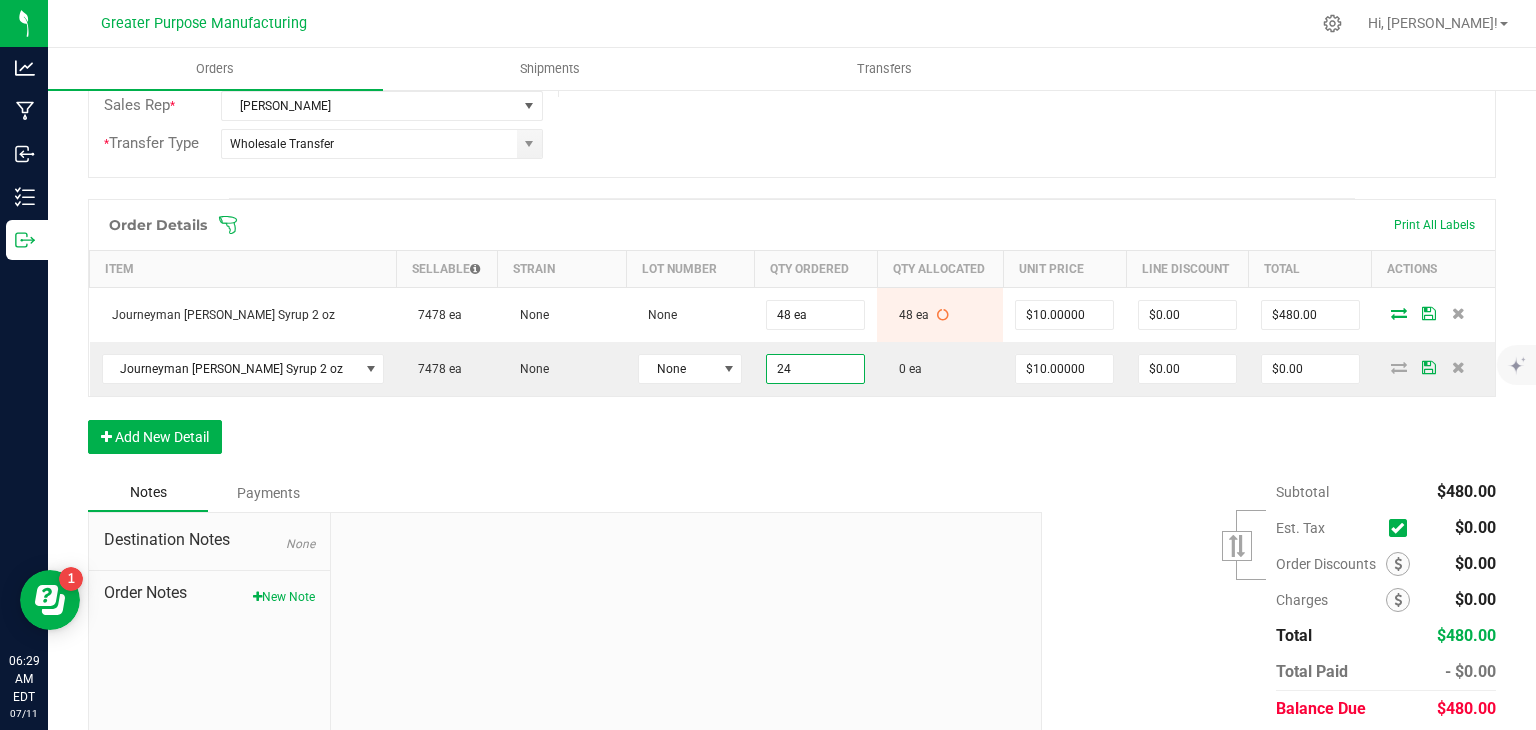 type on "24 ea" 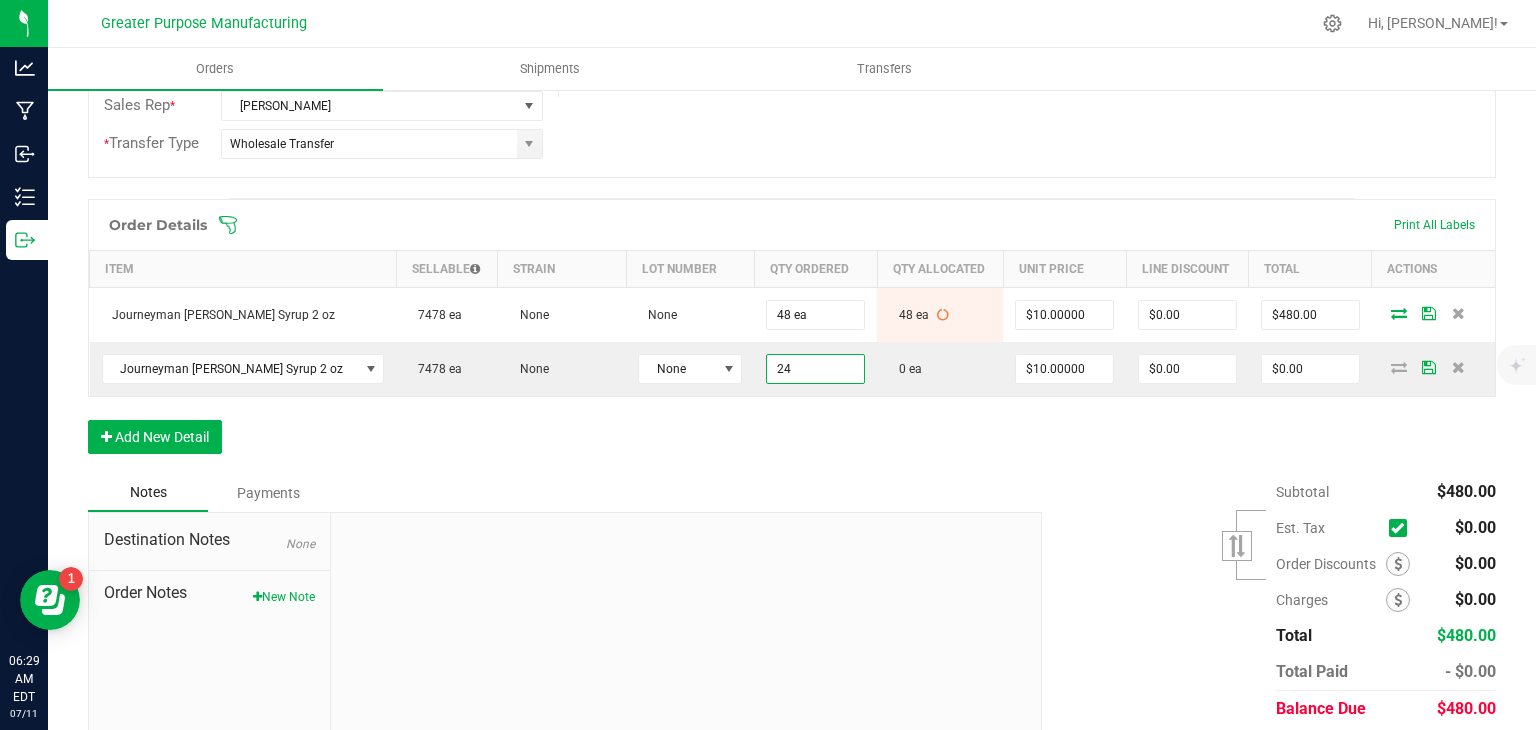type on "$240.00" 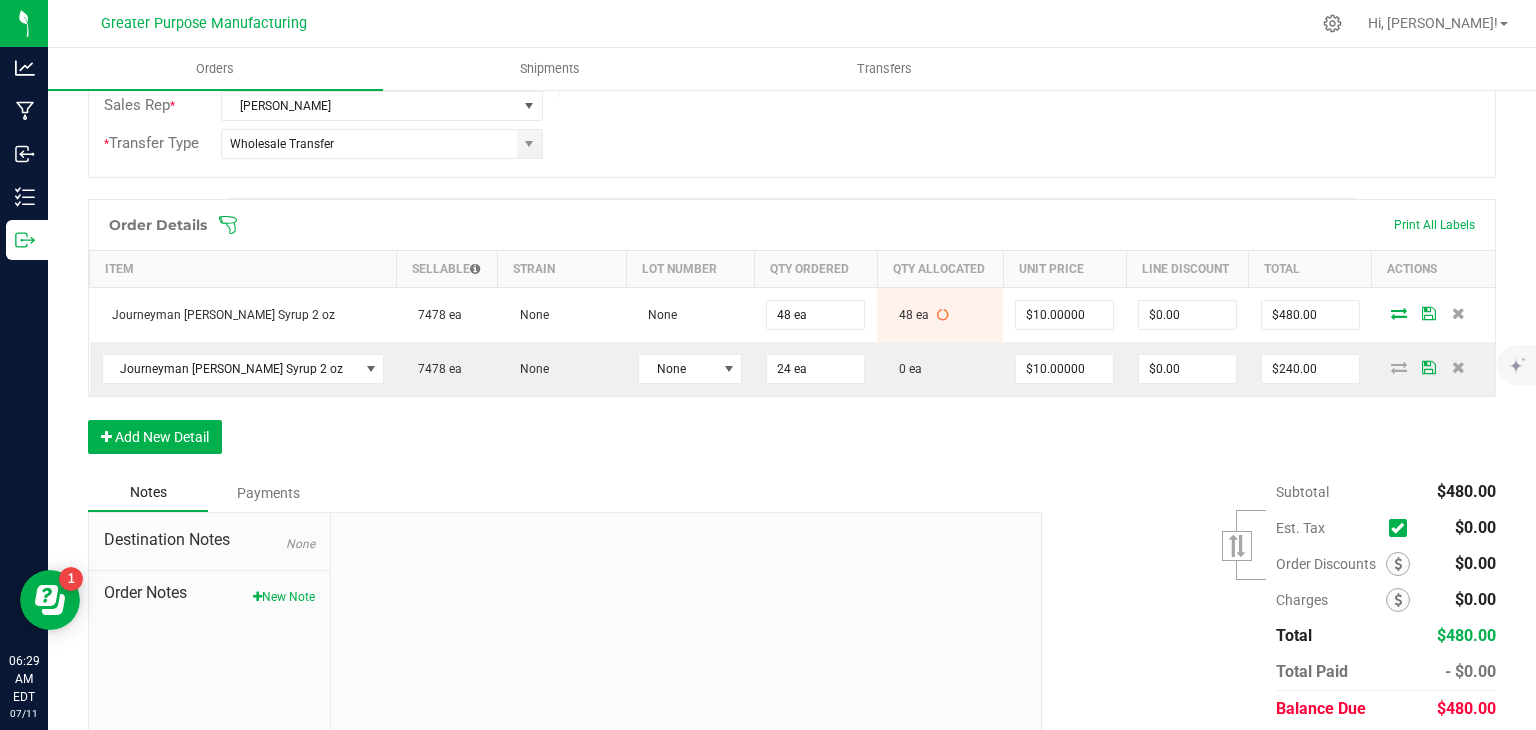 click on "Order Details Print All Labels Item  Sellable  Strain  Lot Number  Qty Ordered Qty Allocated Unit Price Line Discount Total Actions  Journeyman [PERSON_NAME] Lemonade Syrup 2 oz   7478 ea   None   None  48 ea  48 ea
$10.00000 $0.00 $480.00 Journeyman [PERSON_NAME] Lemonade Syrup 2 oz  7478 ea   None  None 24 ea  0 ea  $10.00000 $0.00 $240.00
Add New Detail" at bounding box center [792, 336] 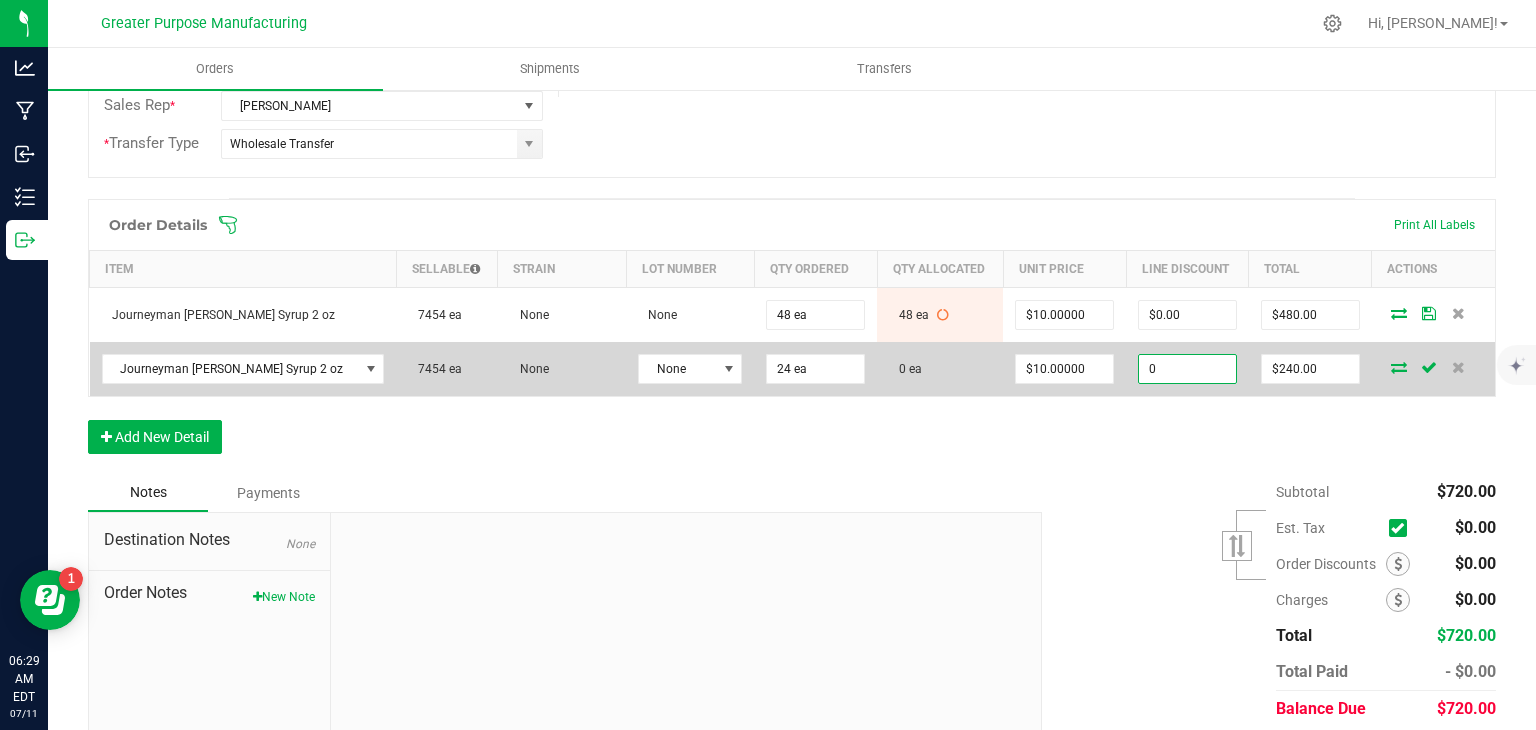 click on "0" at bounding box center [1187, 369] 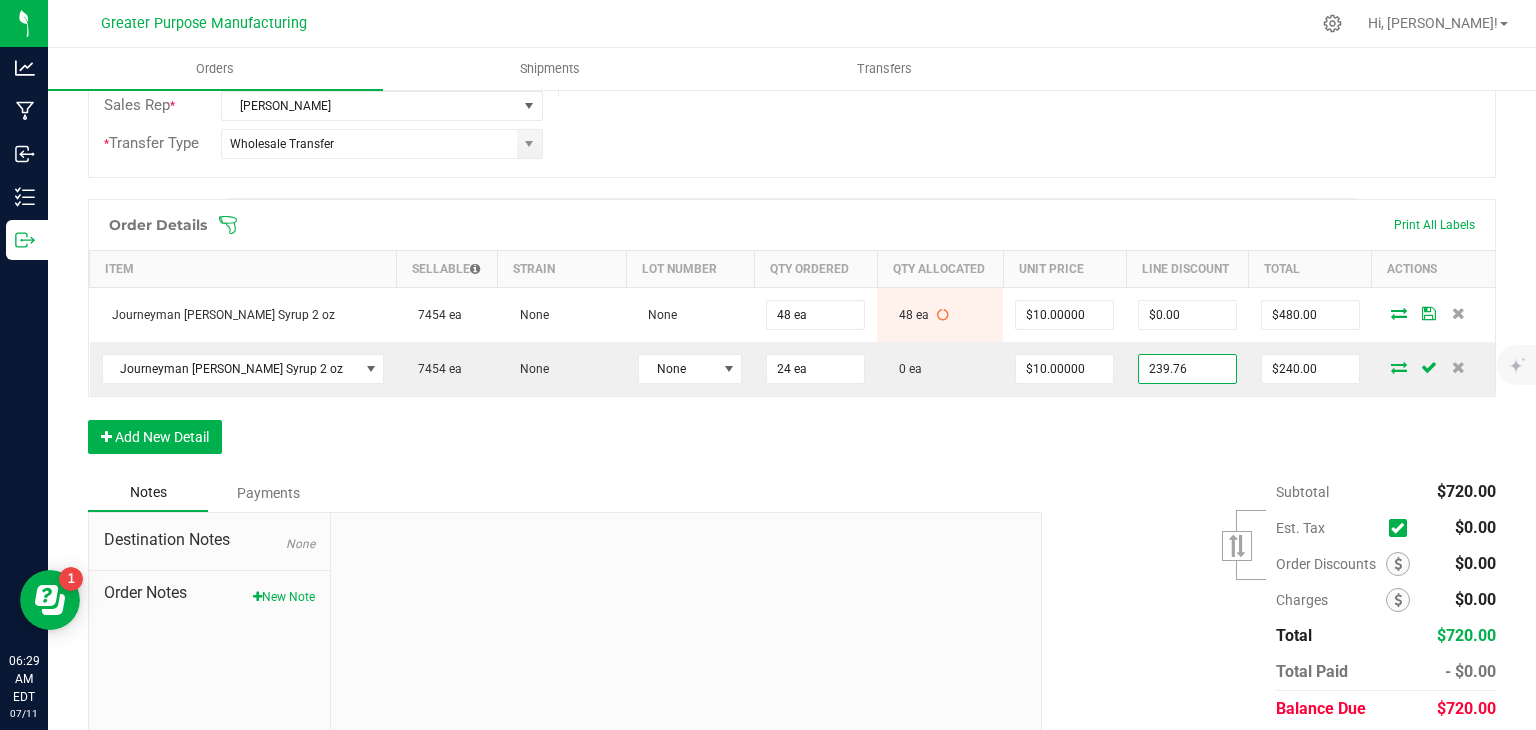 type on "$239.76" 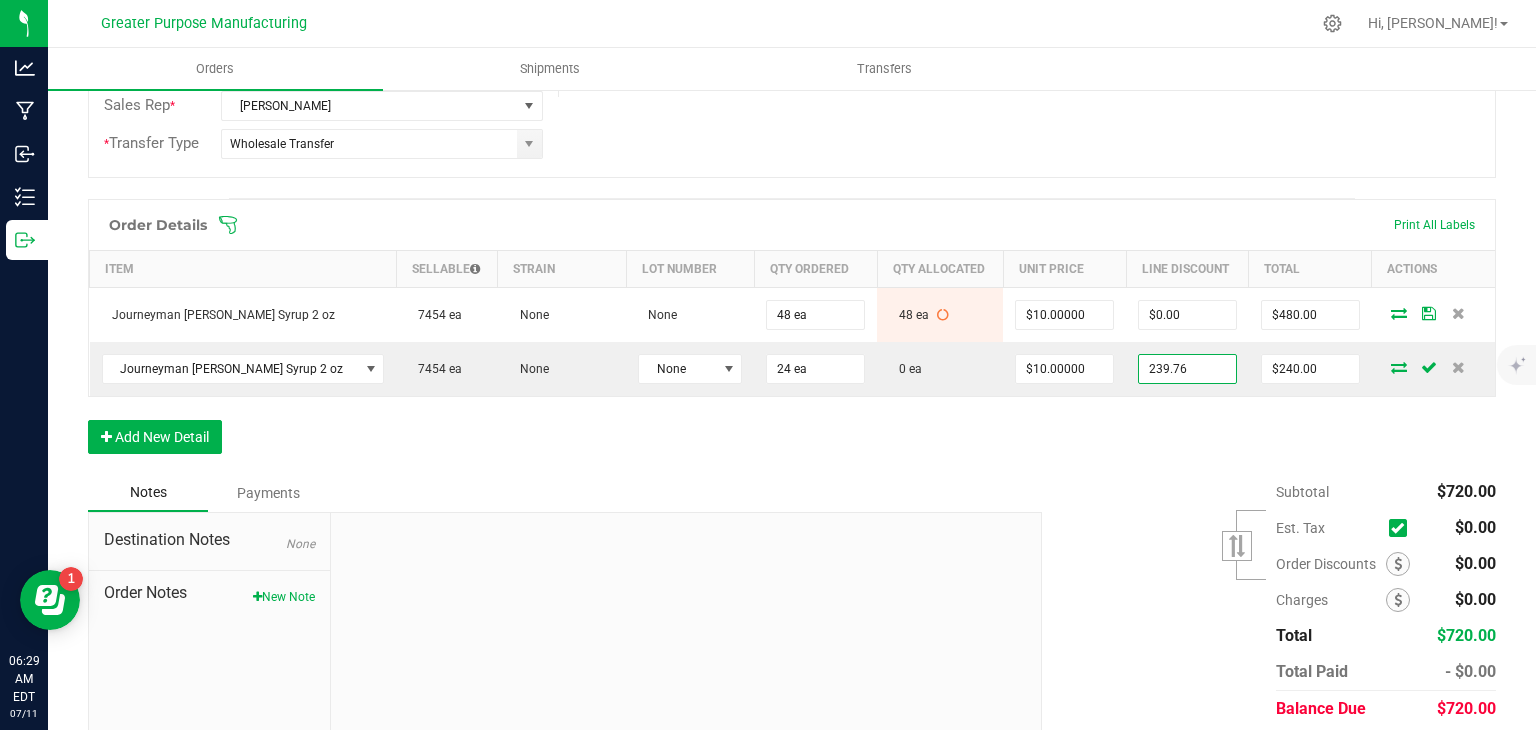 type on "$0.24" 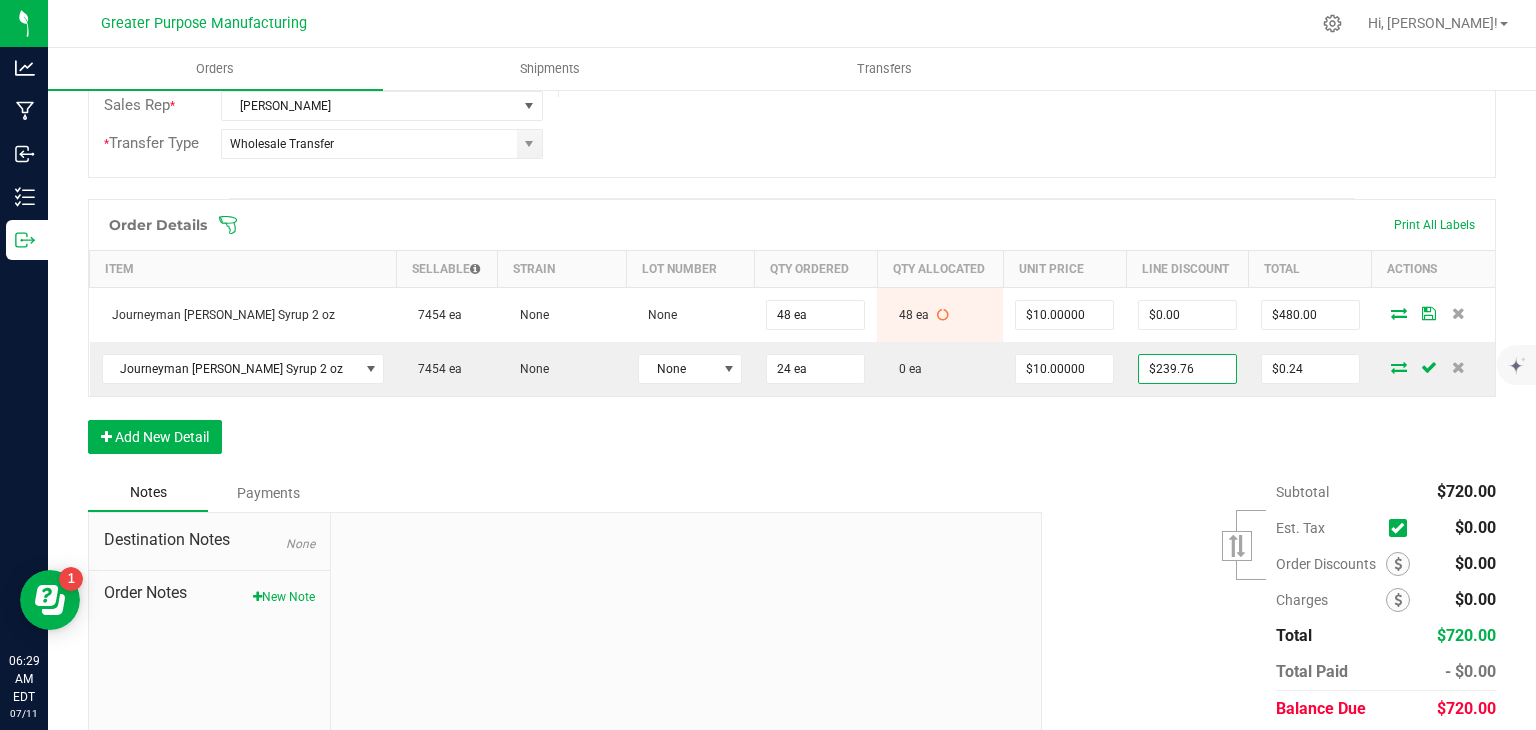 click on "Order Details Print All Labels Item  Sellable  Strain  Lot Number  Qty Ordered Qty Allocated Unit Price Line Discount Total Actions  Journeyman [PERSON_NAME] Lemonade Syrup 2 oz   7454 ea   None   None  48 ea  48 ea
$10.00000 $0.00 $480.00 Journeyman [PERSON_NAME] Lemonade Syrup 2 oz  7454 ea   None  None 24 ea  0 ea  $10.00000 $239.76 $0.24
Add New Detail" at bounding box center [792, 336] 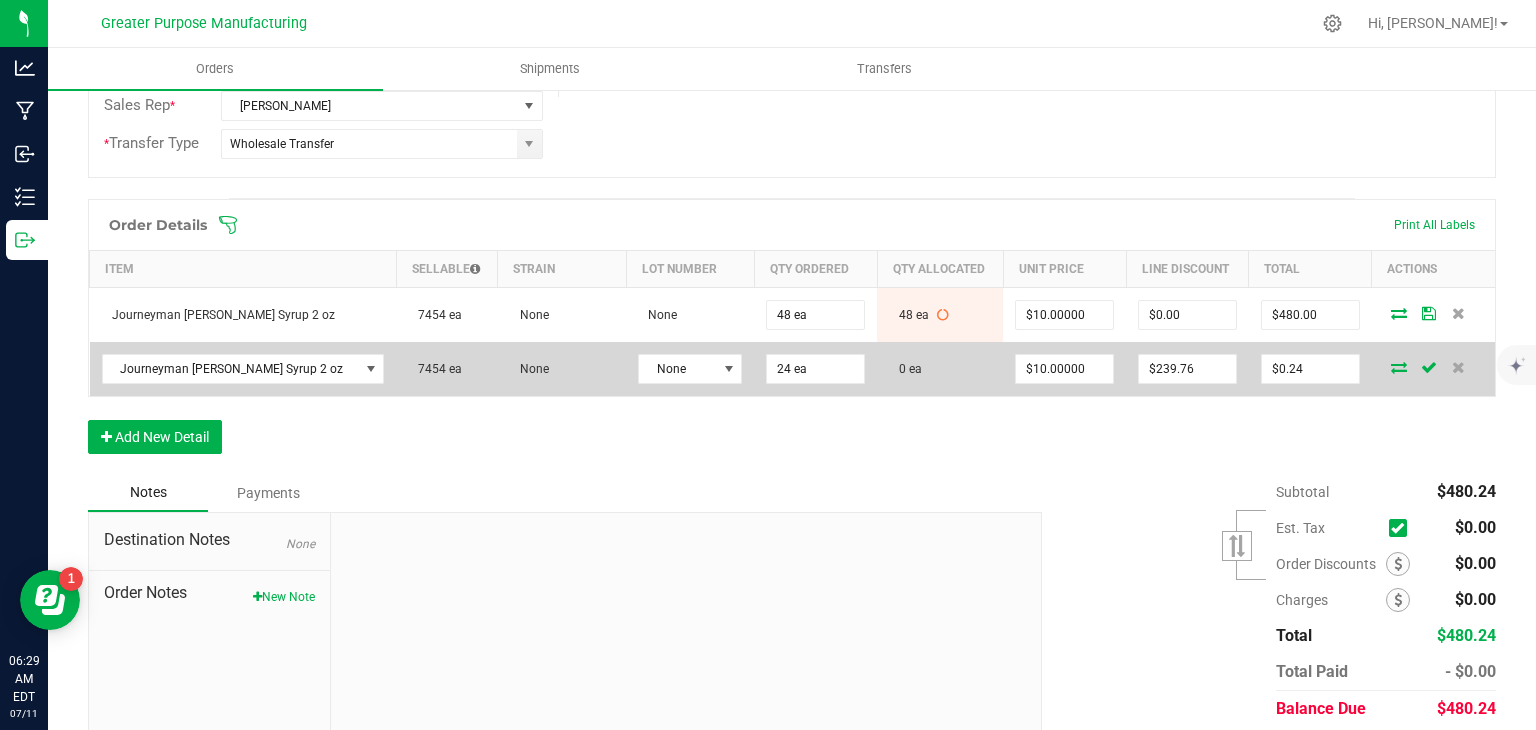 click at bounding box center [1399, 367] 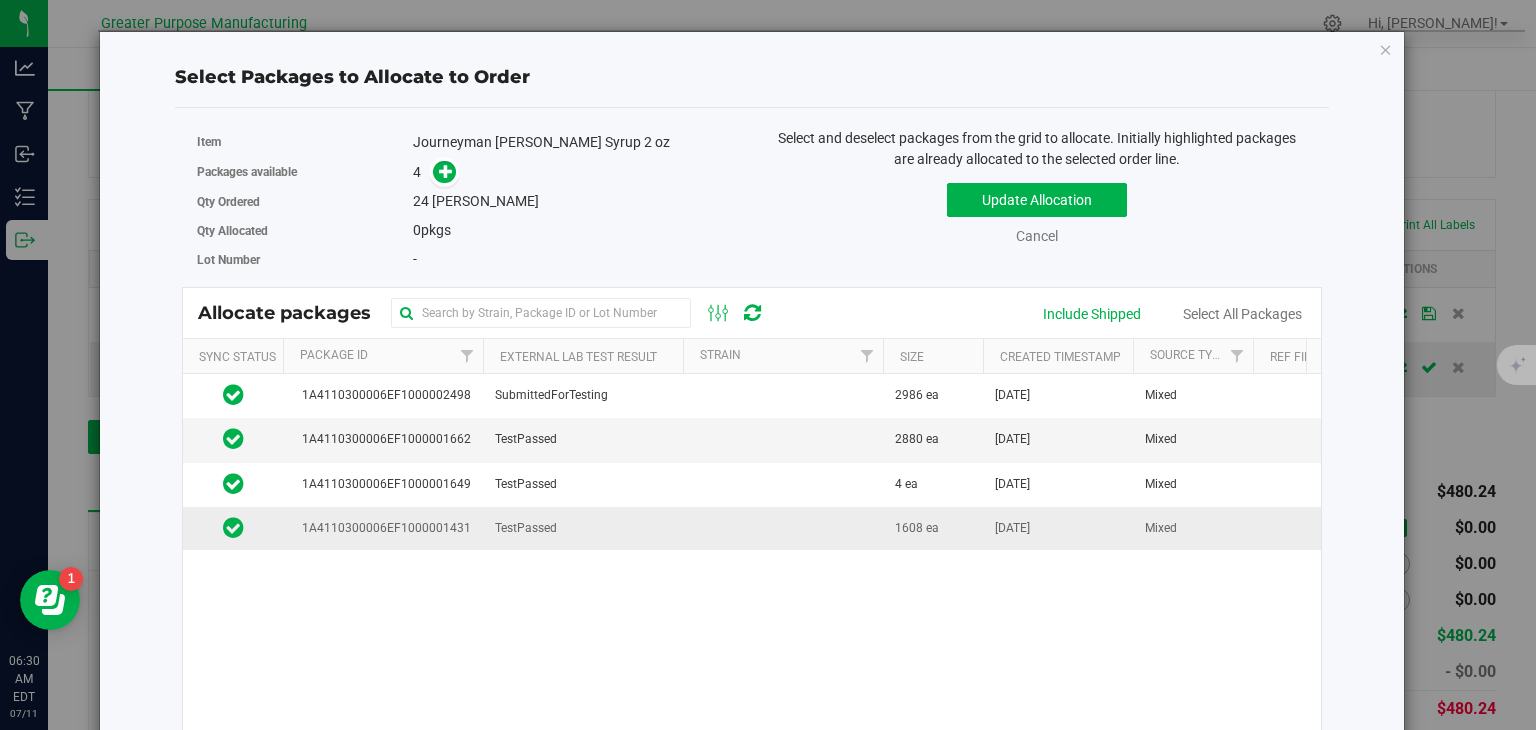 click on "TestPassed" at bounding box center [583, 528] 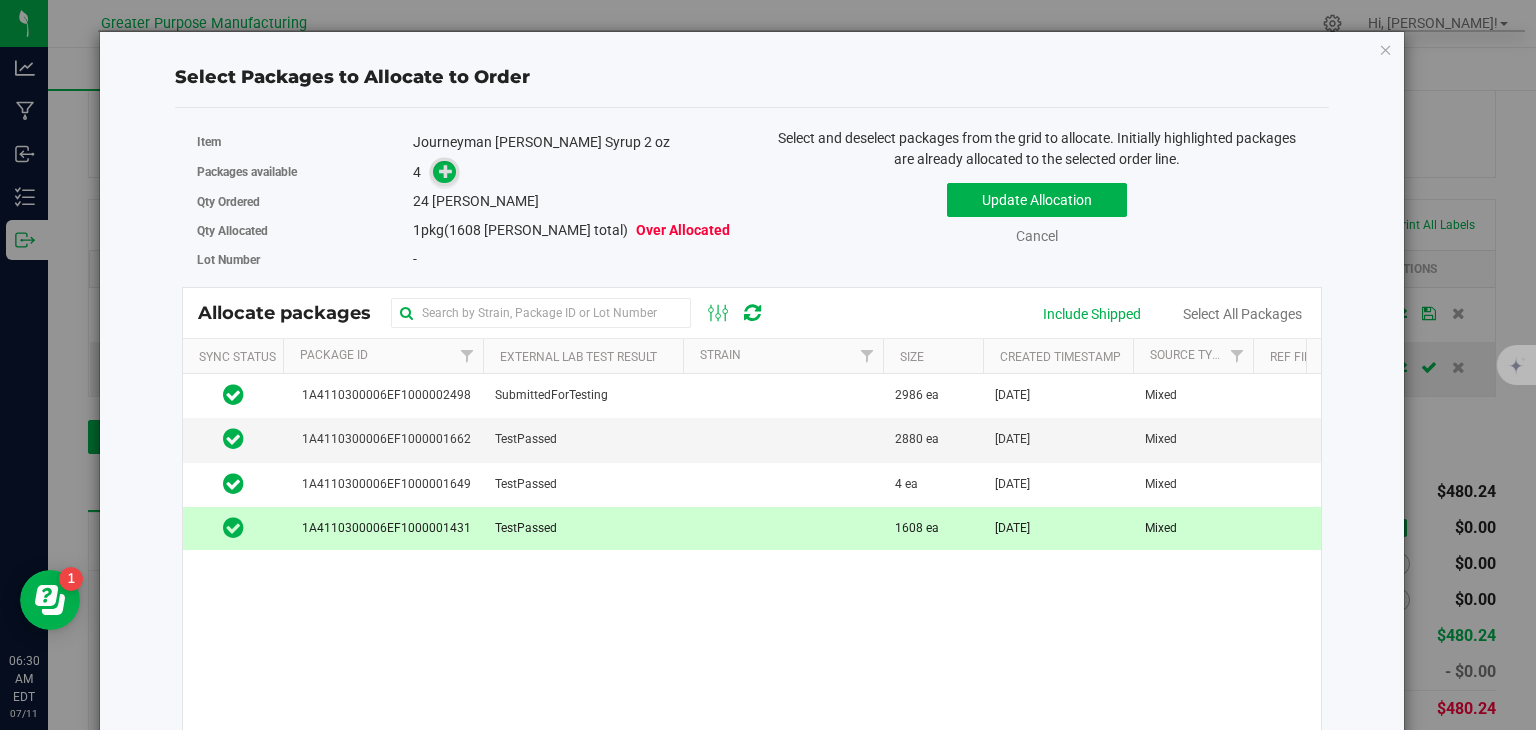 click at bounding box center (446, 171) 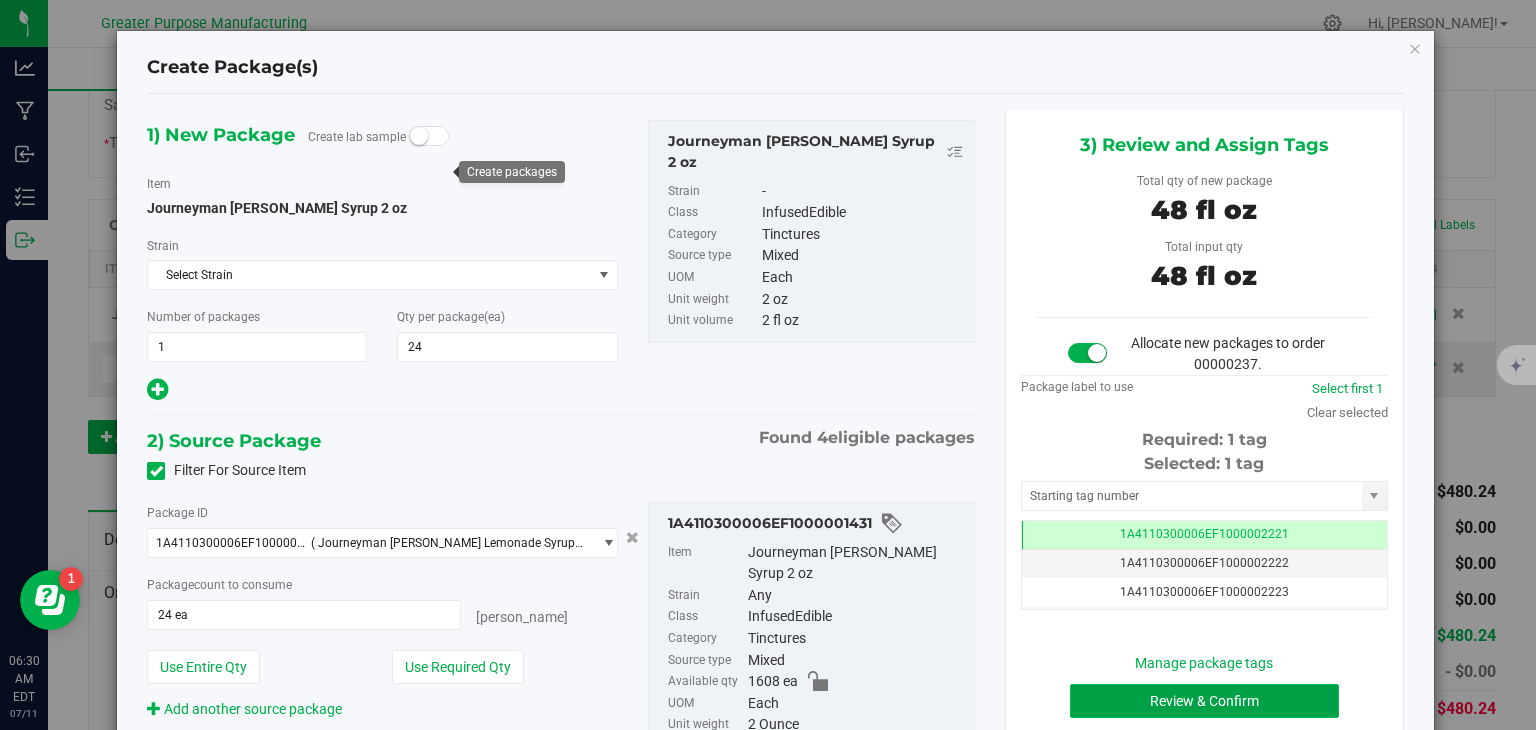 click on "Review & Confirm" at bounding box center [1204, 701] 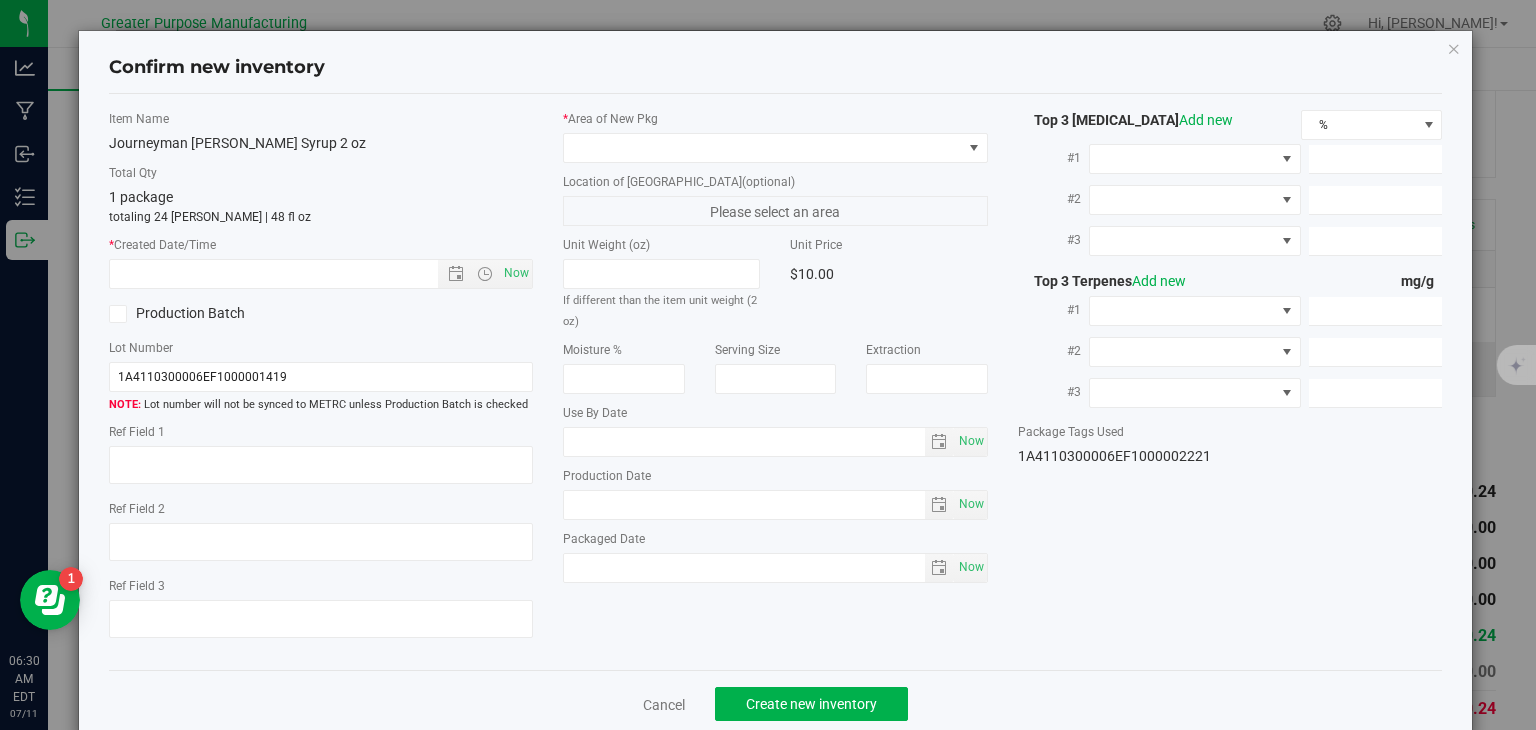 type on "[DATE]" 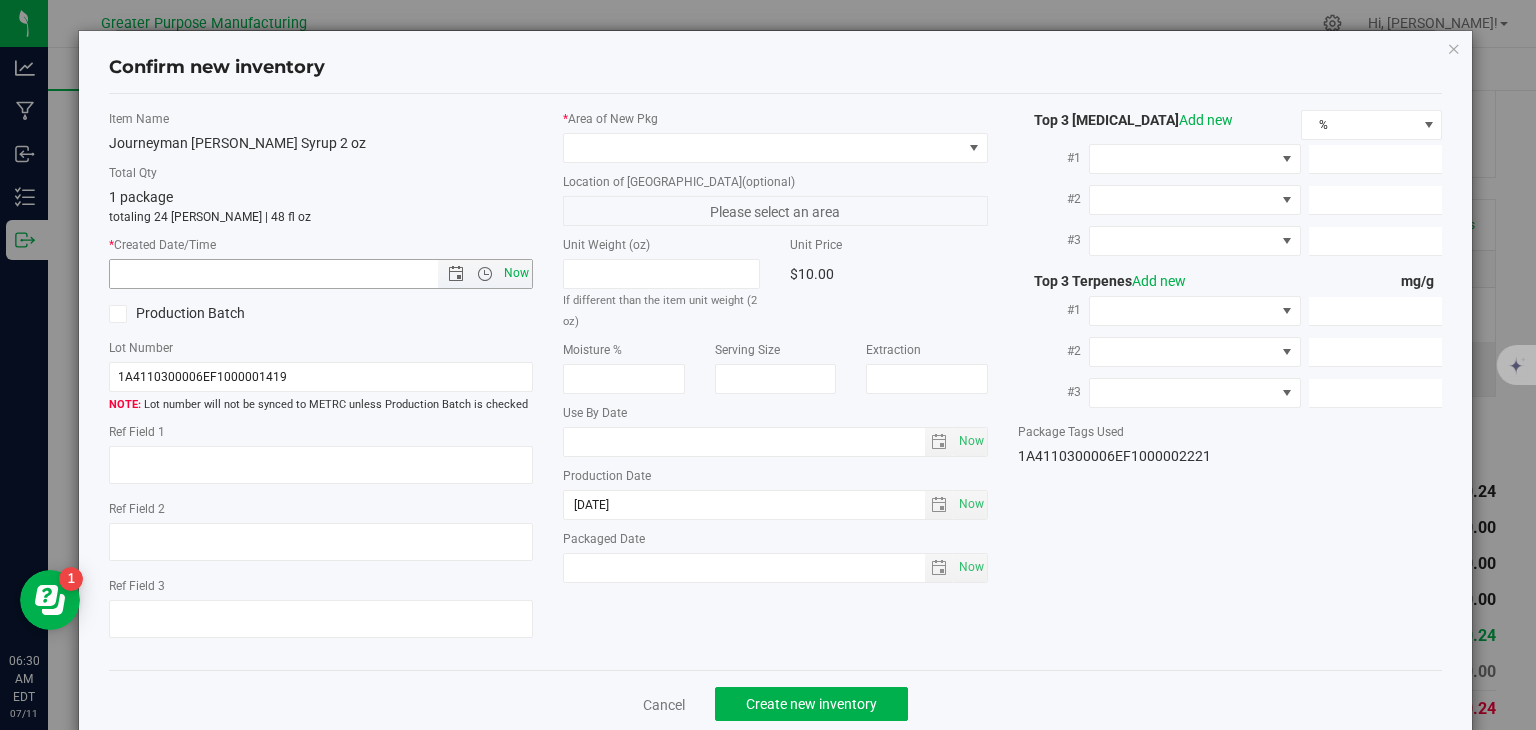 click on "Now" at bounding box center (517, 273) 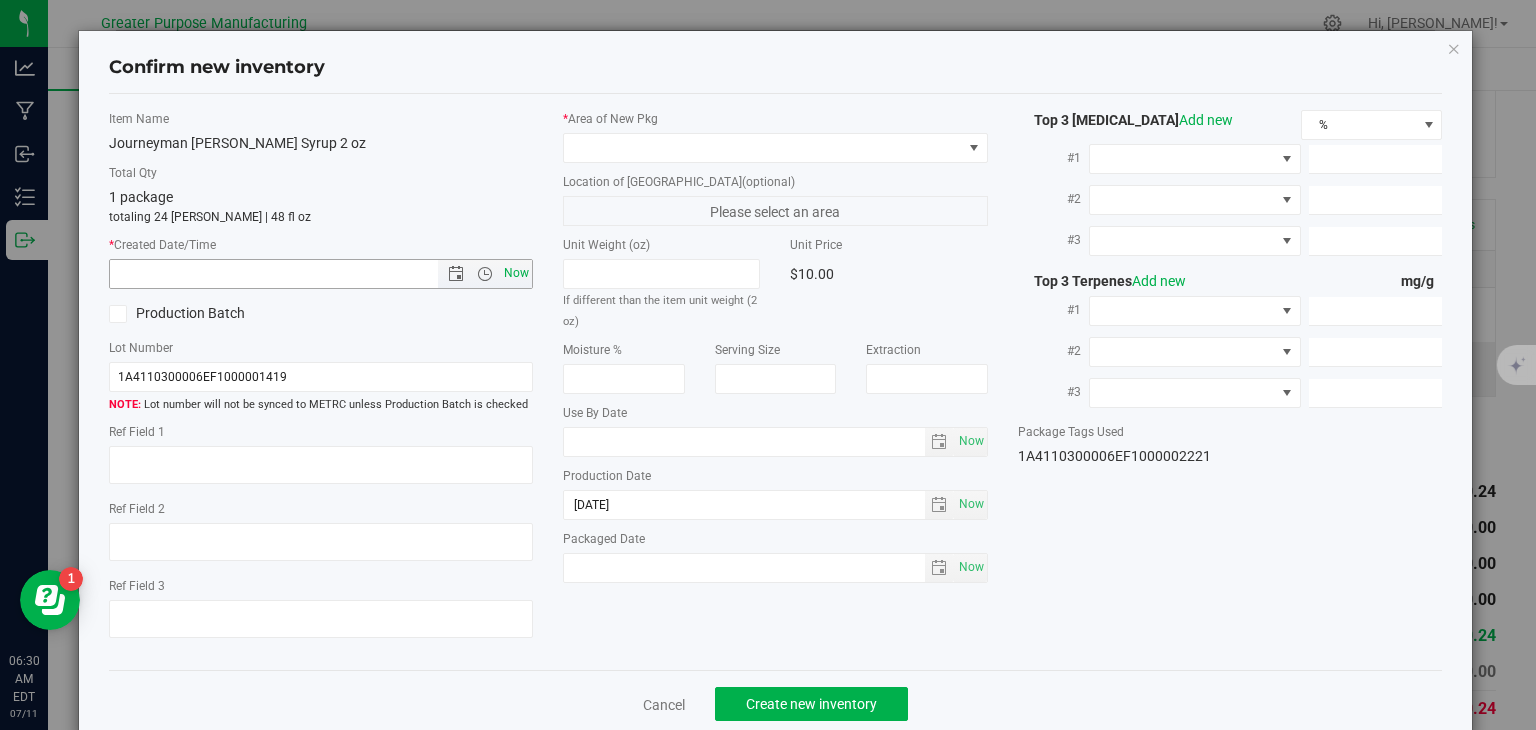 type on "[DATE] 6:30 AM" 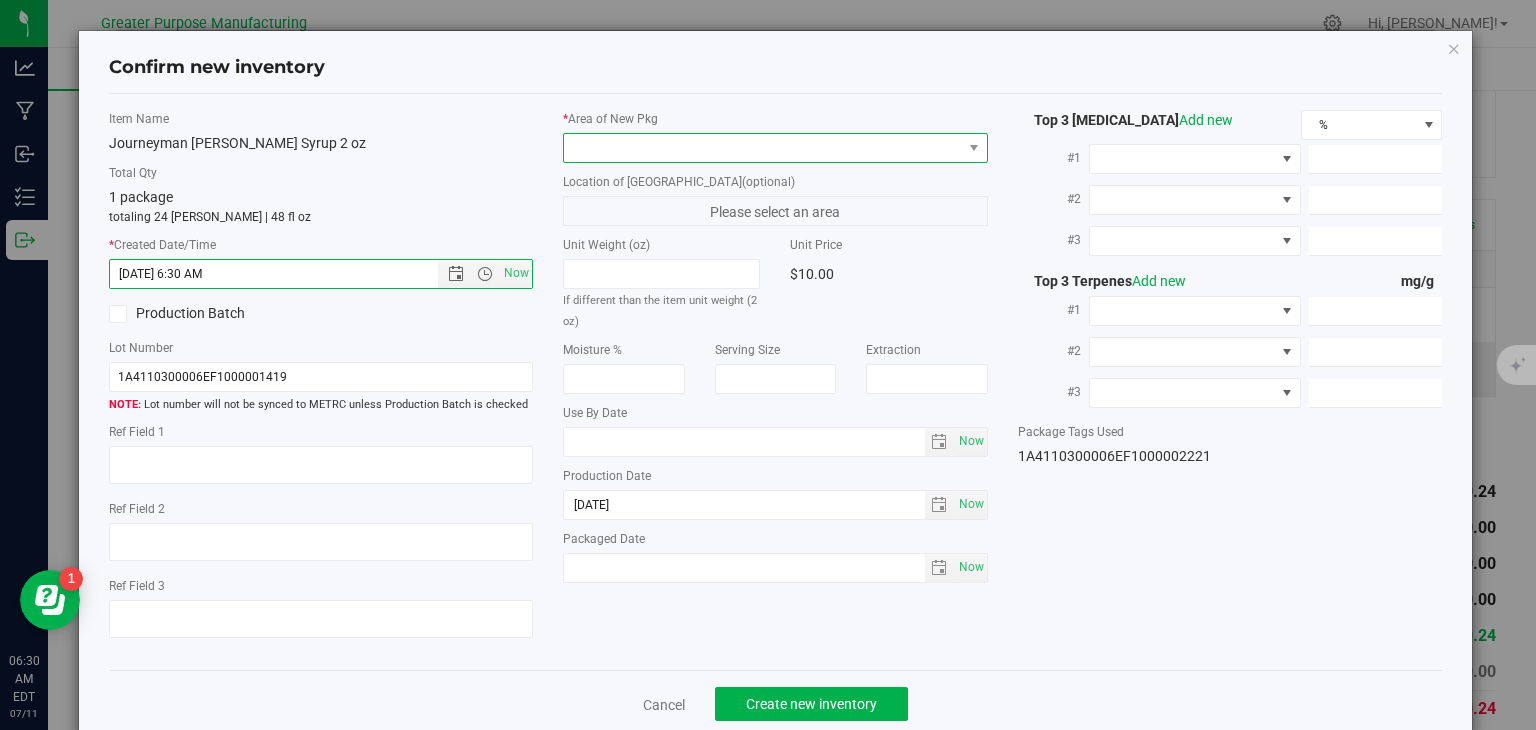 click at bounding box center (763, 148) 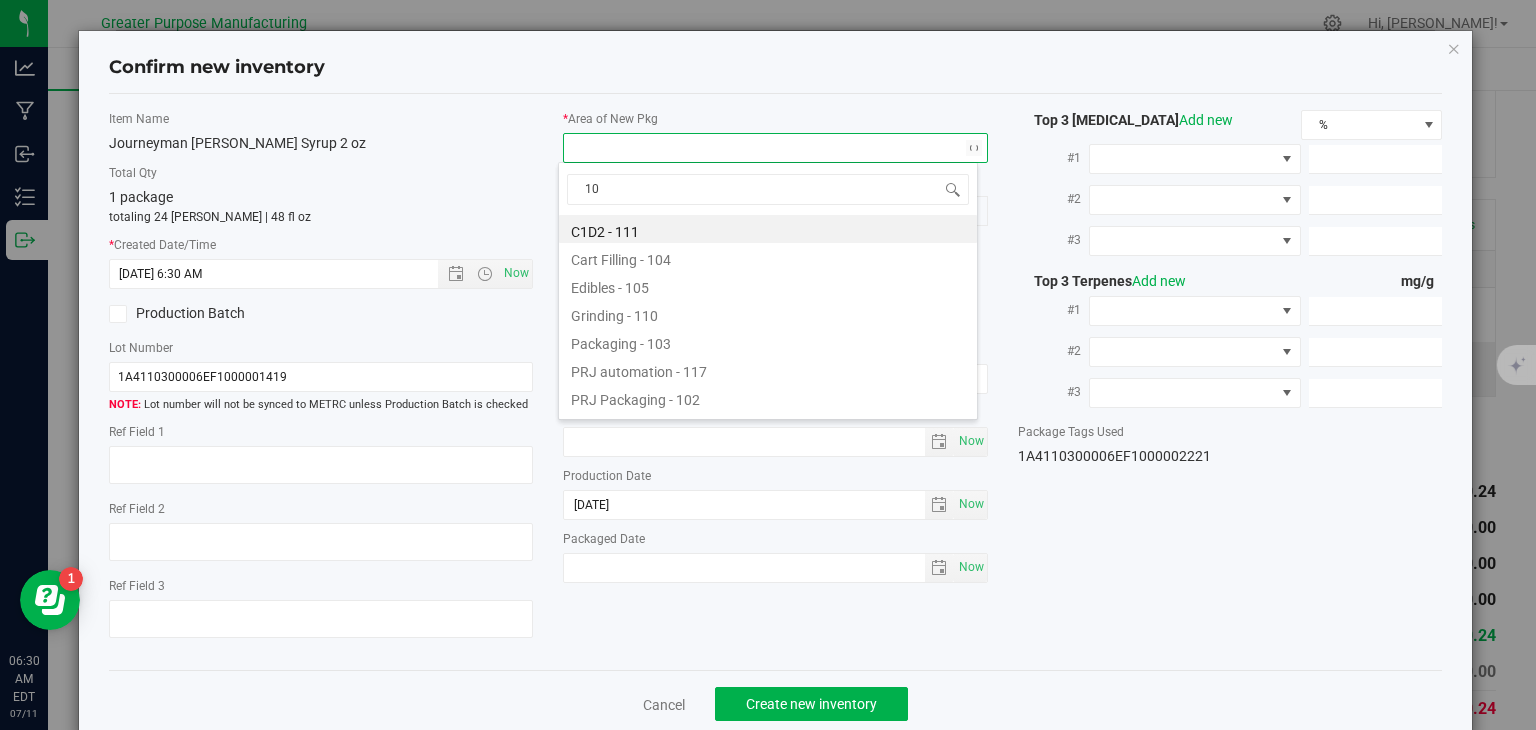 type on "108" 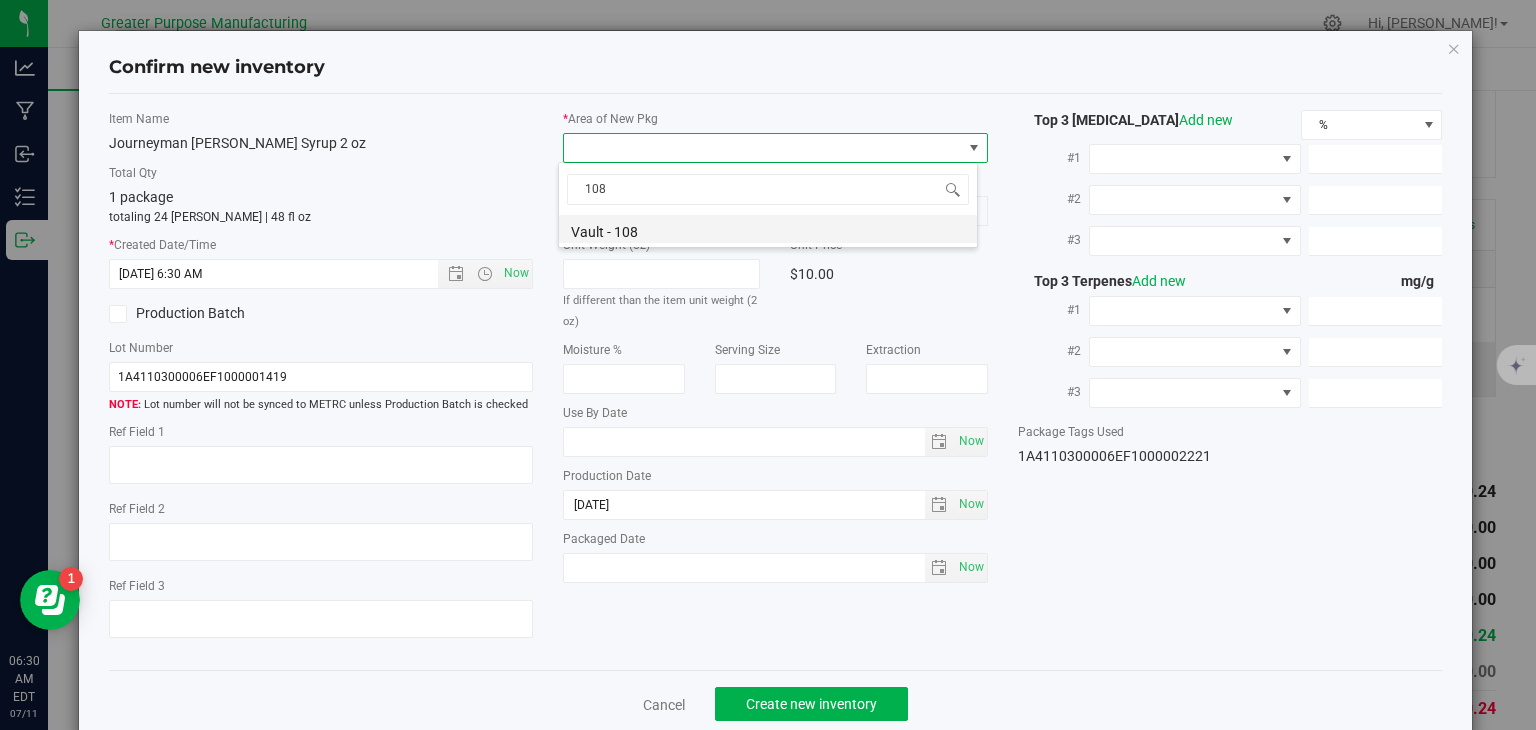 click on "Vault - 108" at bounding box center [768, 229] 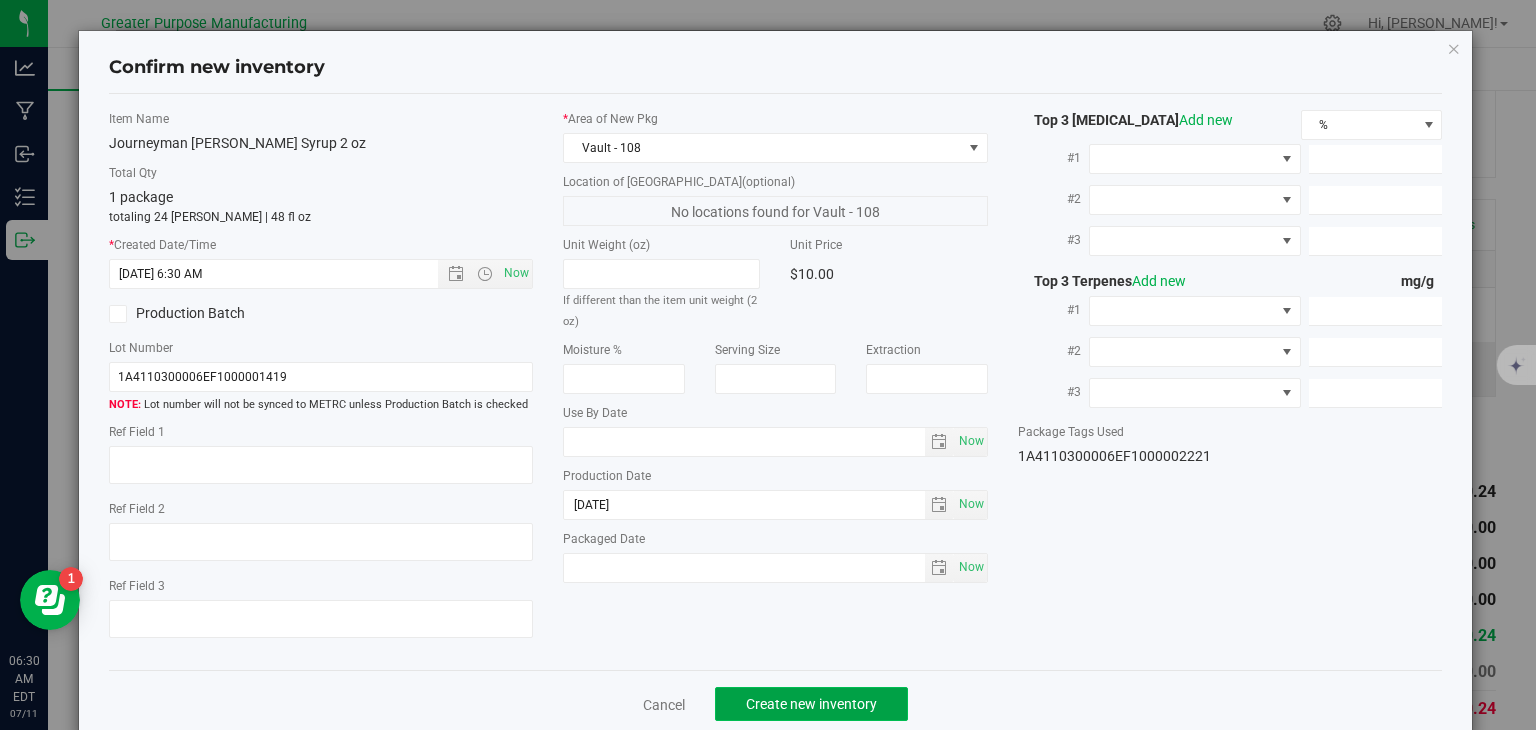 click on "Create new inventory" 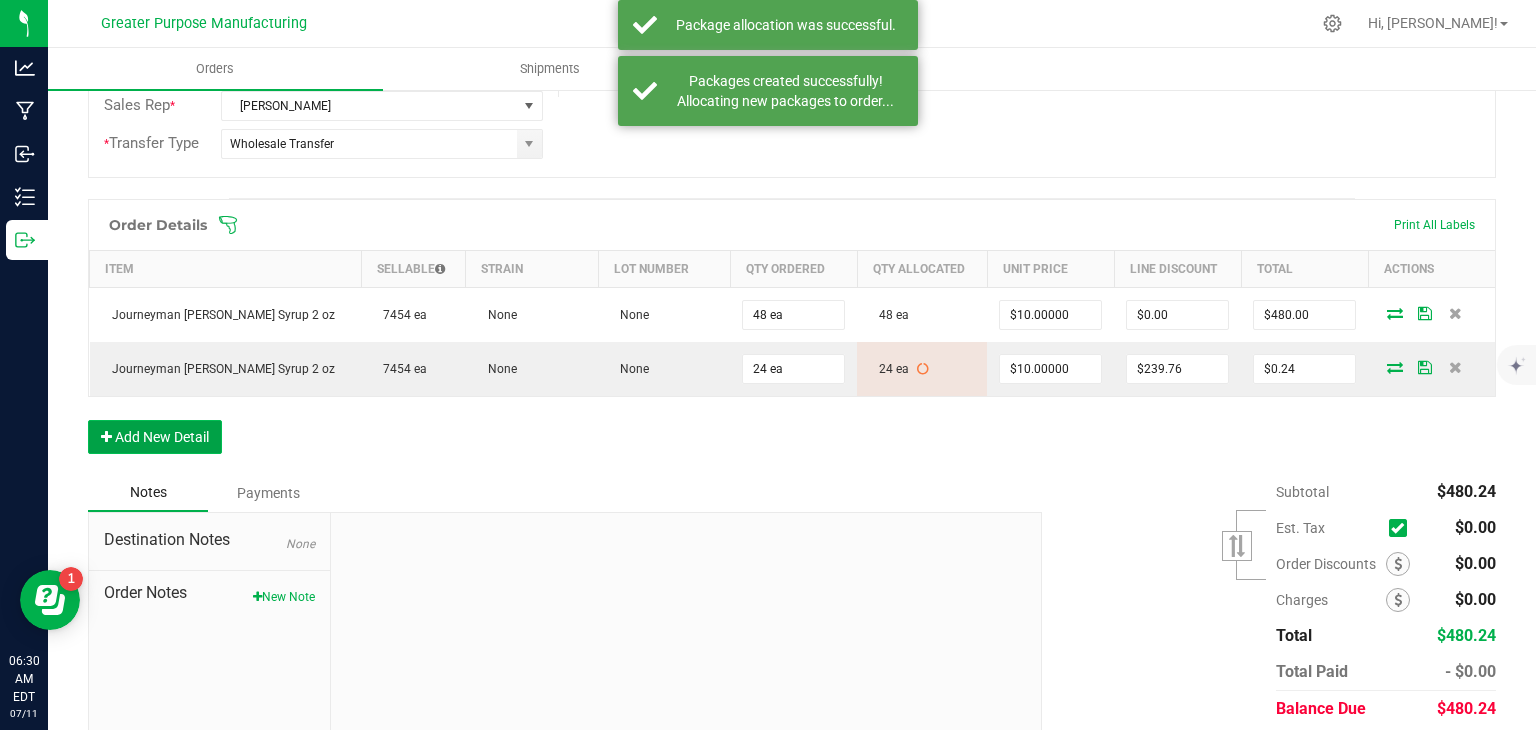 click on "Add New Detail" at bounding box center [155, 437] 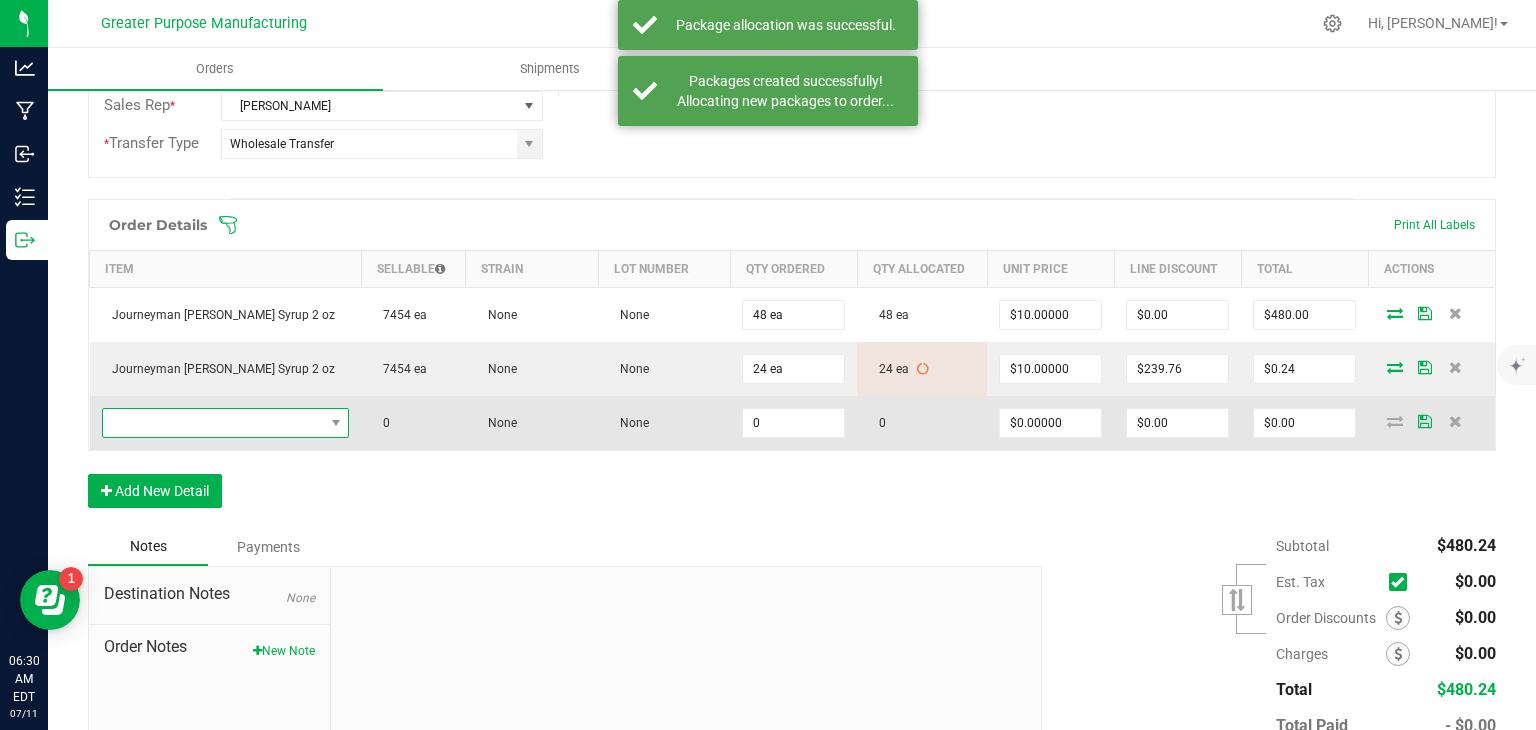 click at bounding box center (213, 423) 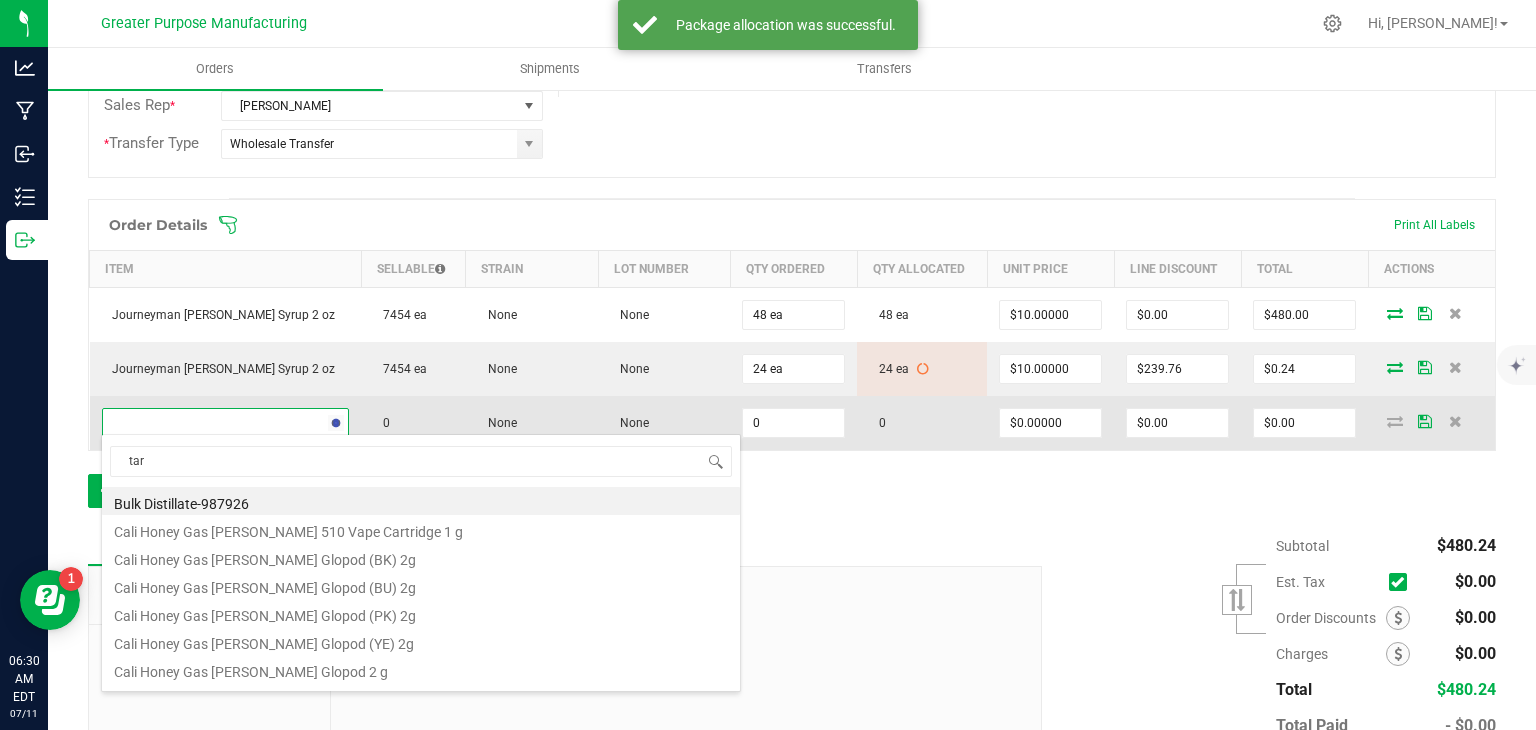 type on "tart" 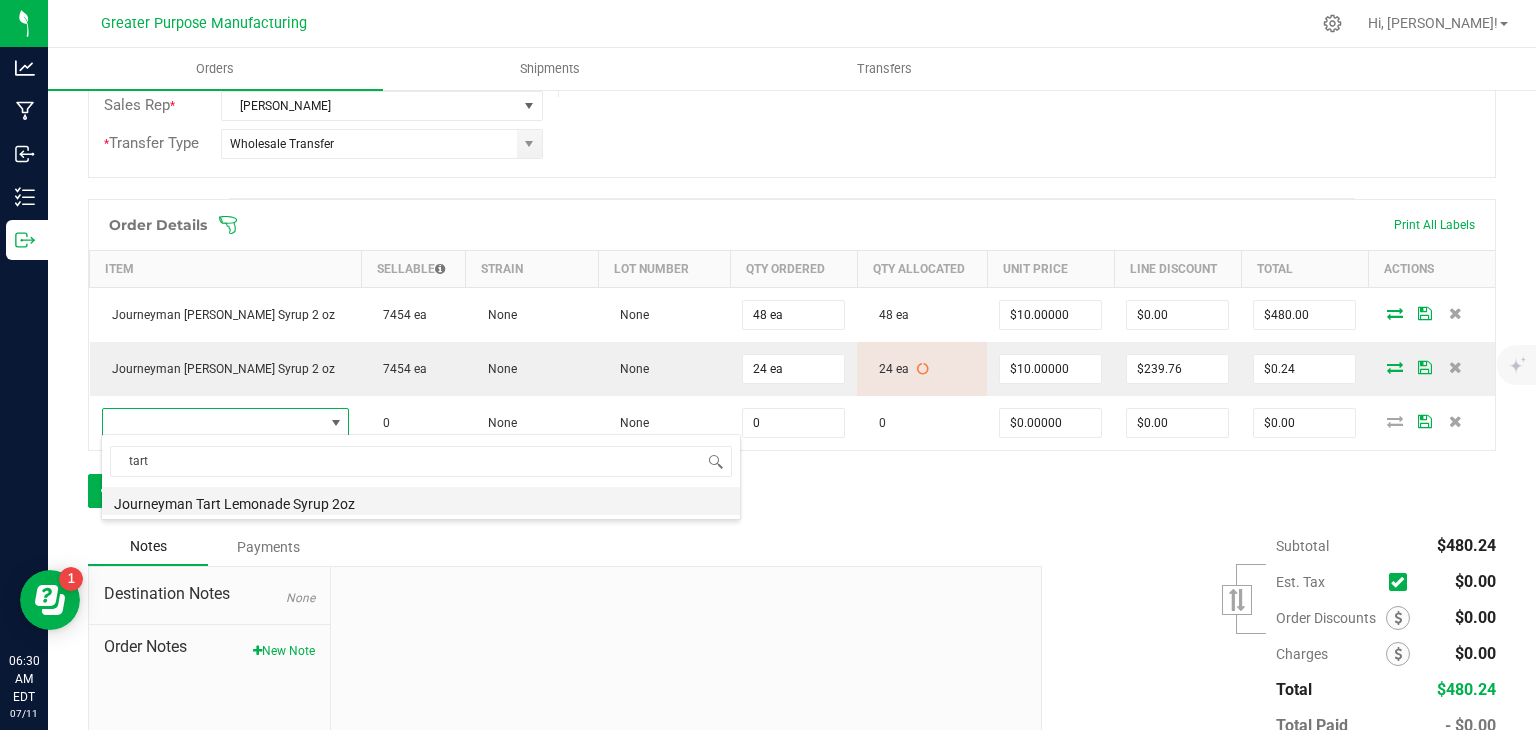 click on "Journeyman Tart Lemonade Syrup 2oz" at bounding box center (421, 501) 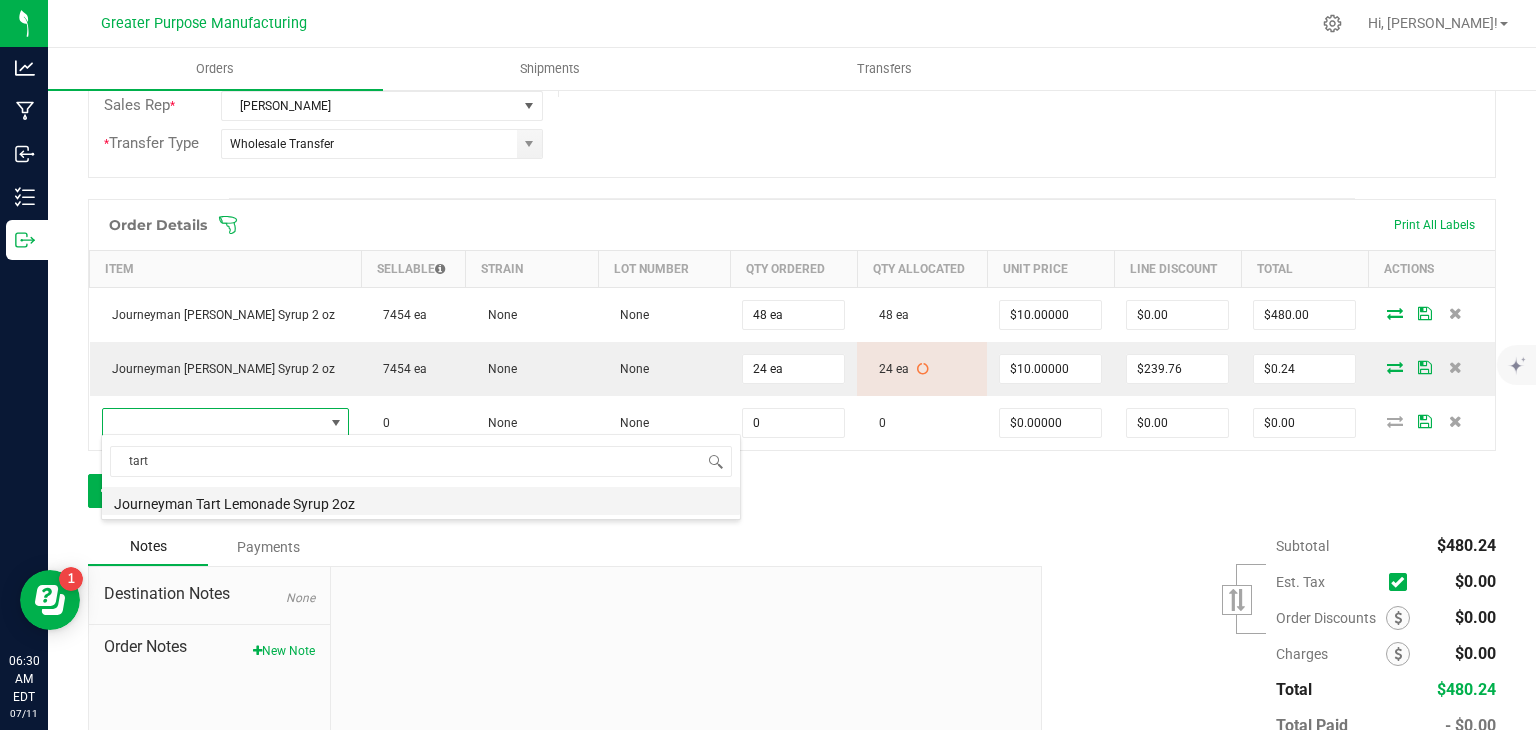 type on "0 ea" 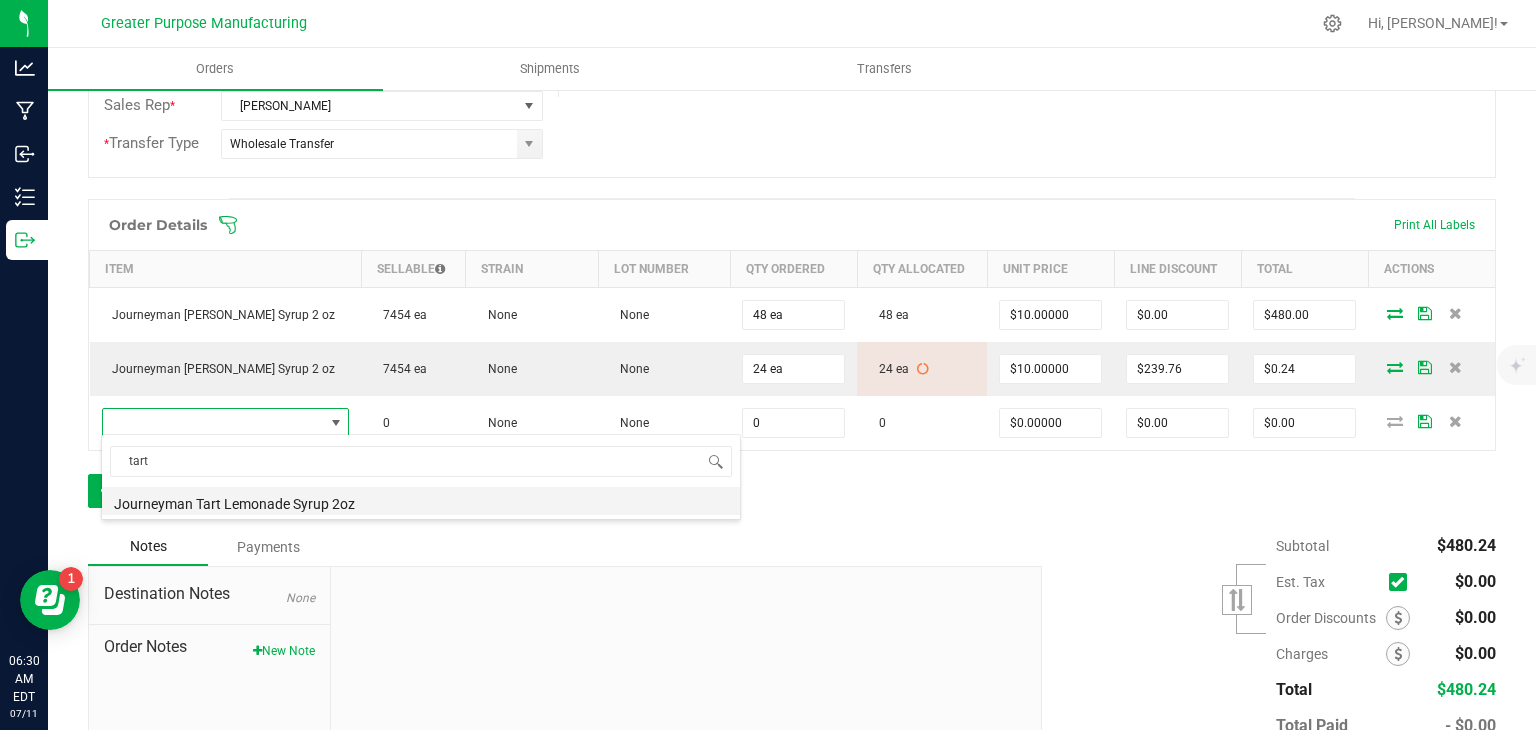 type on "$10.00000" 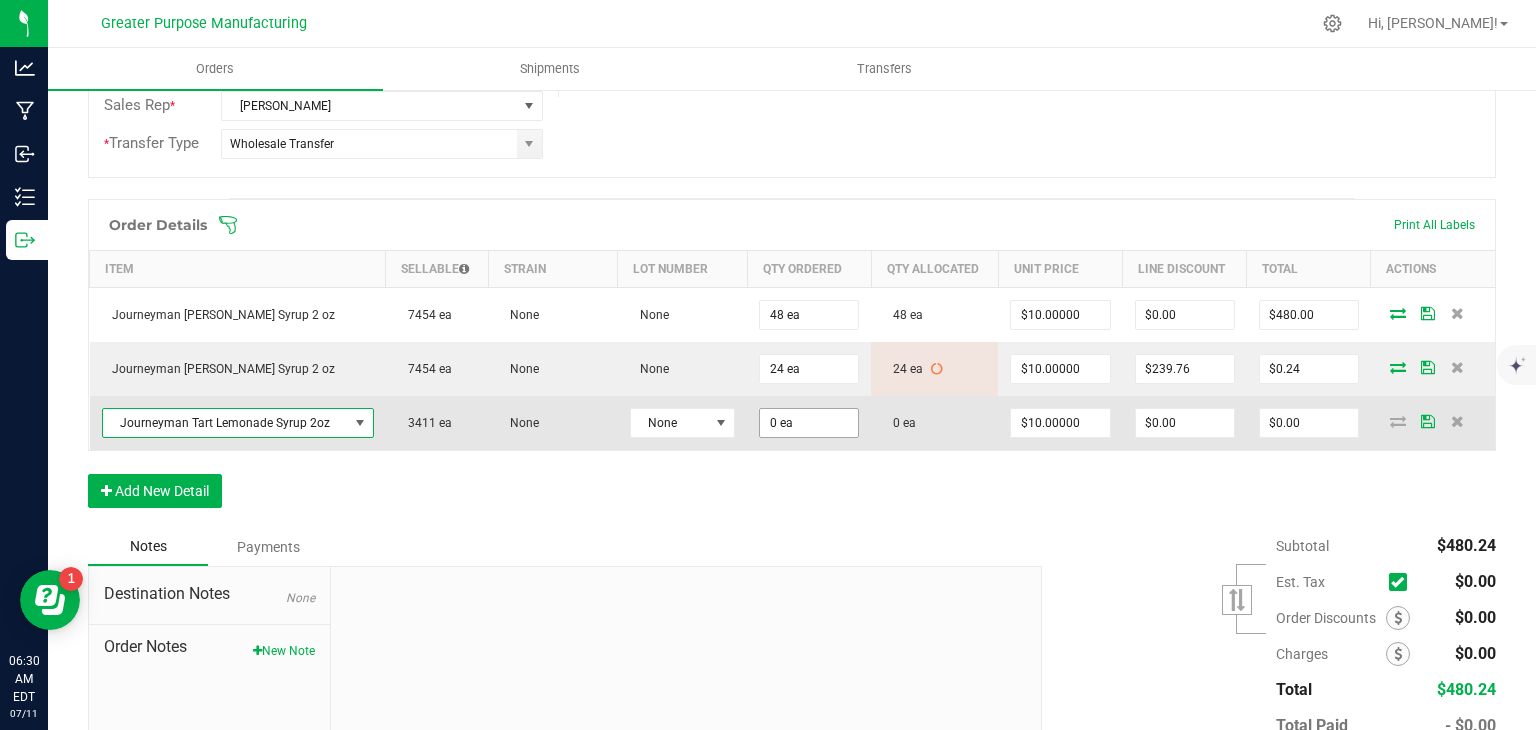 click on "0 ea" at bounding box center (809, 315) 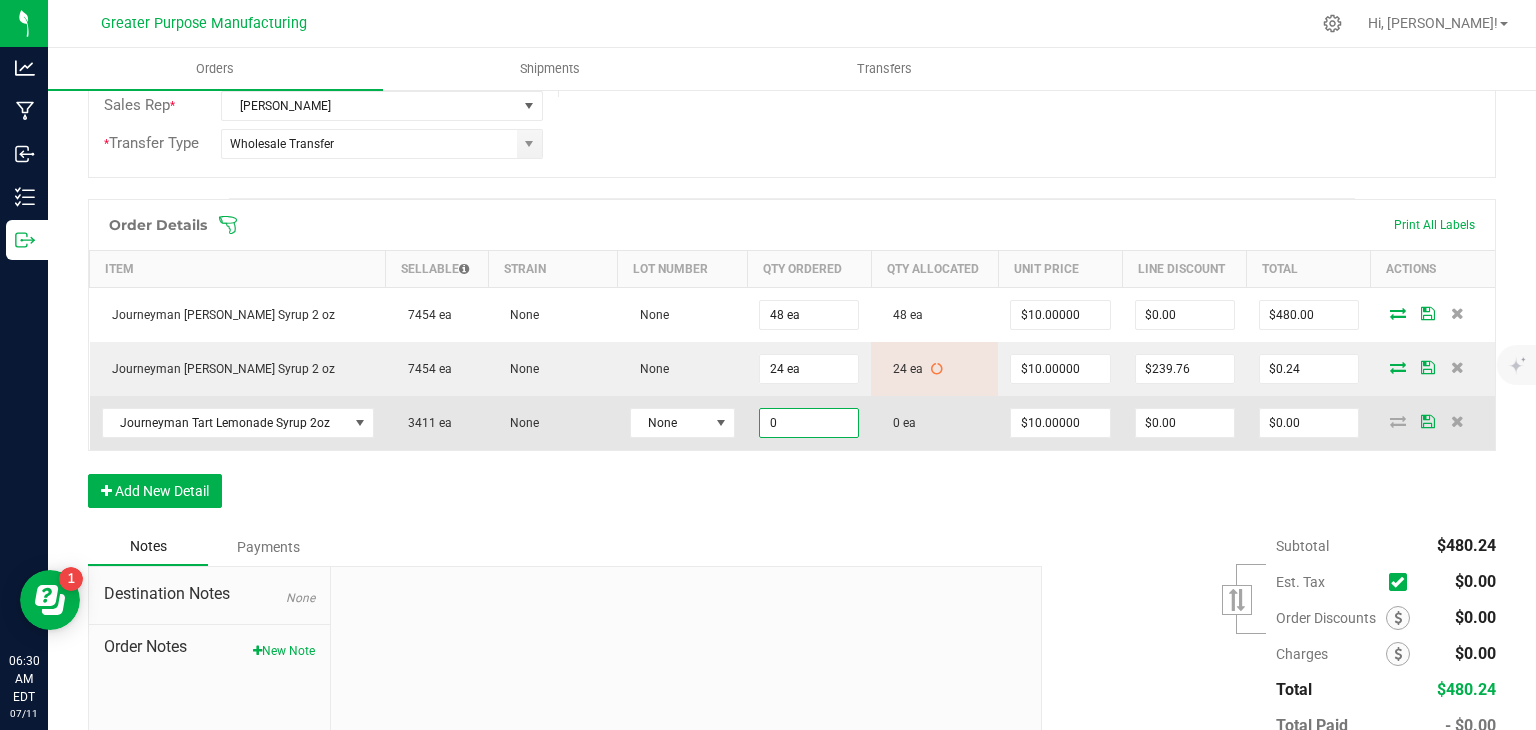 click on "0" at bounding box center [809, 423] 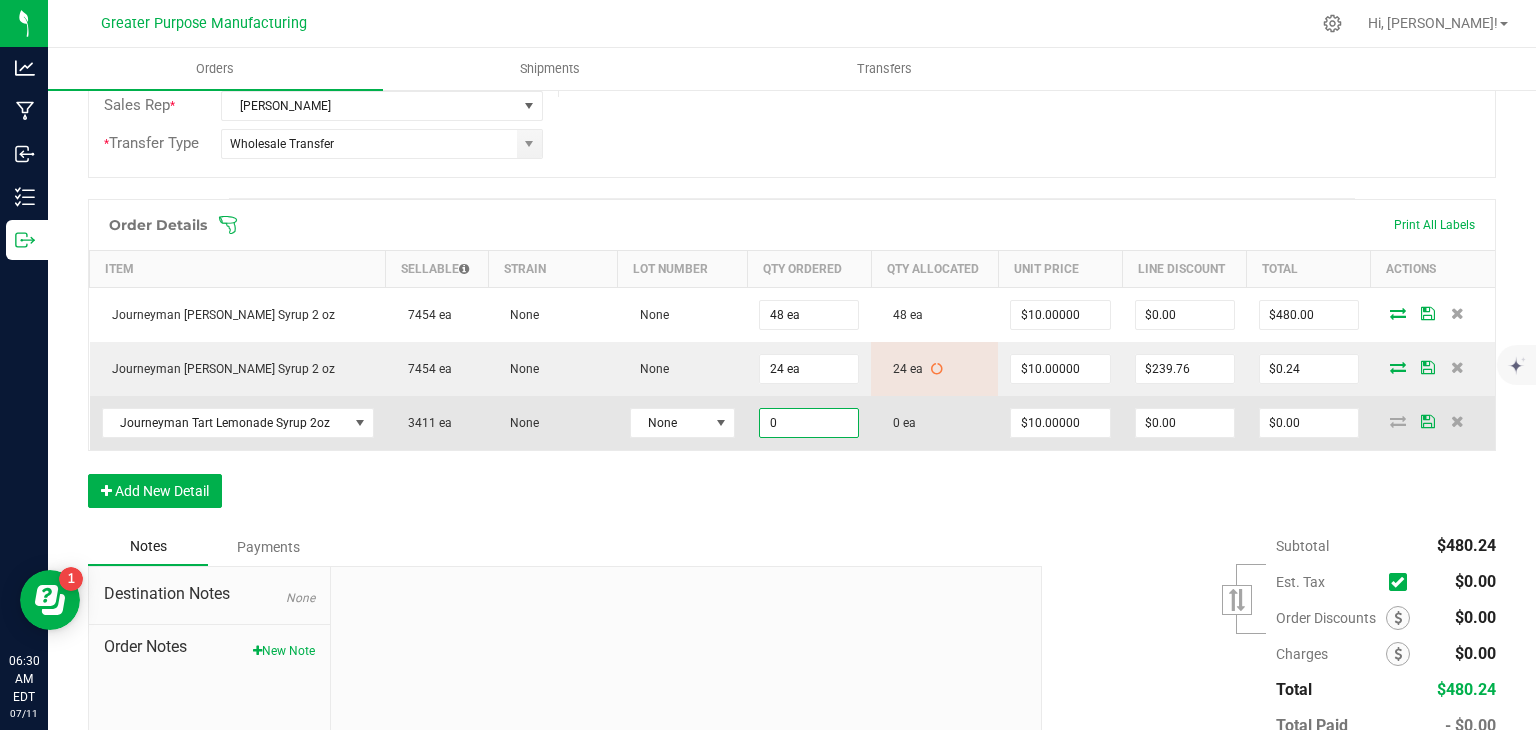 click on "0" at bounding box center (809, 423) 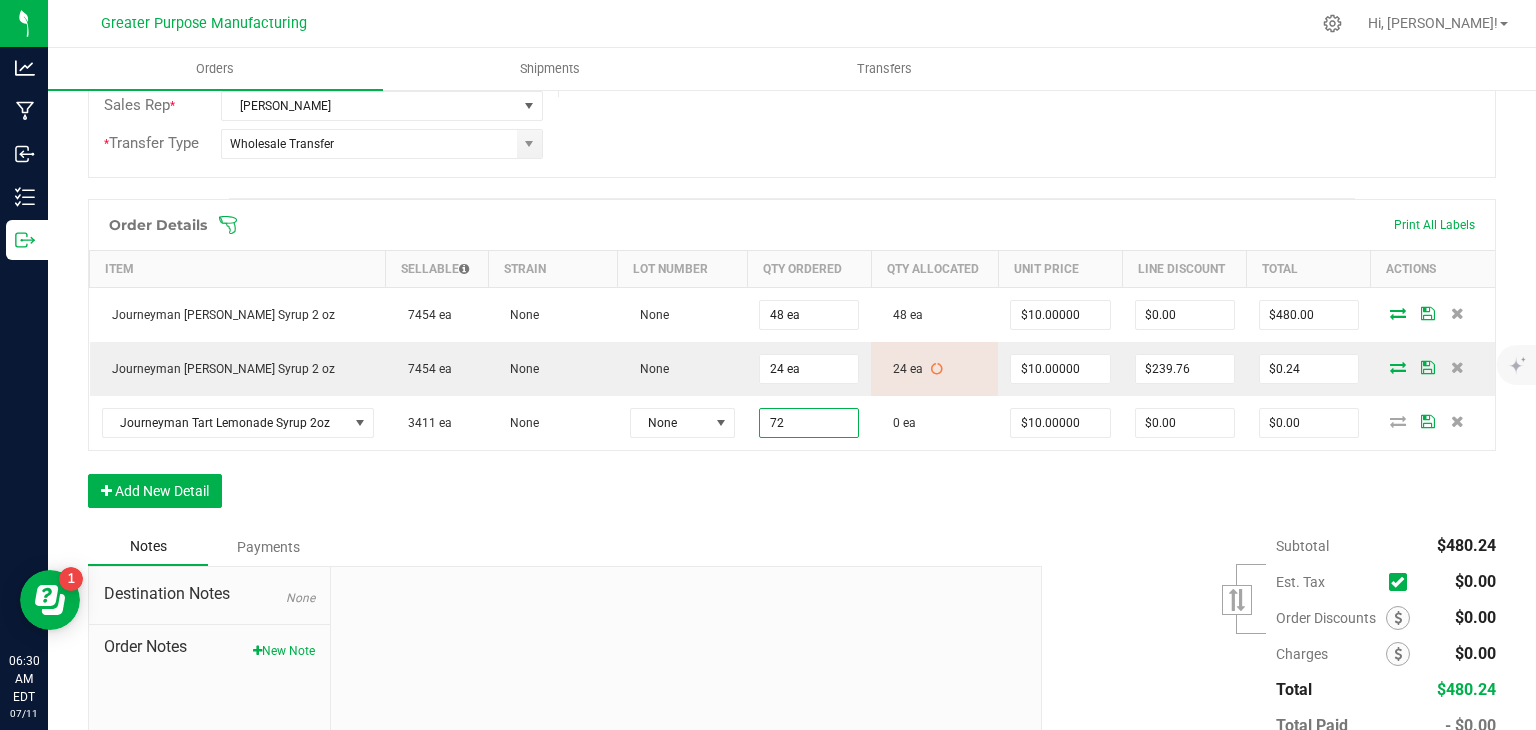 type on "72 ea" 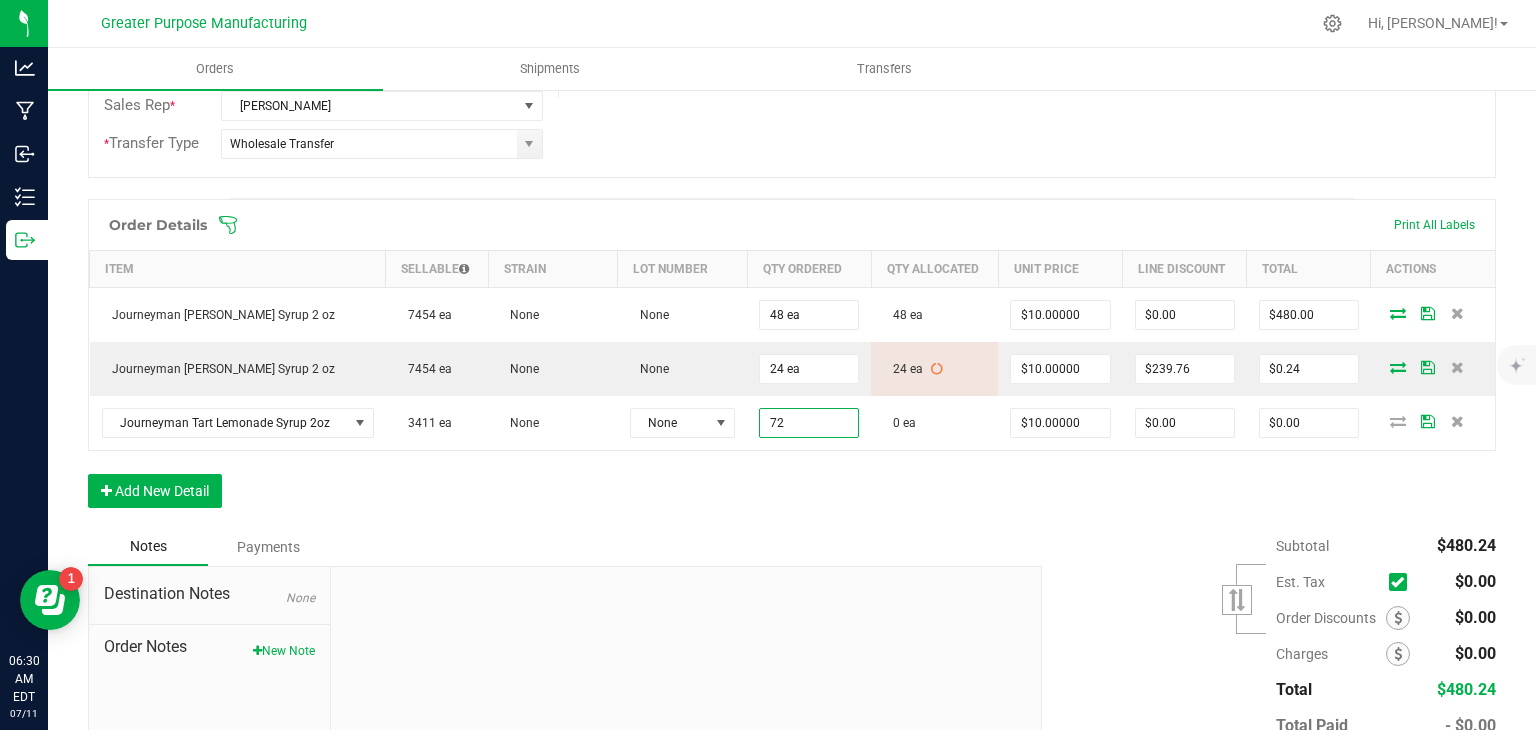 type on "$720.00" 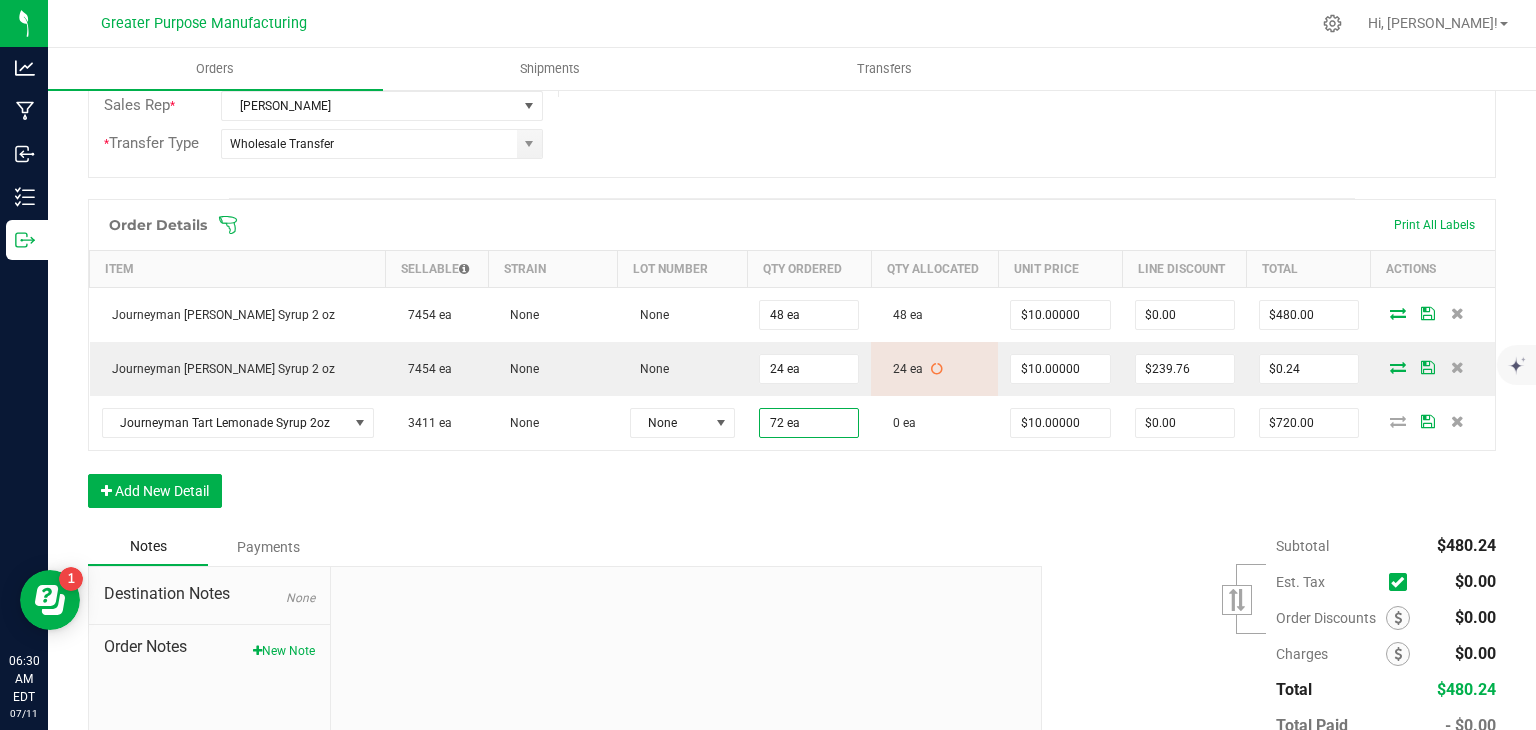 click on "Order Details Print All Labels Item  Sellable  Strain  Lot Number  Qty Ordered Qty Allocated Unit Price Line Discount Total Actions  Journeyman [PERSON_NAME] Lemonade Syrup 2 oz   7454 ea   None   None  48 ea  48 ea  $10.00000 $0.00 $480.00  Journeyman [PERSON_NAME] Lemonade Syrup 2 oz   7454 ea   None   None  24 ea  24 ea
$10.00000 $239.76 $0.24 Journeyman Tart Lemonade Syrup 2oz  3411 ea   None  None 72 ea  0 ea  $10.00000 $0.00 $720.00
Add New Detail" at bounding box center (792, 363) 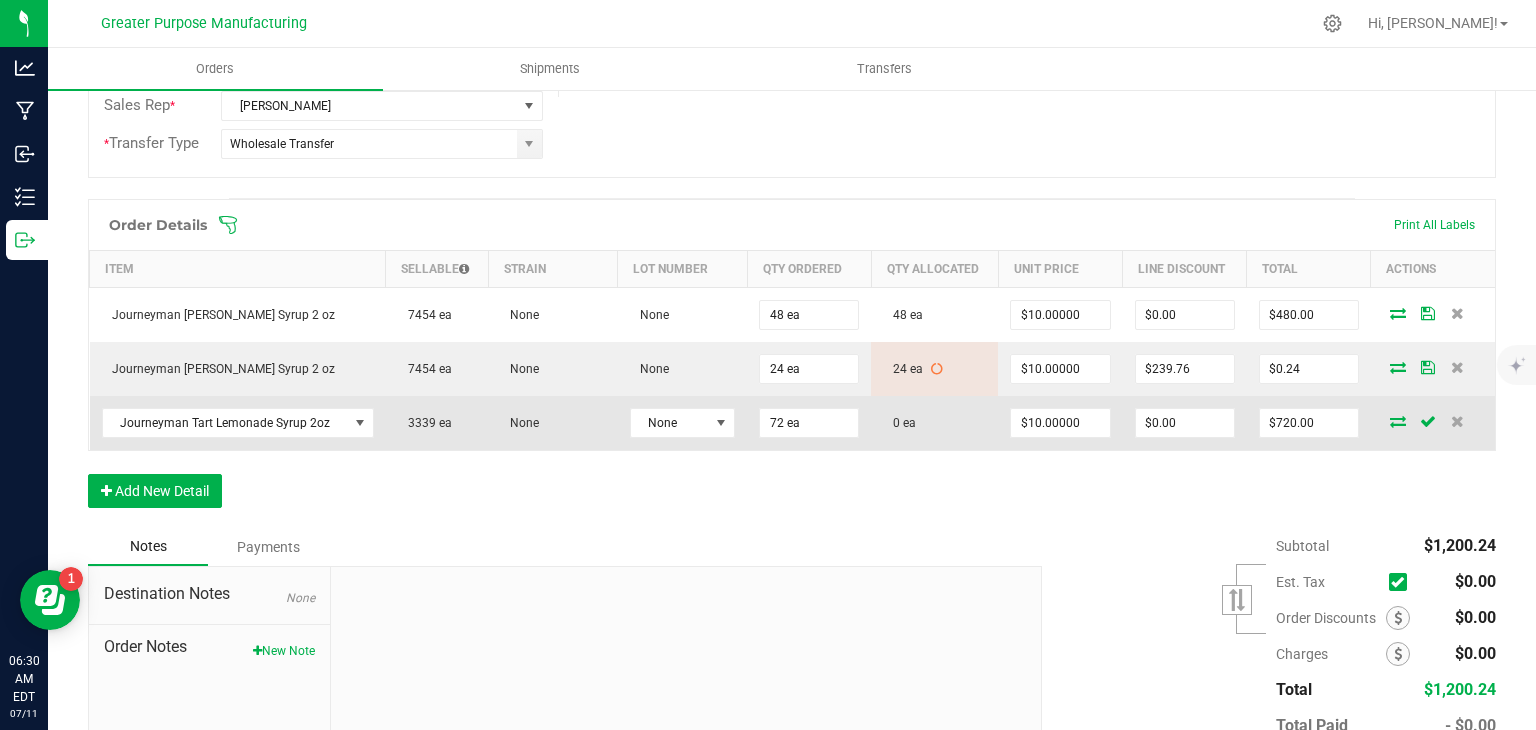 click at bounding box center [1398, 421] 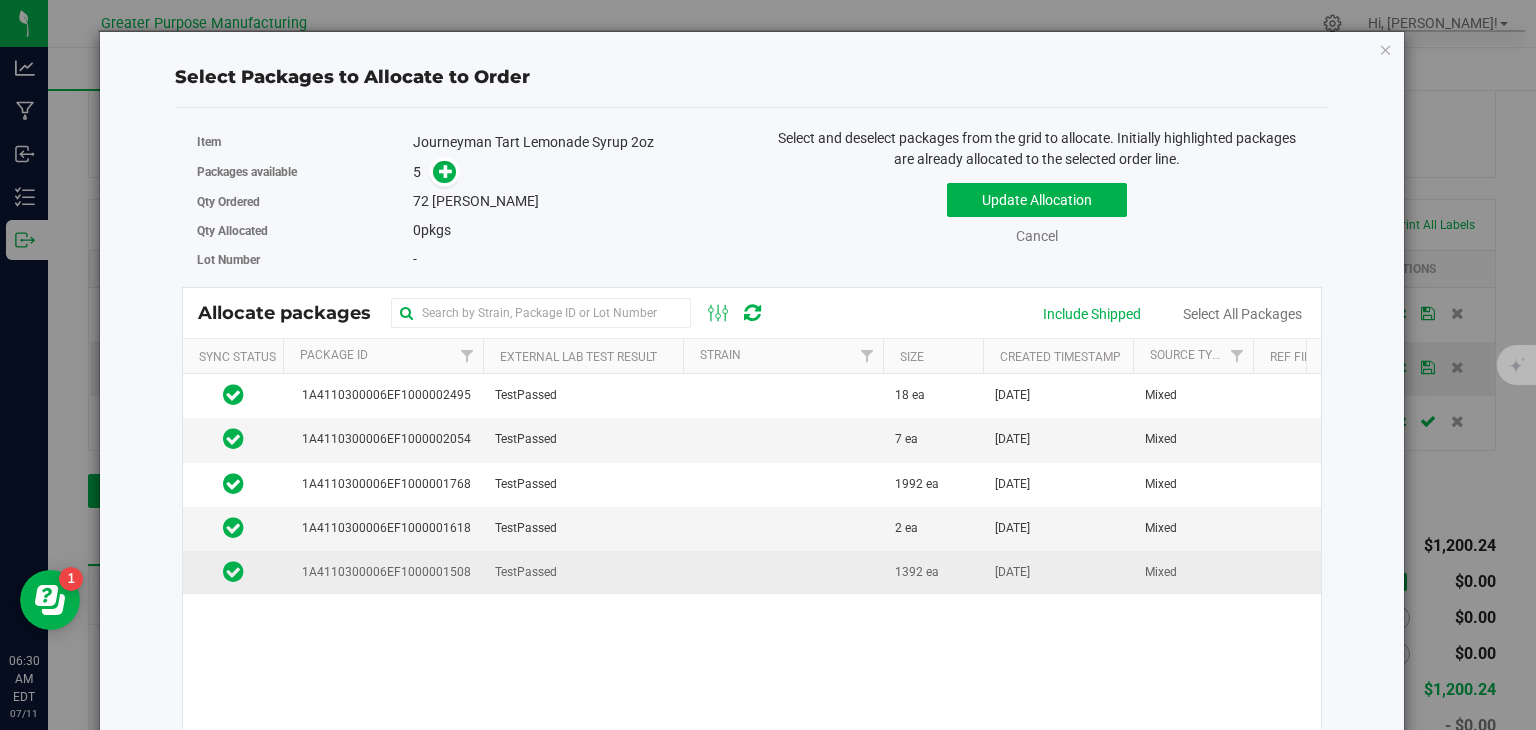 click on "1392 ea" at bounding box center [917, 572] 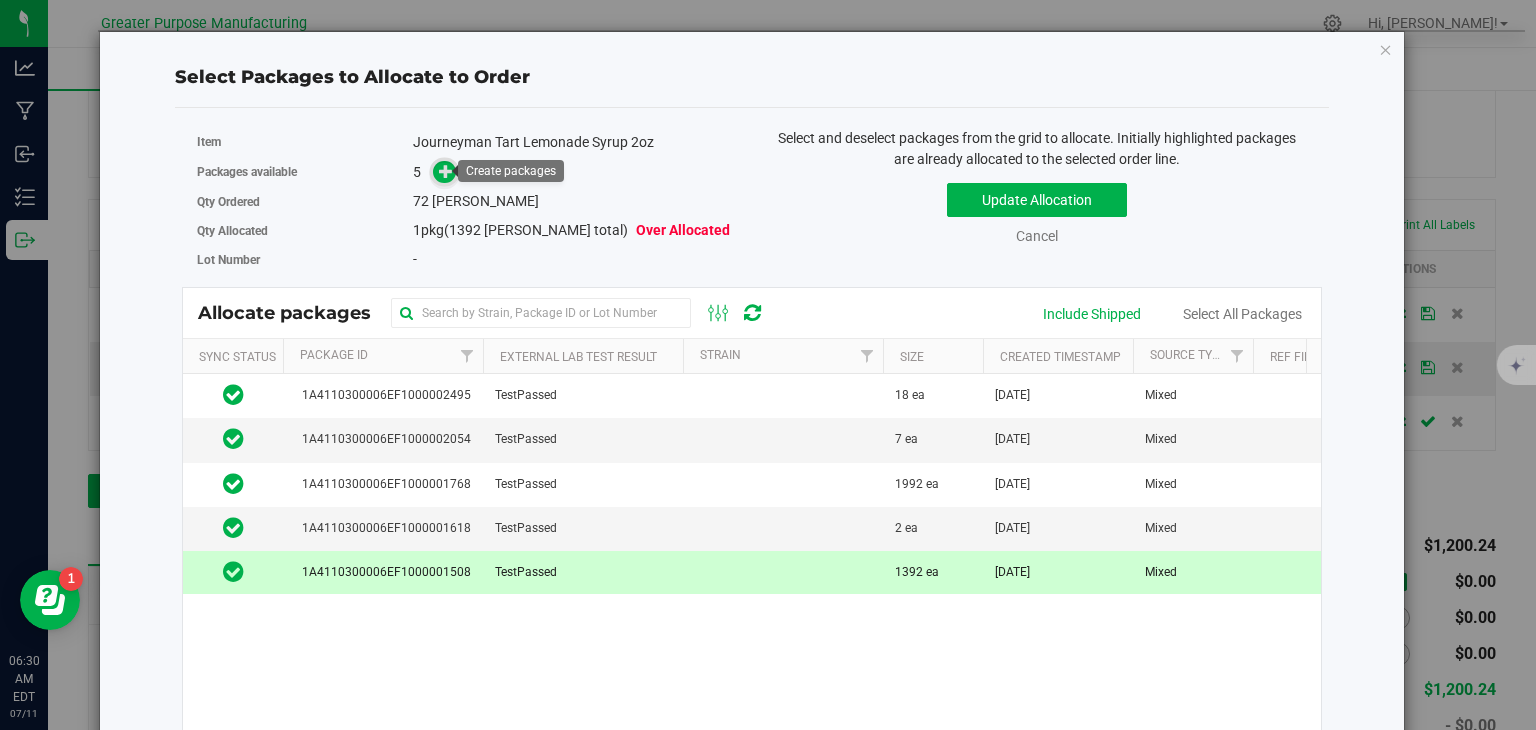 click at bounding box center [446, 171] 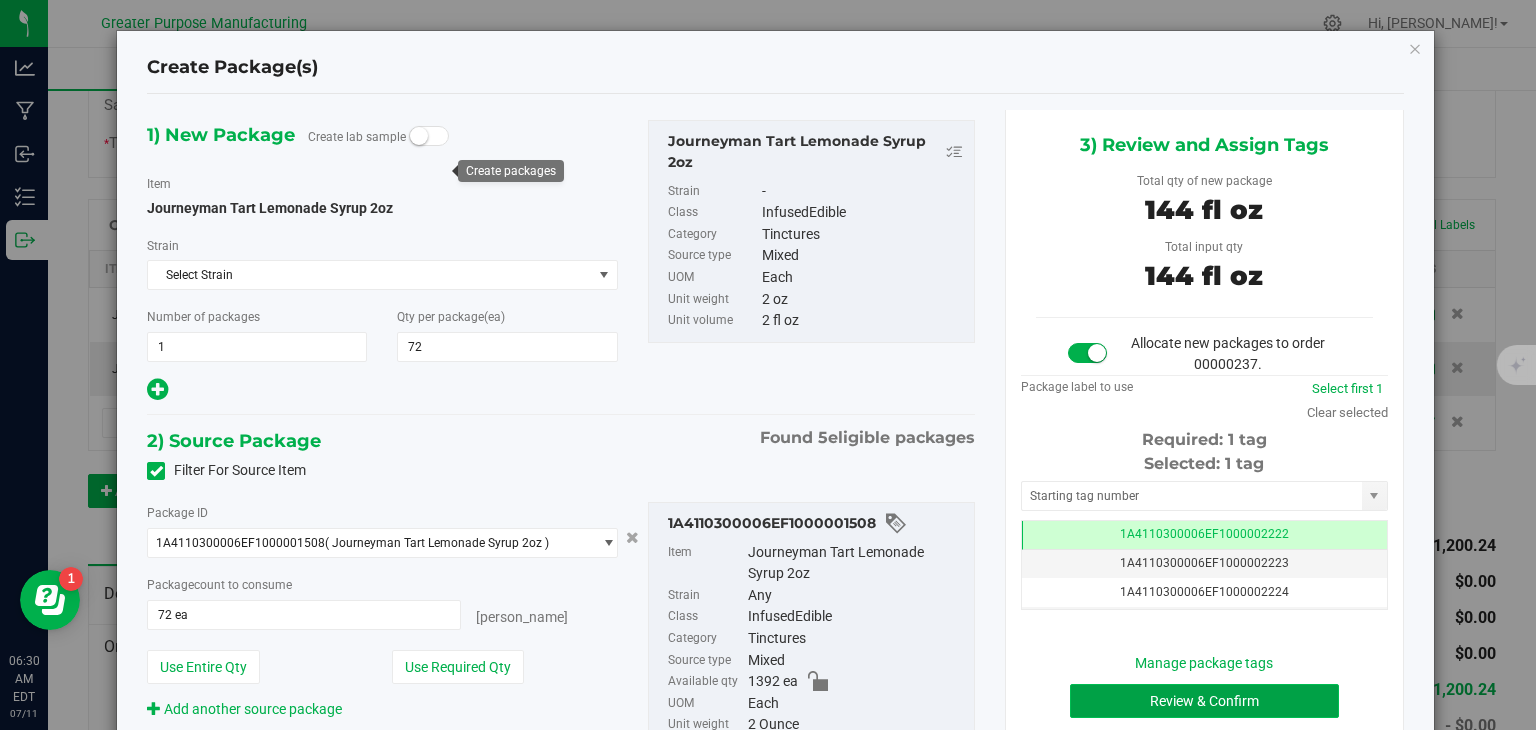click on "Review & Confirm" at bounding box center [1204, 701] 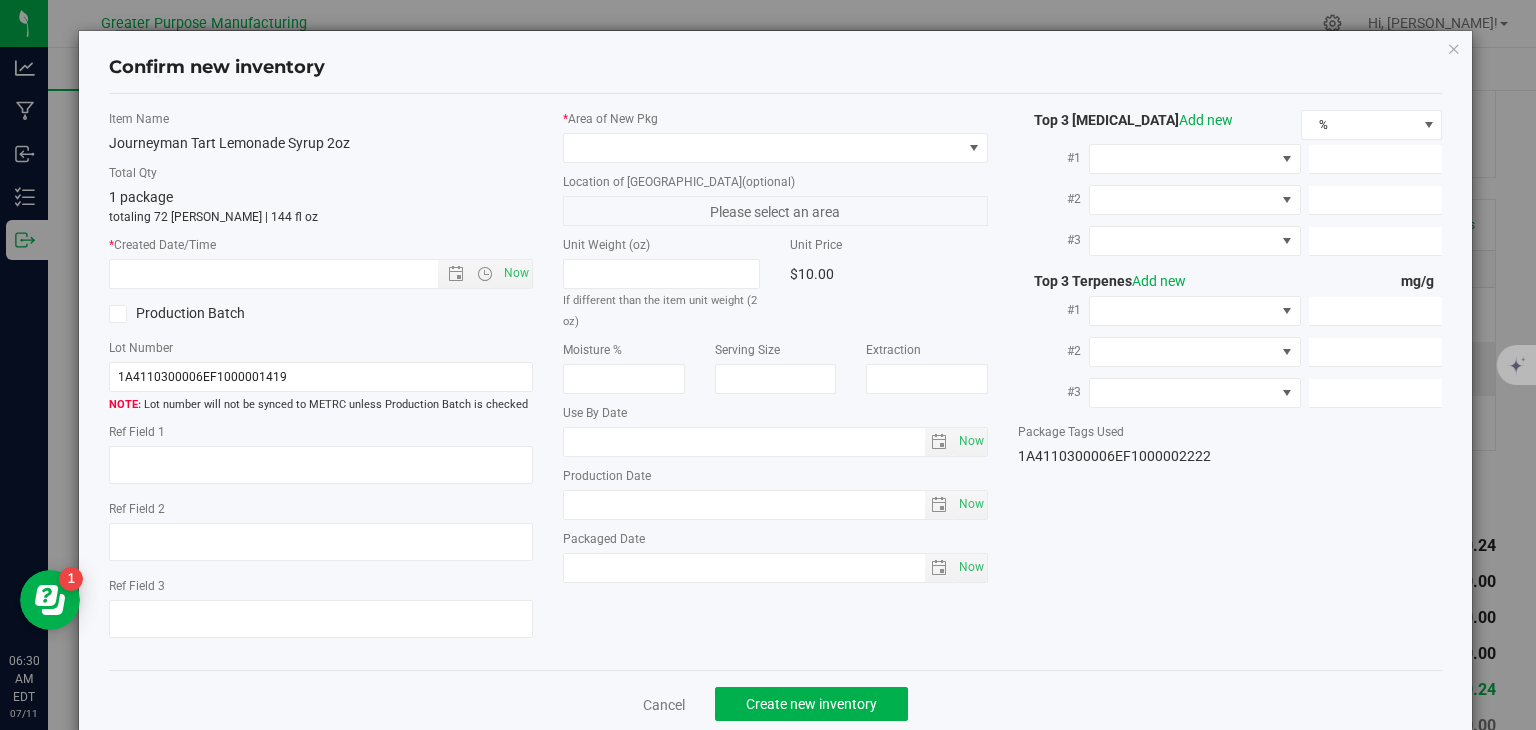 type on "[DATE]" 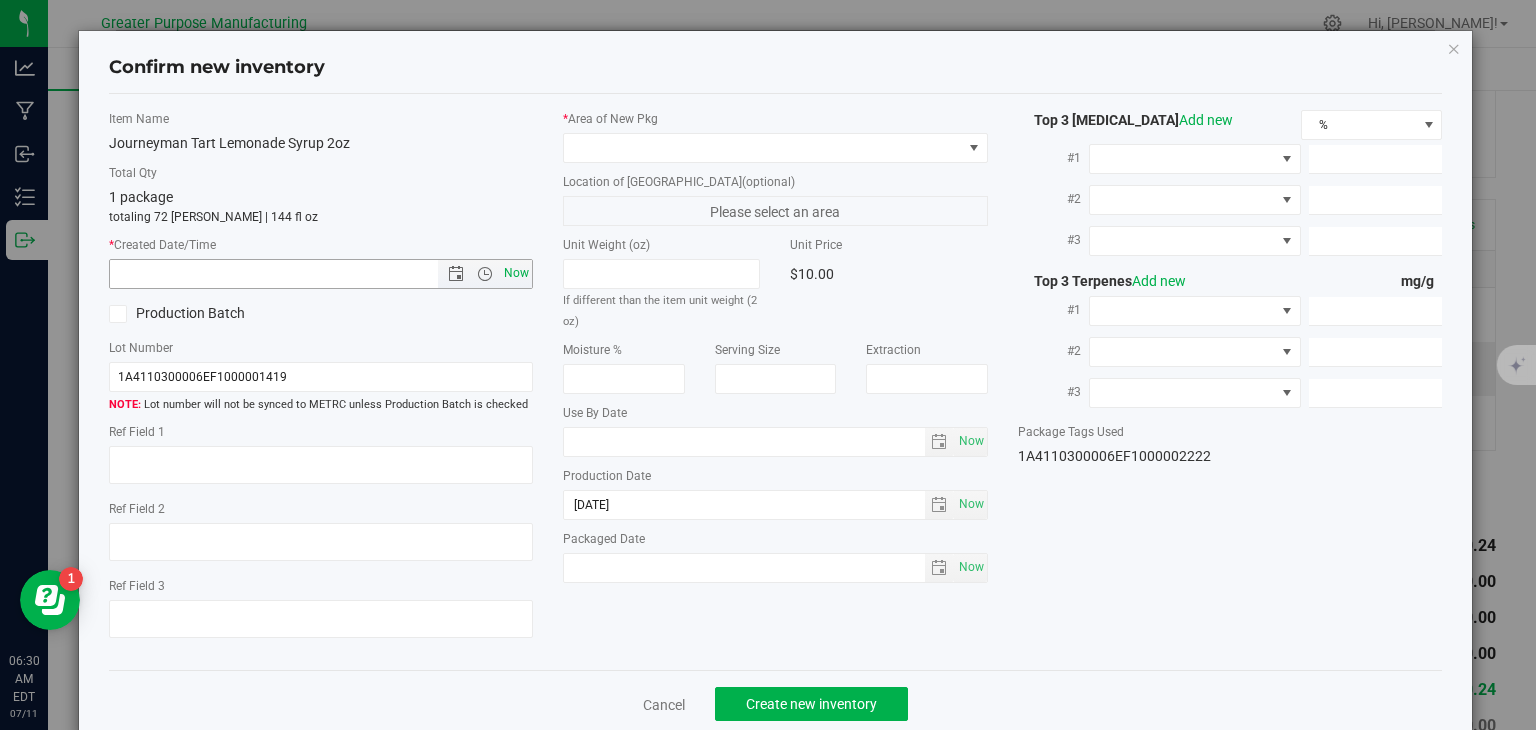 click on "Now" at bounding box center [517, 273] 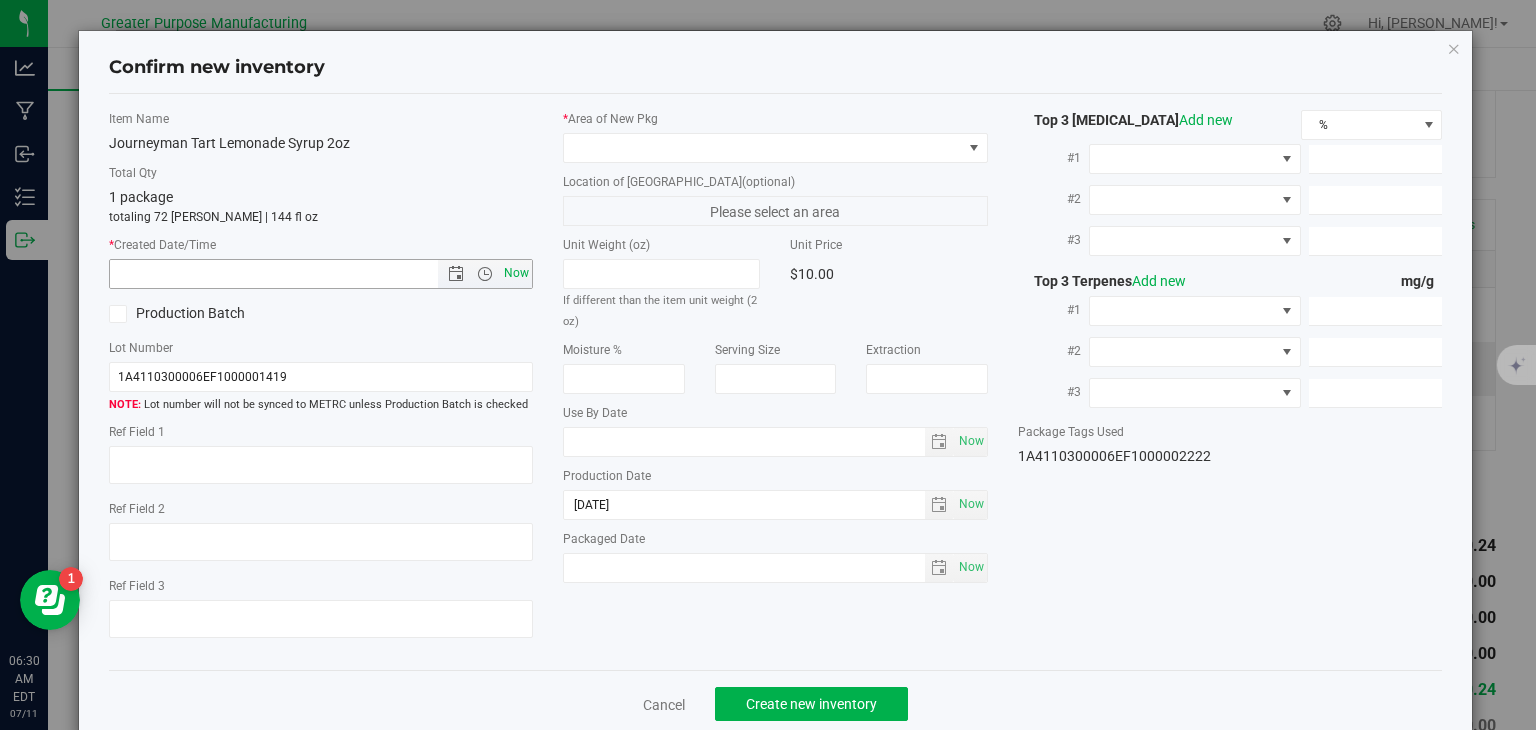 type on "[DATE] 6:30 AM" 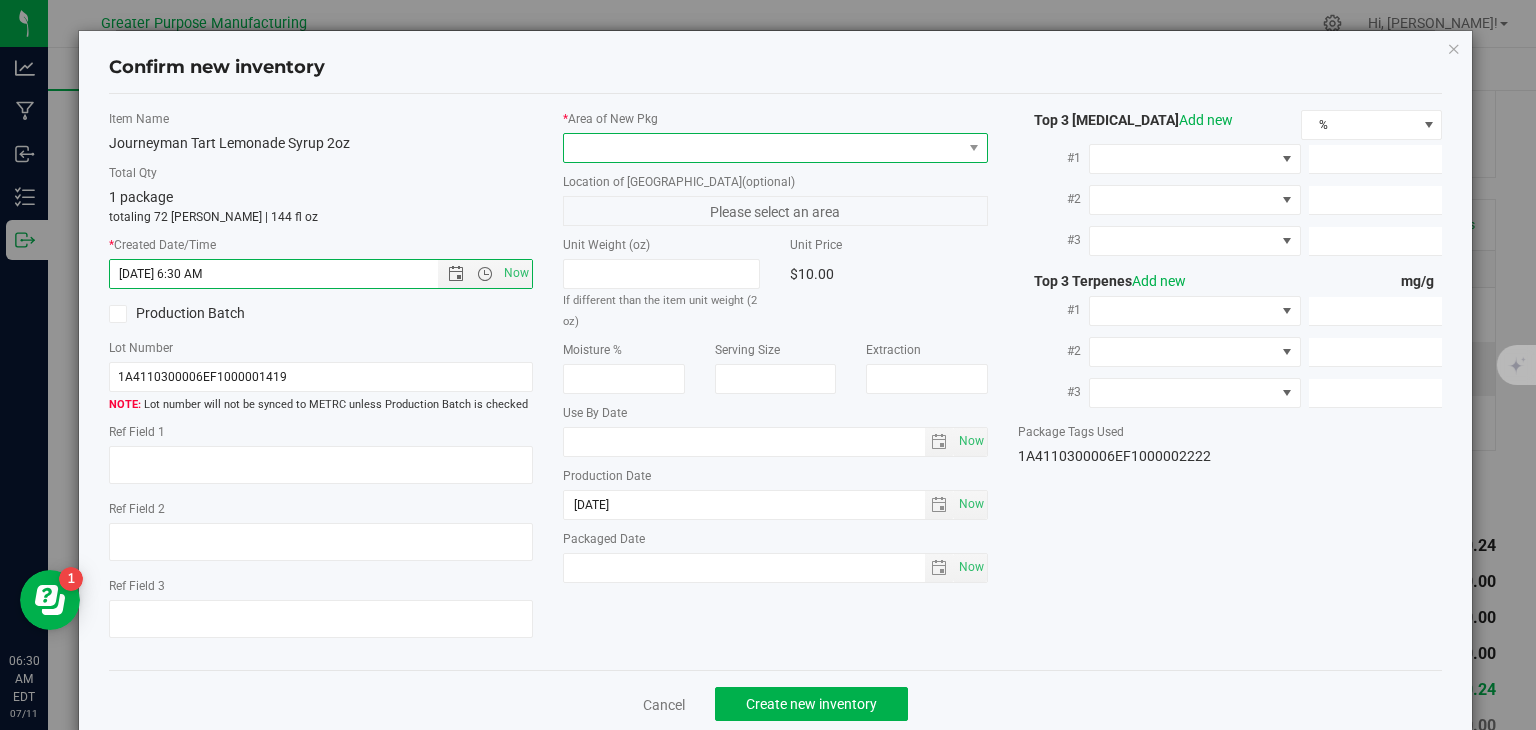 click at bounding box center (763, 148) 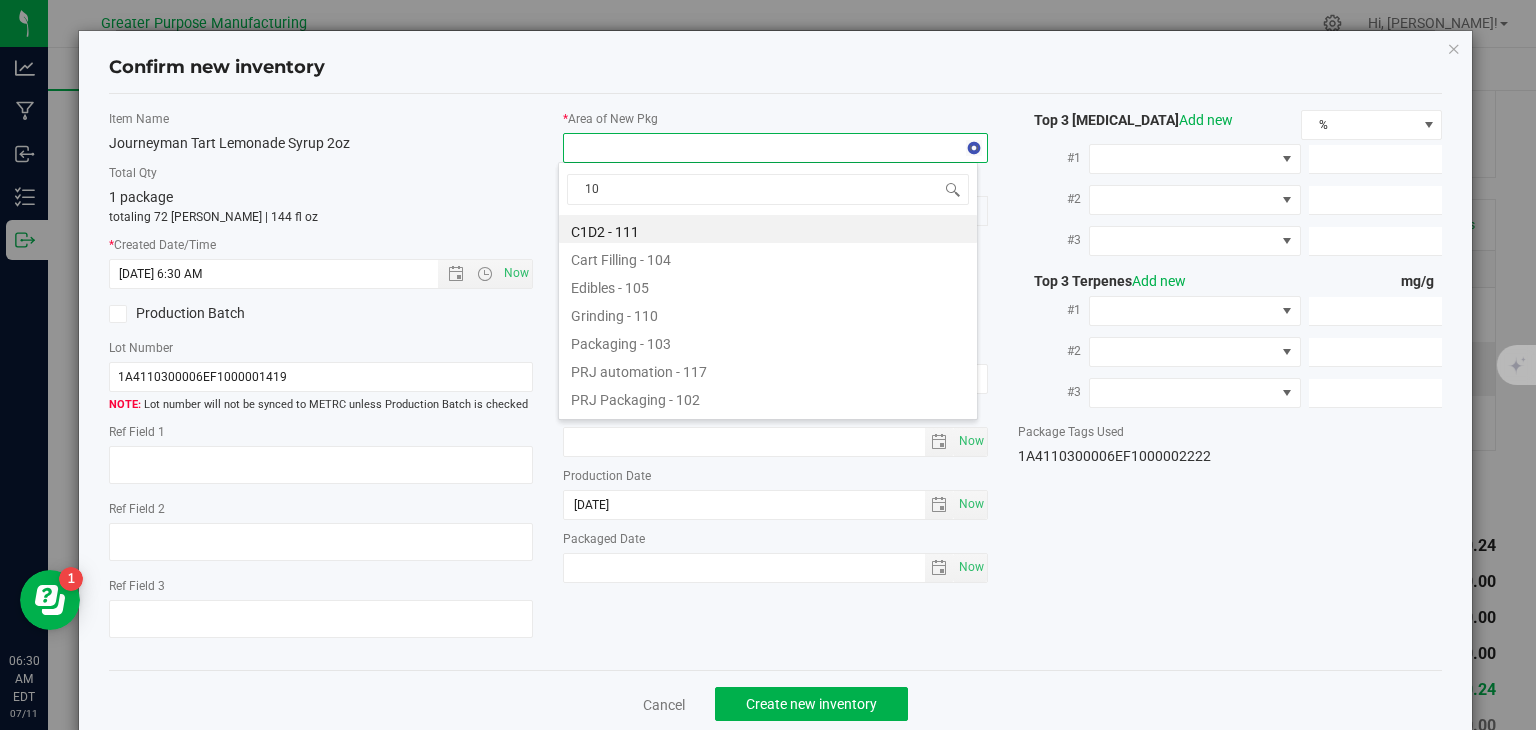 type on "108" 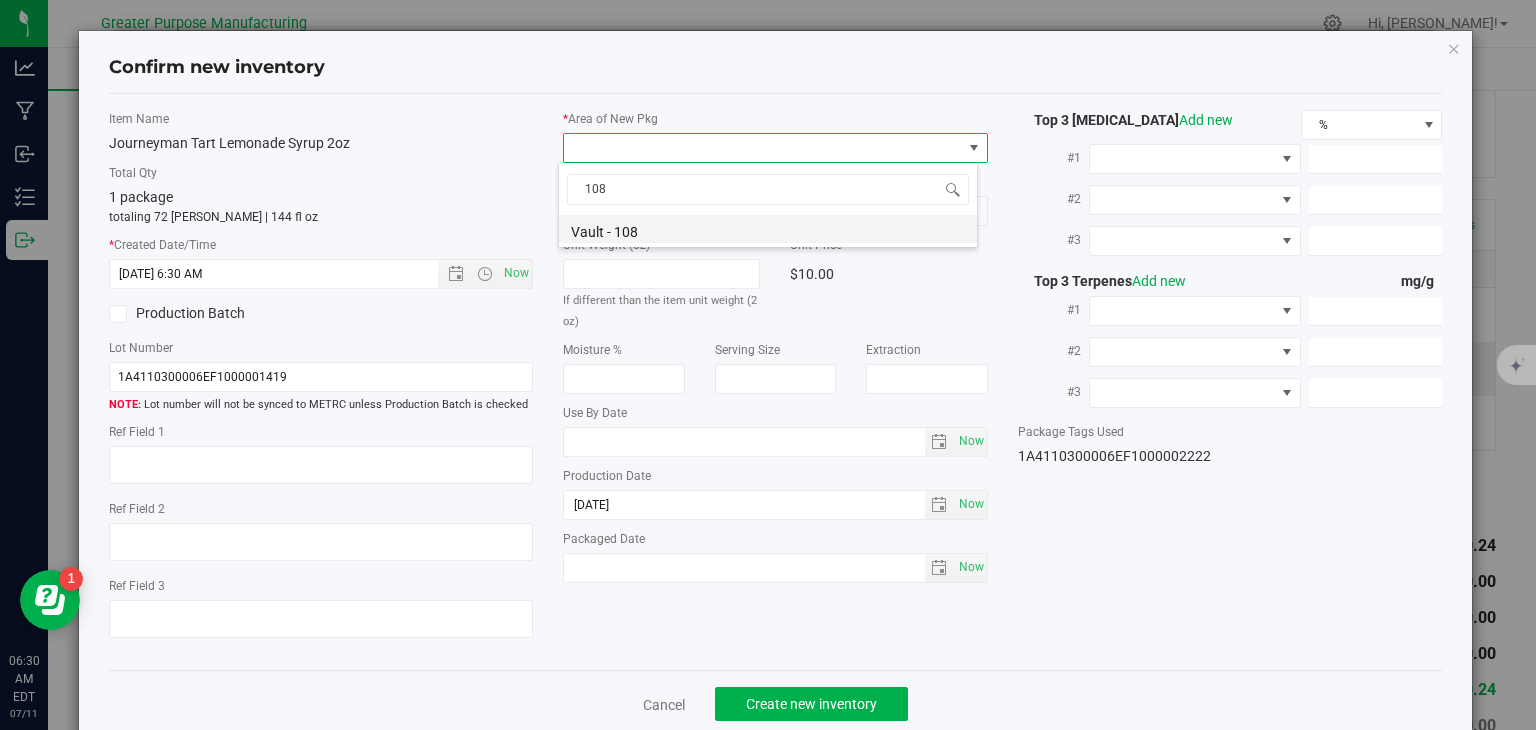 click on "Vault - 108" at bounding box center (768, 229) 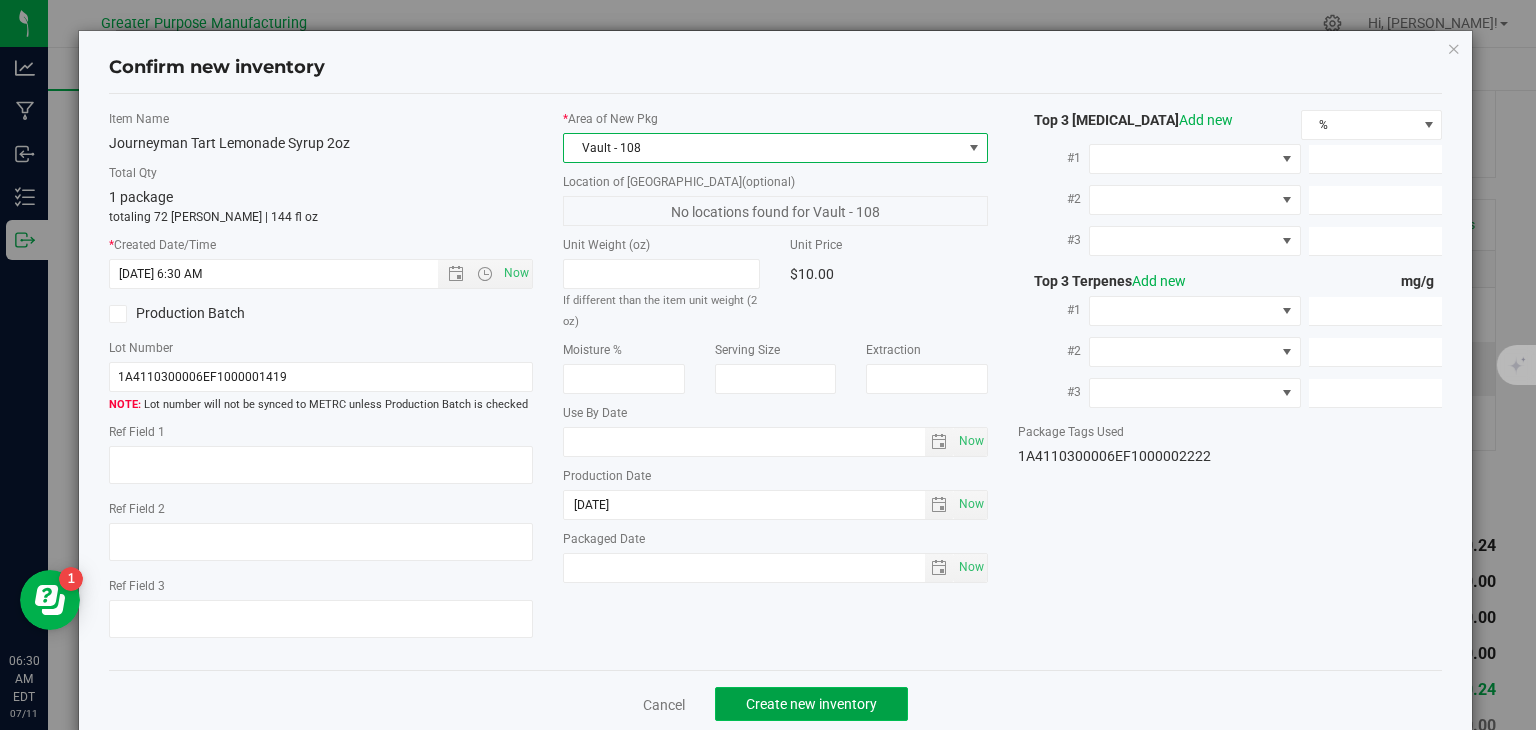 click on "Create new inventory" 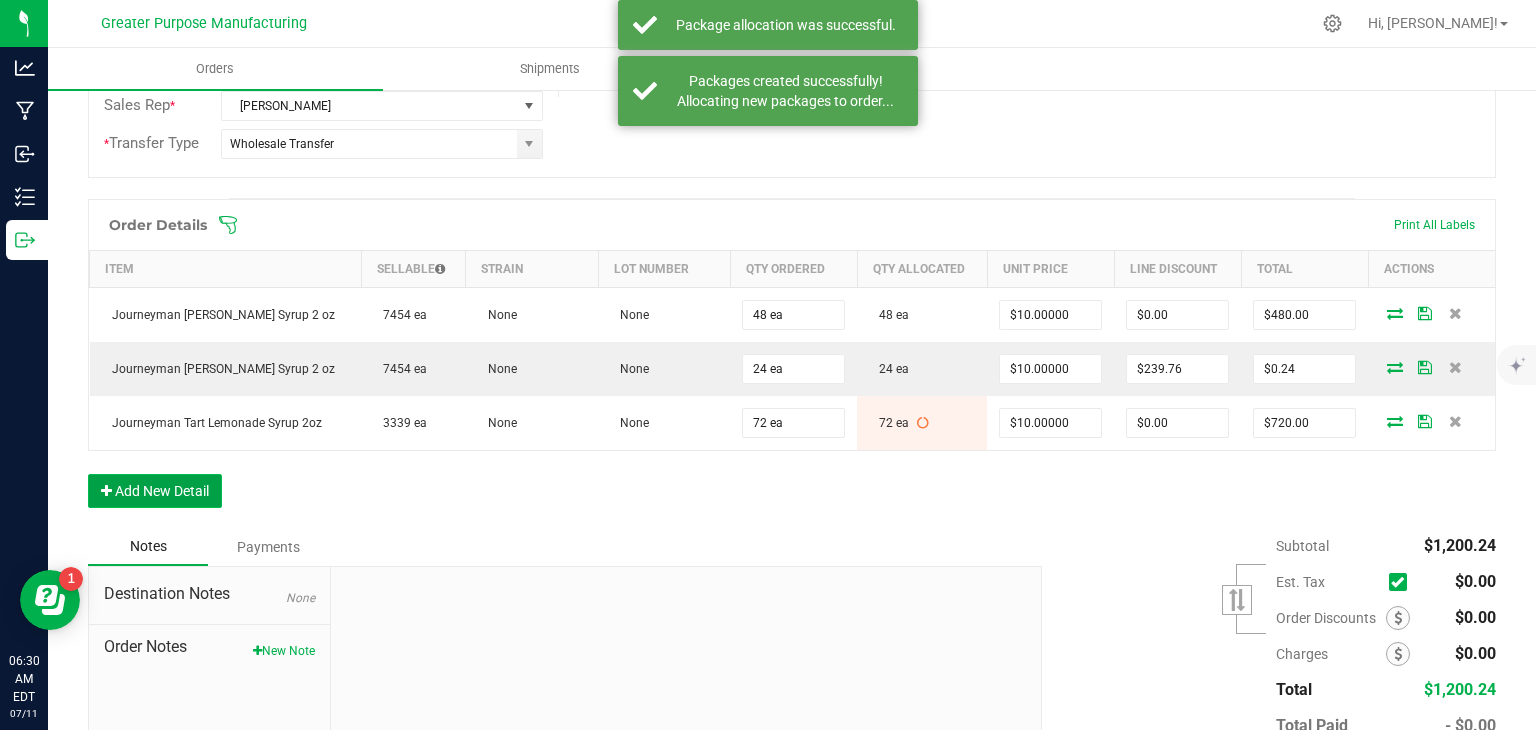 click on "Add New Detail" at bounding box center [155, 491] 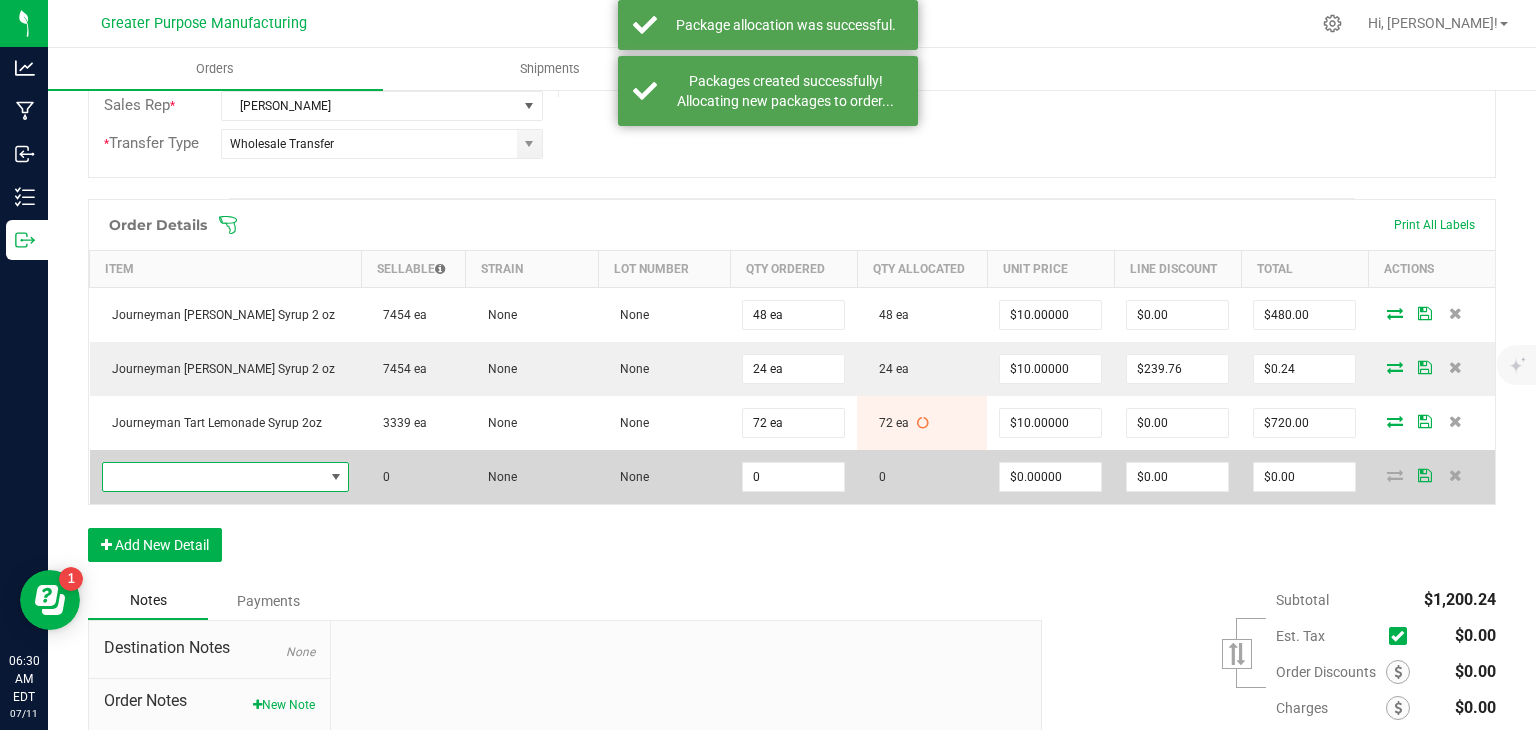 click at bounding box center [213, 477] 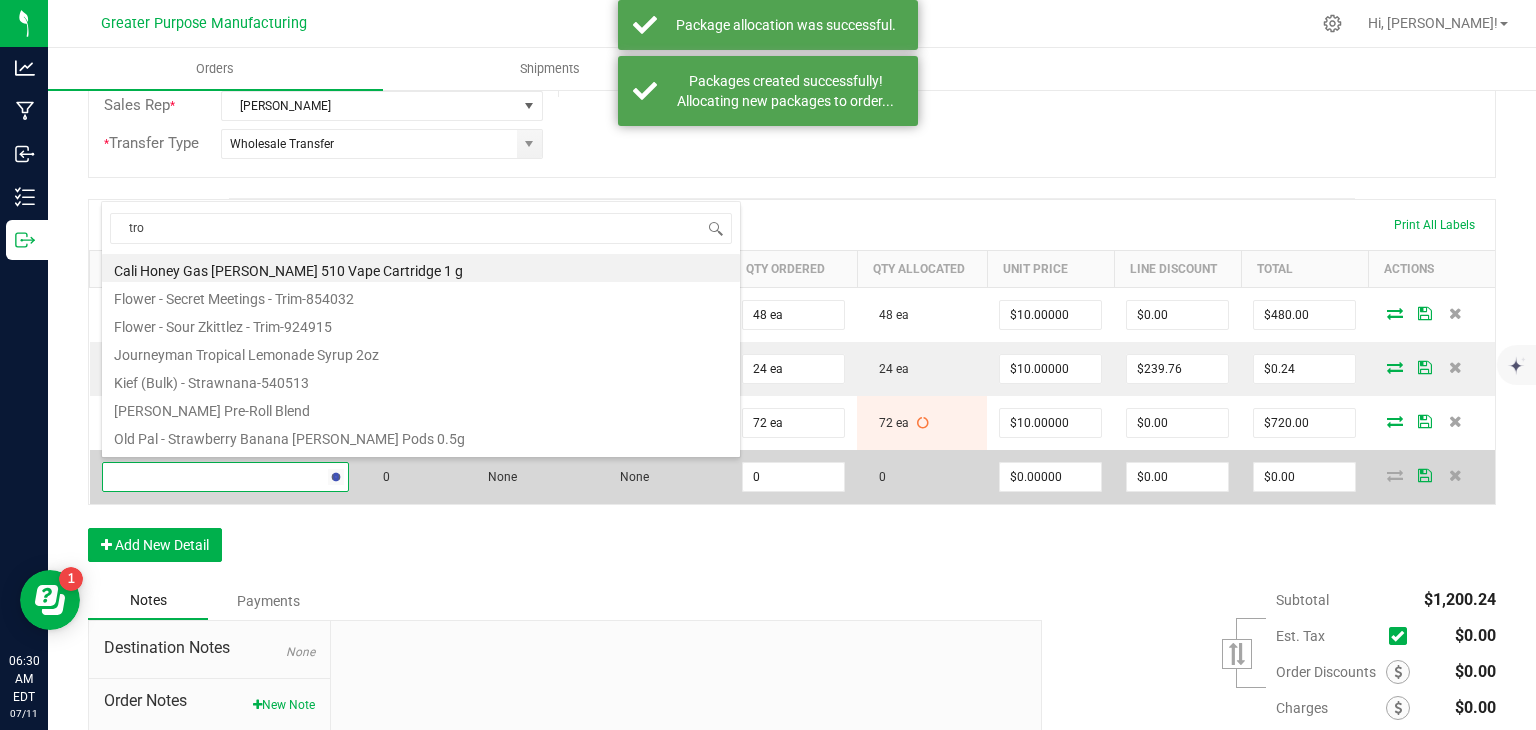 type on "trop" 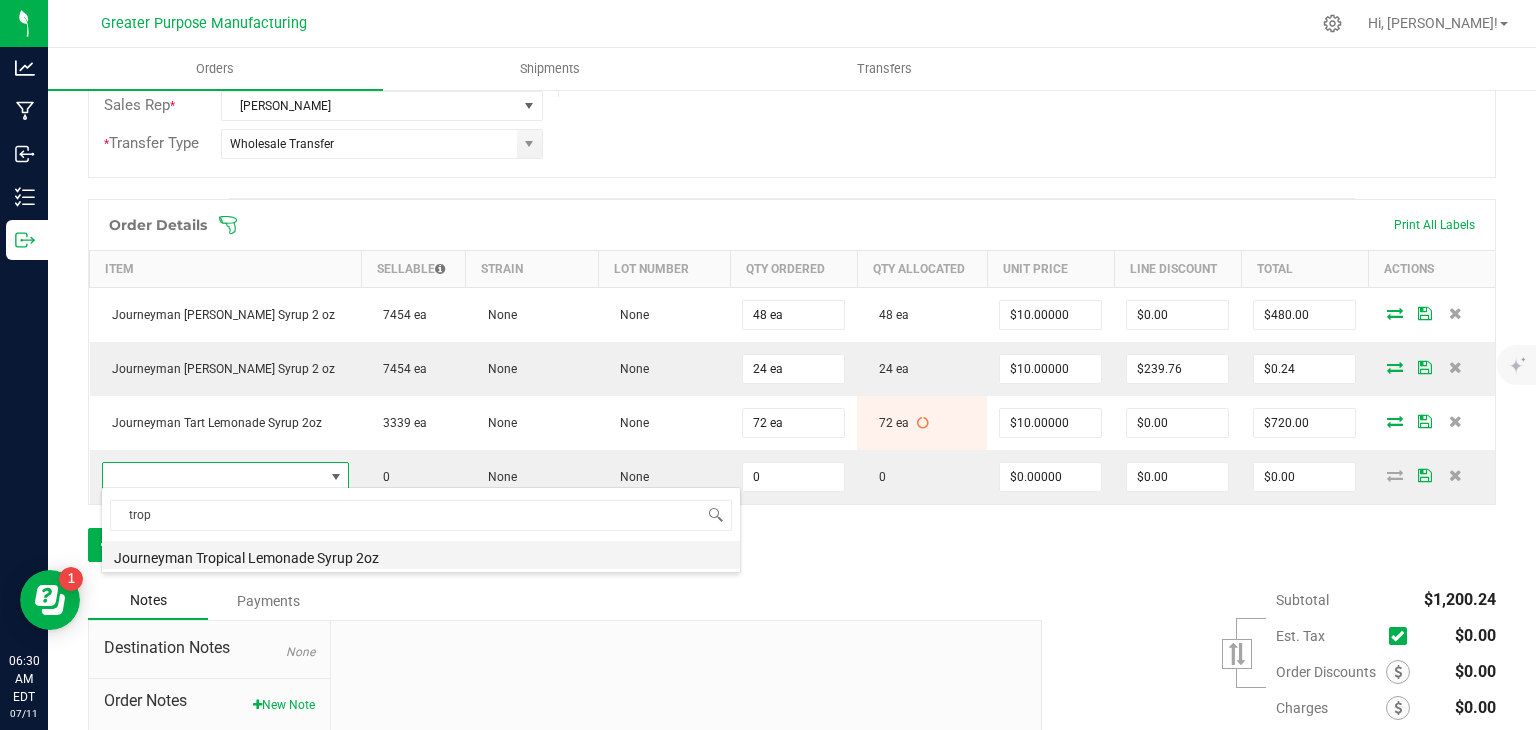 click on "Journeyman Tropical Lemonade Syrup 2oz" at bounding box center [421, 555] 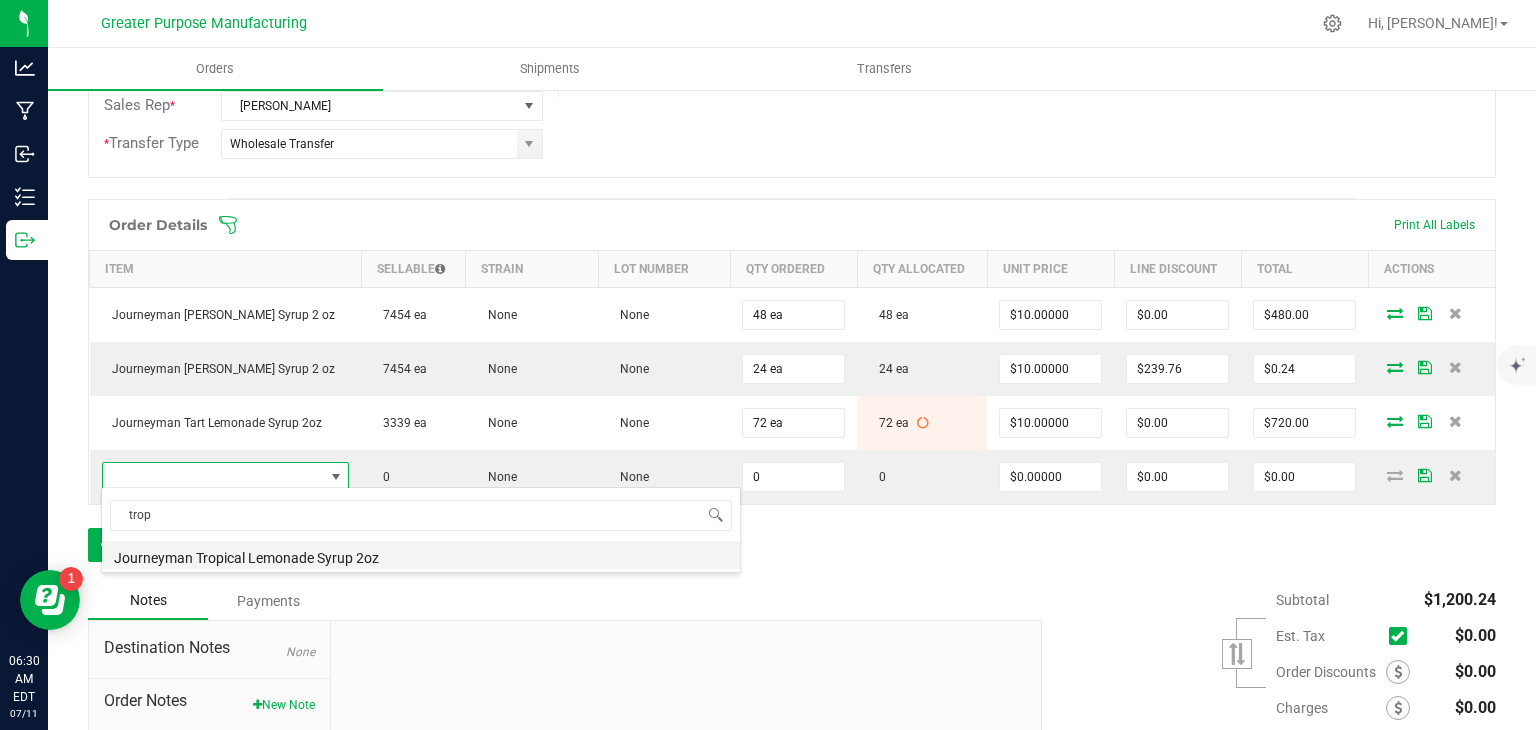 type on "0 ea" 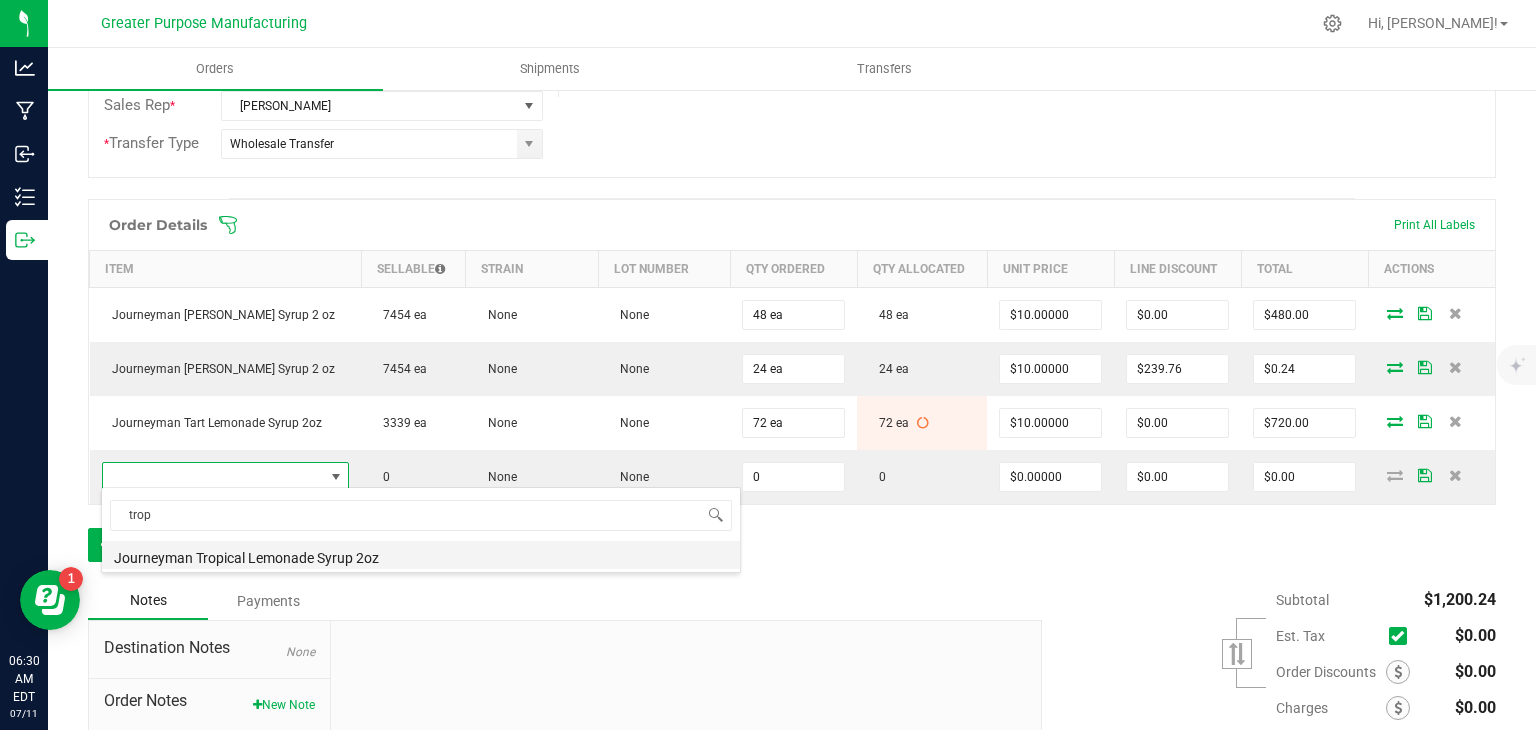 type on "$10.00000" 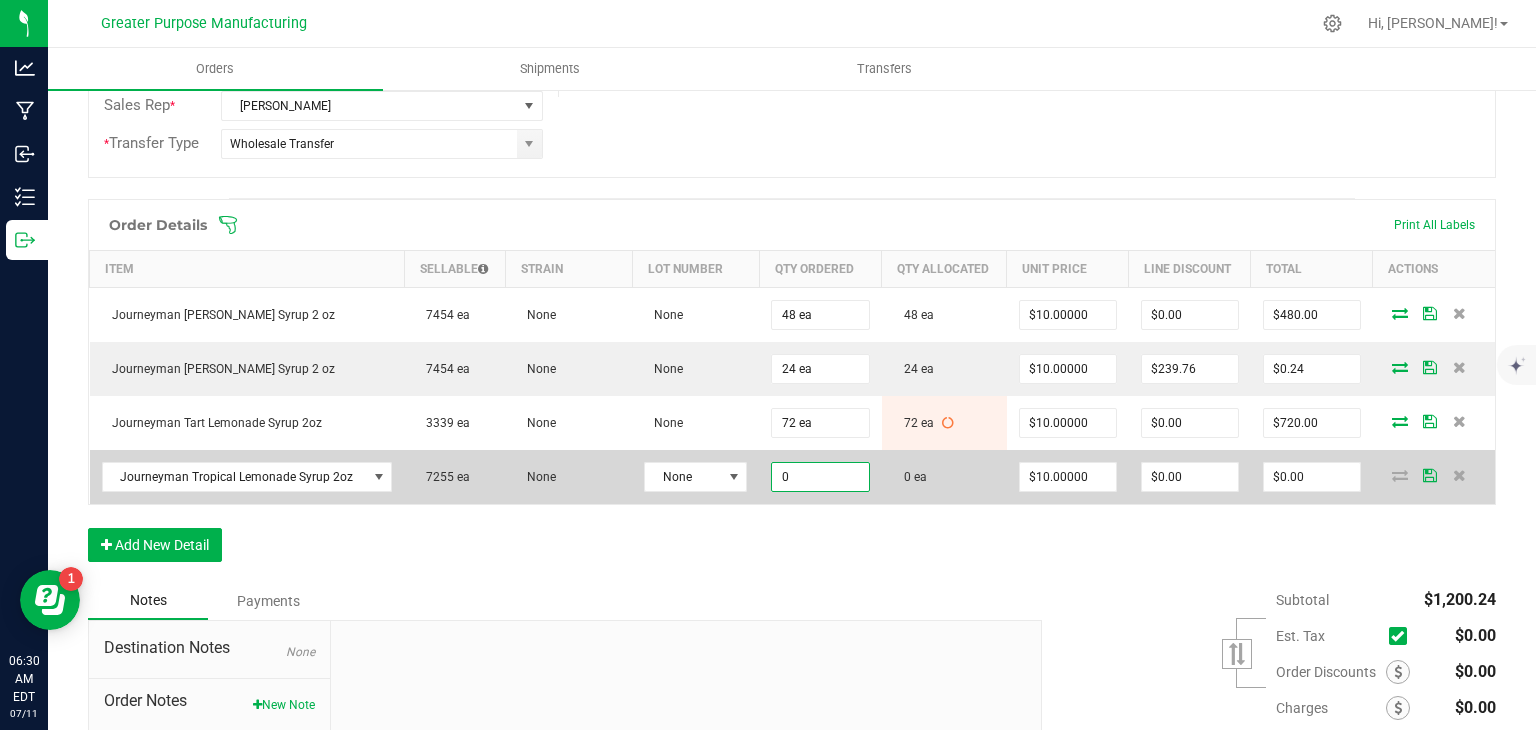 click on "0" at bounding box center (820, 477) 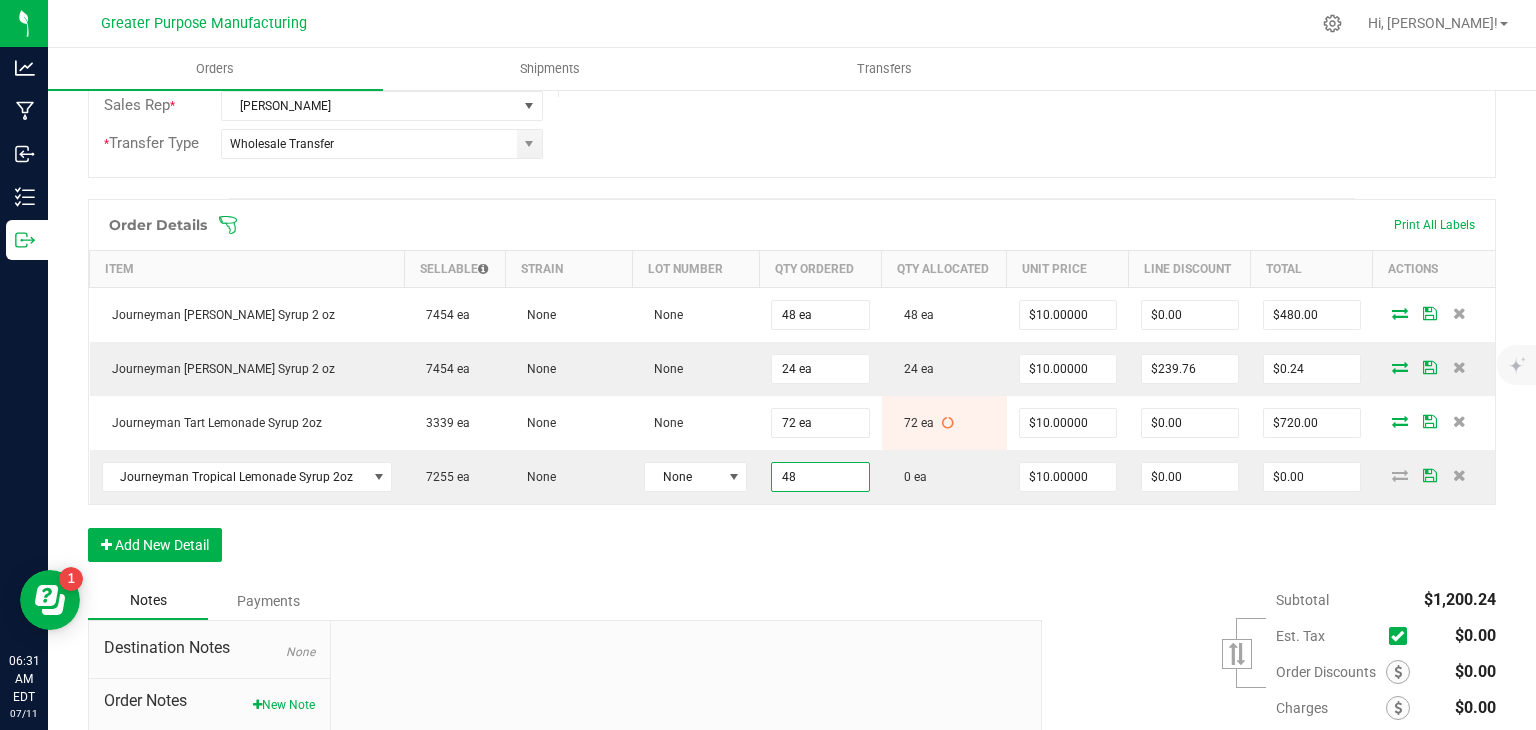 type on "48 ea" 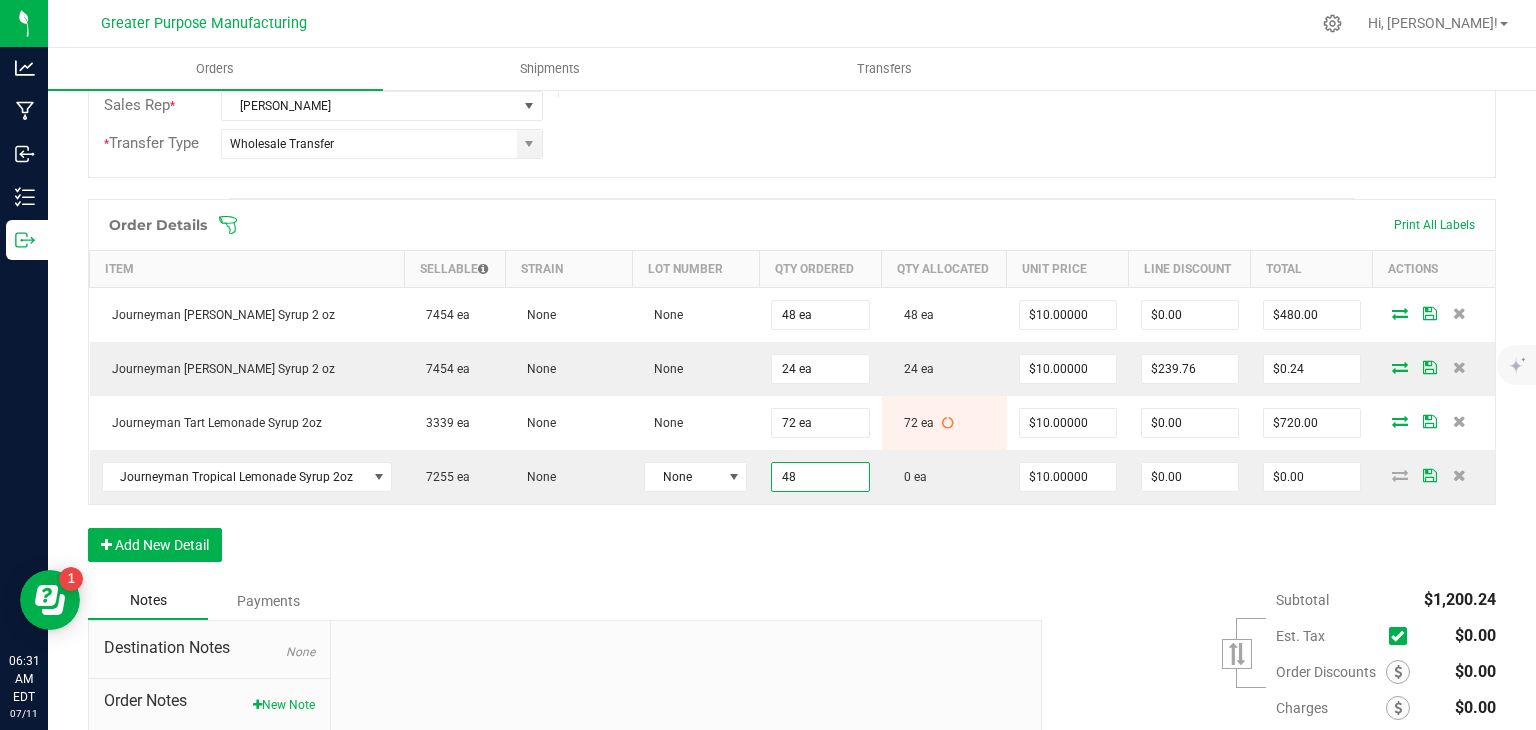 type on "$480.00" 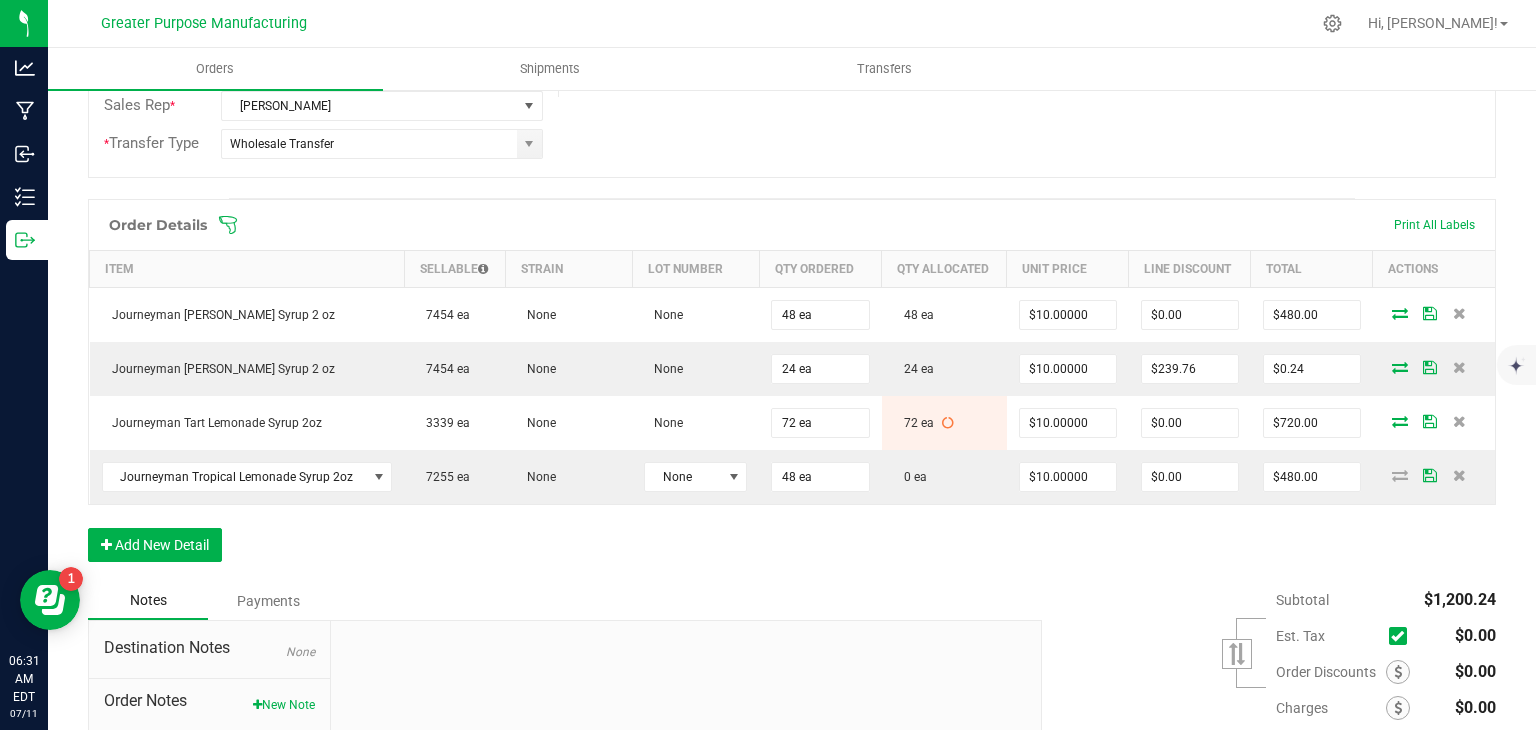 click on "Order Details Print All Labels Item  Sellable  Strain  Lot Number  Qty Ordered Qty Allocated Unit Price Line Discount Total Actions  Journeyman [PERSON_NAME] Lemonade Syrup 2 oz   7454 ea   None   None  48 ea  48 ea  $10.00000 $0.00 $480.00  Journeyman [PERSON_NAME] Syrup 2 oz   7454 ea   None   None  24 ea  24 ea  $10.00000 $239.76 $0.24  Journeyman Tart Lemonade Syrup 2oz   3339 ea   None   None  72 ea  72 ea
$10.00000 $0.00 $720.00 Journeyman Tropical Lemonade Syrup 2oz  7255 ea   None  None 48 ea  0 ea  $10.00000 $0.00 $480.00
Add New Detail" at bounding box center (792, 390) 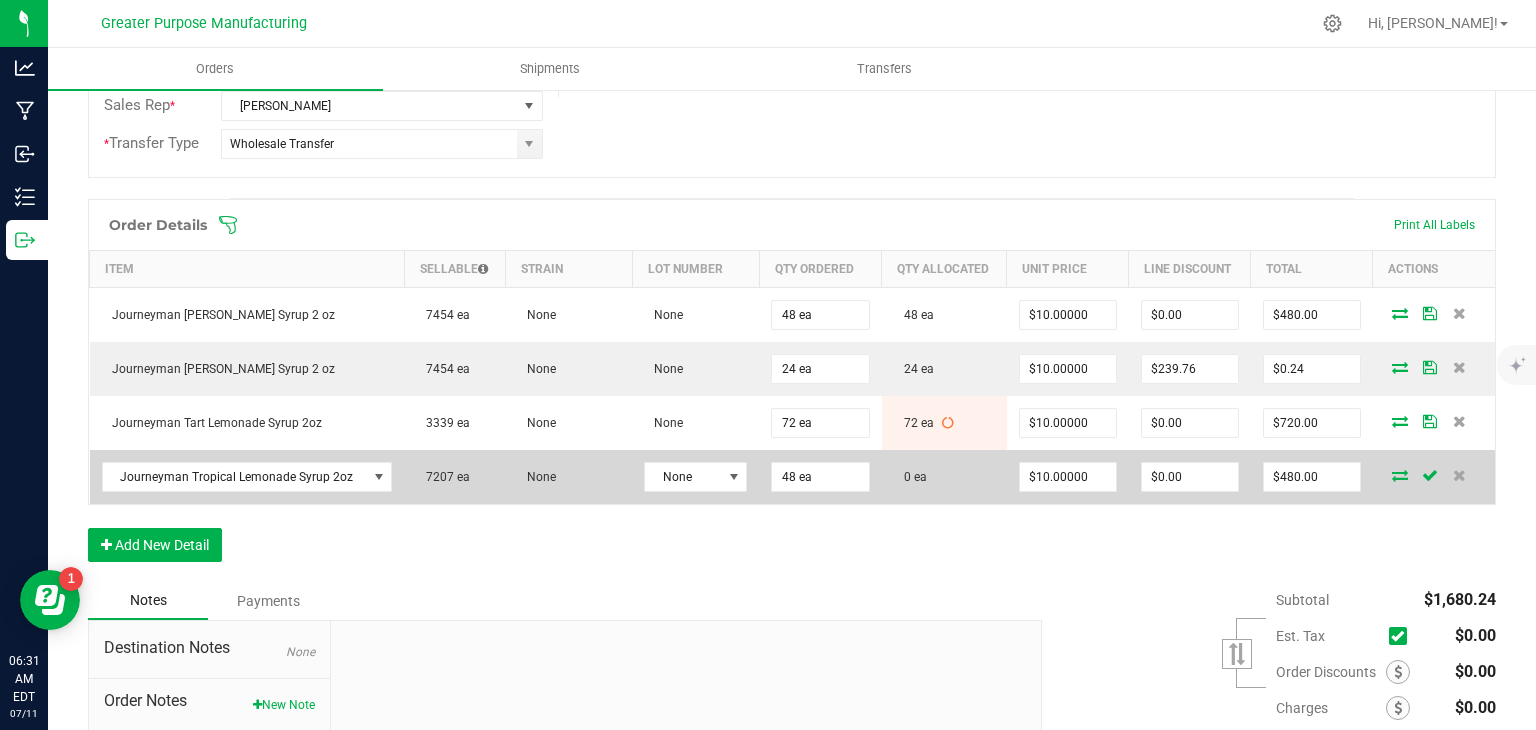 click at bounding box center (1400, 475) 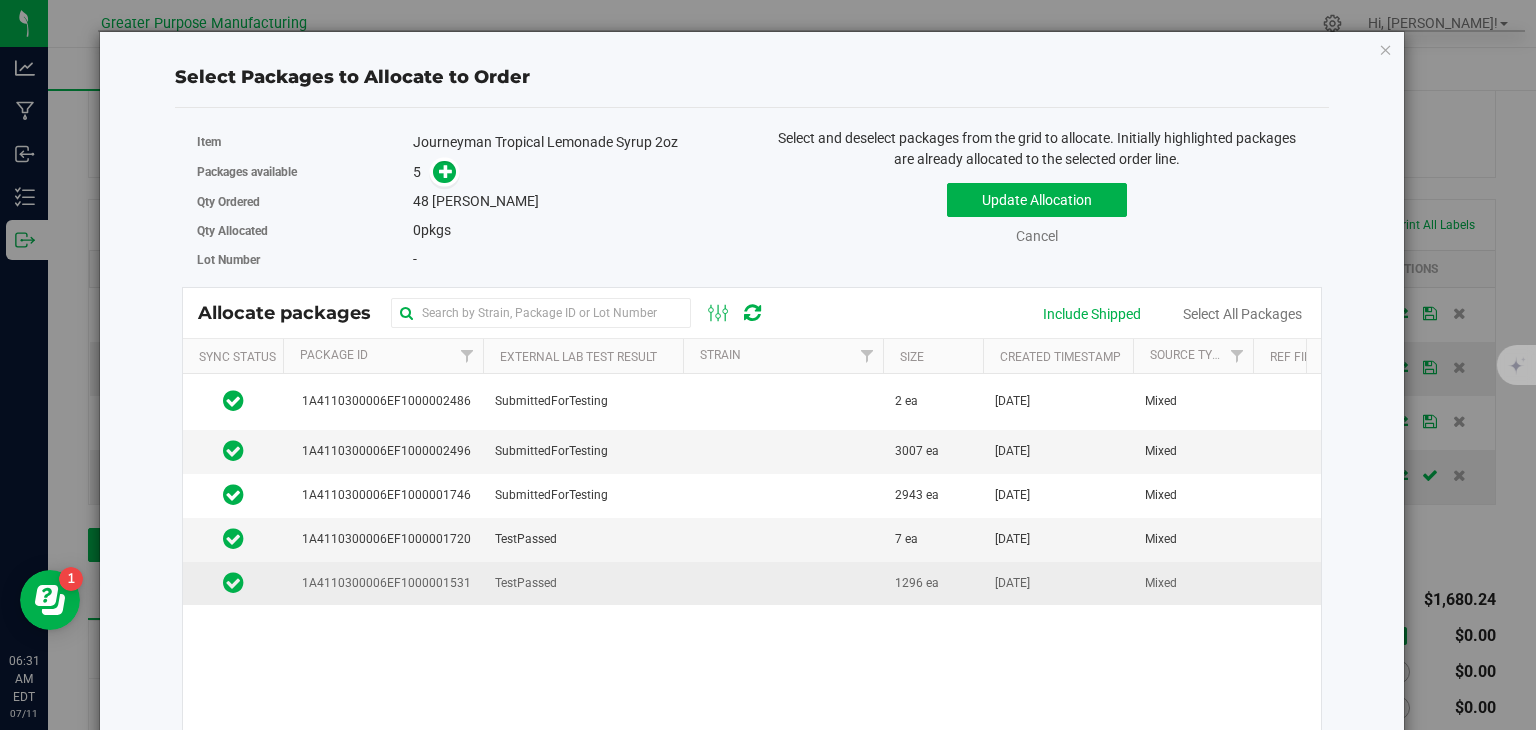 click at bounding box center [783, 583] 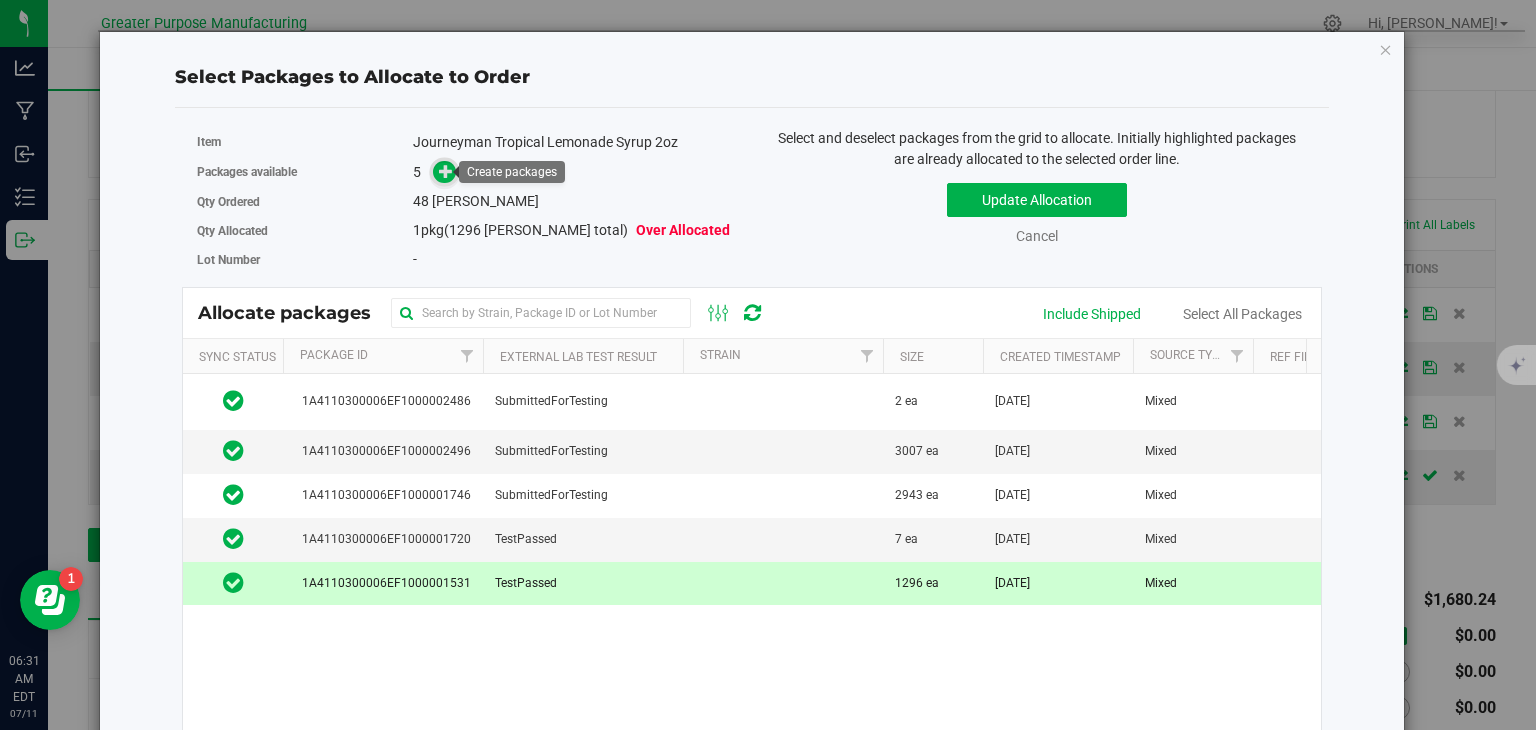 click at bounding box center (446, 171) 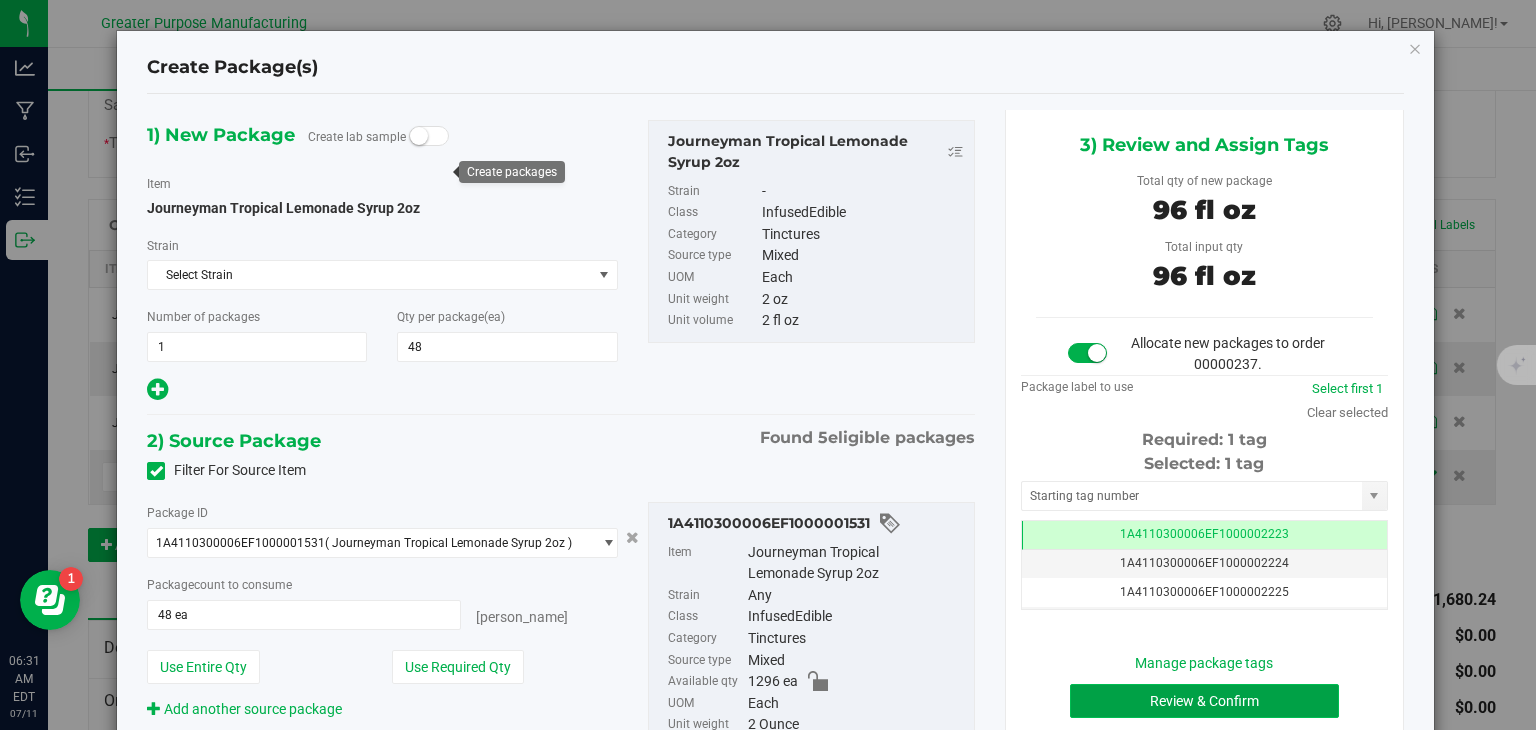 click on "Review & Confirm" at bounding box center (1204, 701) 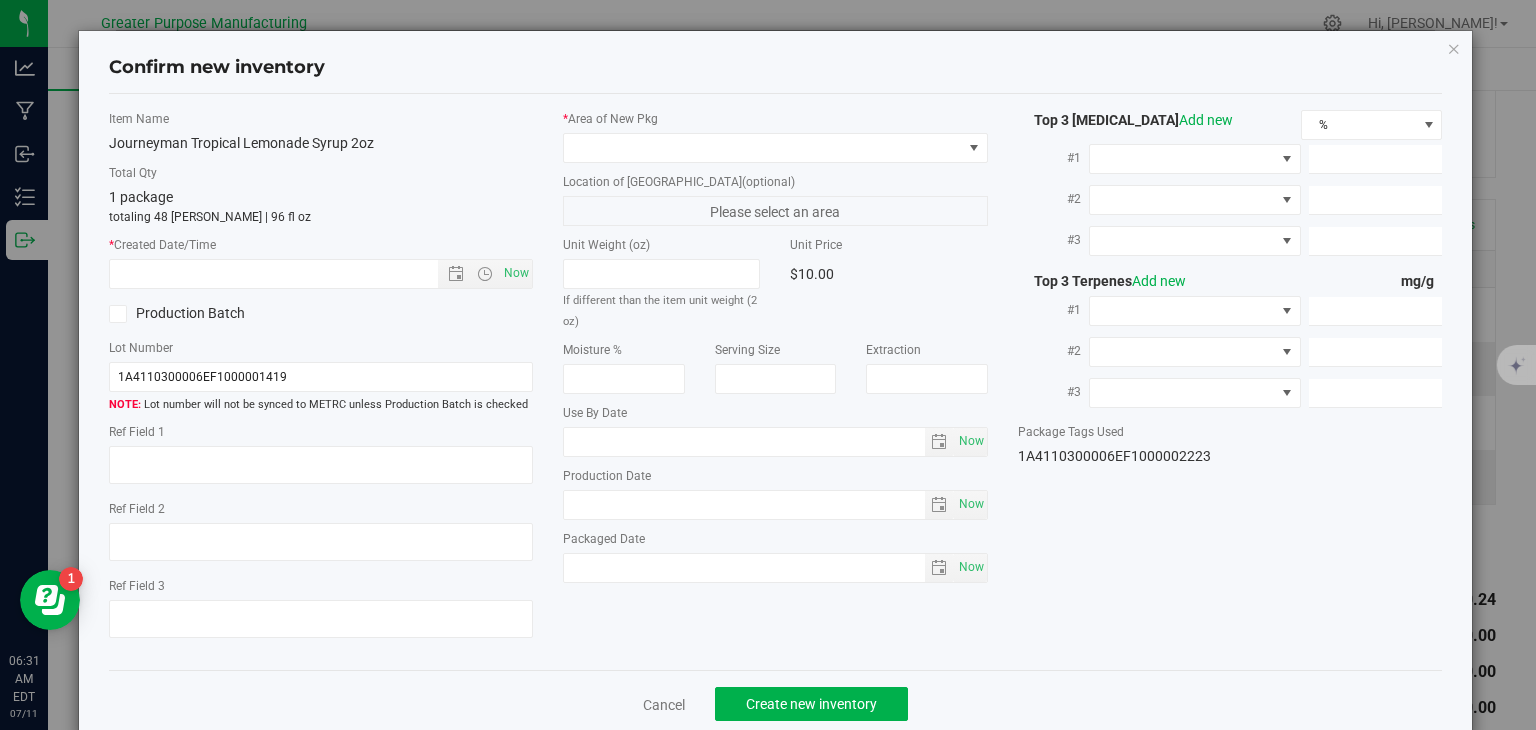 type on "[DATE]" 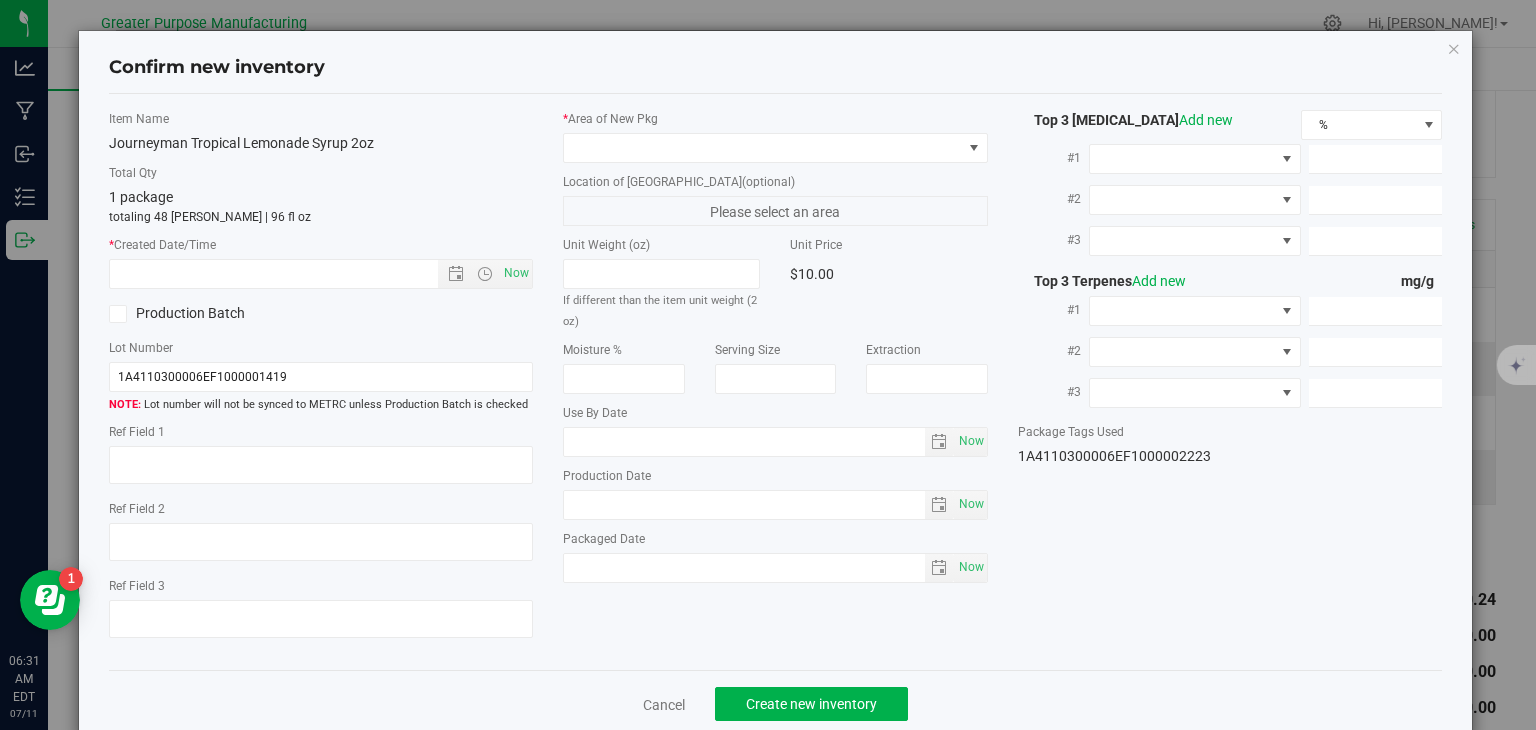 type on "[DATE]" 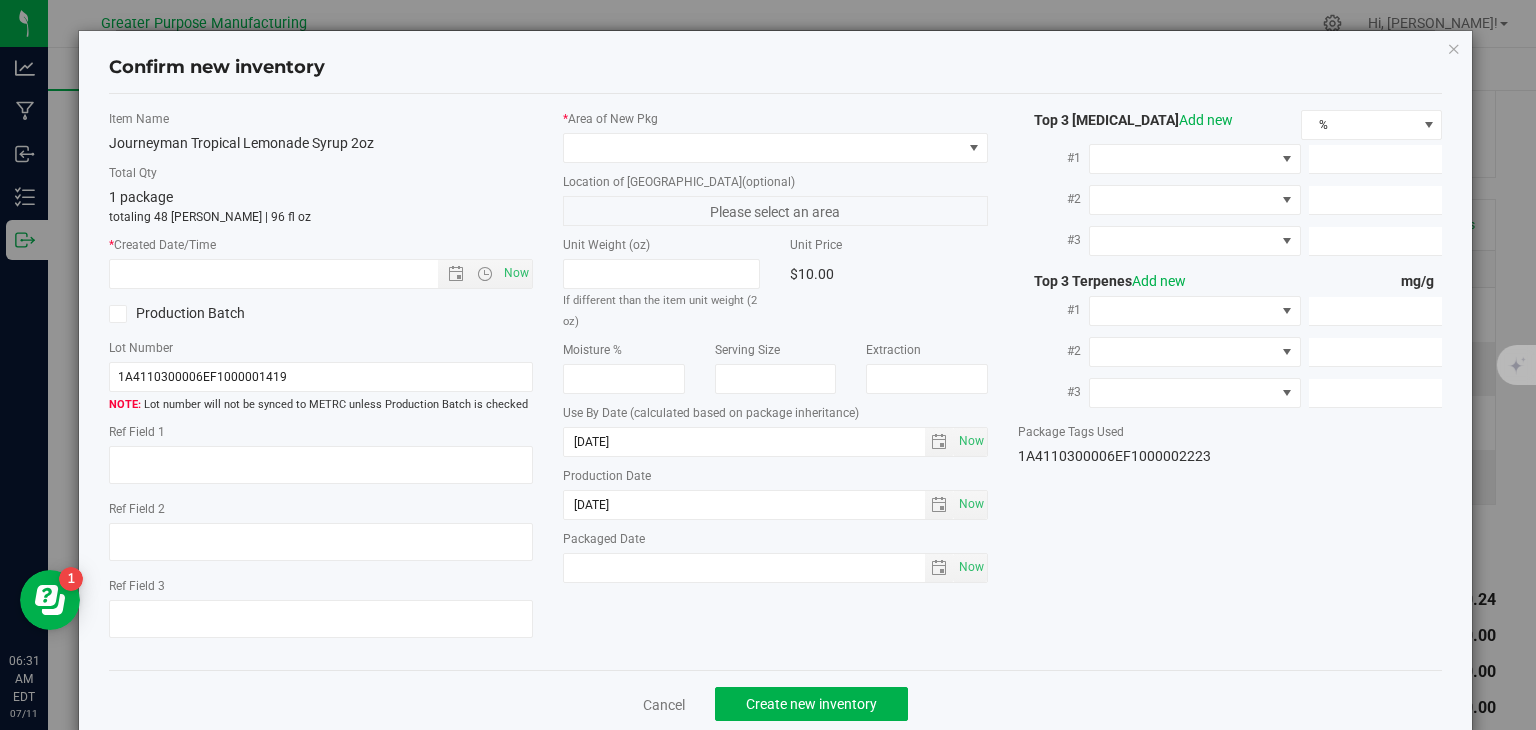 click on "Item Name
Journeyman Tropical Lemonade Syrup 2oz
Total Qty
1 package  totaling 48 [PERSON_NAME] | 96 fl oz
*
Created Date/Time
Now
Production Batch
Lot Number
1A4110300006EF1000001419" at bounding box center (321, 382) 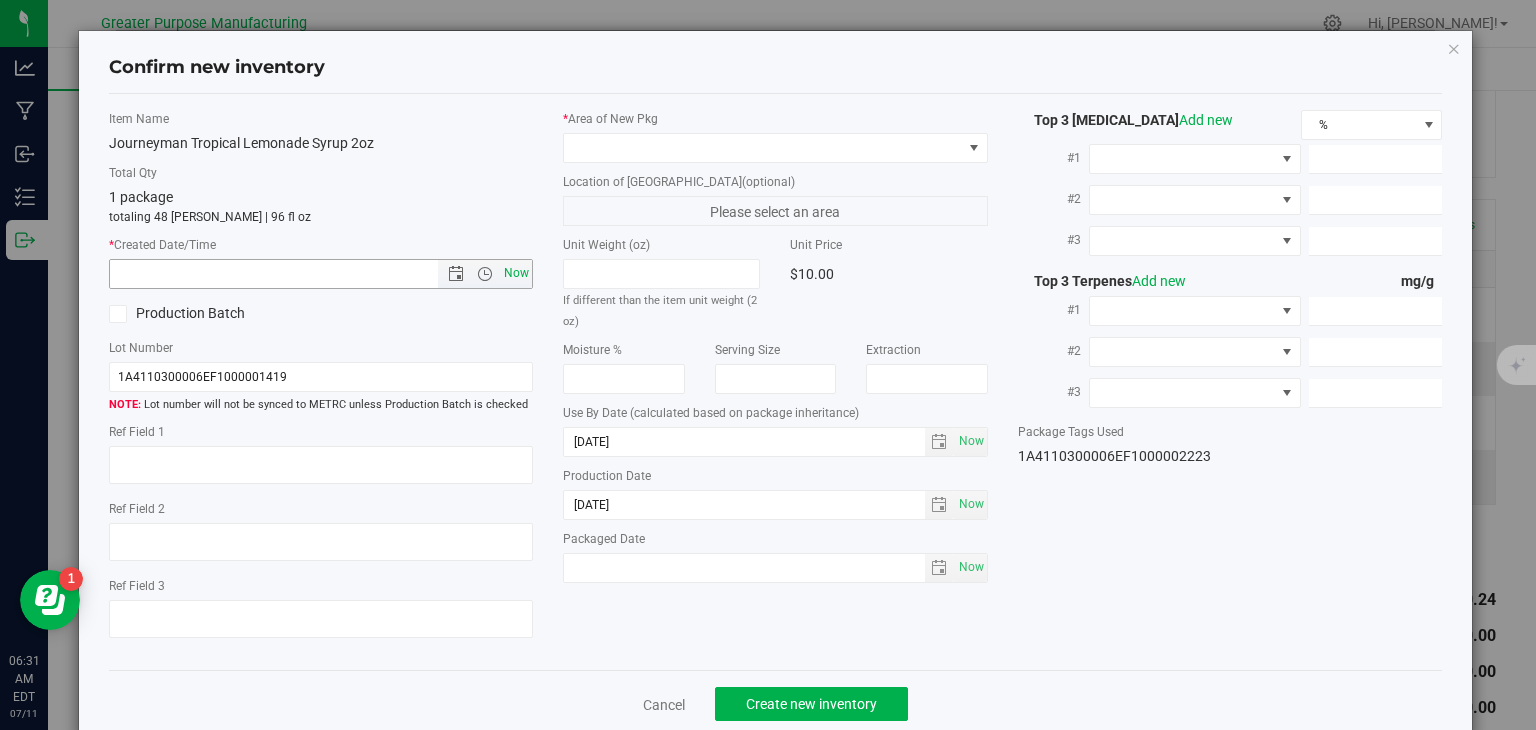 click on "Now" at bounding box center (517, 273) 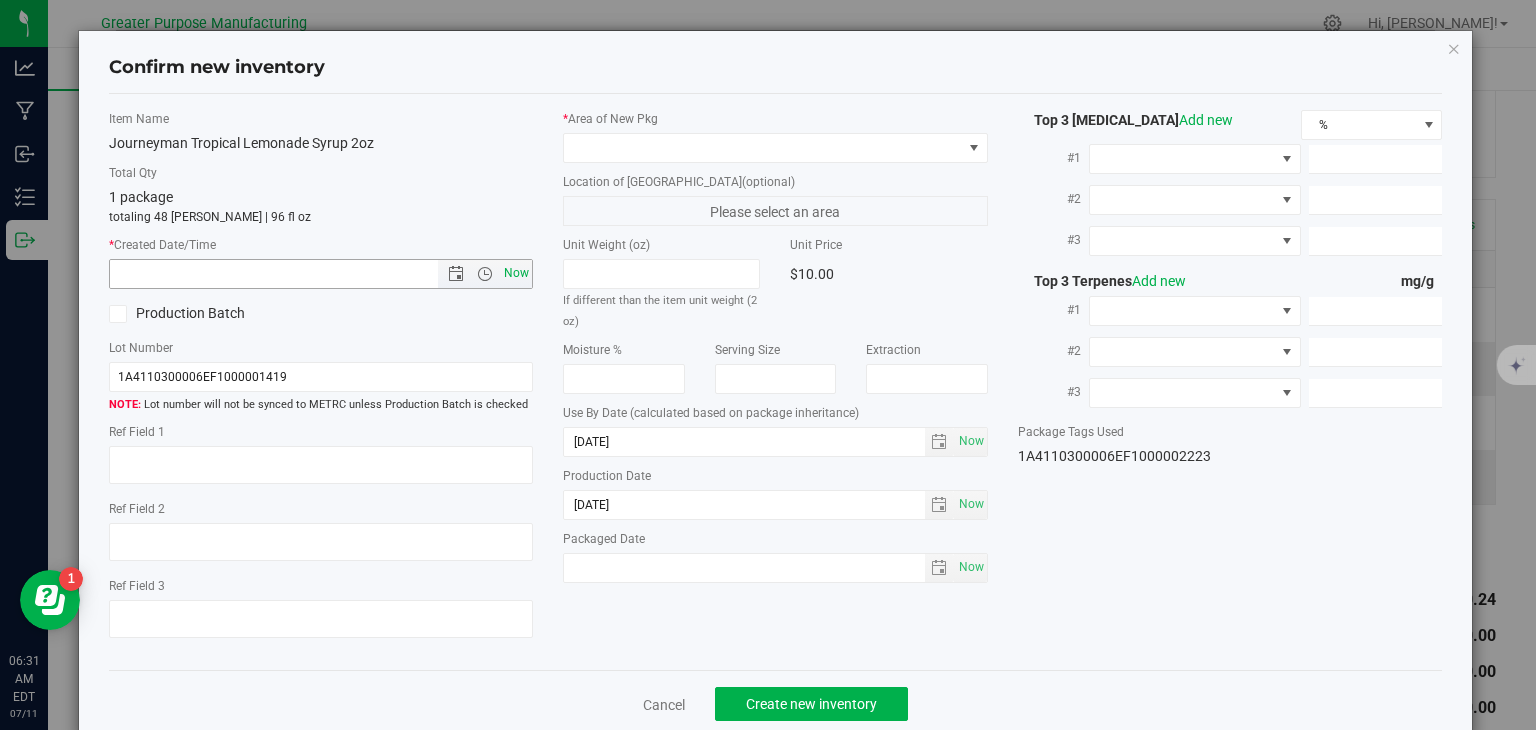 type on "[DATE] 6:31 AM" 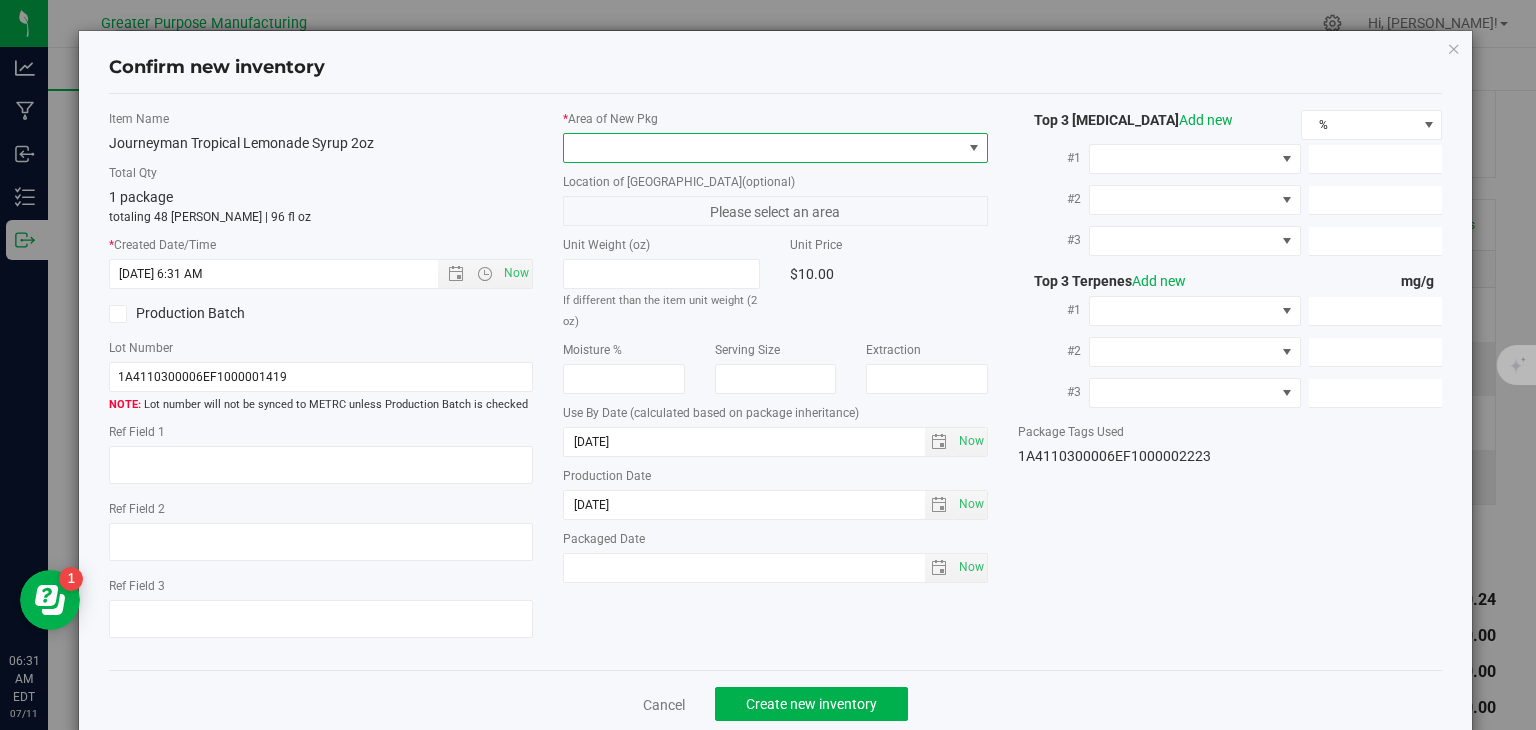 click at bounding box center [763, 148] 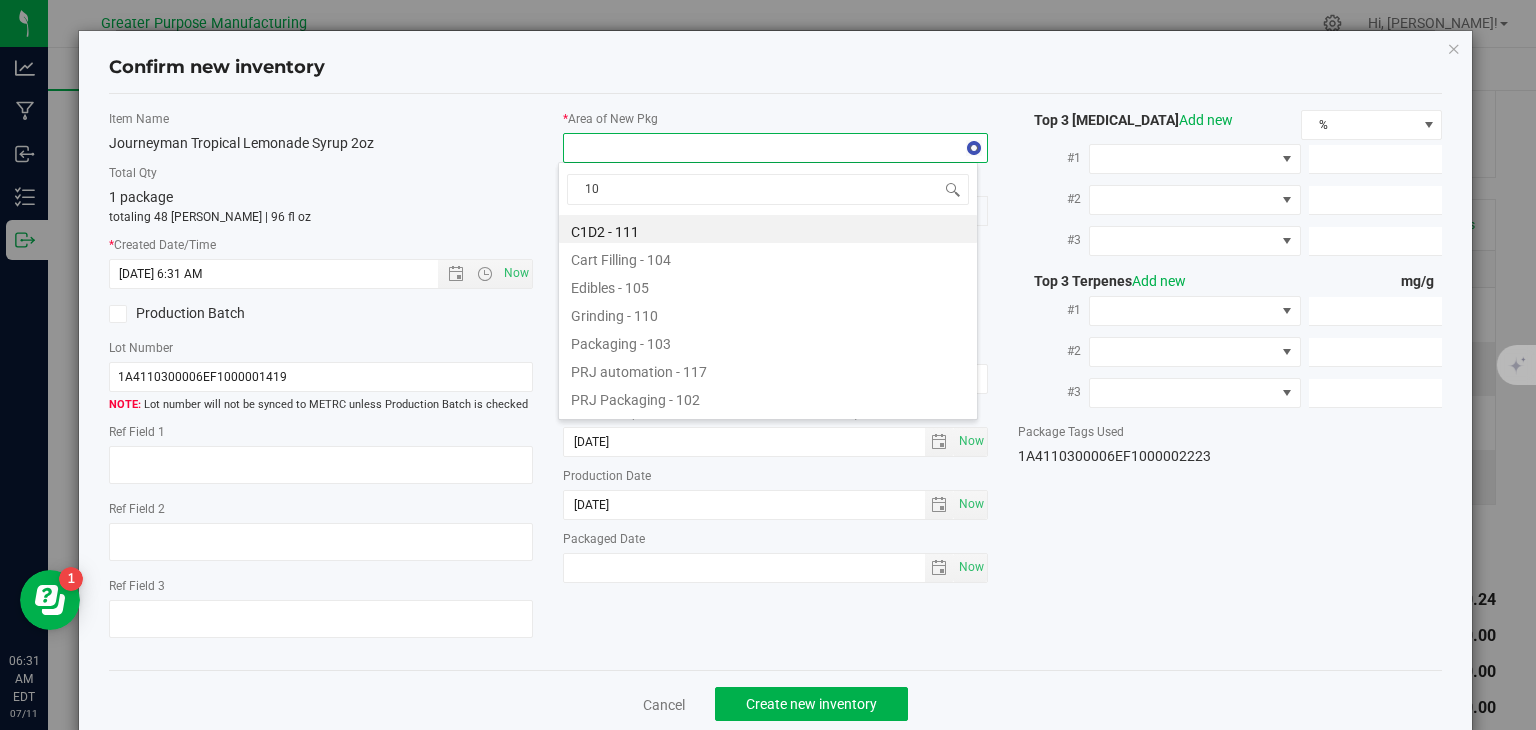 type on "108" 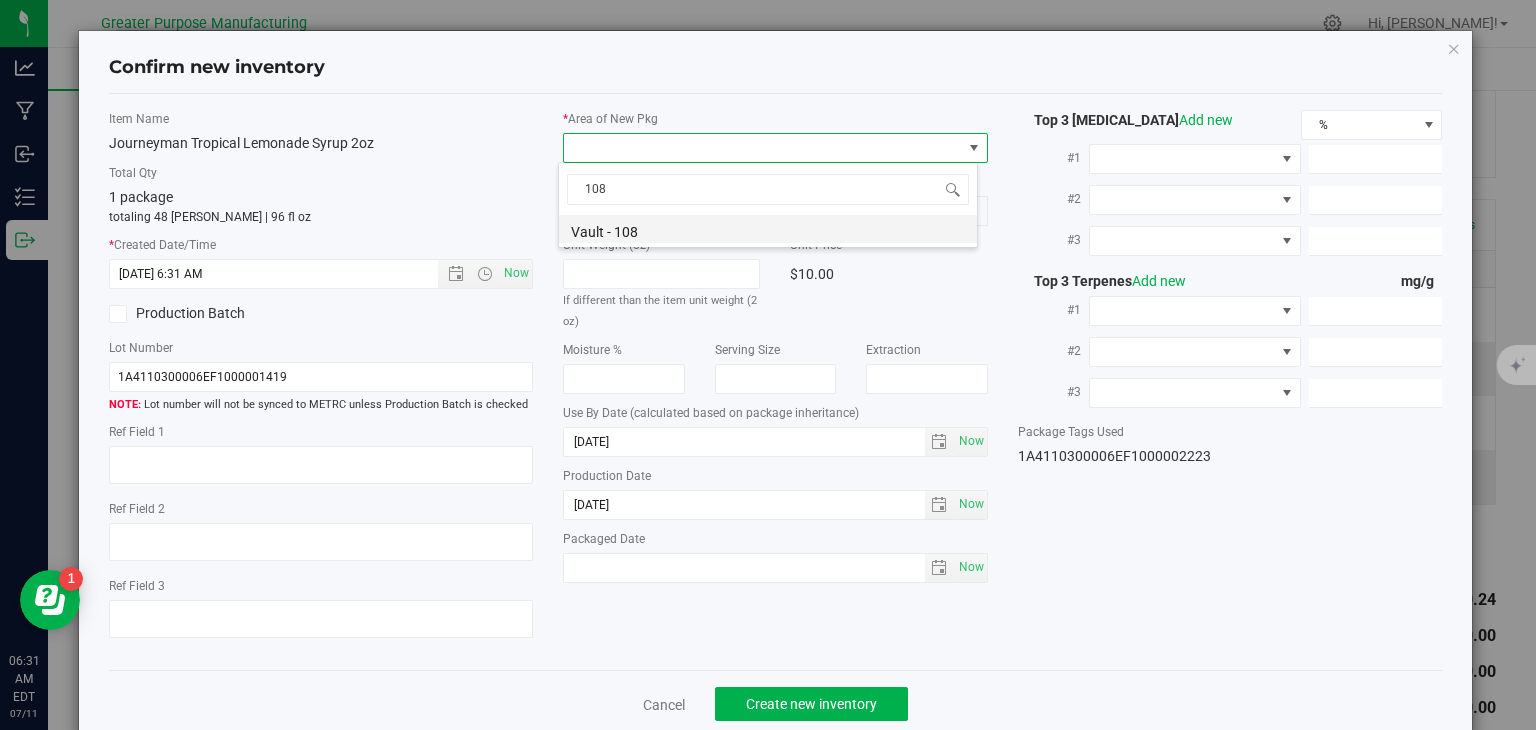 click on "Vault - 108" at bounding box center (768, 229) 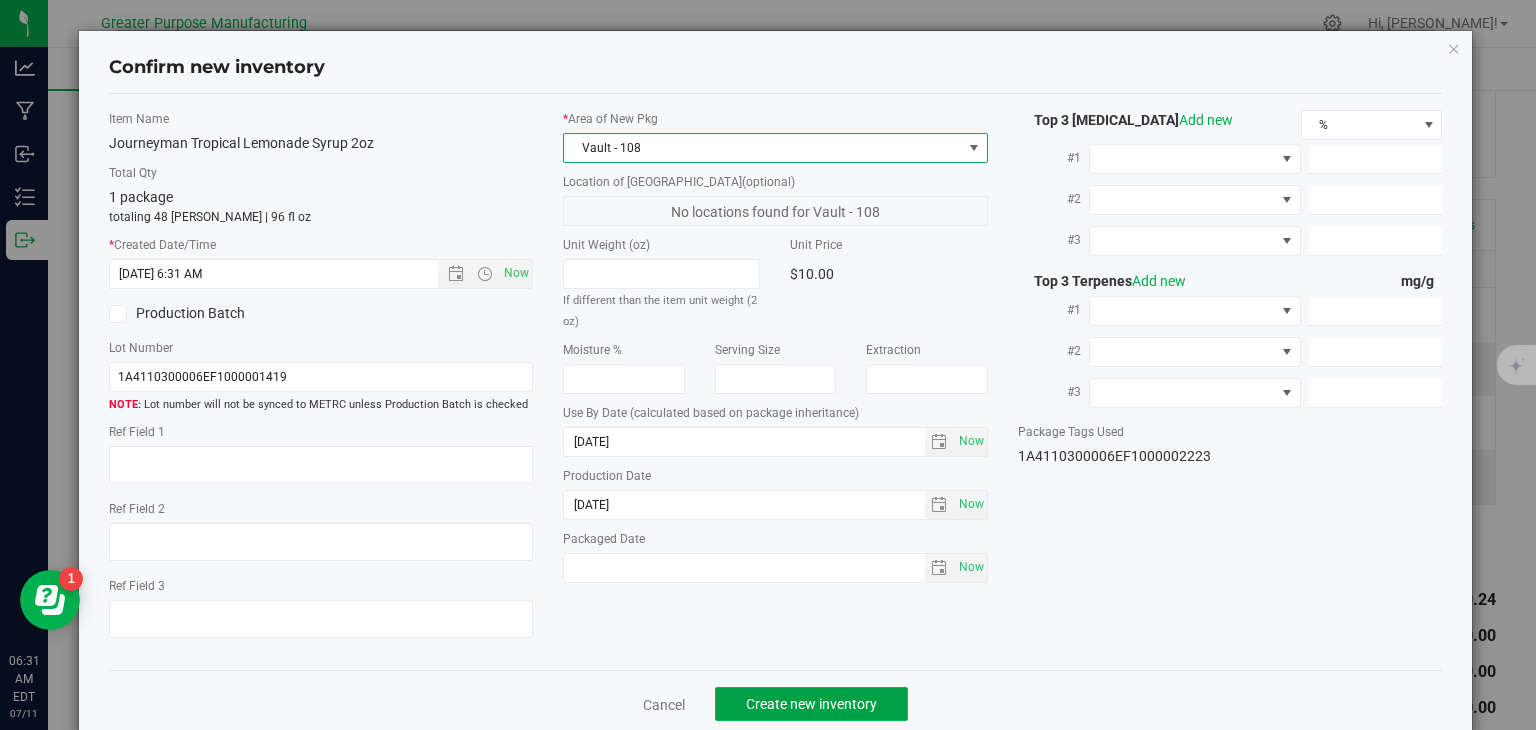 click on "Create new inventory" 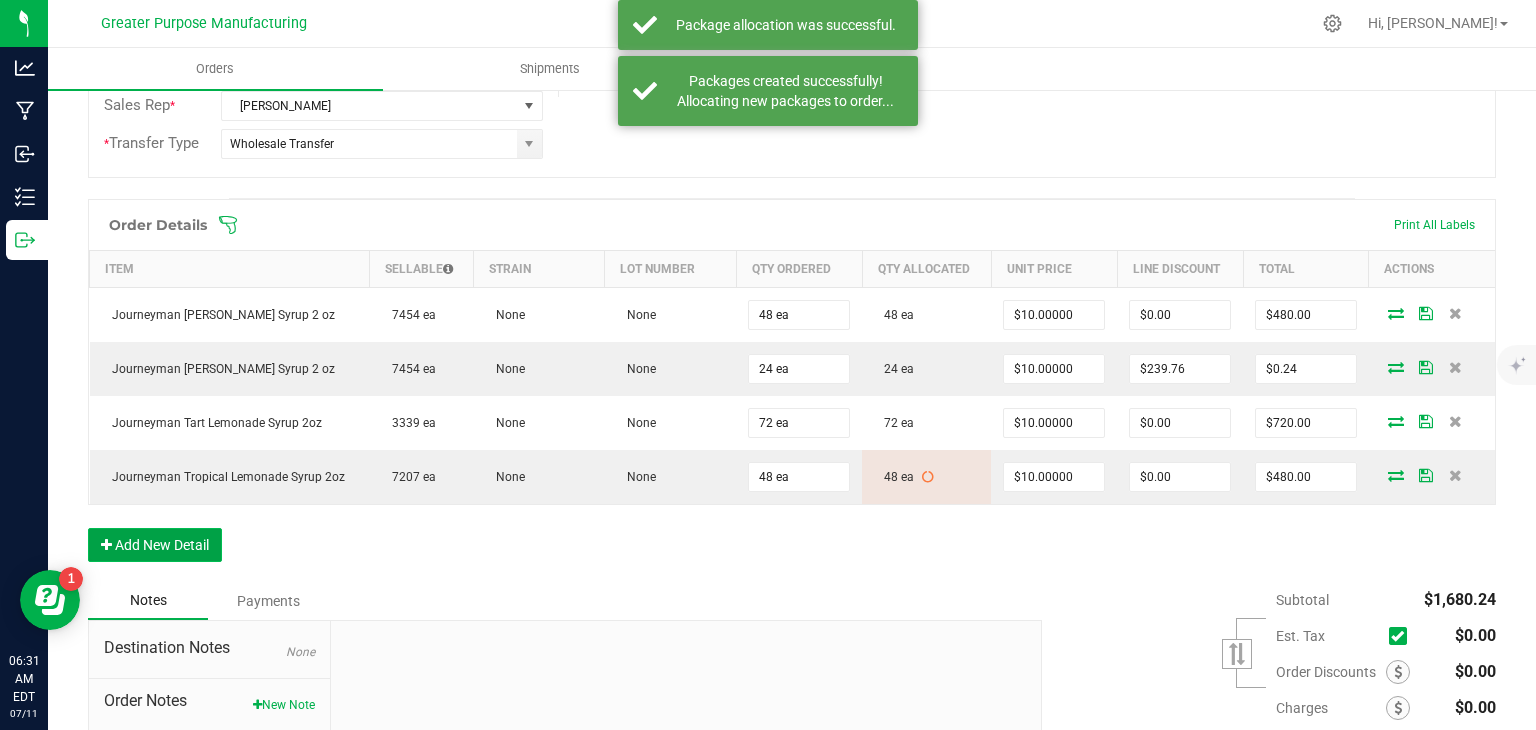 click on "Add New Detail" at bounding box center (155, 545) 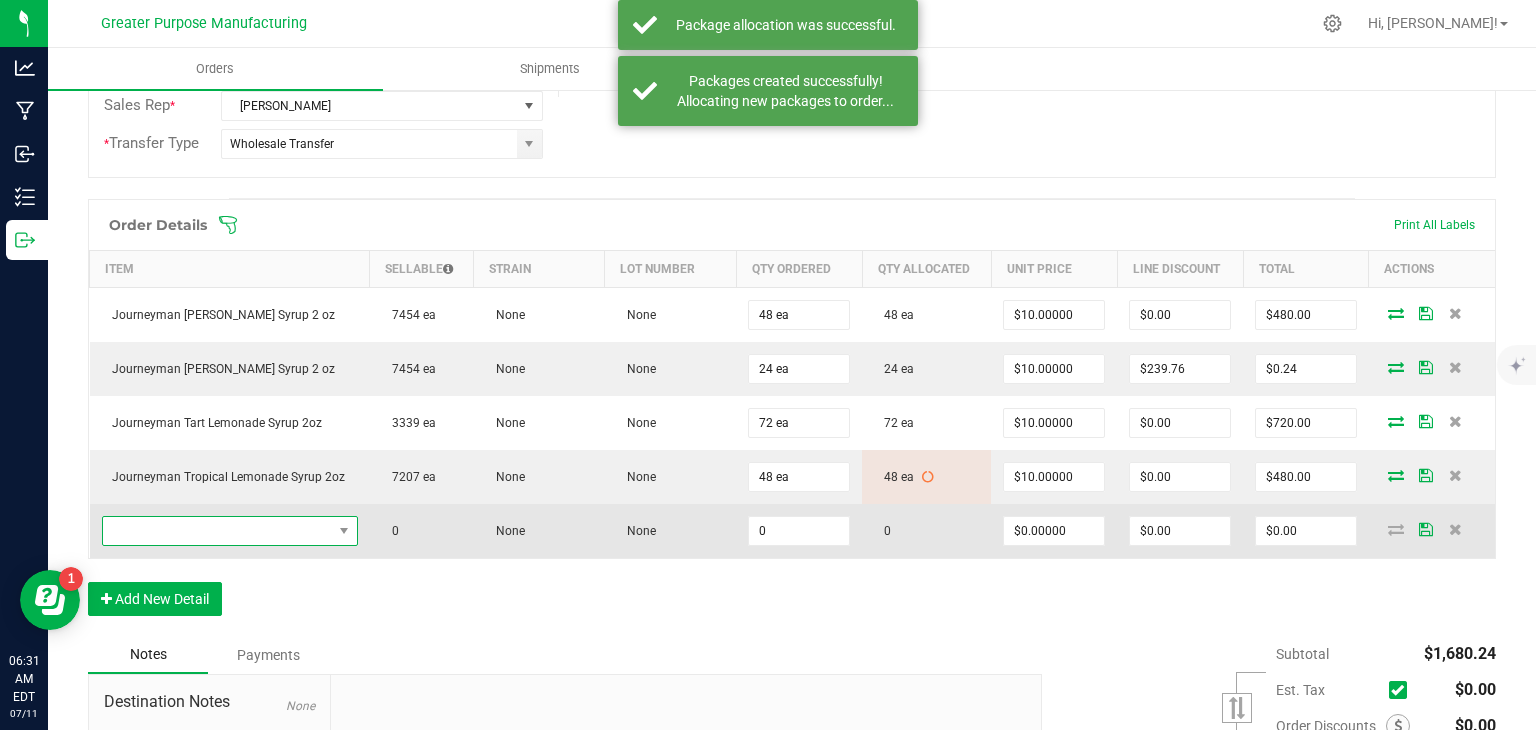 click at bounding box center (217, 531) 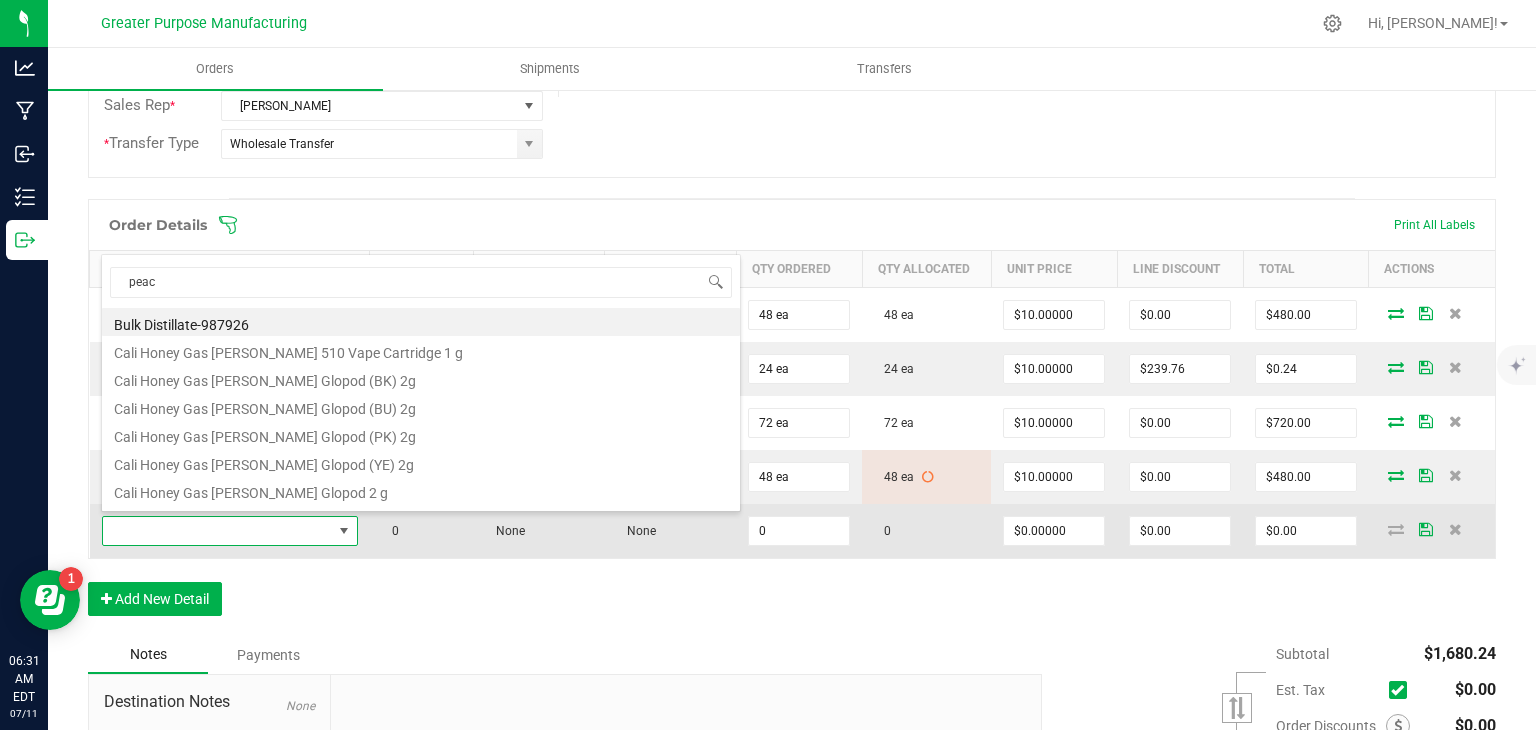 type on "peach" 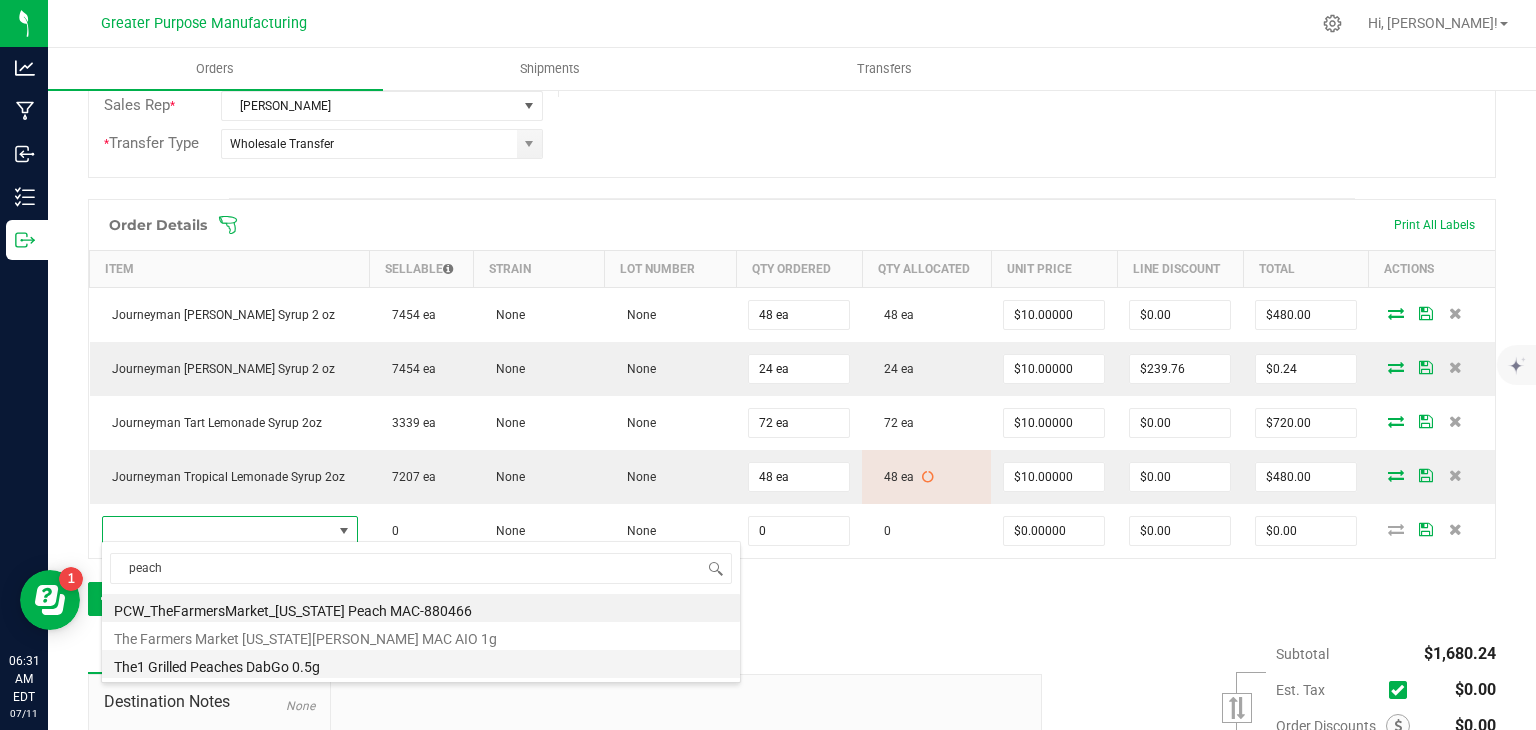 click on "The1 Grilled Peaches DabGo 0.5g" at bounding box center [421, 664] 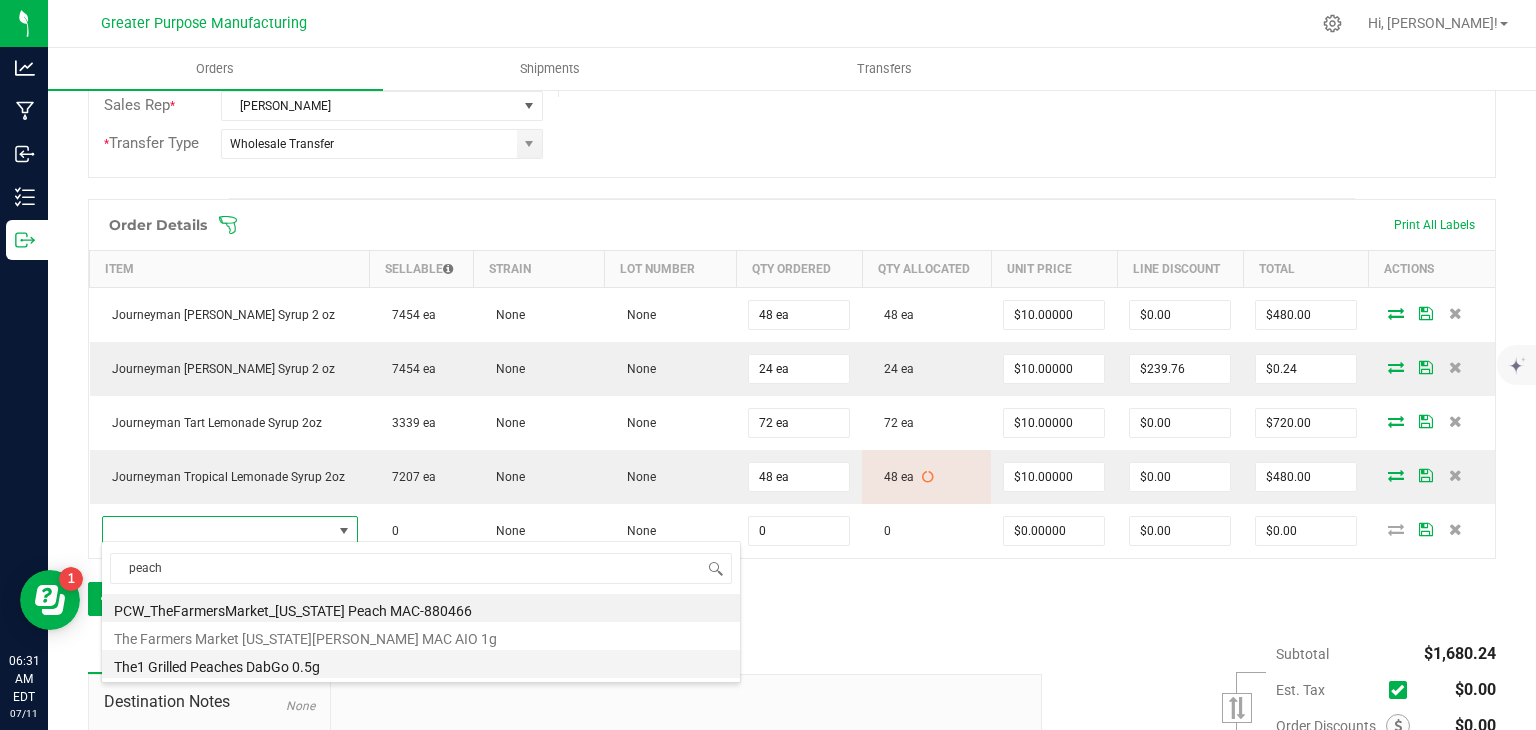 type on "0 ea" 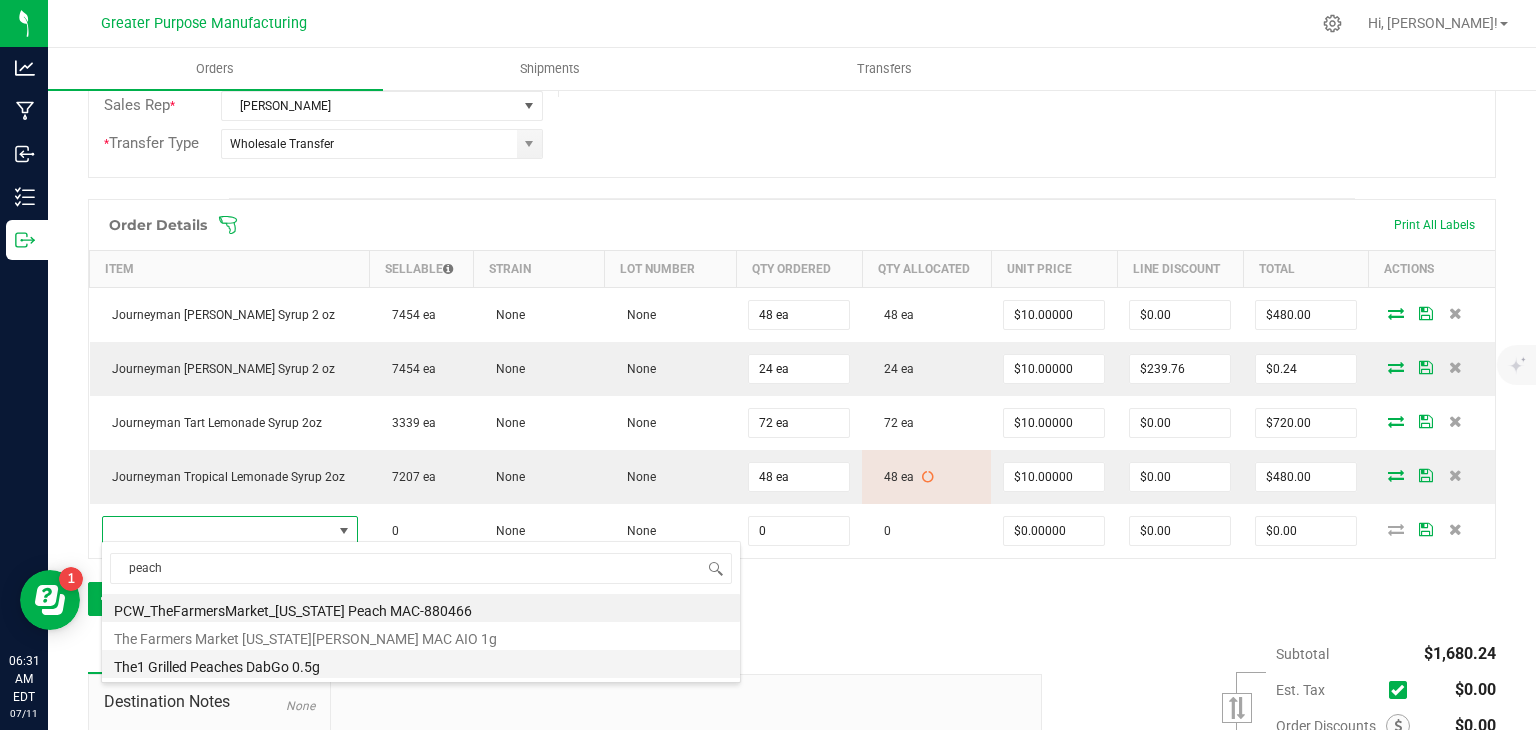 type on "$35.00000" 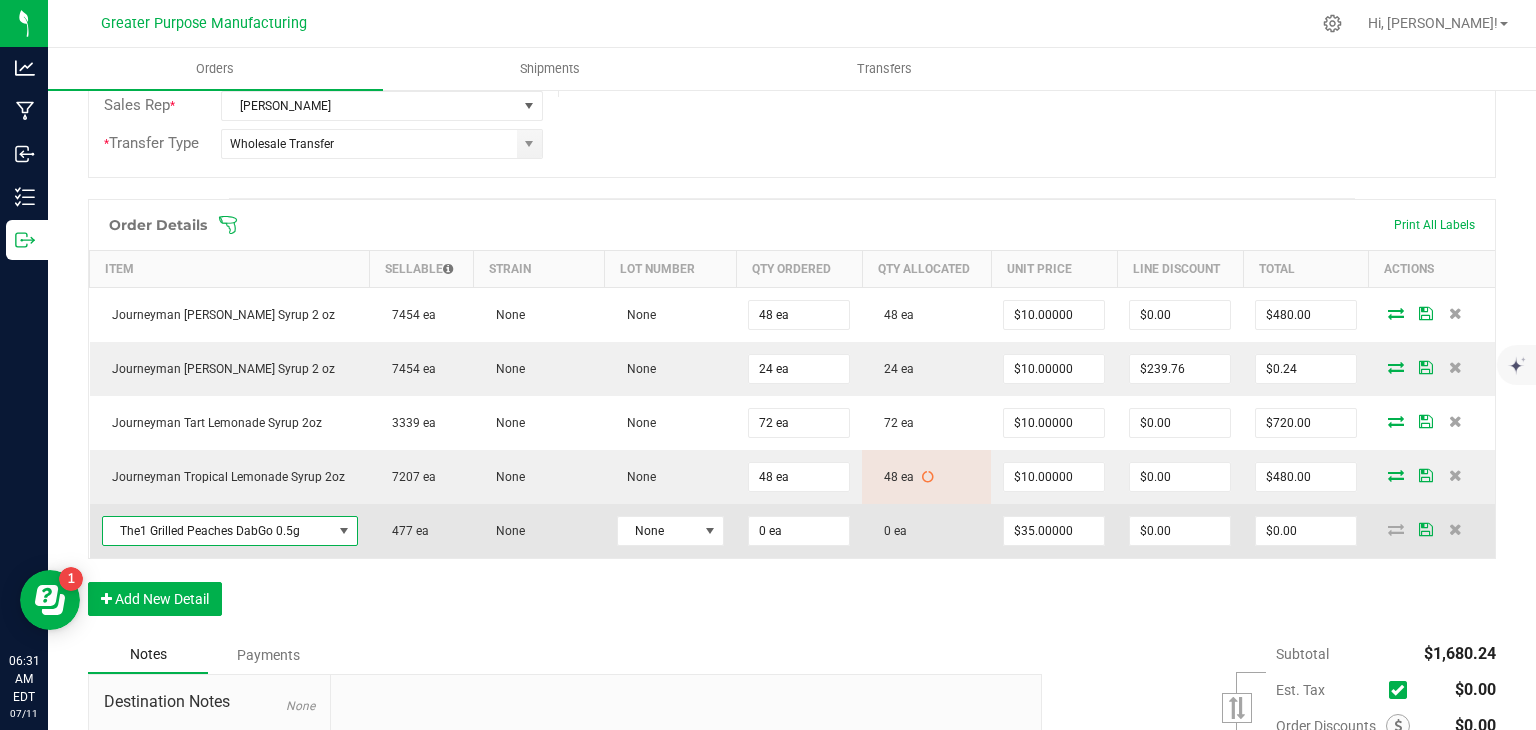 click on "0 ea" at bounding box center (799, 531) 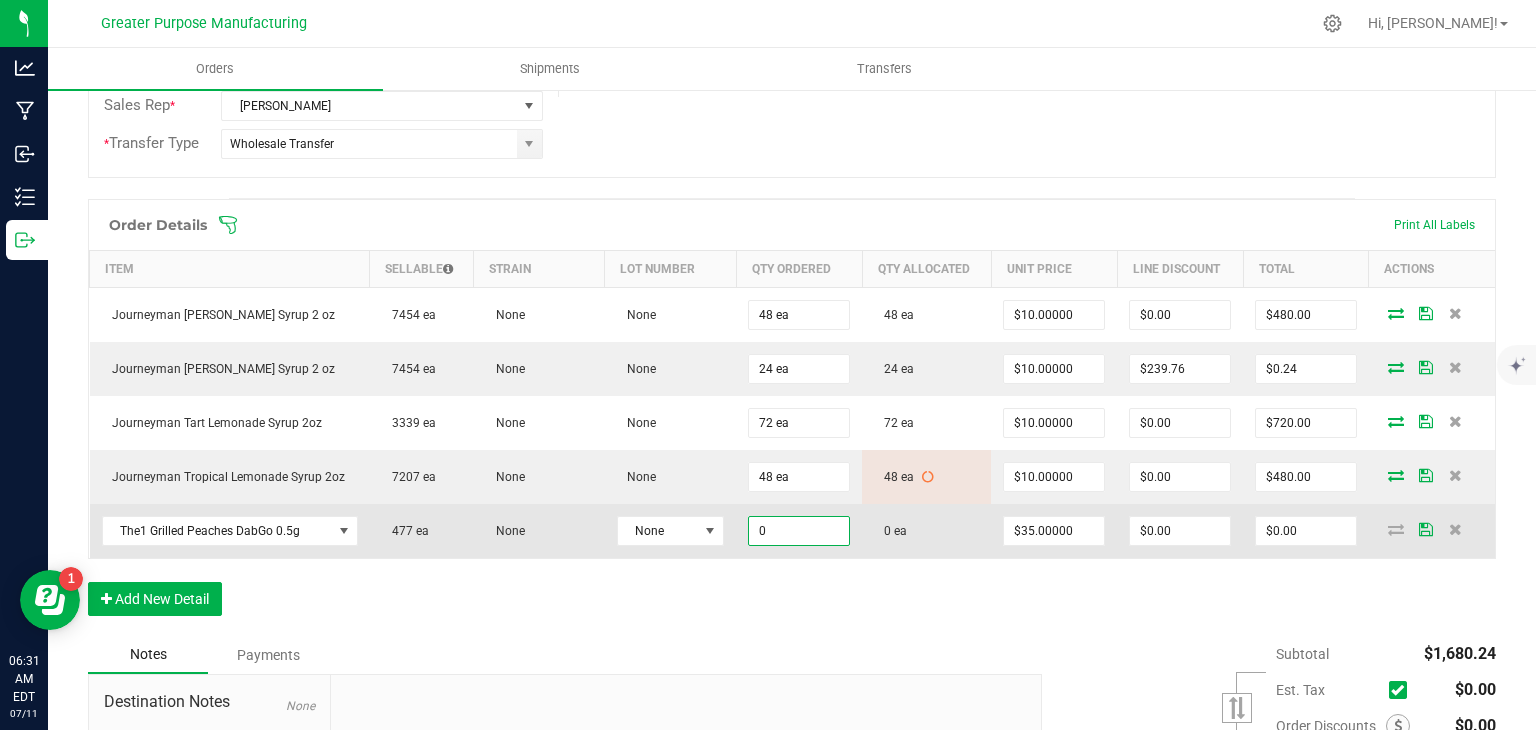 click on "0" at bounding box center (799, 531) 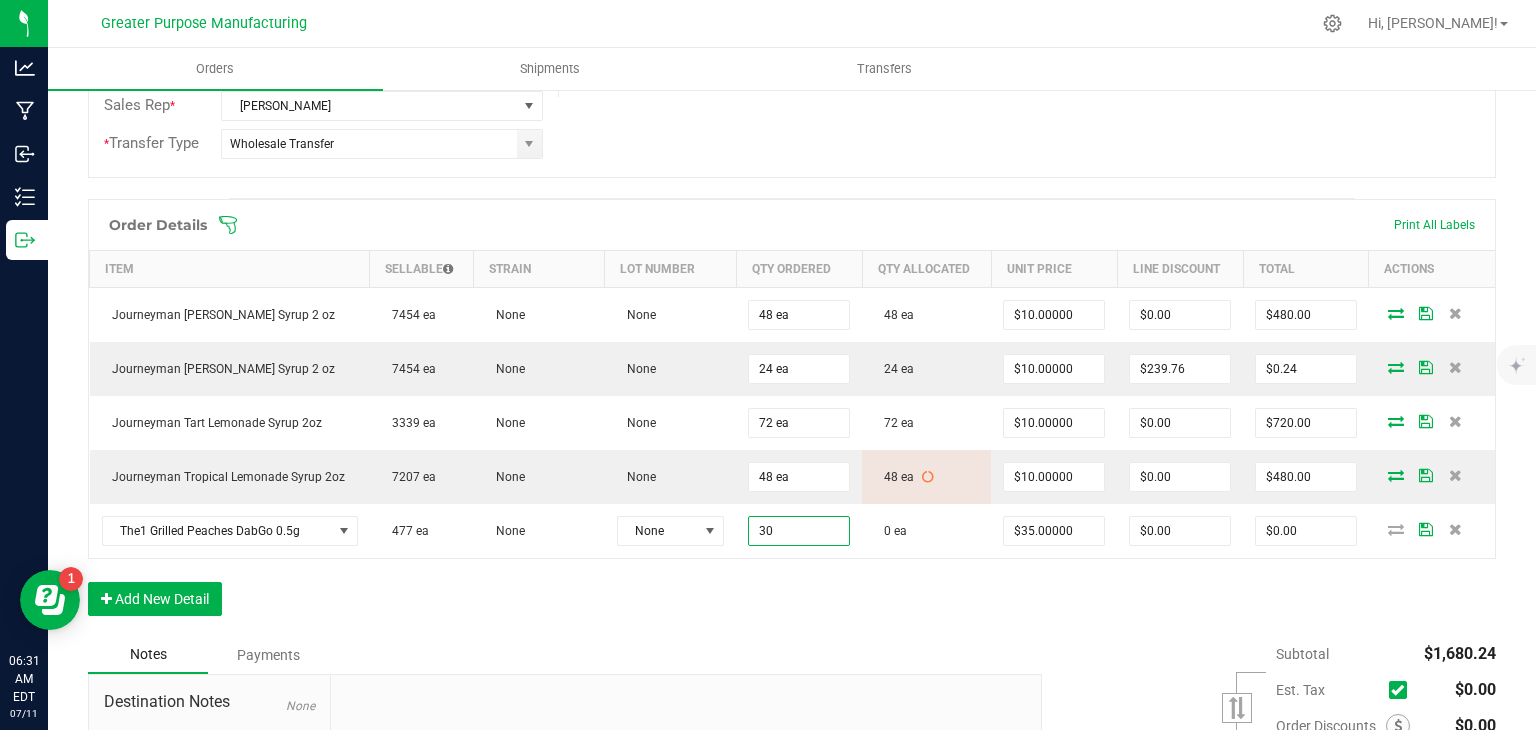 type on "30 ea" 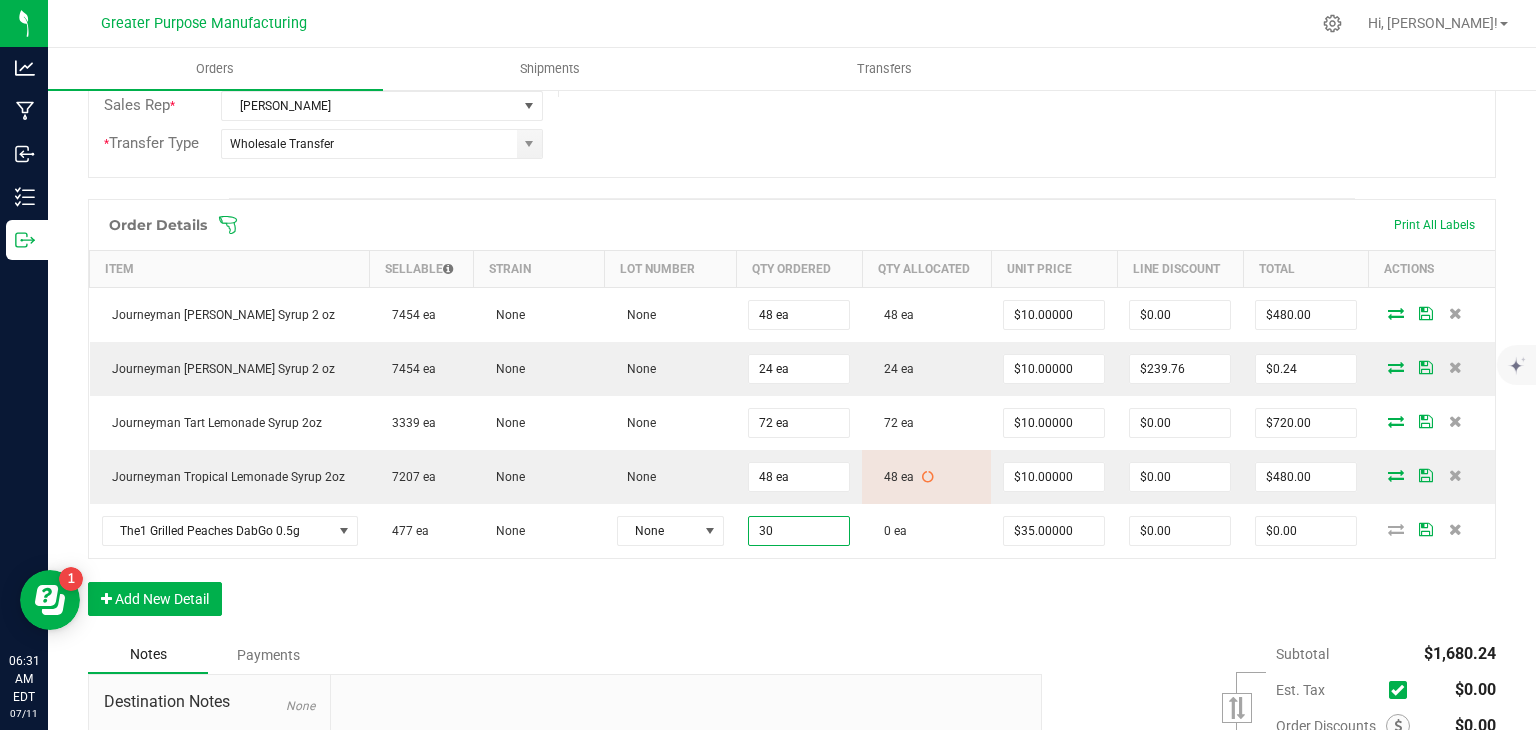 type on "$1,050.00" 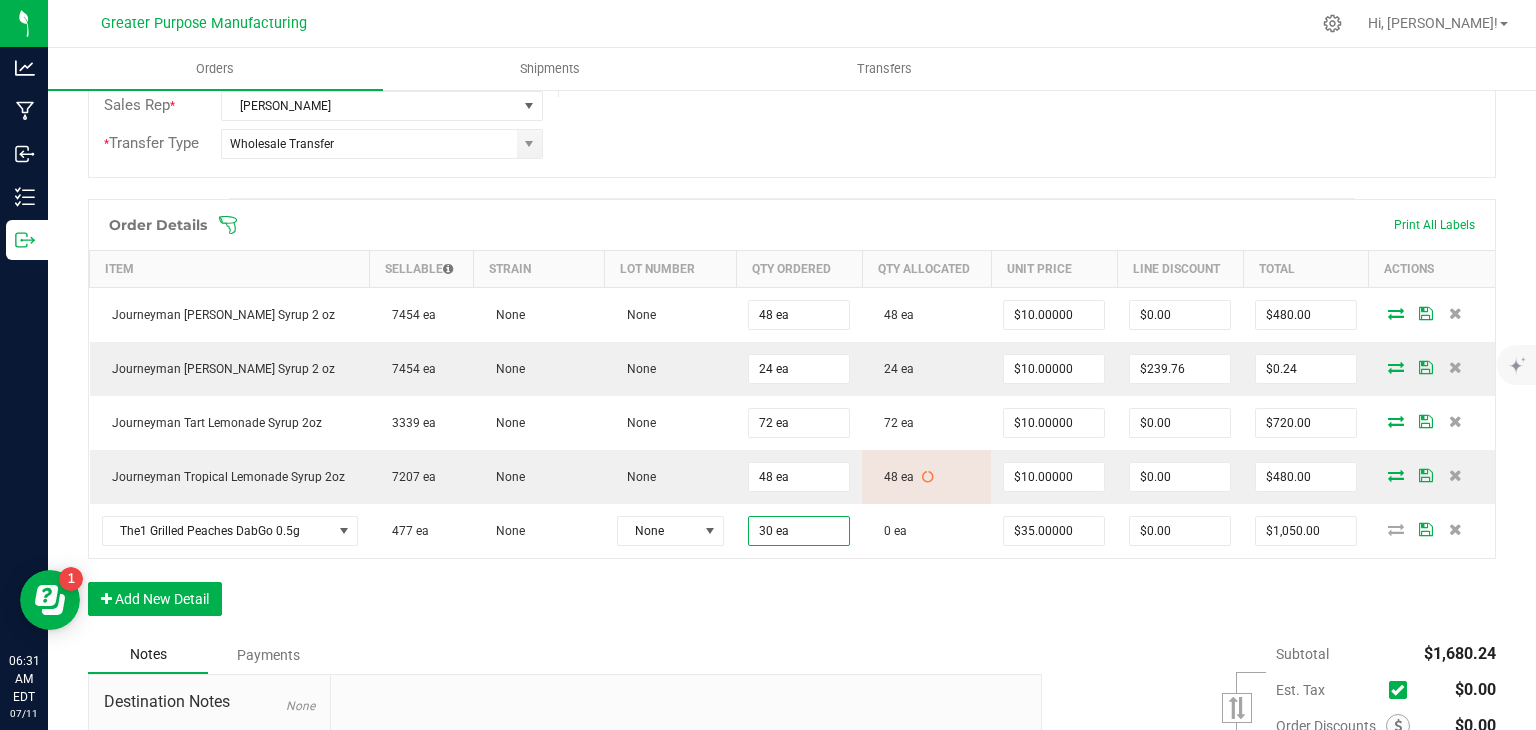 click on "Order Details Print All Labels Item  Sellable  Strain  Lot Number  Qty Ordered Qty Allocated Unit Price Line Discount Total Actions  Journeyman [PERSON_NAME] Lemonade Syrup 2 oz   7454 ea   None   None  48 ea  48 ea  $10.00000 $0.00 $480.00  Journeyman [PERSON_NAME] Lemonade Syrup 2 oz   7454 ea   None   None  24 ea  24 ea  $10.00000 $239.76 $0.24  Journeyman Tart Lemonade Syrup 2oz   3339 ea   None   None  72 ea  72 ea  $10.00000 $0.00 $720.00  Journeyman Tropical Lemonade Syrup 2oz   7207 ea   None   None  48 ea  48 ea
$10.00000 $0.00 $480.00 The1 Grilled Peaches DabGo 0.5g  477 ea   None  None 30 ea  0 ea  $35.00000 $0.00 $1,050.00
Add New Detail" at bounding box center [792, 417] 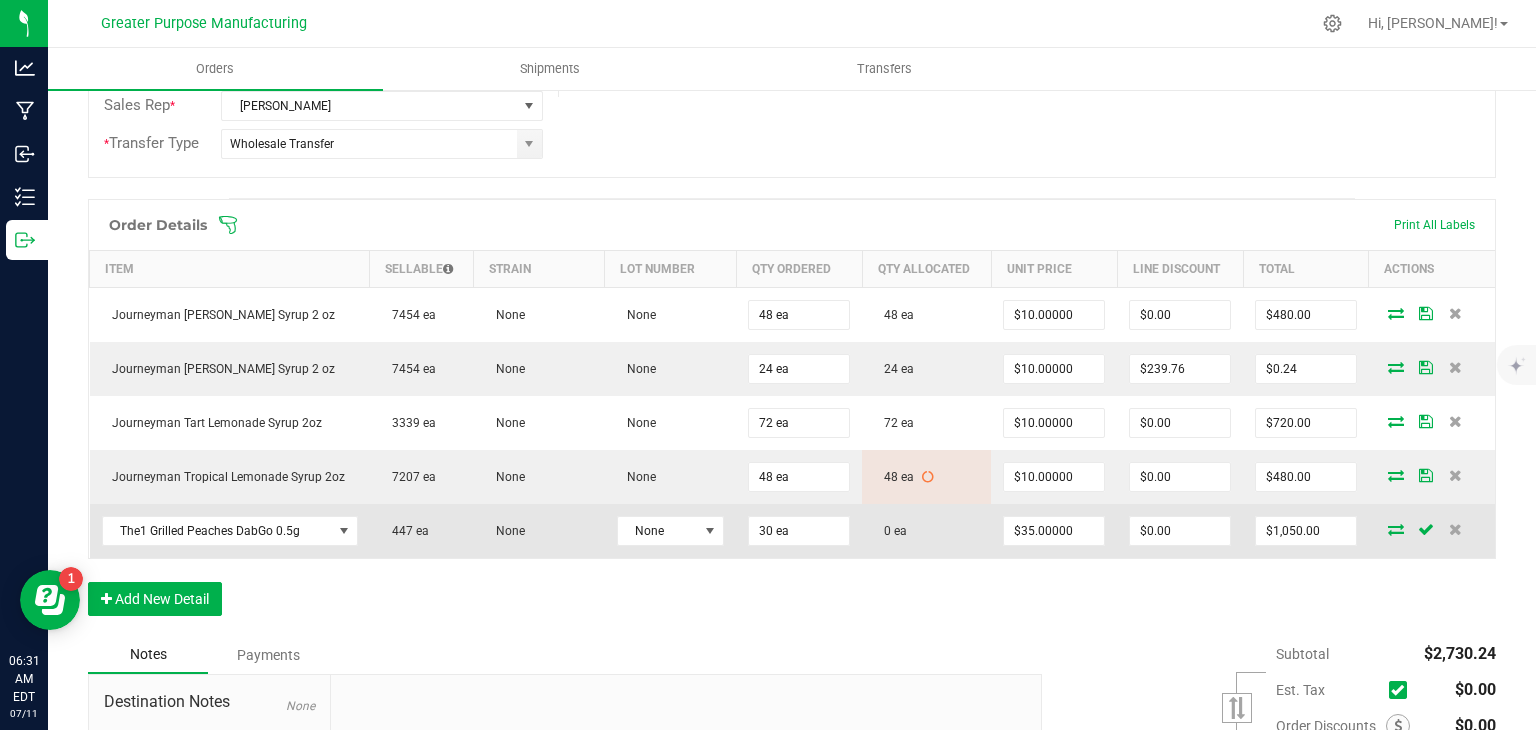 click at bounding box center (1396, 529) 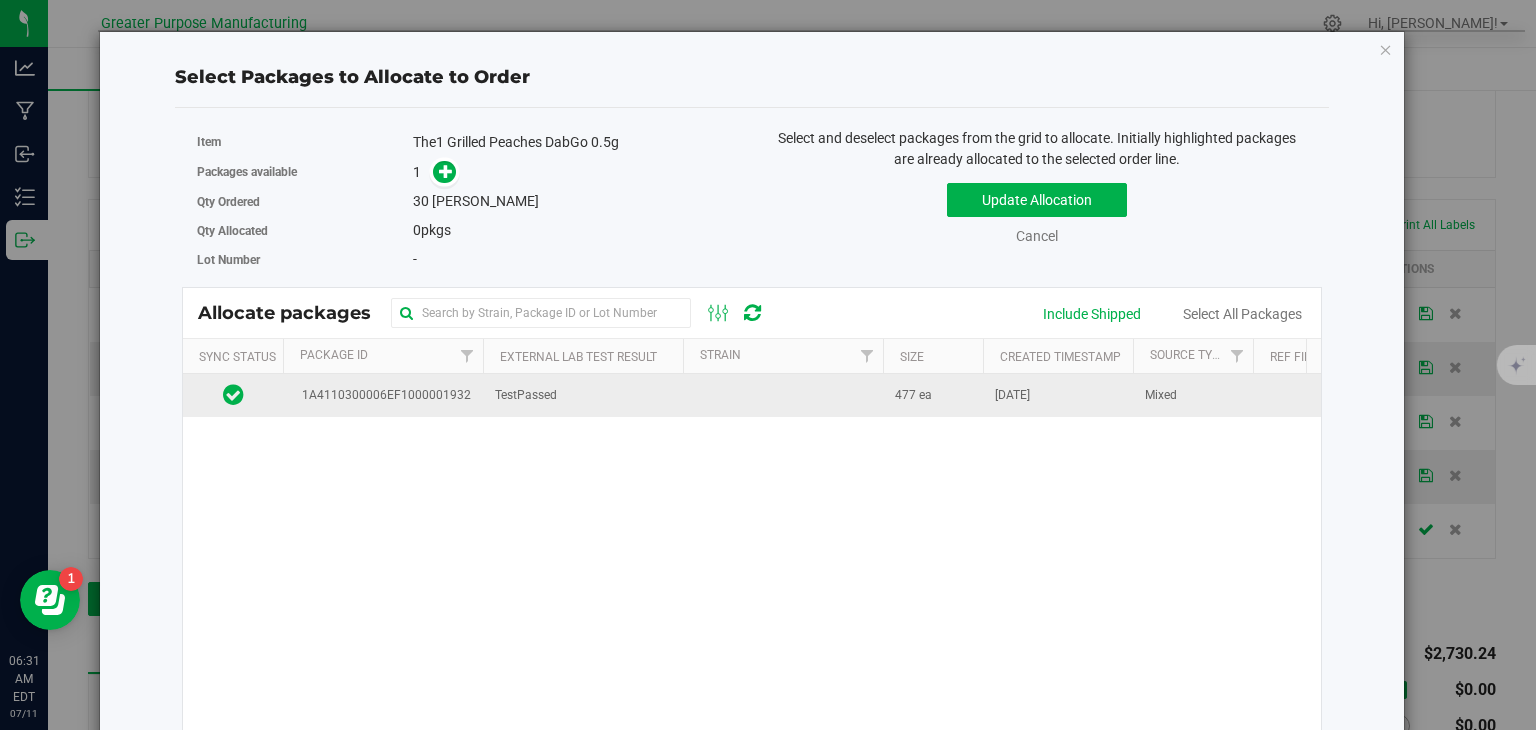 click at bounding box center [783, 395] 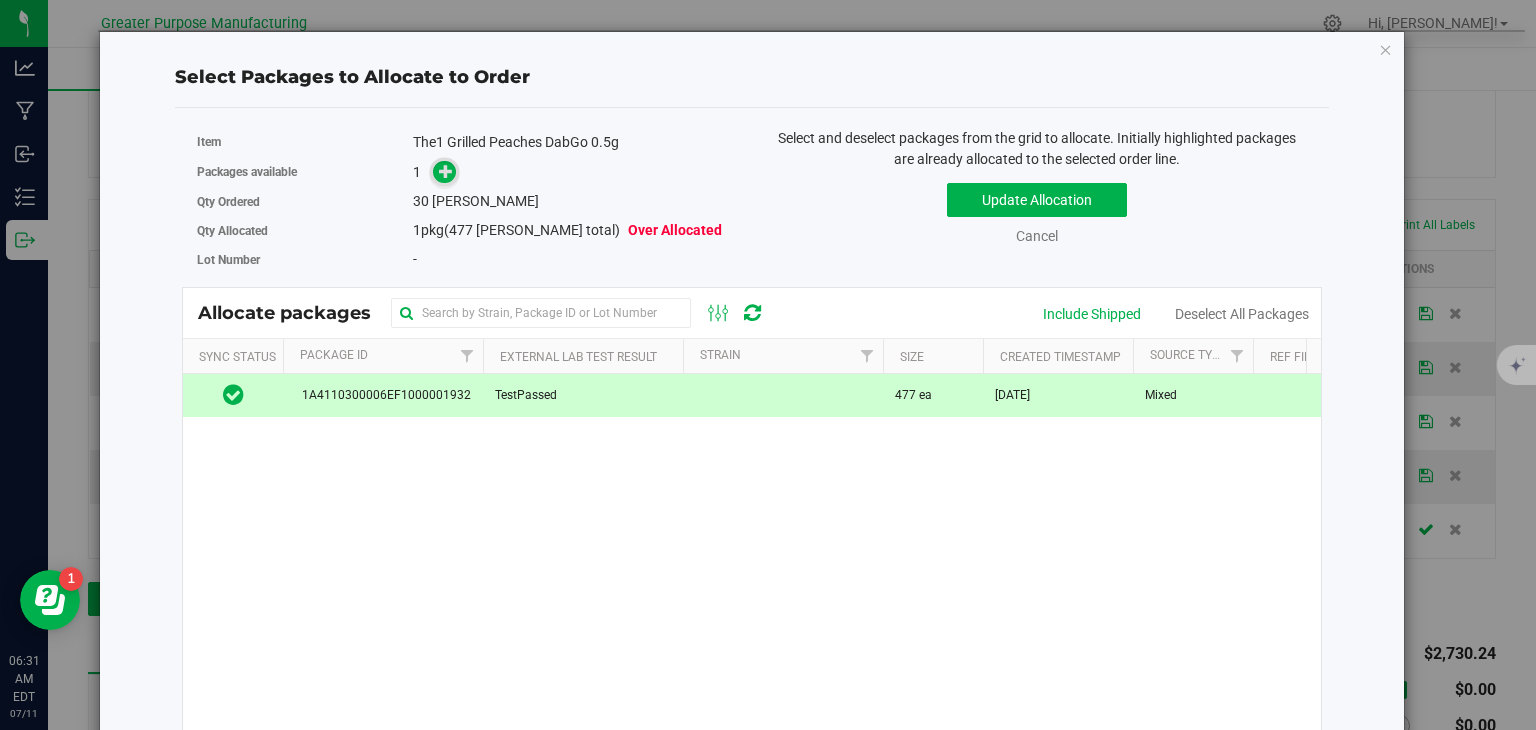 click at bounding box center (446, 171) 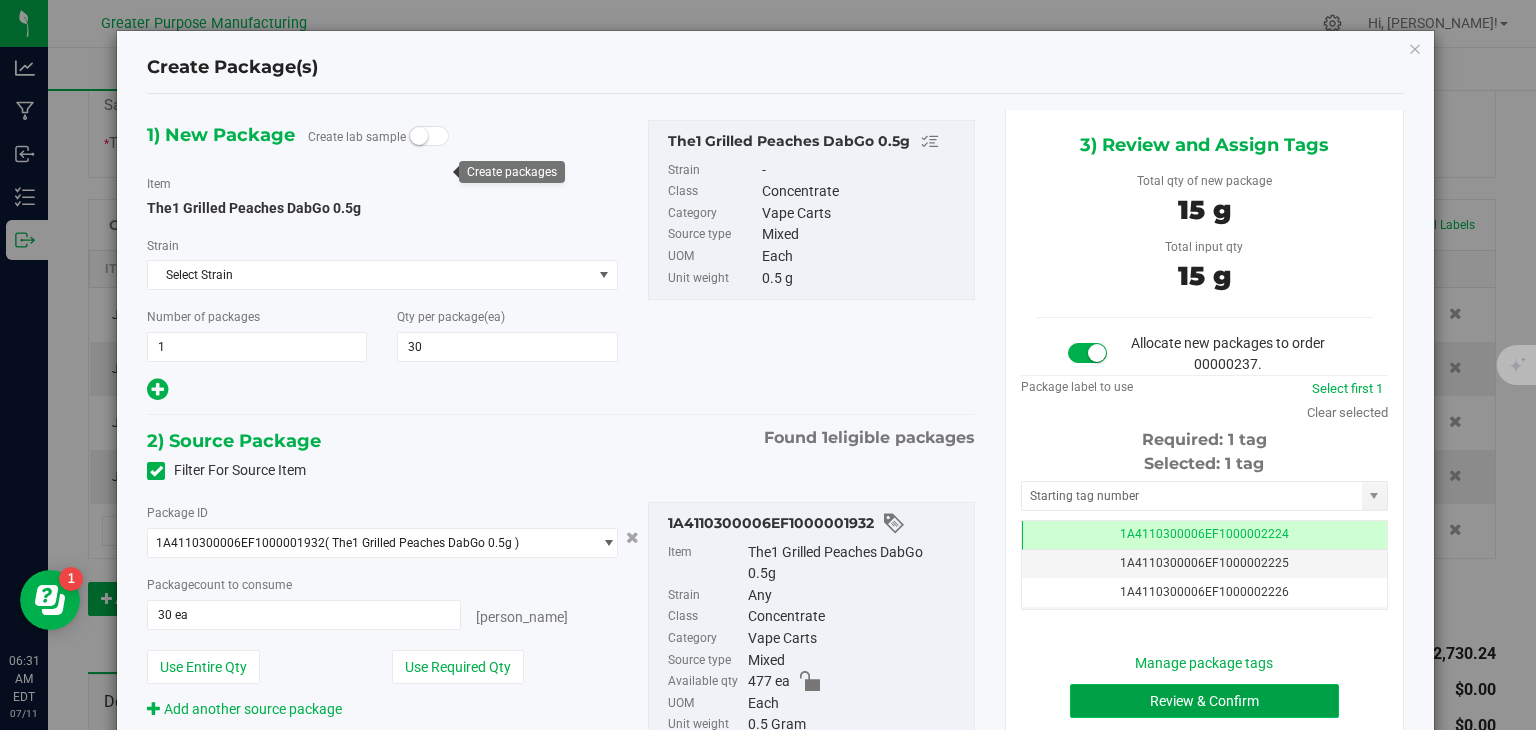 click on "Review & Confirm" at bounding box center [1204, 701] 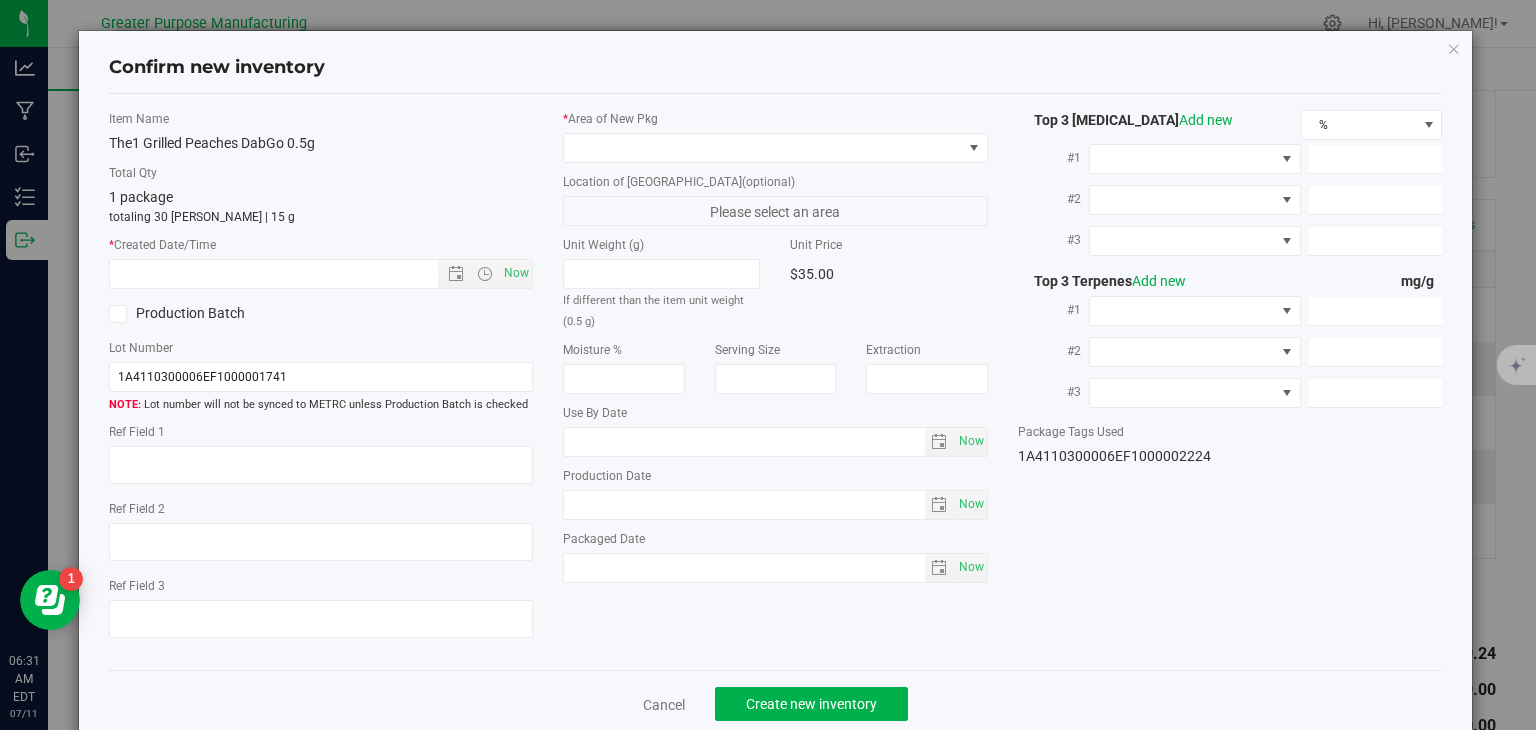 type on "[DATE]" 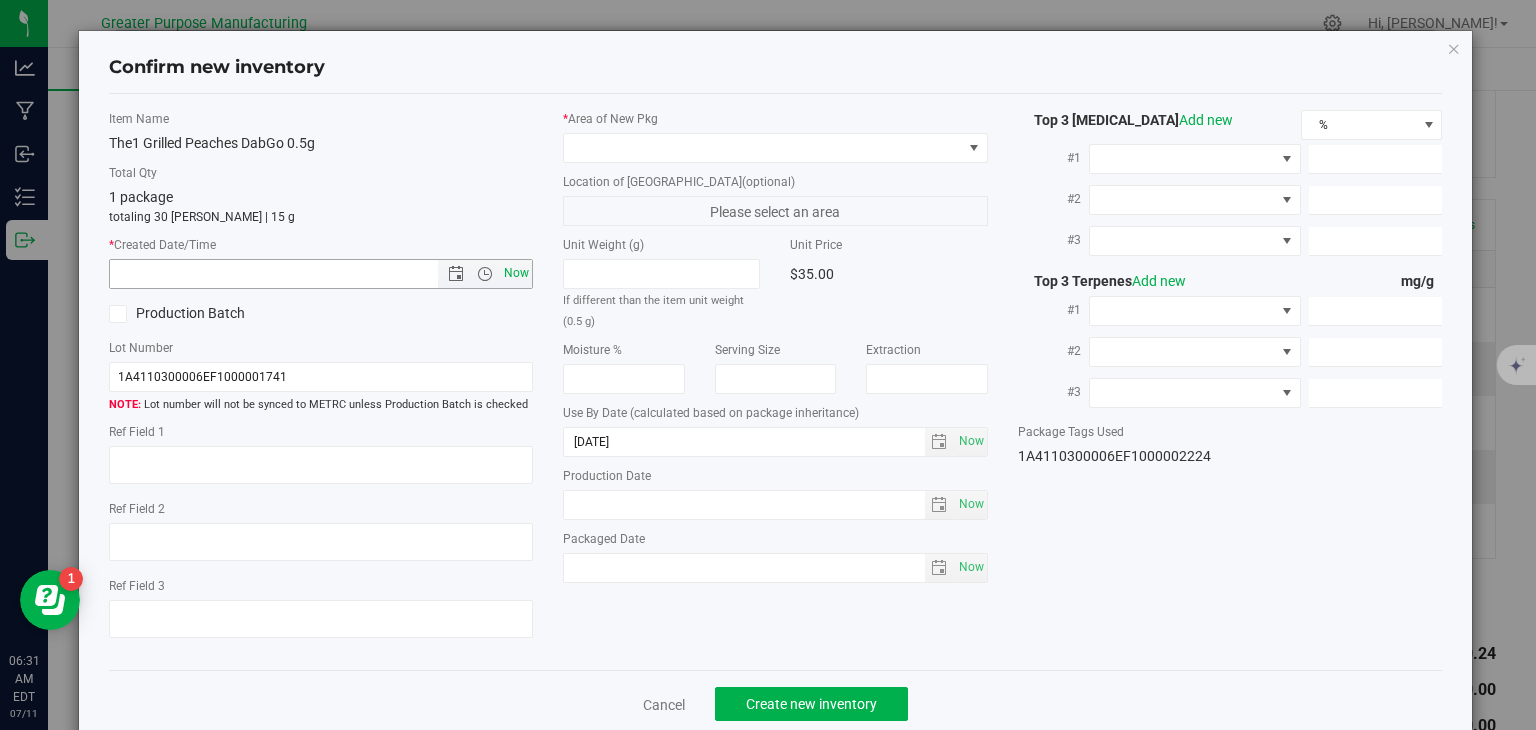 click on "Now" at bounding box center [517, 273] 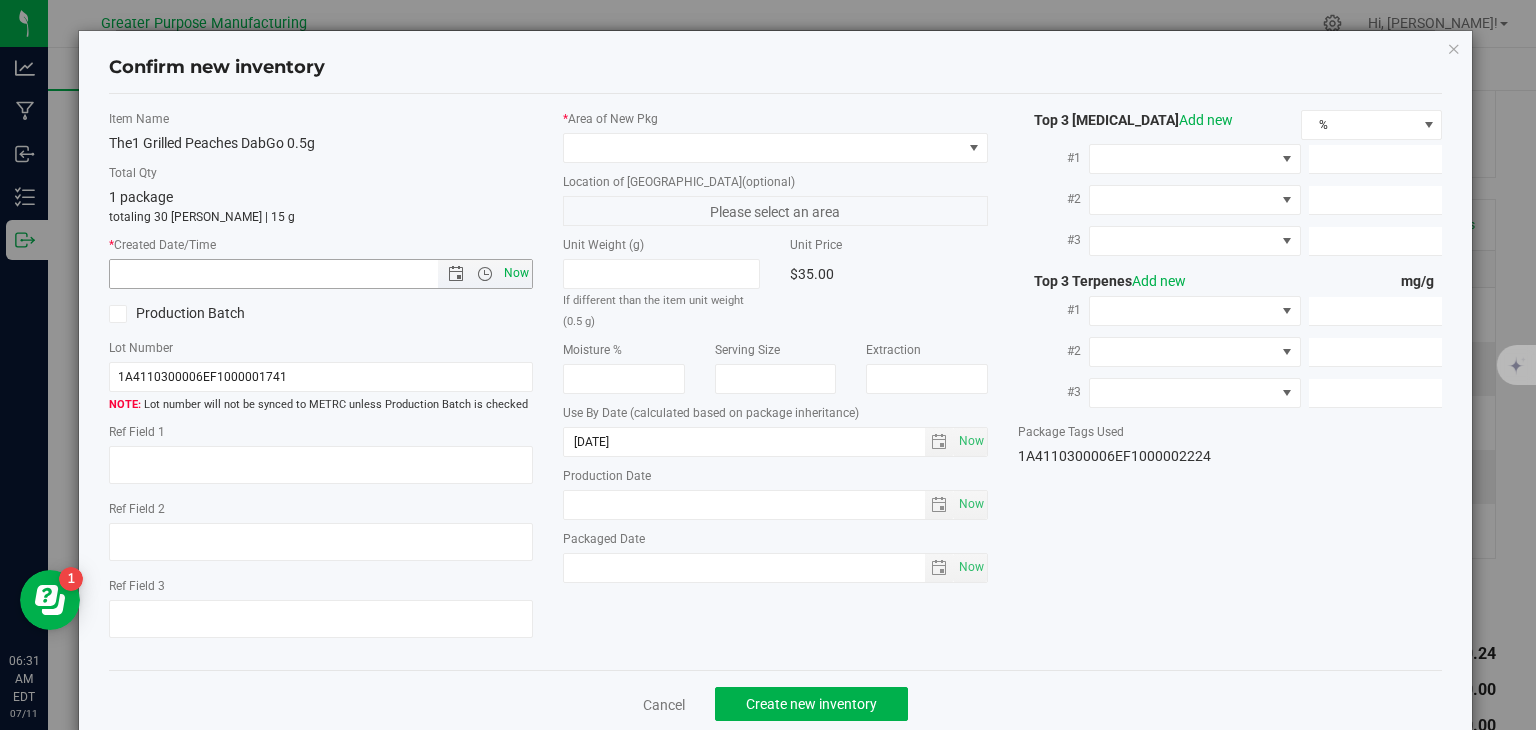 type on "[DATE] 6:31 AM" 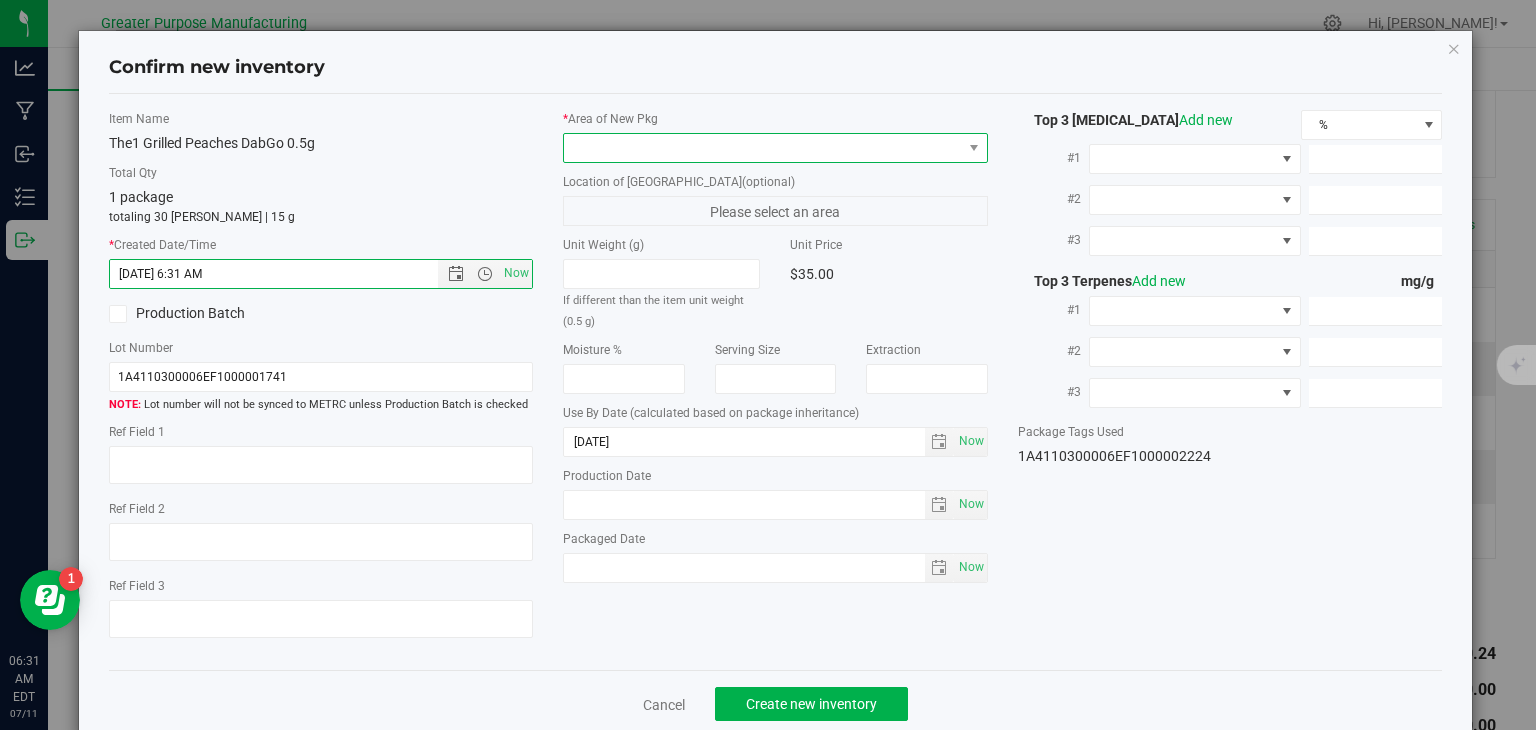 click at bounding box center [763, 148] 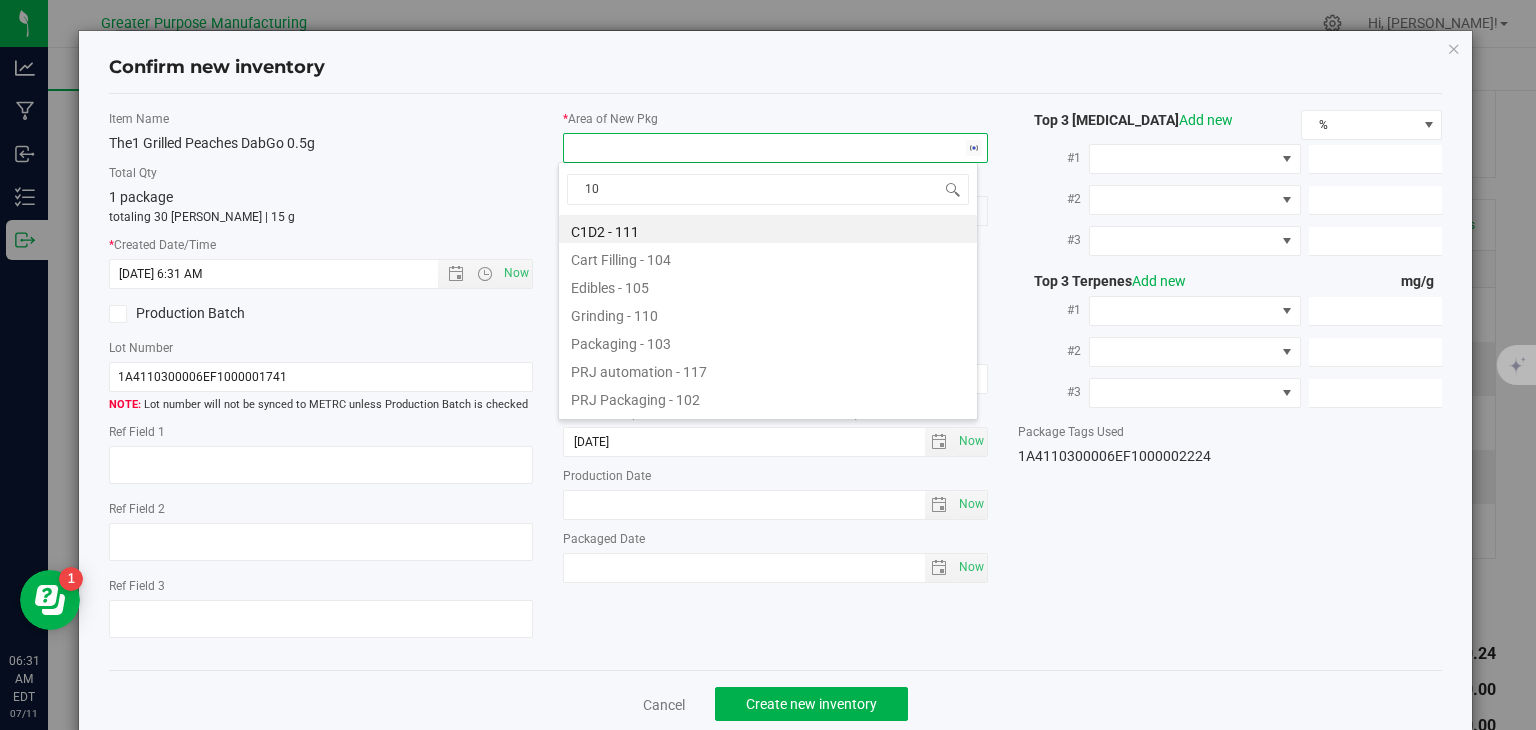 type on "108" 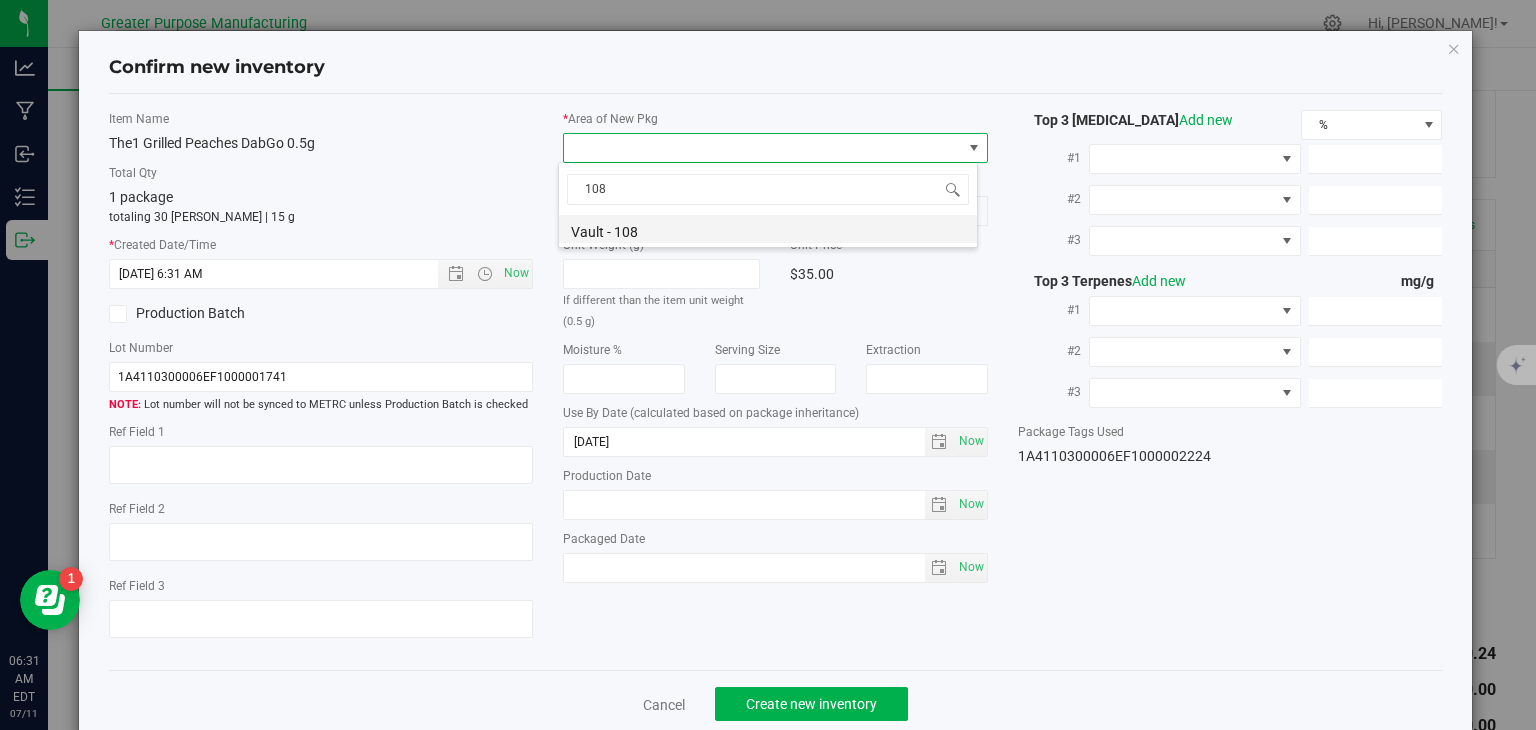 click on "Vault - 108" at bounding box center (768, 229) 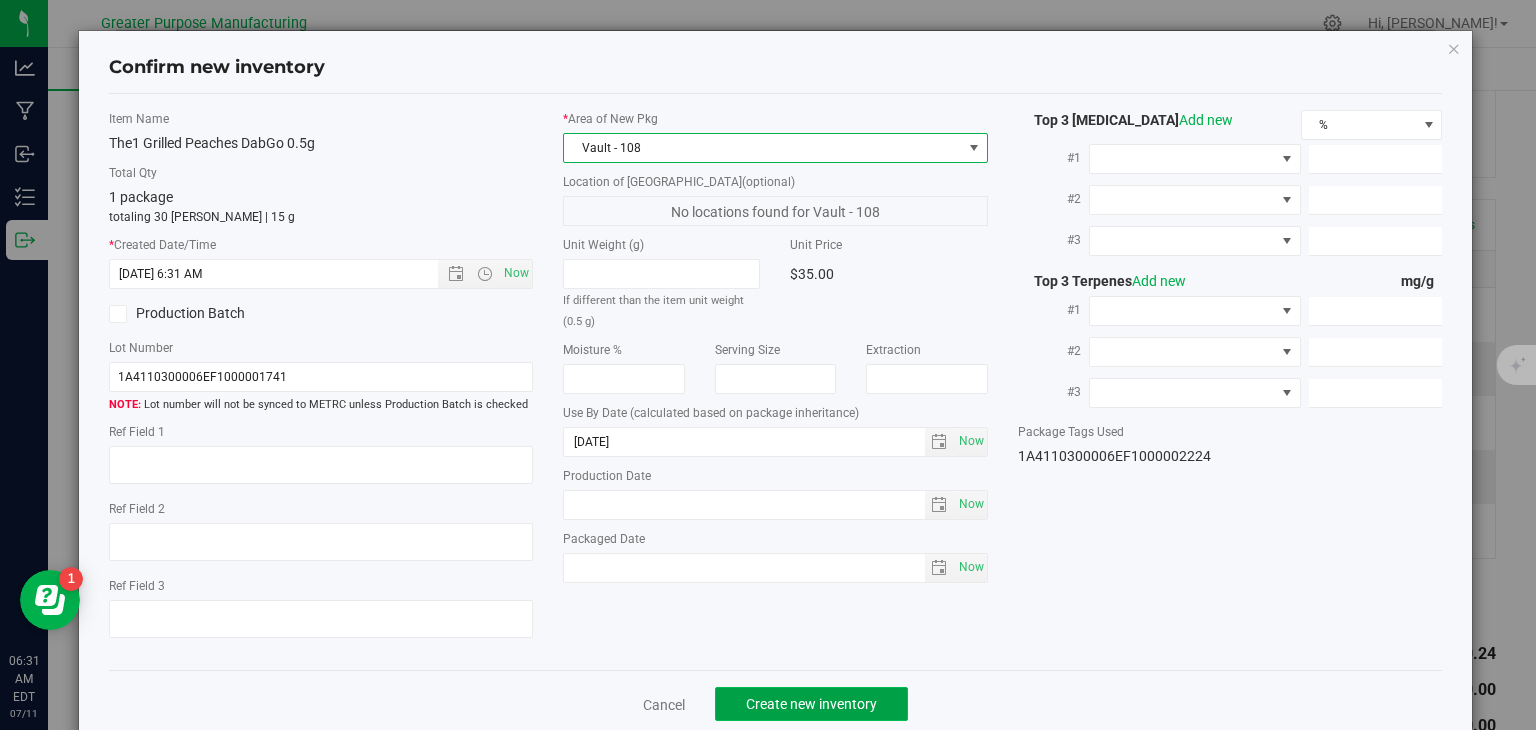 click on "Create new inventory" 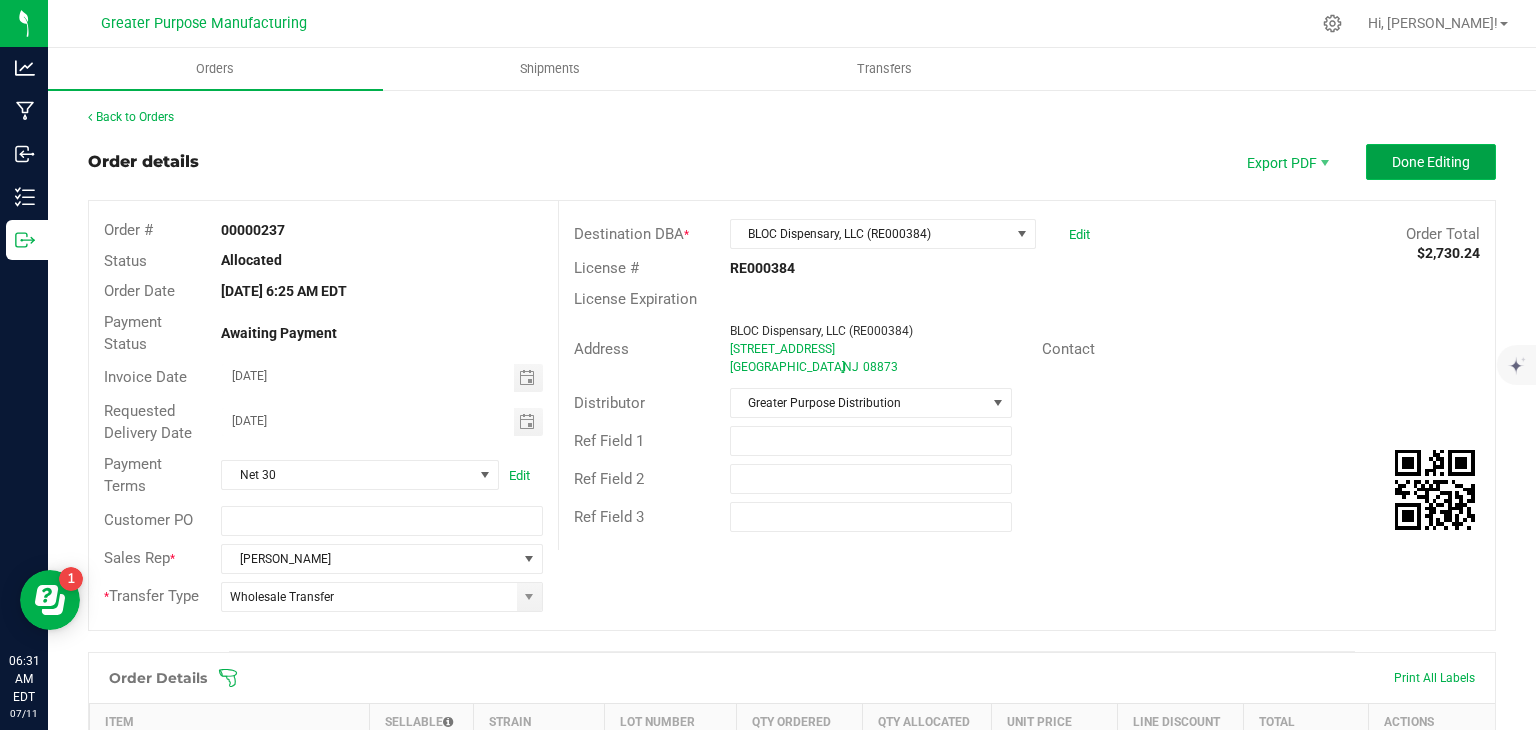 click on "Done Editing" at bounding box center (1431, 162) 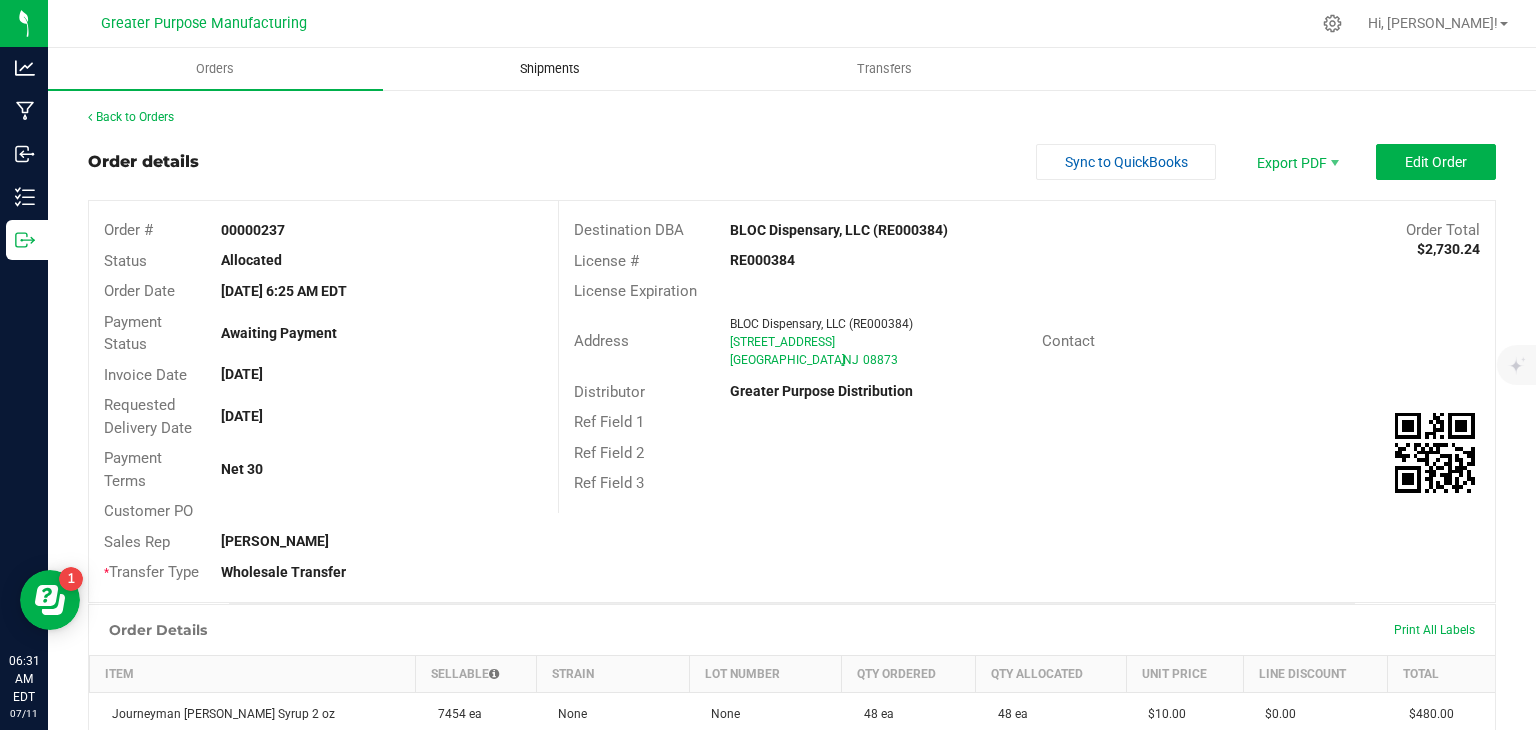 click on "Shipments" at bounding box center (550, 69) 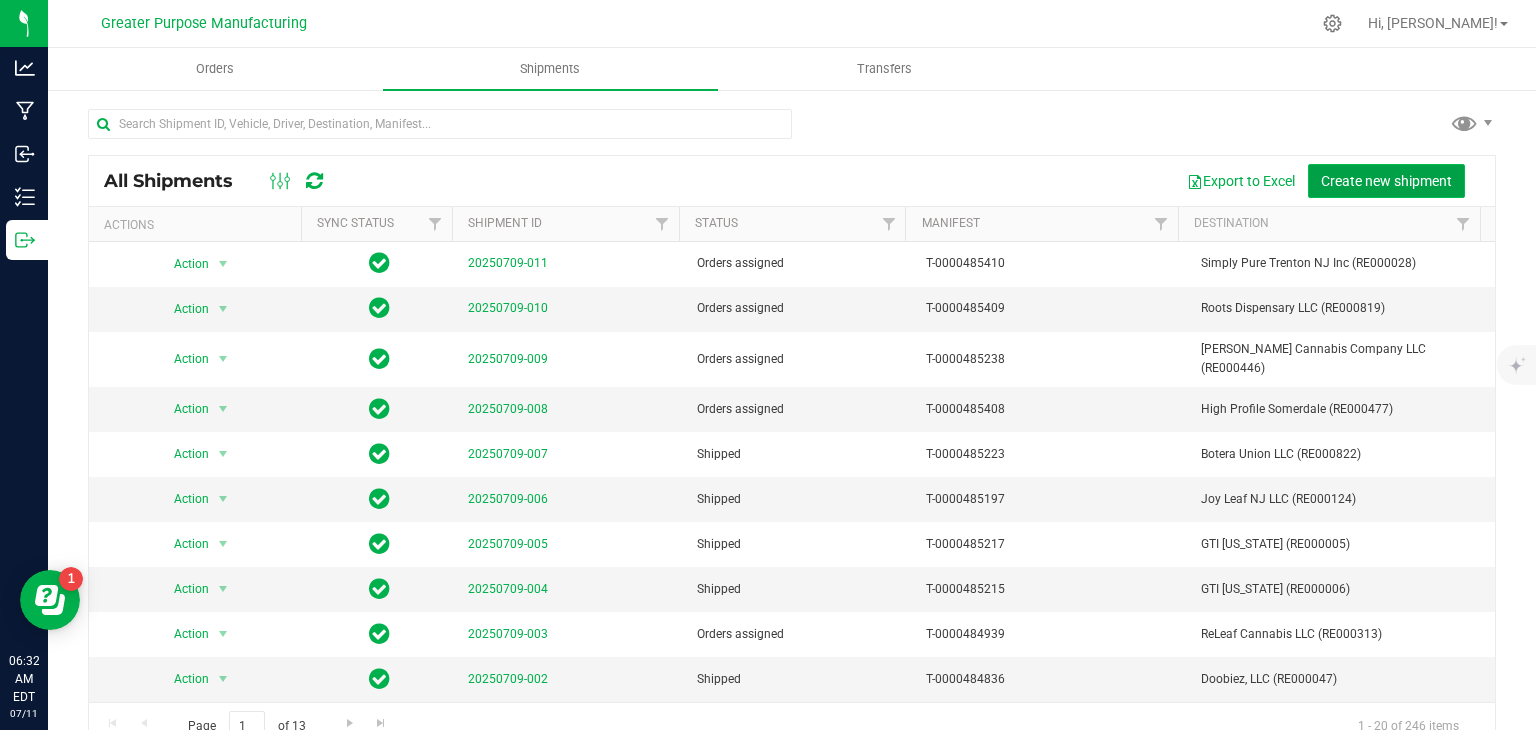 click on "Create new shipment" at bounding box center [1386, 181] 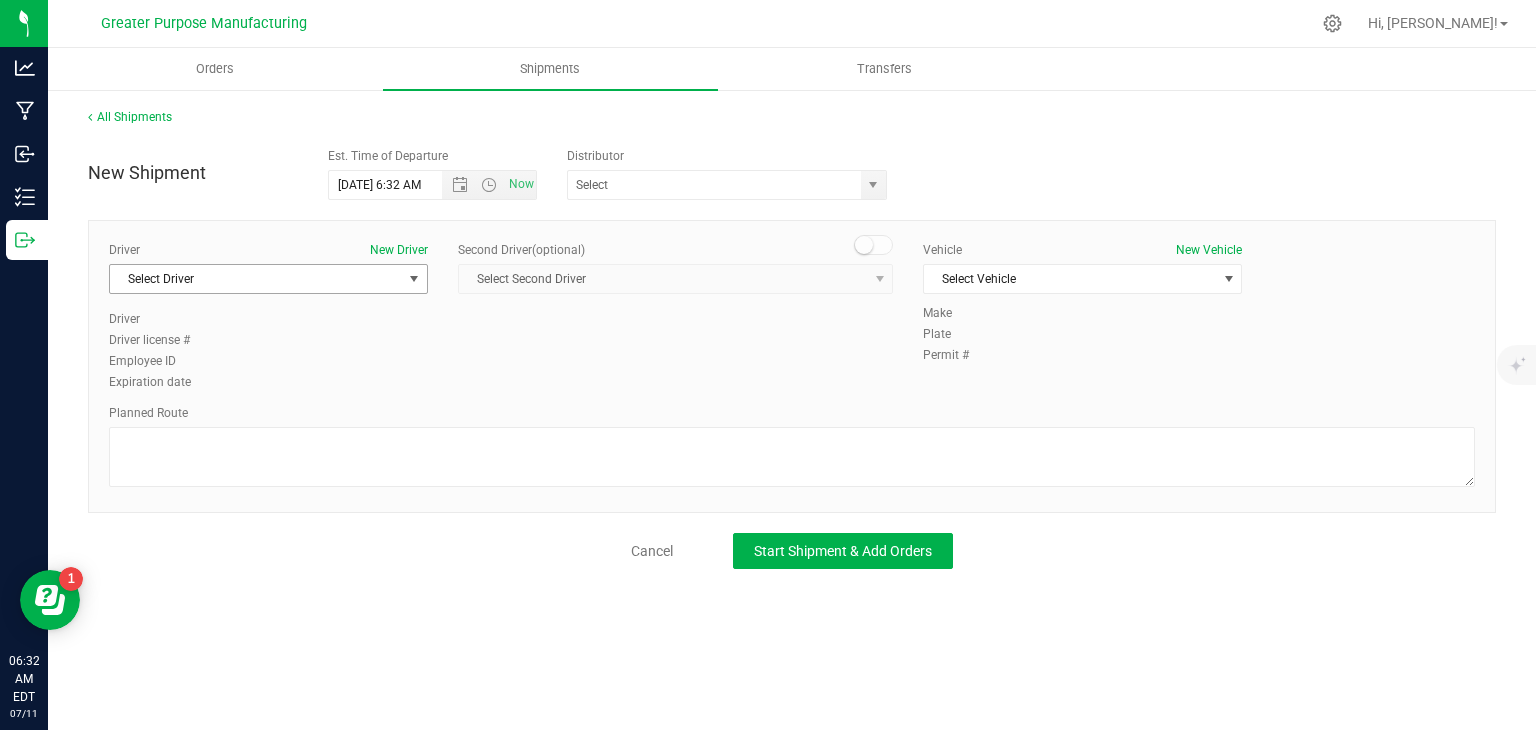 click on "Select Driver" at bounding box center [256, 279] 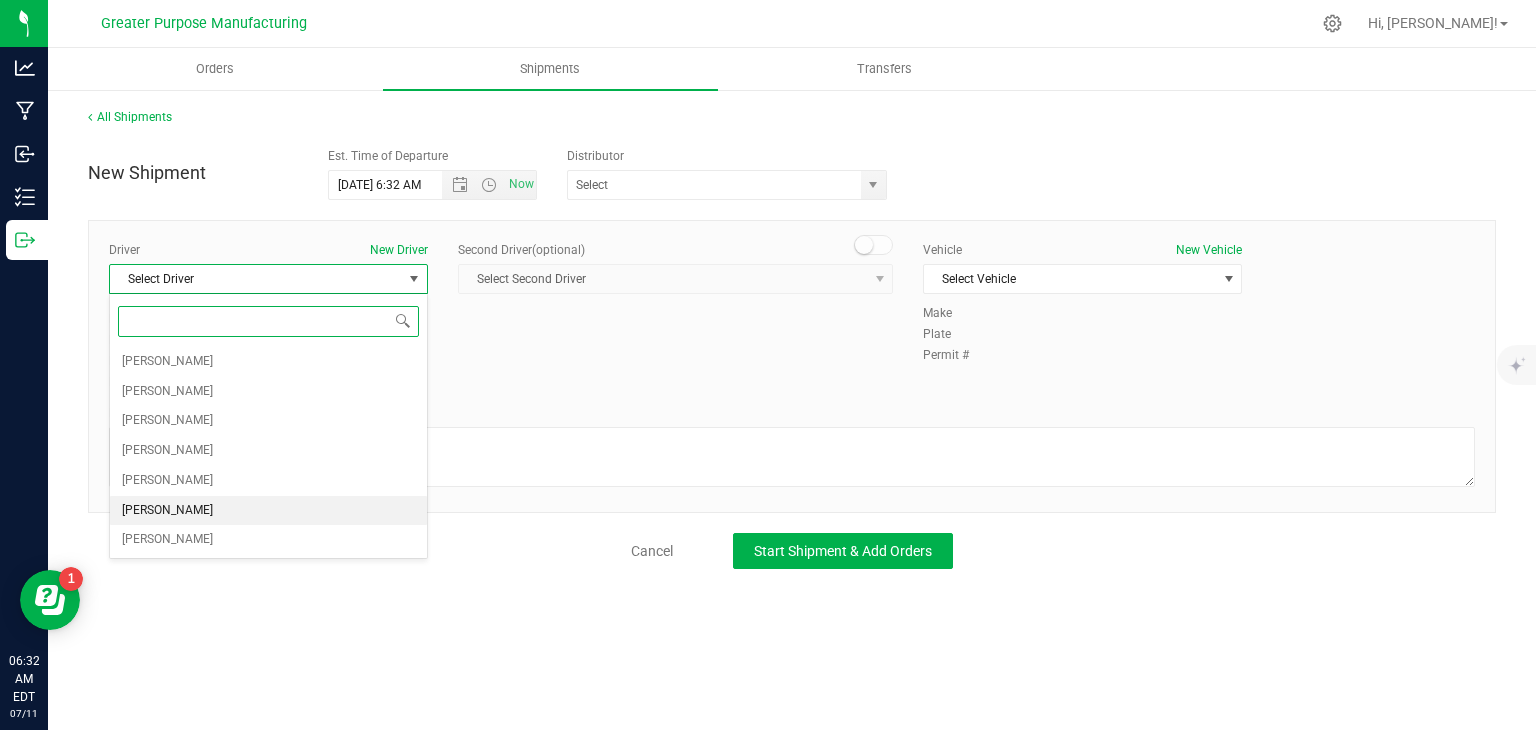 click on "[PERSON_NAME]" at bounding box center [167, 511] 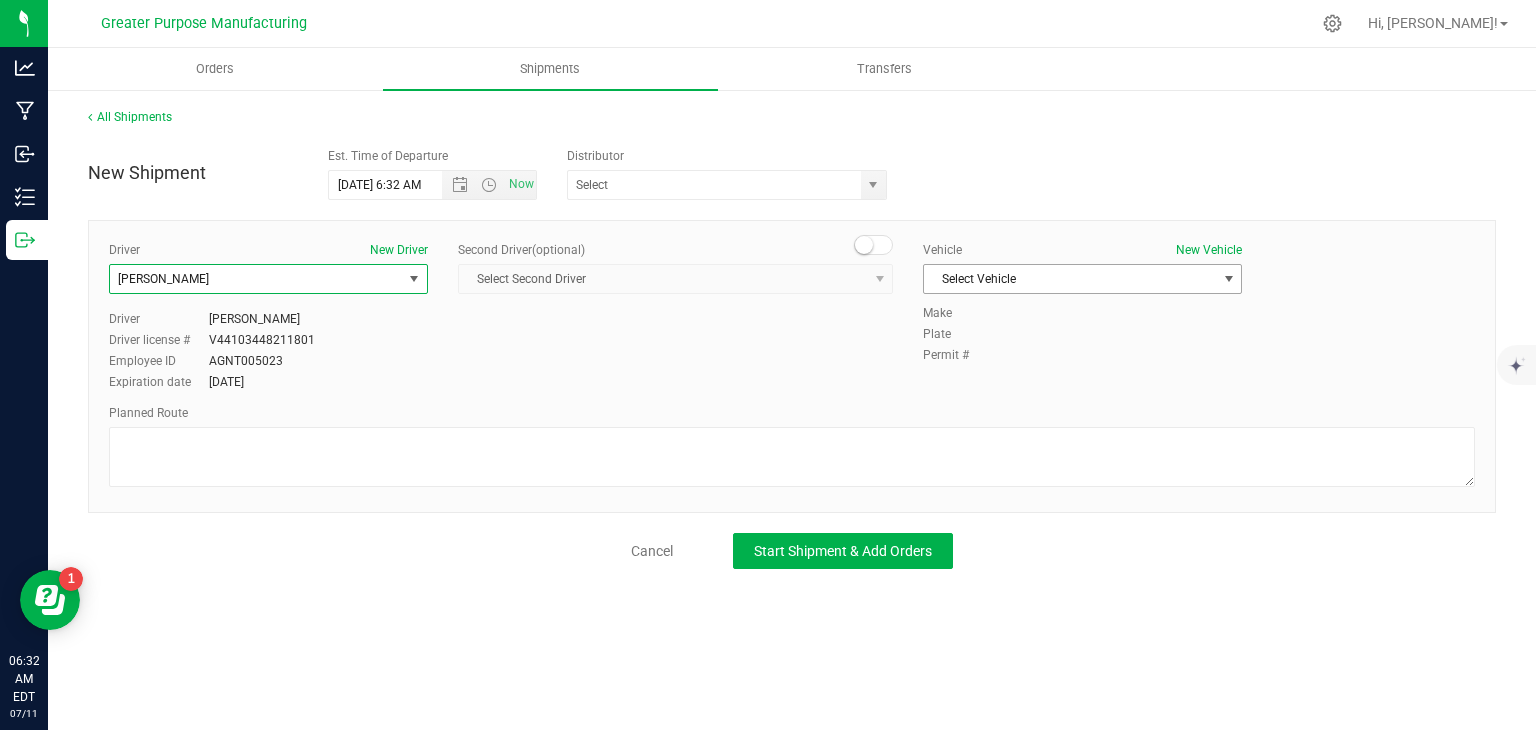 click on "Select Vehicle" at bounding box center (1070, 279) 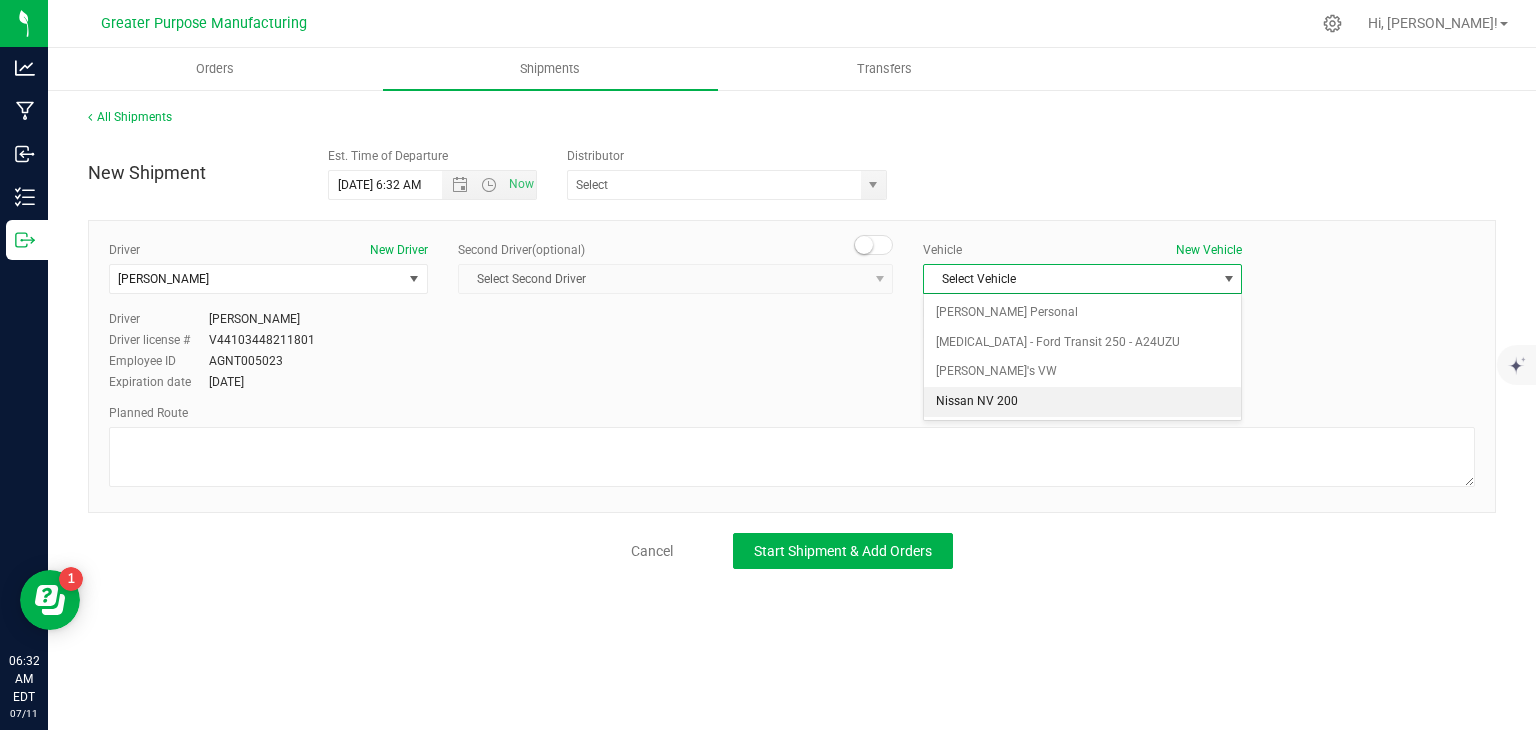click on "Nissan NV 200" at bounding box center (1082, 402) 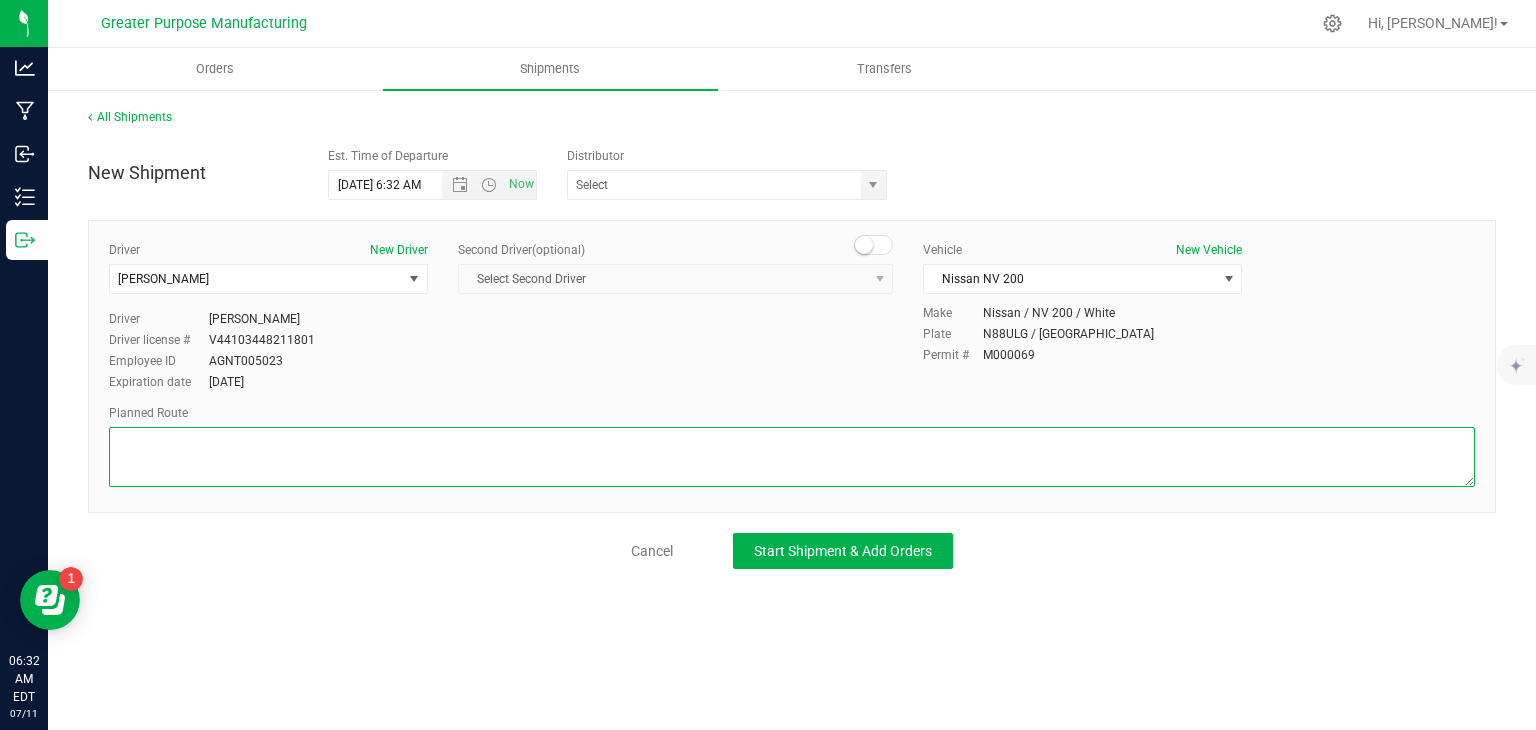 click at bounding box center (792, 457) 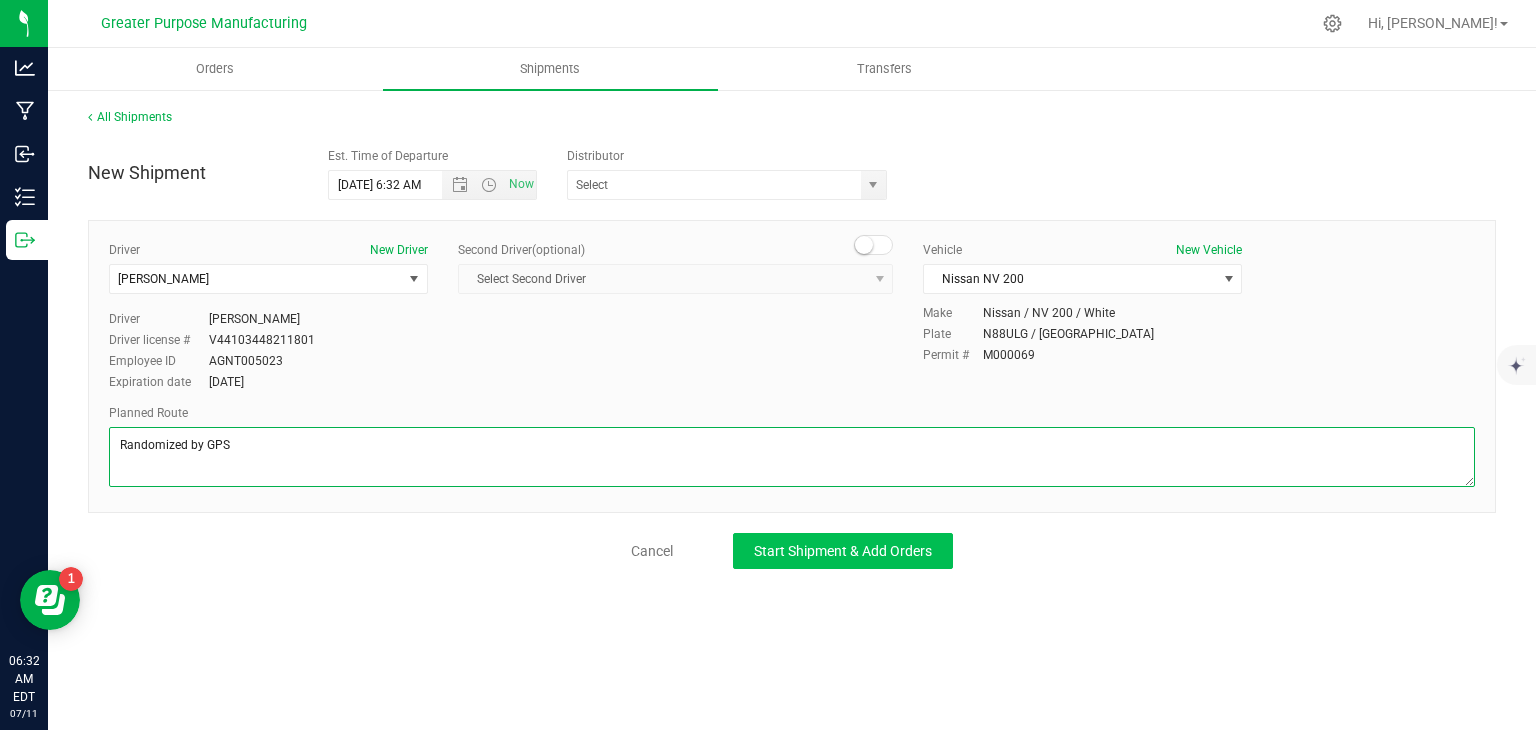 type on "Randomized by GPS" 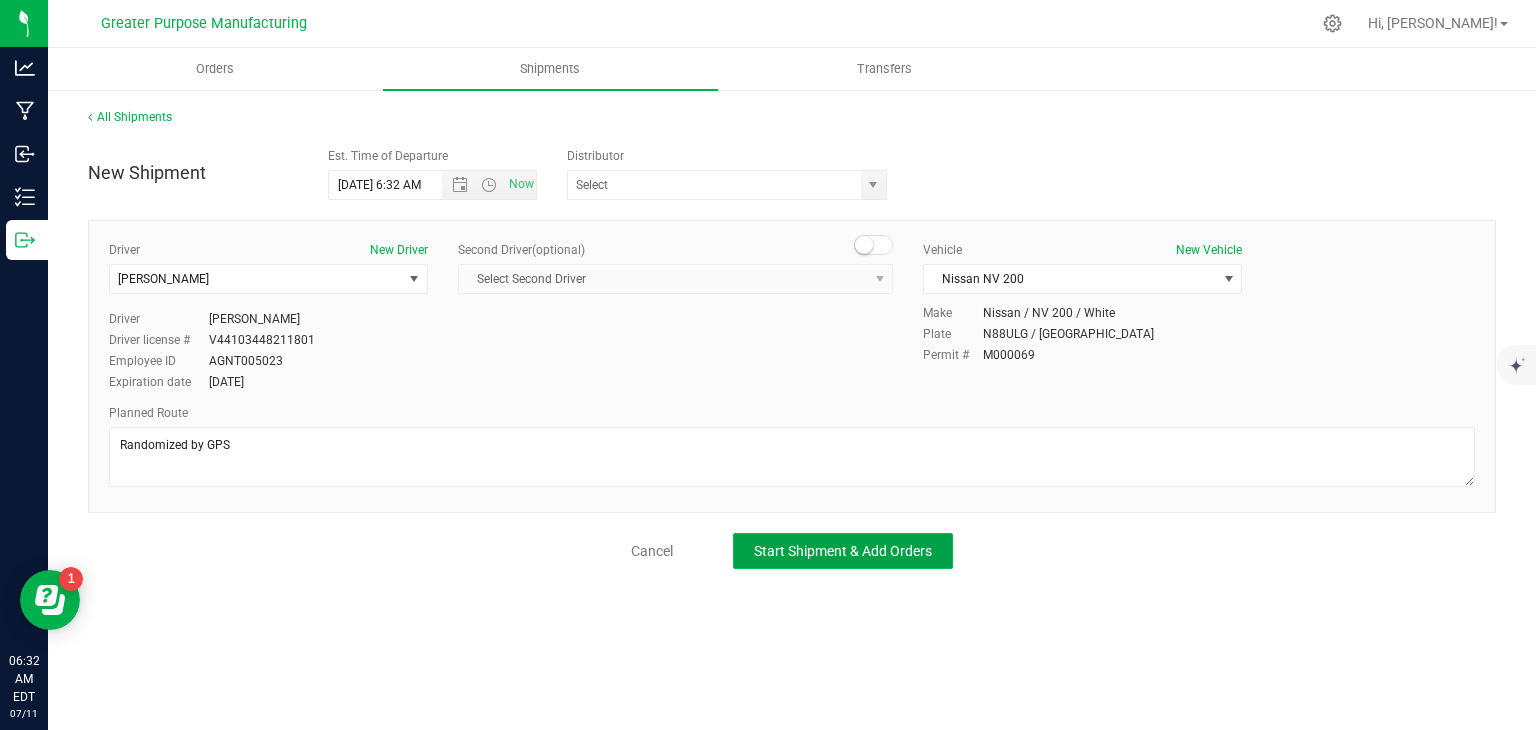 click on "Start Shipment & Add Orders" 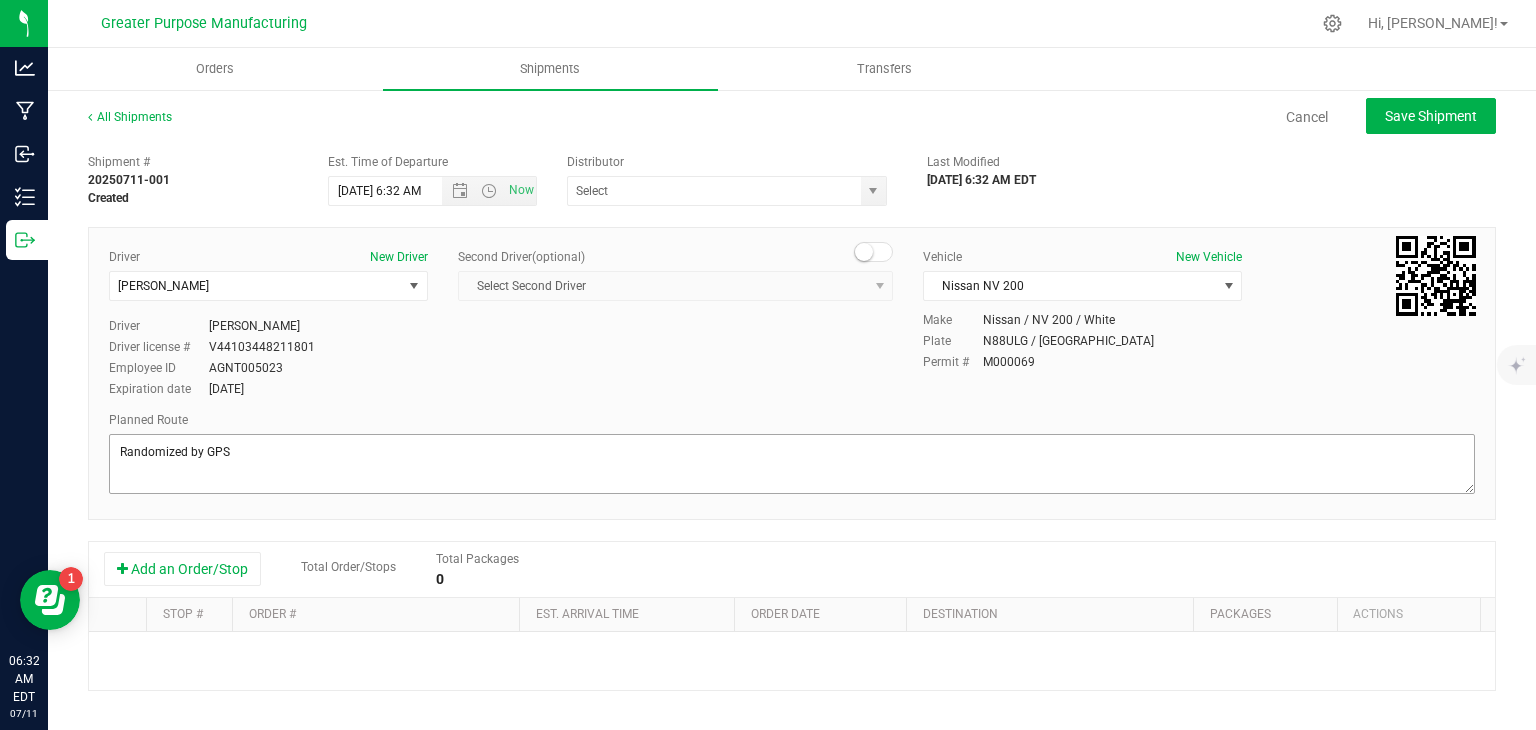 scroll, scrollTop: 88, scrollLeft: 0, axis: vertical 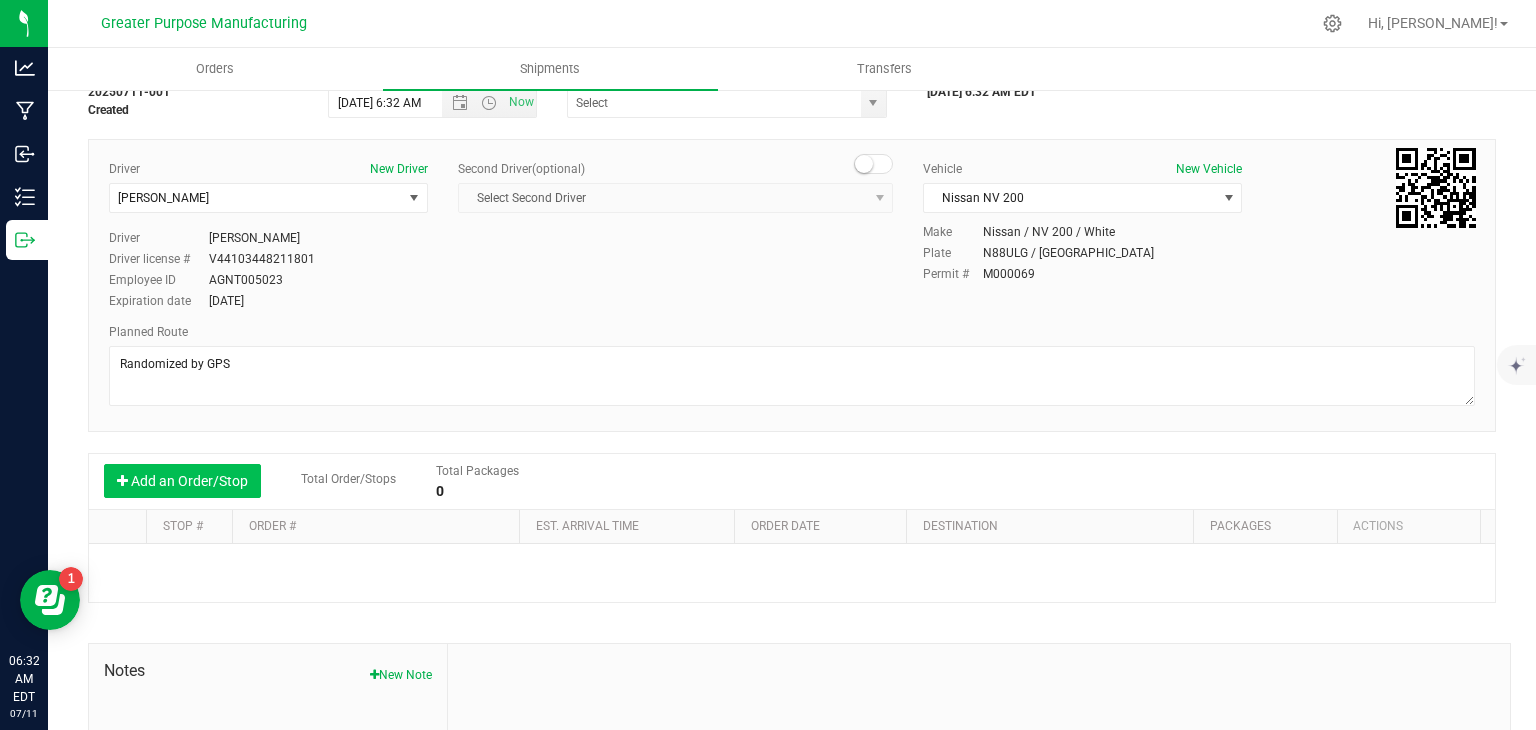 click on "Add an Order/Stop" at bounding box center [182, 481] 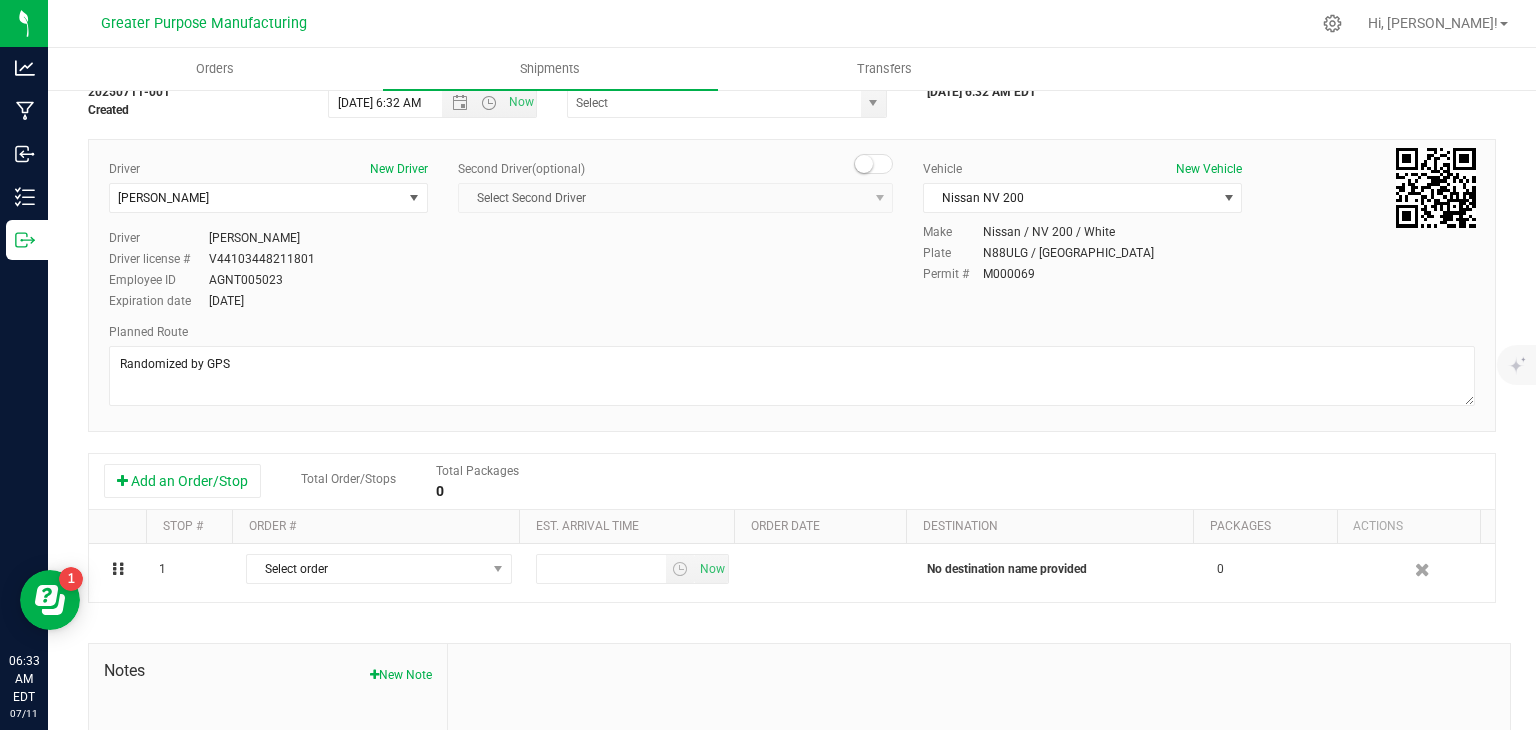 scroll, scrollTop: 200, scrollLeft: 0, axis: vertical 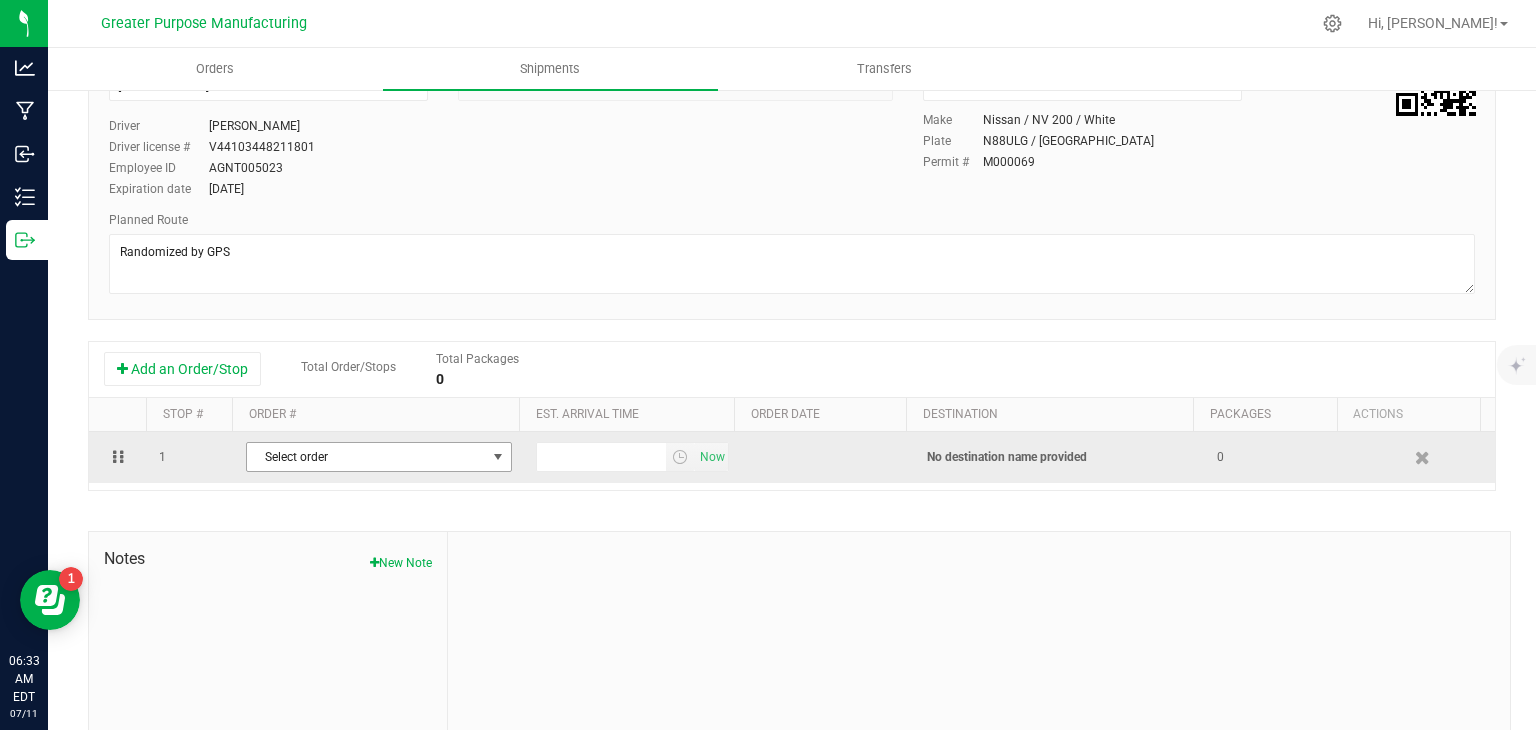 click on "Select order" at bounding box center (366, 457) 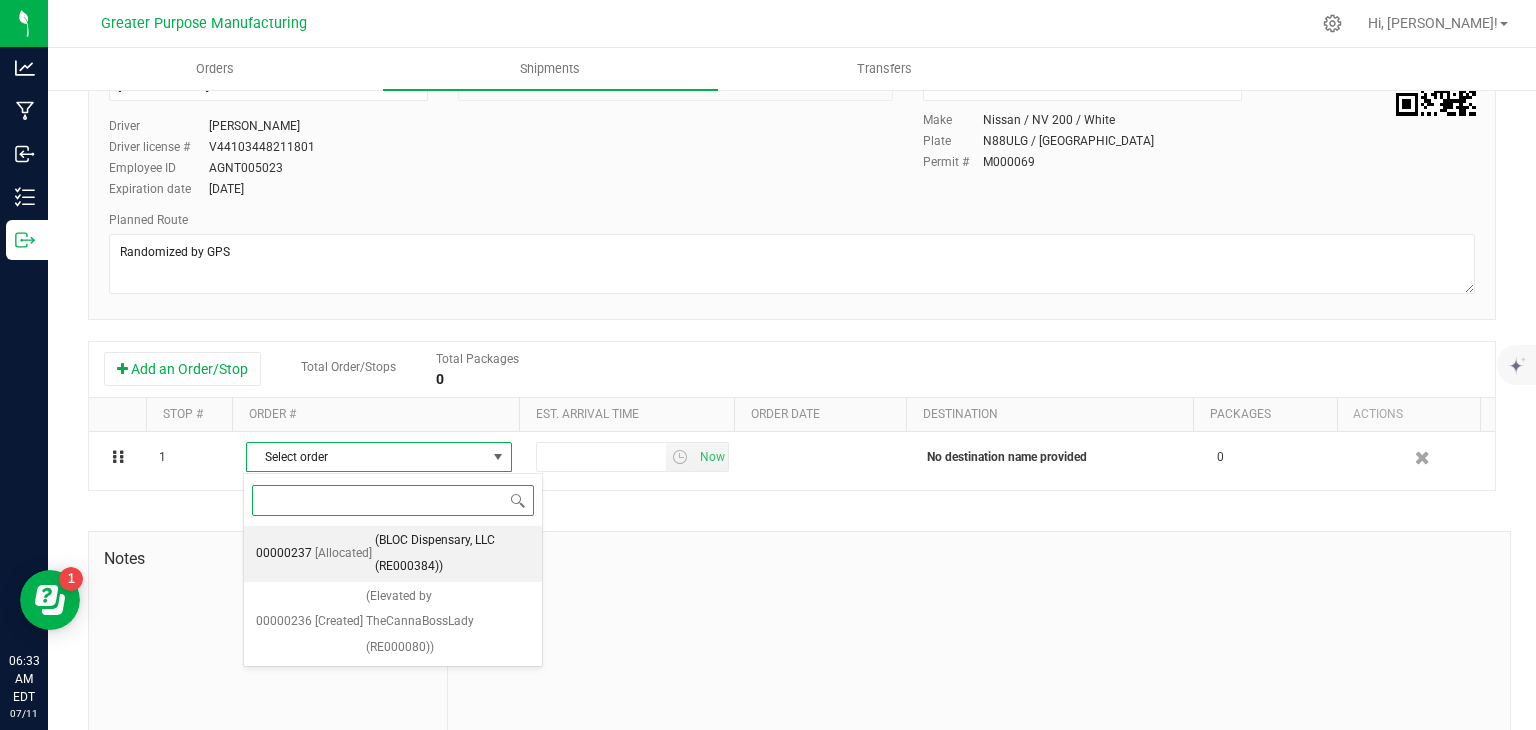 click on "(BLOC Dispensary, LLC (RE000384))" at bounding box center [452, 553] 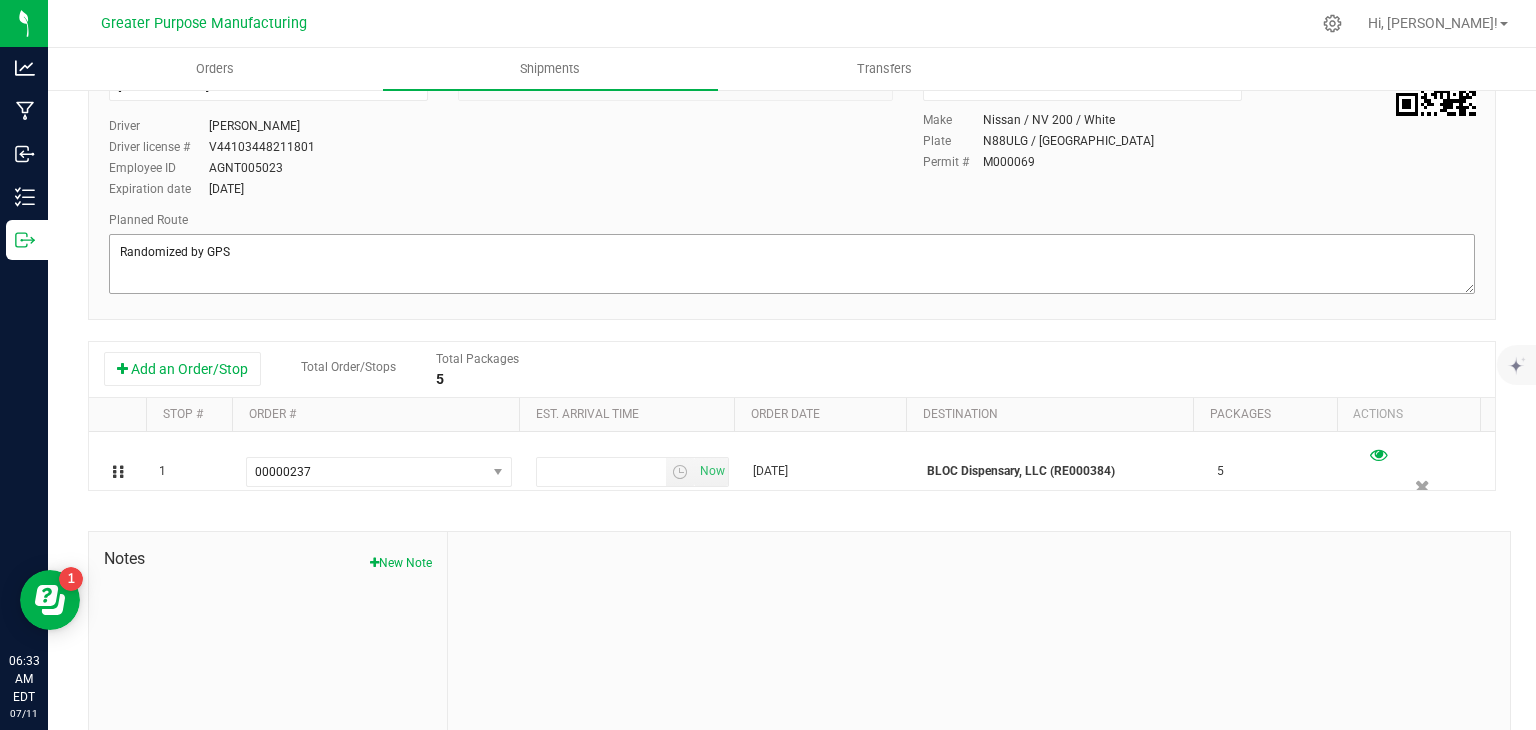 scroll, scrollTop: 0, scrollLeft: 0, axis: both 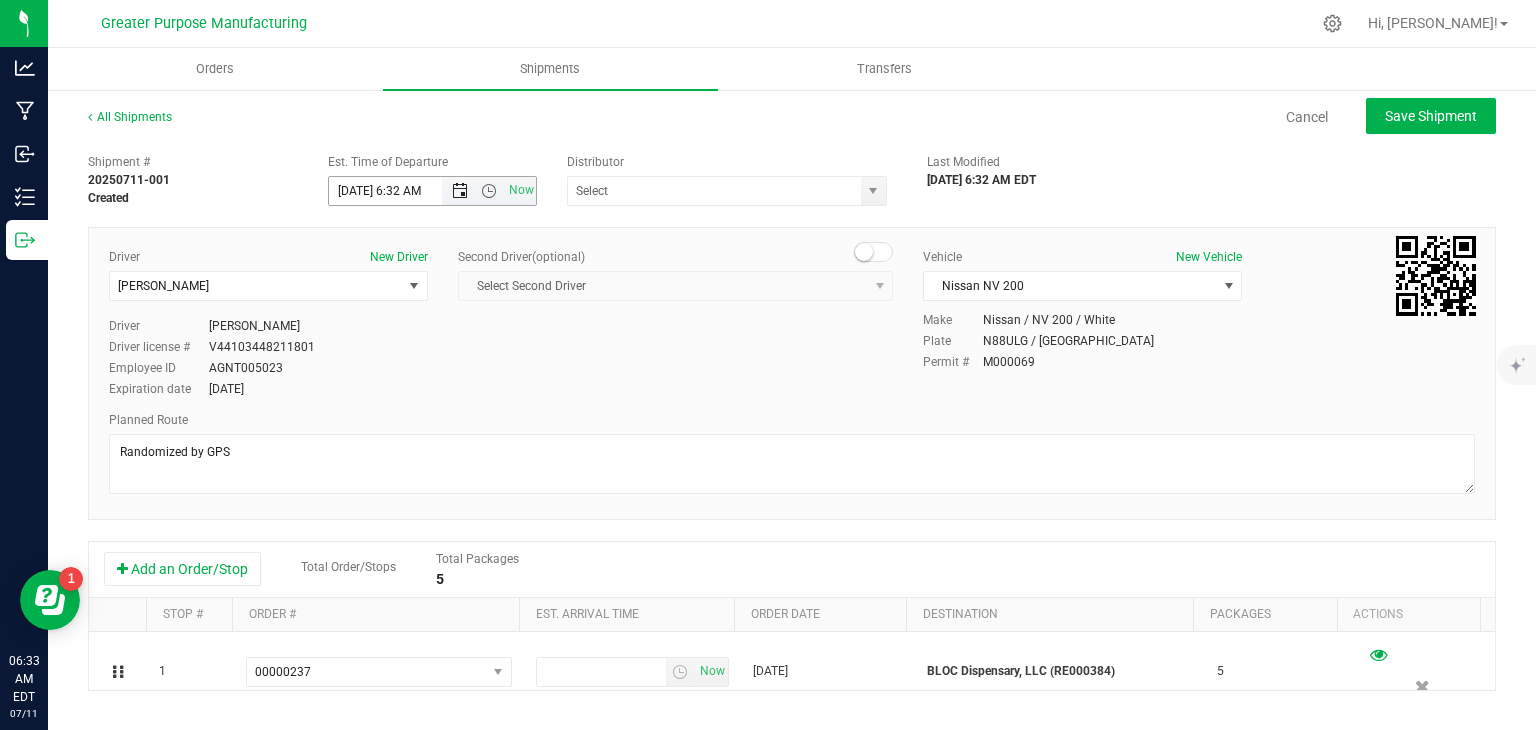 click at bounding box center [460, 191] 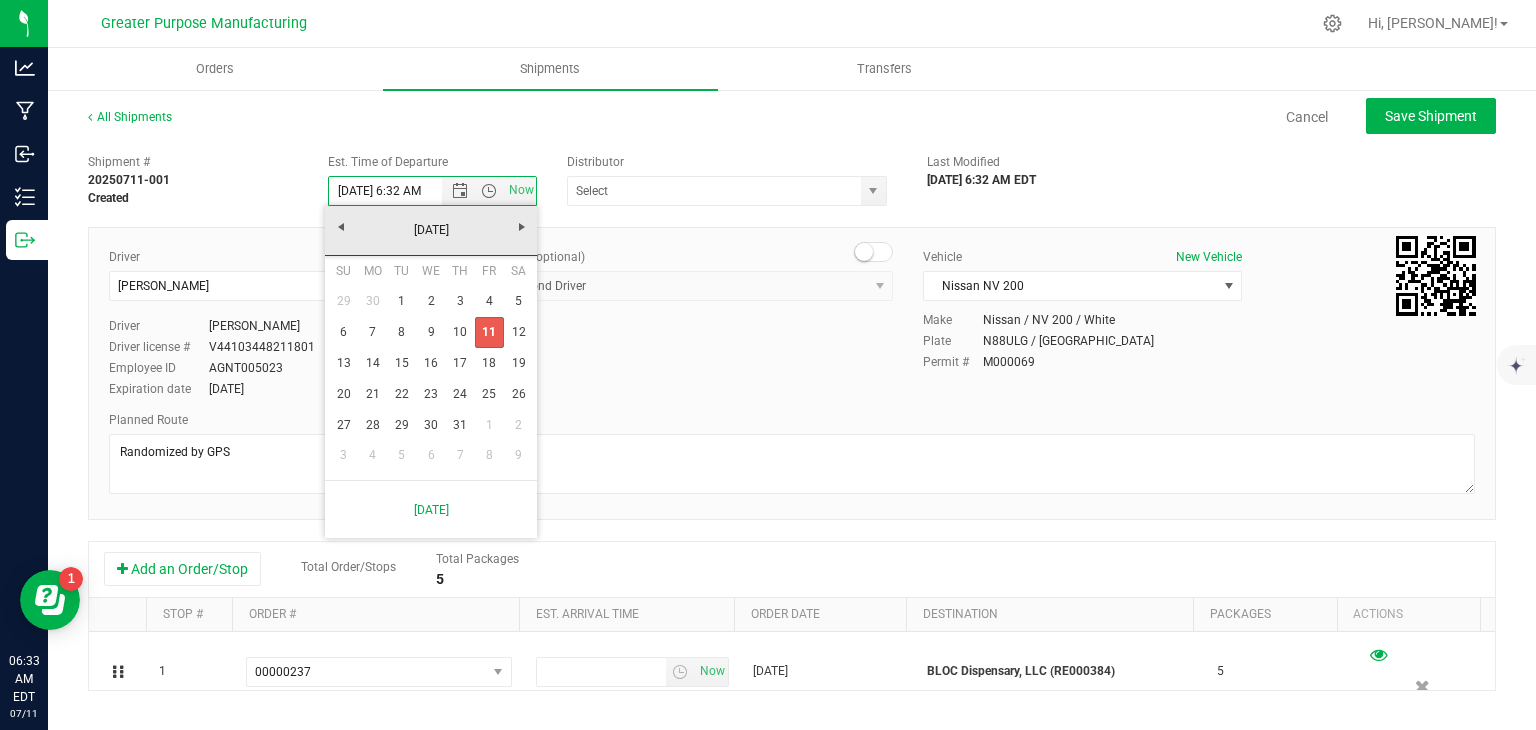 click on "11" at bounding box center (489, 332) 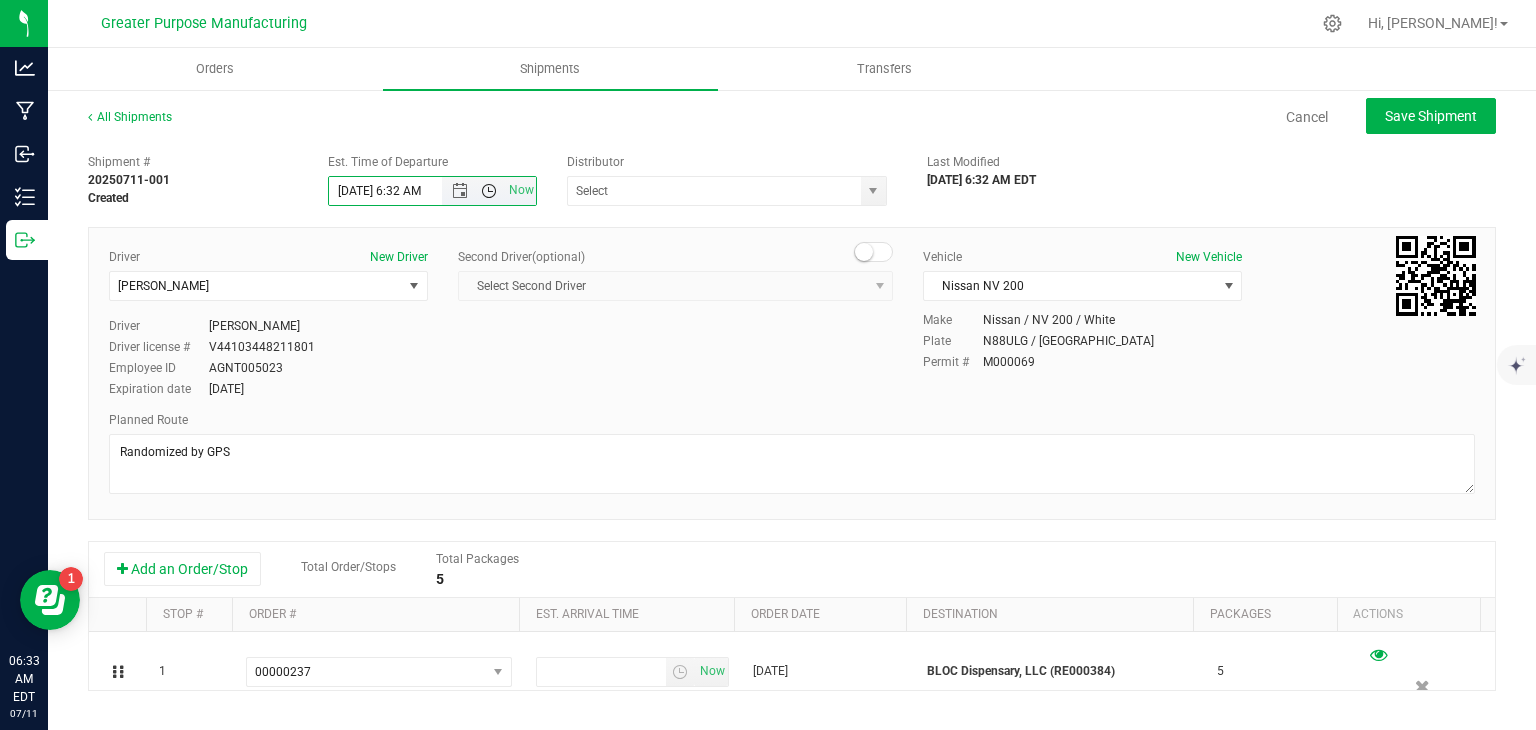 click at bounding box center (489, 191) 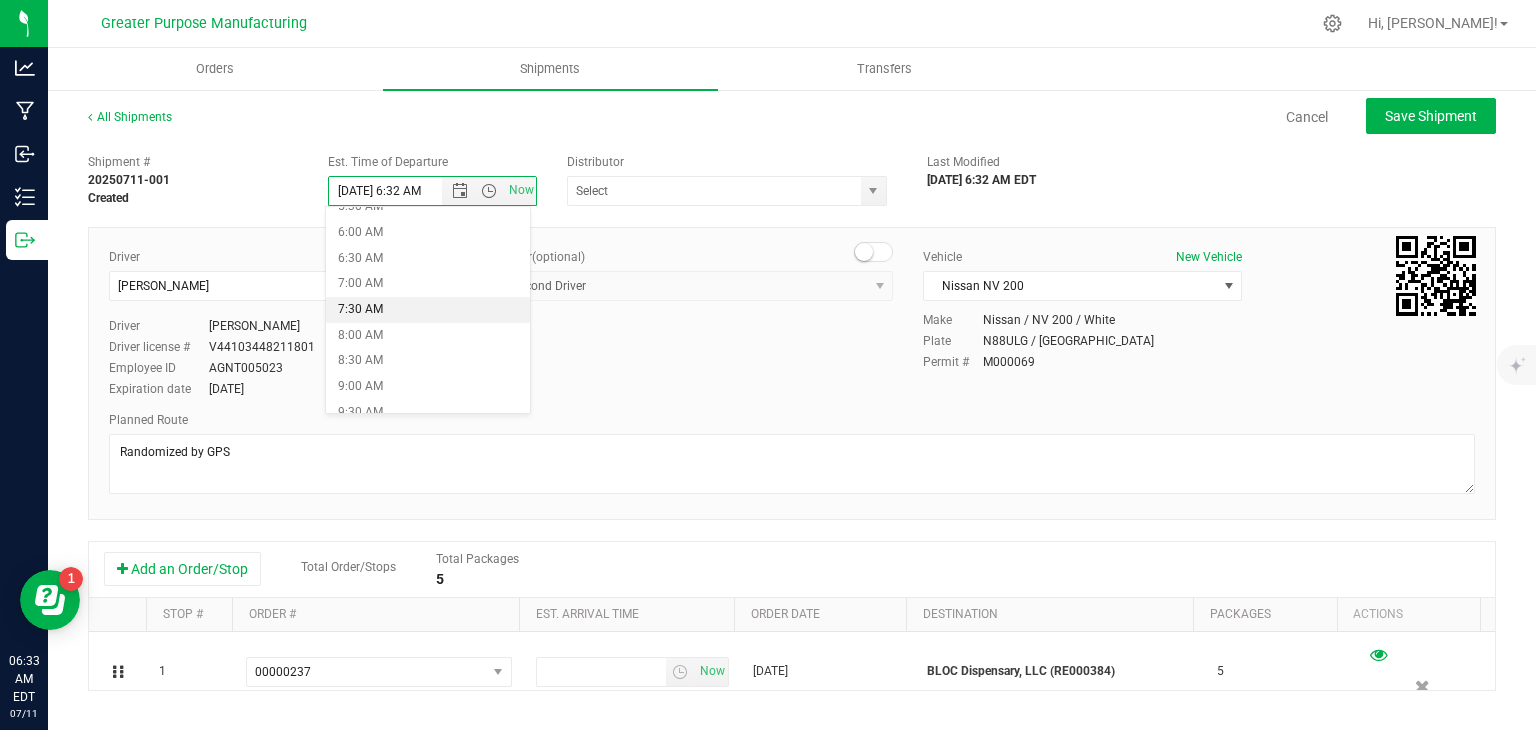scroll, scrollTop: 300, scrollLeft: 0, axis: vertical 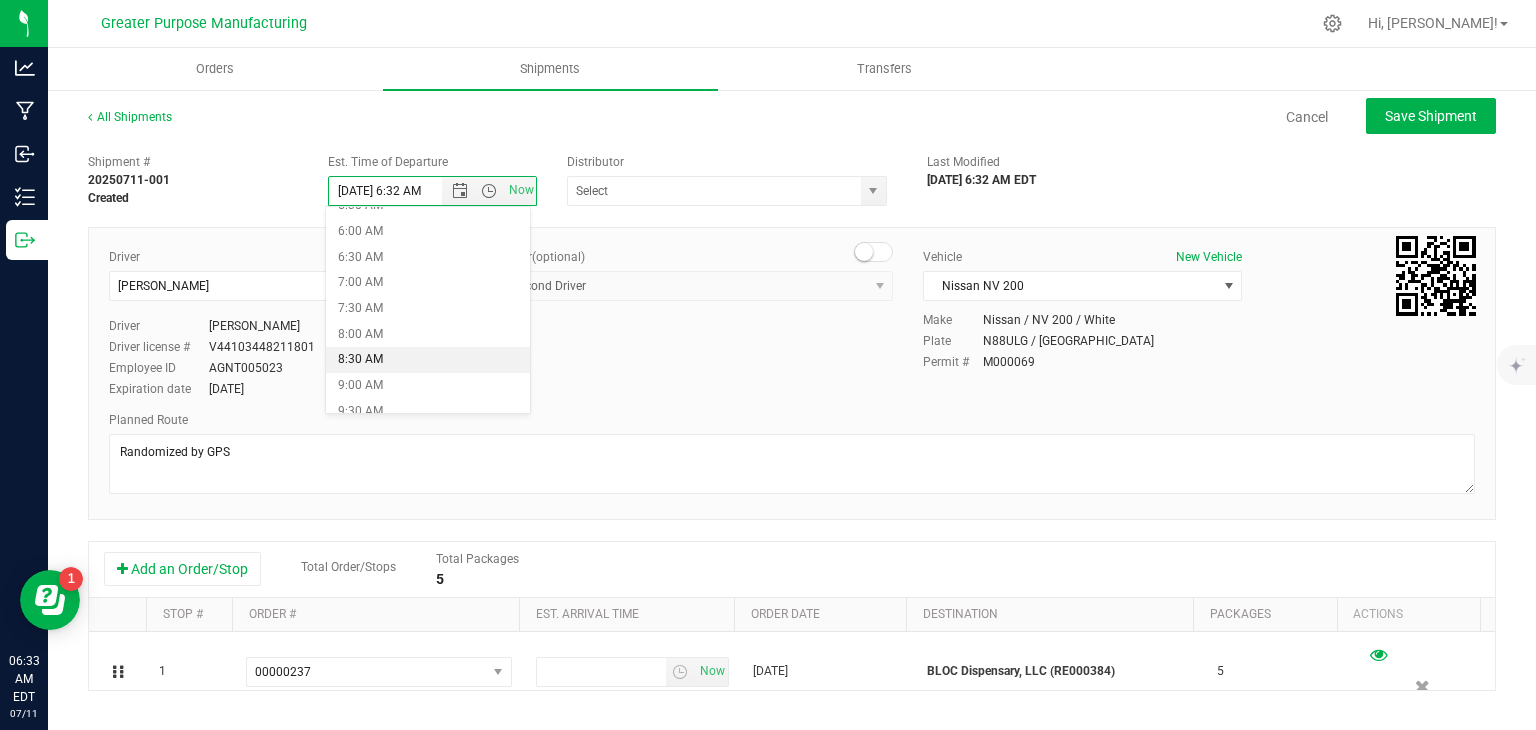 click on "8:30 AM" at bounding box center (428, 360) 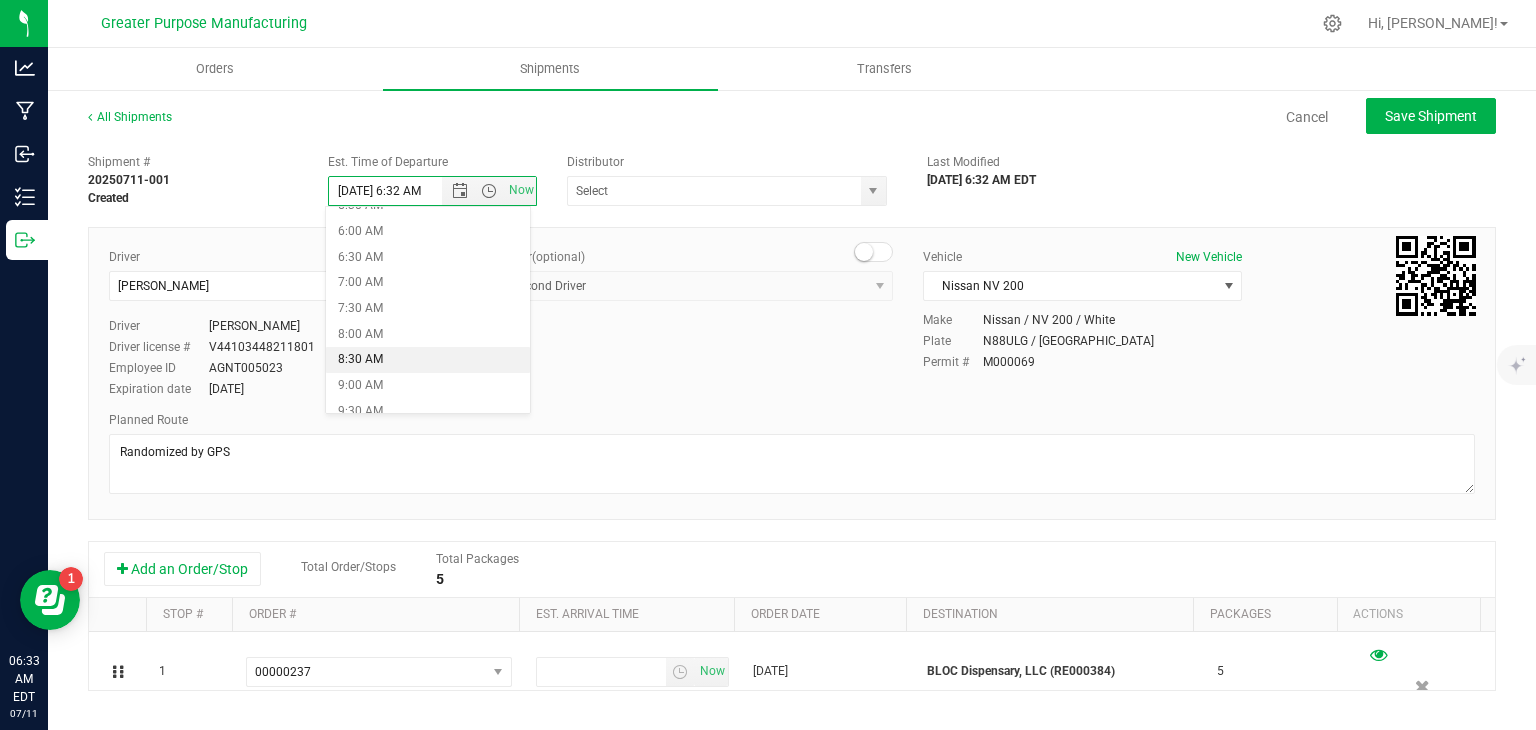 type on "[DATE] 8:30 AM" 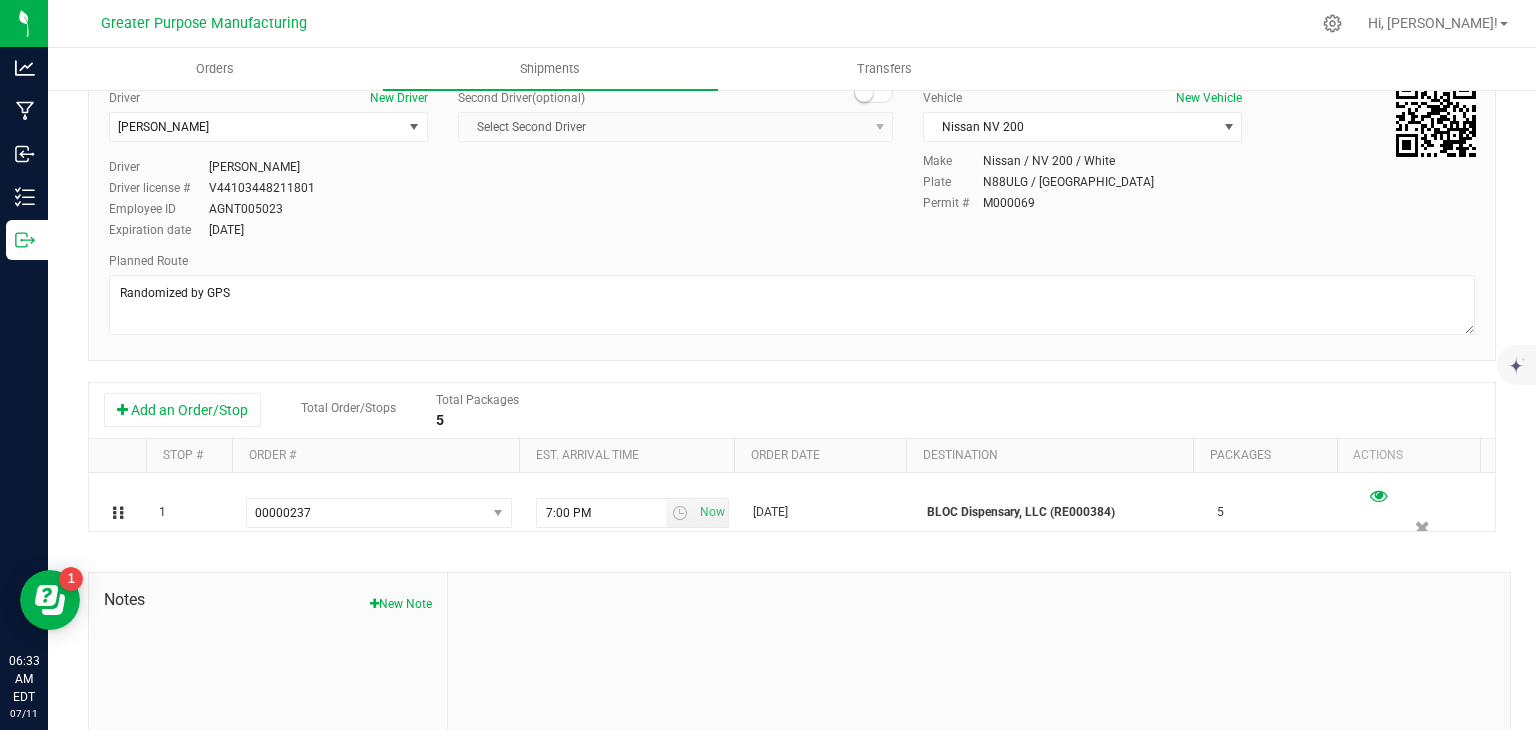 scroll, scrollTop: 160, scrollLeft: 0, axis: vertical 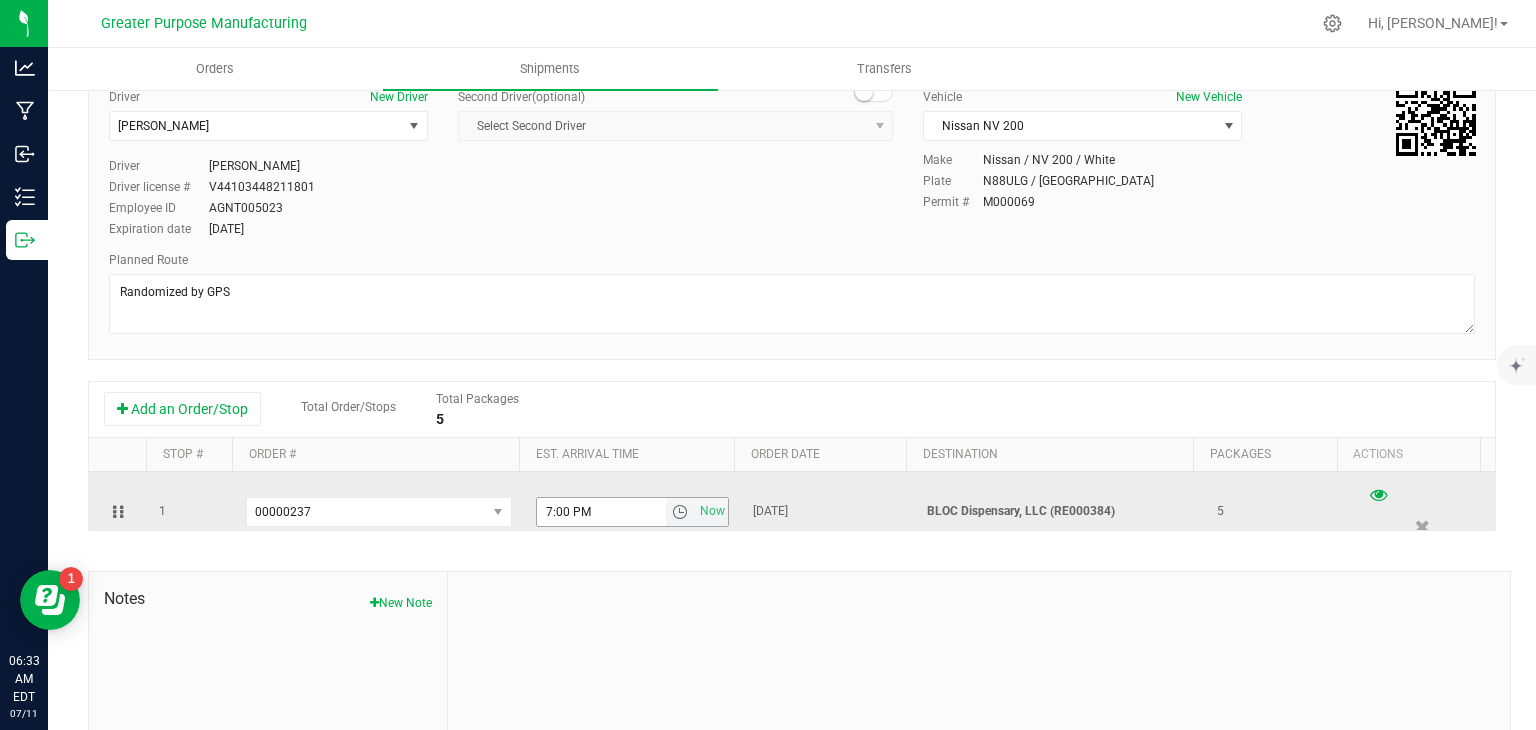 click at bounding box center [680, 512] 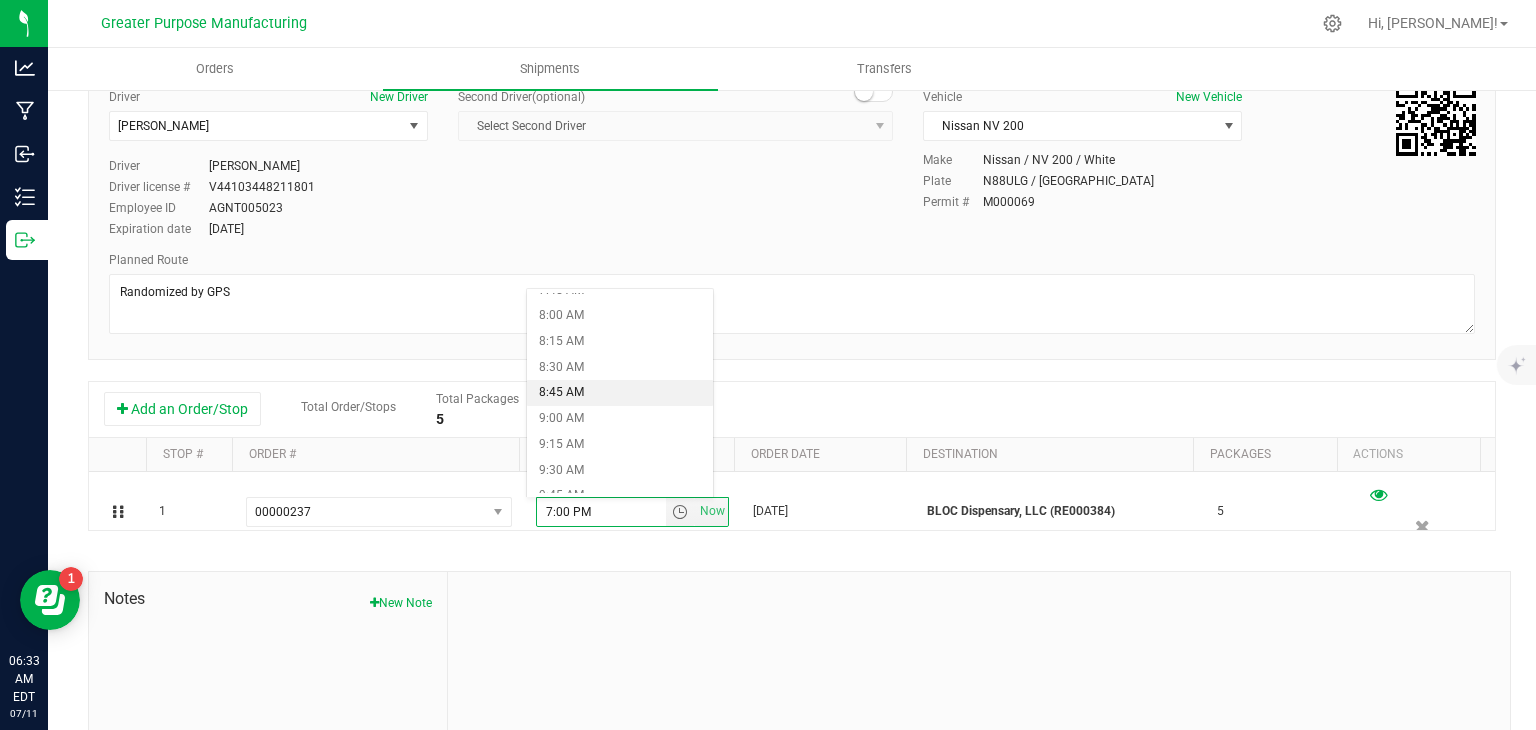 scroll, scrollTop: 811, scrollLeft: 0, axis: vertical 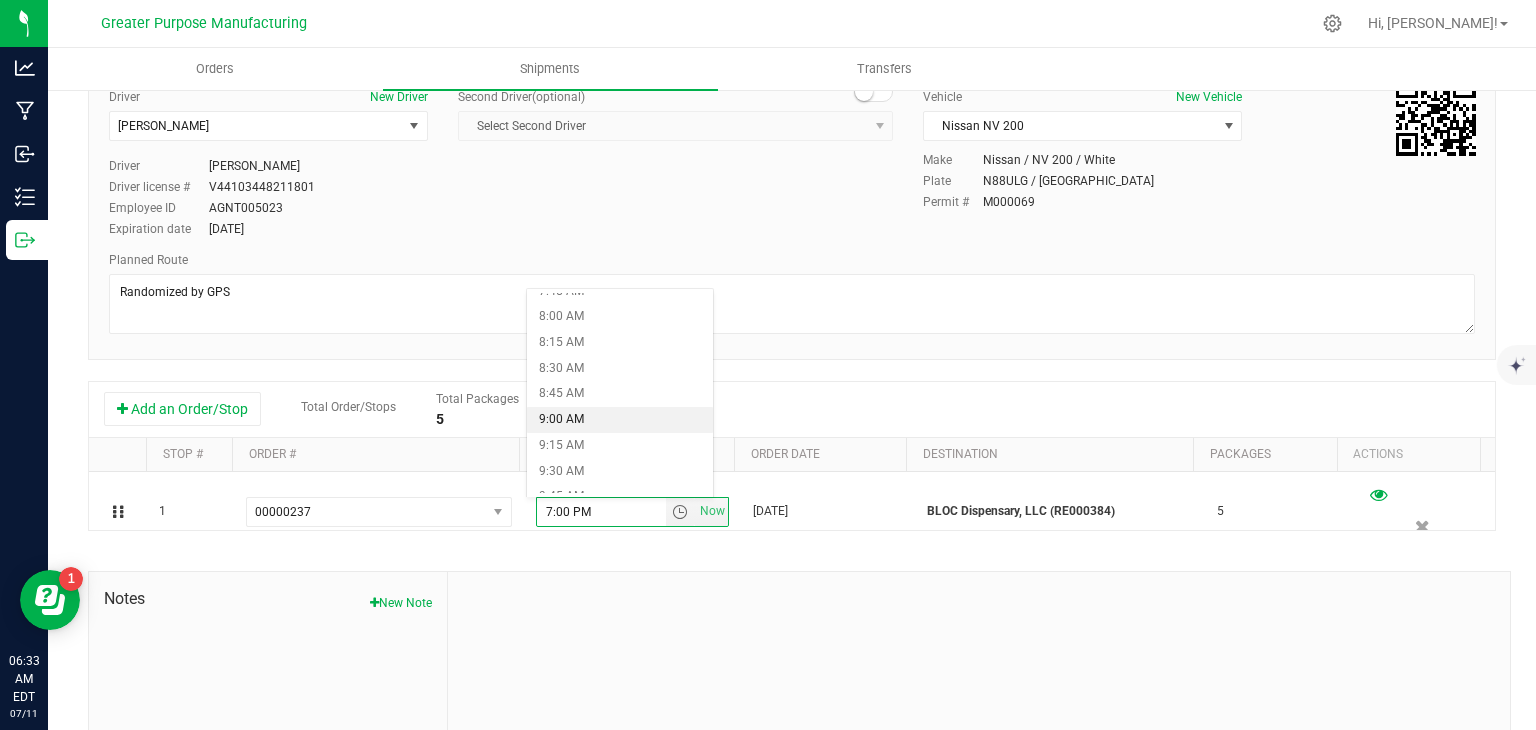click on "9:00 AM" at bounding box center (619, 420) 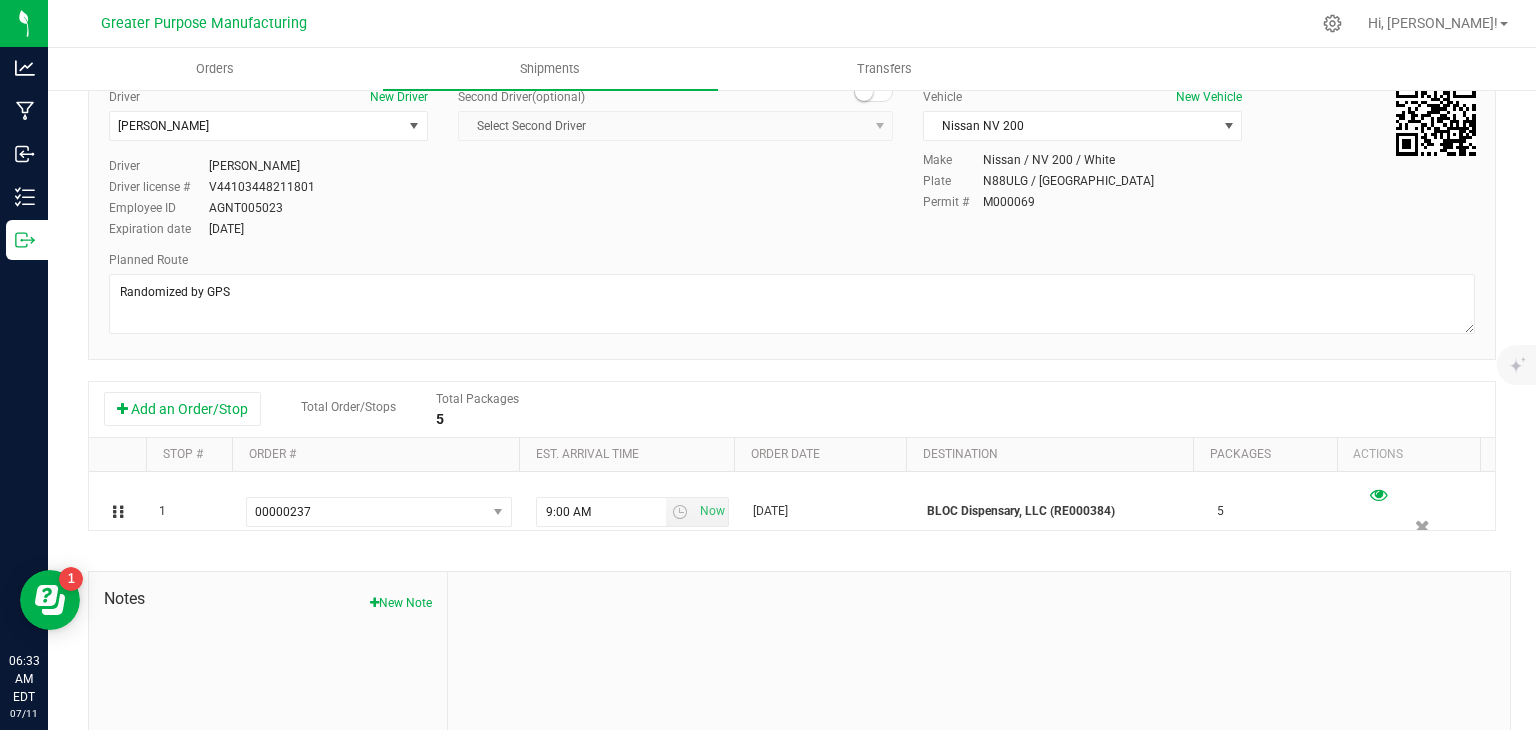 scroll, scrollTop: 0, scrollLeft: 0, axis: both 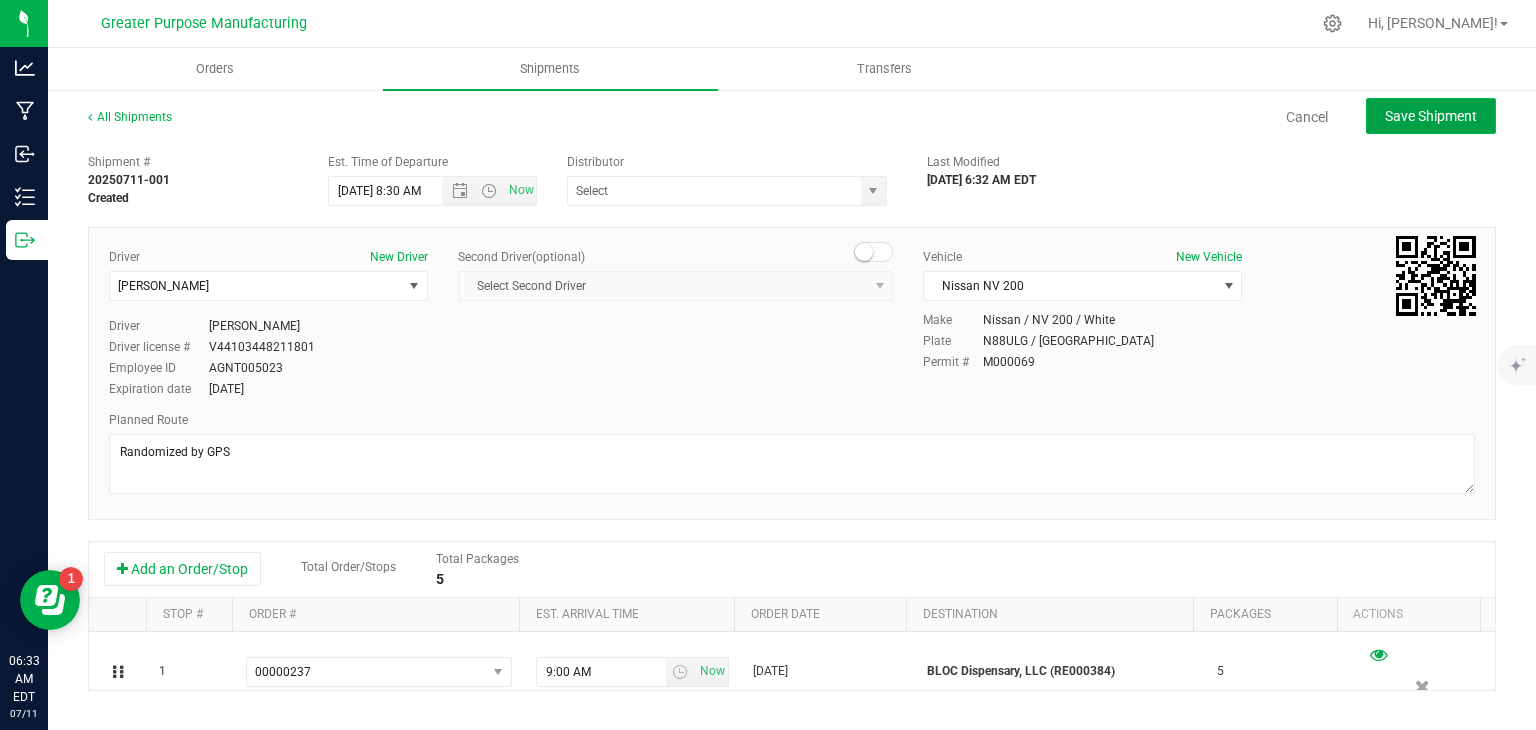 click on "Save Shipment" 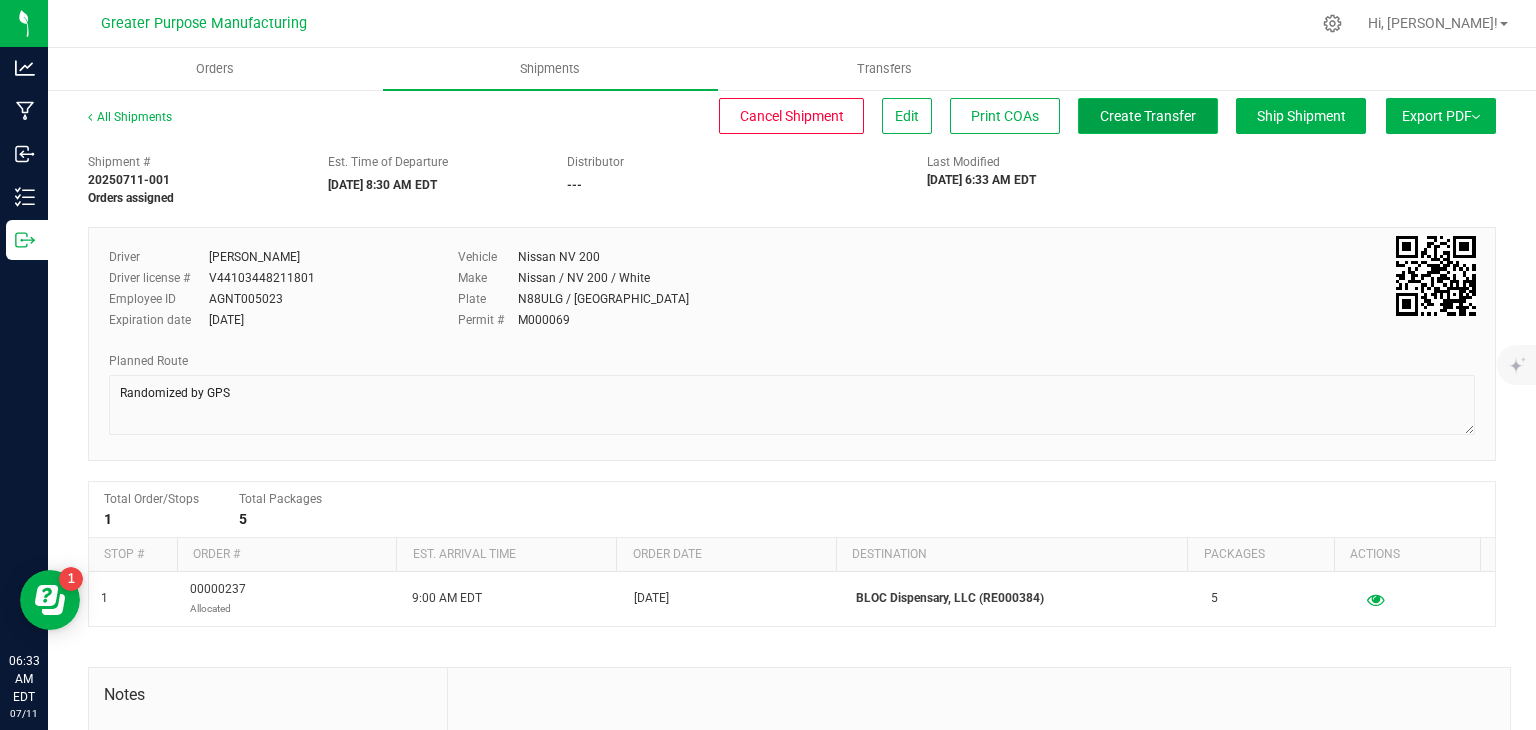 click on "Create Transfer" at bounding box center [1148, 116] 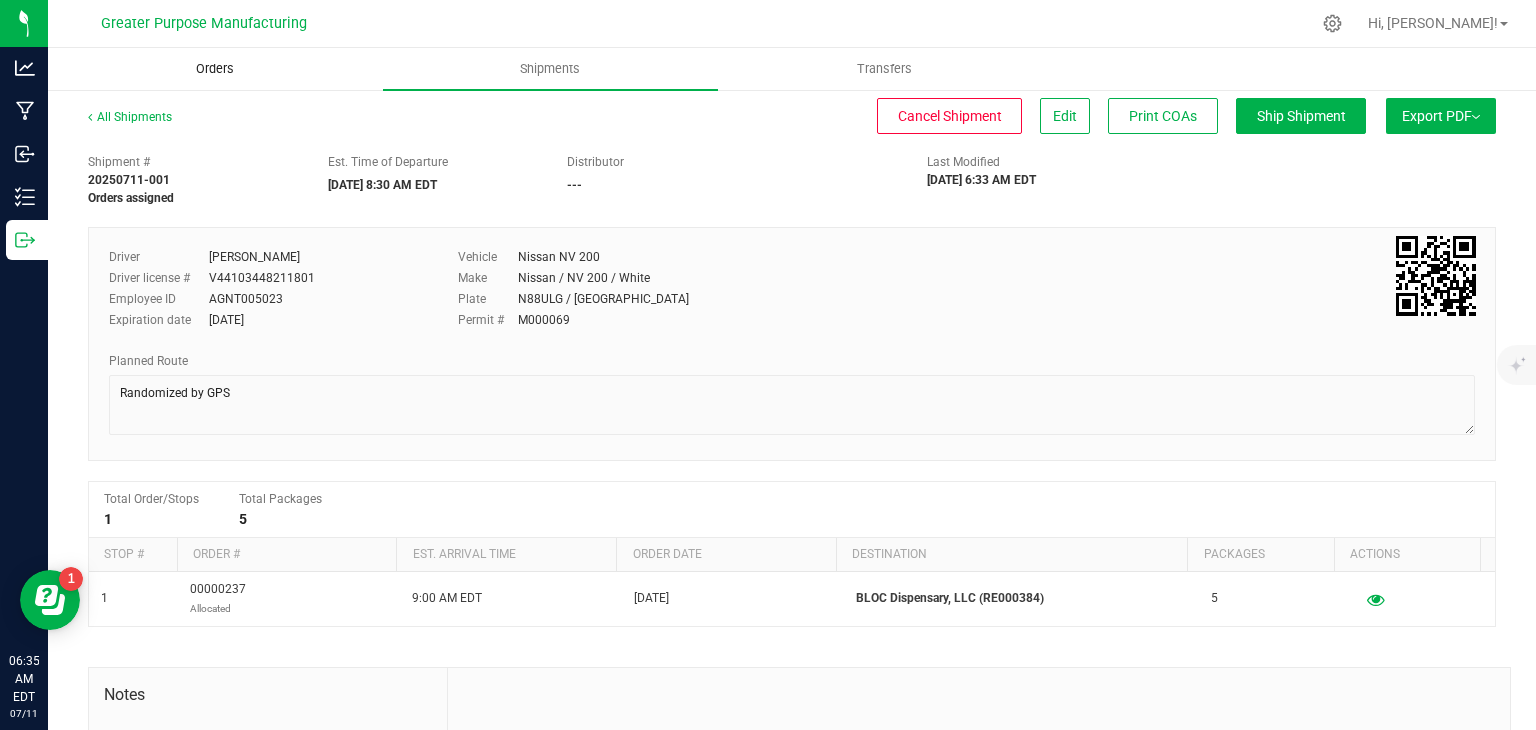 click on "Orders" at bounding box center [215, 69] 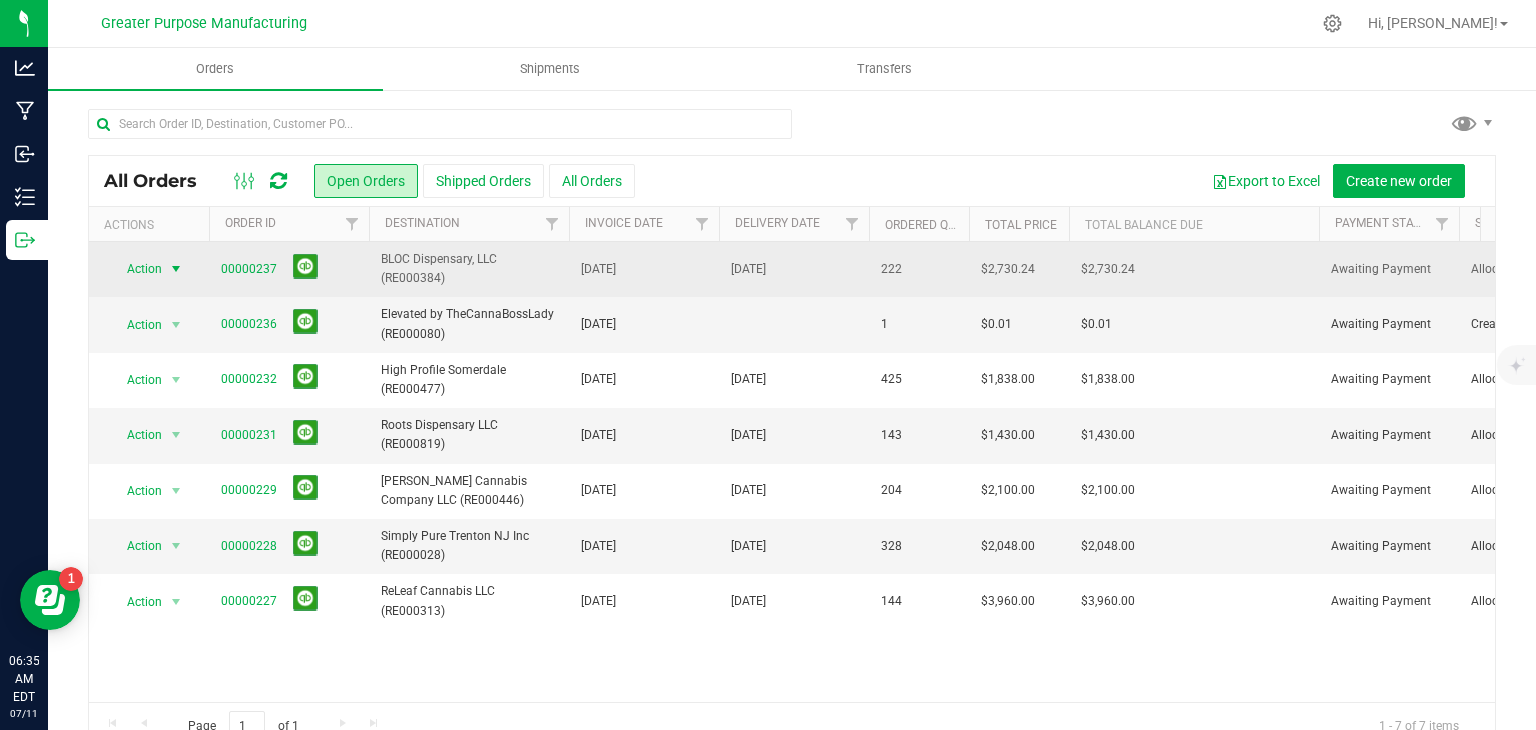 click at bounding box center [176, 269] 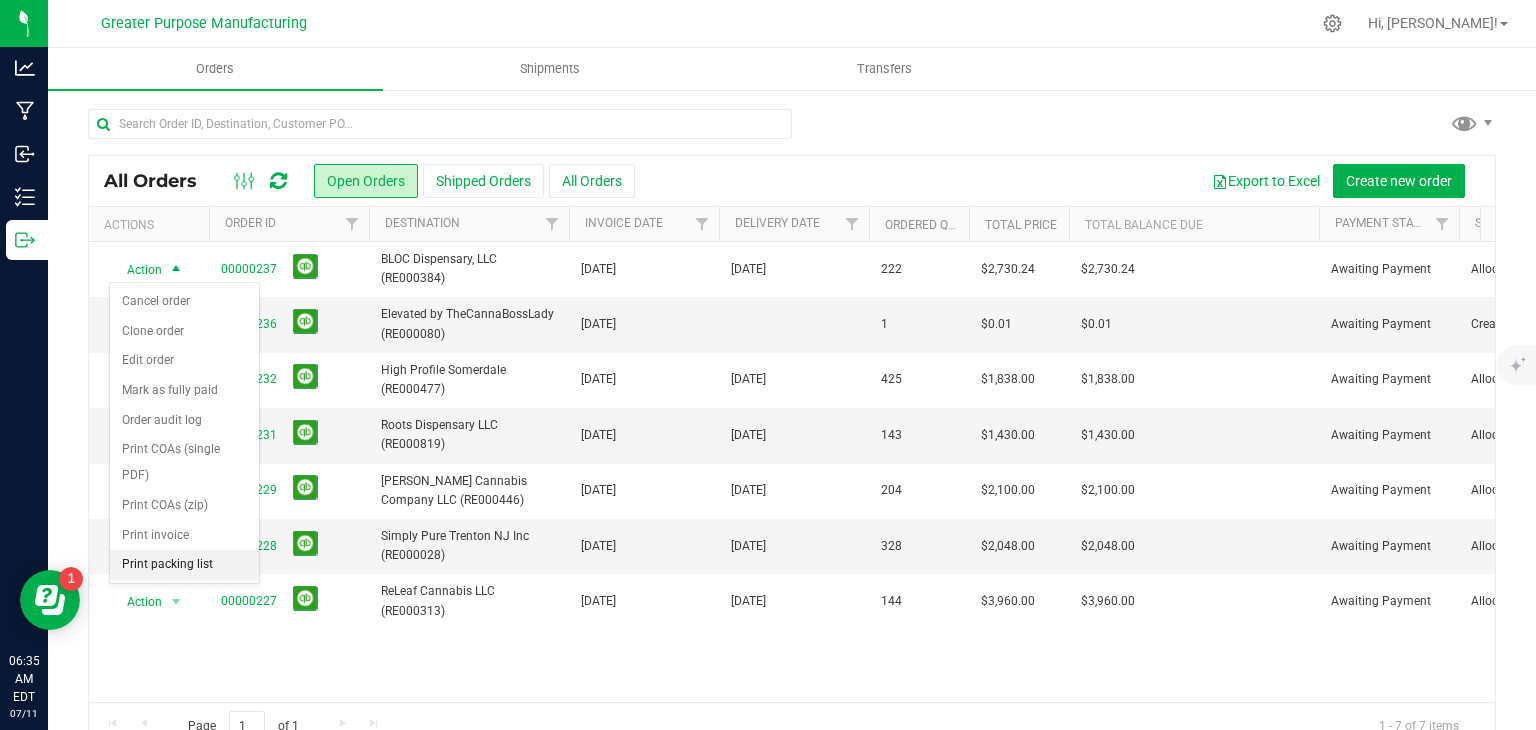 click on "Print packing list" at bounding box center [184, 565] 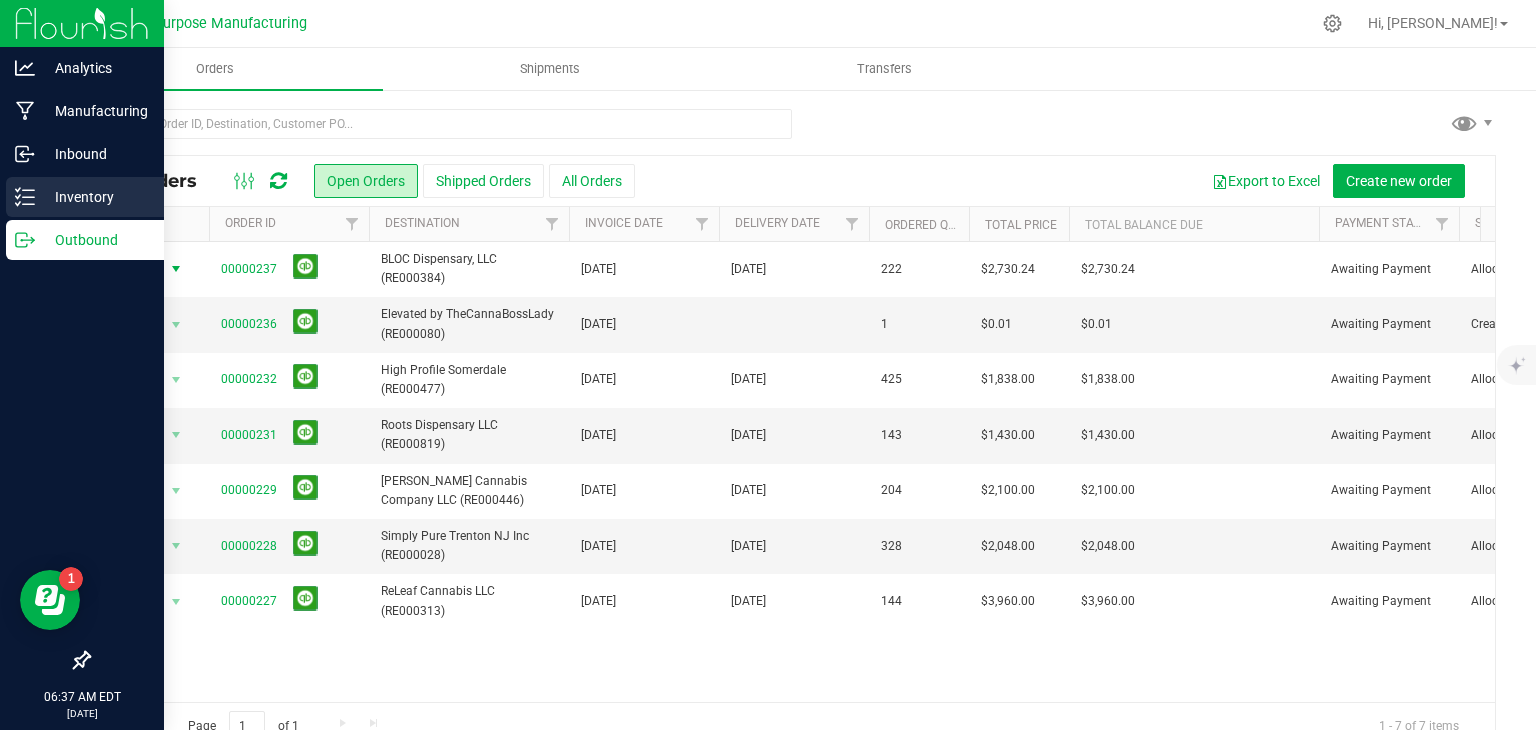 click on "Inventory" at bounding box center (95, 197) 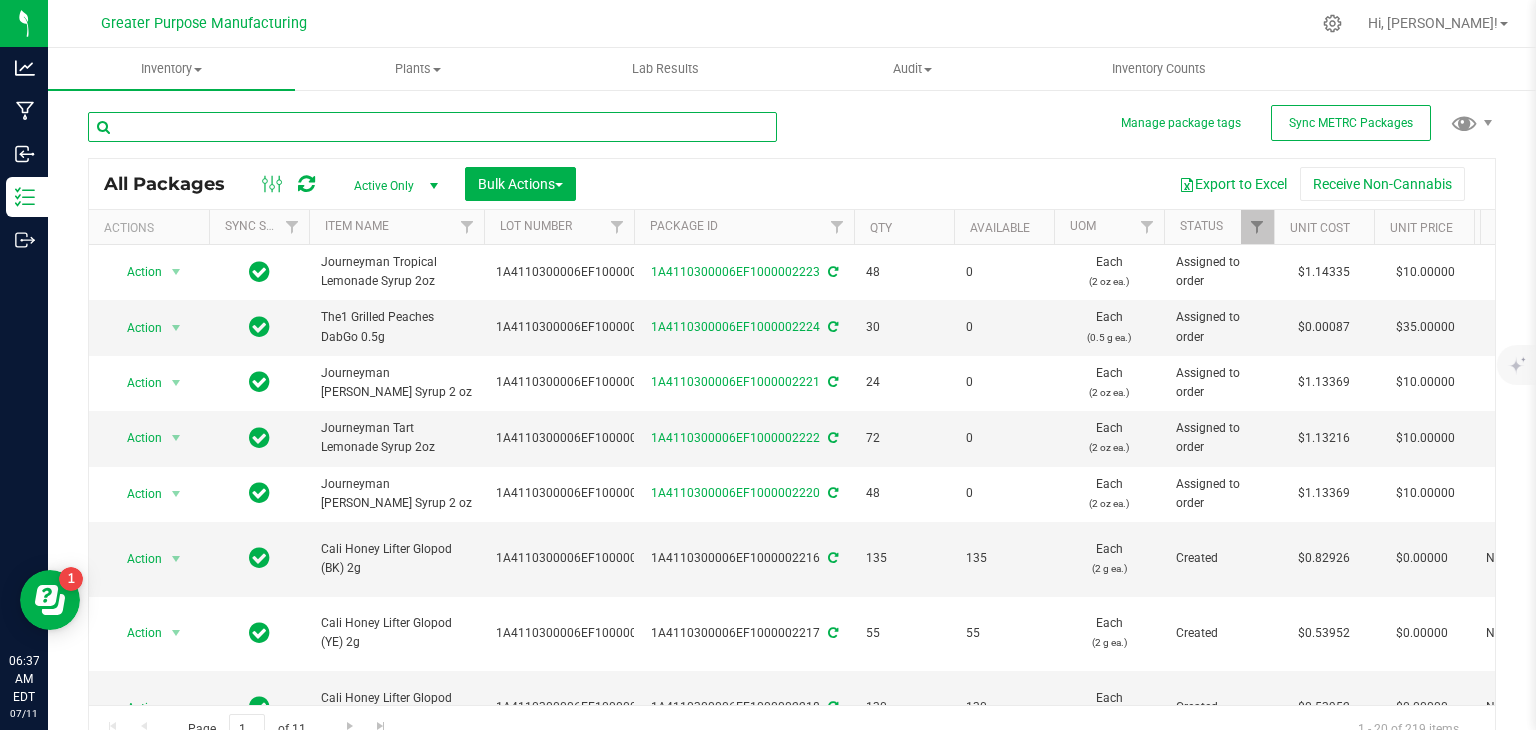 click at bounding box center [432, 127] 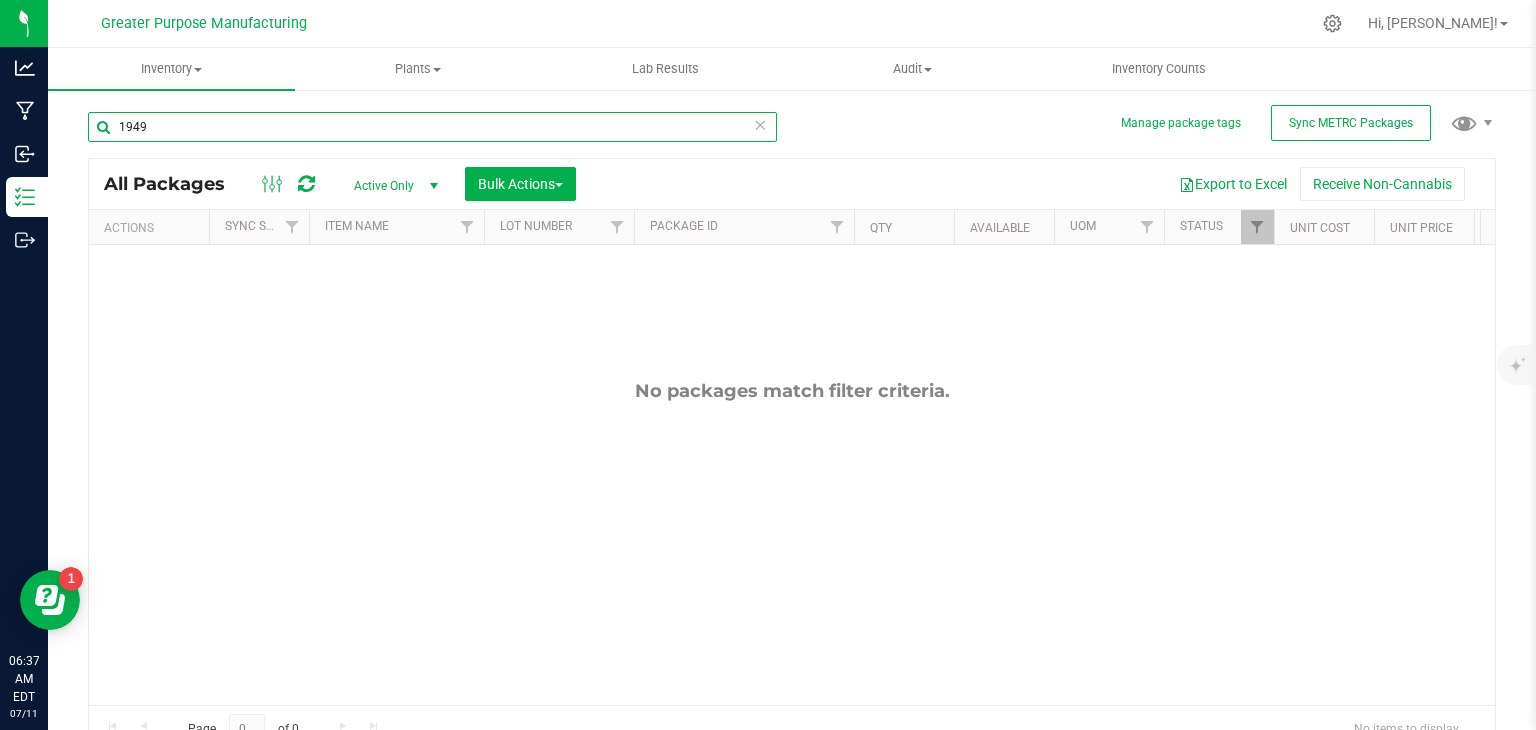 type on "1949" 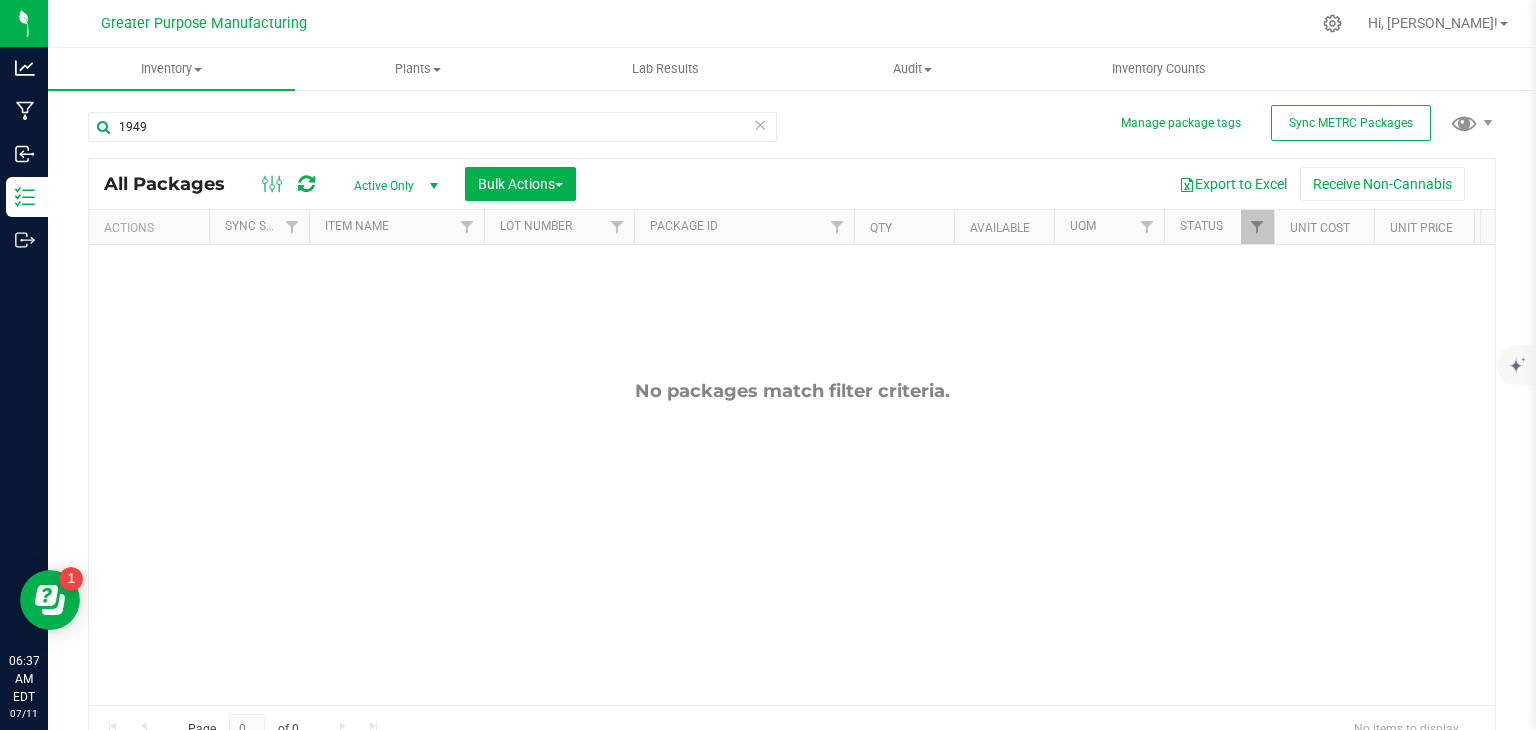 click on "Active Only" at bounding box center (392, 186) 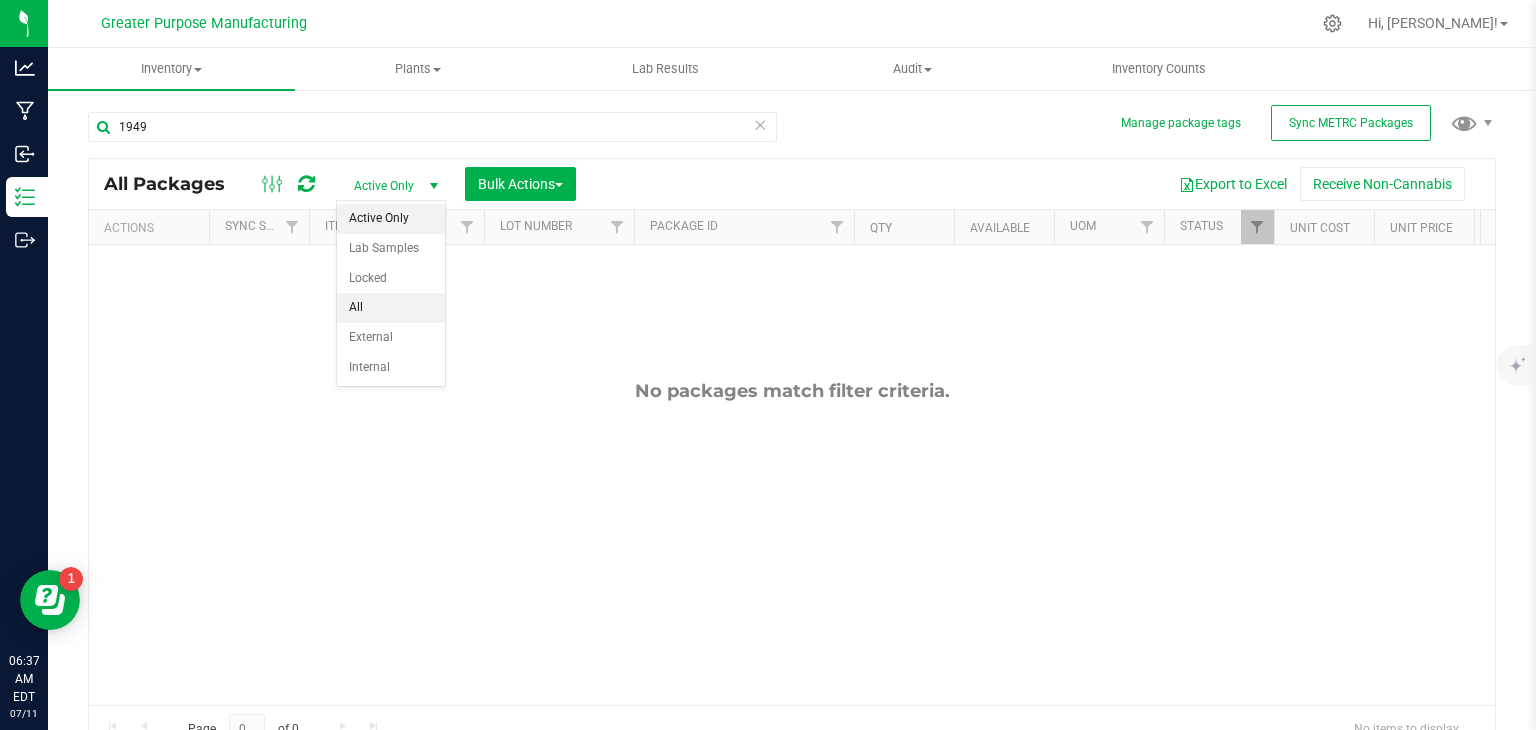 click on "All" at bounding box center [391, 308] 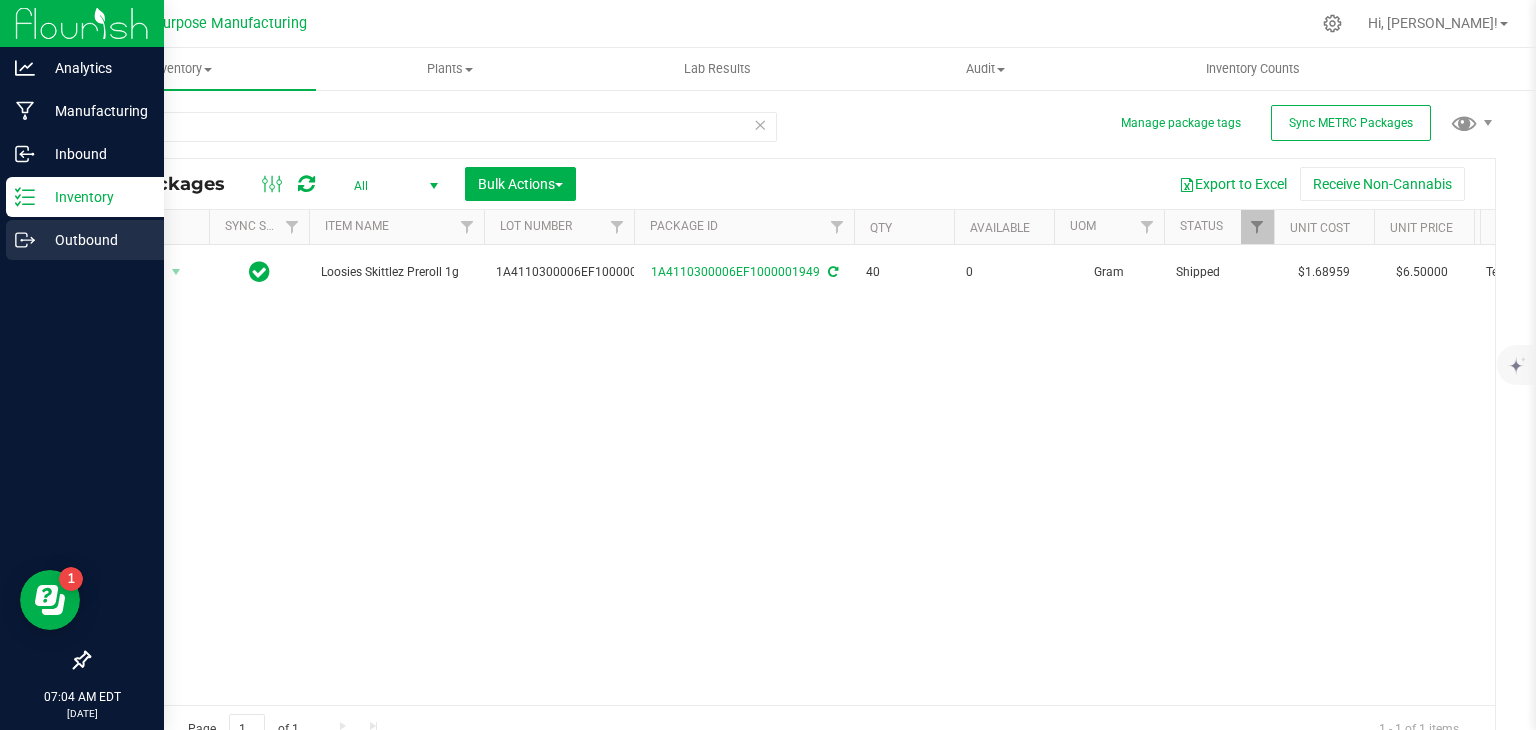click on "Outbound" at bounding box center [95, 240] 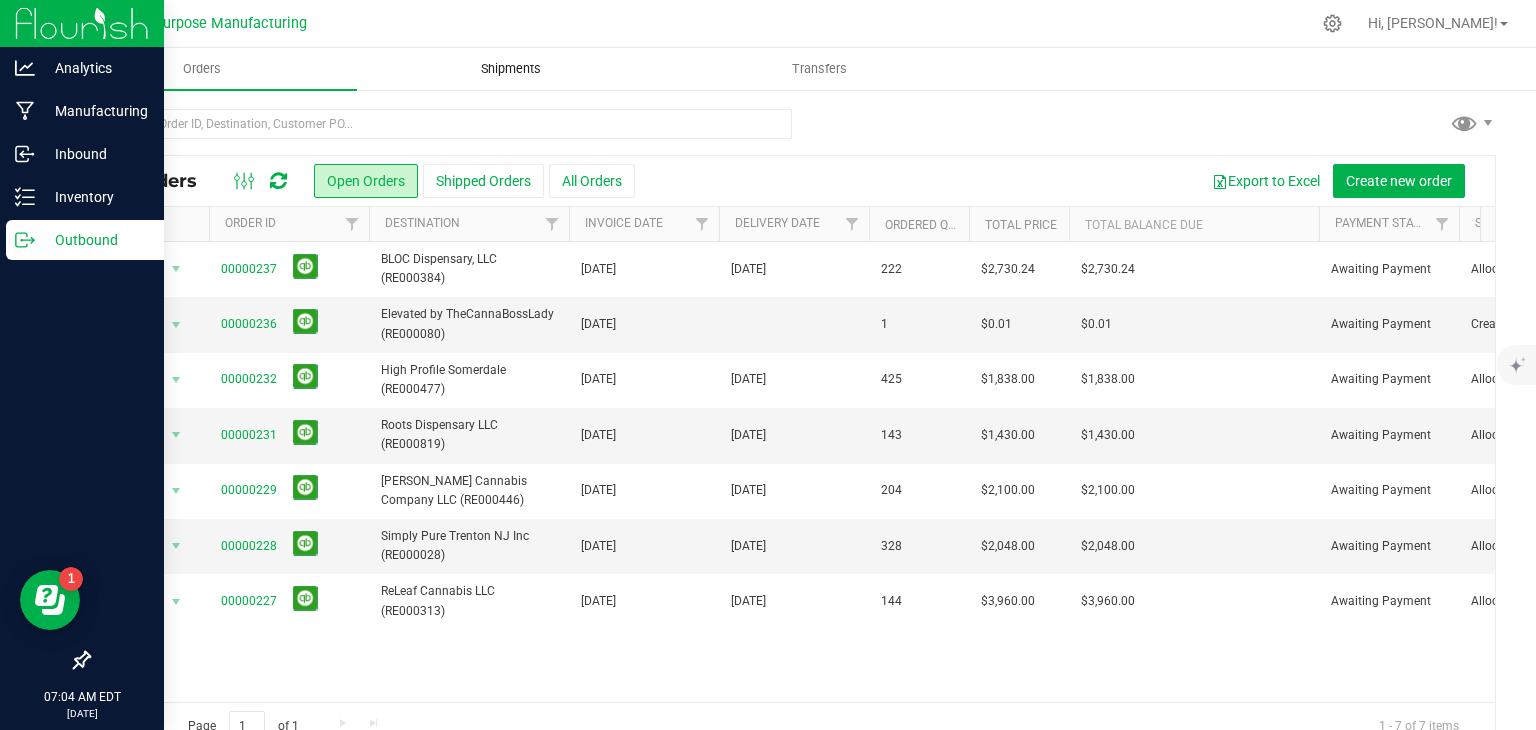 click on "Shipments" at bounding box center (511, 69) 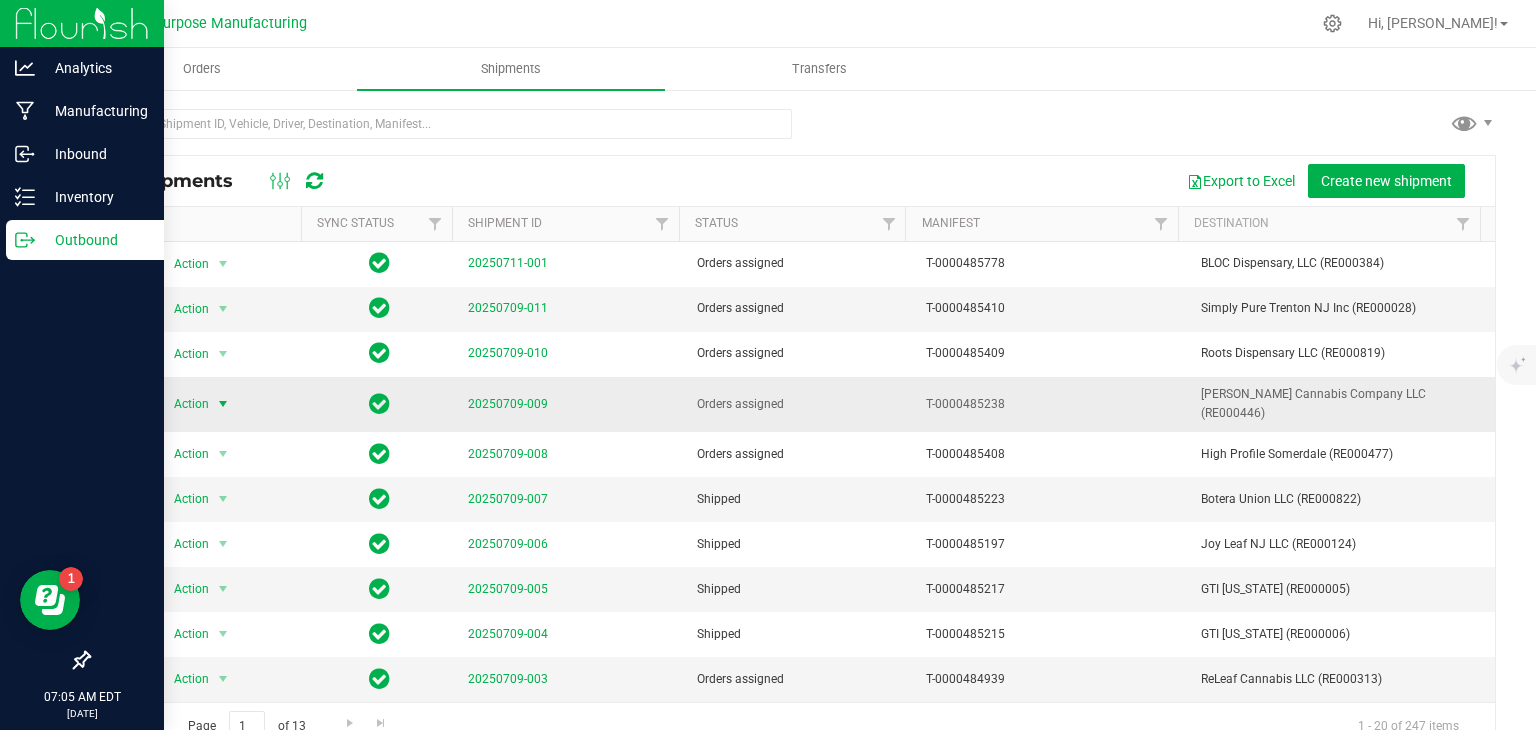 click on "Action" at bounding box center (183, 404) 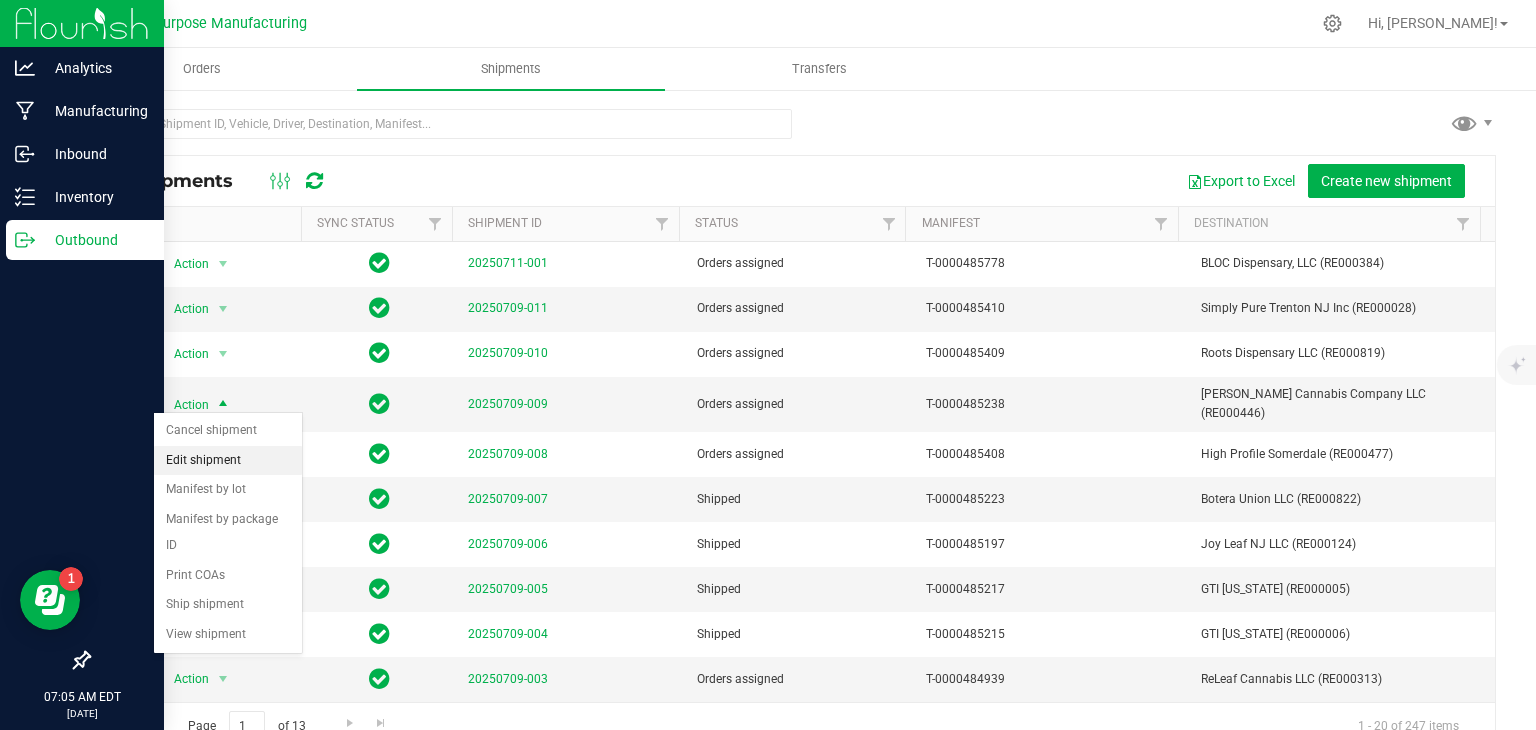 click on "Edit shipment" at bounding box center [228, 461] 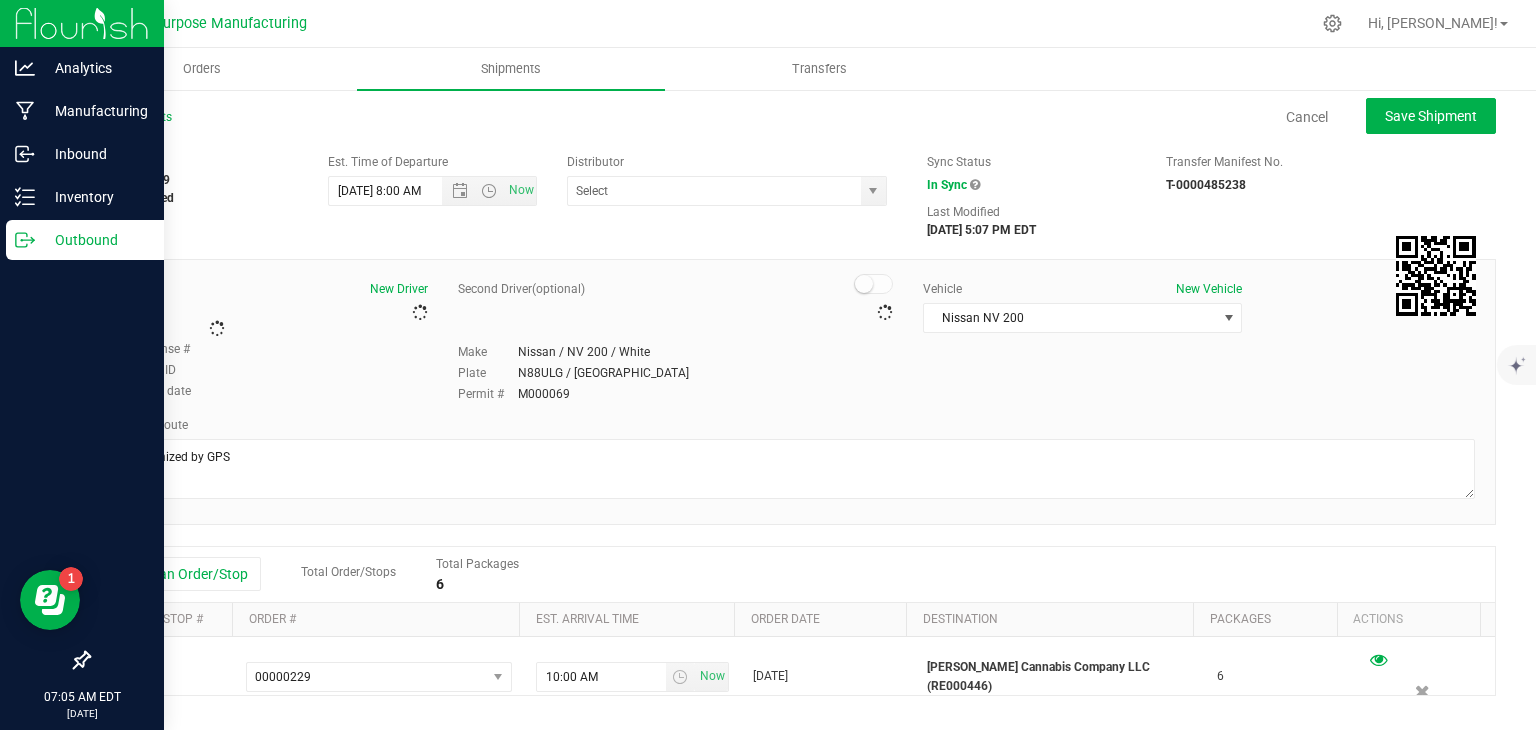 type on "Greater Purpose Distribution" 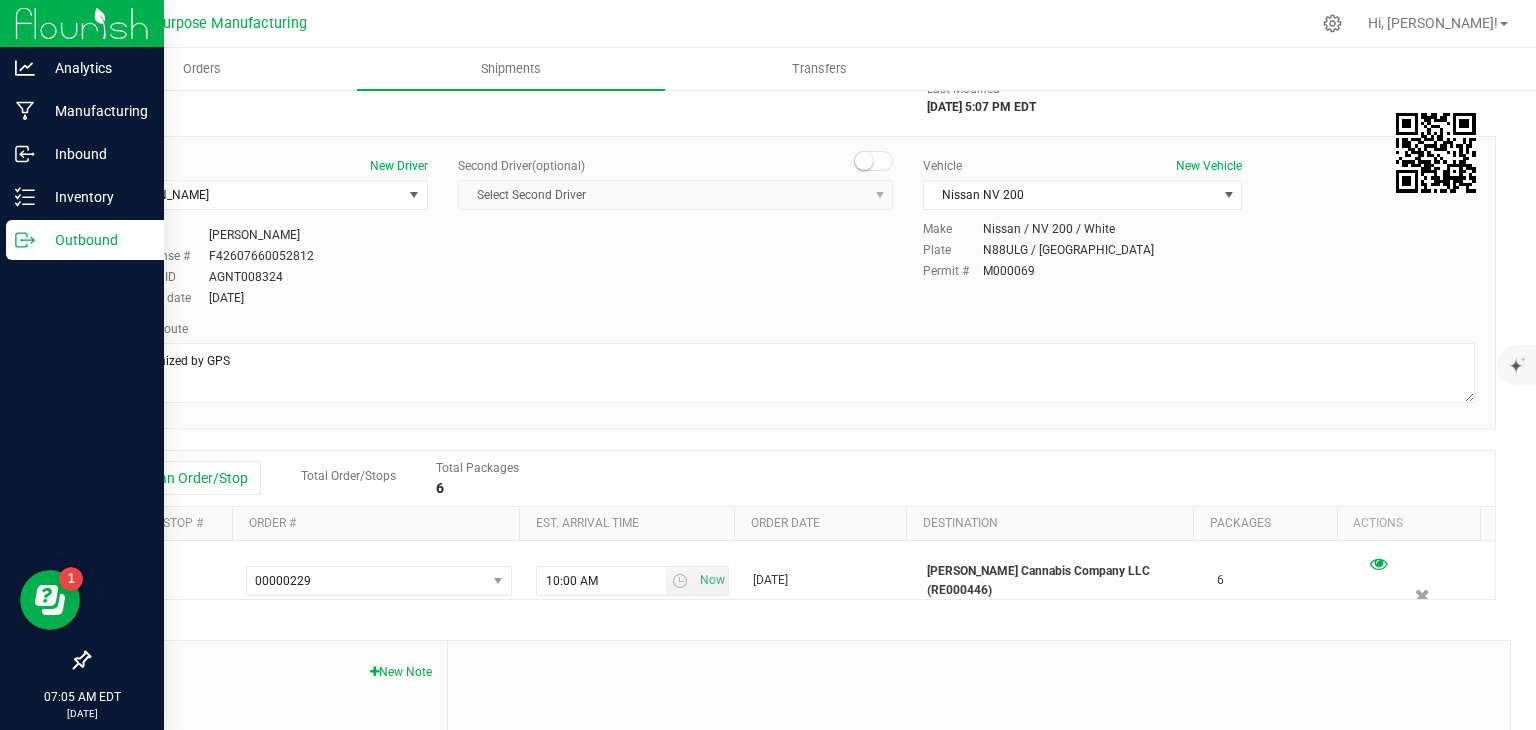 scroll, scrollTop: 124, scrollLeft: 0, axis: vertical 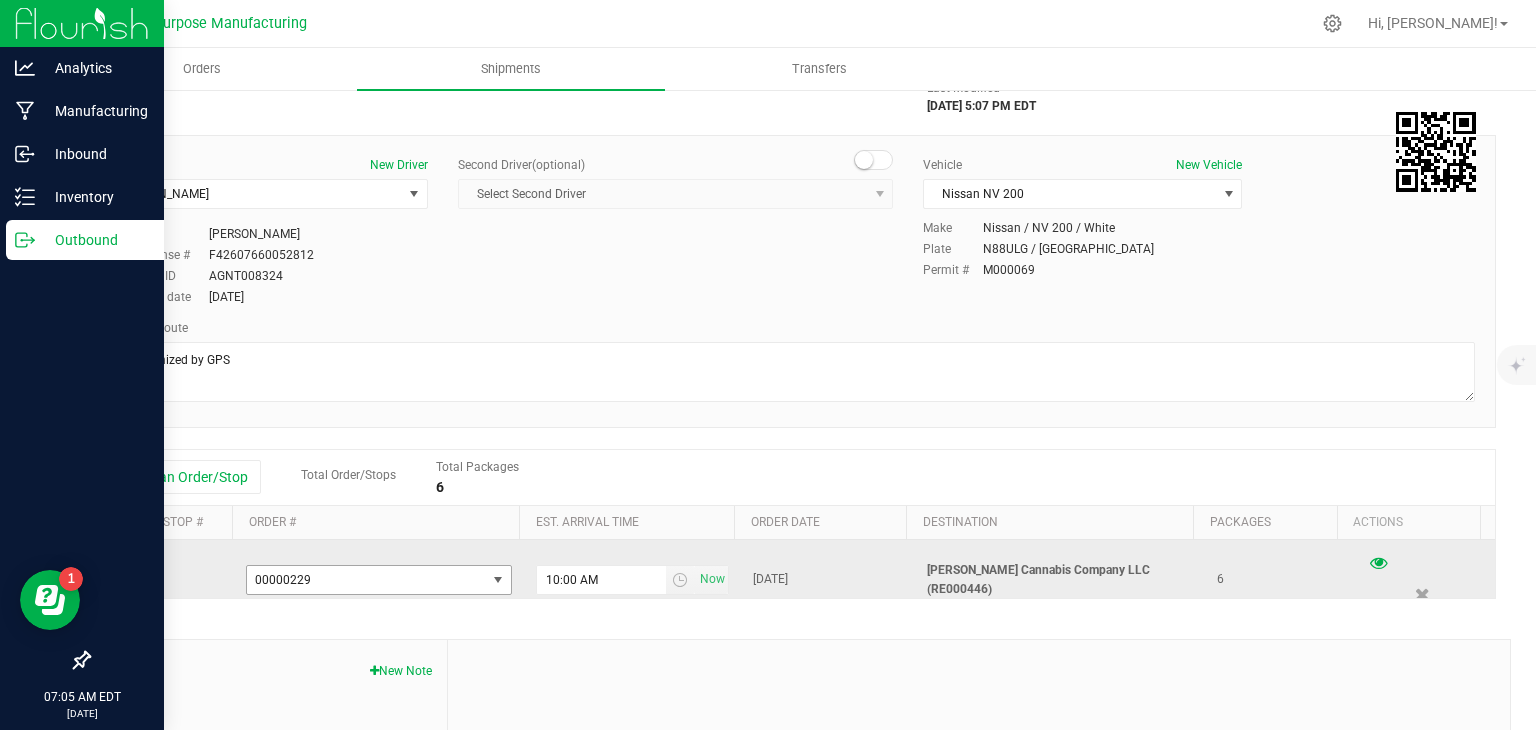 click on "00000229" at bounding box center [366, 580] 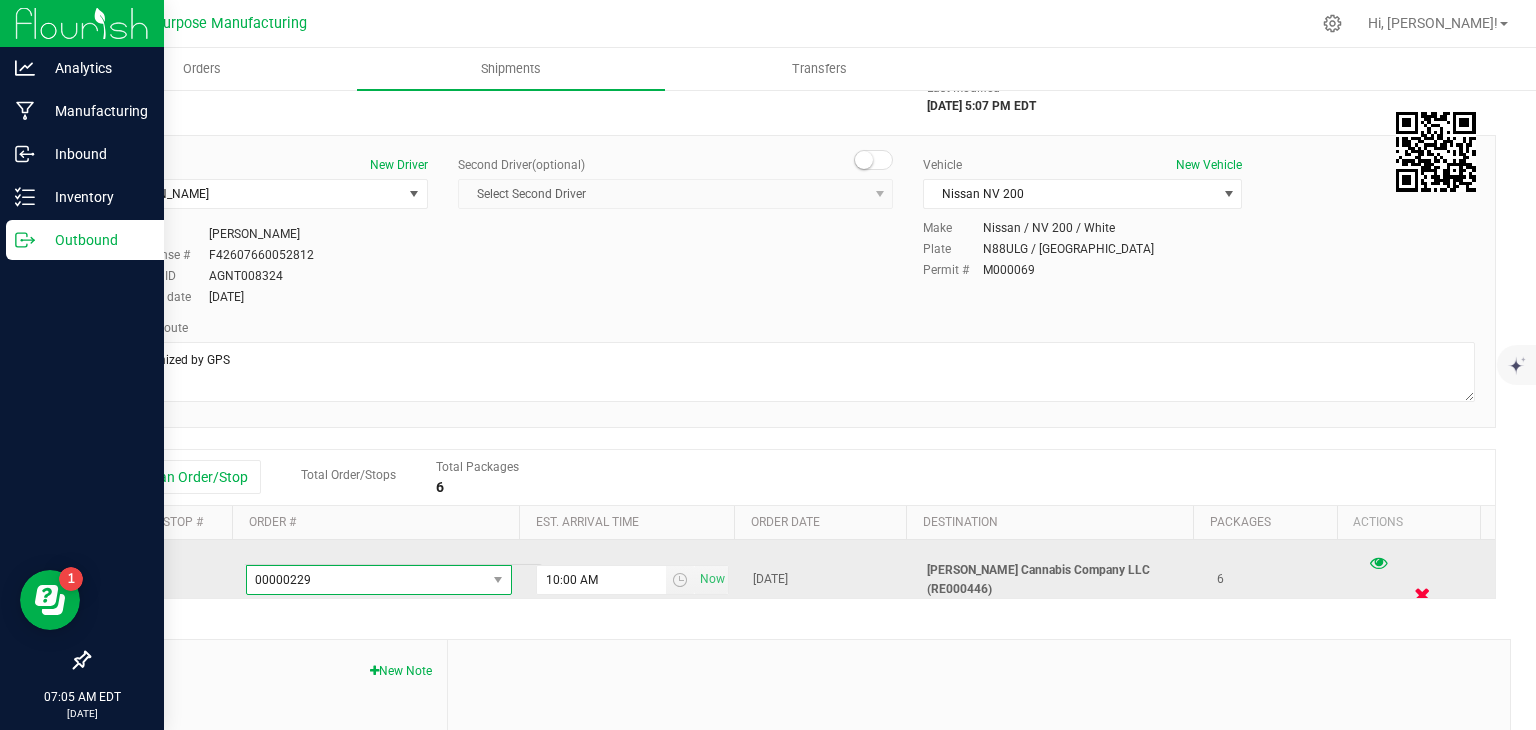 click at bounding box center (1422, 594) 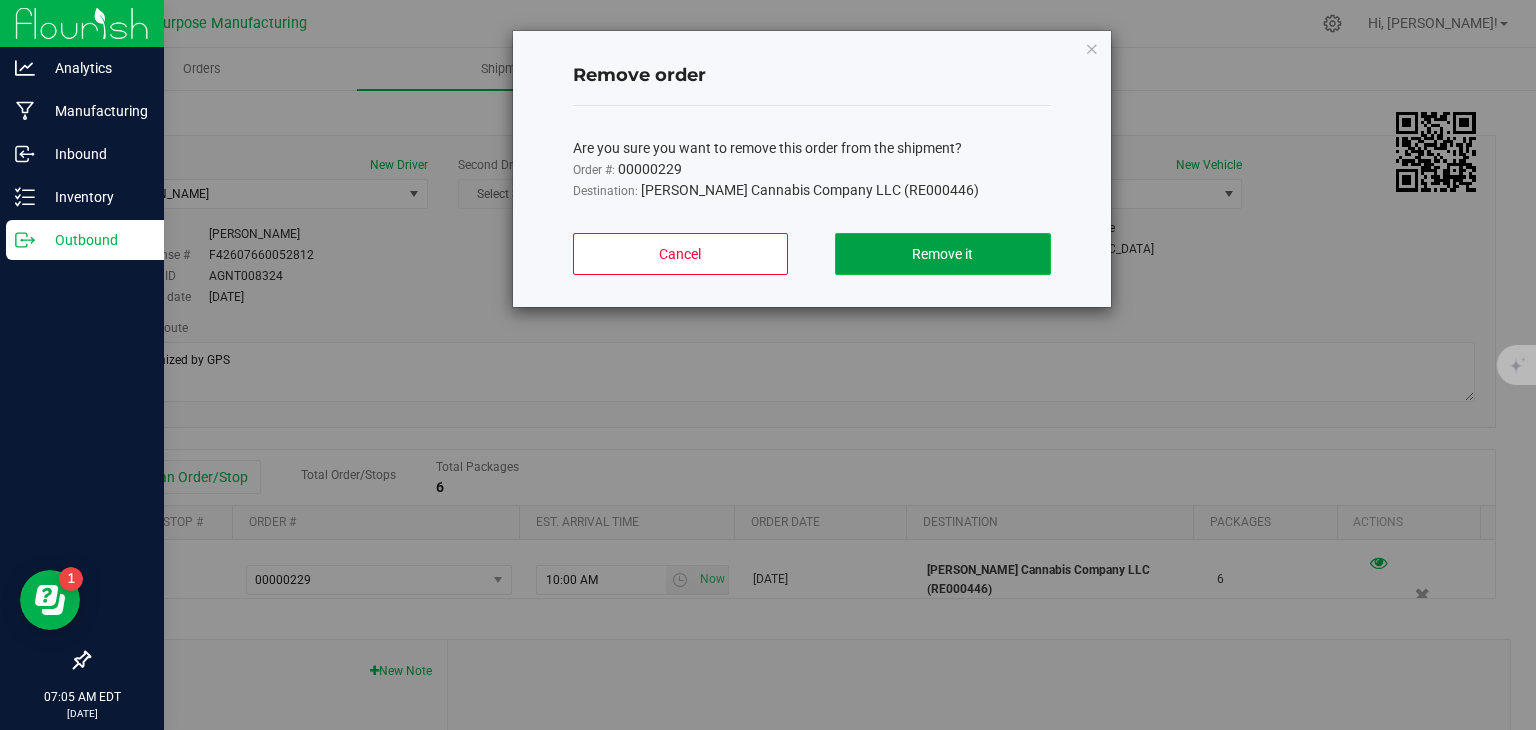click on "Remove it" at bounding box center [942, 254] 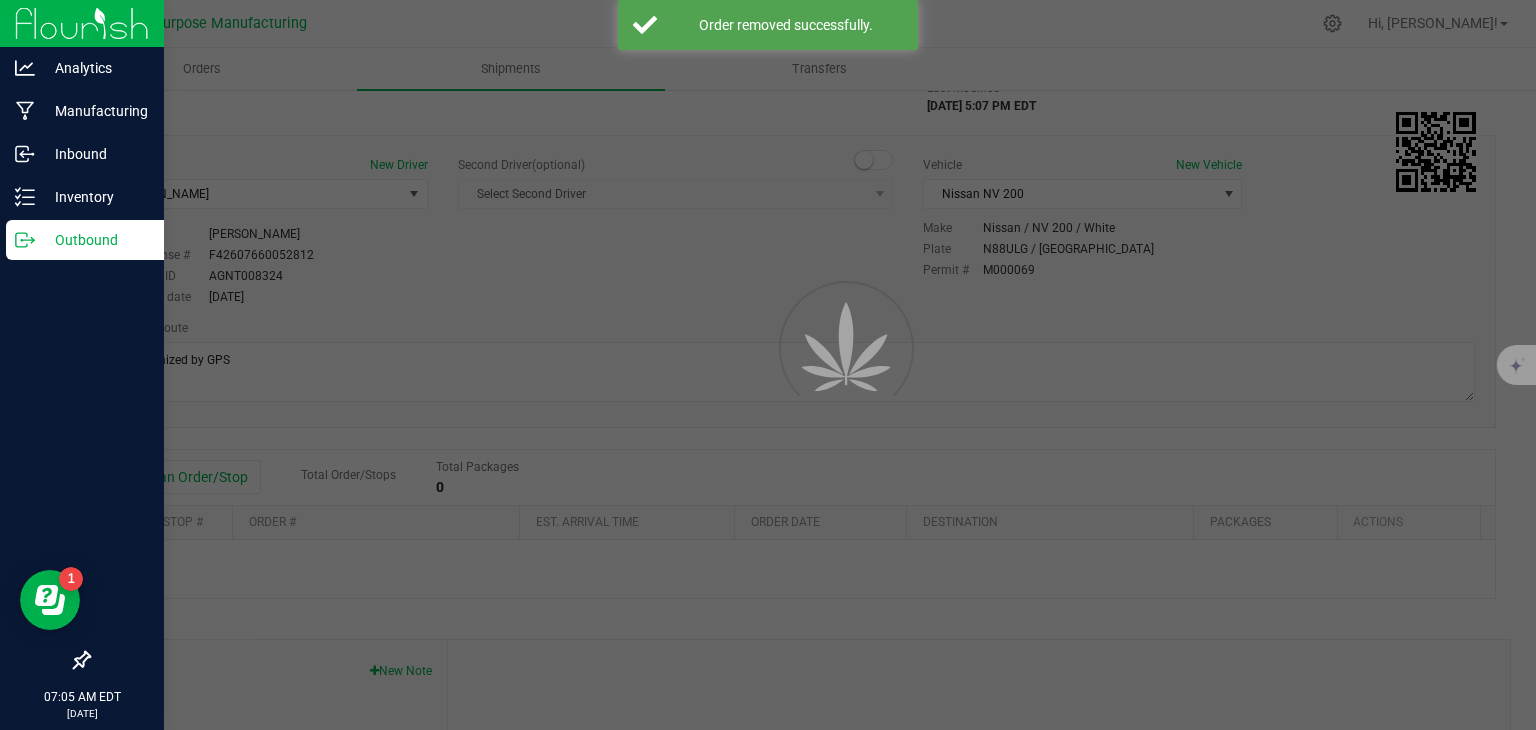 scroll, scrollTop: 0, scrollLeft: 0, axis: both 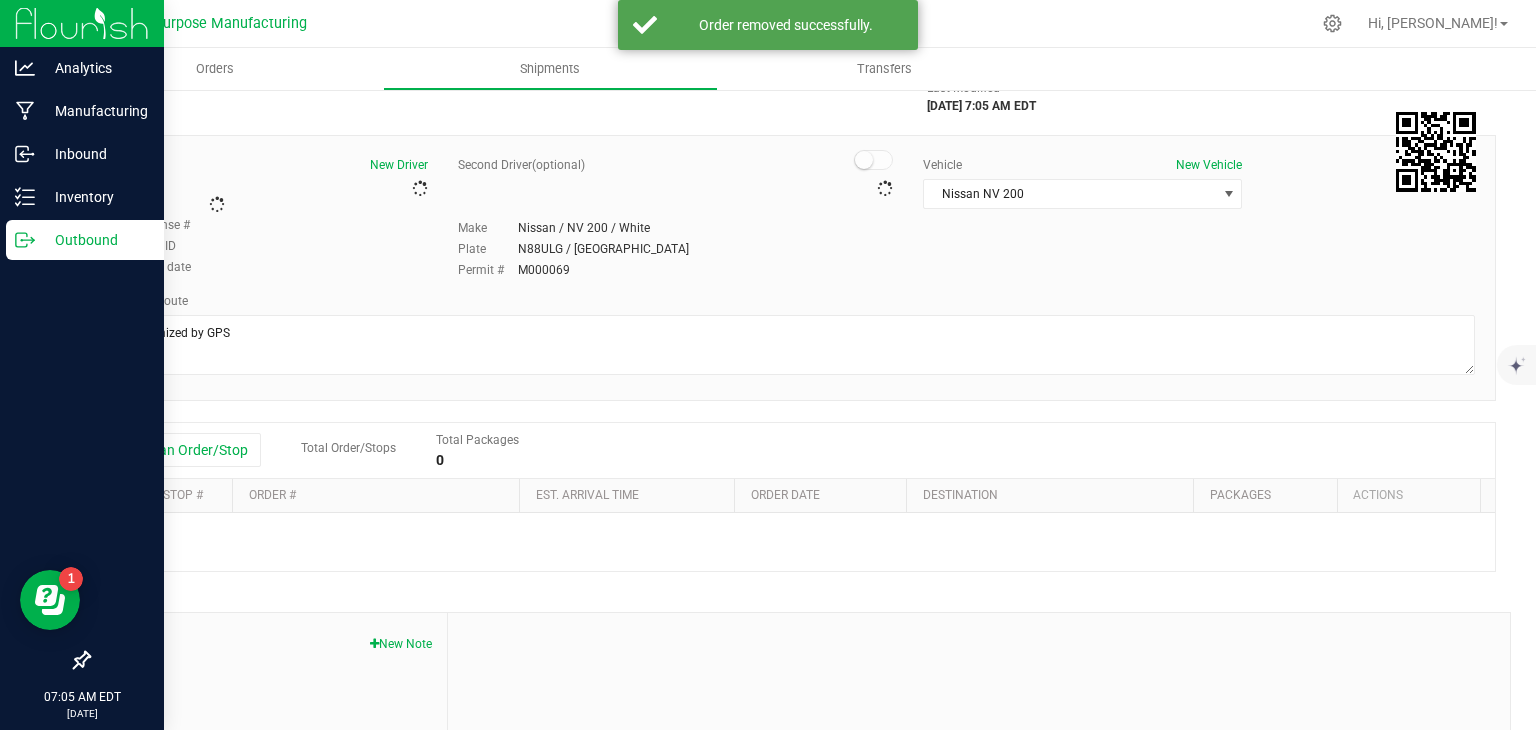 type on "Greater Purpose Distribution" 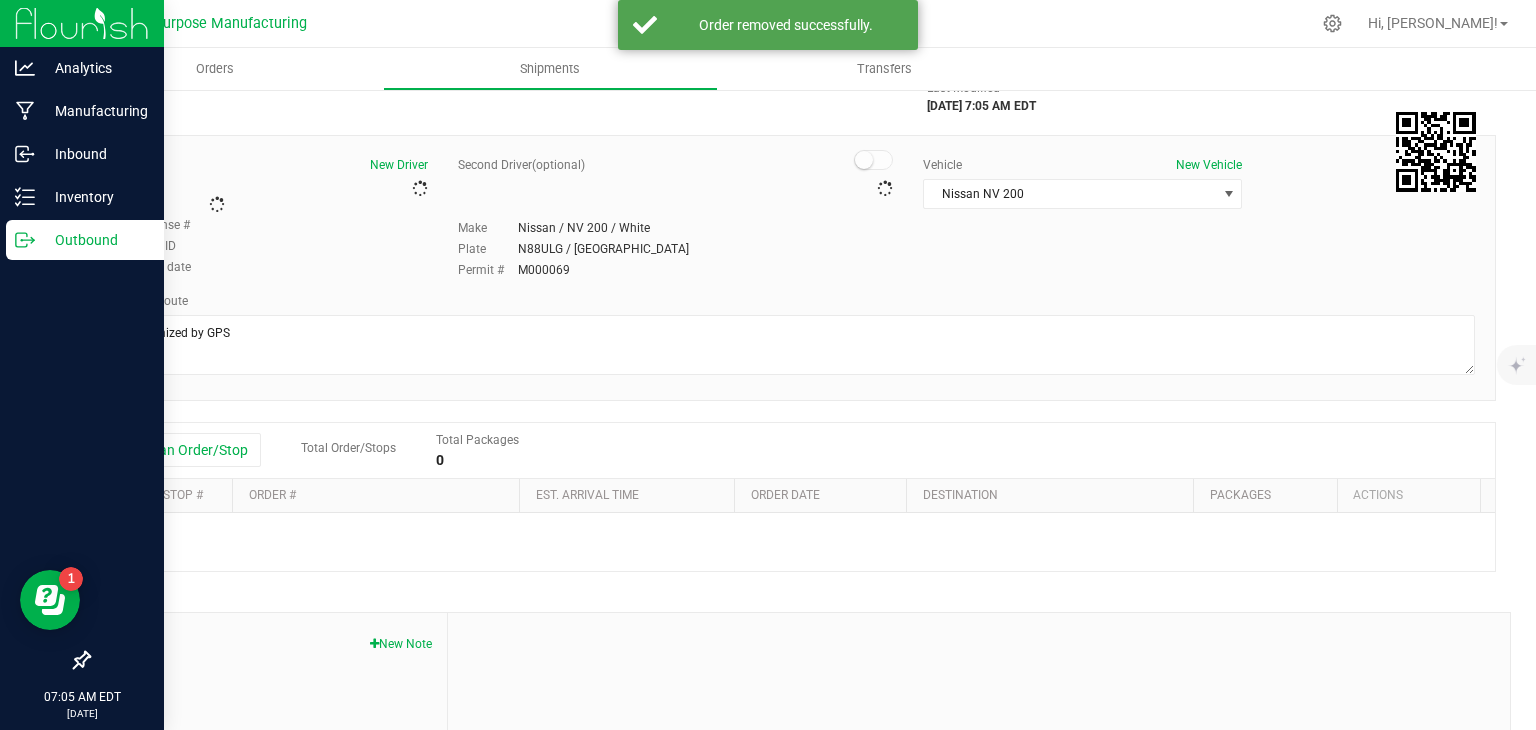 scroll, scrollTop: 0, scrollLeft: 0, axis: both 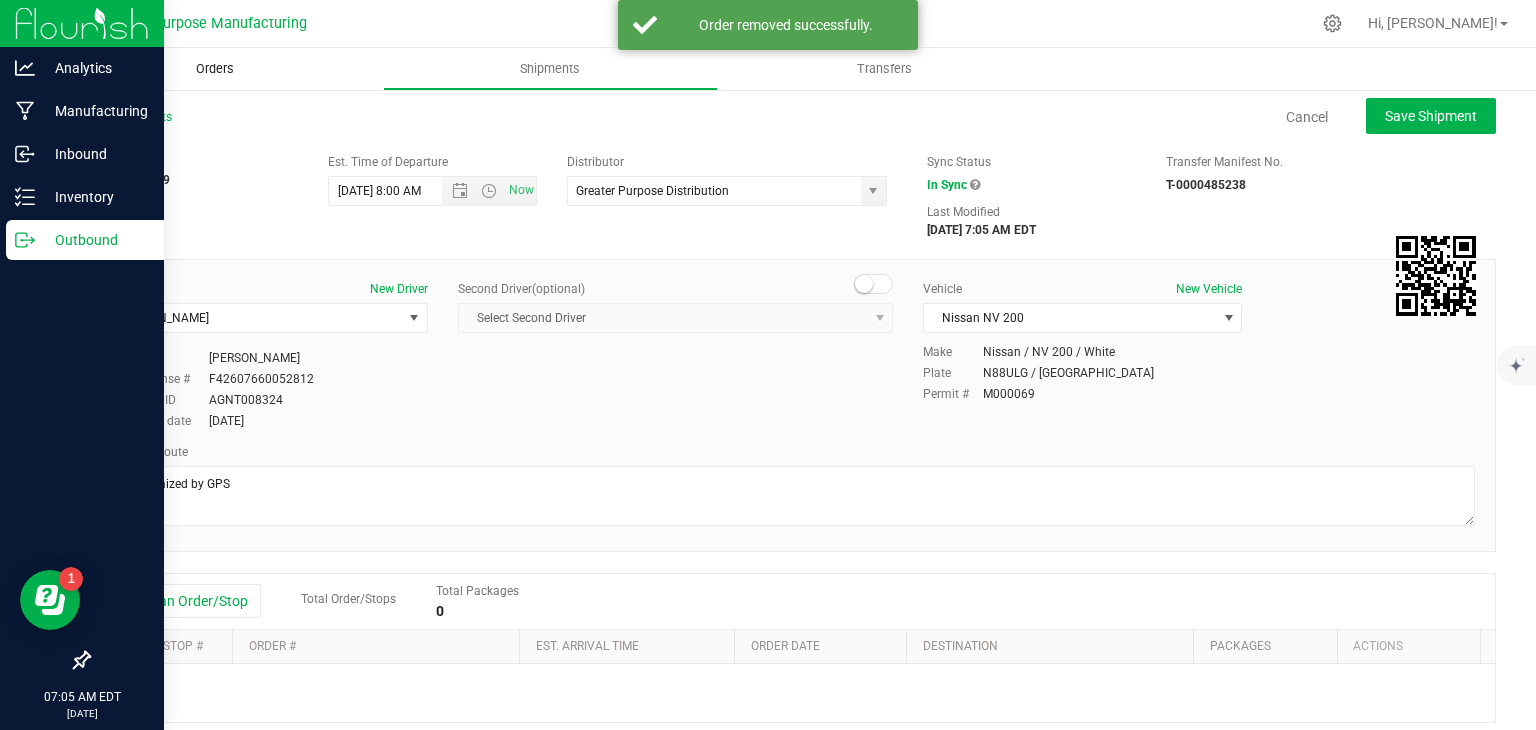 click on "Orders" at bounding box center [215, 69] 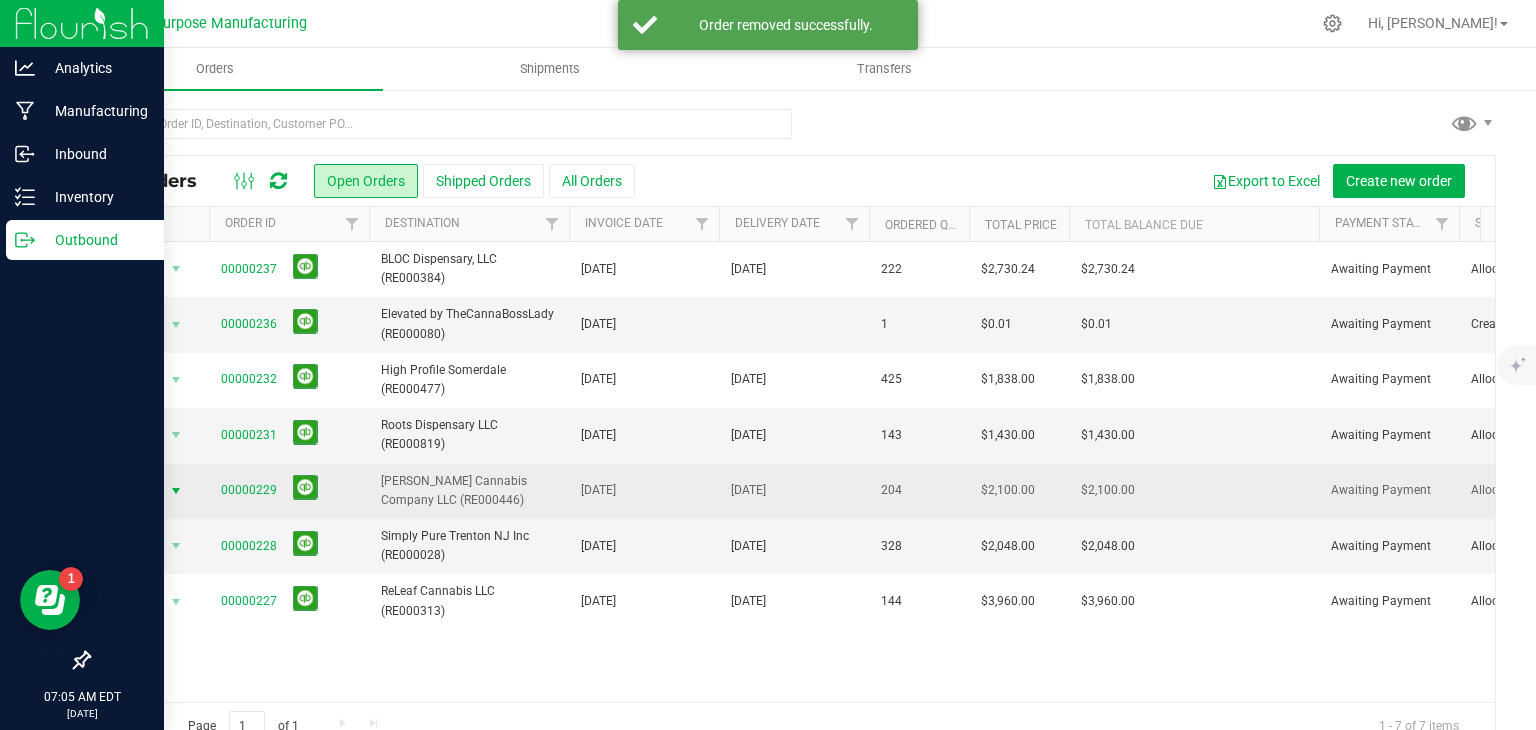 click at bounding box center [176, 491] 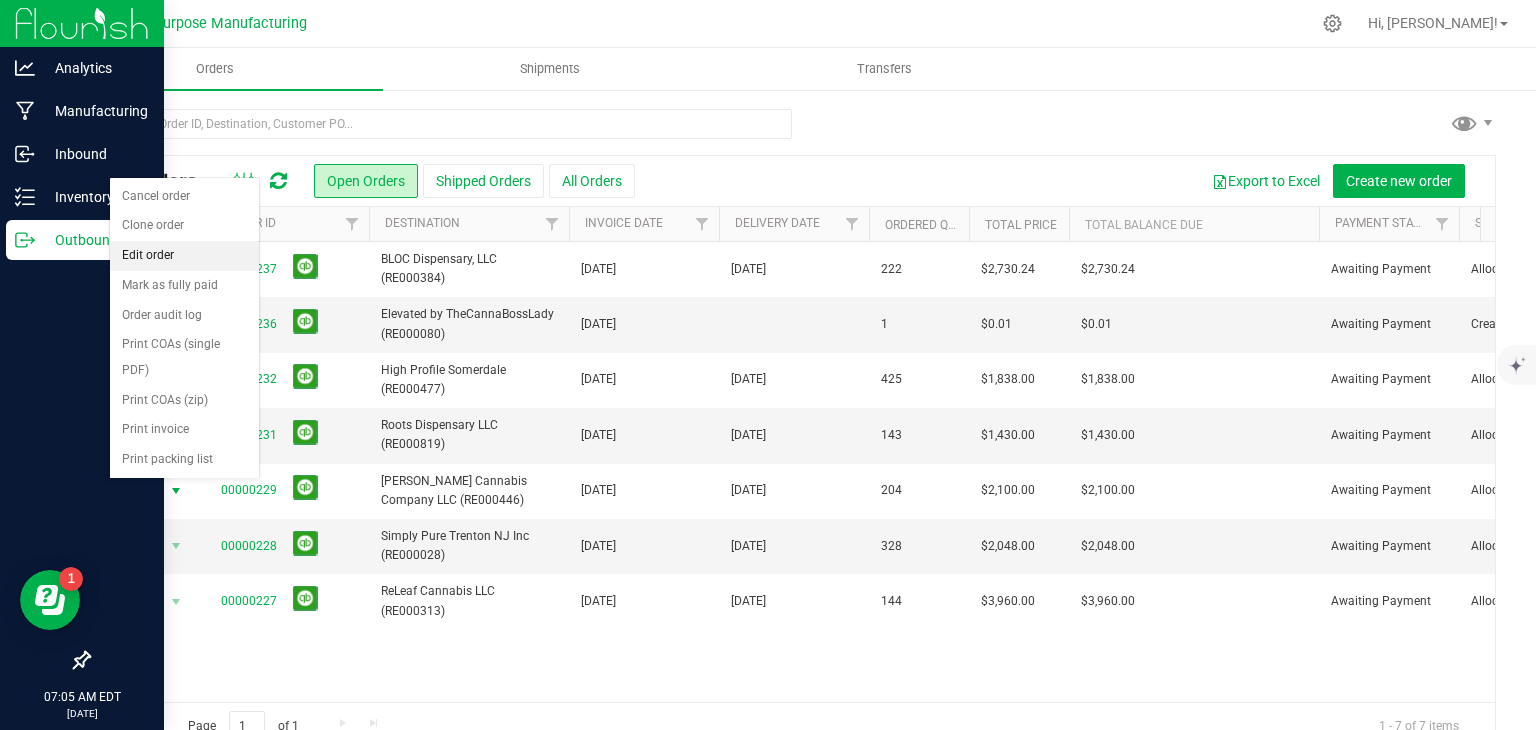 click on "Edit order" at bounding box center (184, 256) 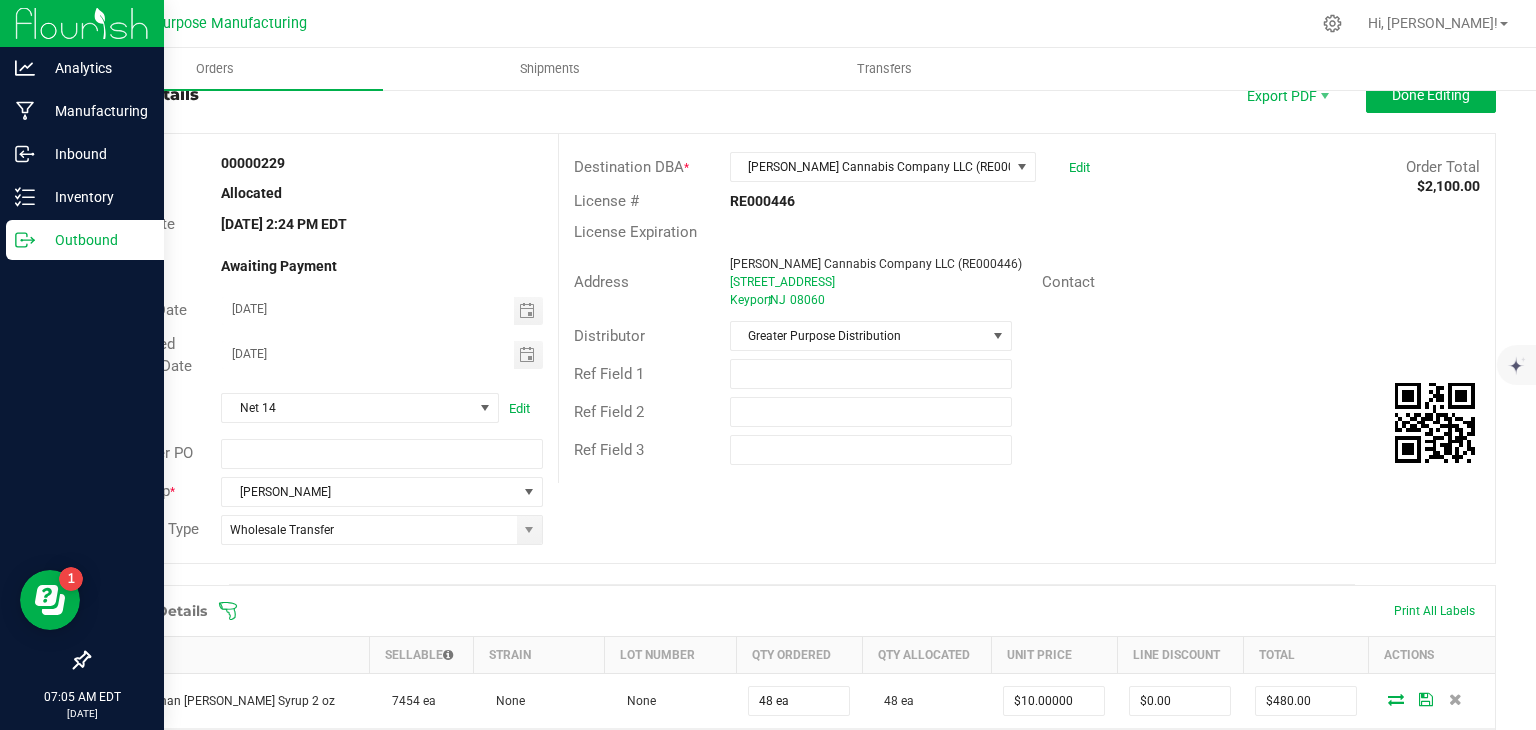 scroll, scrollTop: 66, scrollLeft: 0, axis: vertical 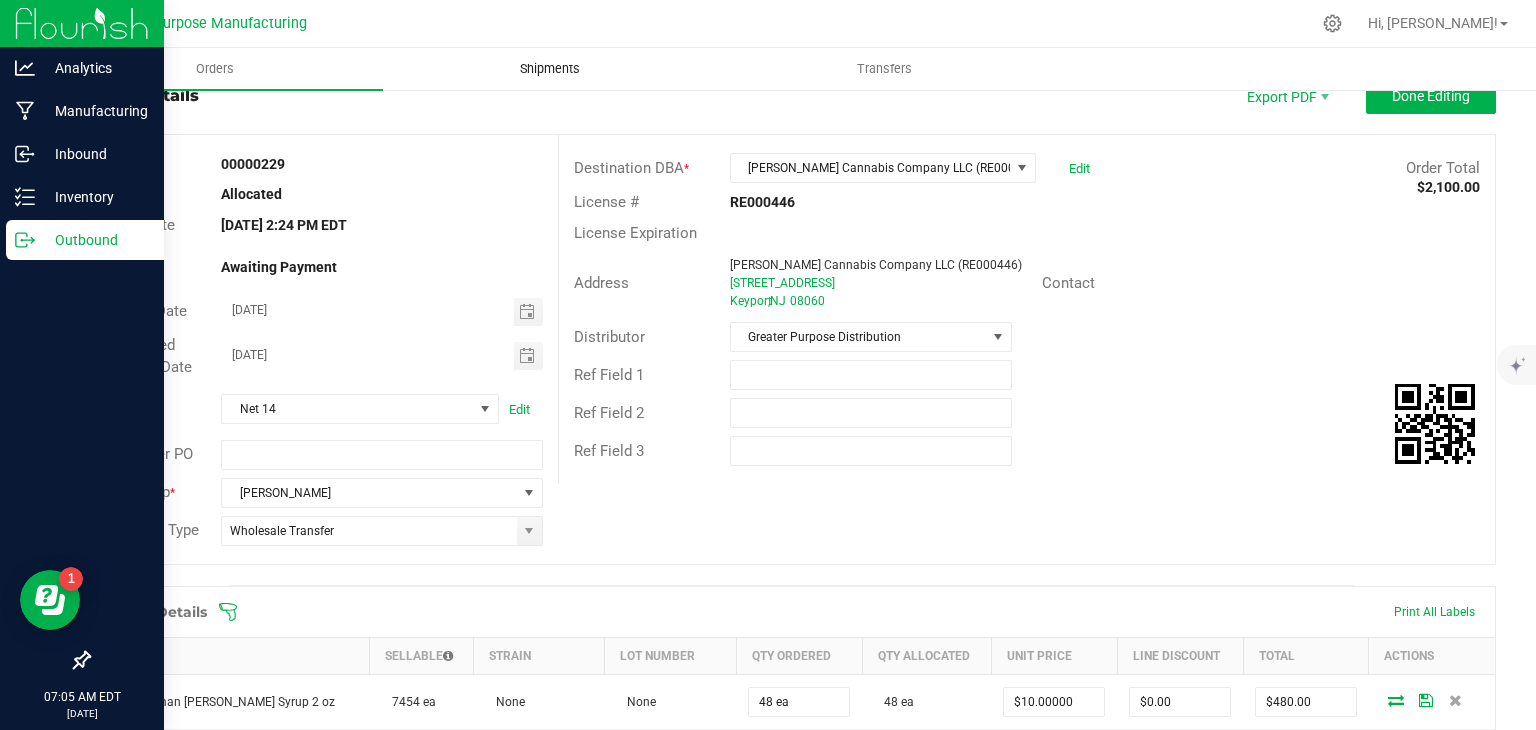 click on "Shipments" at bounding box center [550, 69] 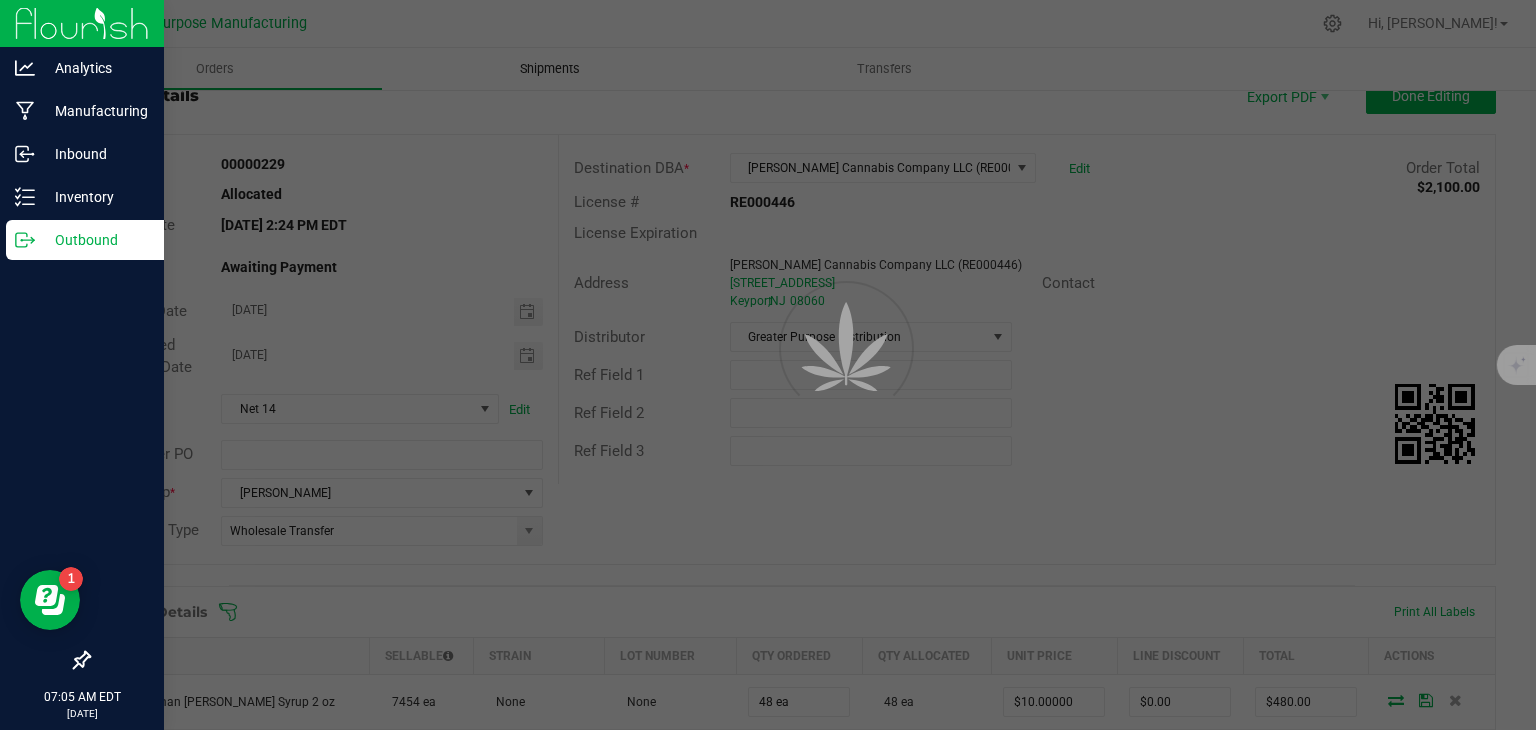scroll, scrollTop: 0, scrollLeft: 0, axis: both 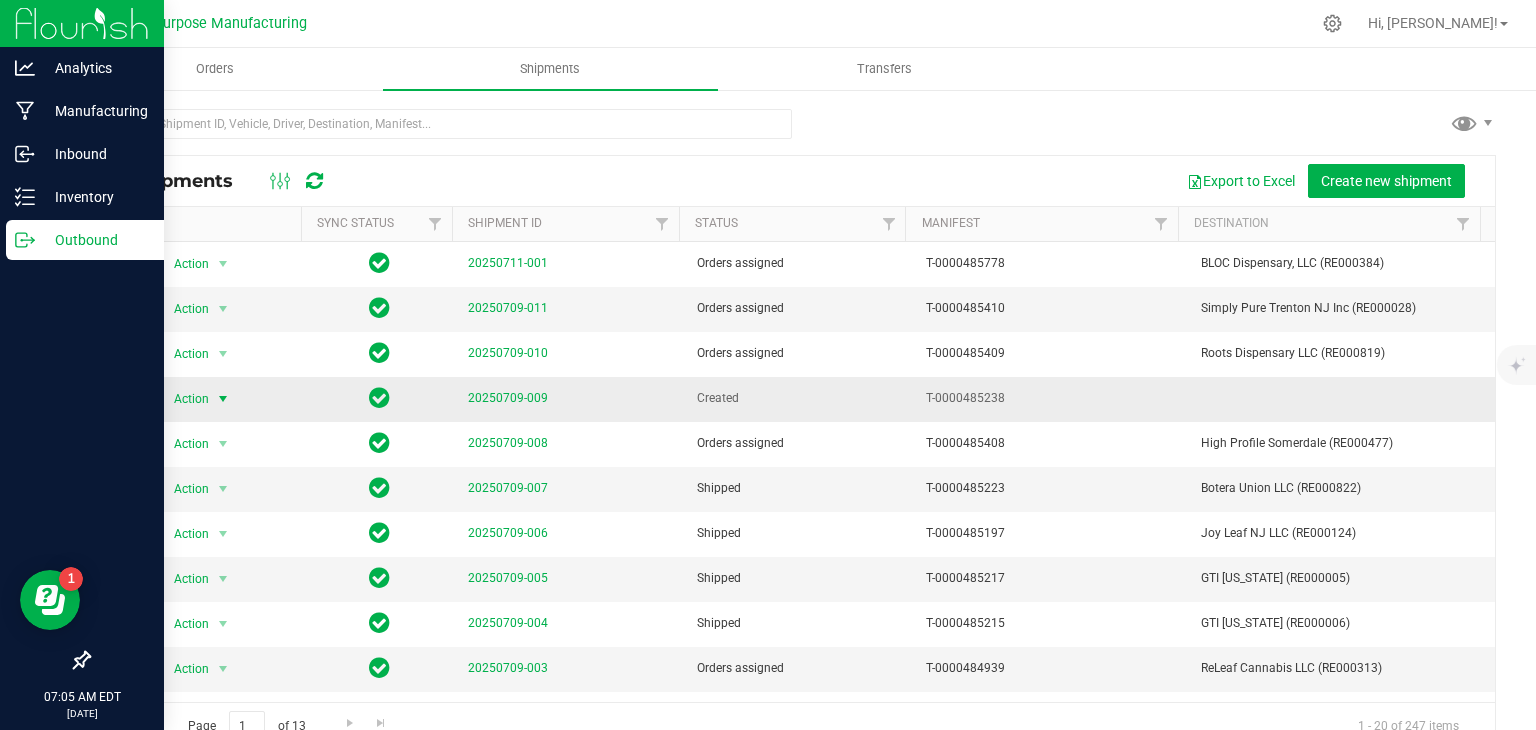 click at bounding box center (223, 399) 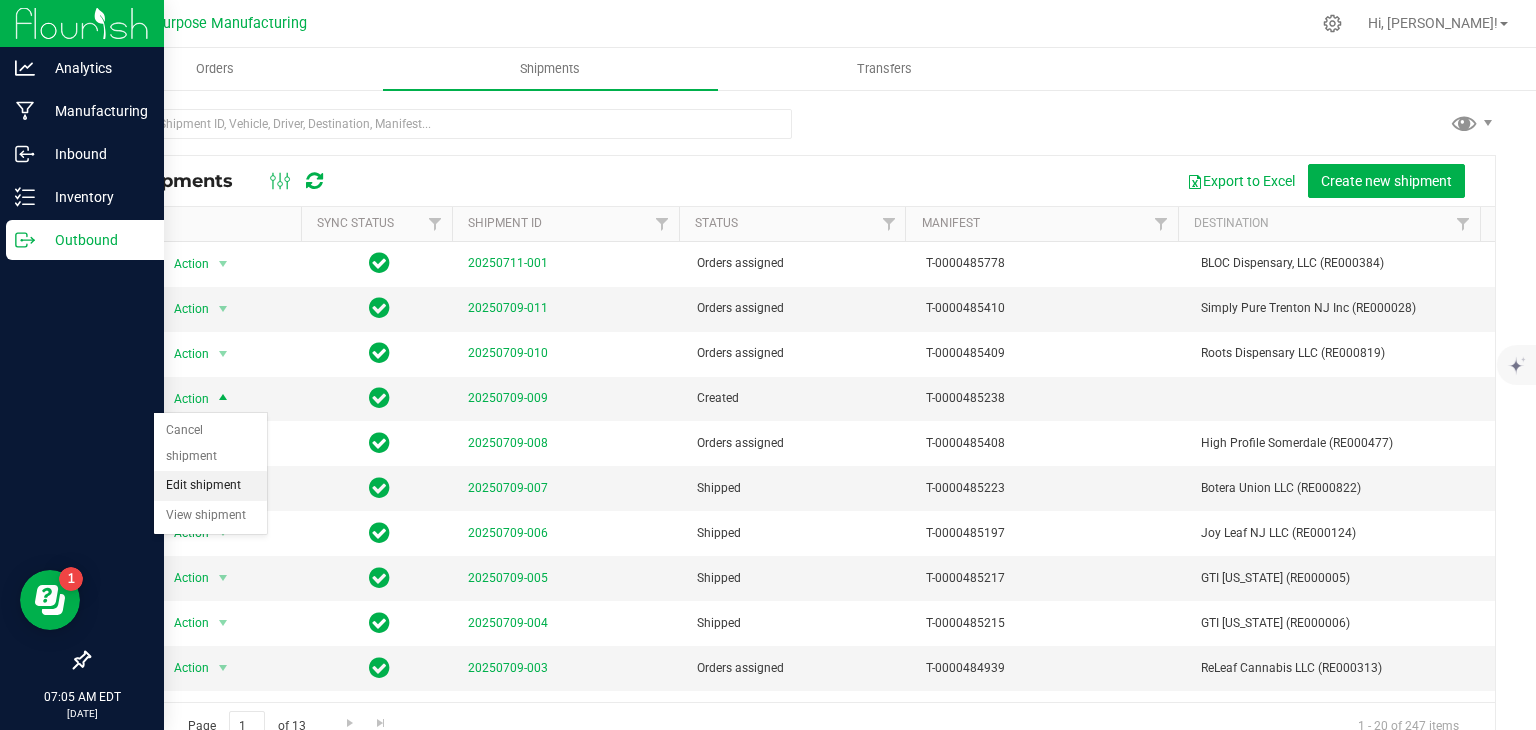 click on "Edit shipment" at bounding box center (210, 486) 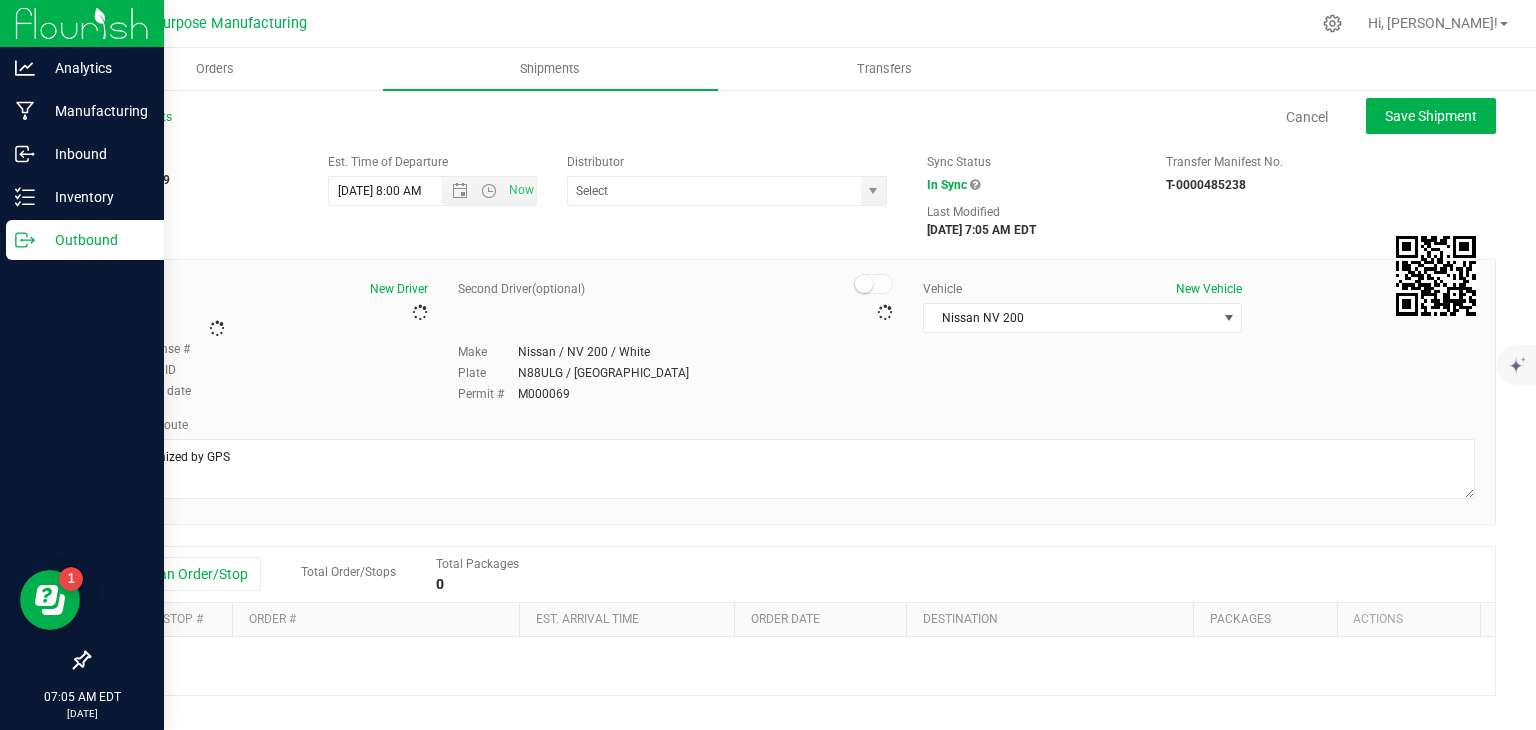 type on "Greater Purpose Distribution" 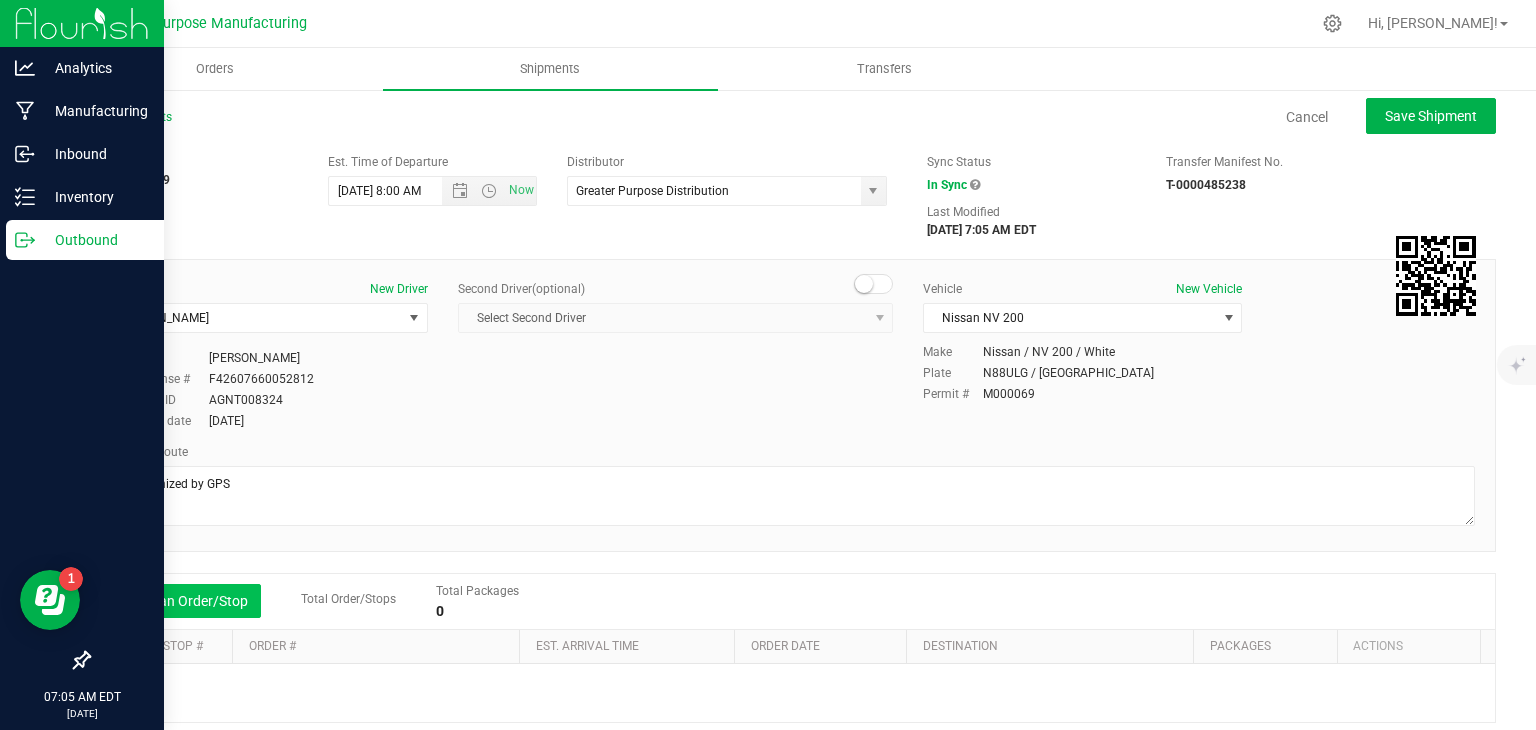 click on "Add an Order/Stop" at bounding box center (182, 601) 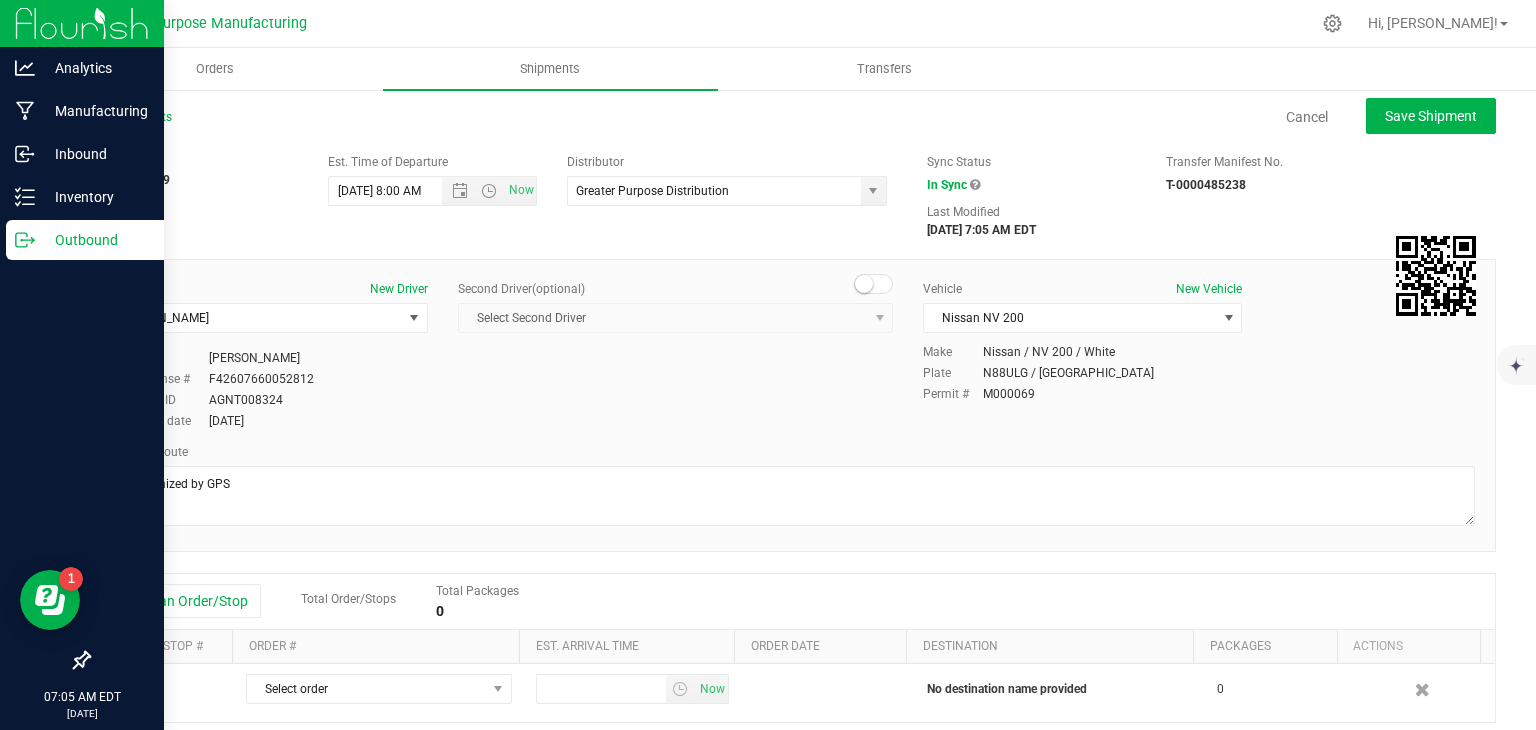 scroll, scrollTop: 83, scrollLeft: 0, axis: vertical 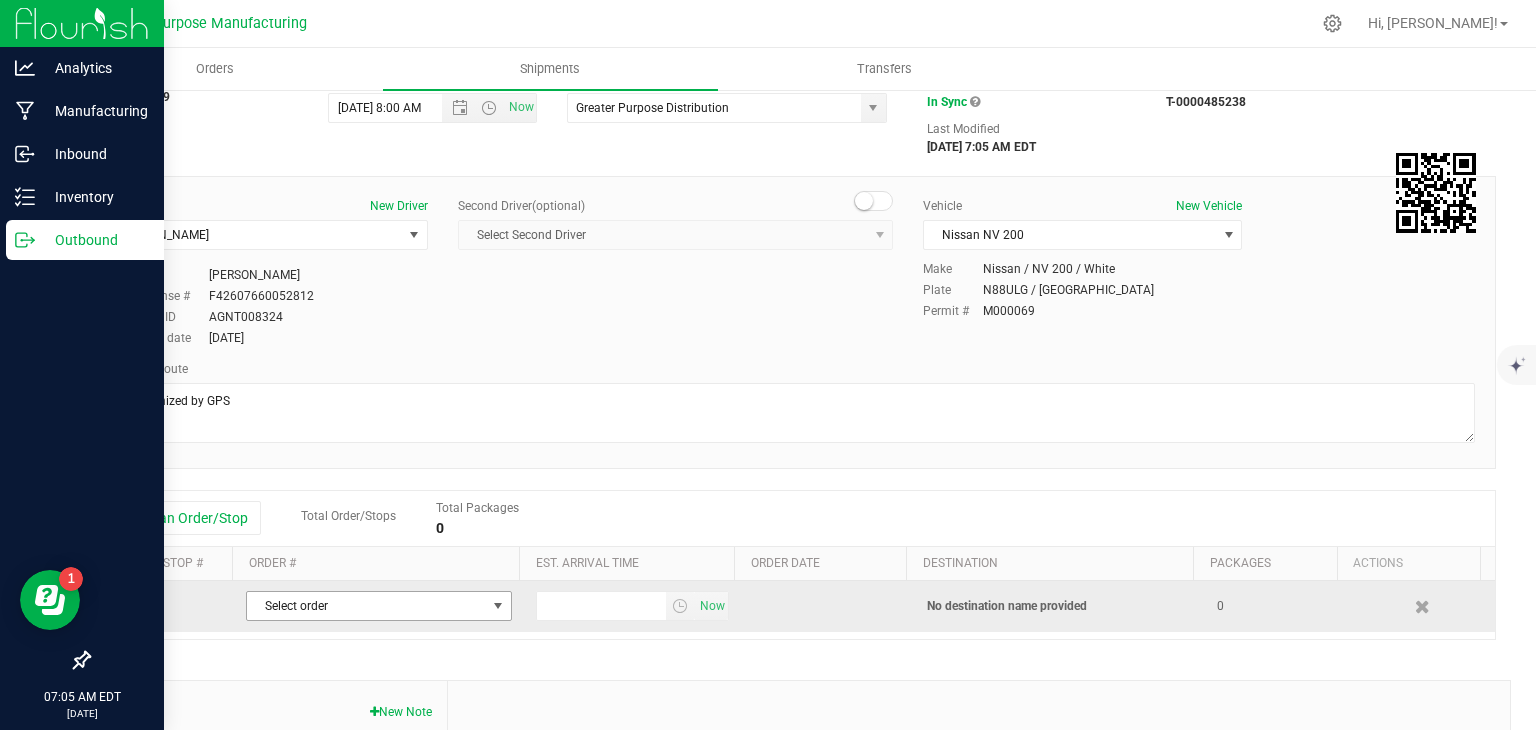 click on "Select order" at bounding box center (366, 606) 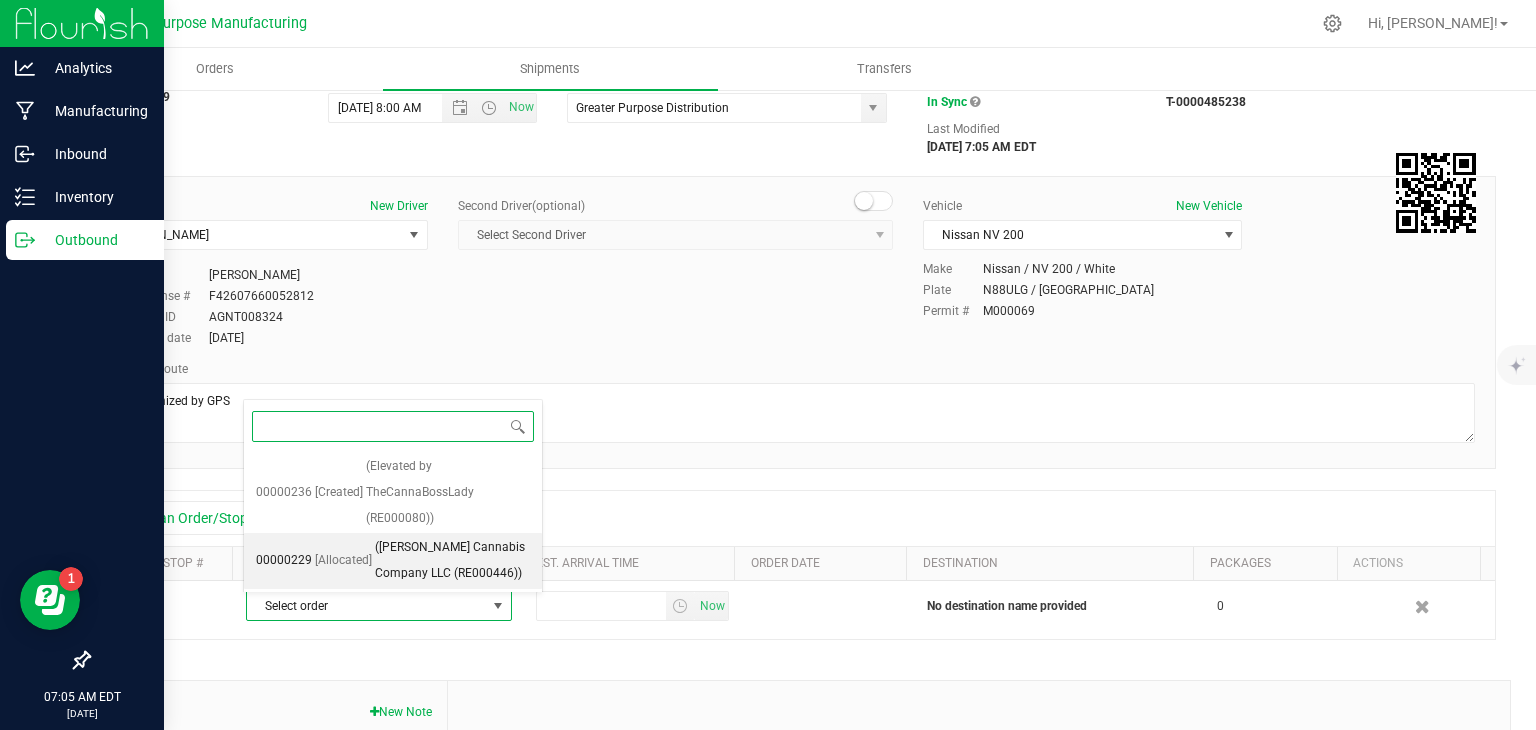click on "([PERSON_NAME] Cannabis Company LLC (RE000446))" at bounding box center (452, 560) 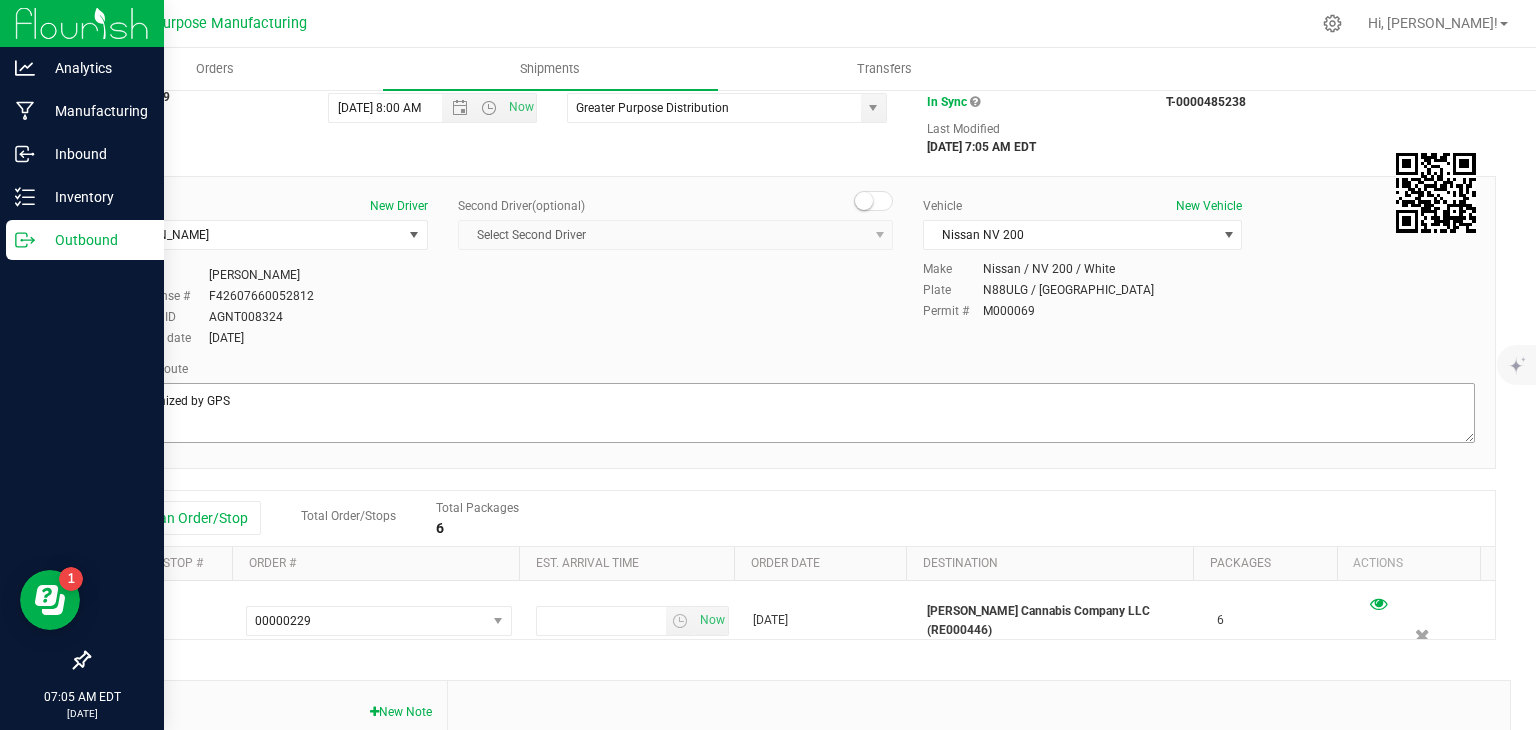scroll, scrollTop: 0, scrollLeft: 0, axis: both 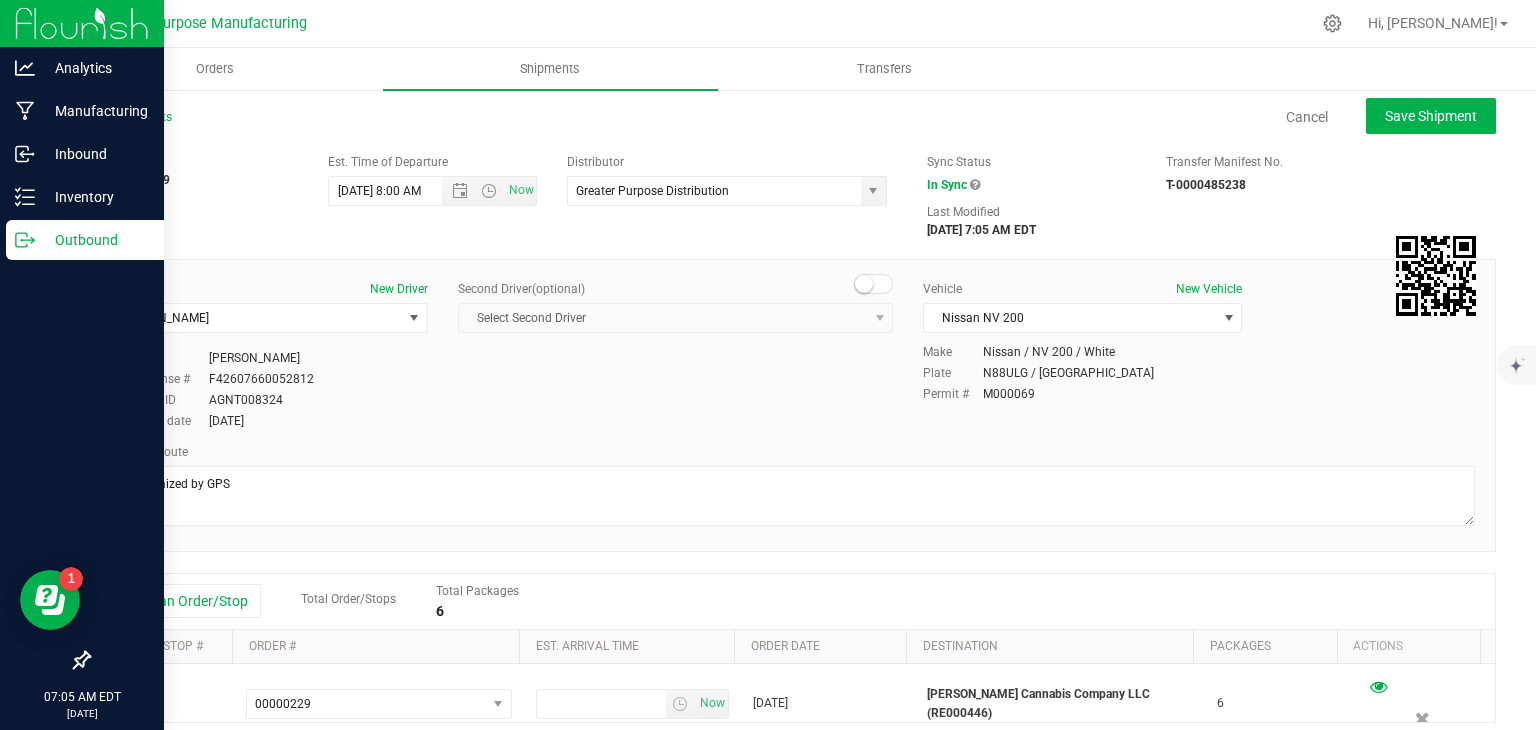 click on "All Shipments
Cancel
Save Shipment" at bounding box center [792, 126] 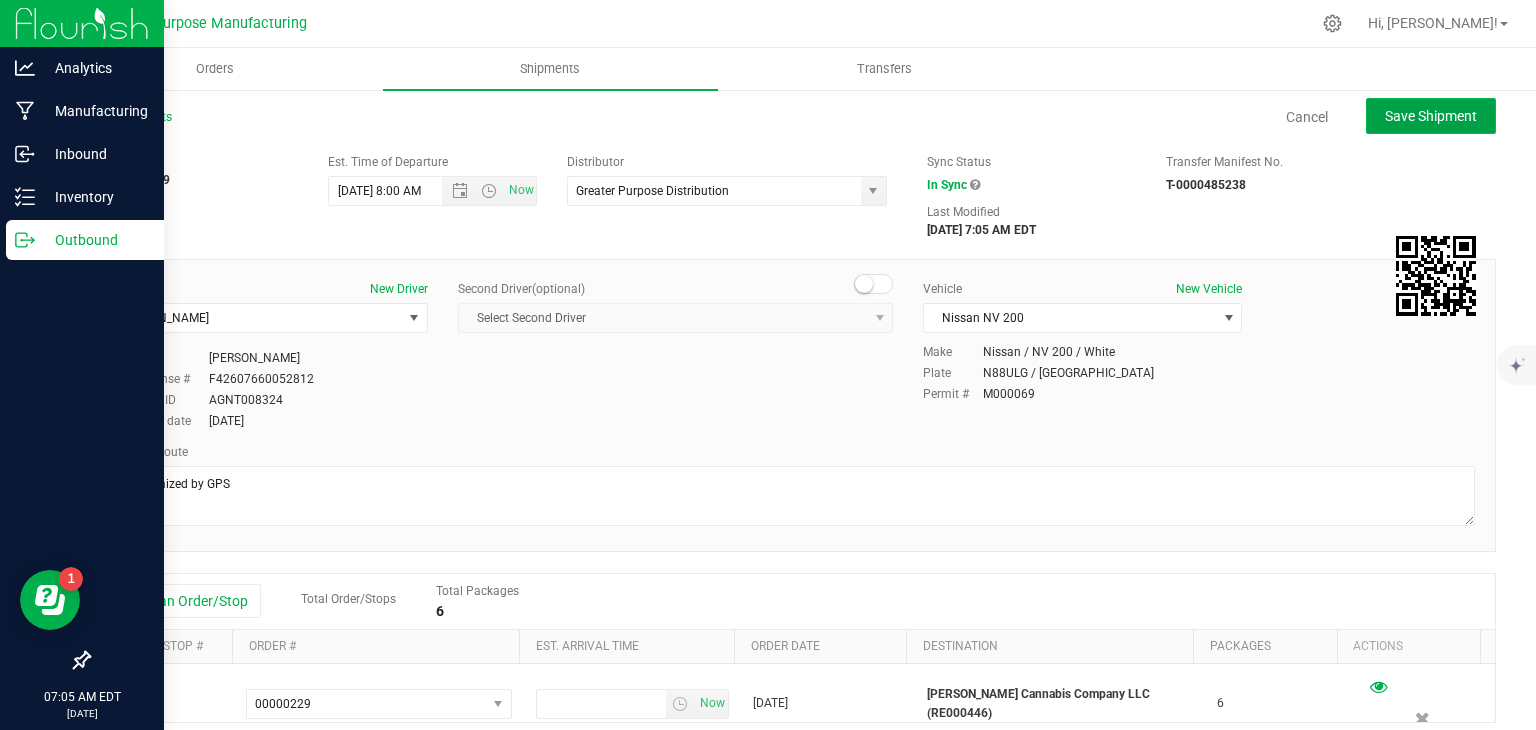 click on "Save Shipment" 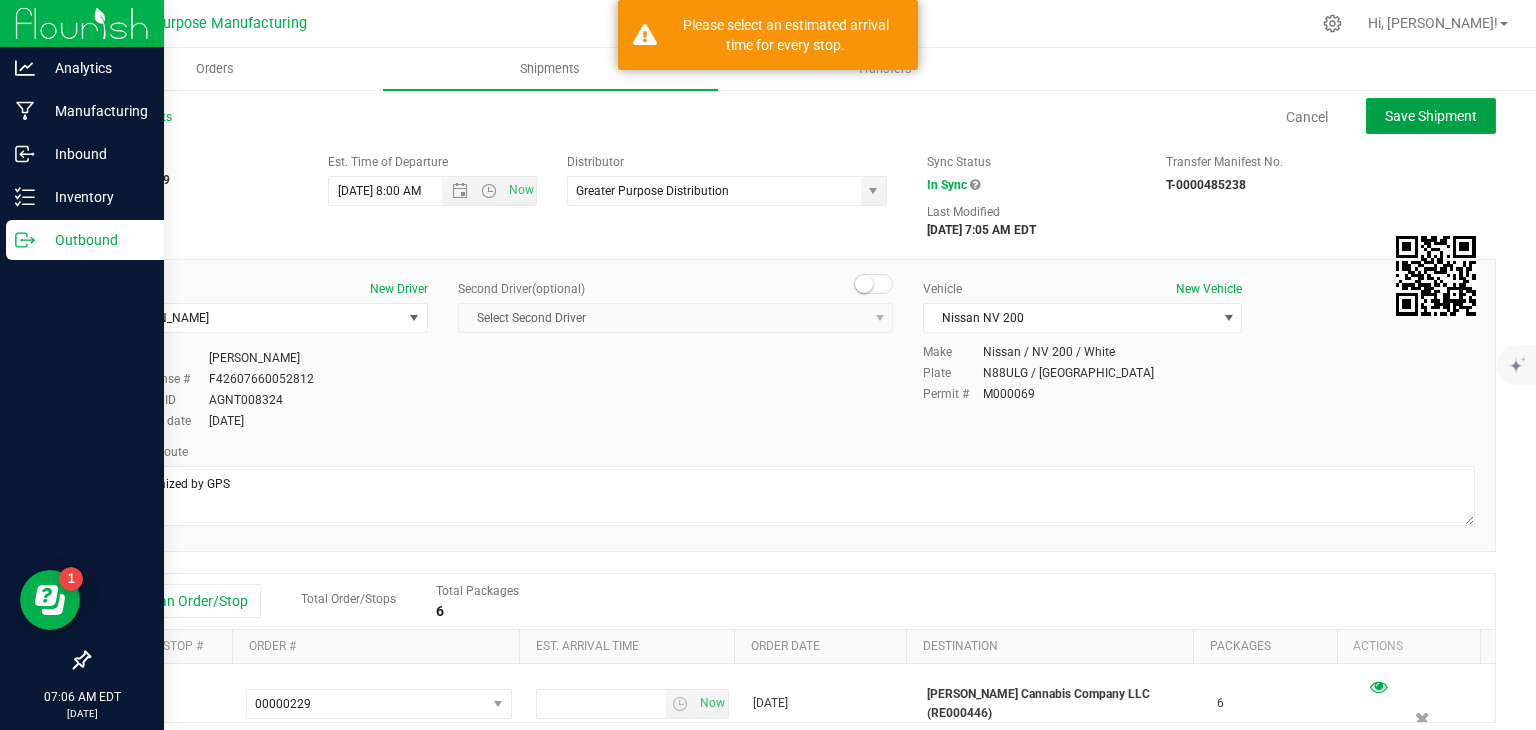 scroll, scrollTop: 114, scrollLeft: 0, axis: vertical 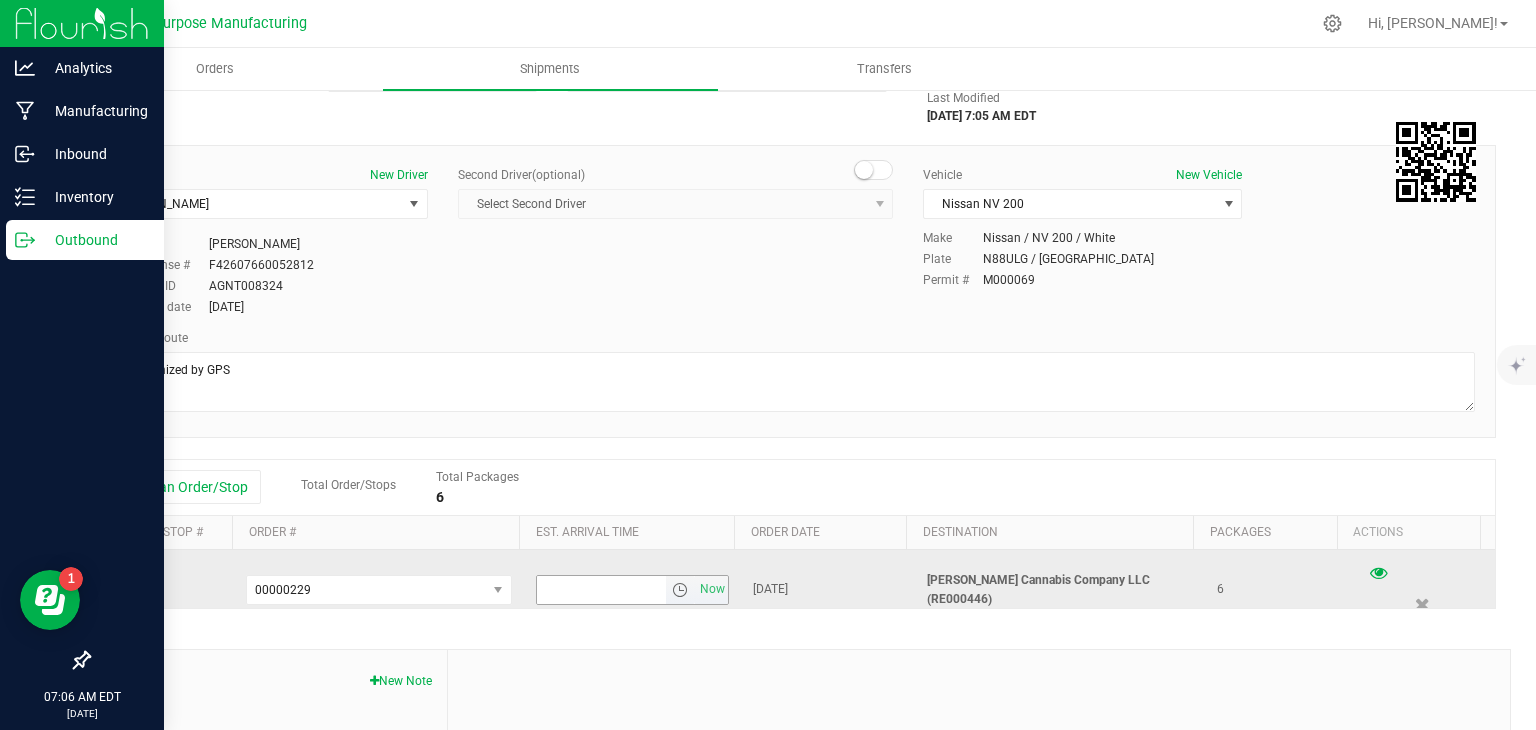 click at bounding box center [680, 590] 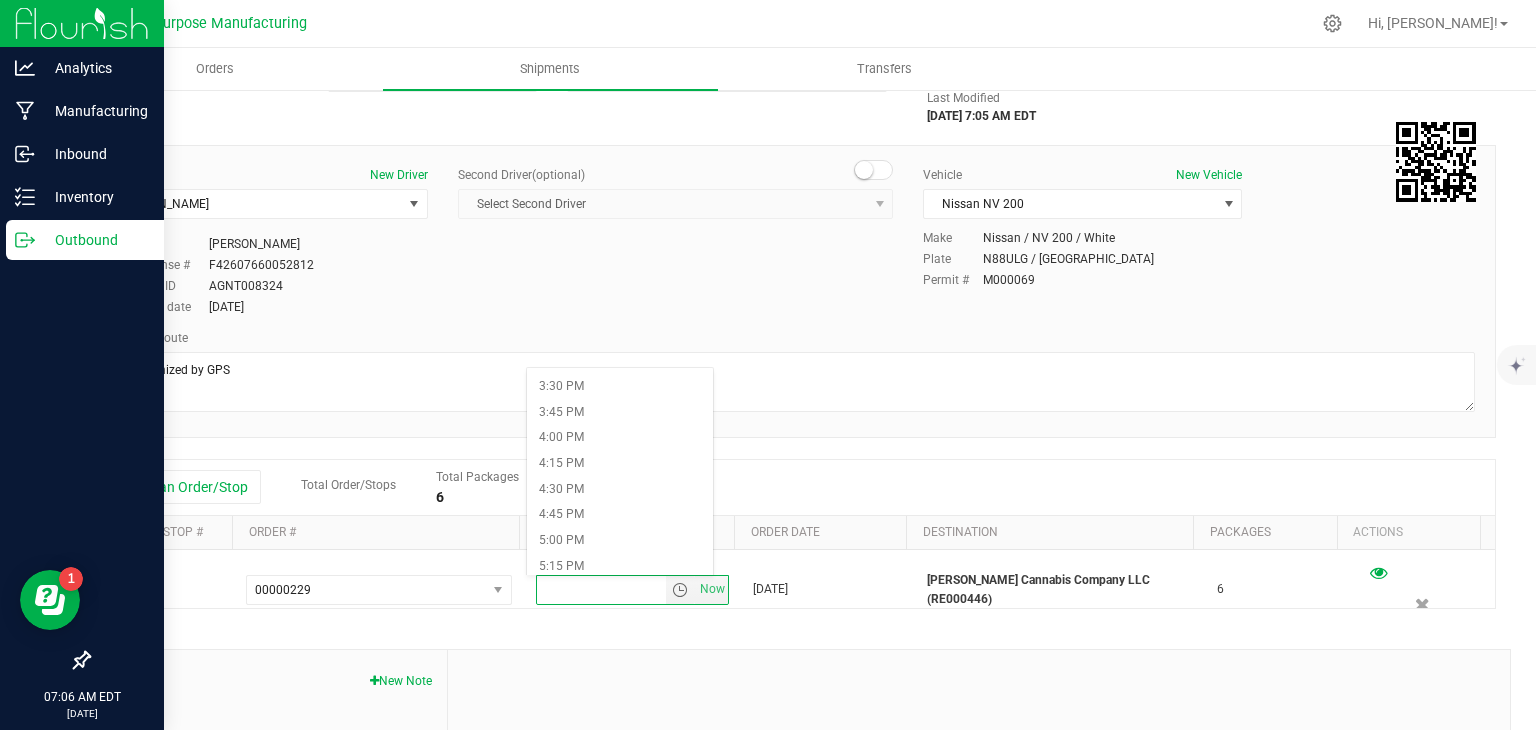 scroll, scrollTop: 1606, scrollLeft: 0, axis: vertical 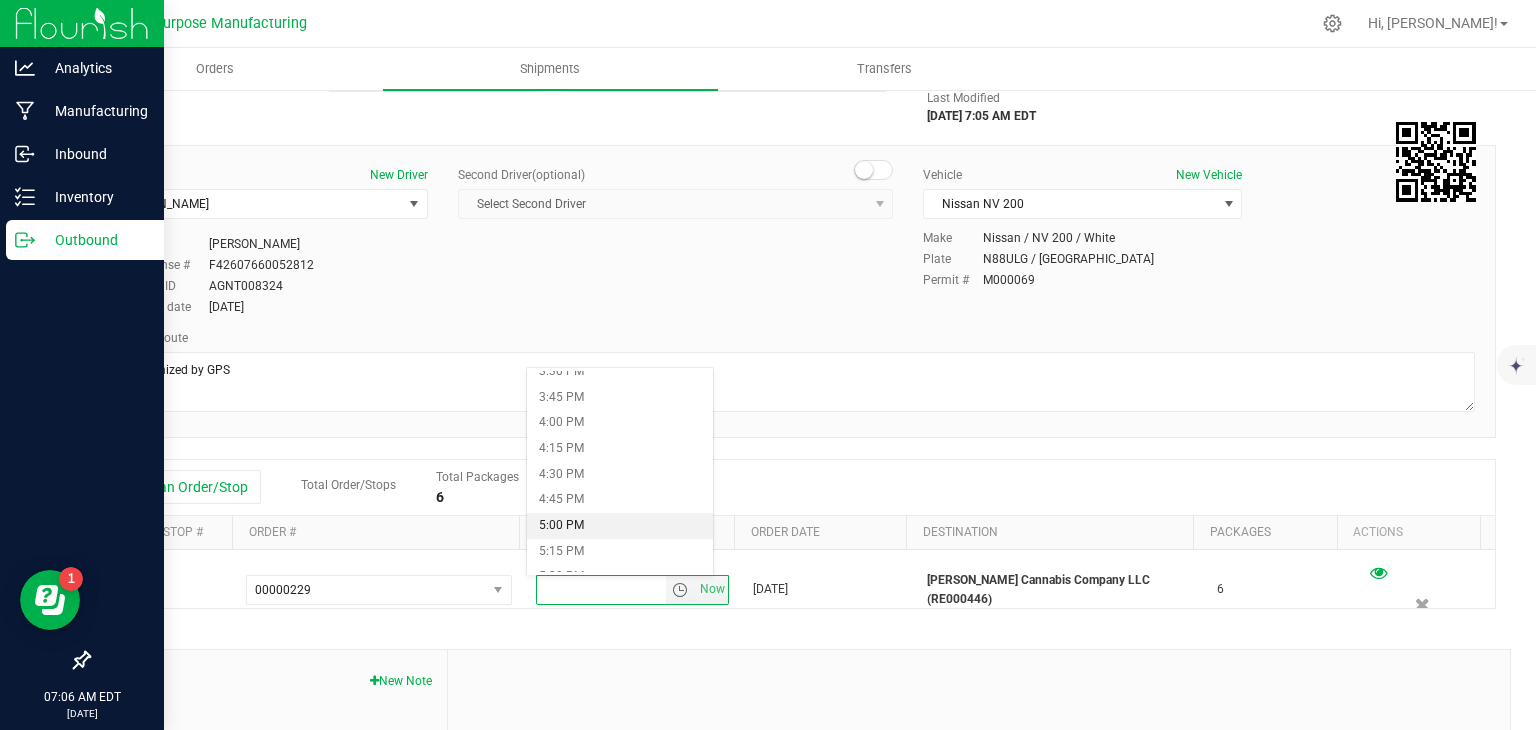 click on "5:00 PM" at bounding box center [619, 526] 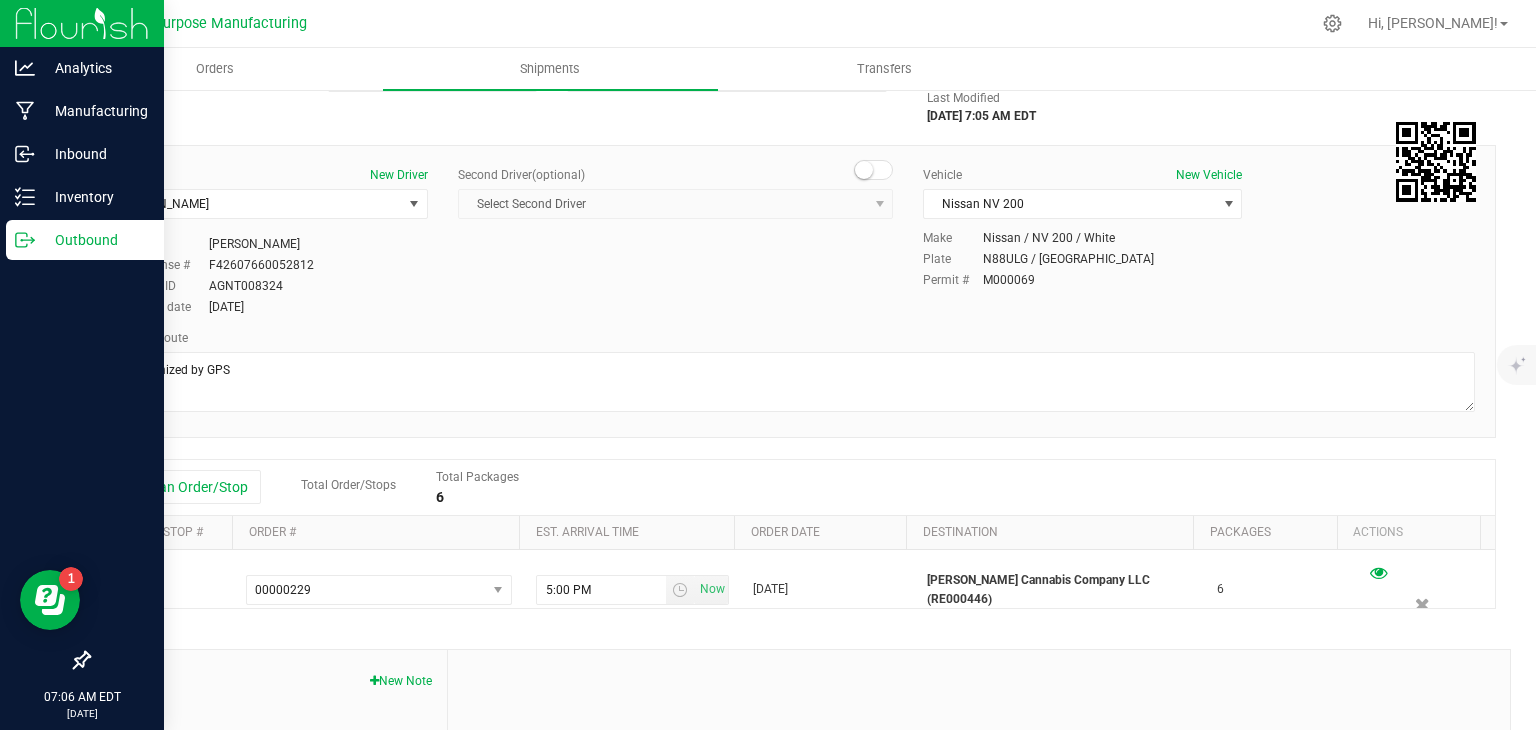 scroll, scrollTop: 0, scrollLeft: 0, axis: both 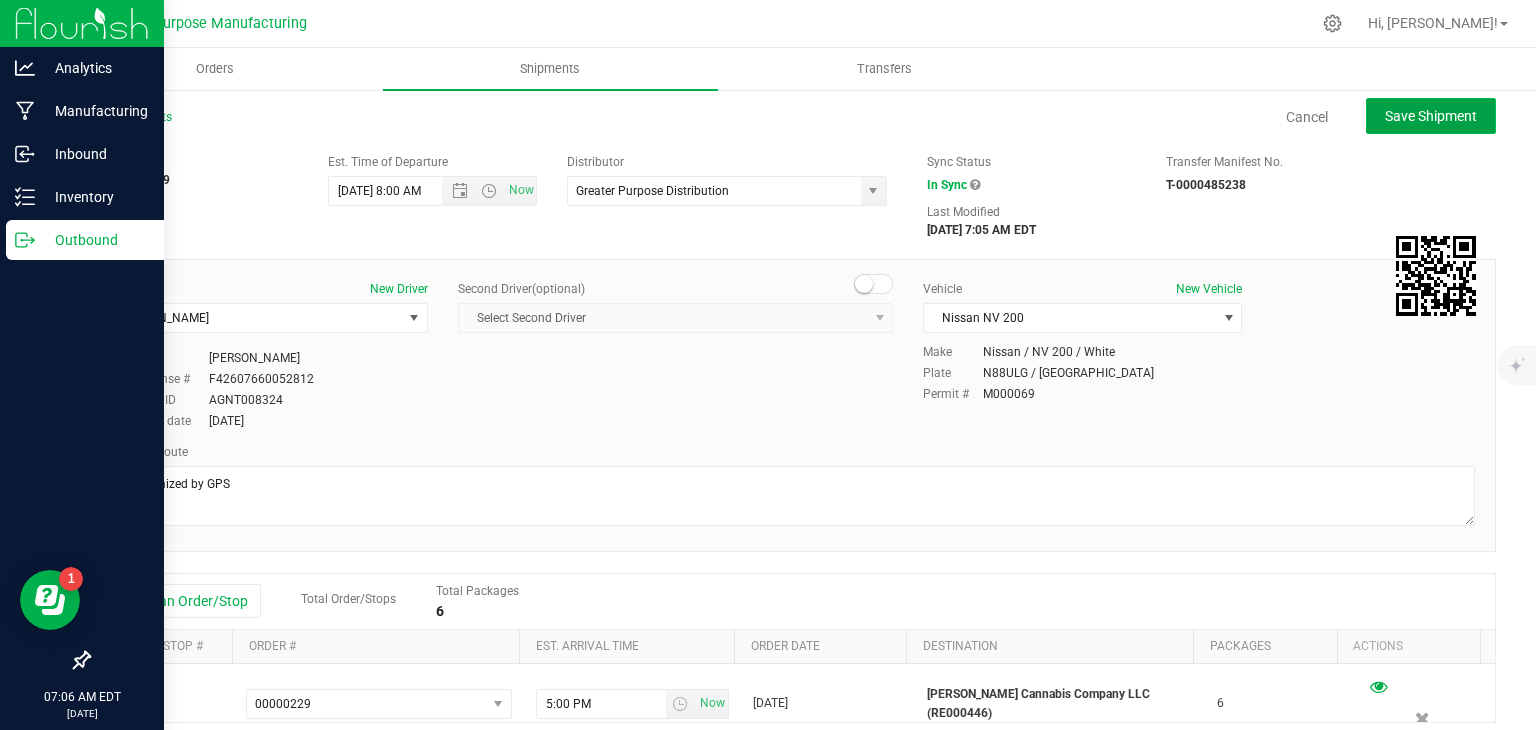 click on "Save Shipment" 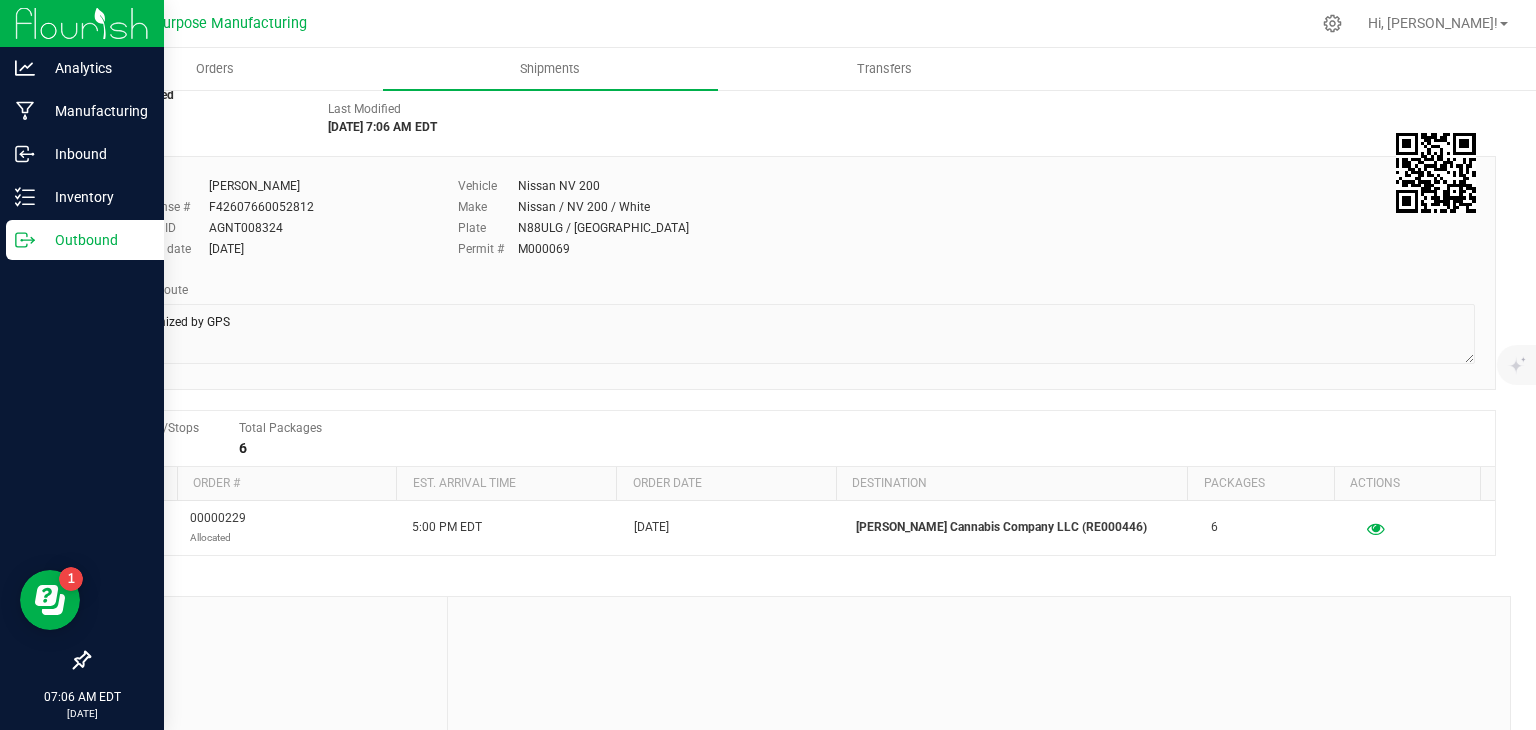 scroll, scrollTop: 0, scrollLeft: 0, axis: both 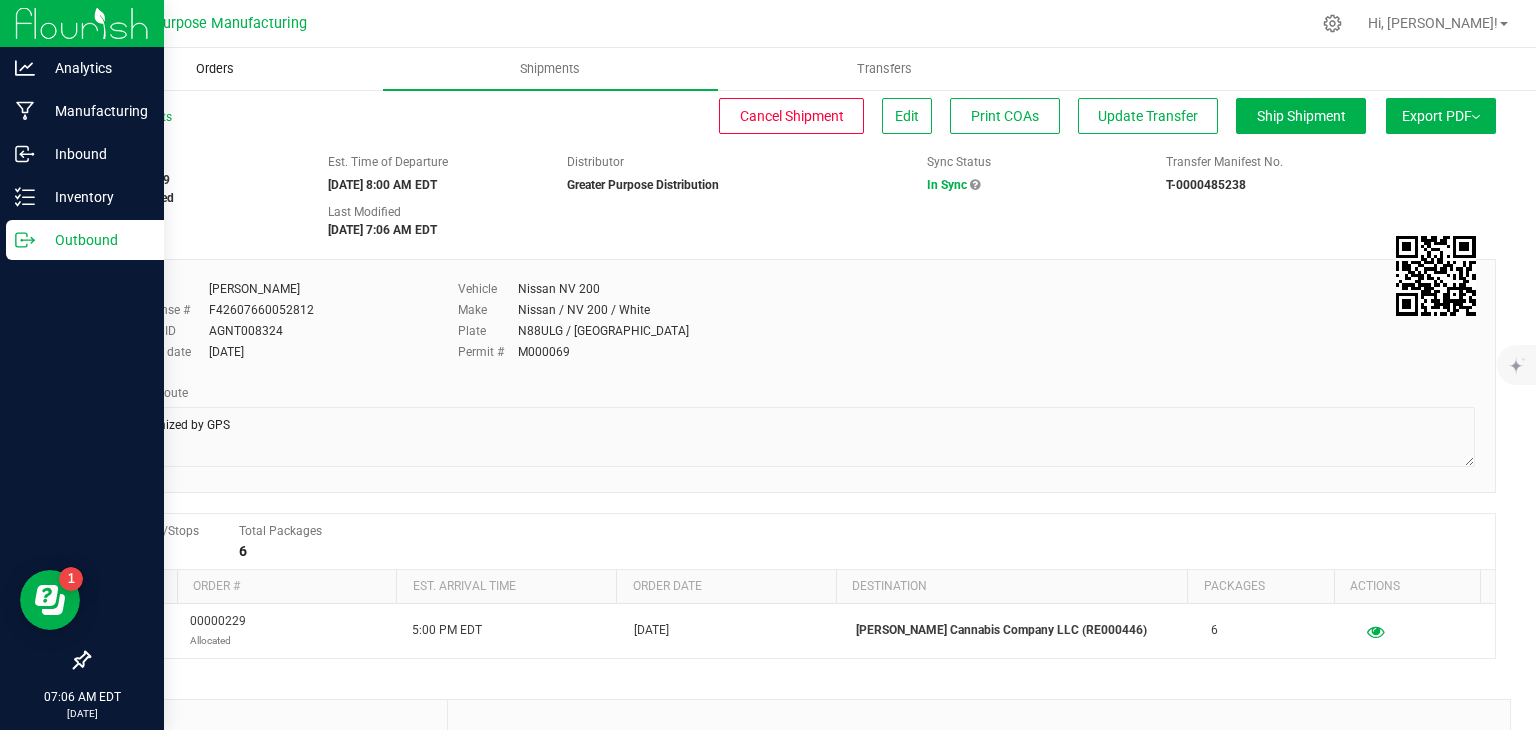 click on "Orders" at bounding box center [215, 69] 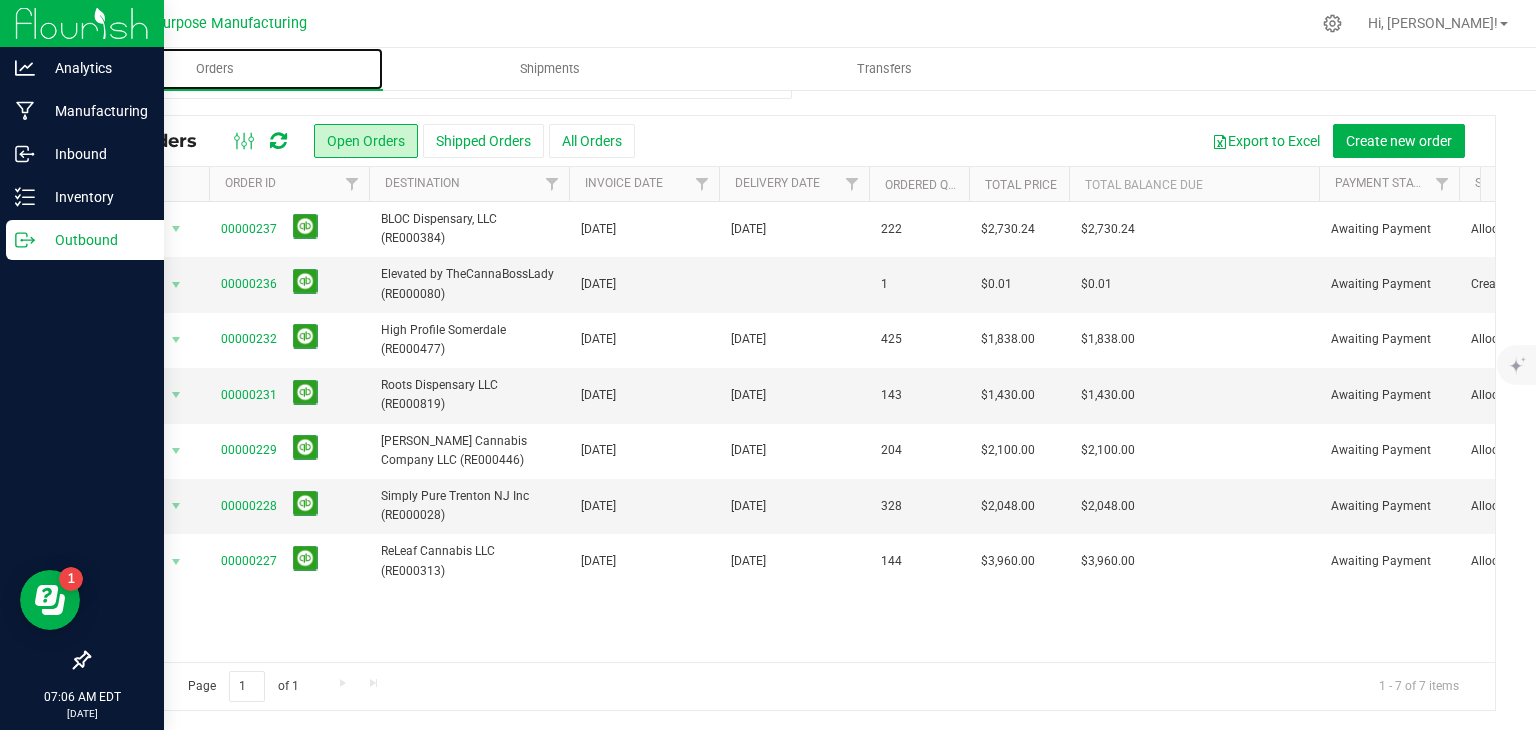 scroll, scrollTop: 39, scrollLeft: 0, axis: vertical 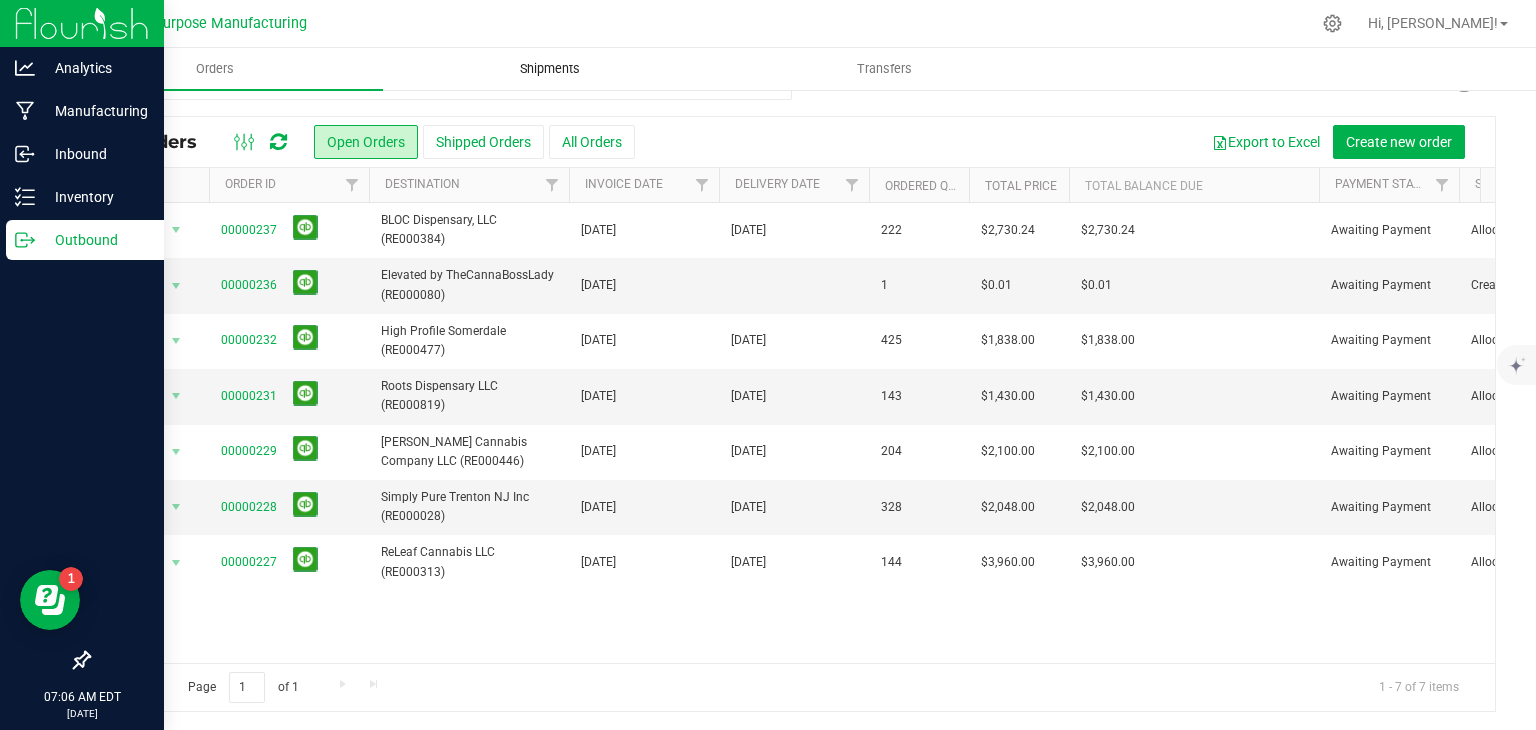 click on "Shipments" at bounding box center (550, 69) 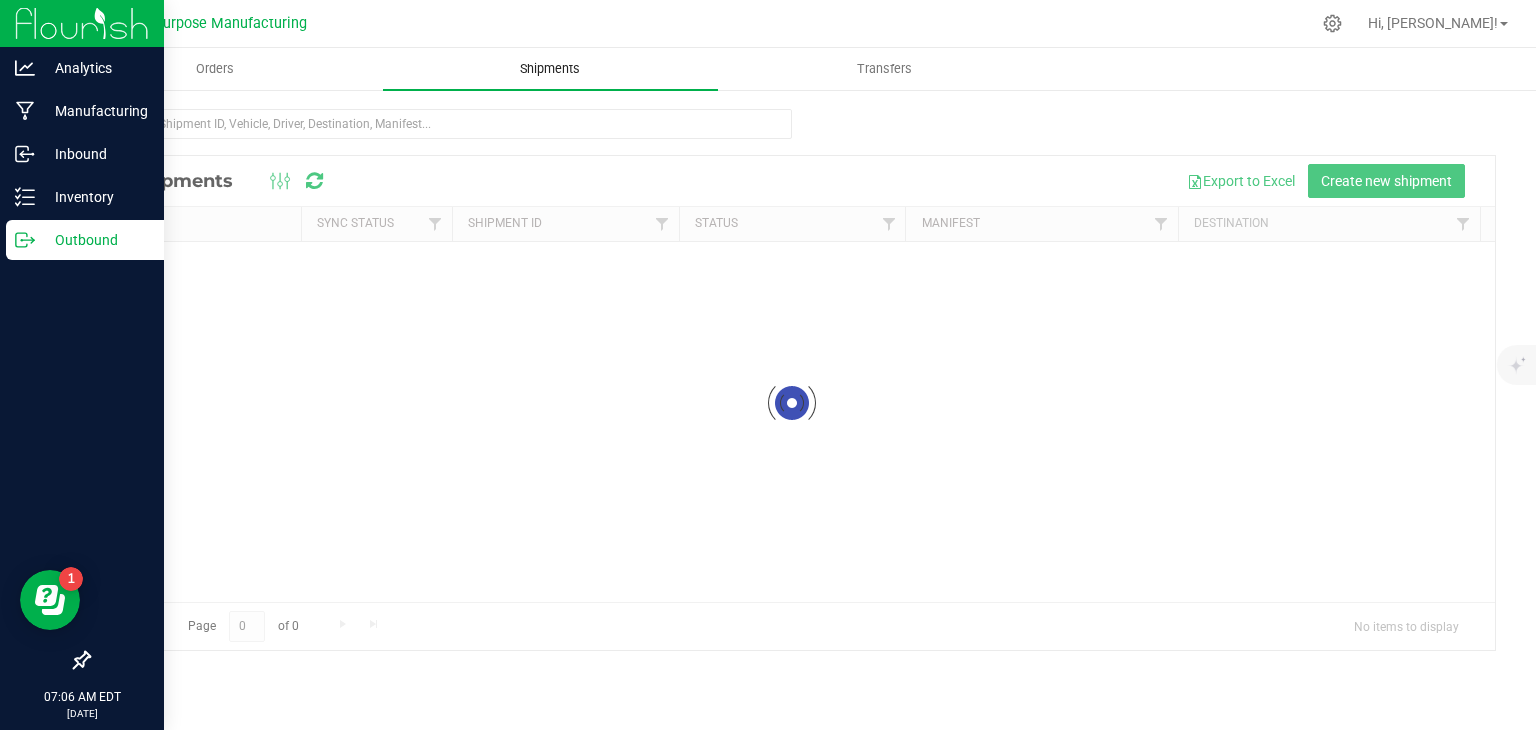 scroll, scrollTop: 0, scrollLeft: 0, axis: both 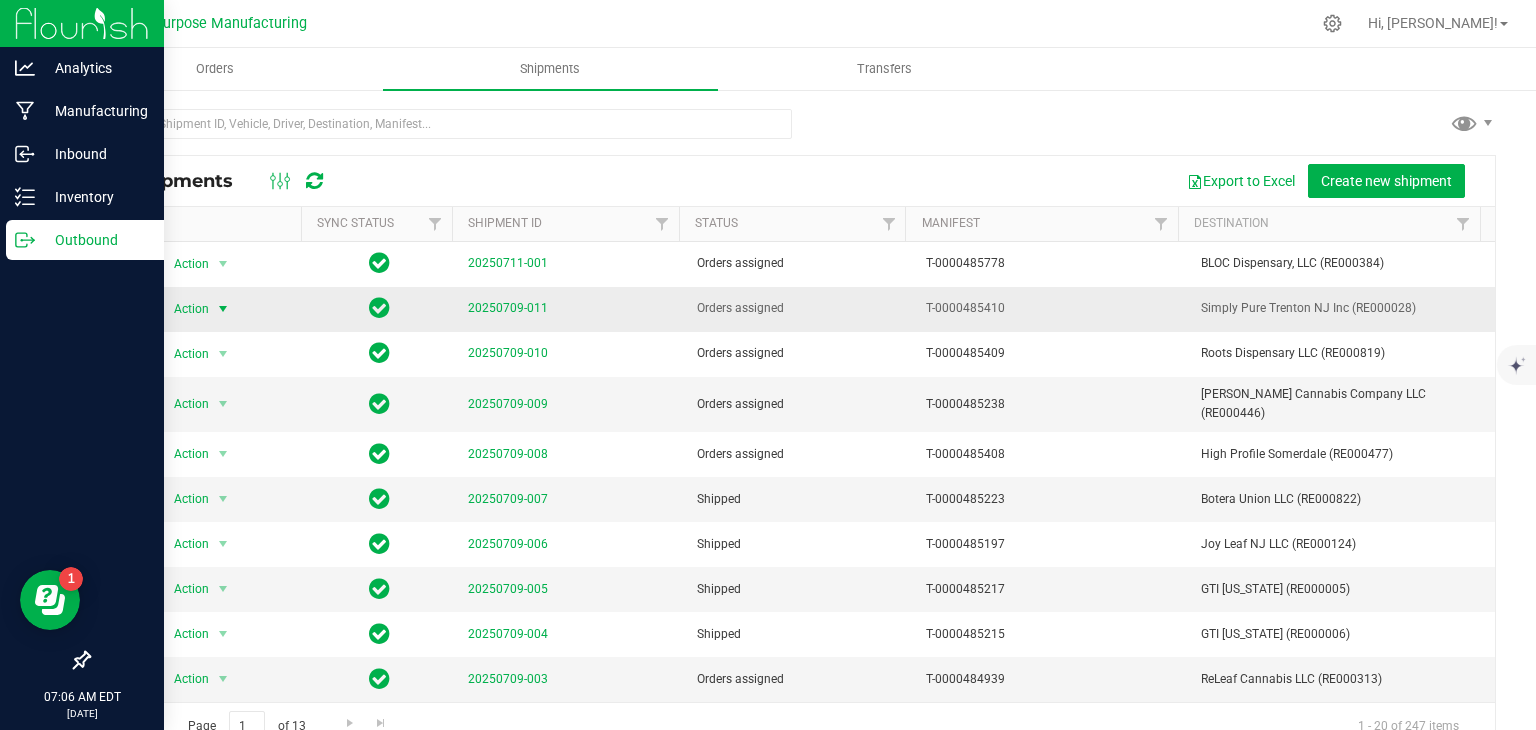 click at bounding box center (223, 309) 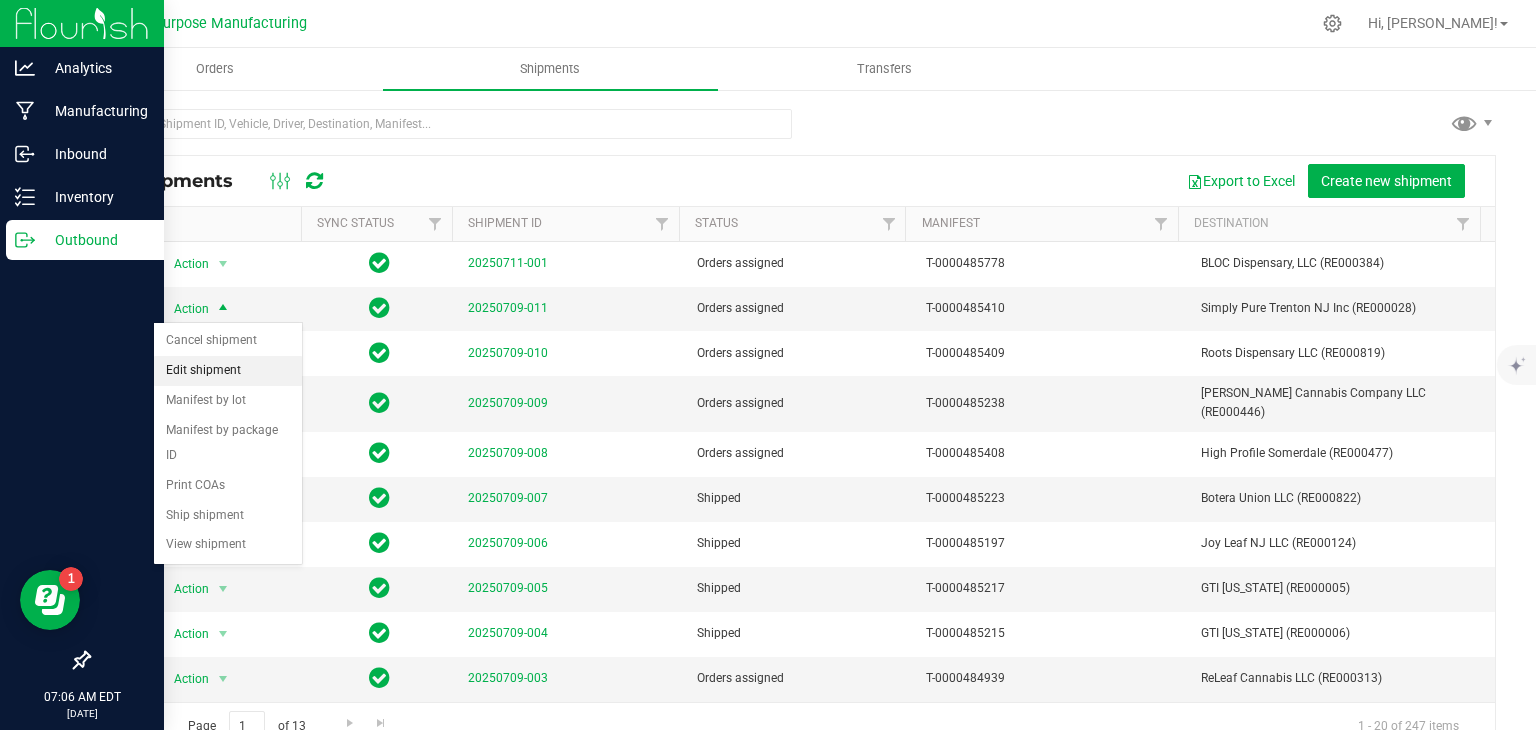 click on "Edit shipment" at bounding box center (228, 371) 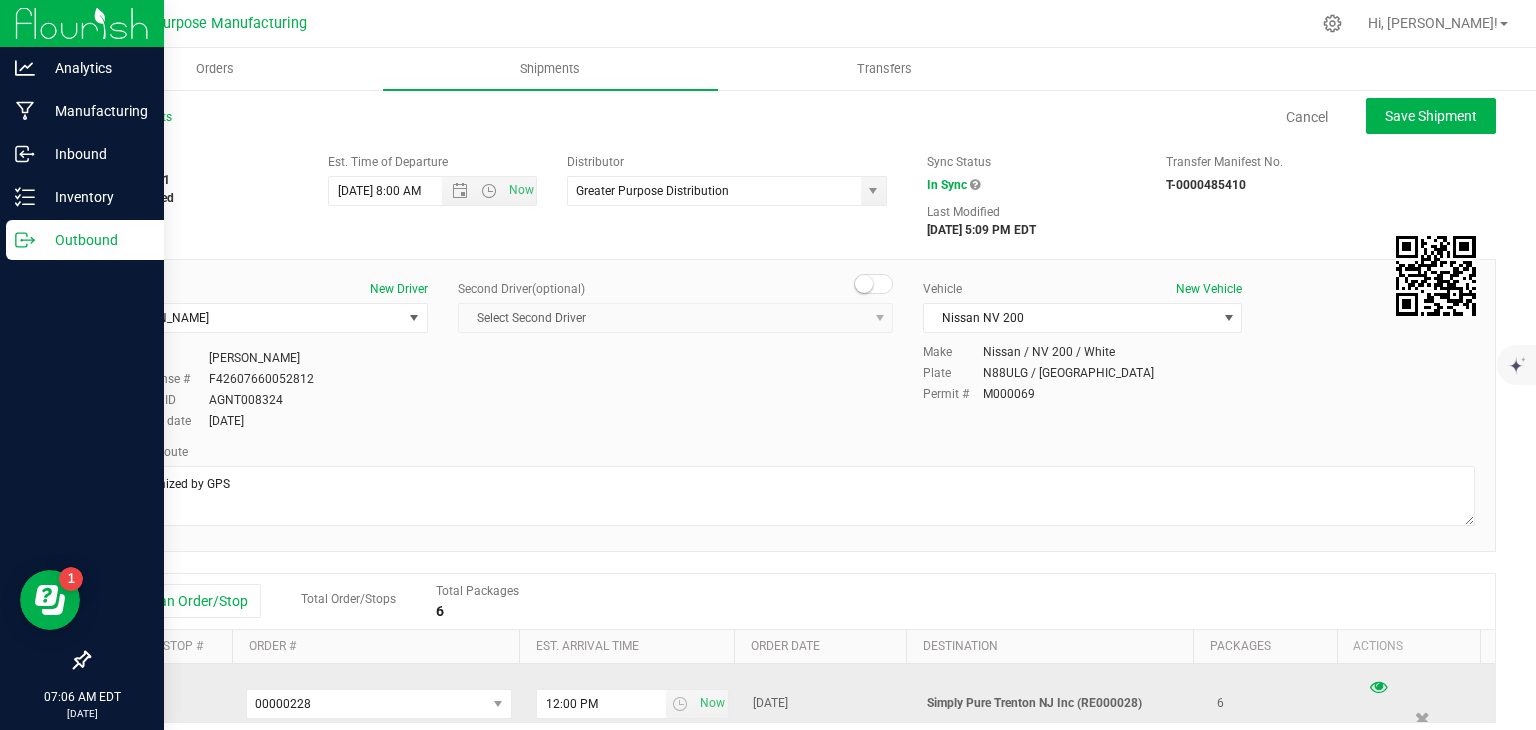 scroll, scrollTop: 21, scrollLeft: 0, axis: vertical 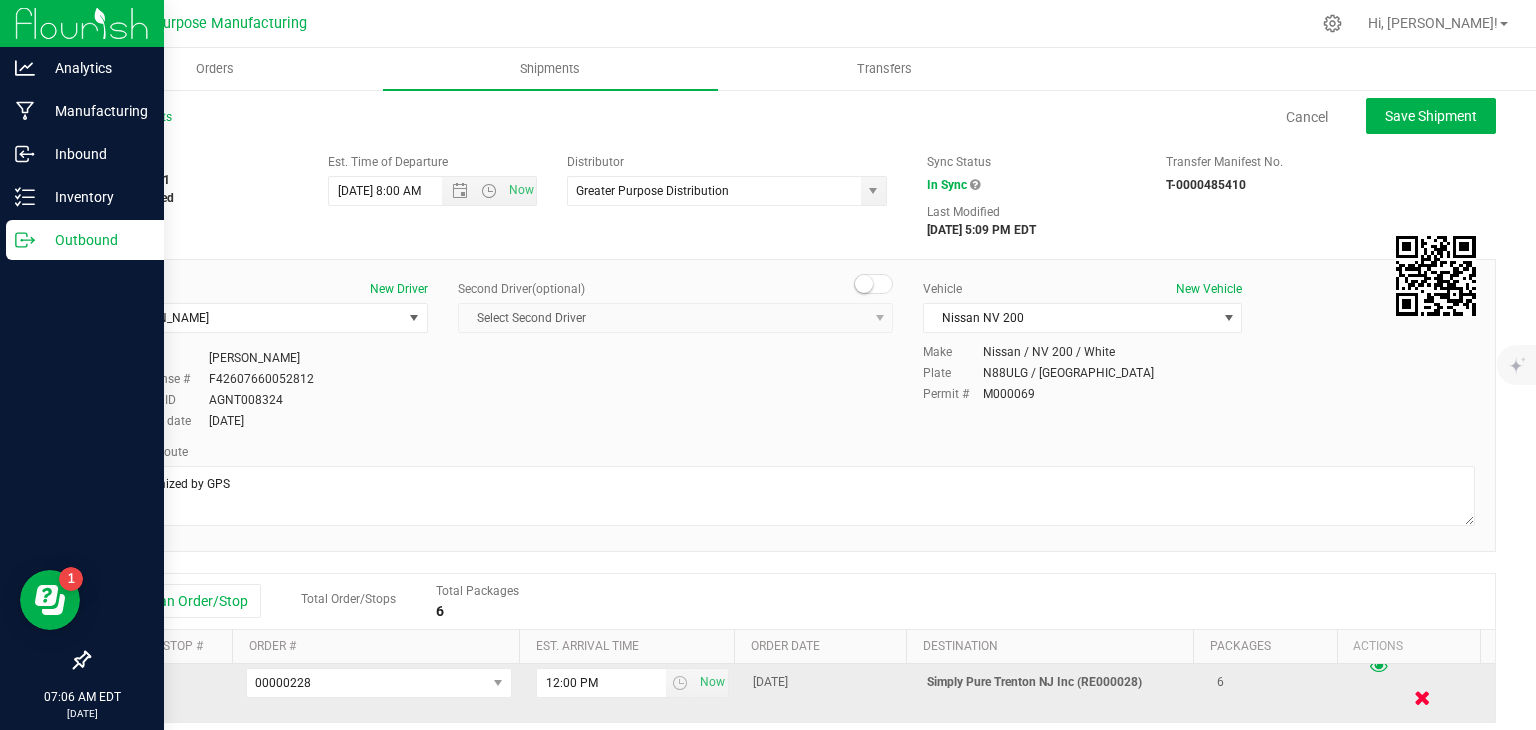 click at bounding box center [1422, 697] 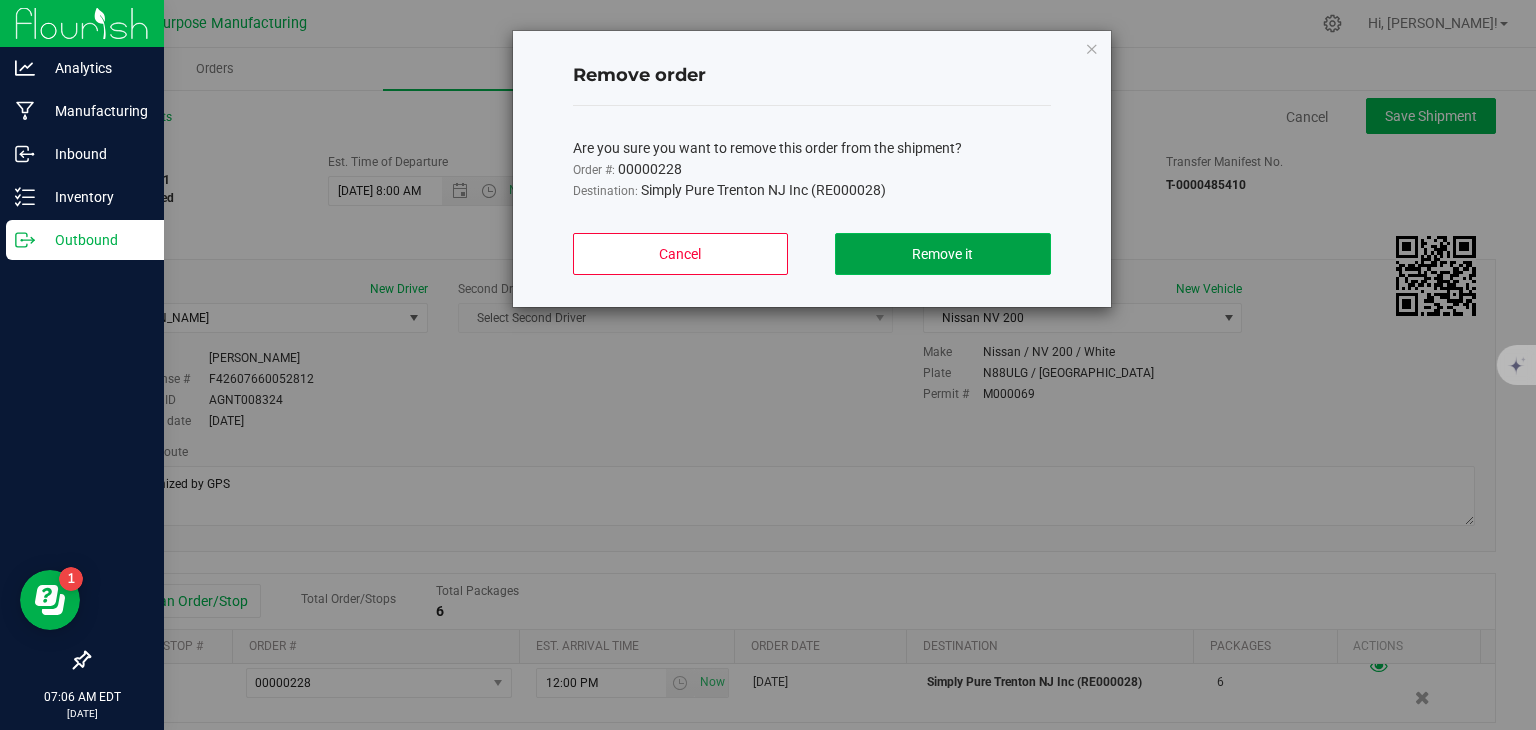 click on "Remove it" at bounding box center [942, 254] 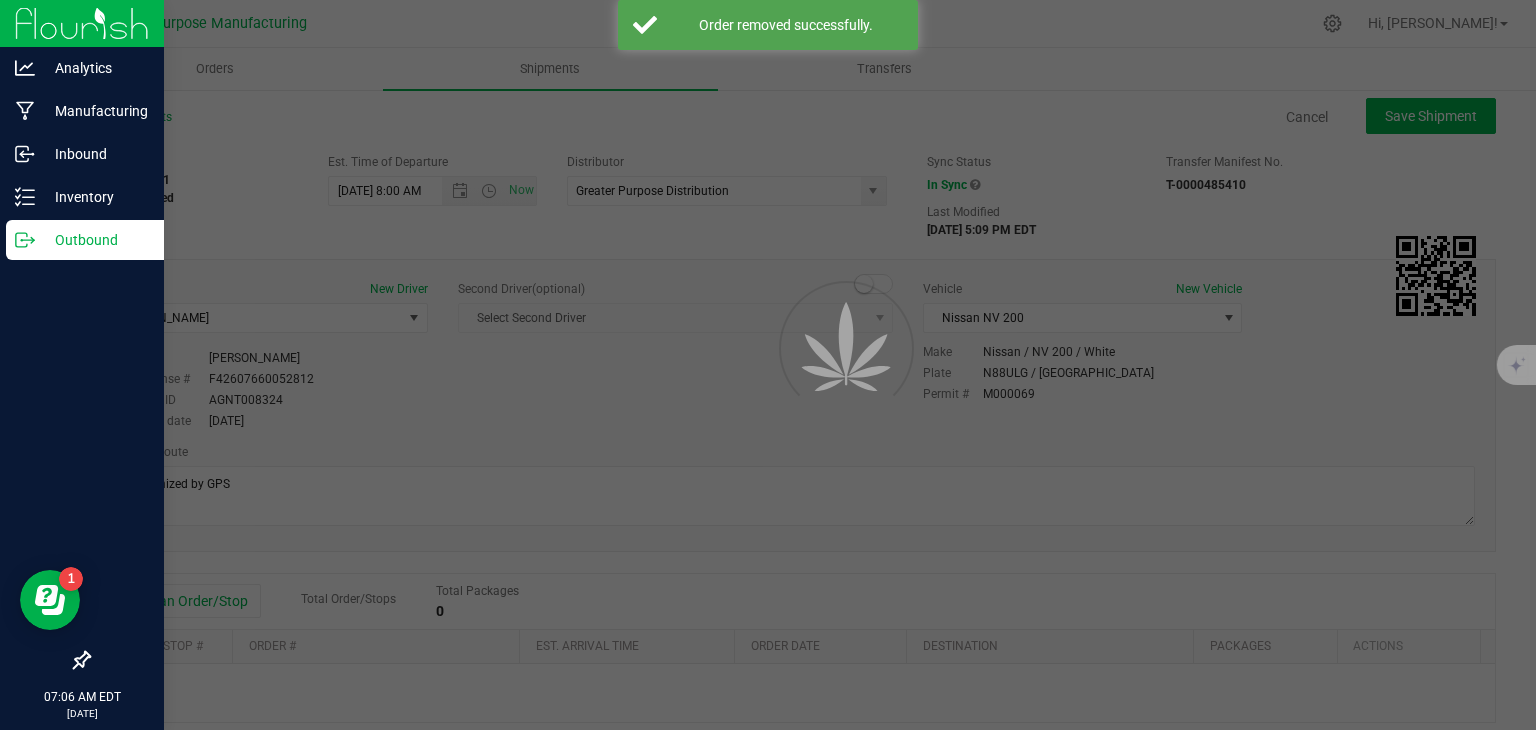 scroll, scrollTop: 0, scrollLeft: 0, axis: both 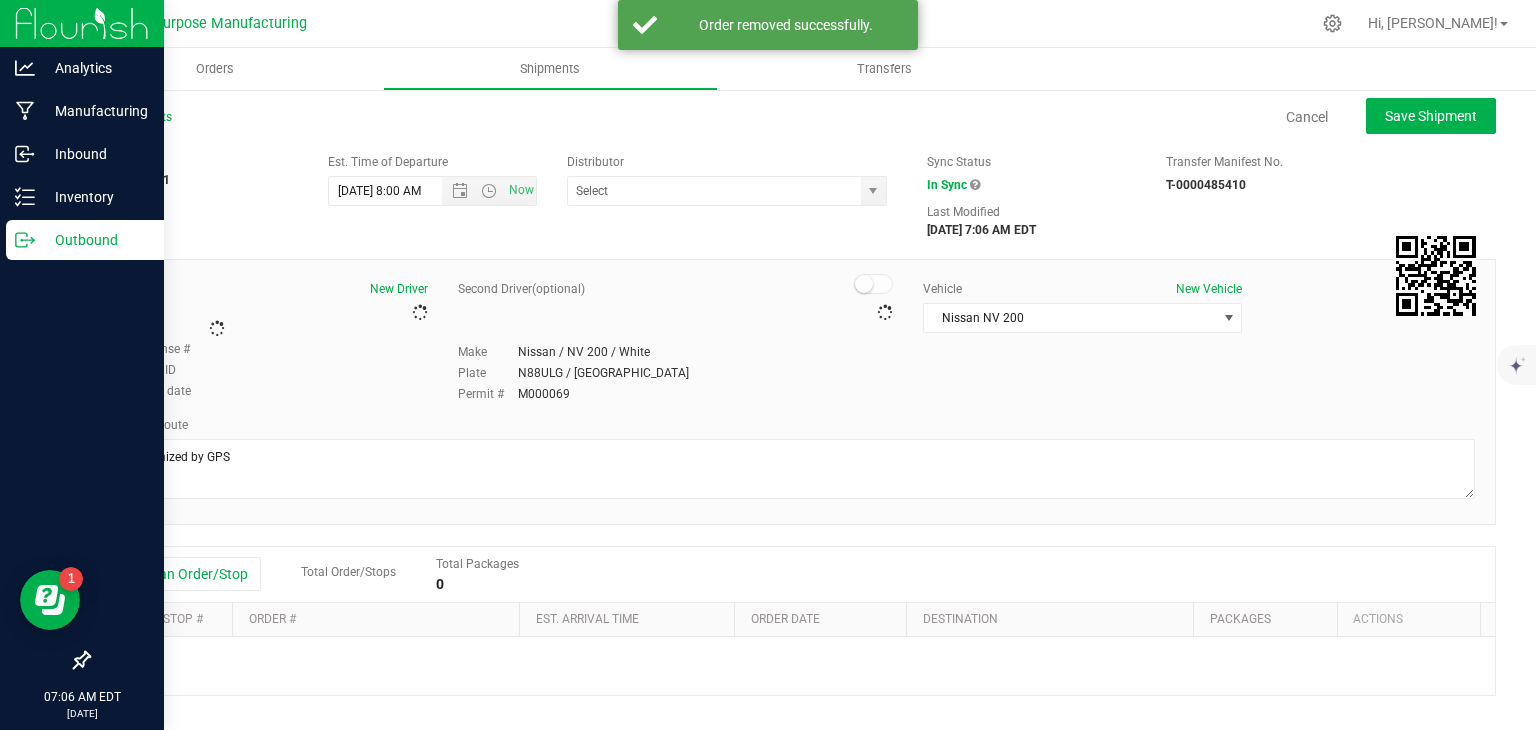 type on "Greater Purpose Distribution" 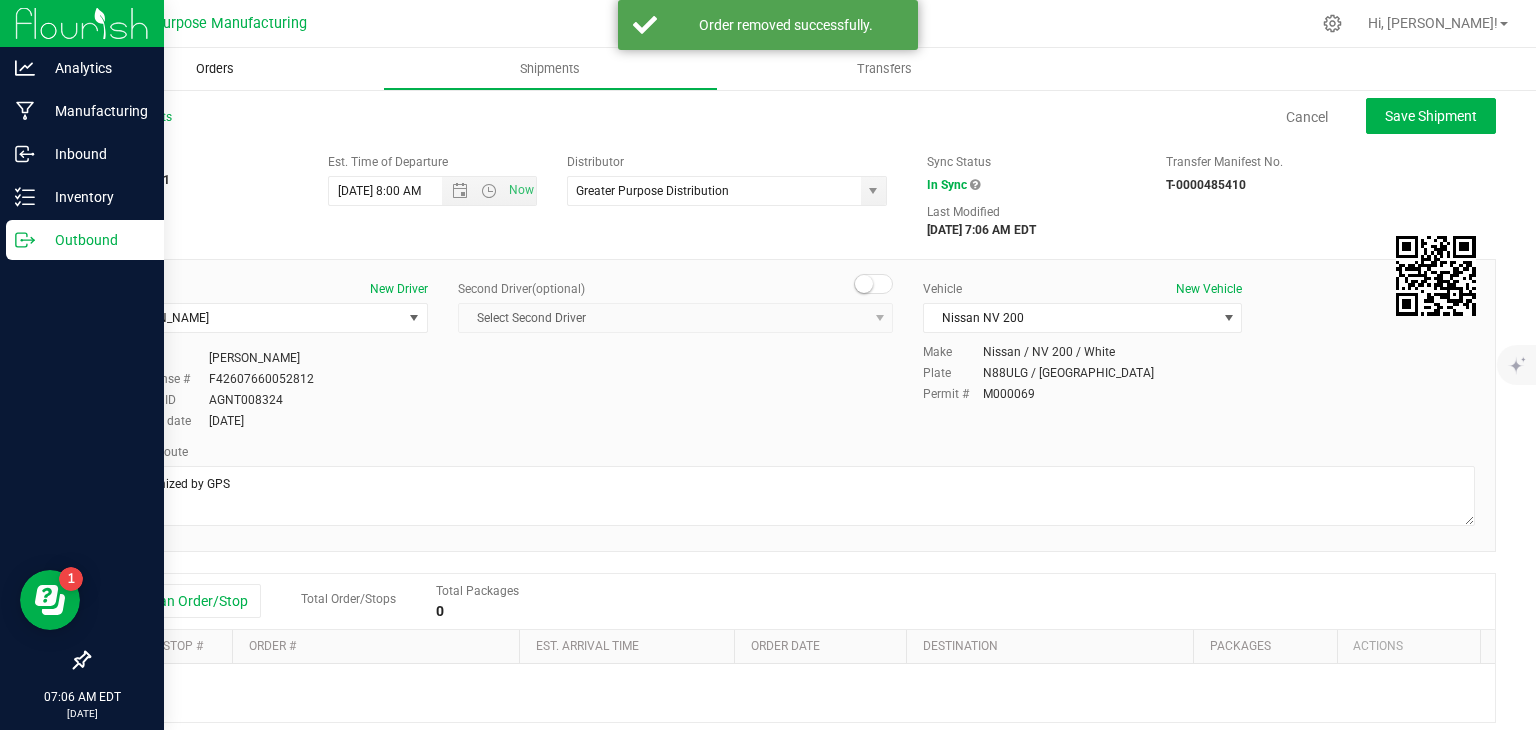click on "Orders" at bounding box center (215, 69) 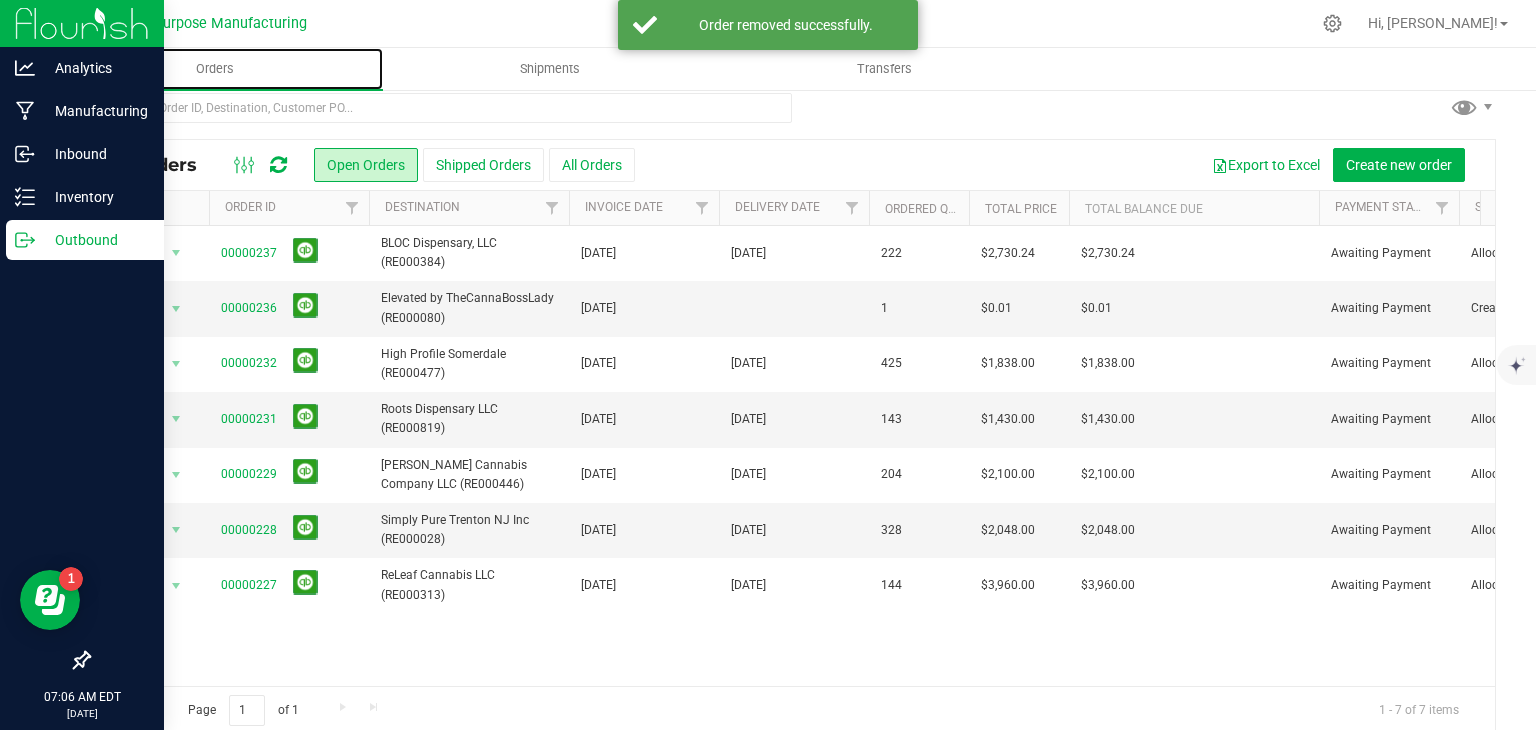scroll, scrollTop: 16, scrollLeft: 0, axis: vertical 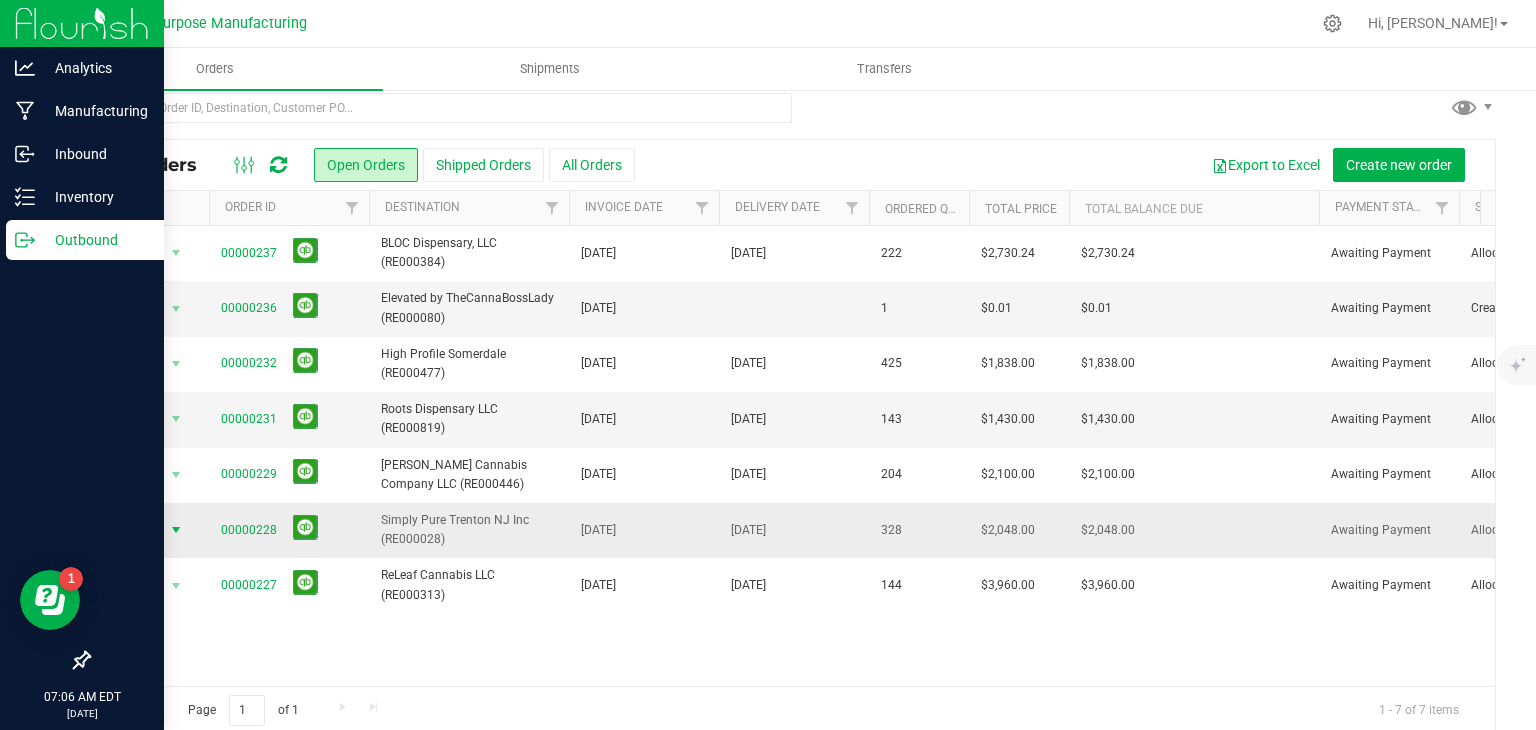 click at bounding box center (176, 530) 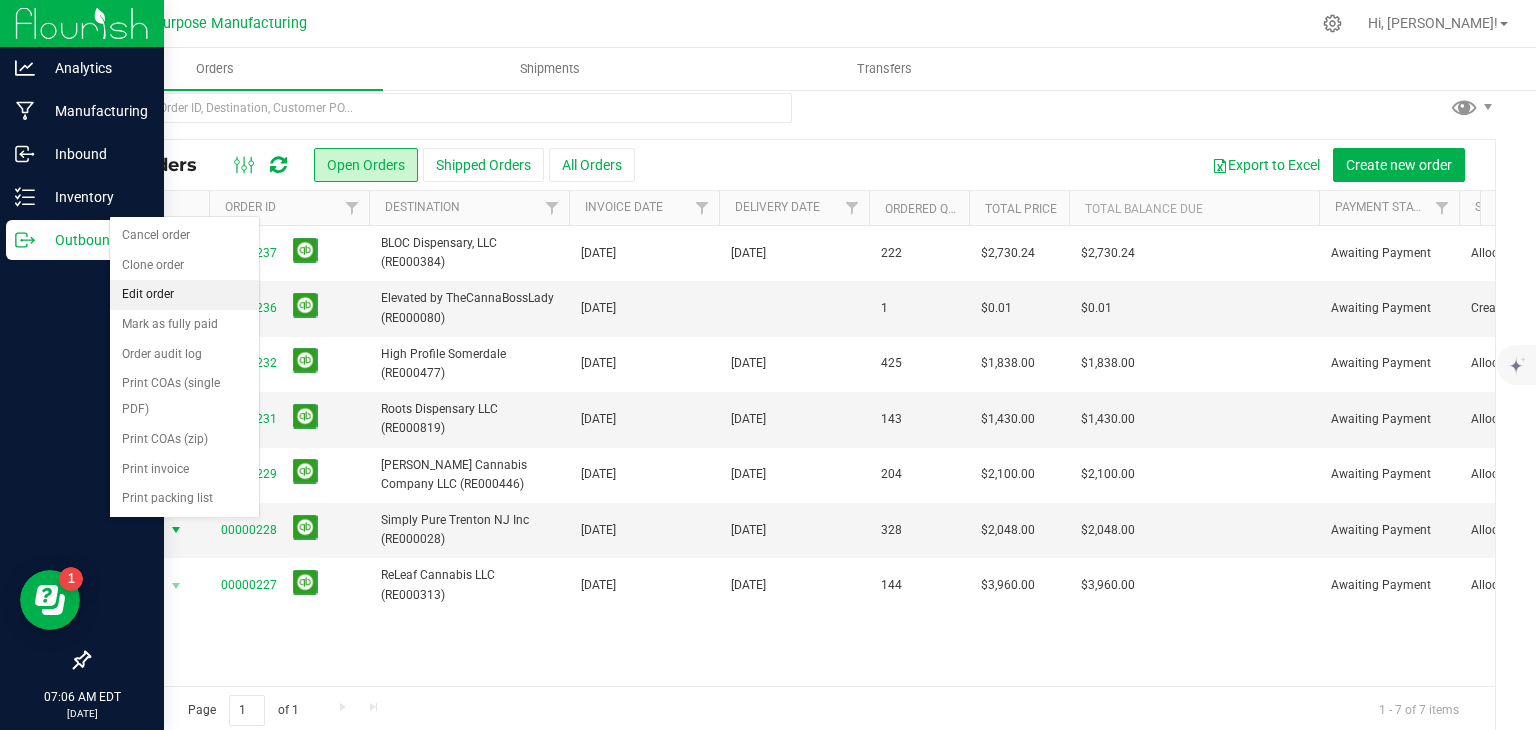 click on "Edit order" at bounding box center (184, 295) 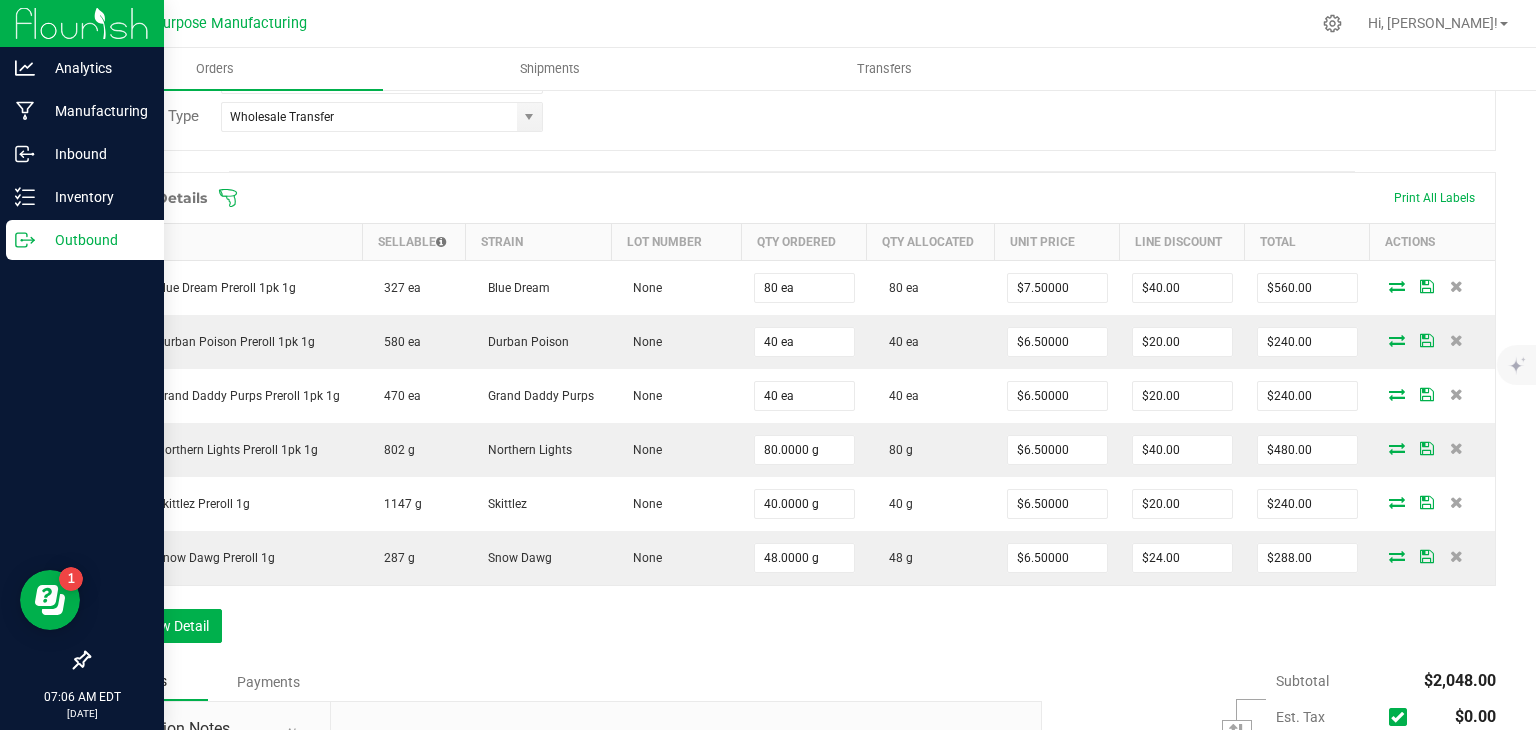 scroll, scrollTop: 486, scrollLeft: 0, axis: vertical 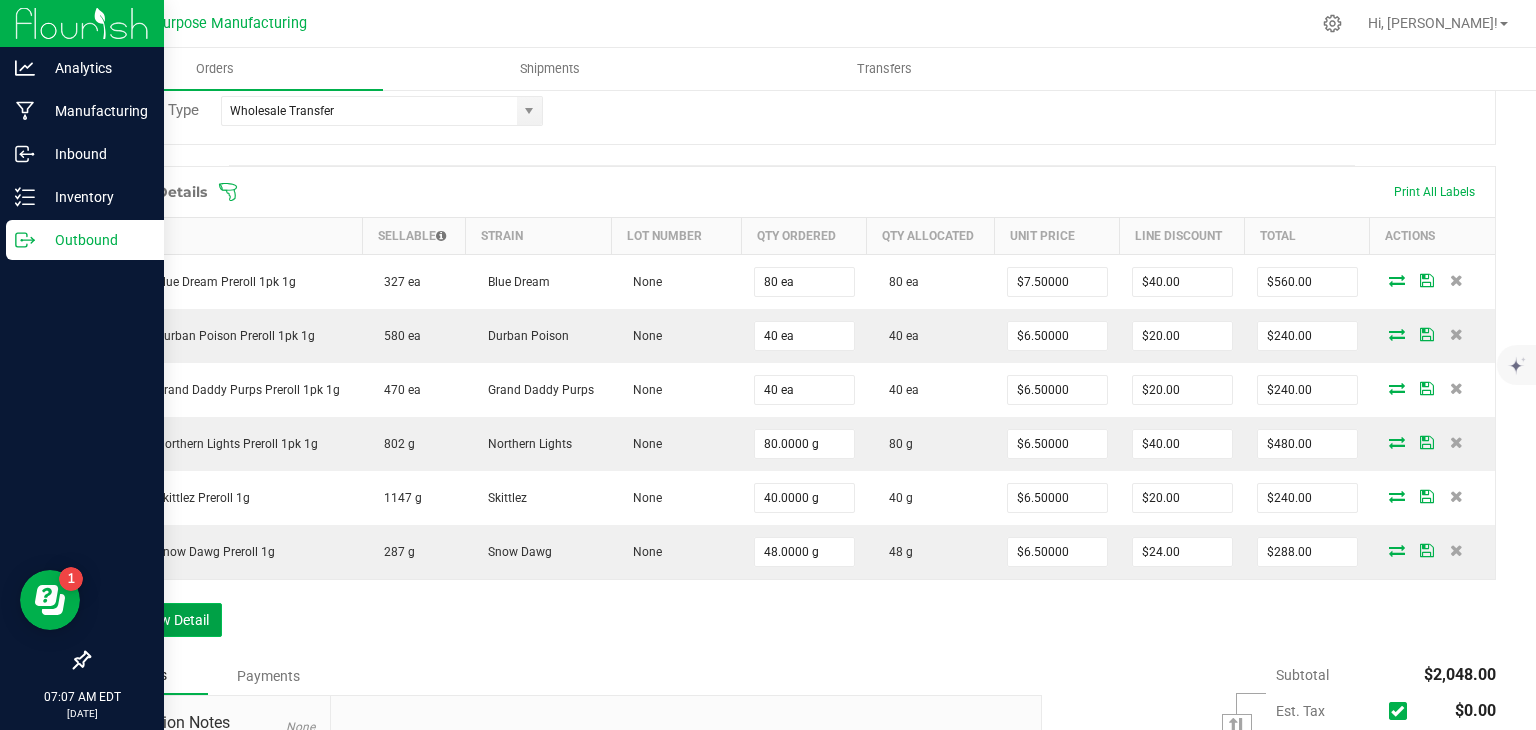 click on "Add New Detail" at bounding box center [155, 620] 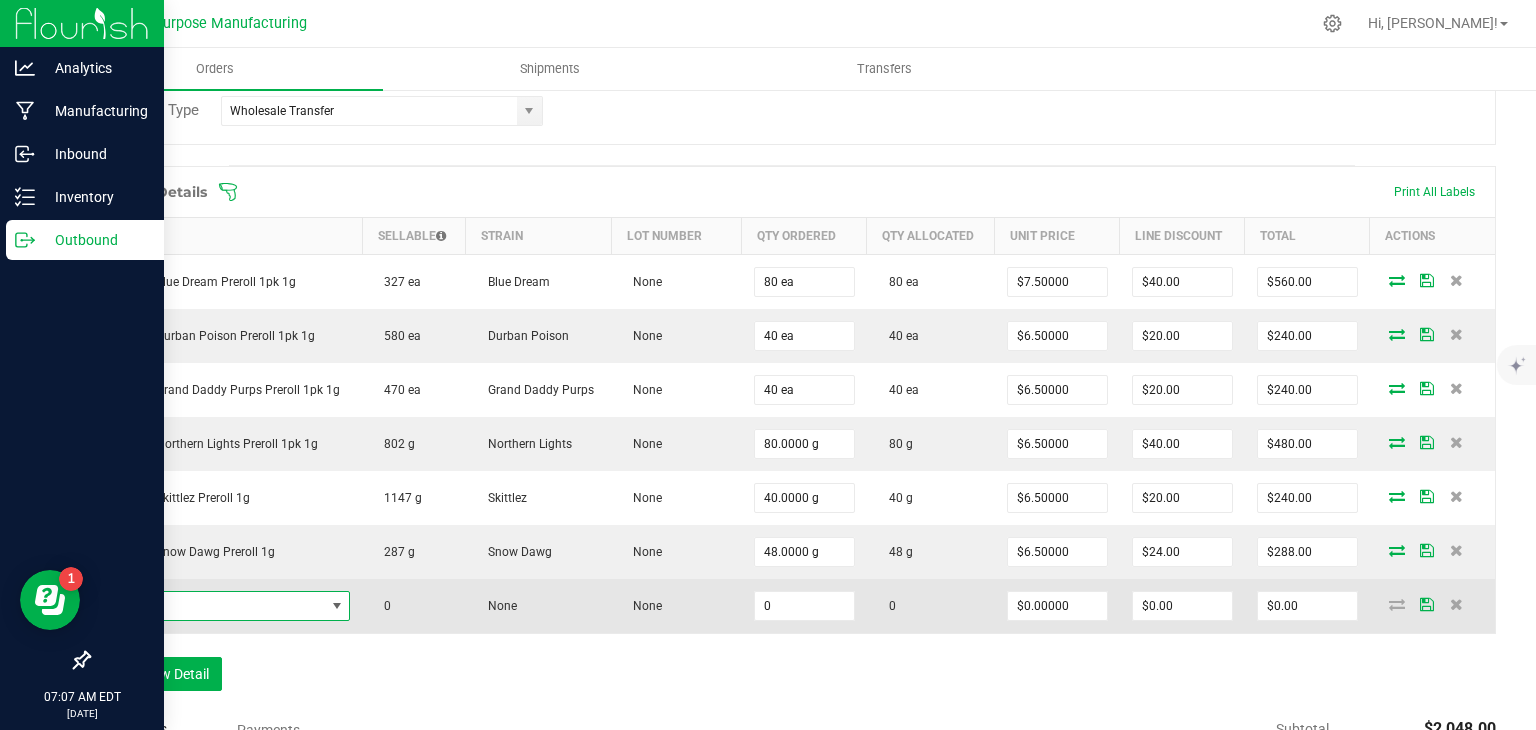 click at bounding box center [214, 606] 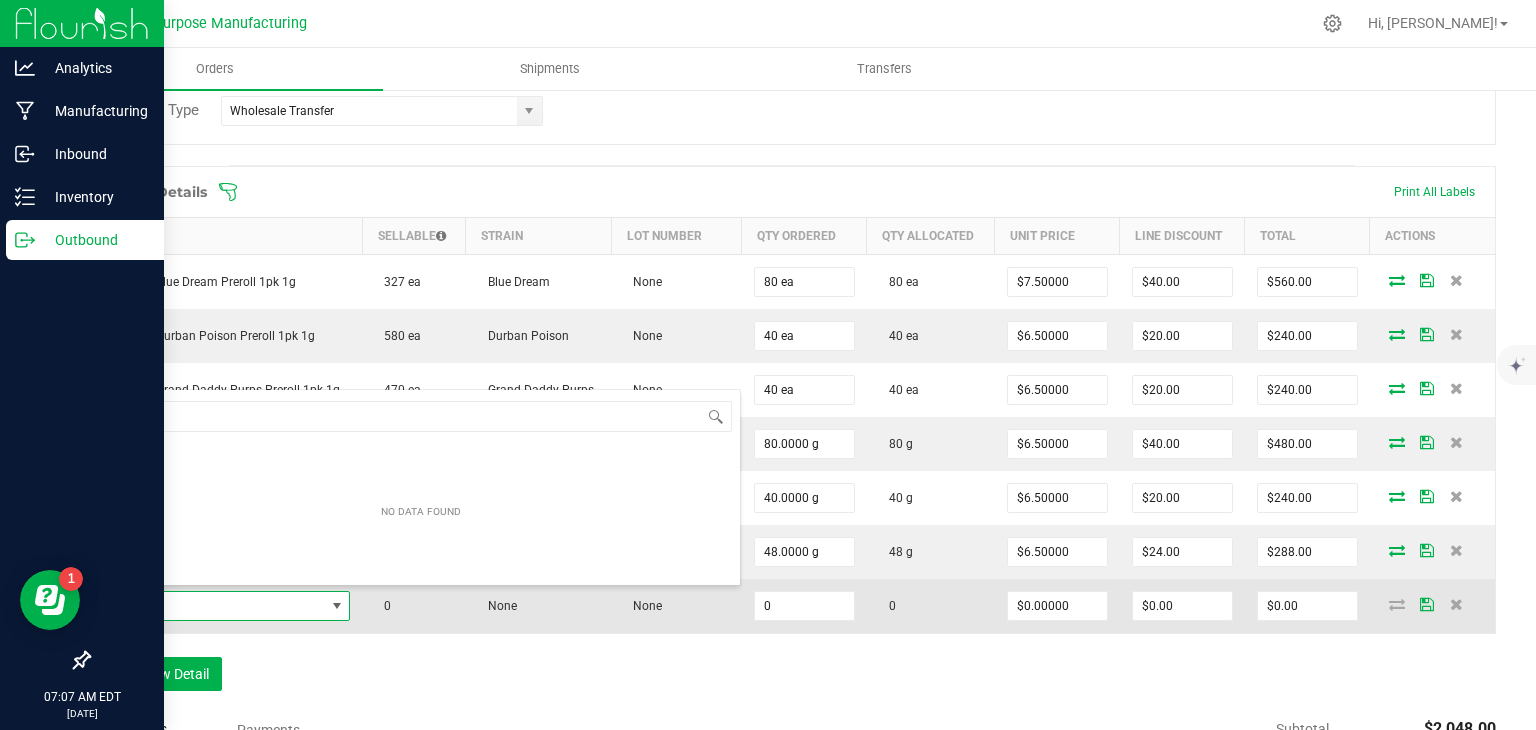 scroll, scrollTop: 99970, scrollLeft: 99756, axis: both 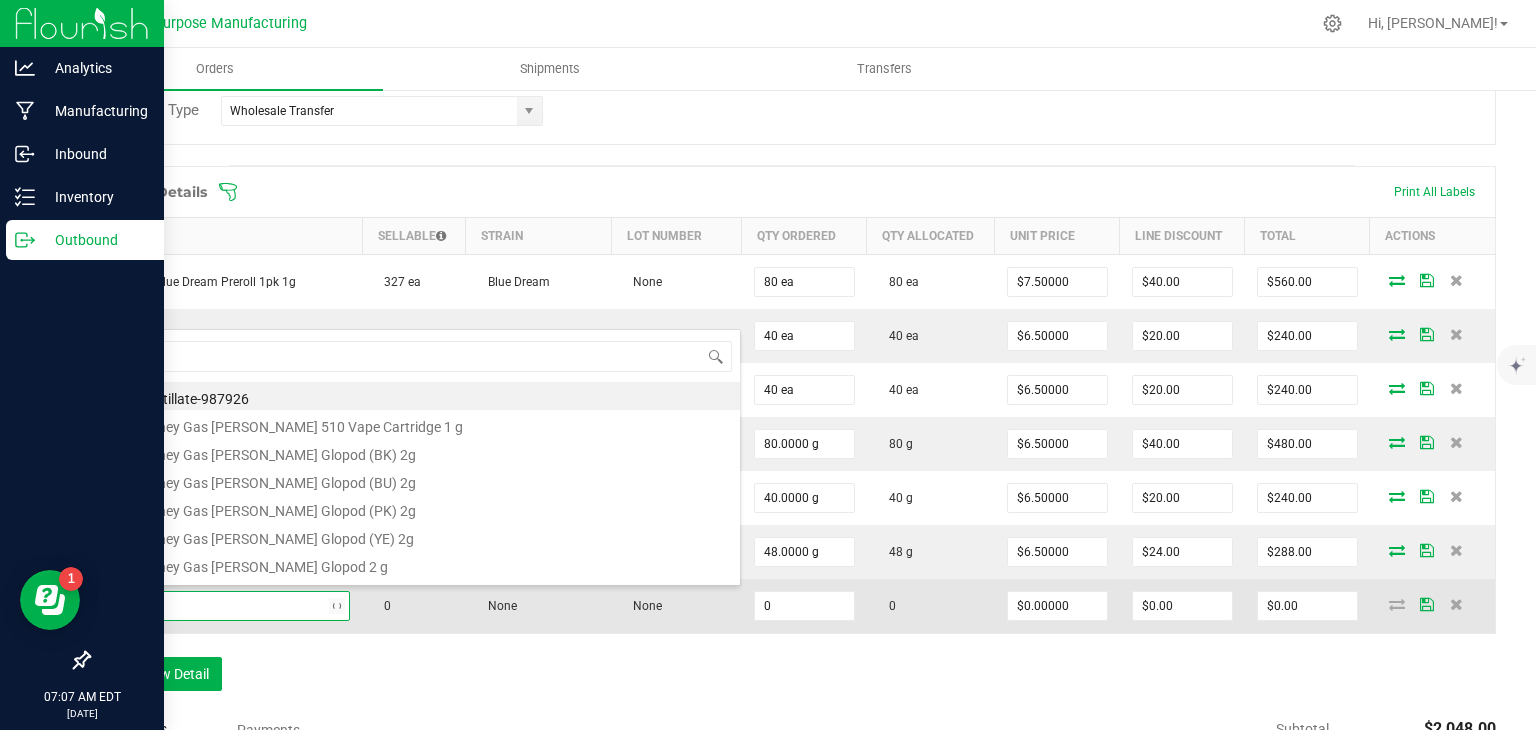 type on "n ber" 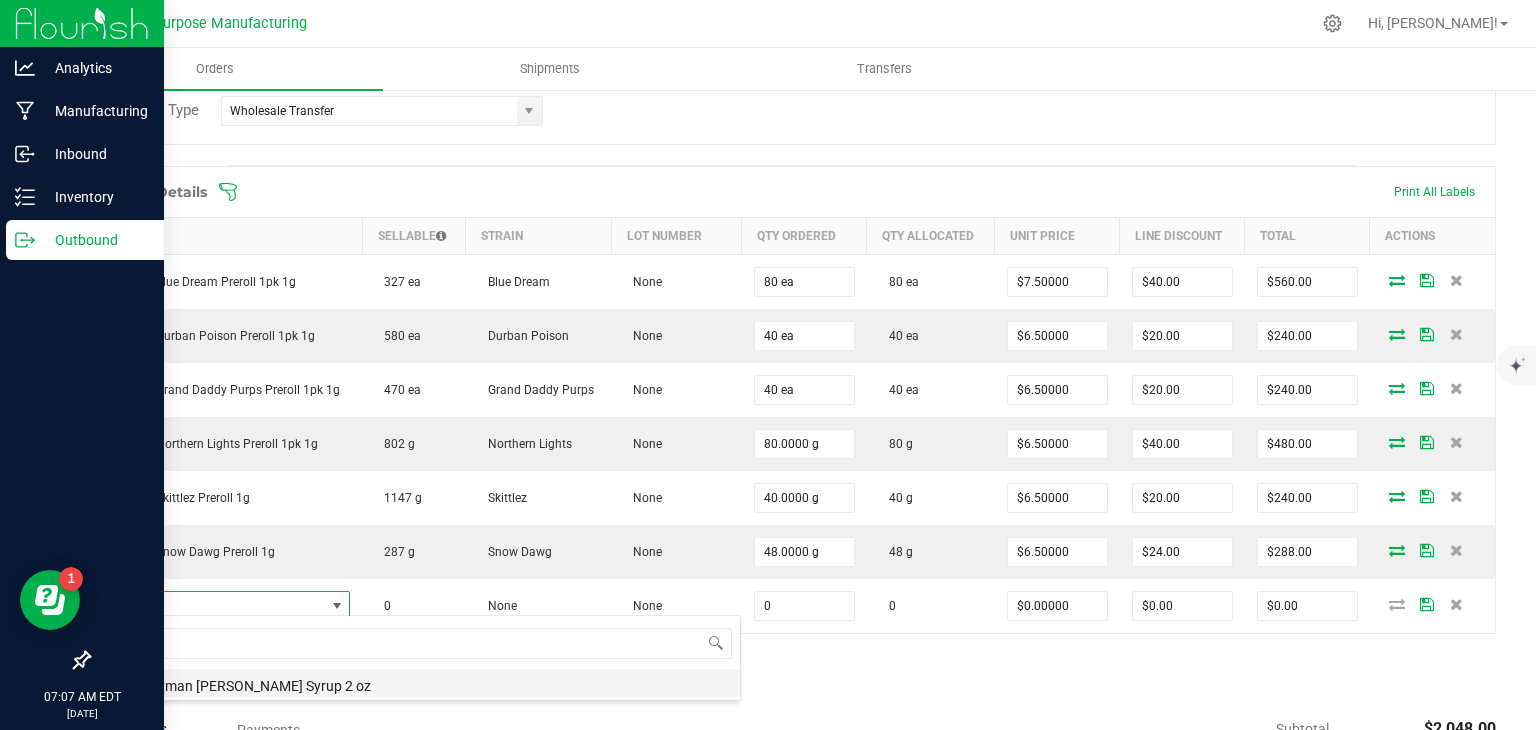 click on "Journeyman [PERSON_NAME] Syrup 2 oz" at bounding box center (421, 683) 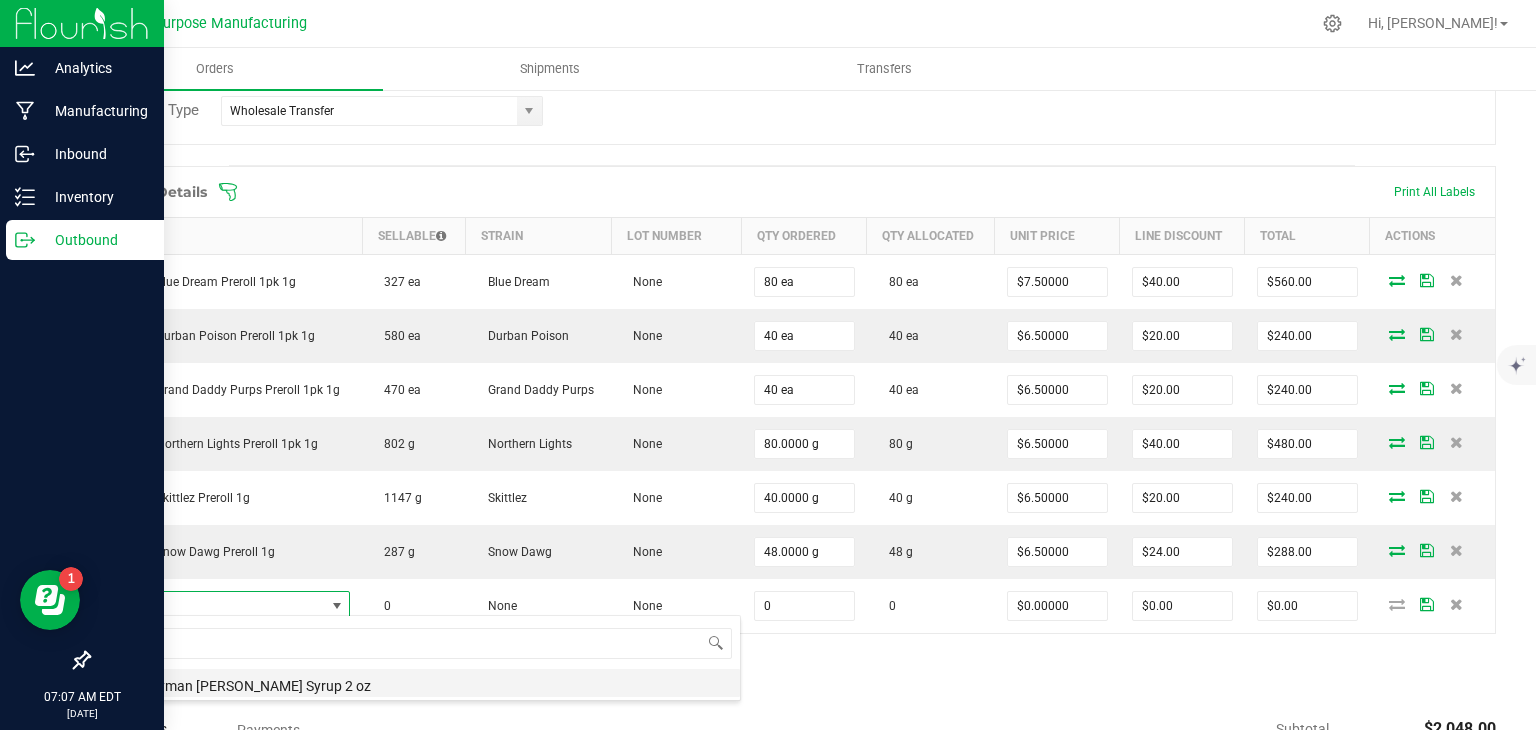 type on "0 ea" 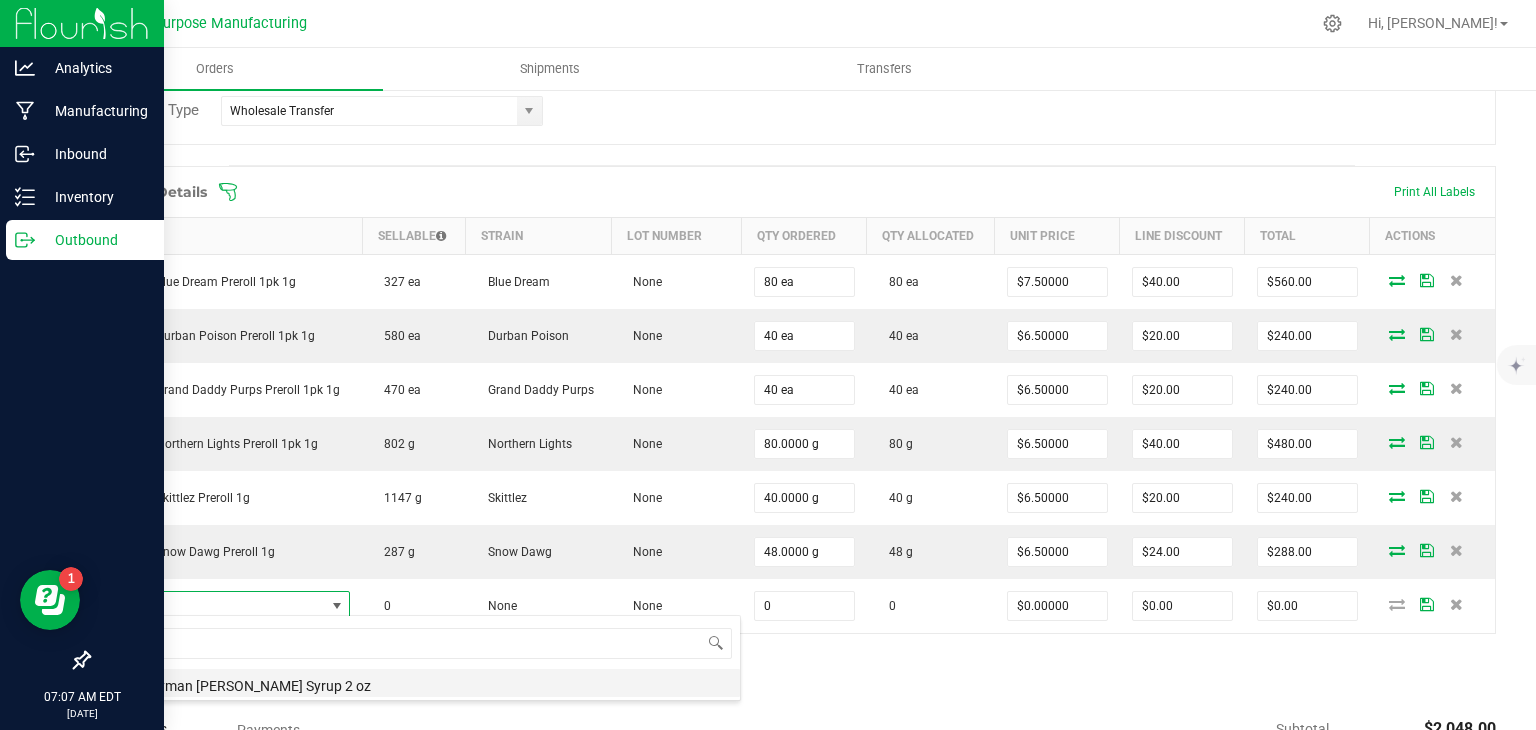 type on "$10.00000" 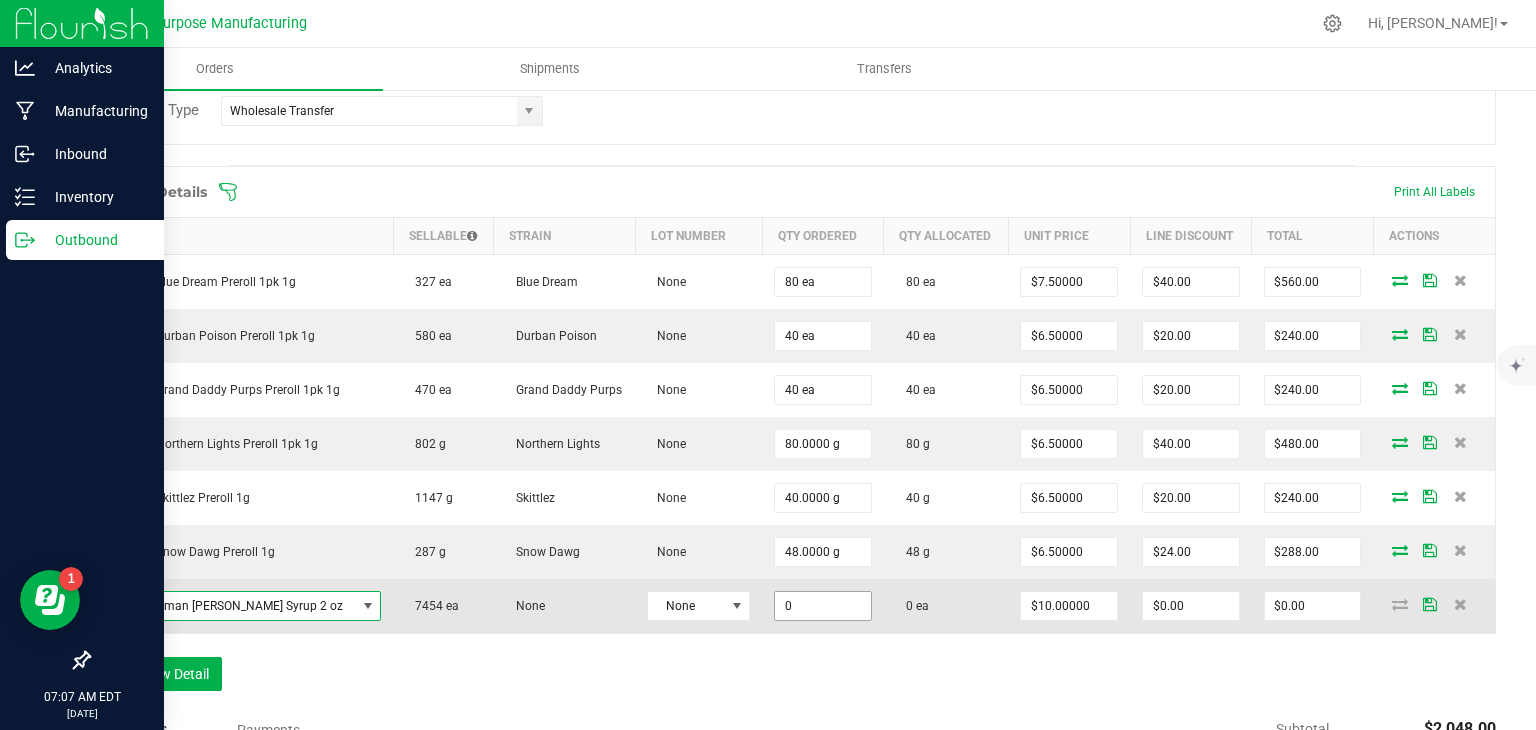 click on "0" at bounding box center [823, 606] 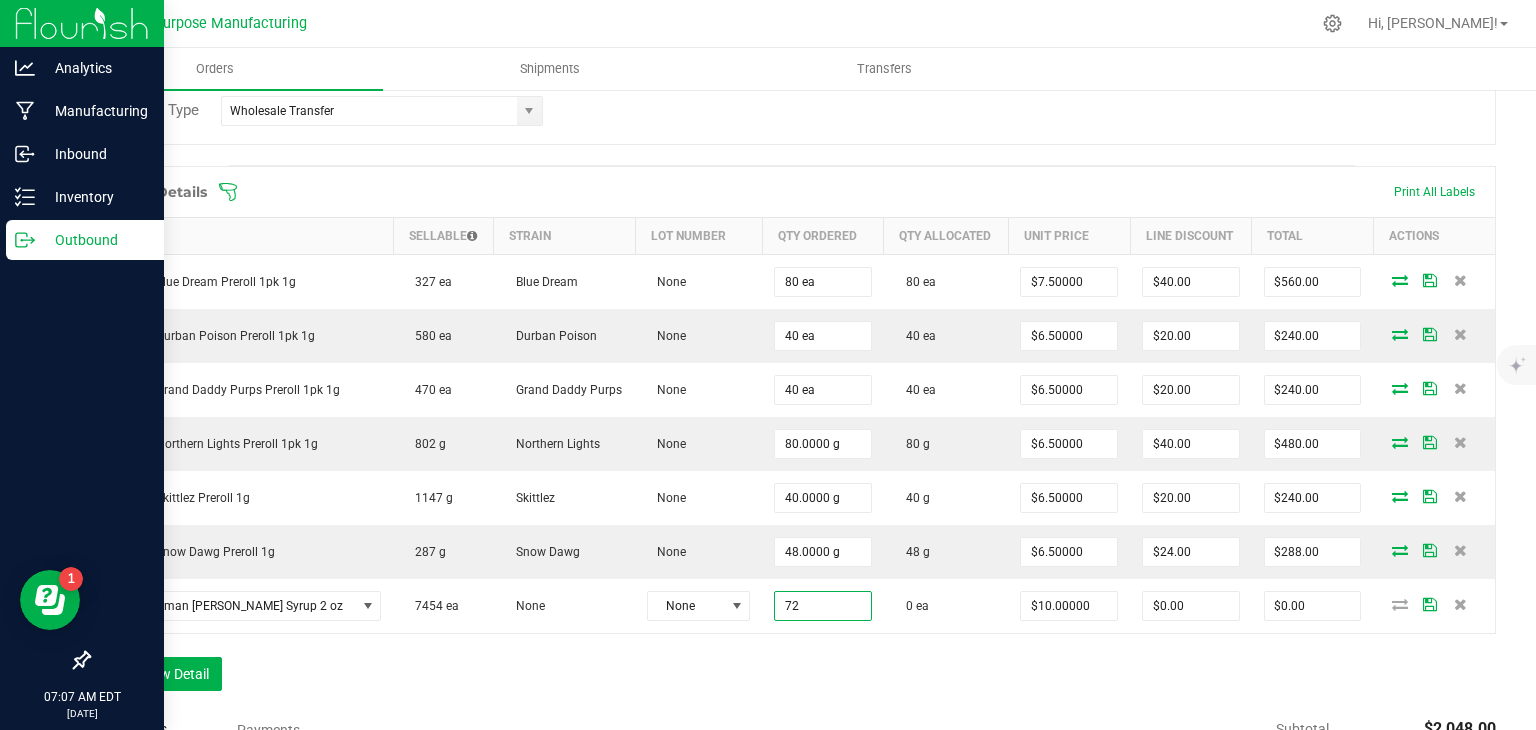 type on "72 ea" 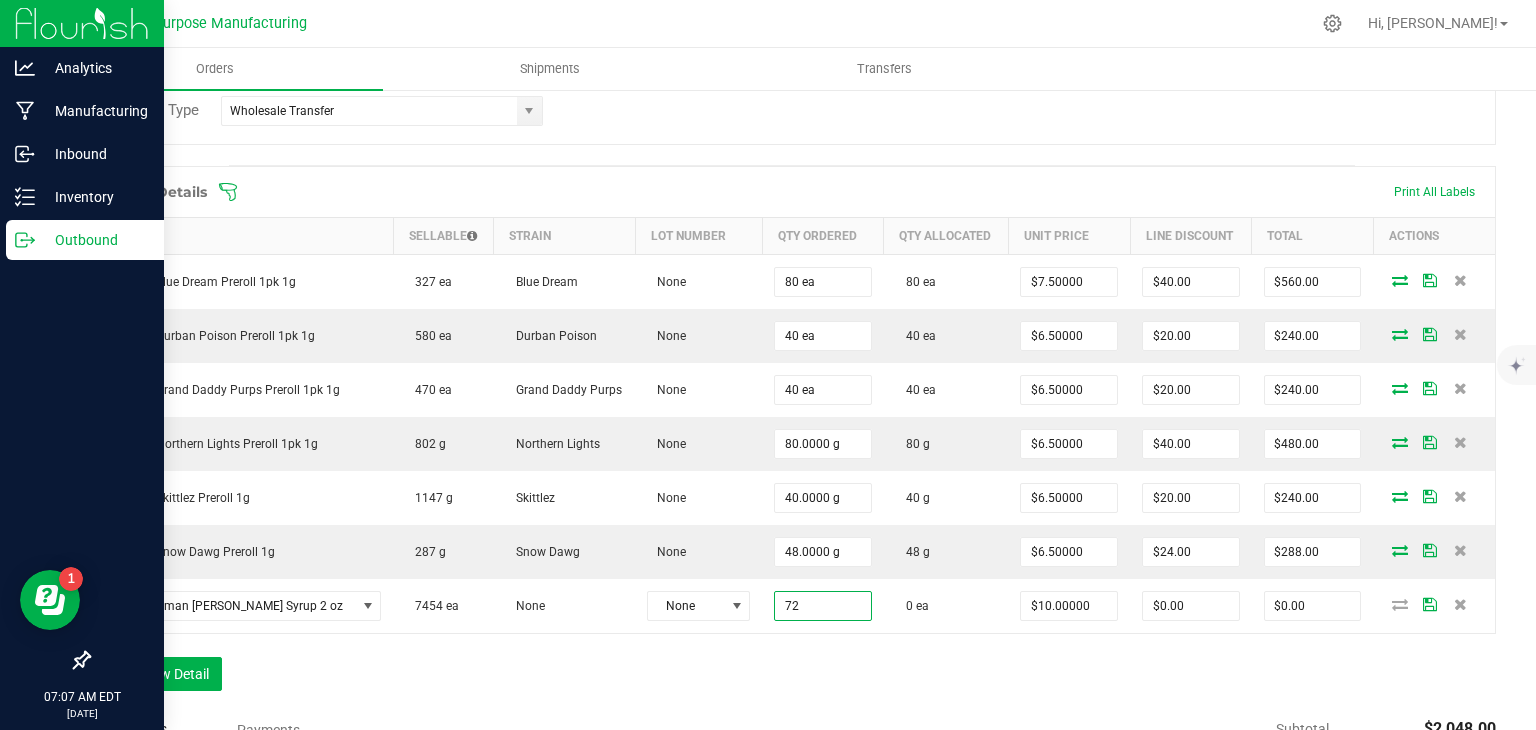 type on "$720.00" 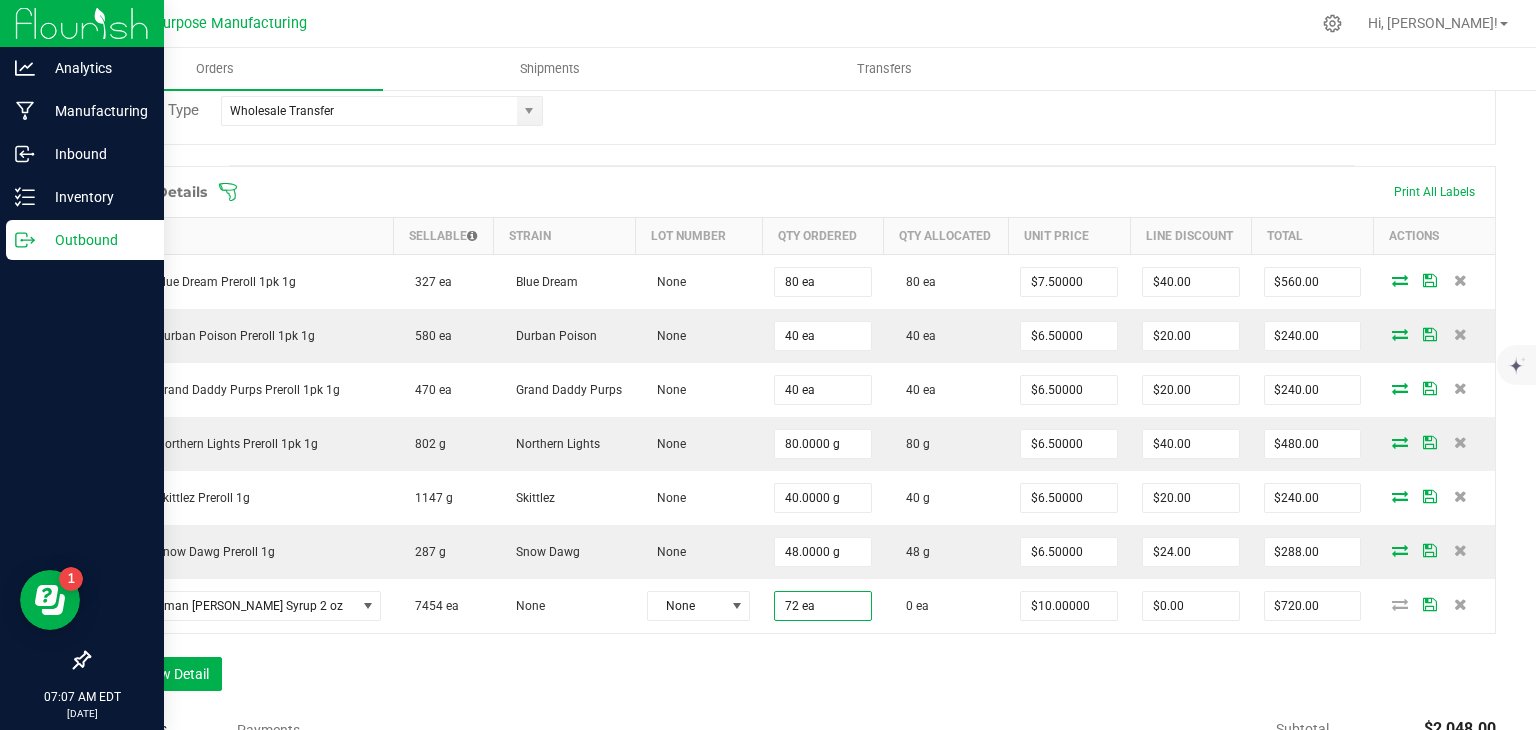 click on "Order Details Print All Labels Item  Sellable  Strain  Lot Number  Qty Ordered Qty Allocated Unit Price Line Discount Total Actions  Loosies Blue Dream Preroll 1pk 1g   327 ea   Blue Dream   None  80 ea  80 ea  $7.50000 $40.00 $560.00  Loosies Durban Poison Preroll 1pk 1g   580 ea   Durban Poison   None  40 ea  40 ea  $6.50000 $20.00 $240.00  Loosies Grand Daddy Purps Preroll 1pk 1g   470 ea   Grand Daddy Purps   None  40 ea  40 ea  $6.50000 $20.00 $240.00  Loosies Northern Lights Preroll 1pk 1g   802 g   Northern Lights   None  80.0000 g  80 g  $6.50000 $40.00 $480.00  Loosies Skittlez Preroll 1g   1147 g   Skittlez   None  40.0000 g  40 g  $6.50000 $20.00 $240.00  Loosies Snow Dawg Preroll 1g   287 g   Snow Dawg   None  48.0000 g  48 g  $6.50000 $24.00 $288.00 Journeyman [PERSON_NAME] Lemonade Syrup 2 oz  7454 ea   None  None 72 ea  0 ea  $10.00000 $0.00 $720.00
Add New Detail" at bounding box center [792, 438] 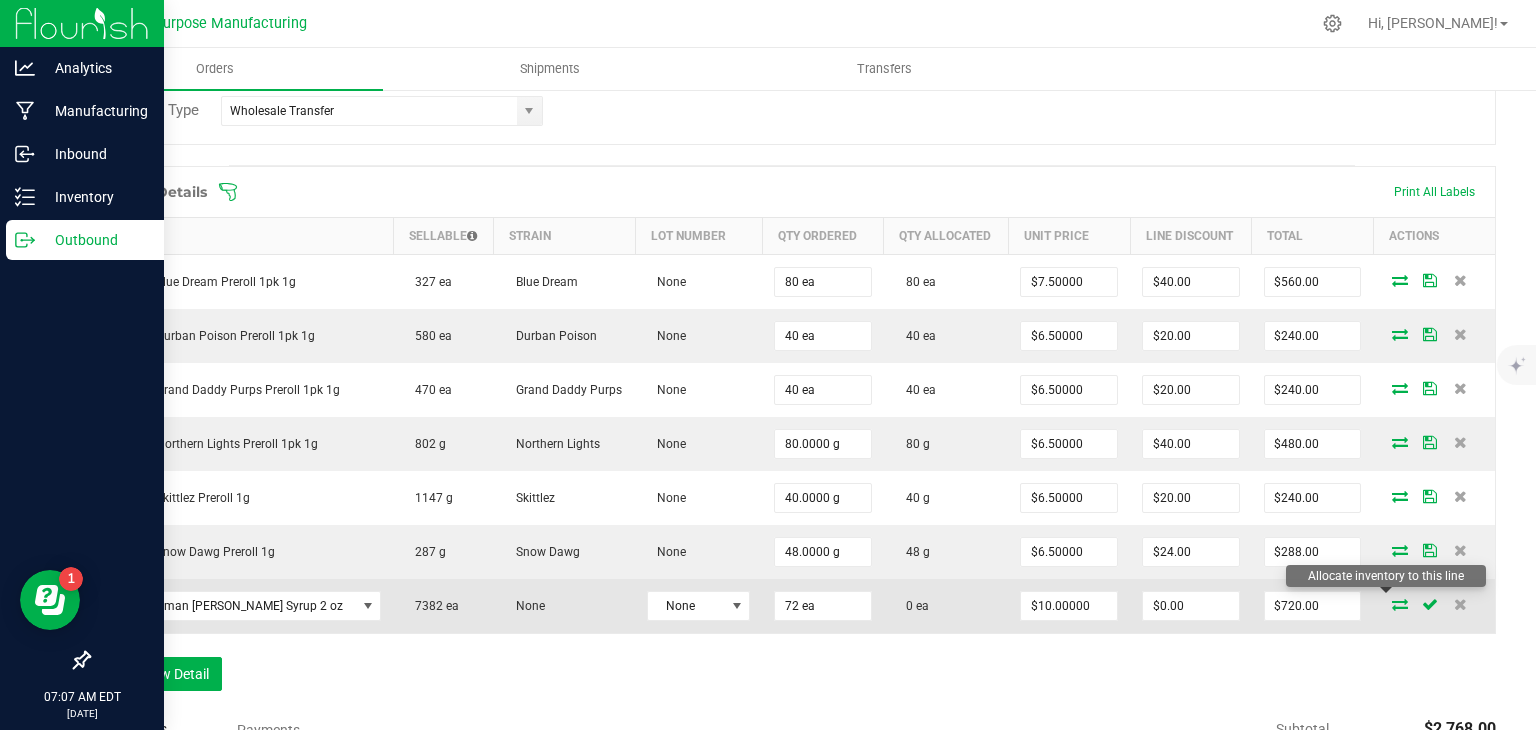 click at bounding box center [1400, 604] 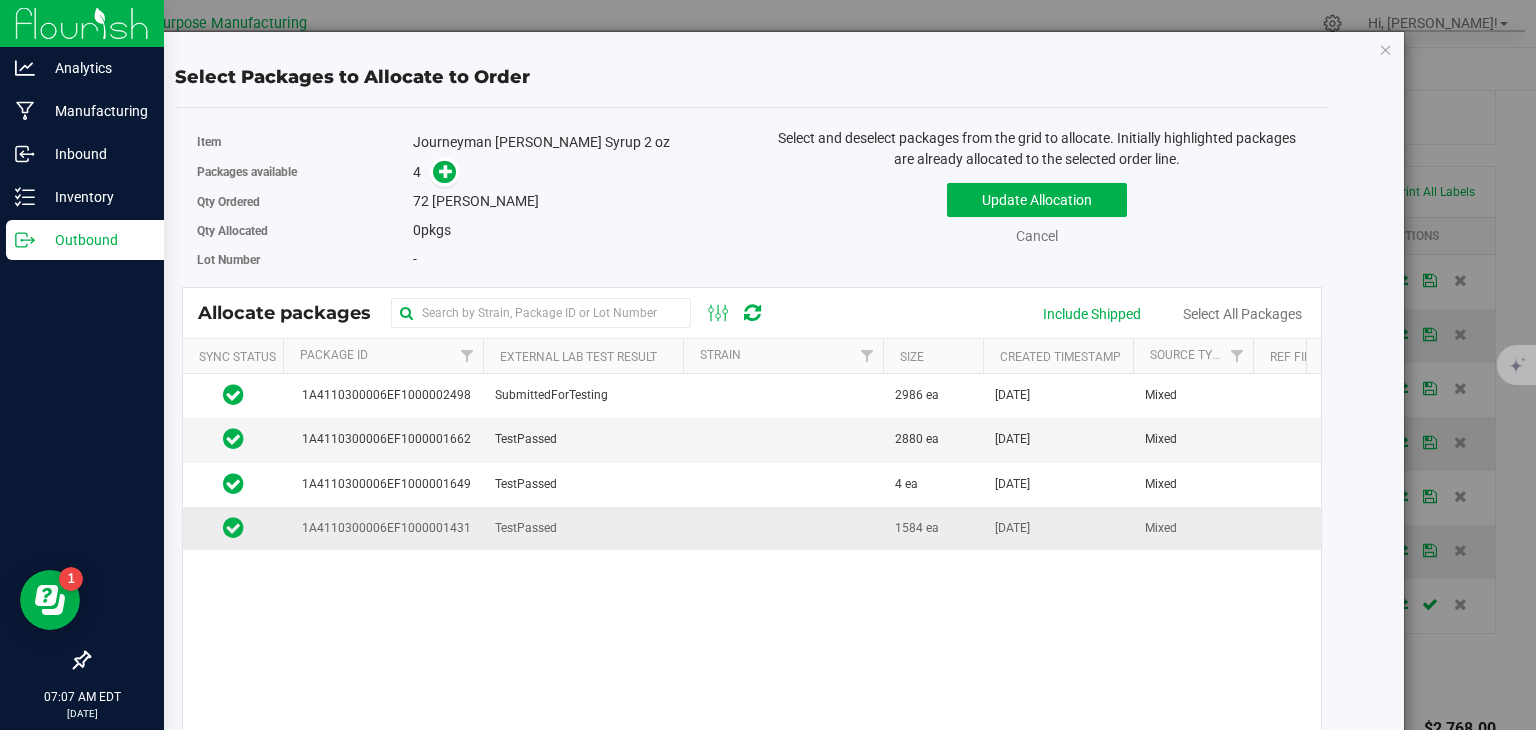 click on "TestPassed" at bounding box center (583, 528) 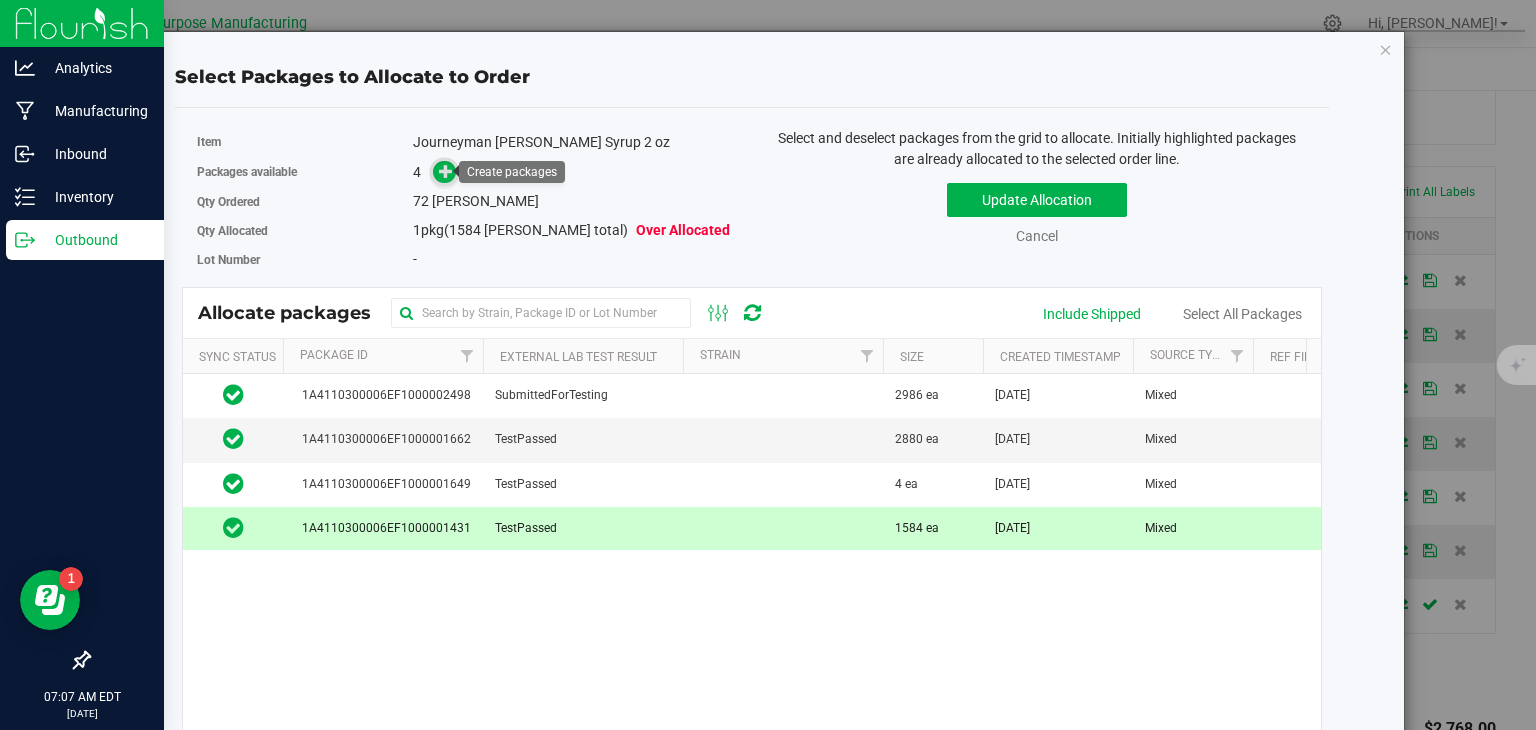 click at bounding box center [446, 170] 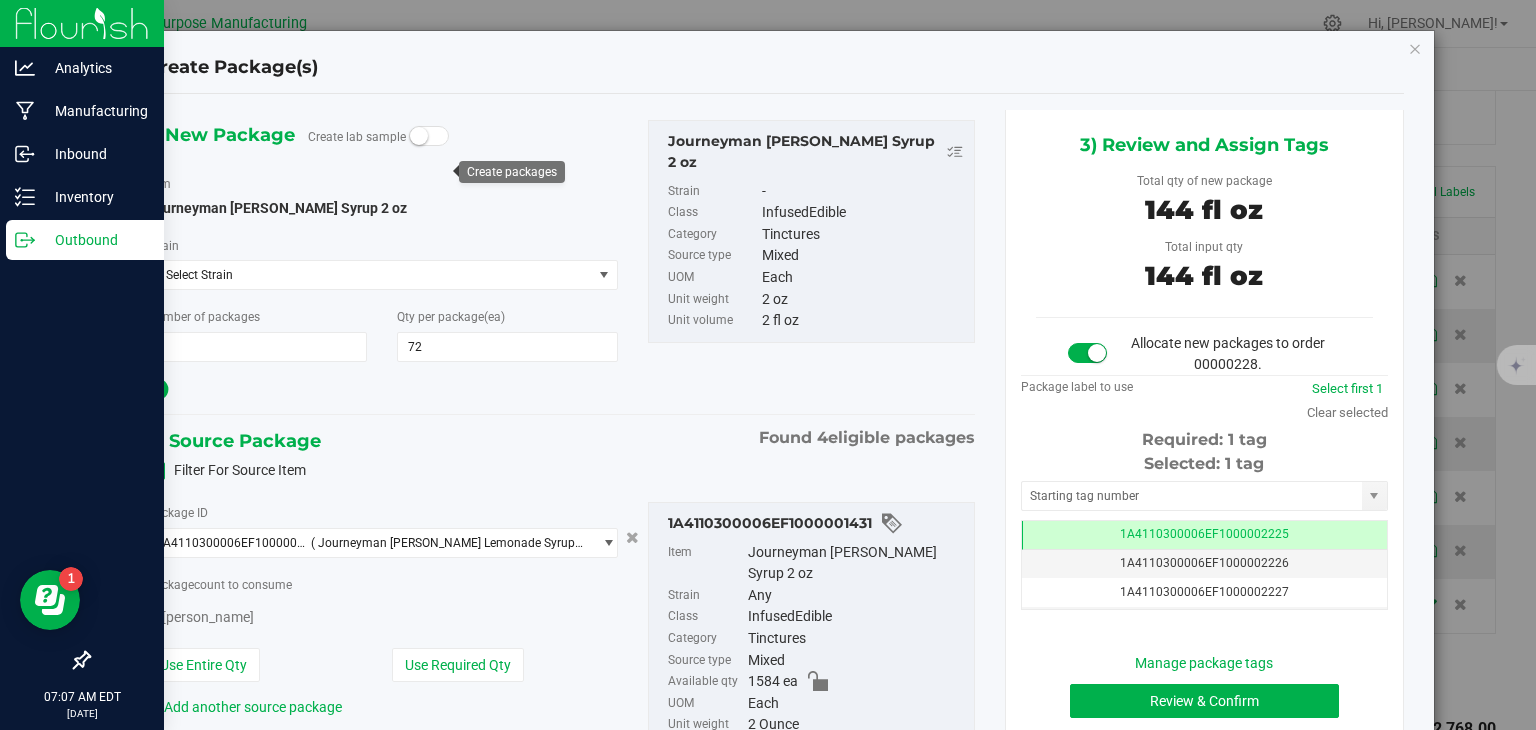 scroll, scrollTop: 0, scrollLeft: 0, axis: both 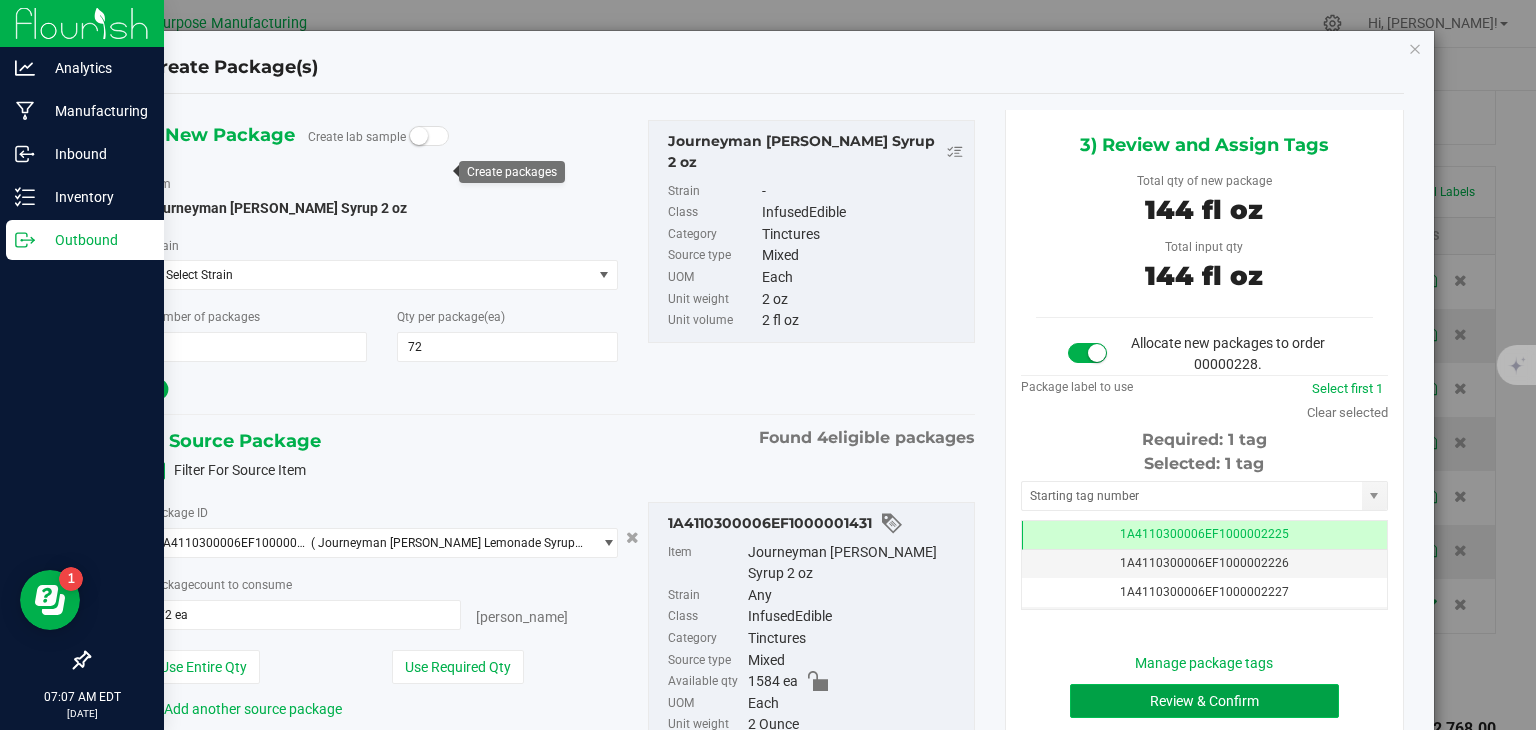 click on "Review & Confirm" at bounding box center [1204, 701] 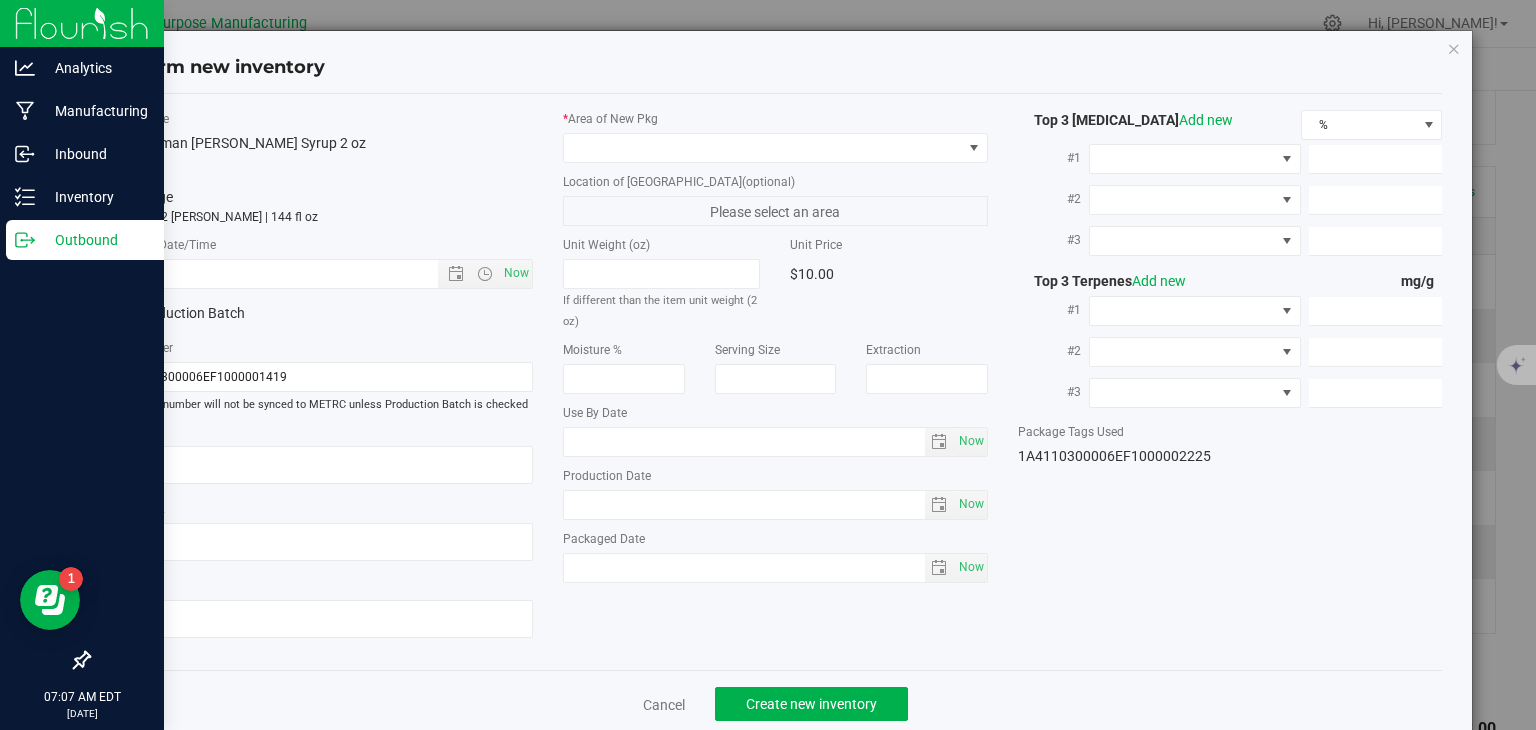 type on "[DATE]" 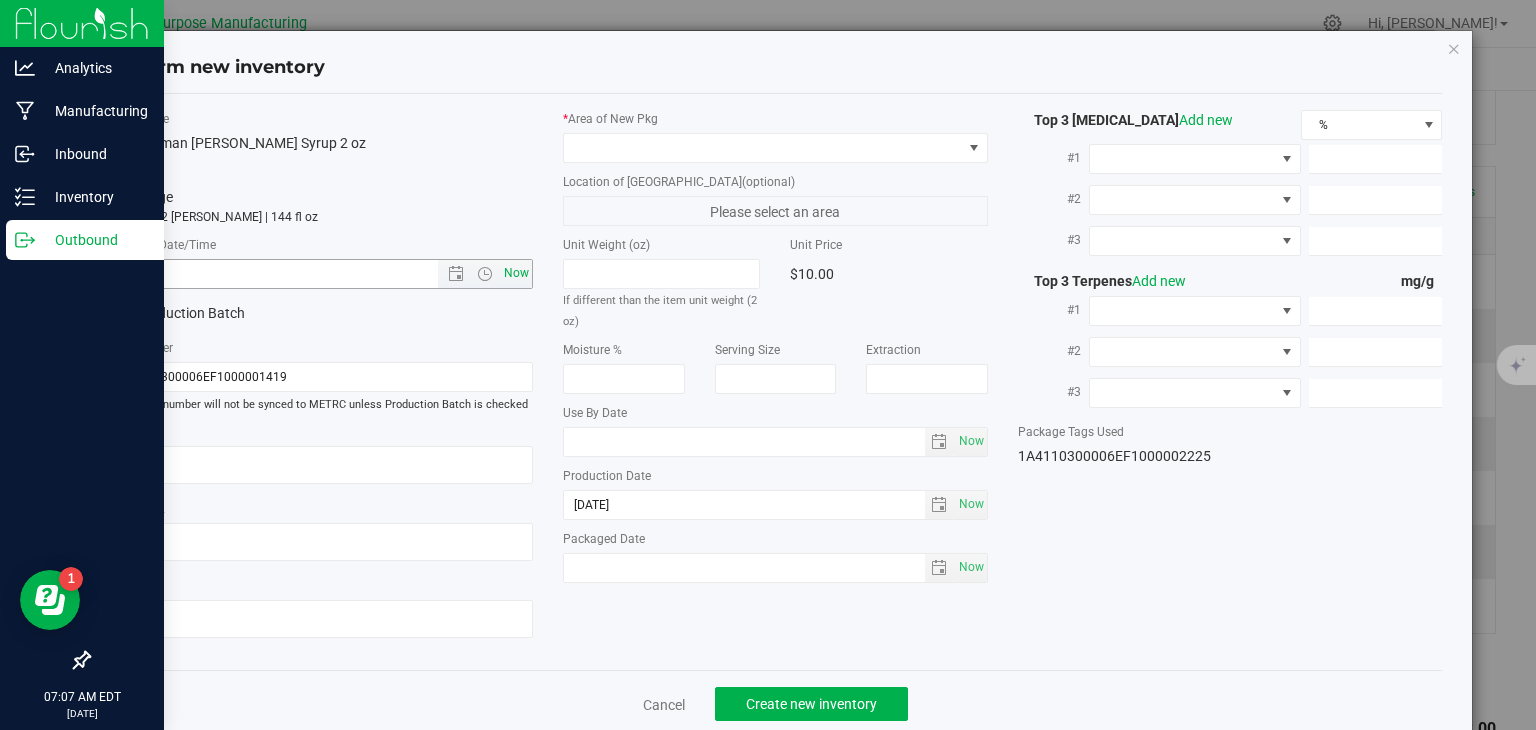 click on "Now" at bounding box center [517, 273] 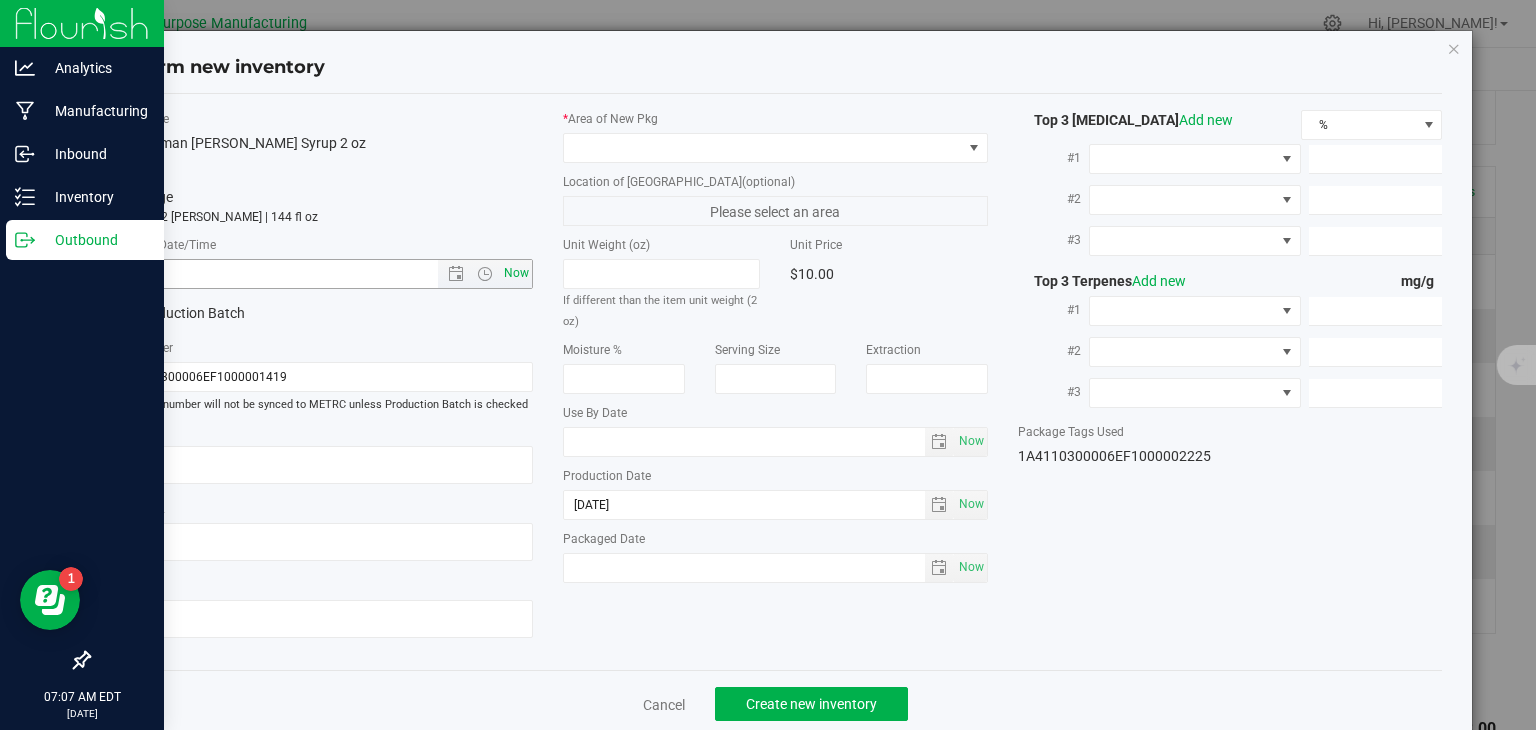 type on "[DATE] 7:07 AM" 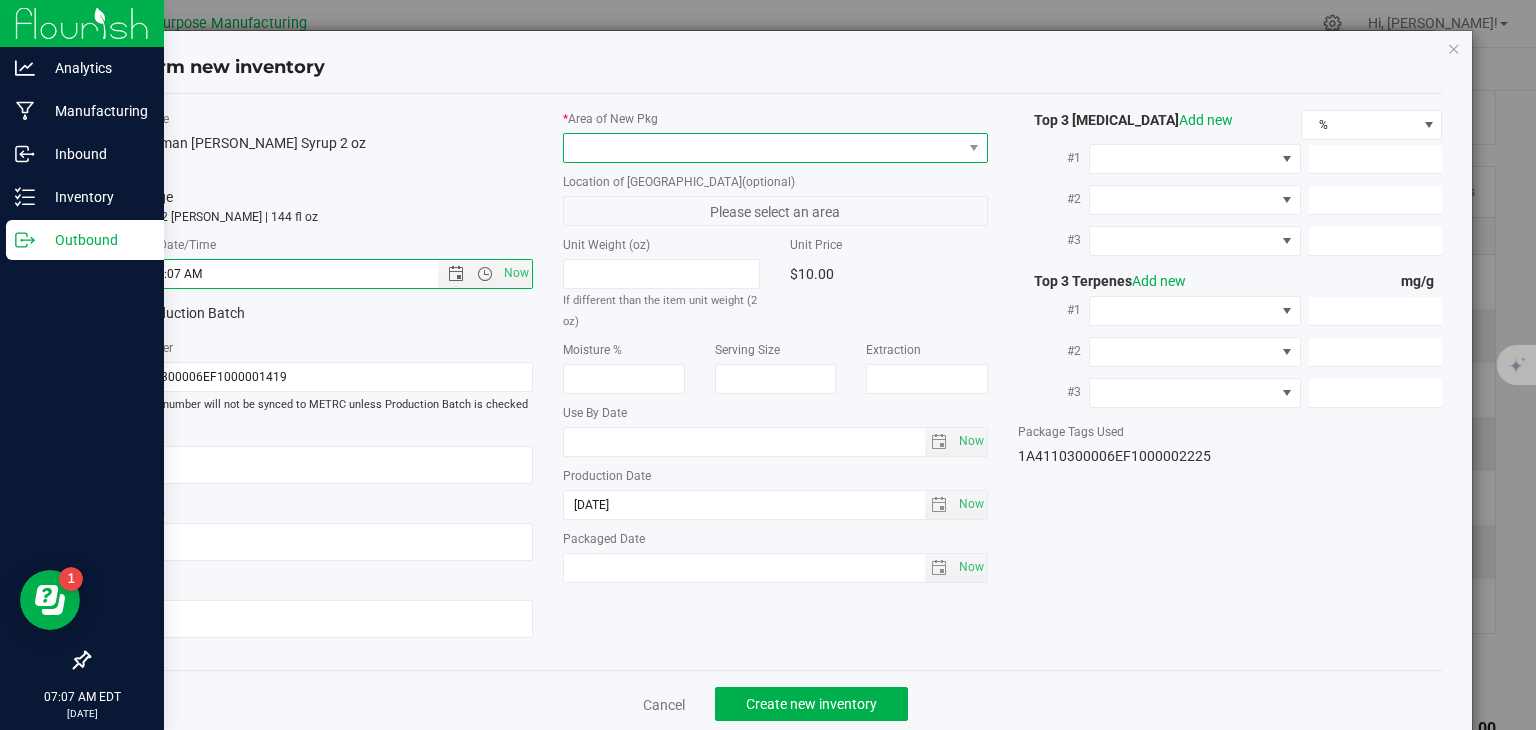 click at bounding box center [763, 148] 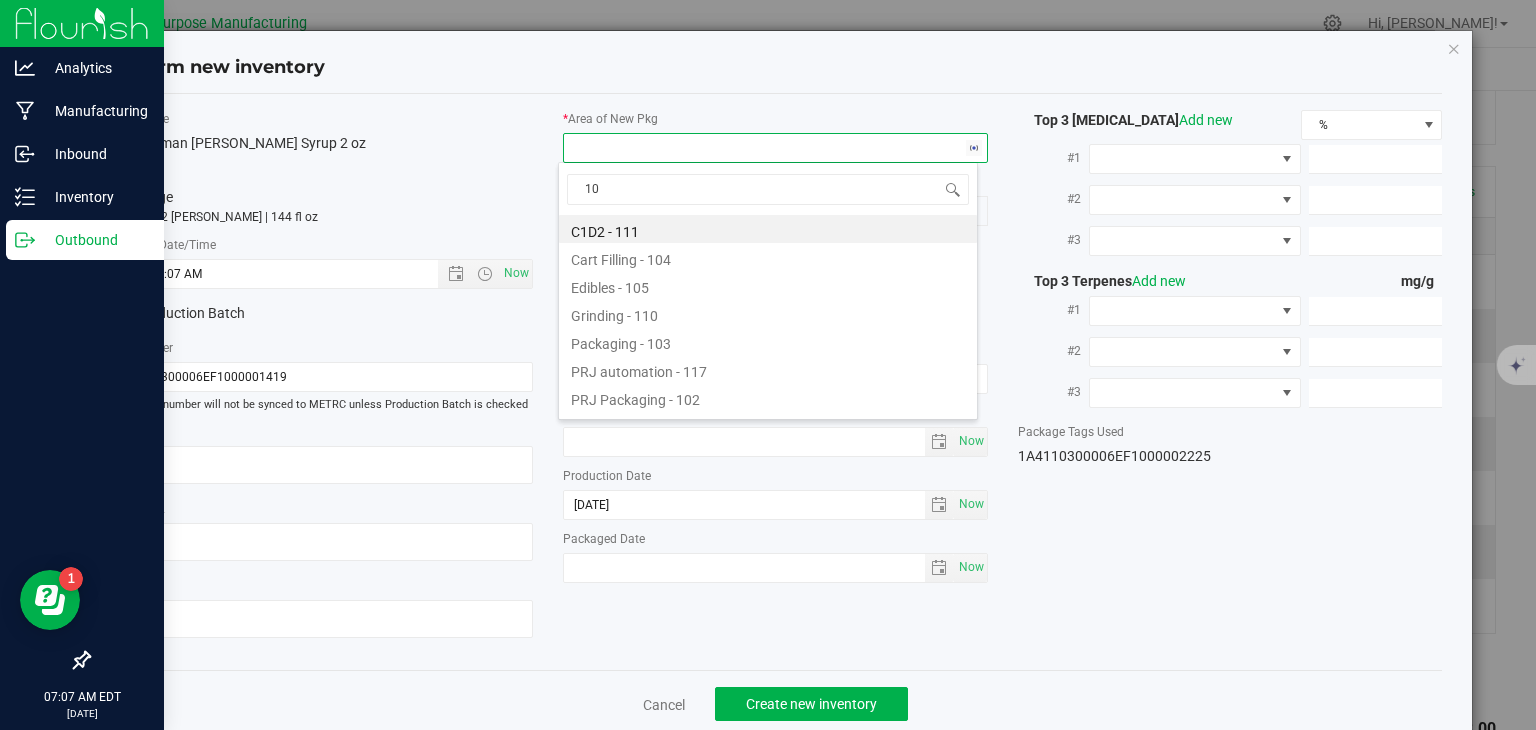type on "108" 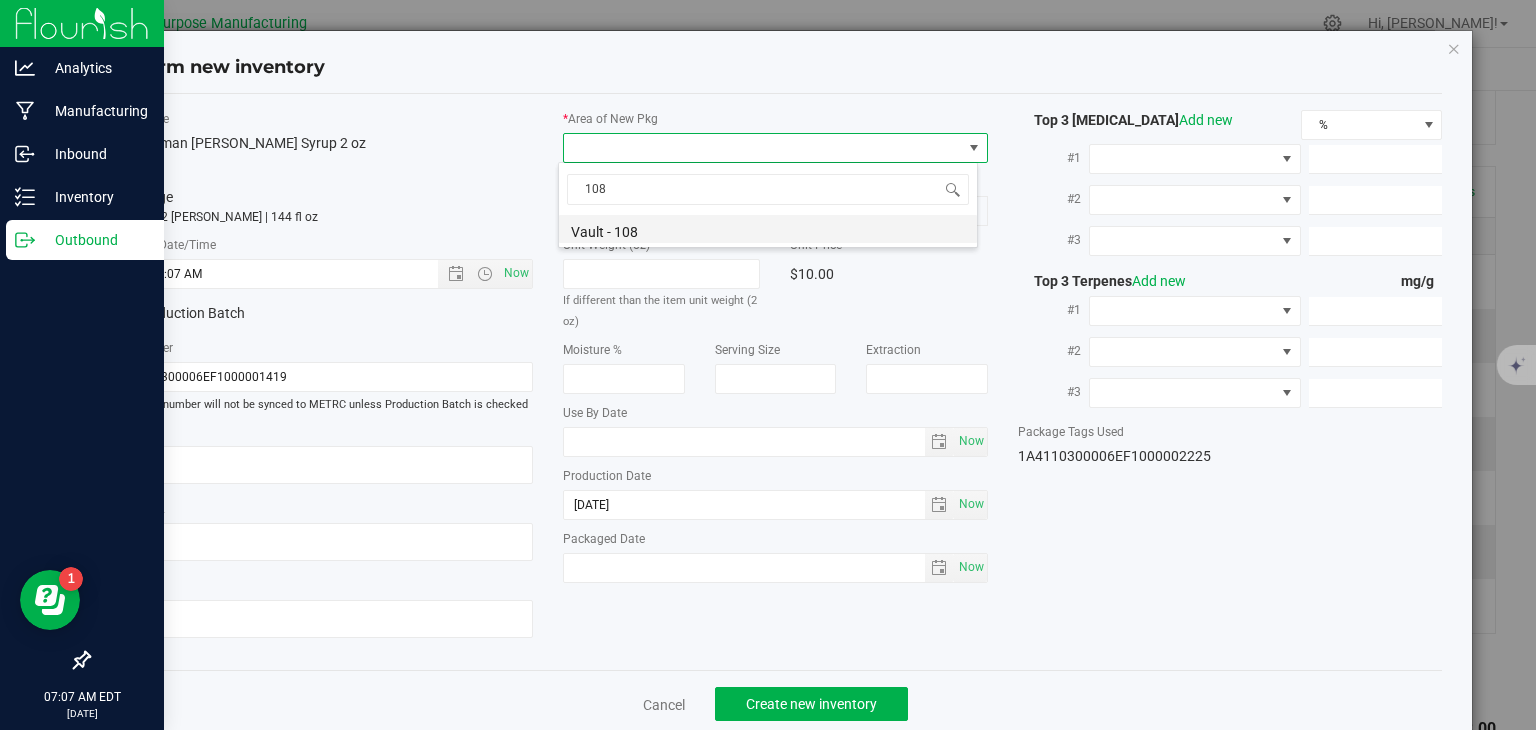 click on "Vault - 108" at bounding box center [768, 229] 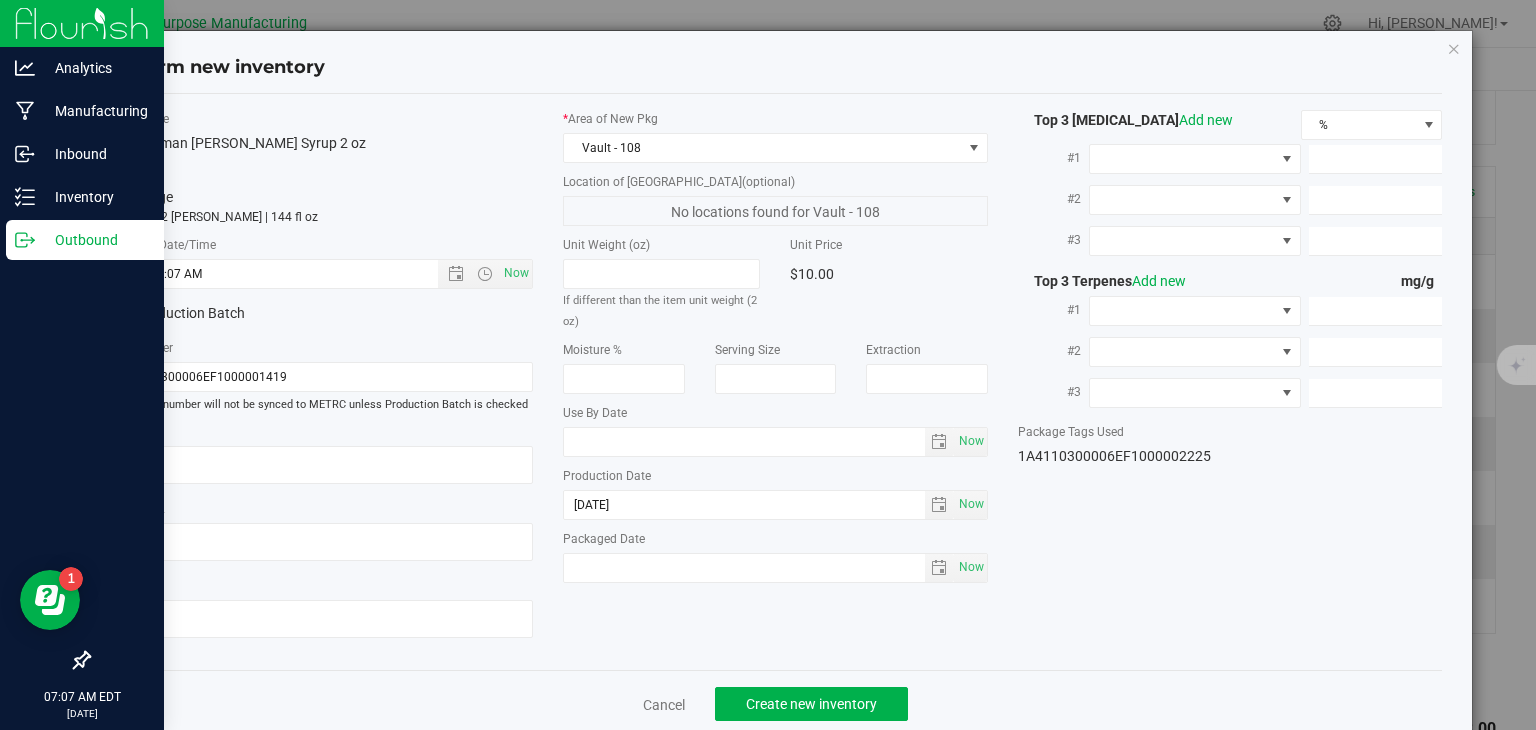 click on "Cancel
Create new inventory" at bounding box center (776, 703) 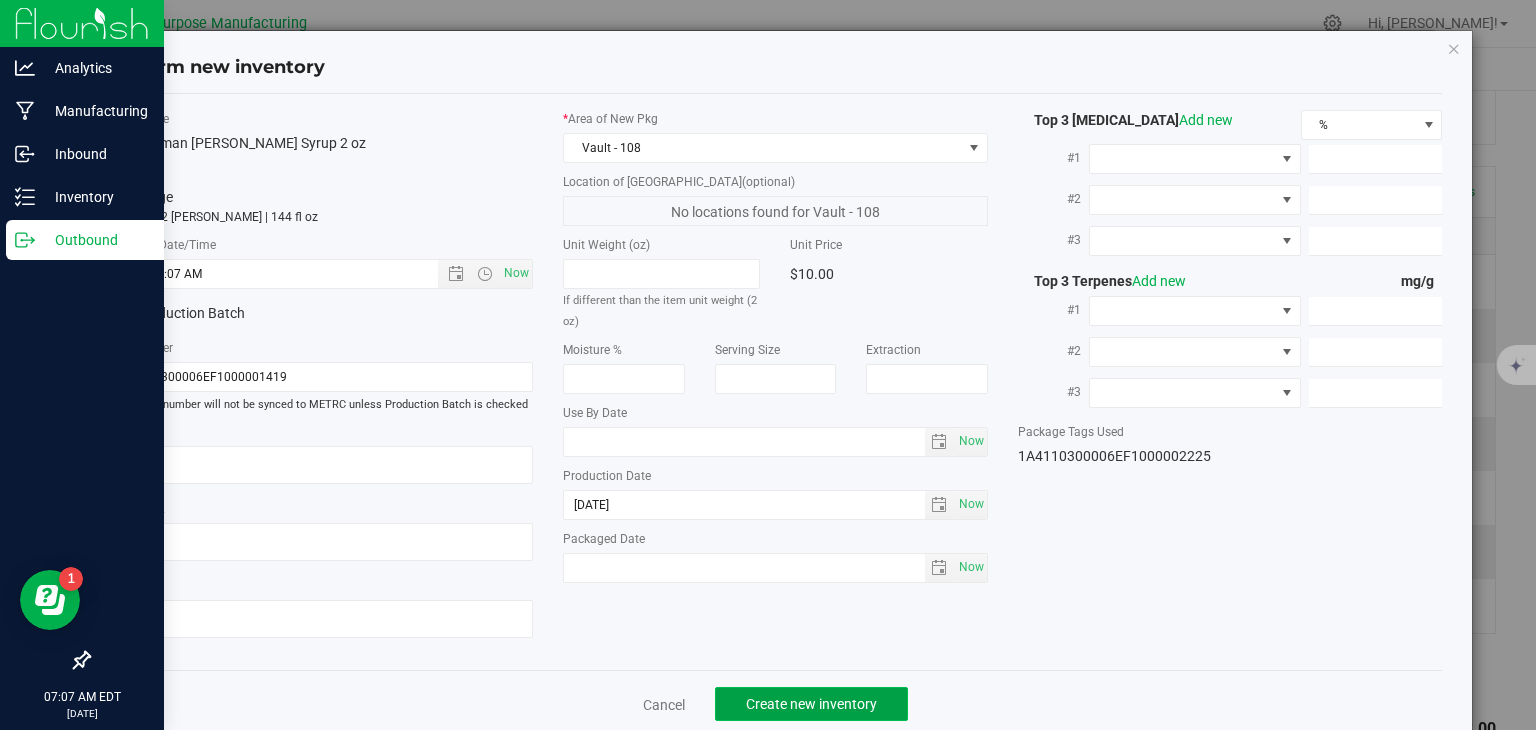 click on "Create new inventory" 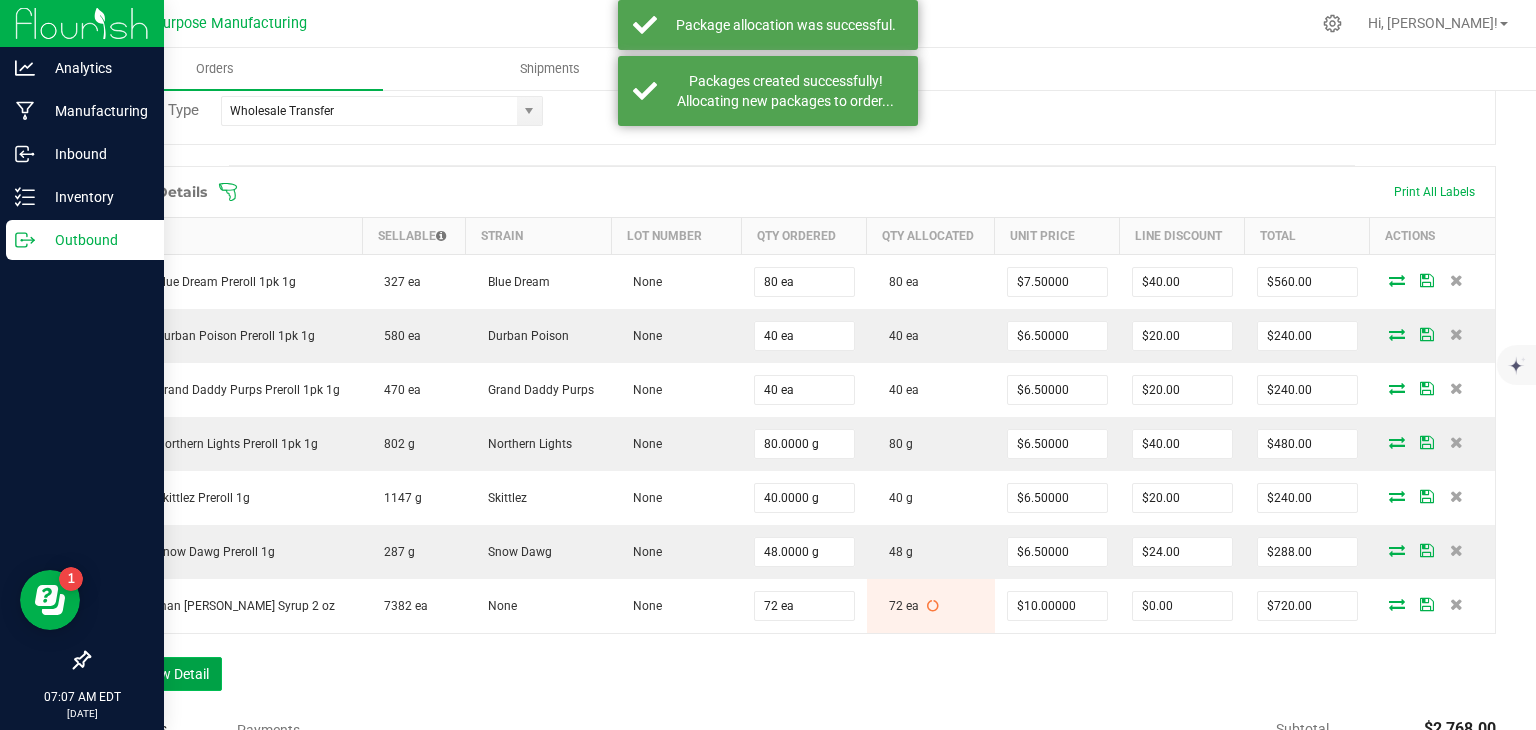 click on "Add New Detail" at bounding box center [155, 674] 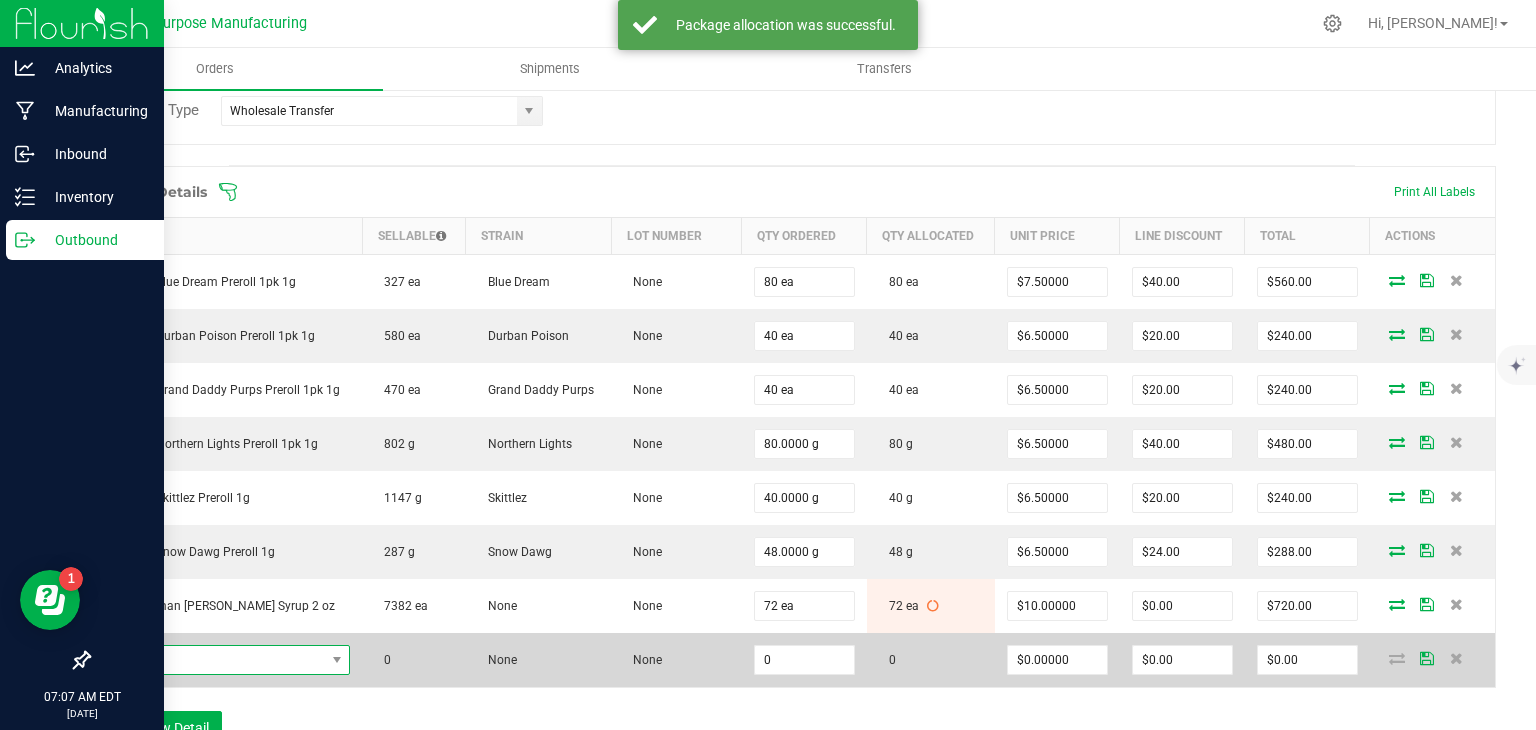click at bounding box center [214, 660] 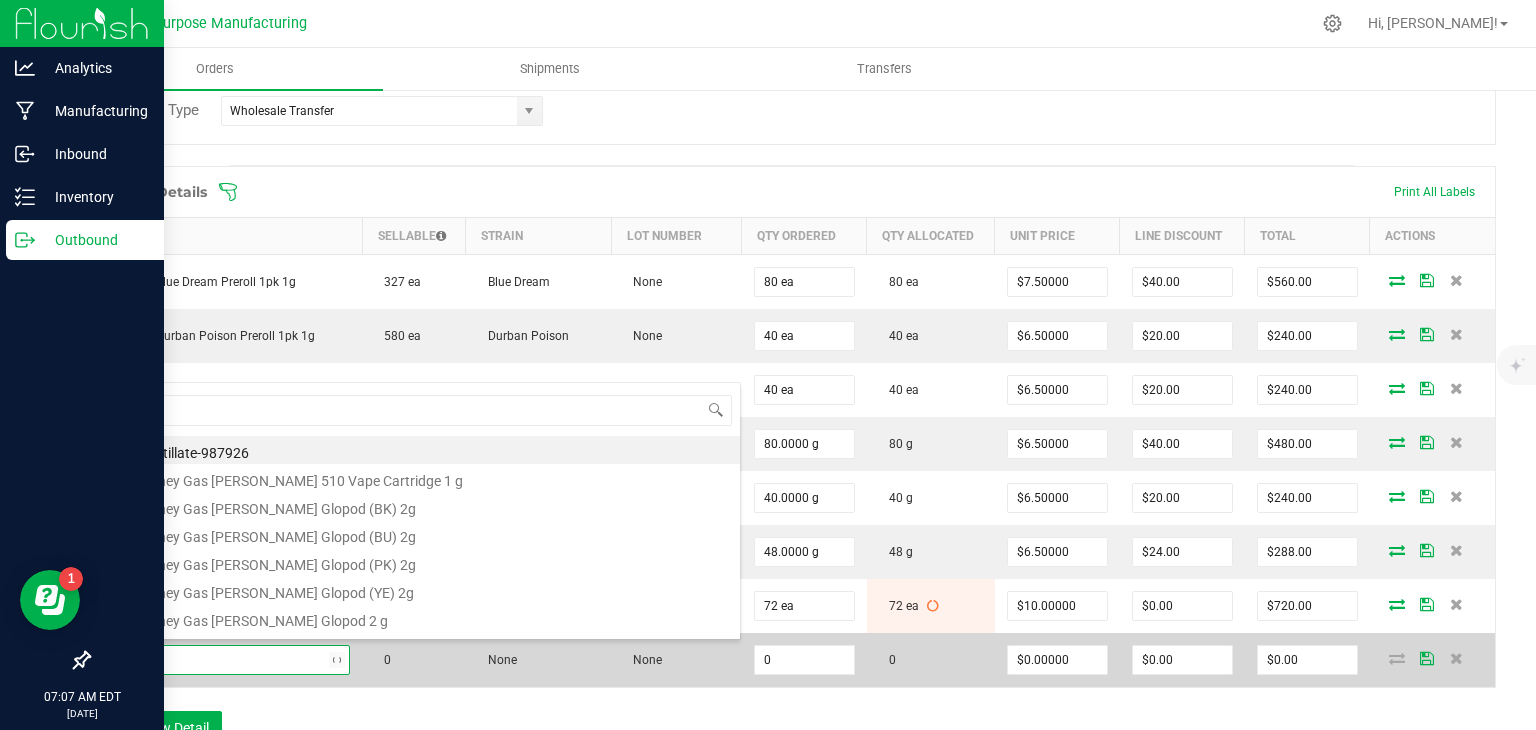type on "tart" 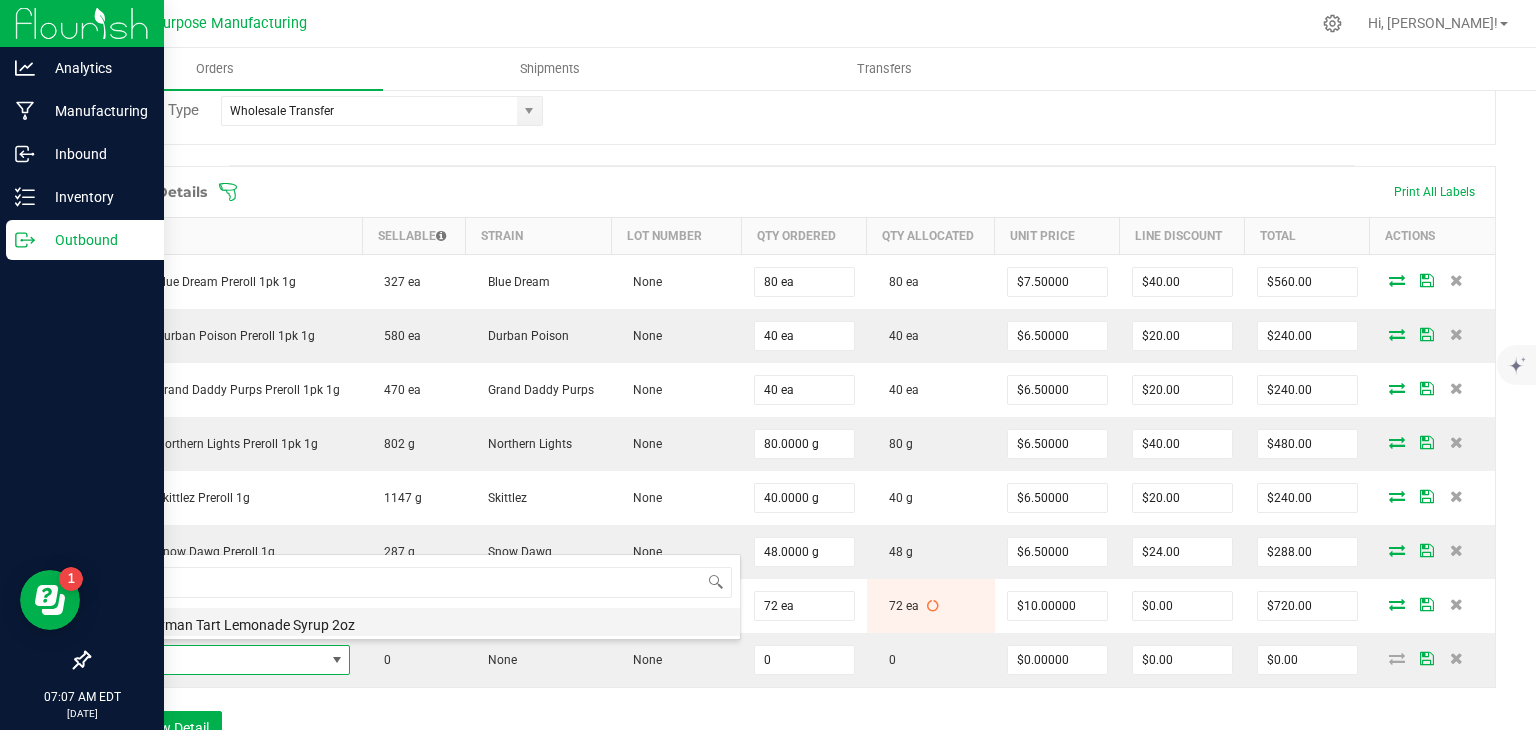 click on "Journeyman Tart Lemonade Syrup 2oz" at bounding box center [421, 622] 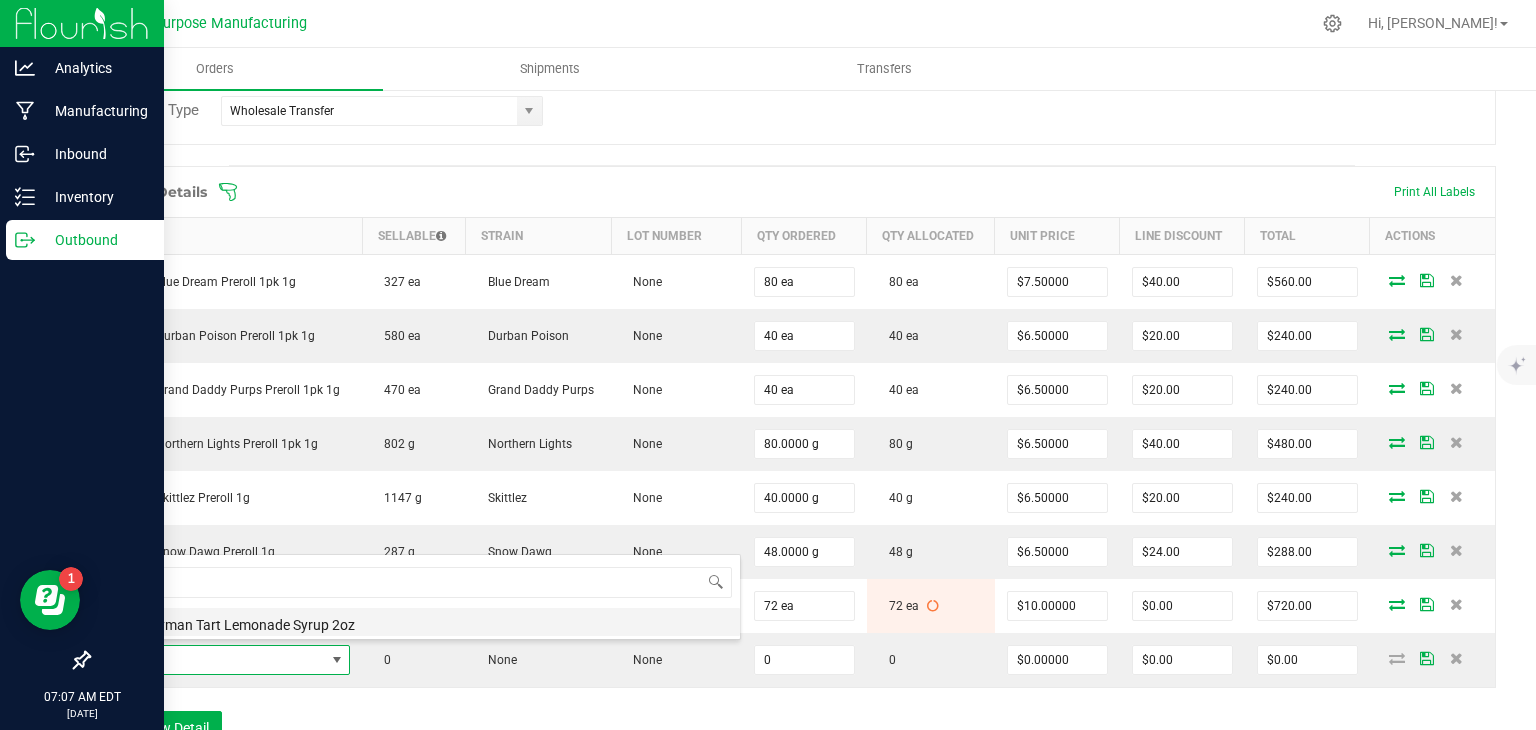 type on "0 ea" 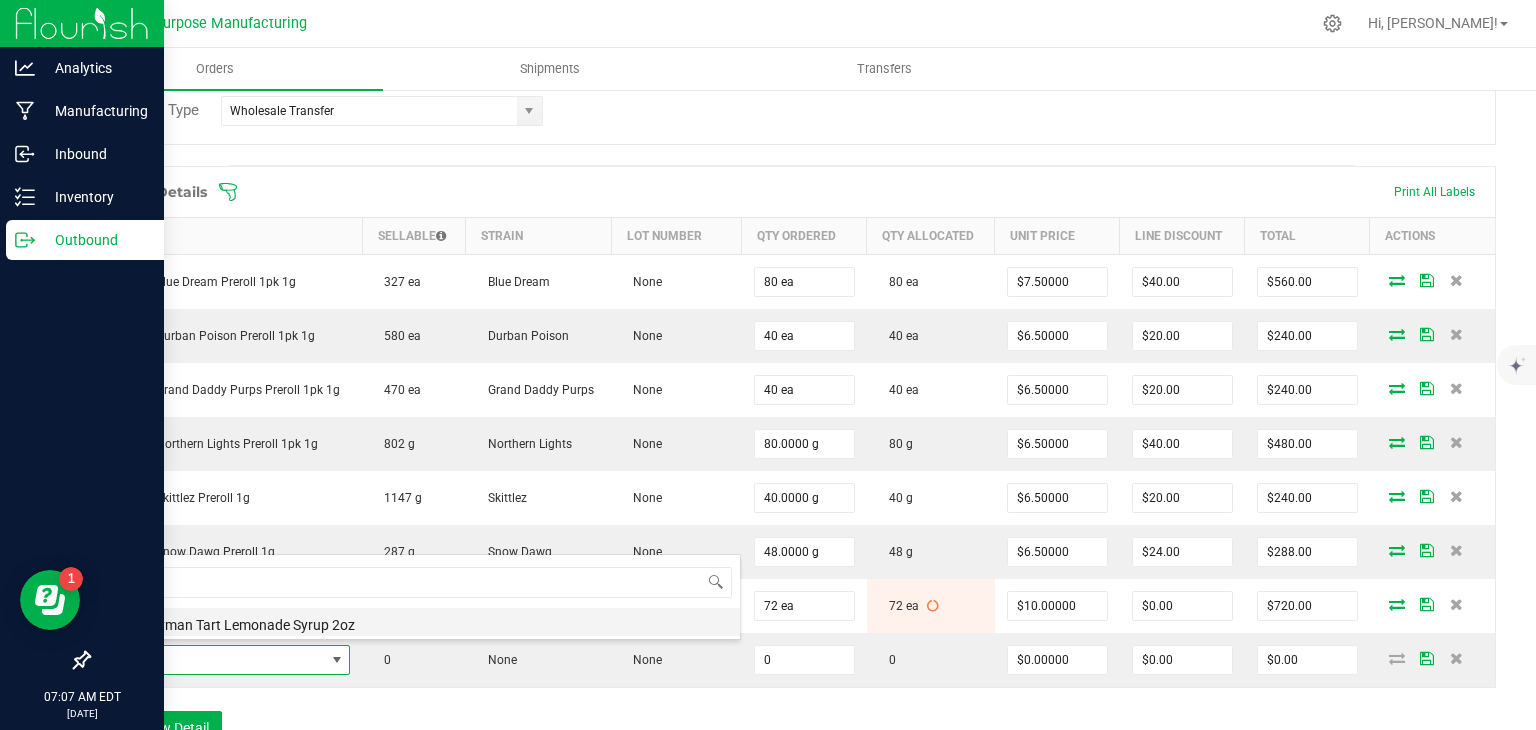 type on "$10.00000" 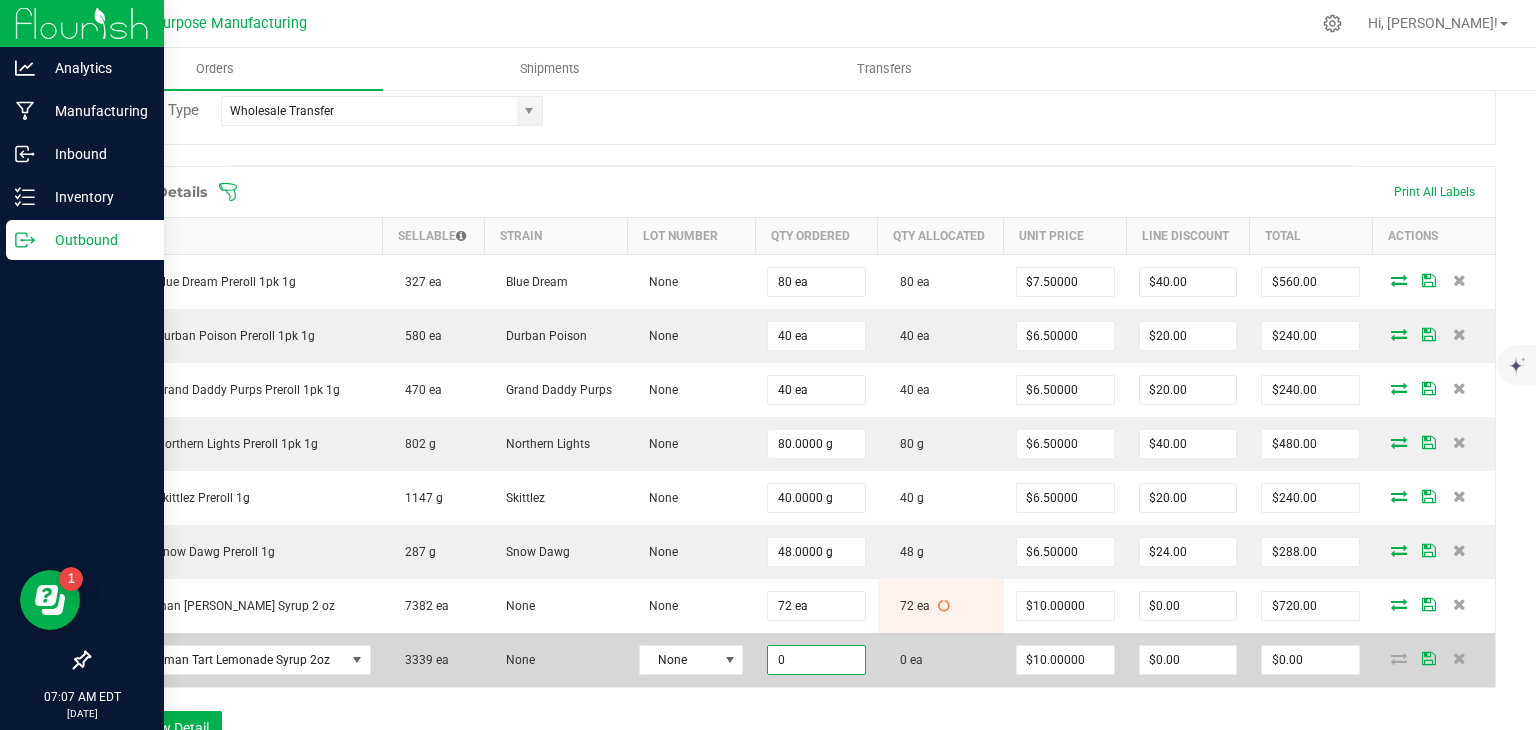 click on "0" at bounding box center [816, 660] 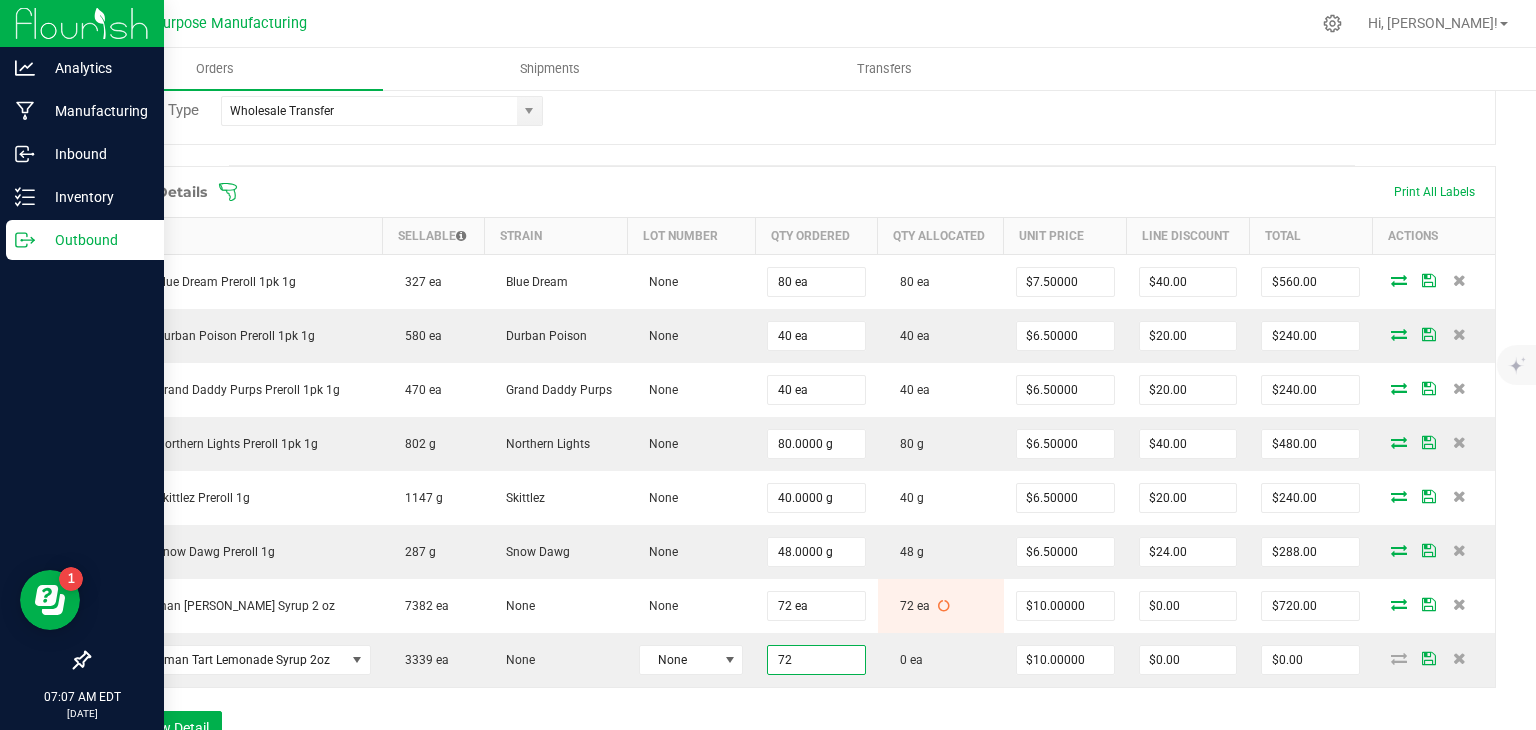 type on "72 ea" 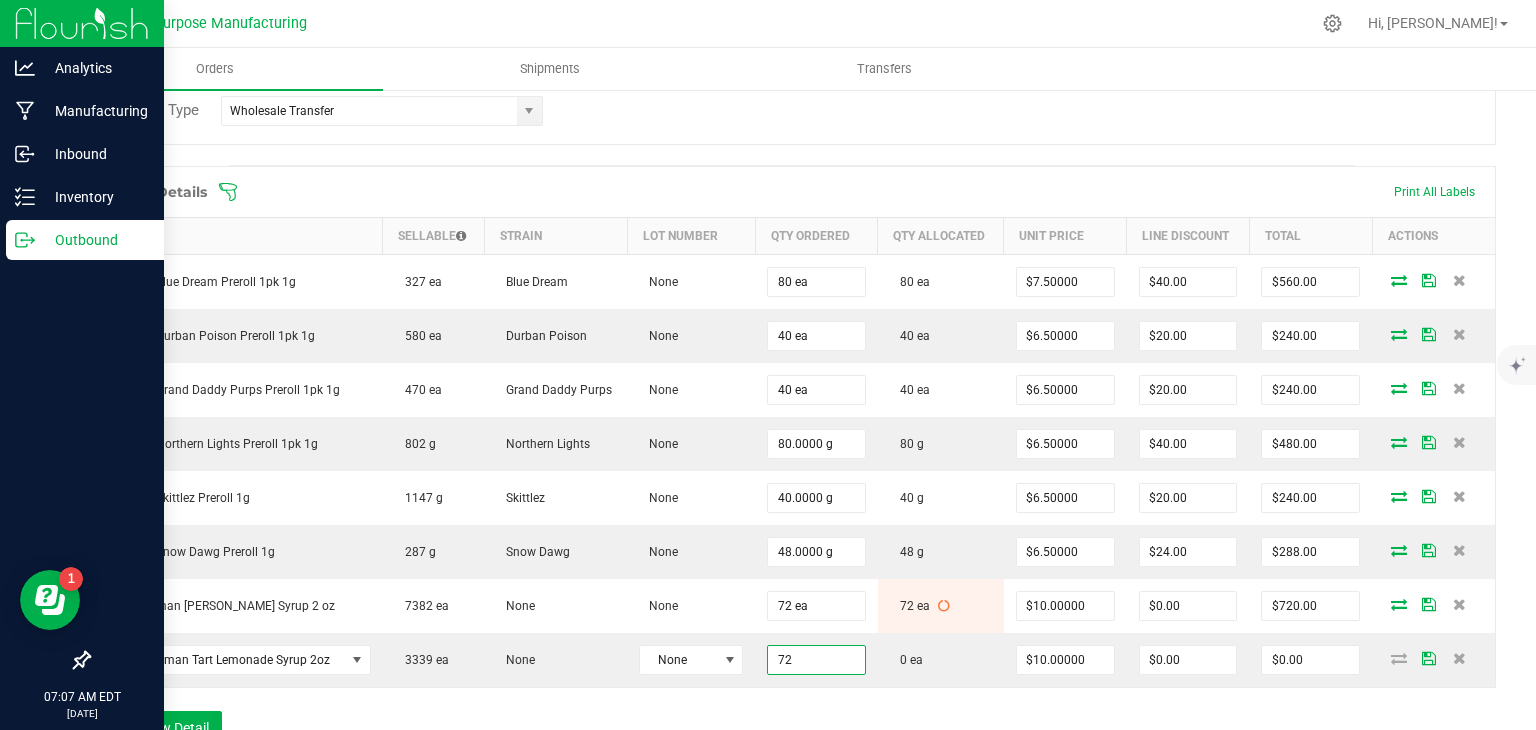 type on "$720.00" 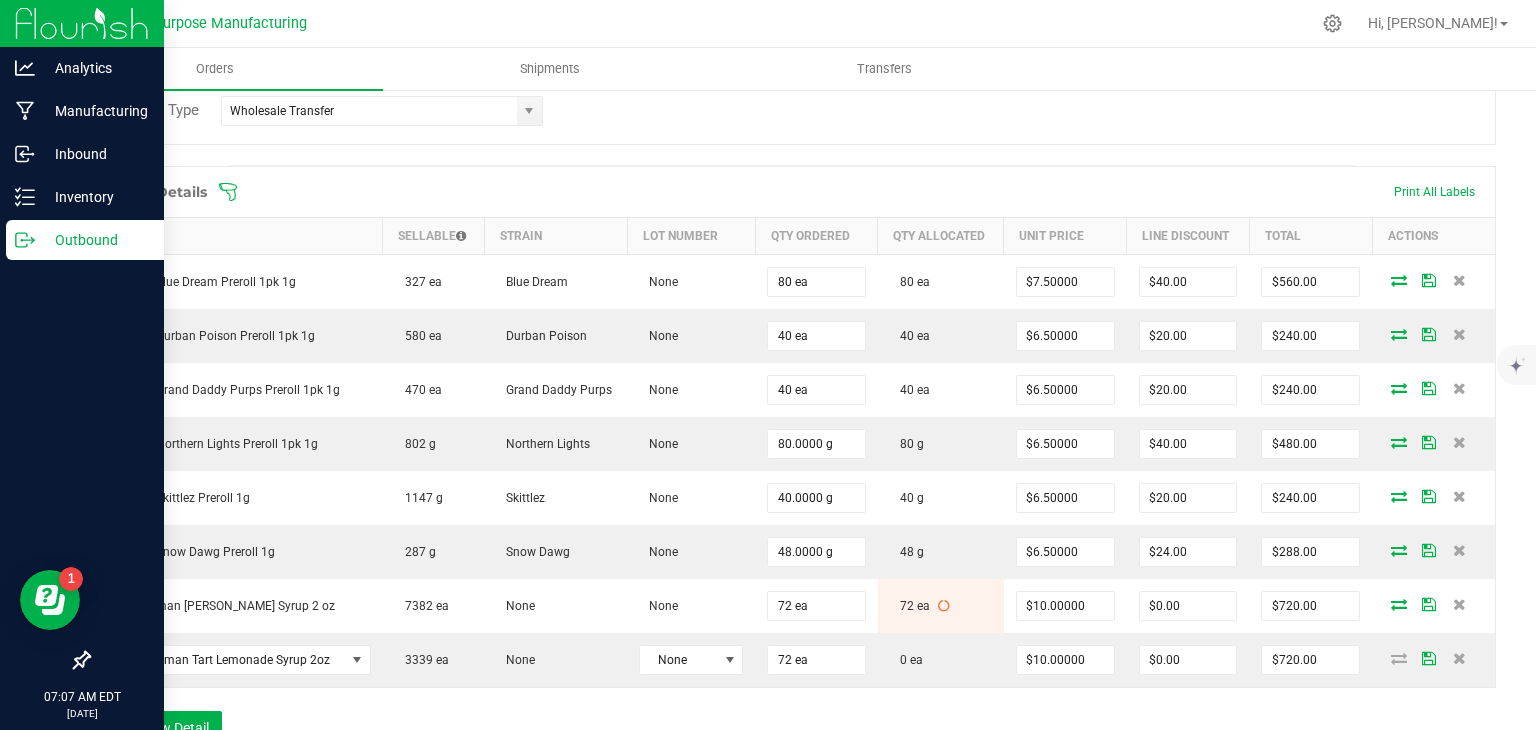 click on "Order Details Print All Labels Item  Sellable  Strain  Lot Number  Qty Ordered Qty Allocated Unit Price Line Discount Total Actions  Loosies Blue Dream Preroll 1pk 1g   327 ea   Blue Dream   None  80 ea  80 ea  $7.50000 $40.00 $560.00  Loosies Durban Poison Preroll 1pk 1g   580 ea   Durban Poison   None  40 ea  40 ea  $6.50000 $20.00 $240.00  Loosies Grand Daddy Purps Preroll 1pk 1g   470 ea   Grand Daddy Purps   None  40 ea  40 ea  $6.50000 $20.00 $240.00  Loosies Northern Lights Preroll 1pk 1g   802 g   Northern Lights   None  80.0000 g  80 g  $6.50000 $40.00 $480.00  Loosies Skittlez Preroll 1g   1147 g   Skittlez   None  40.0000 g  40 g  $6.50000 $20.00 $240.00  Loosies Snow Dawg Preroll 1g   287 g   Snow Dawg   None  48.0000 g  48 g  $6.50000 $24.00 $288.00  Journeyman [PERSON_NAME] Lemonade Syrup 2 oz   7382 ea   None   None  72 ea  72 ea
$10.00000 $0.00 $720.00 Journeyman Tart Lemonade Syrup 2oz  3339 ea   None  None 72 ea $0.00" at bounding box center [792, 465] 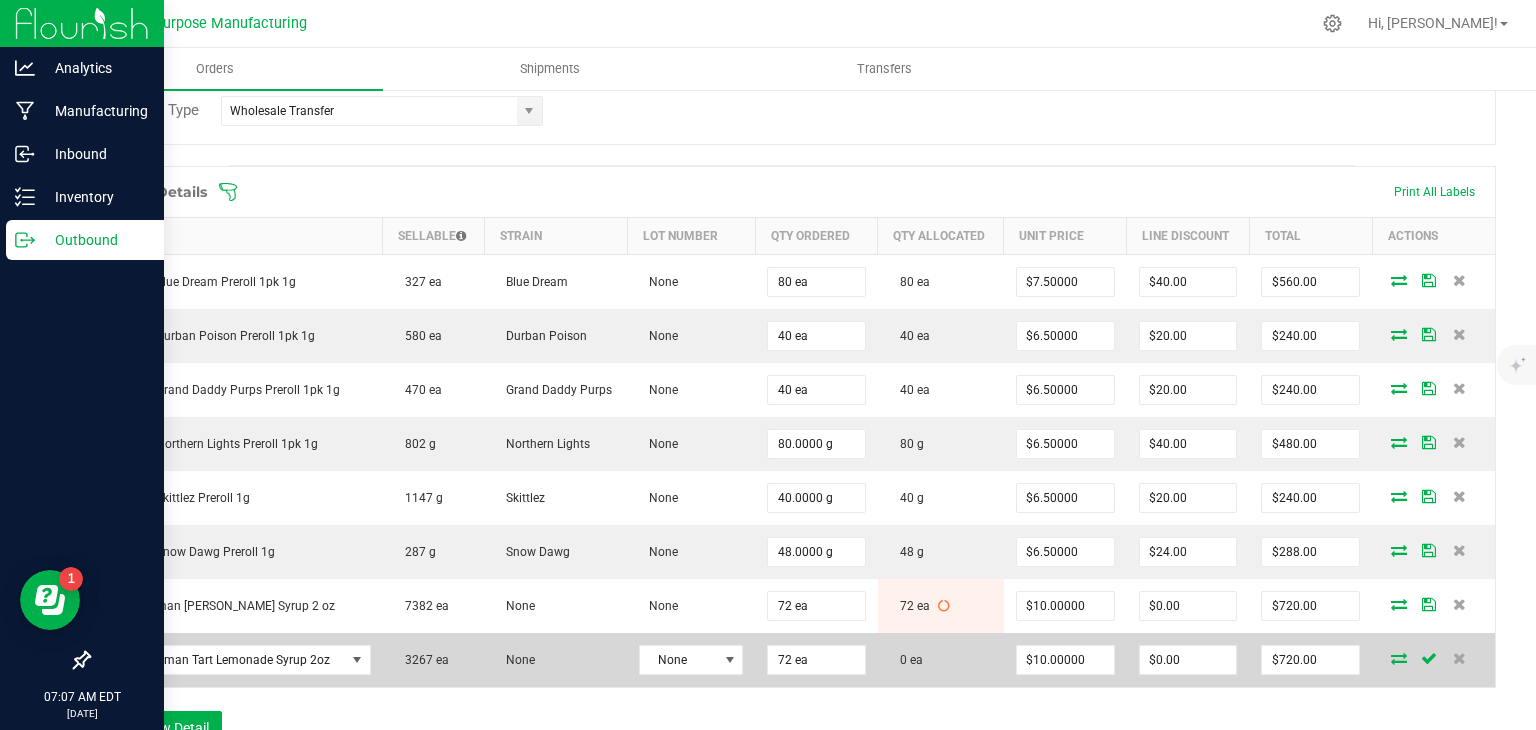 click at bounding box center (1399, 658) 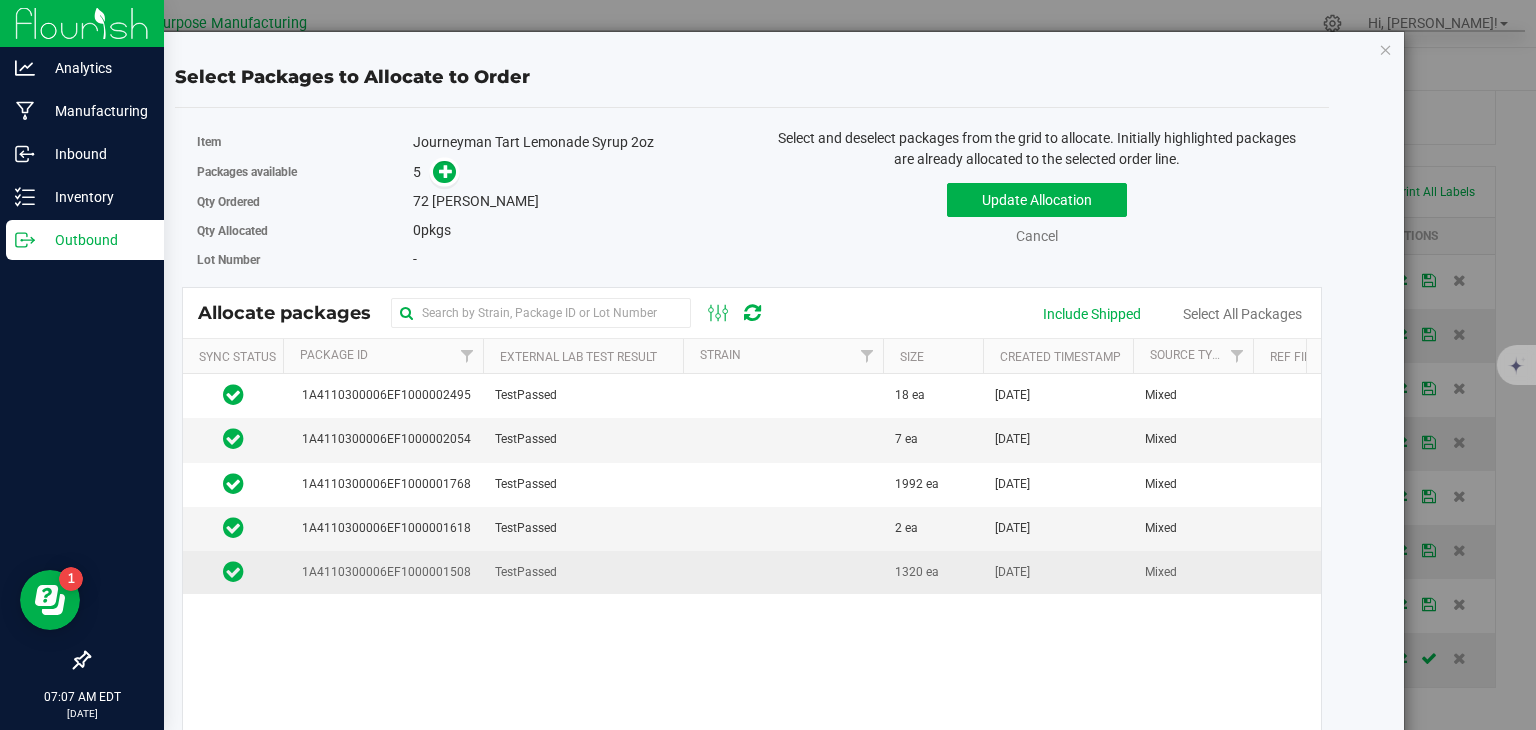 click on "TestPassed" at bounding box center [526, 572] 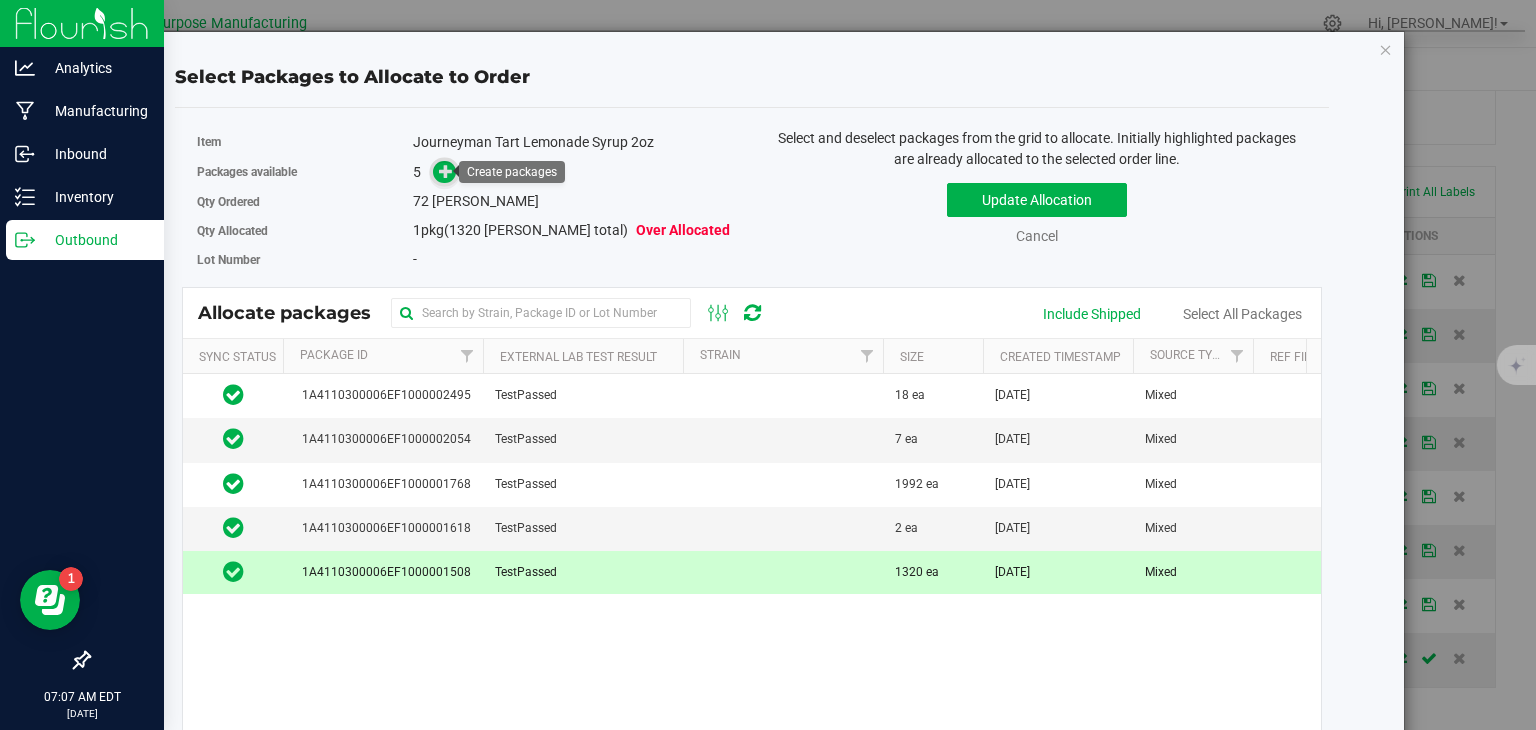 click at bounding box center [444, 172] 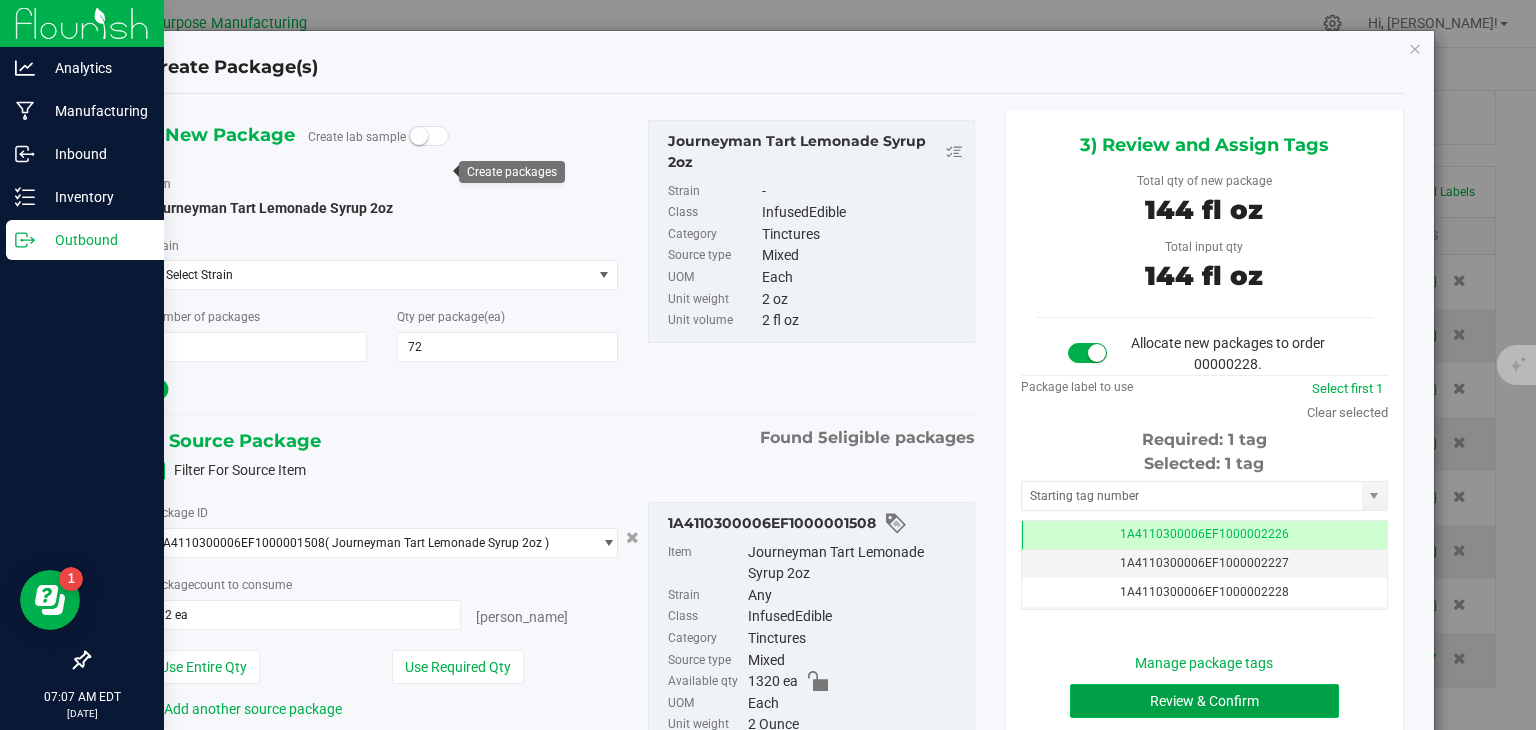 click on "Review & Confirm" at bounding box center (1204, 701) 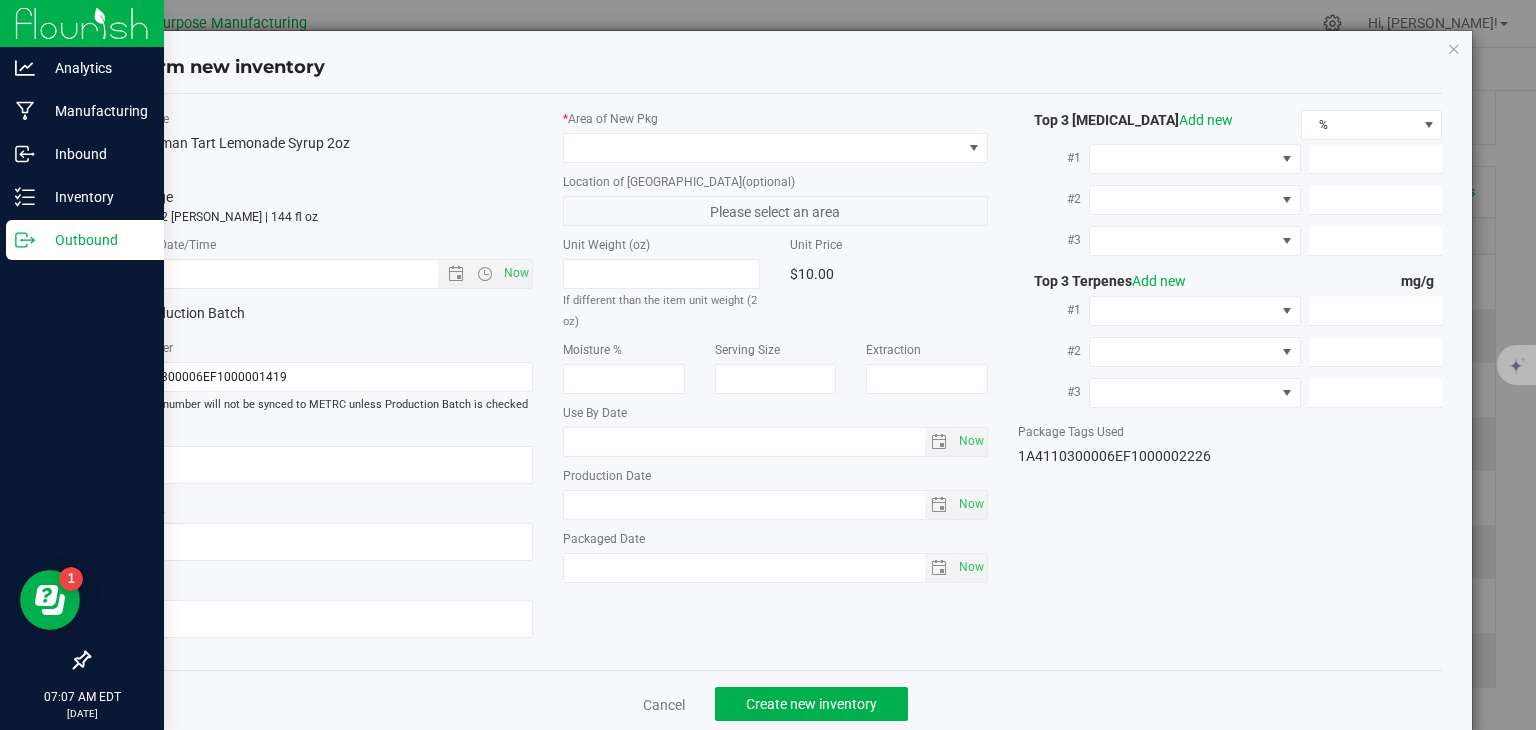 type on "[DATE]" 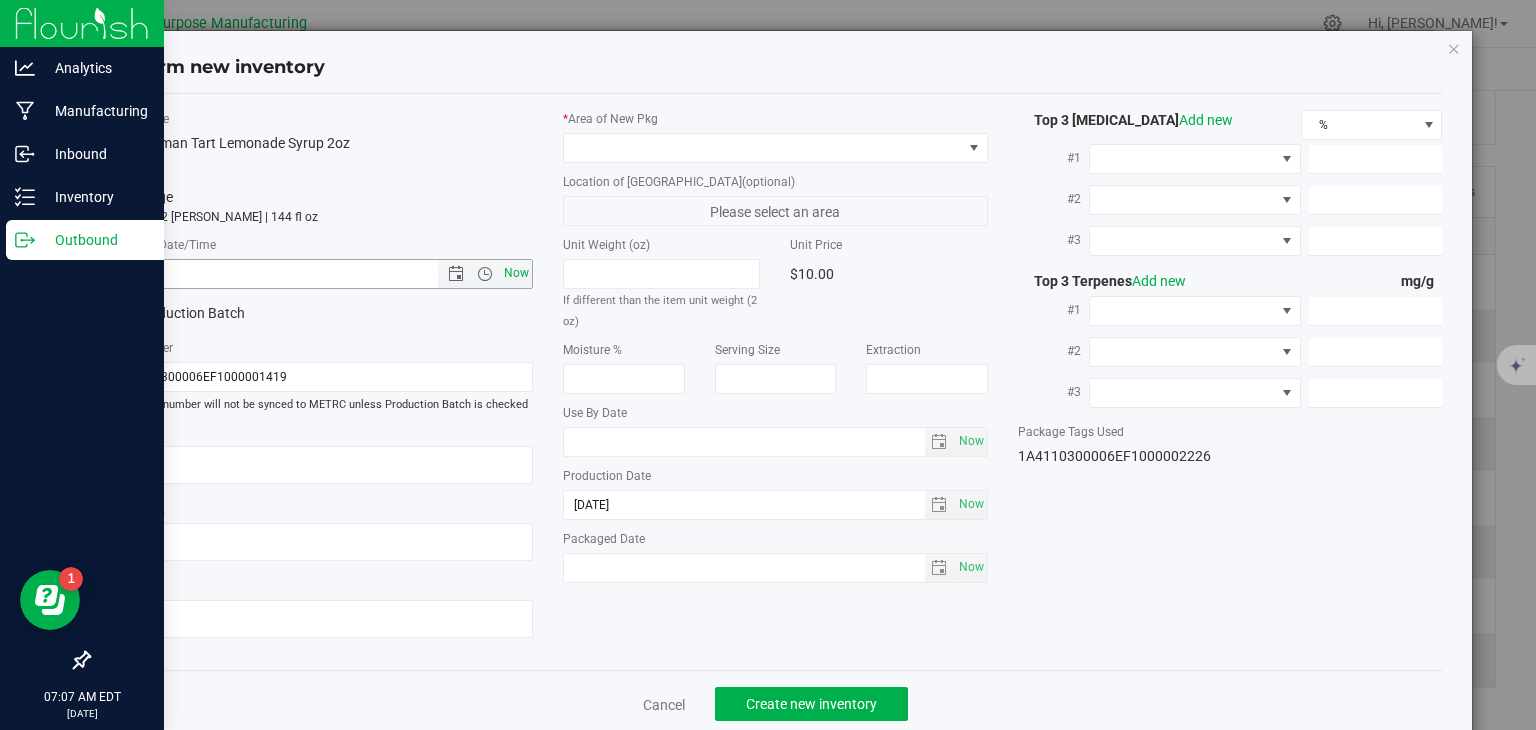 click on "Now" at bounding box center (517, 273) 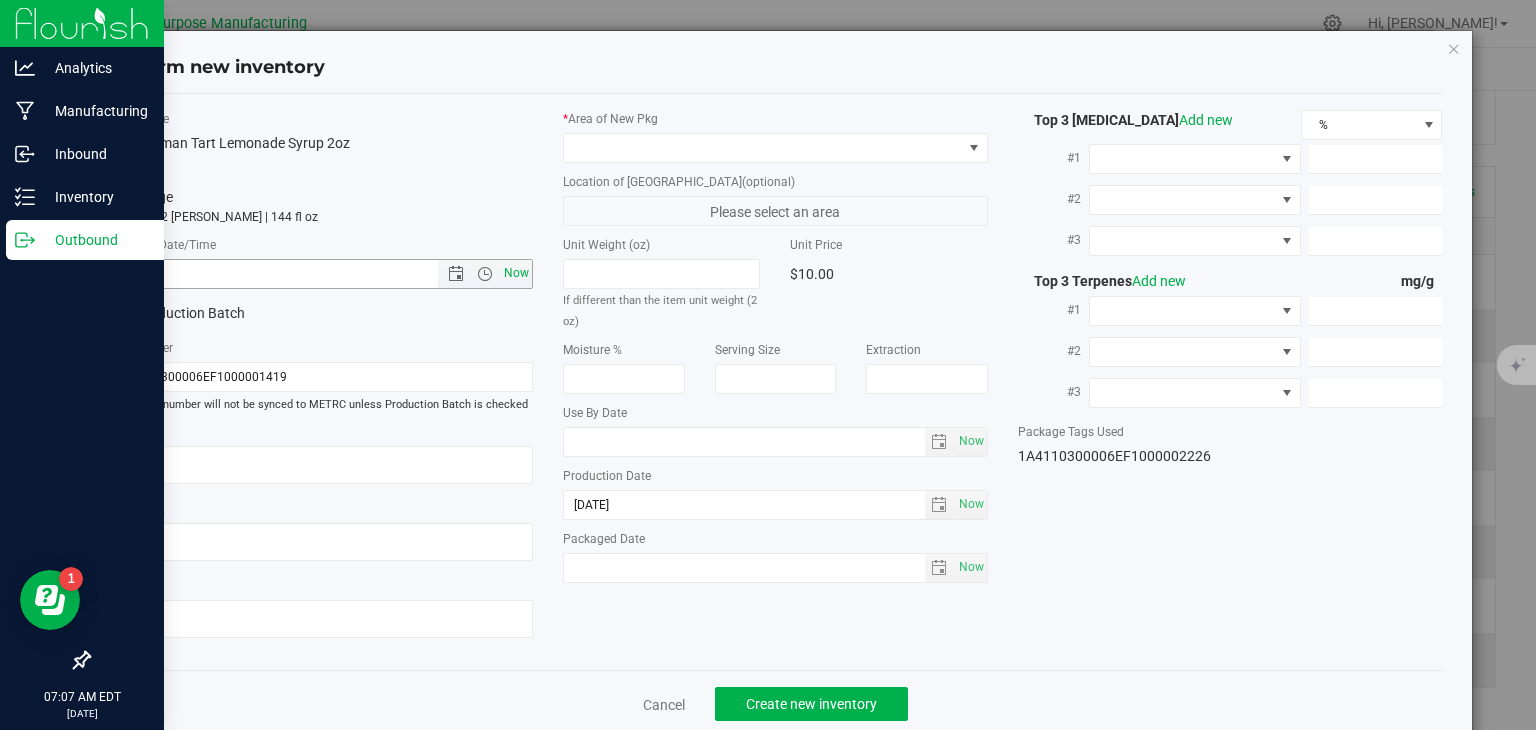 type on "[DATE] 7:07 AM" 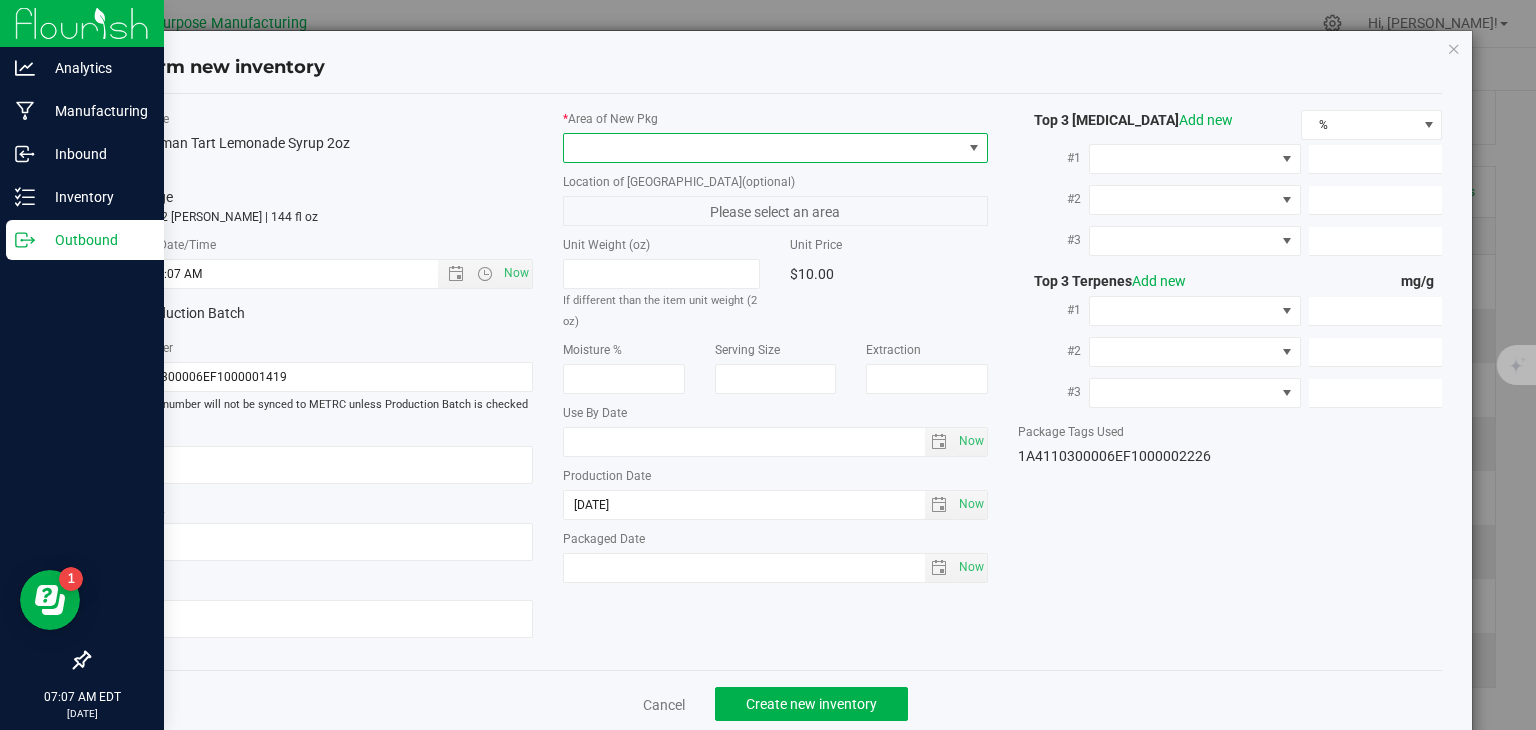 click at bounding box center (763, 148) 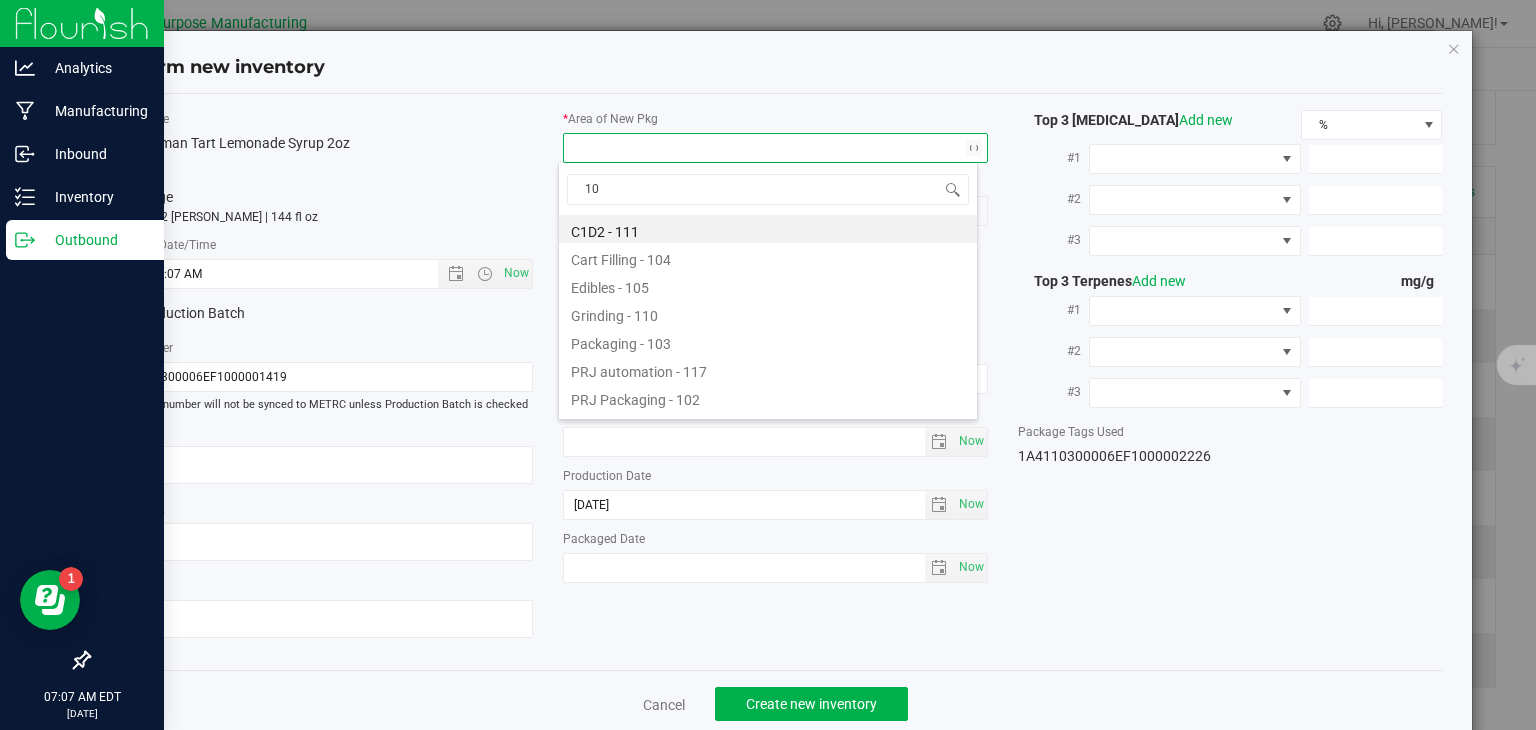 type on "108" 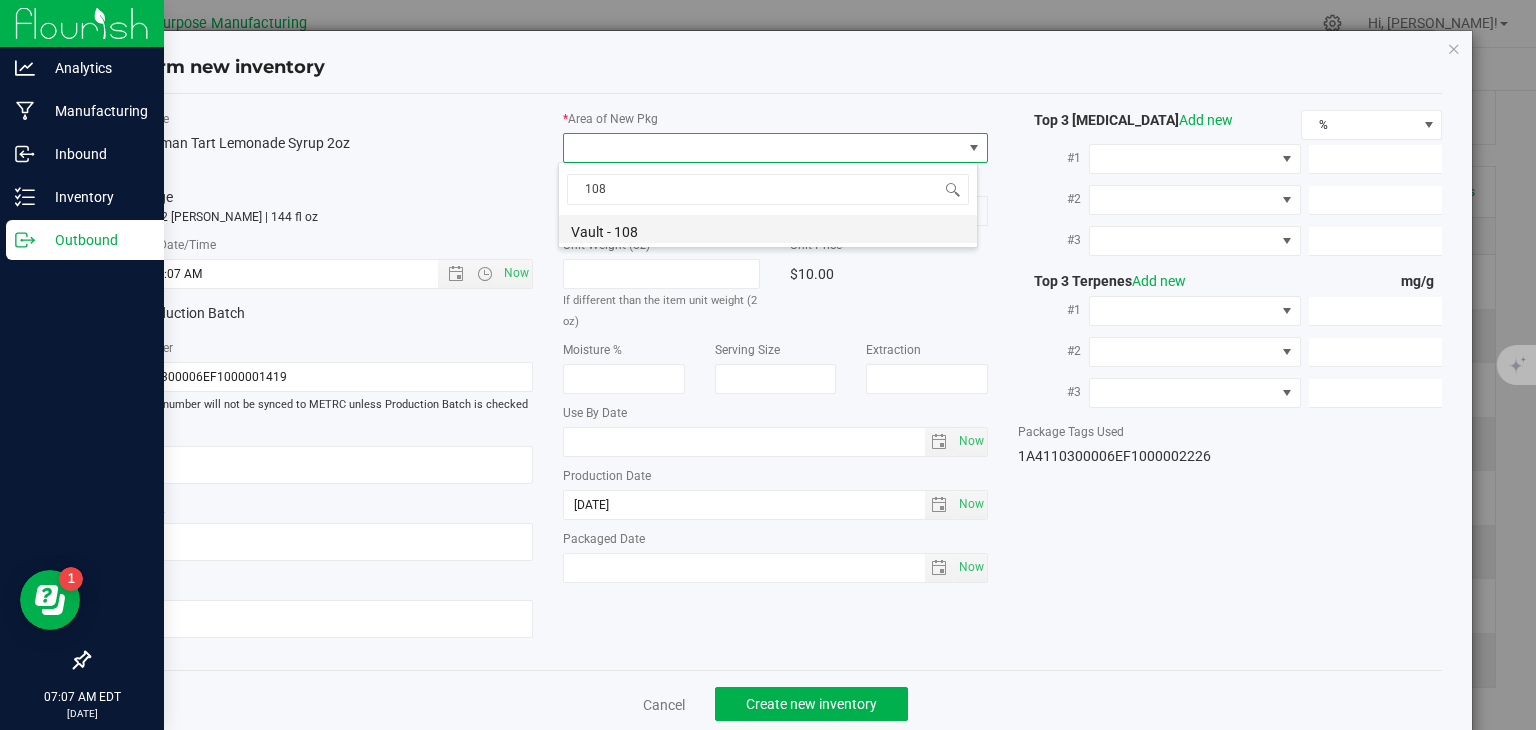 click on "Vault - 108" at bounding box center [768, 229] 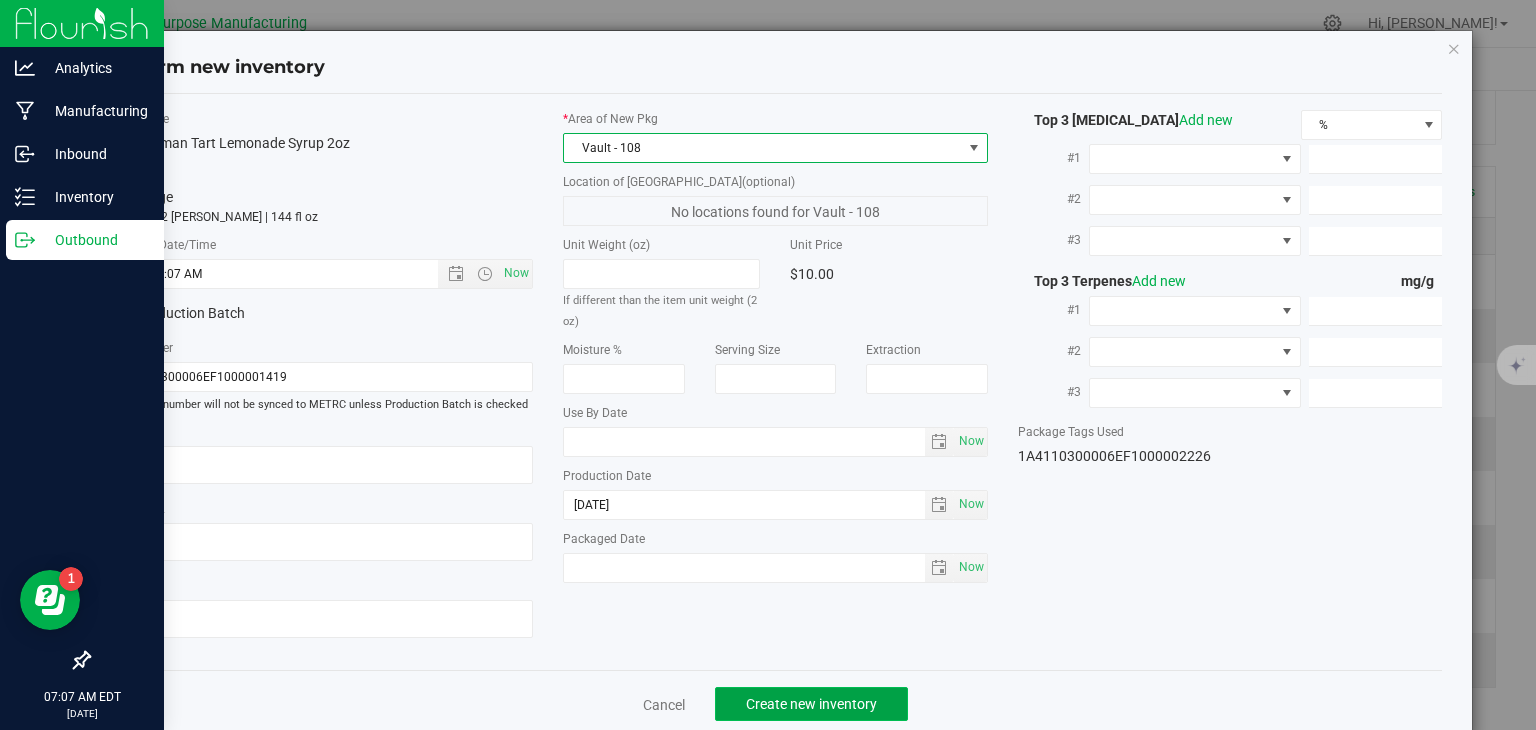 click on "Create new inventory" 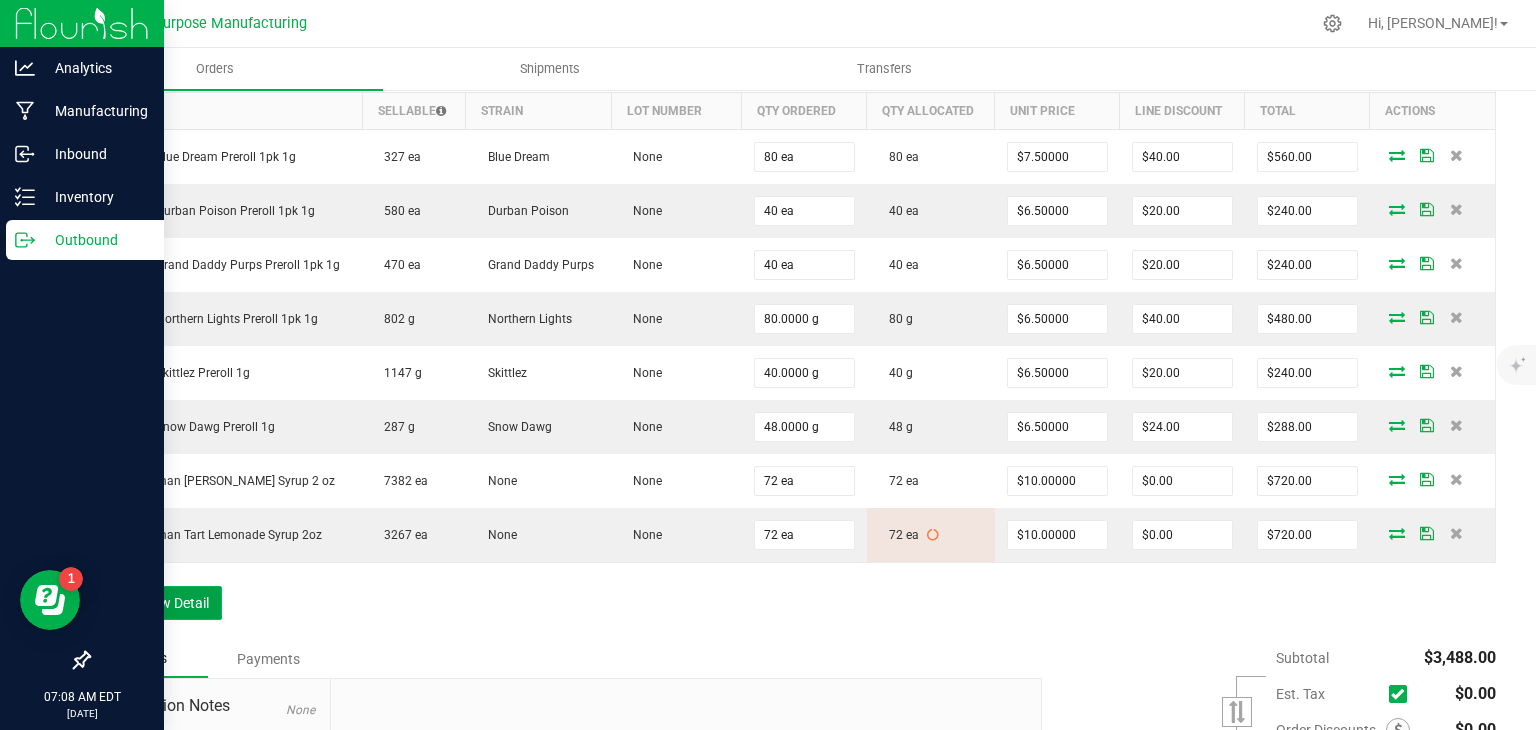 click on "Add New Detail" at bounding box center [155, 603] 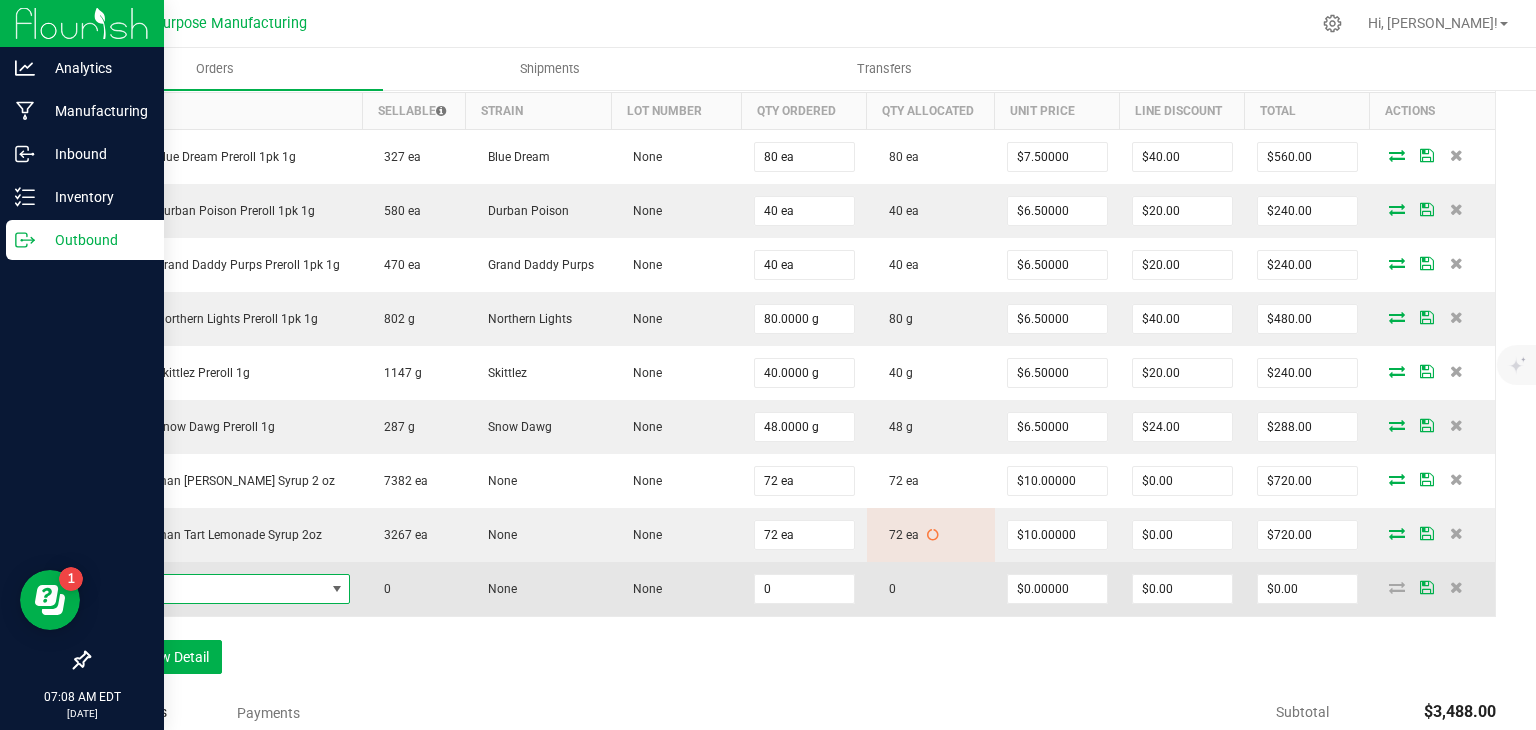 click at bounding box center [214, 589] 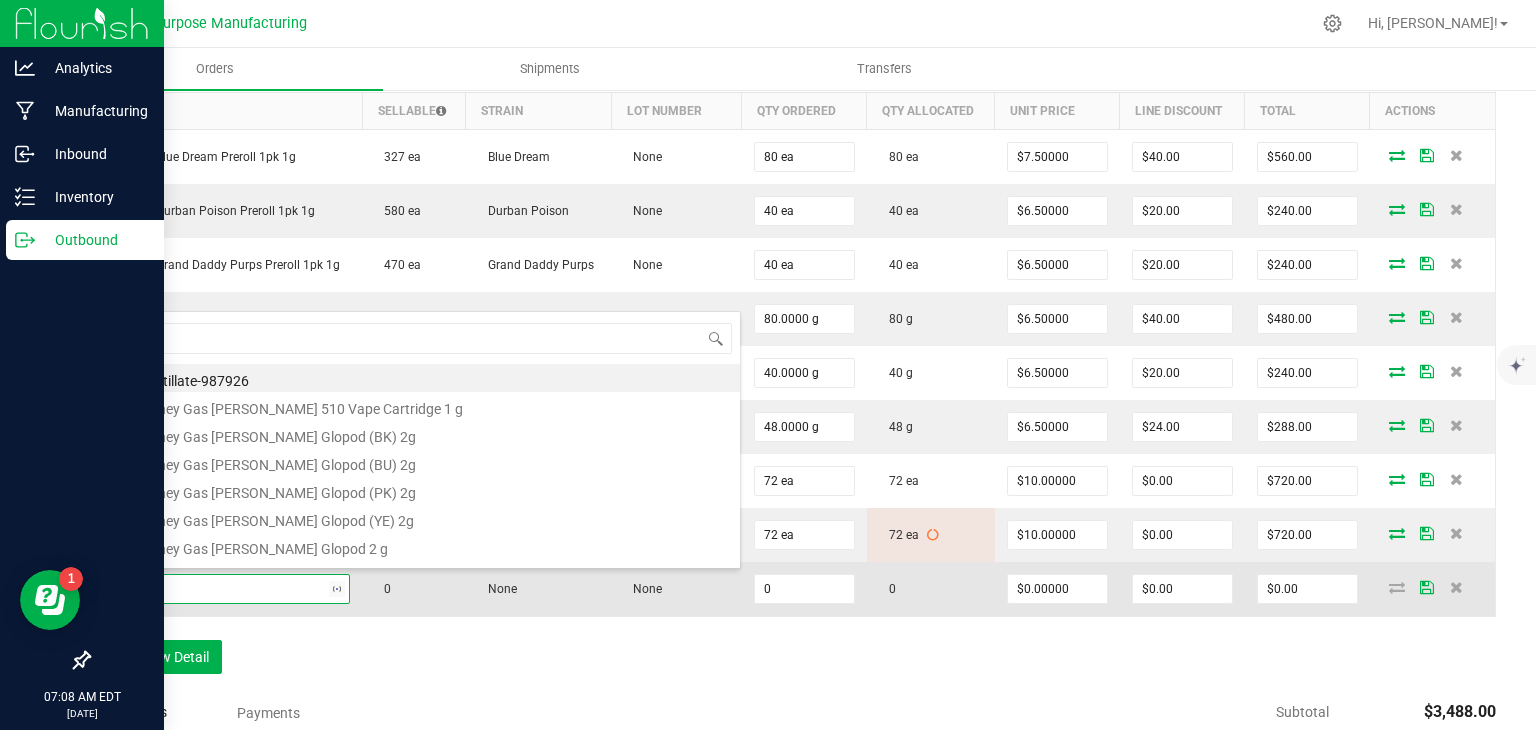 type on "tart" 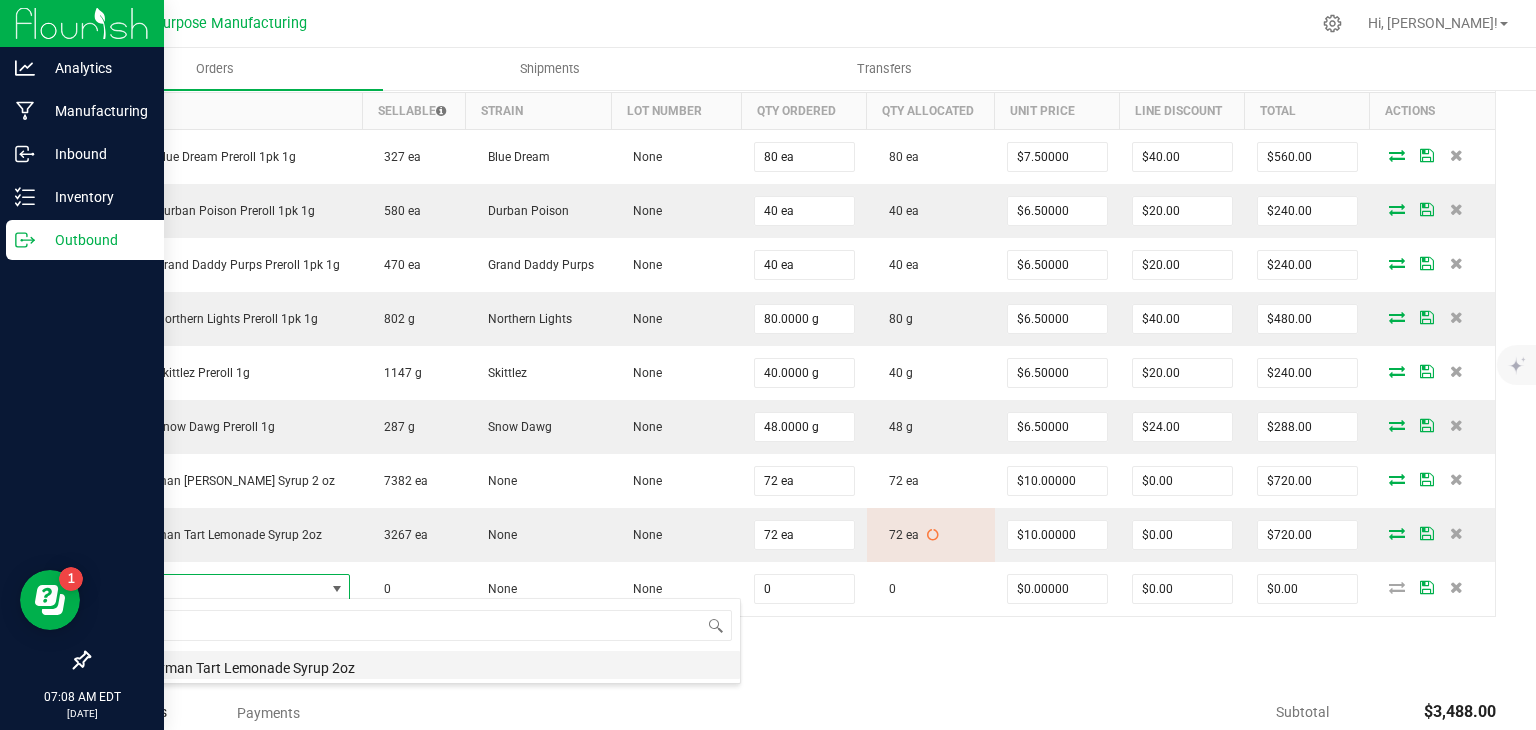 click on "Journeyman Tart Lemonade Syrup 2oz" at bounding box center [421, 665] 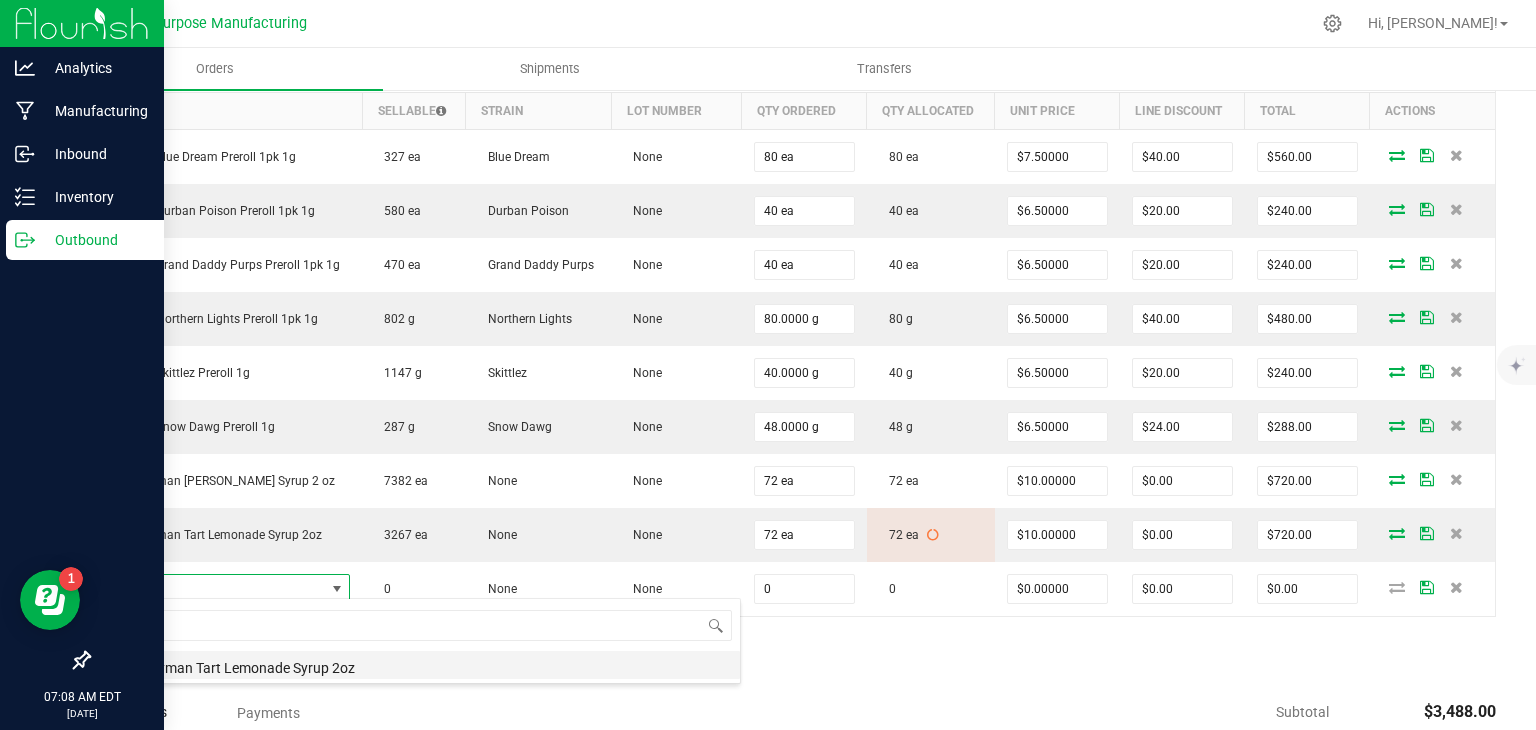 type on "0 ea" 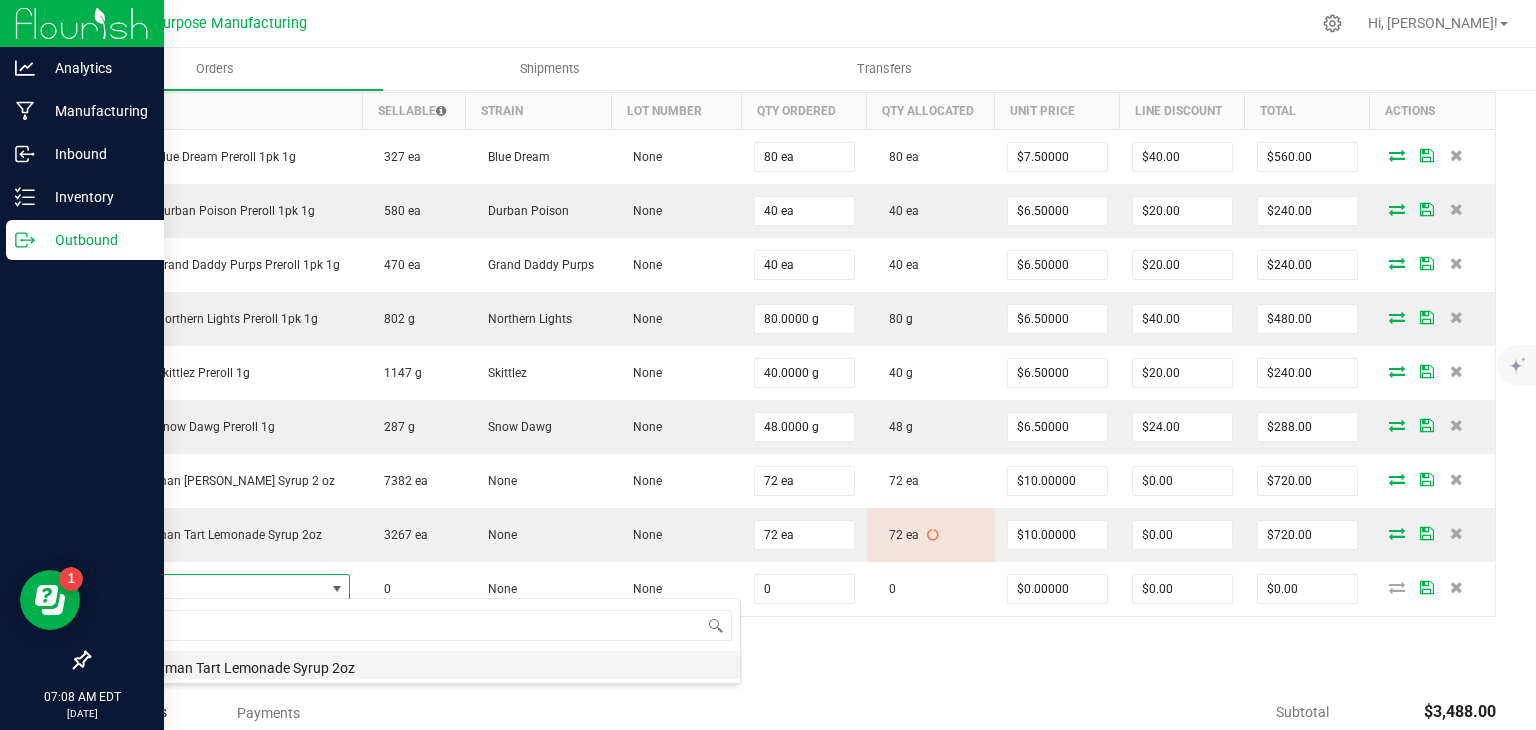 type on "$10.00000" 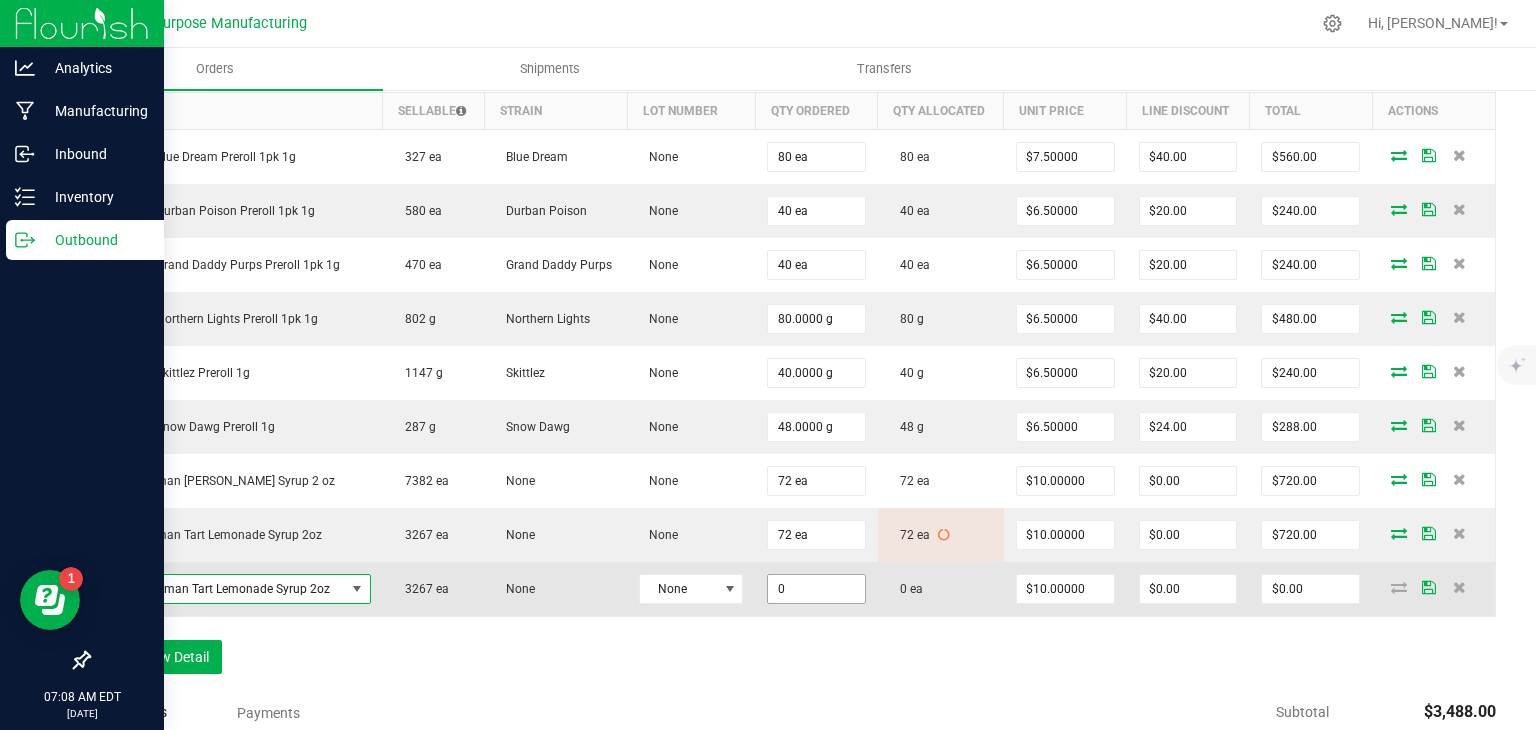 click on "0" at bounding box center (816, 589) 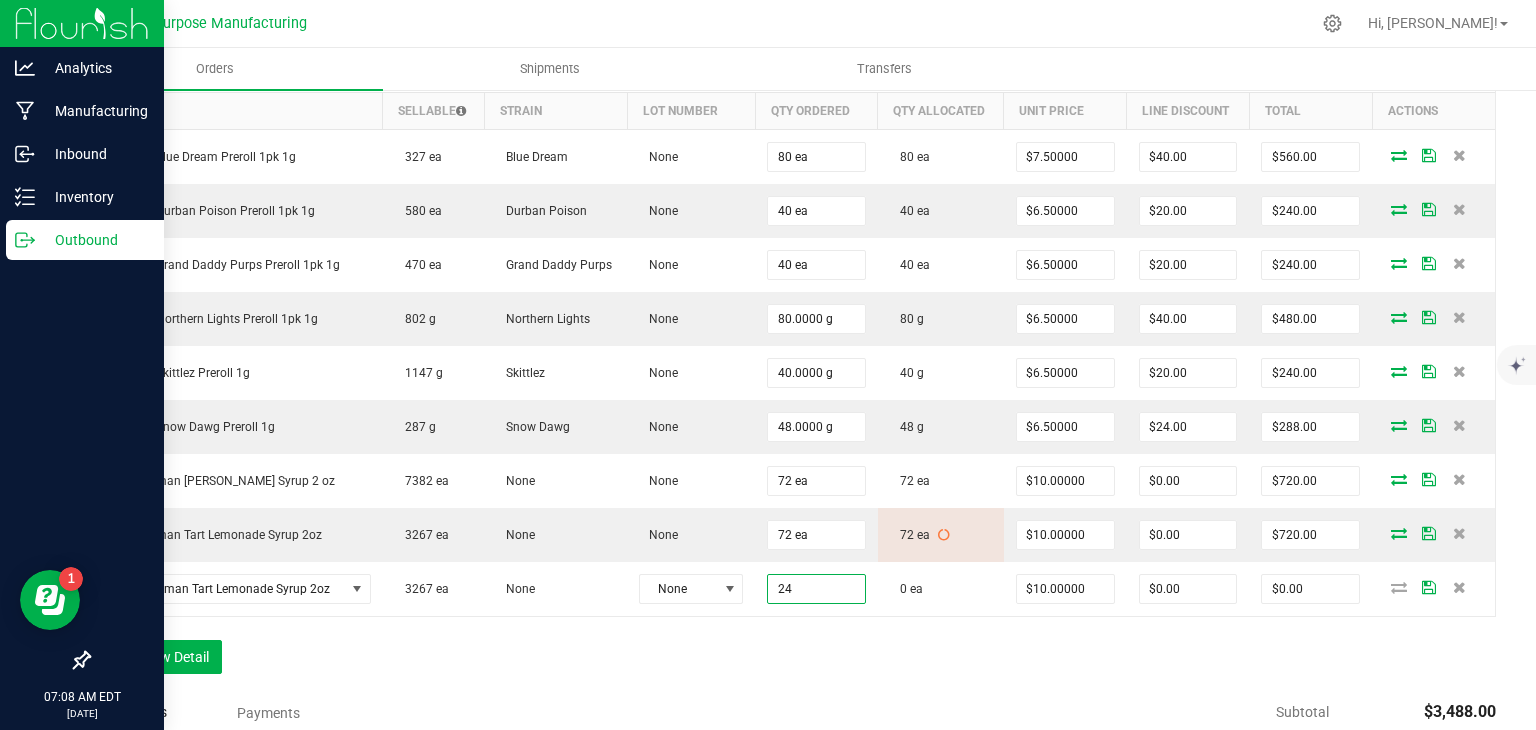 type on "24 ea" 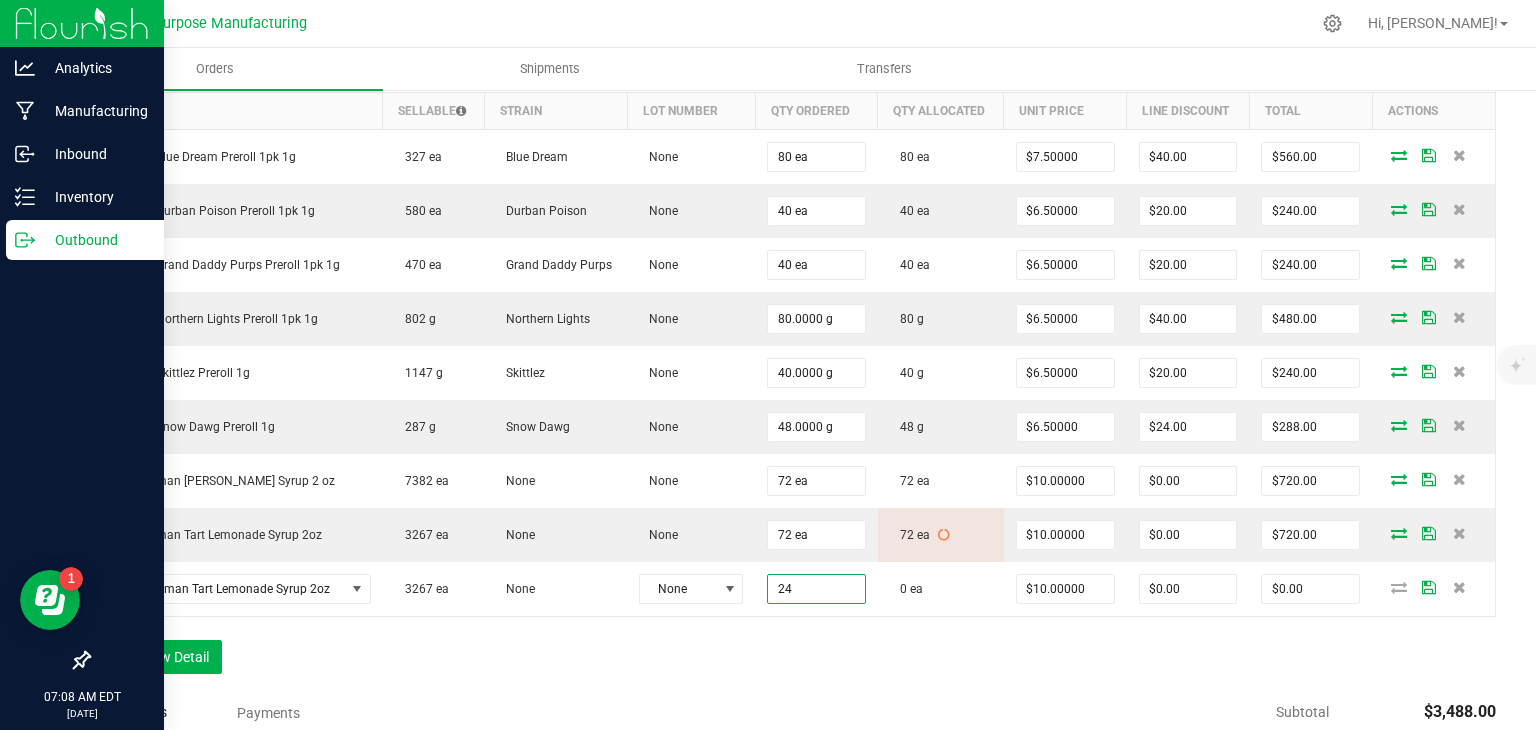 type on "$240.00" 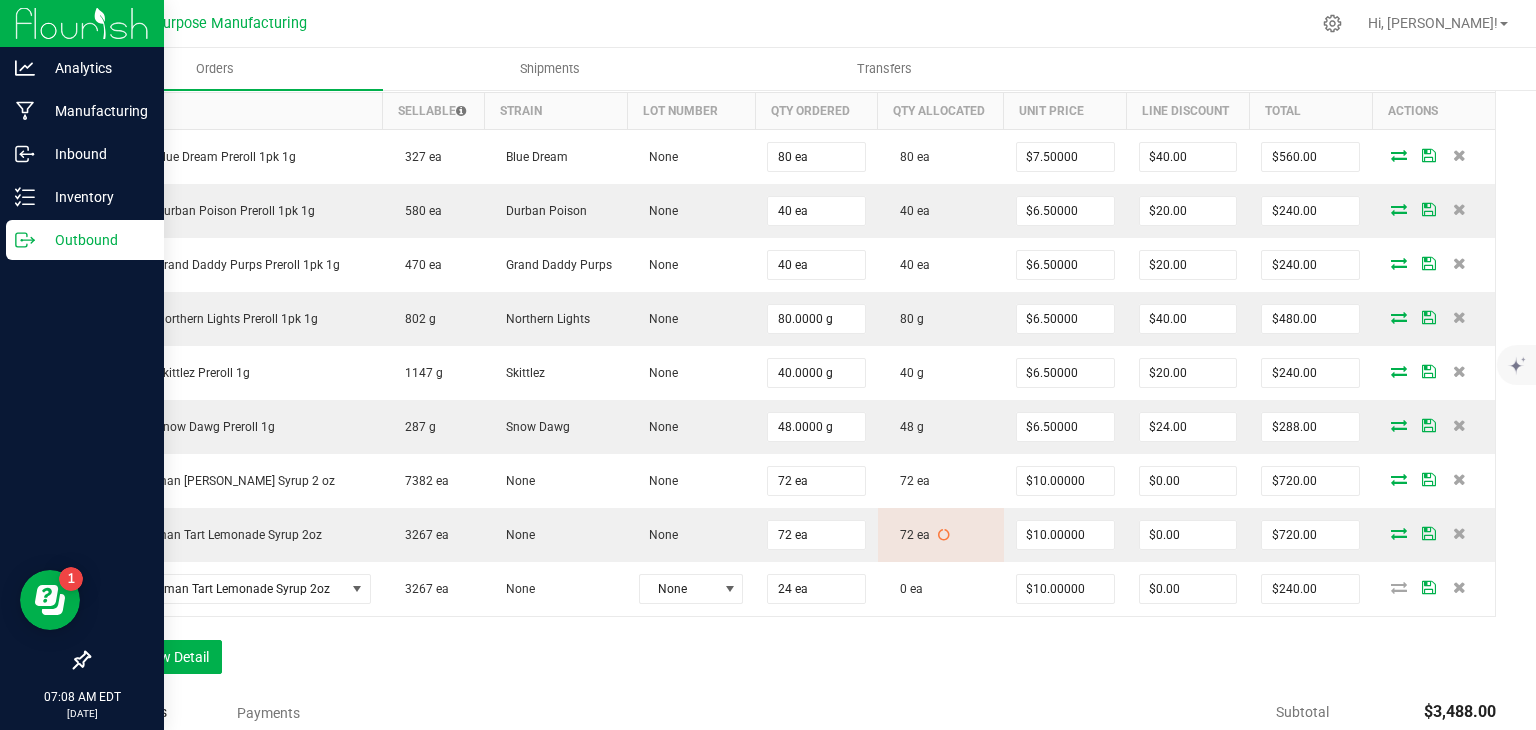 click on "Order Details Print All Labels Item  Sellable  Strain  Lot Number  Qty Ordered Qty Allocated Unit Price Line Discount Total Actions  Loosies Blue Dream Preroll 1pk 1g   327 ea   Blue Dream   None  80 ea  80 ea  $7.50000 $40.00 $560.00  Loosies Durban Poison Preroll 1pk 1g   580 ea   Durban Poison   None  40 ea  40 ea  $6.50000 $20.00 $240.00  Loosies Grand Daddy Purps Preroll 1pk 1g   470 ea   Grand Daddy Purps   None  40 ea  40 ea  $6.50000 $20.00 $240.00  Loosies Northern Lights Preroll 1pk 1g   802 g   Northern Lights   None  80.0000 g  80 g  $6.50000 $40.00 $480.00  Loosies Skittlez Preroll 1g   1147 g   Skittlez   None  40.0000 g  40 g  $6.50000 $20.00 $240.00  Loosies Snow Dawg Preroll 1g   287 g   Snow Dawg   None  48.0000 g  48 g  $6.50000 $24.00 $288.00  Journeyman [PERSON_NAME] Lemonade Syrup 2 oz   7382 ea   None   None  72 ea  72 ea  $10.00000 $0.00 $720.00  Journeyman Tart Lemonade Syrup 2oz   3267 ea   None   None  72 ea  72 ea" at bounding box center (792, 367) 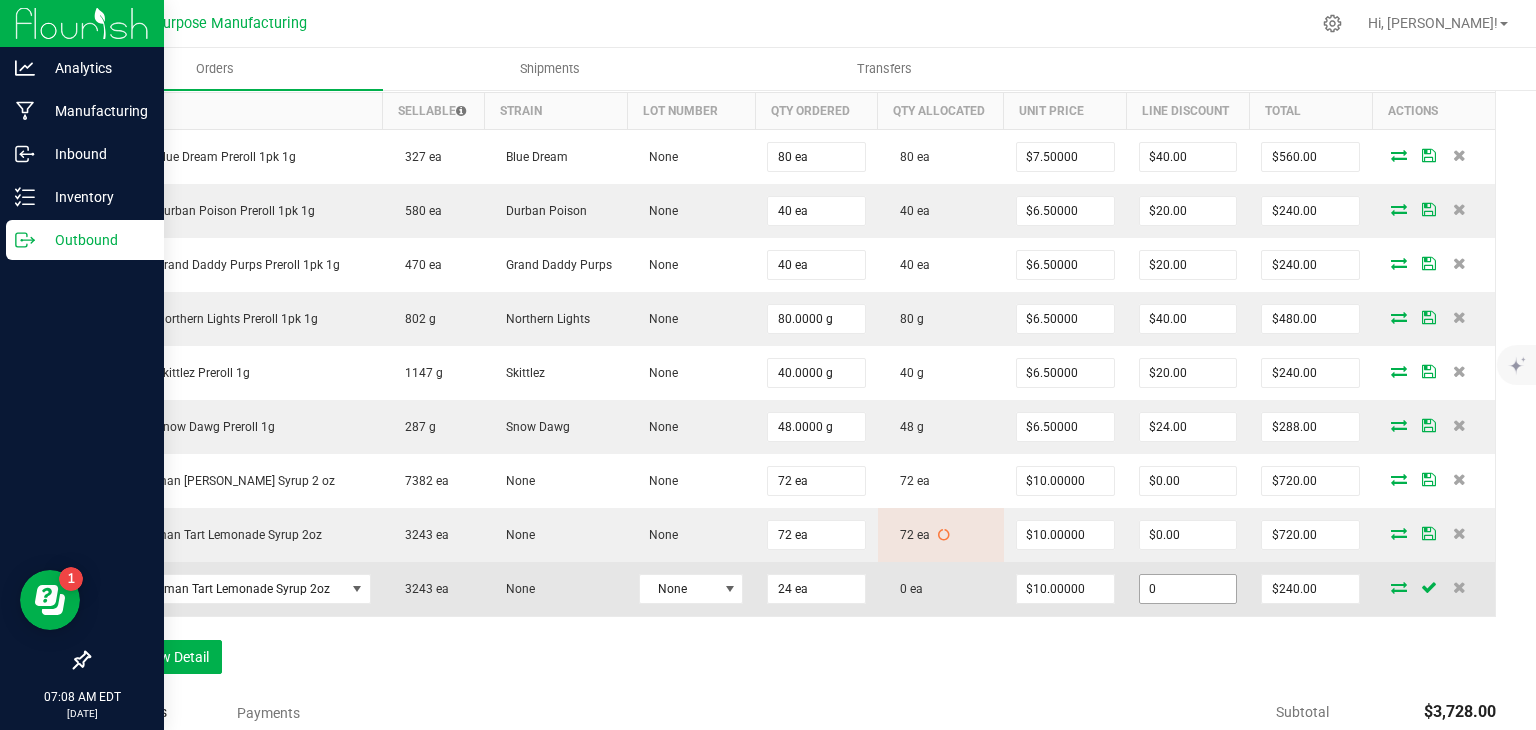 click on "0" at bounding box center (1188, 589) 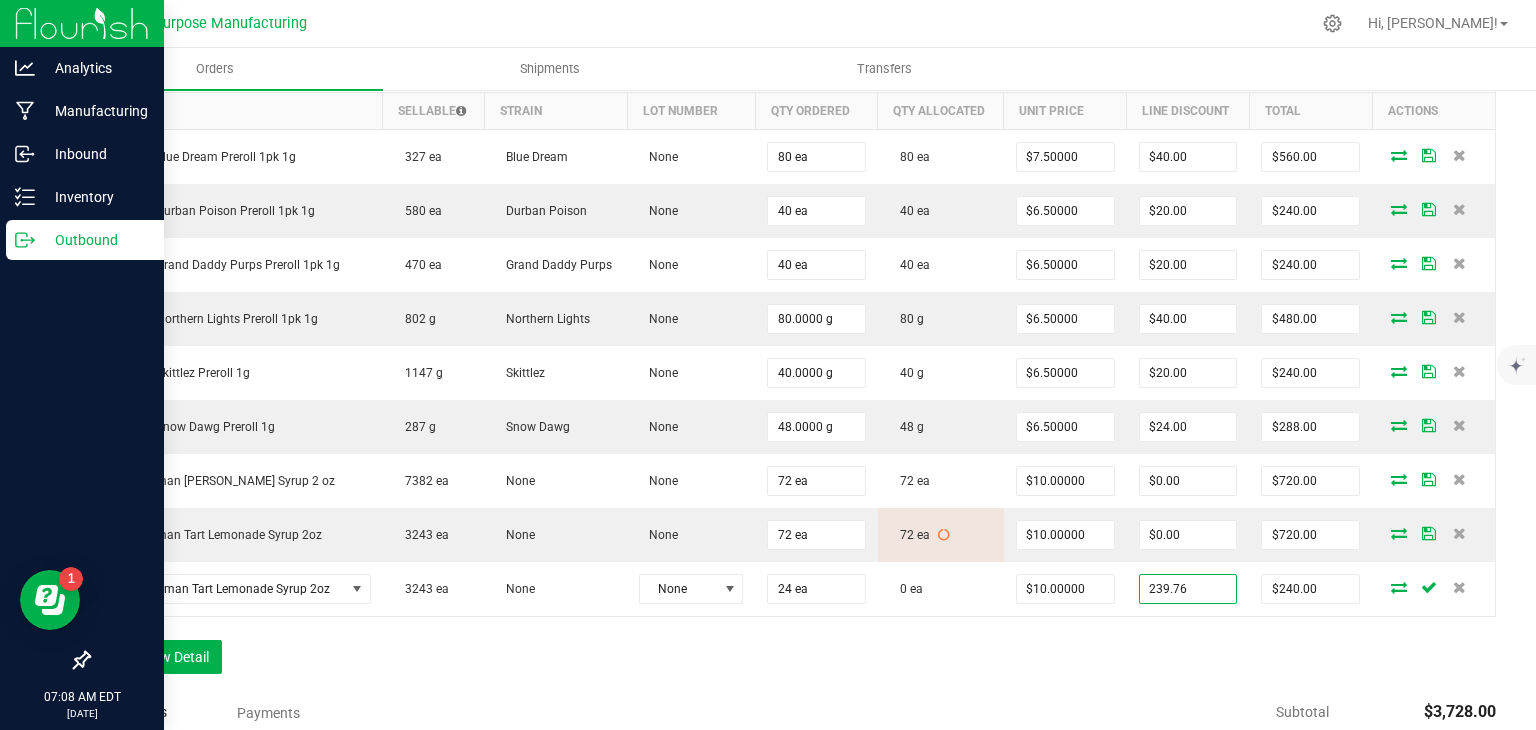 type on "$239.76" 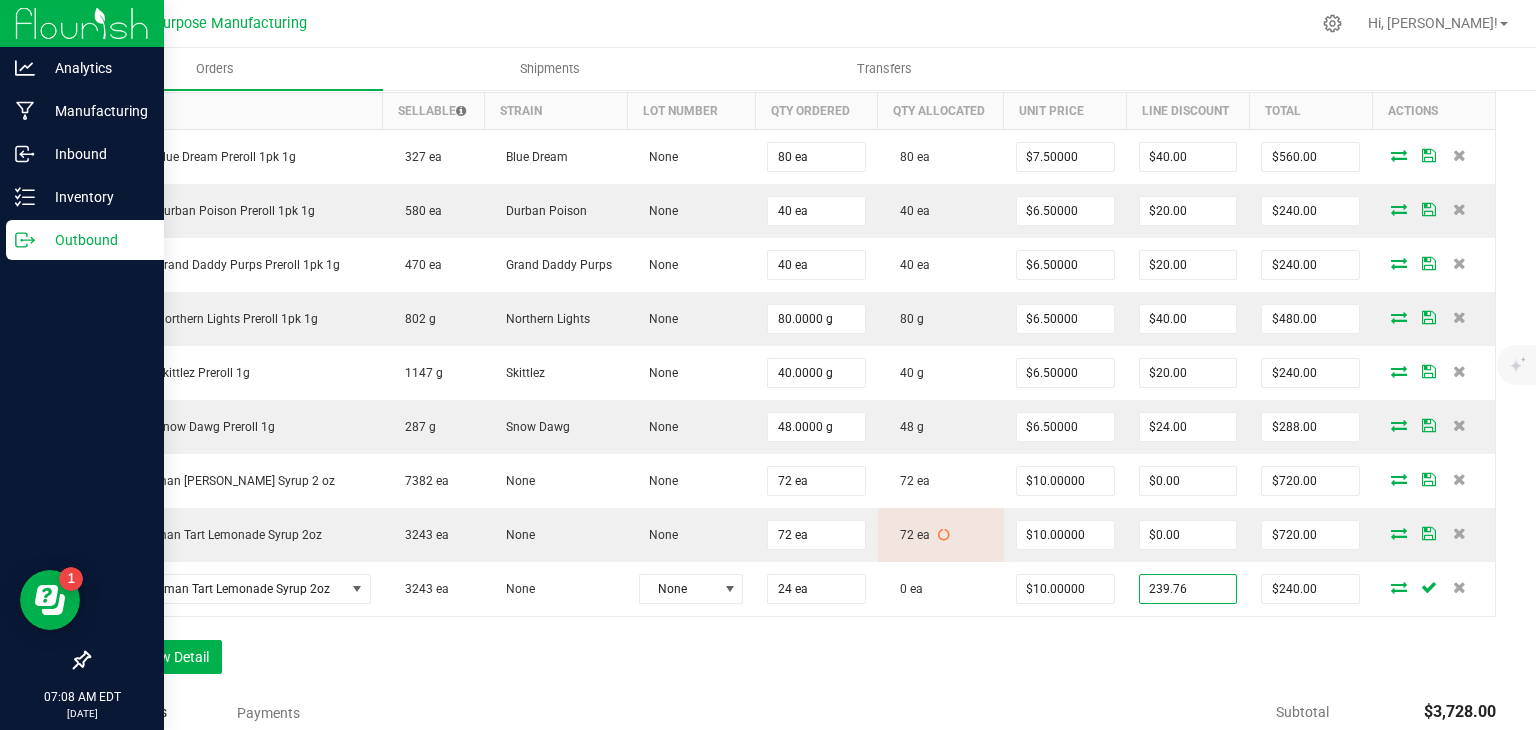 type on "$0.24" 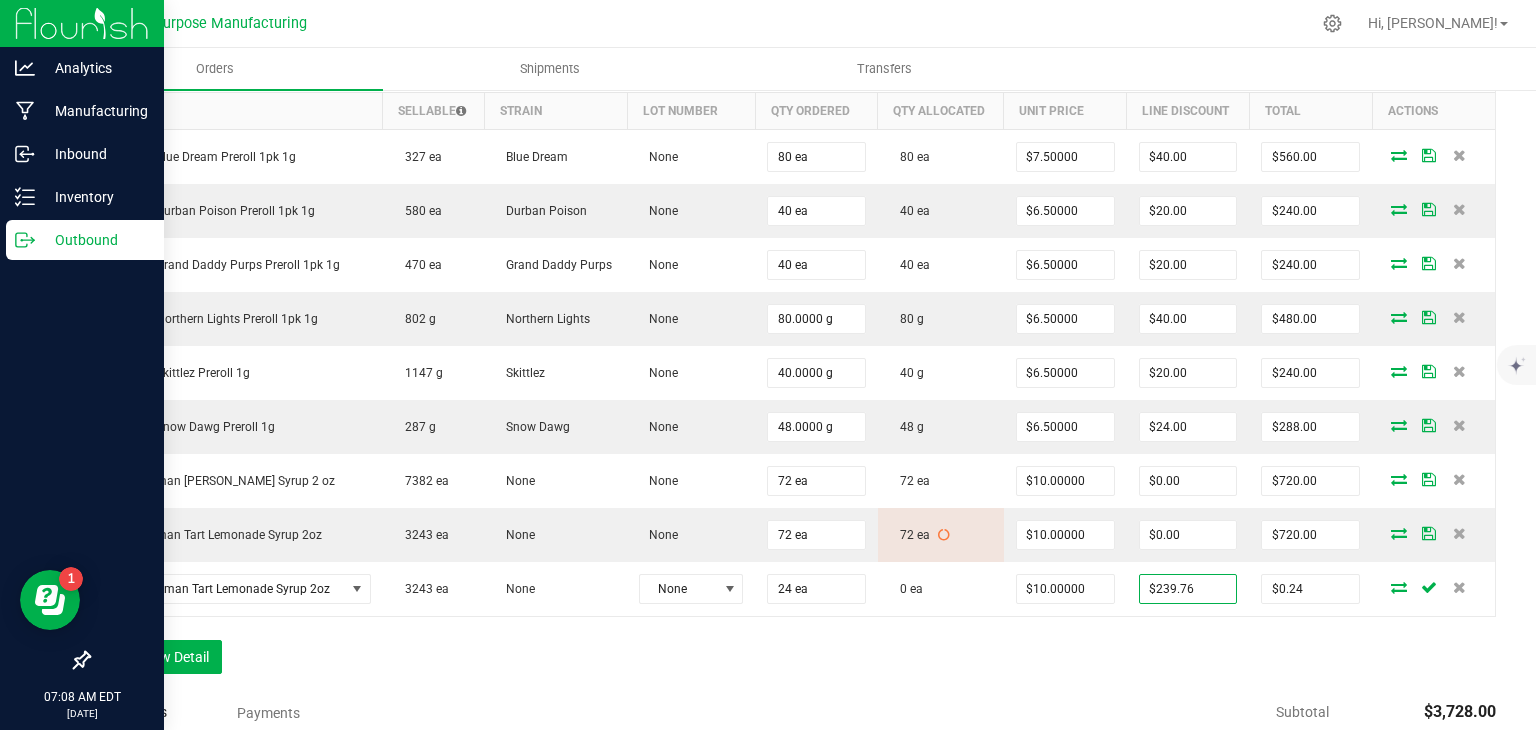 click on "Order Details Print All Labels Item  Sellable  Strain  Lot Number  Qty Ordered Qty Allocated Unit Price Line Discount Total Actions  Loosies Blue Dream Preroll 1pk 1g   327 ea   Blue Dream   None  80 ea  80 ea  $7.50000 $40.00 $560.00  Loosies Durban Poison Preroll 1pk 1g   580 ea   Durban Poison   None  40 ea  40 ea  $6.50000 $20.00 $240.00  Loosies Grand Daddy Purps Preroll 1pk 1g   470 ea   Grand Daddy Purps   None  40 ea  40 ea  $6.50000 $20.00 $240.00  Loosies Northern Lights Preroll 1pk 1g   802 g   Northern Lights   None  80.0000 g  80 g  $6.50000 $40.00 $480.00  Loosies Skittlez Preroll 1g   1147 g   Skittlez   None  40.0000 g  40 g  $6.50000 $20.00 $240.00  Loosies Snow Dawg Preroll 1g   287 g   Snow Dawg   None  48.0000 g  48 g  $6.50000 $24.00 $288.00  Journeyman [PERSON_NAME] Lemonade Syrup 2 oz   7382 ea   None   None  72 ea  72 ea  $10.00000 $0.00 $720.00  Journeyman Tart Lemonade Syrup 2oz   3243 ea   None   None  72 ea  72 ea" at bounding box center (792, 367) 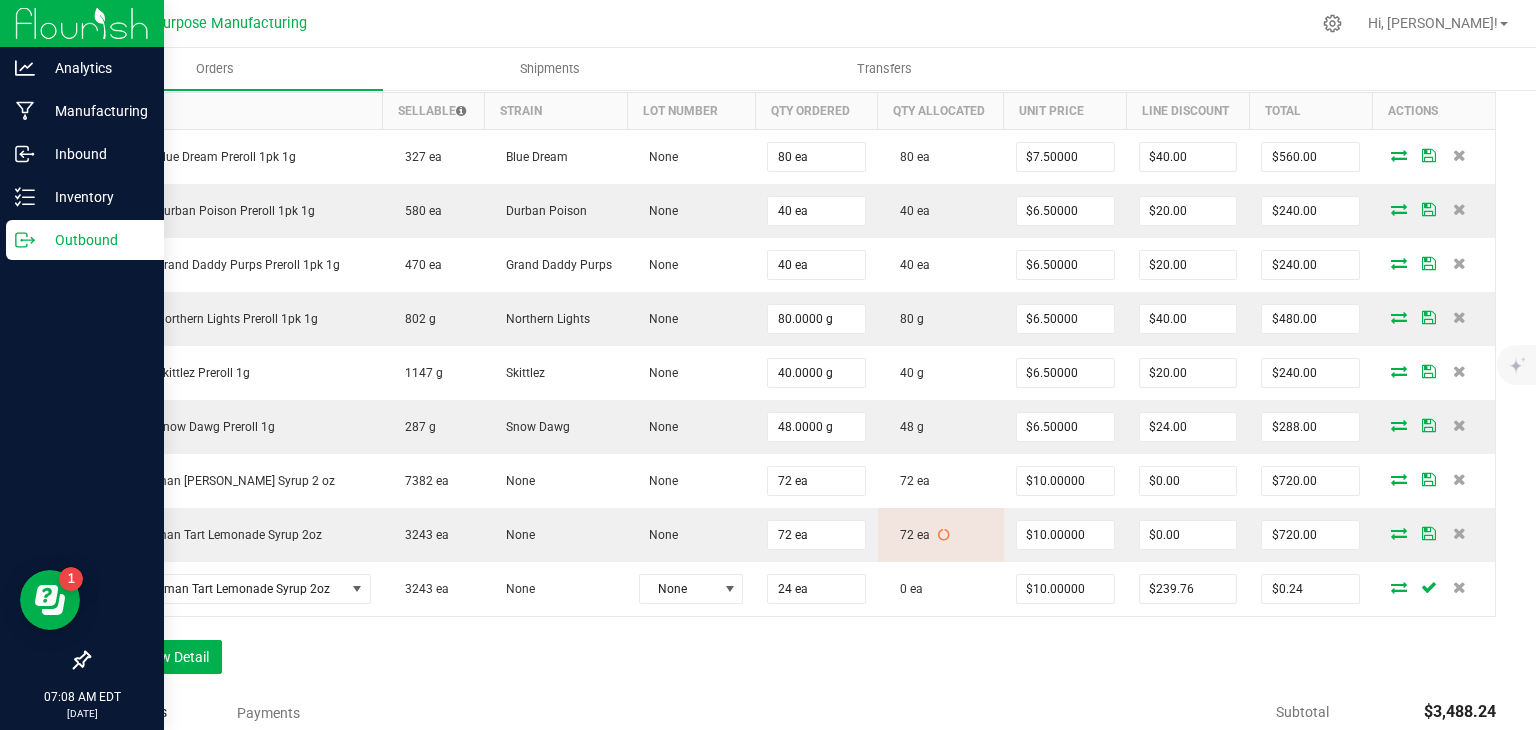 click at bounding box center (1399, 587) 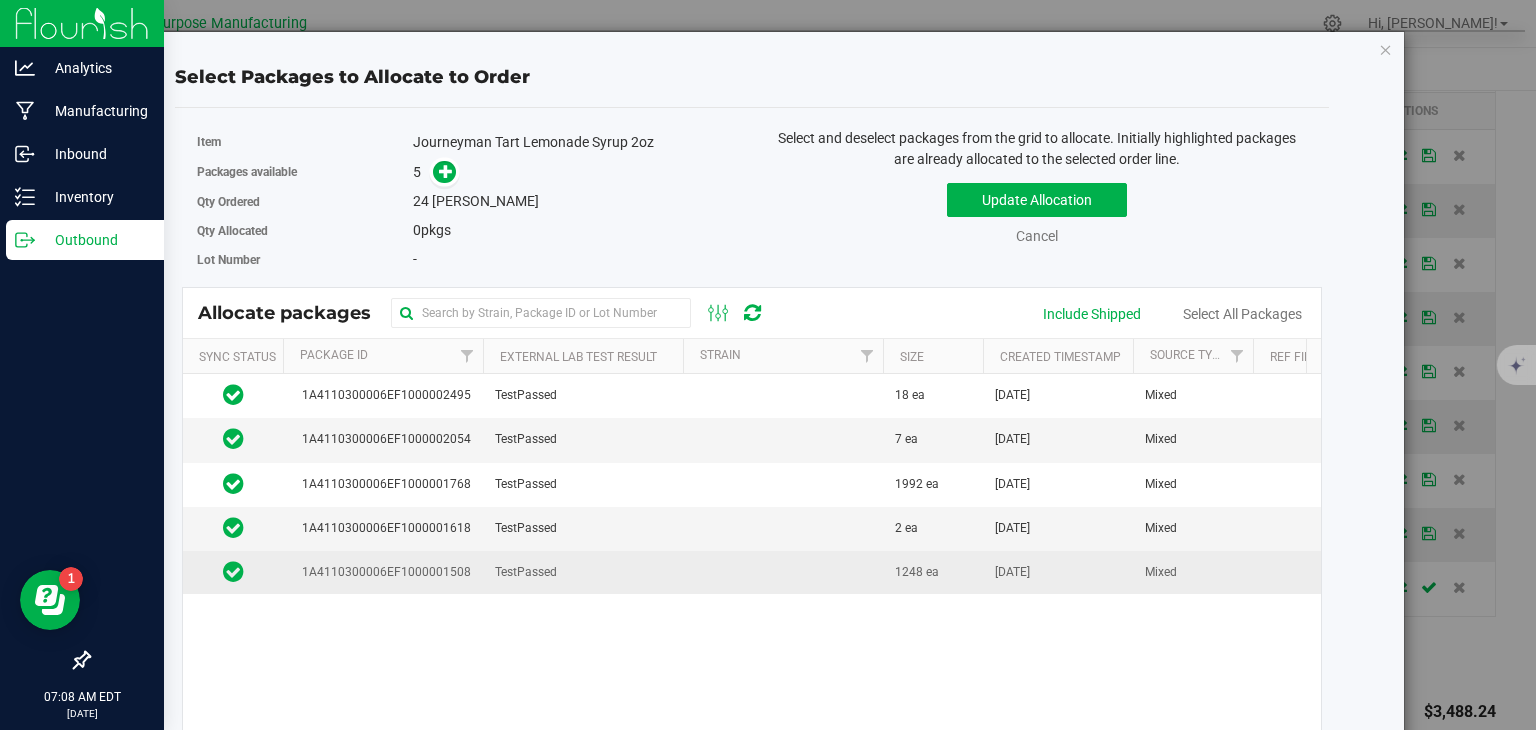 click on "TestPassed" at bounding box center [526, 572] 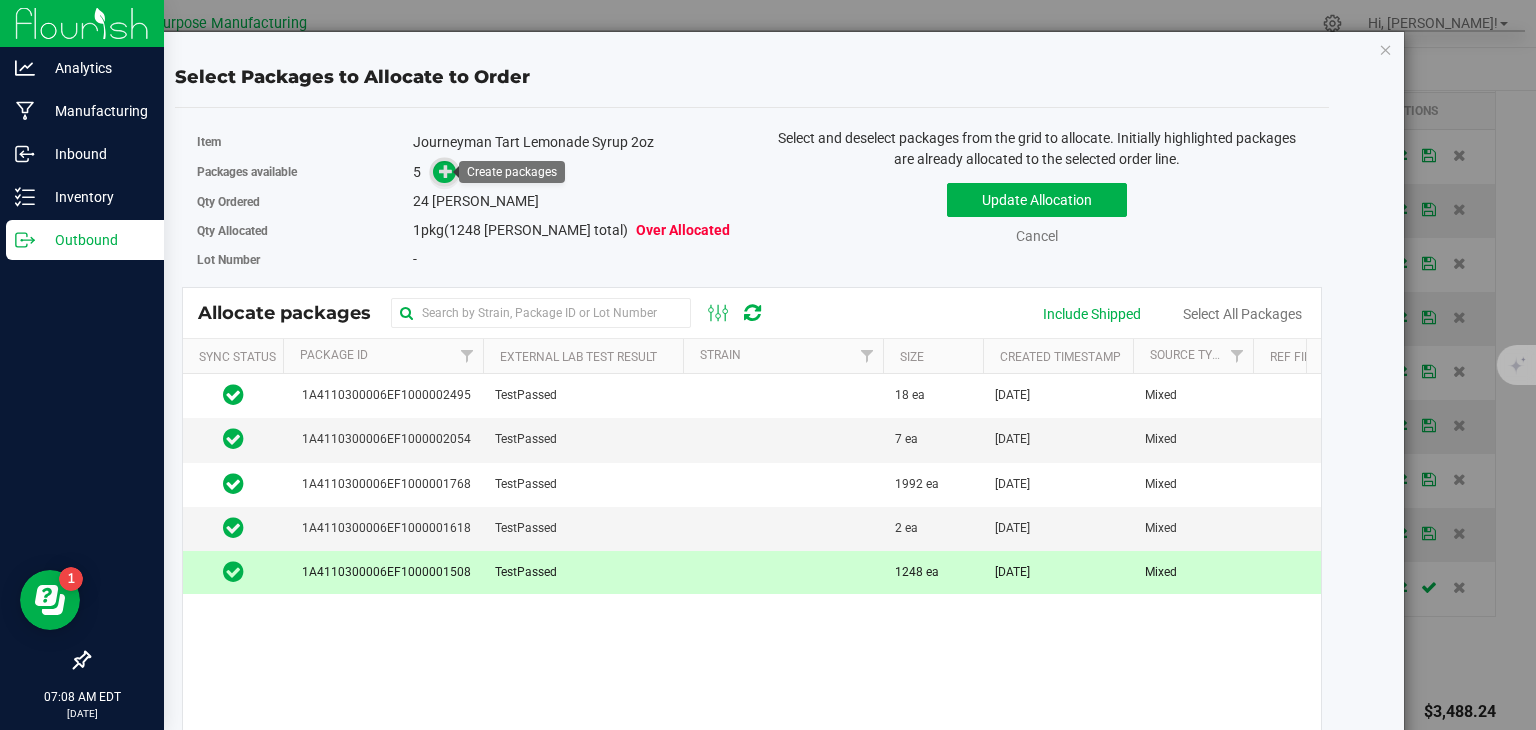 click at bounding box center [446, 171] 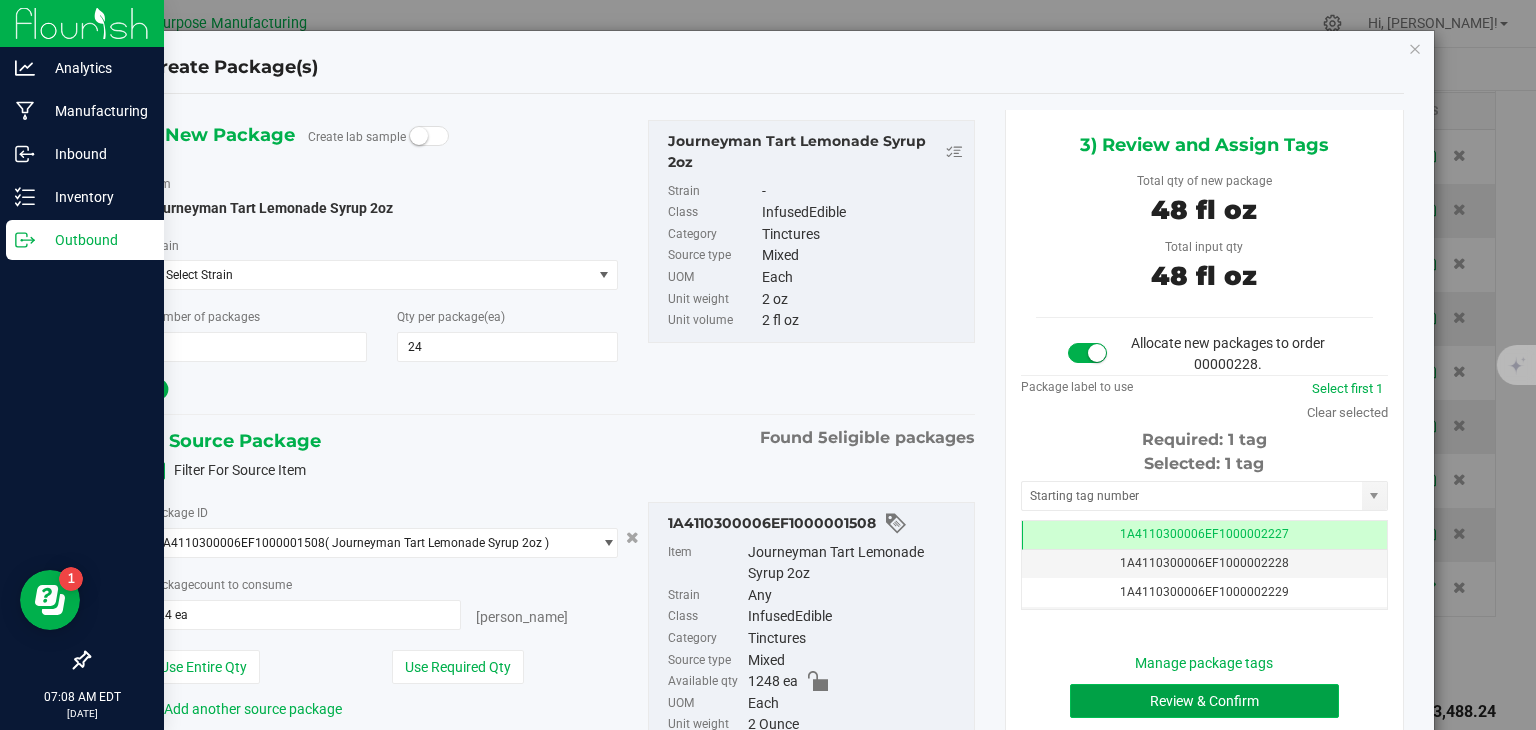 click on "Review & Confirm" at bounding box center (1204, 701) 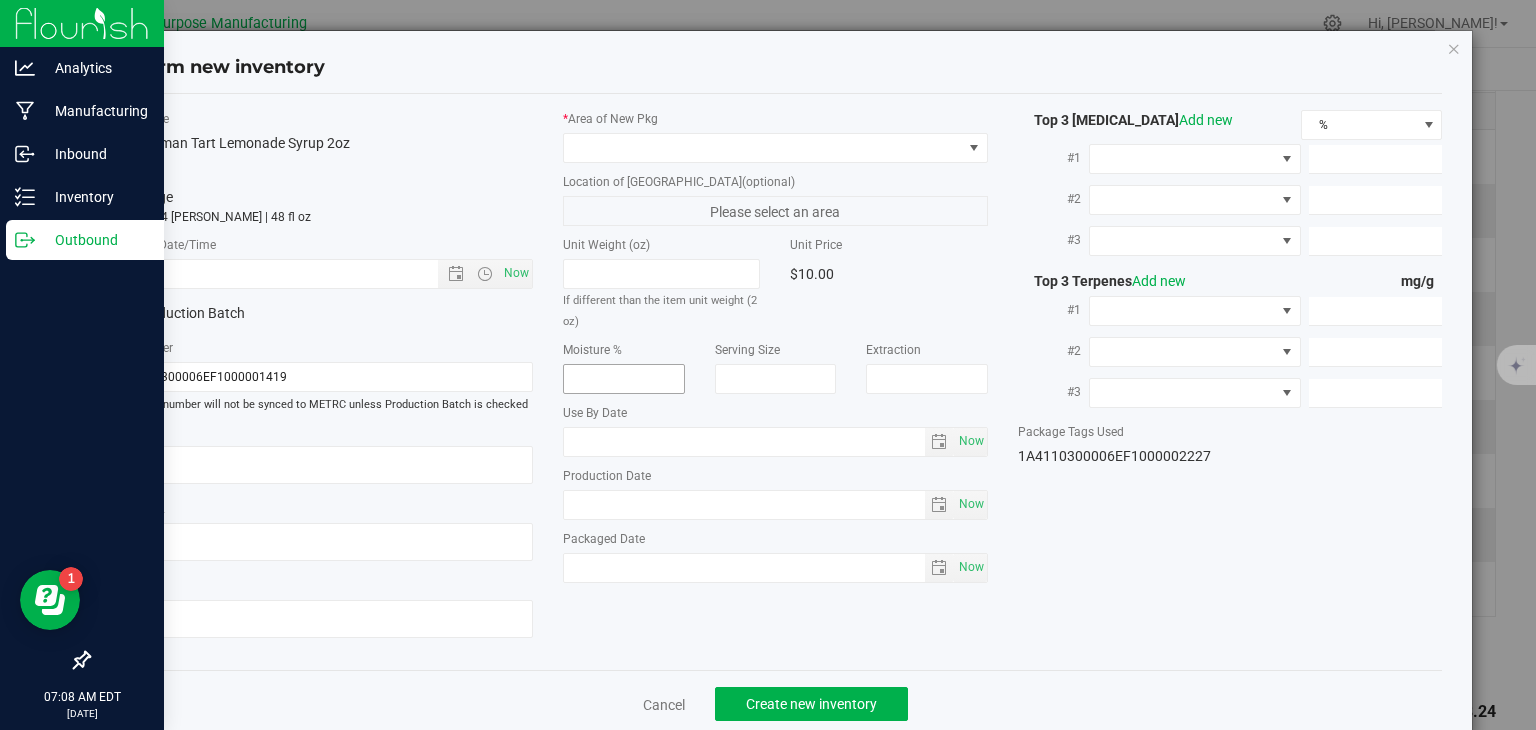 type on "[DATE]" 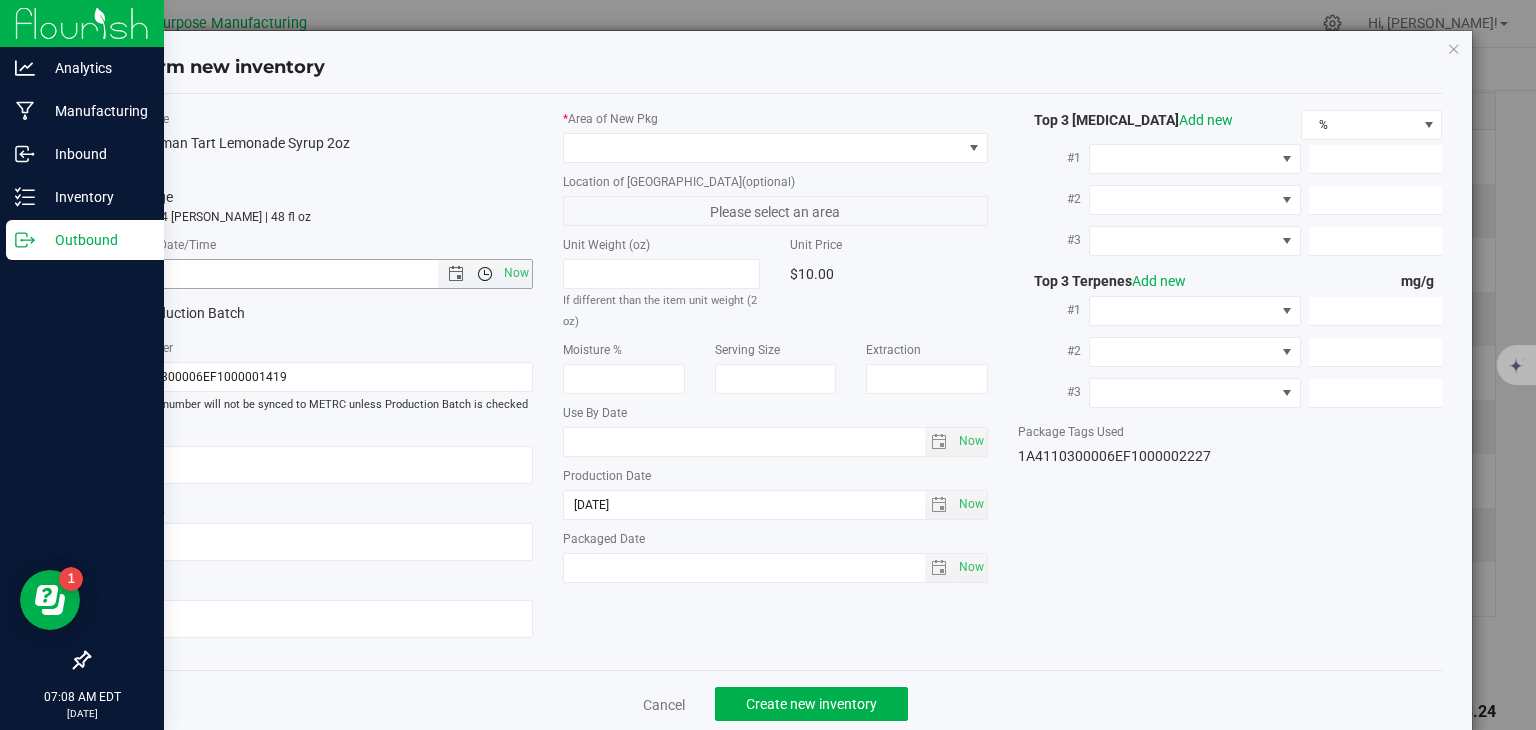 click at bounding box center [485, 274] 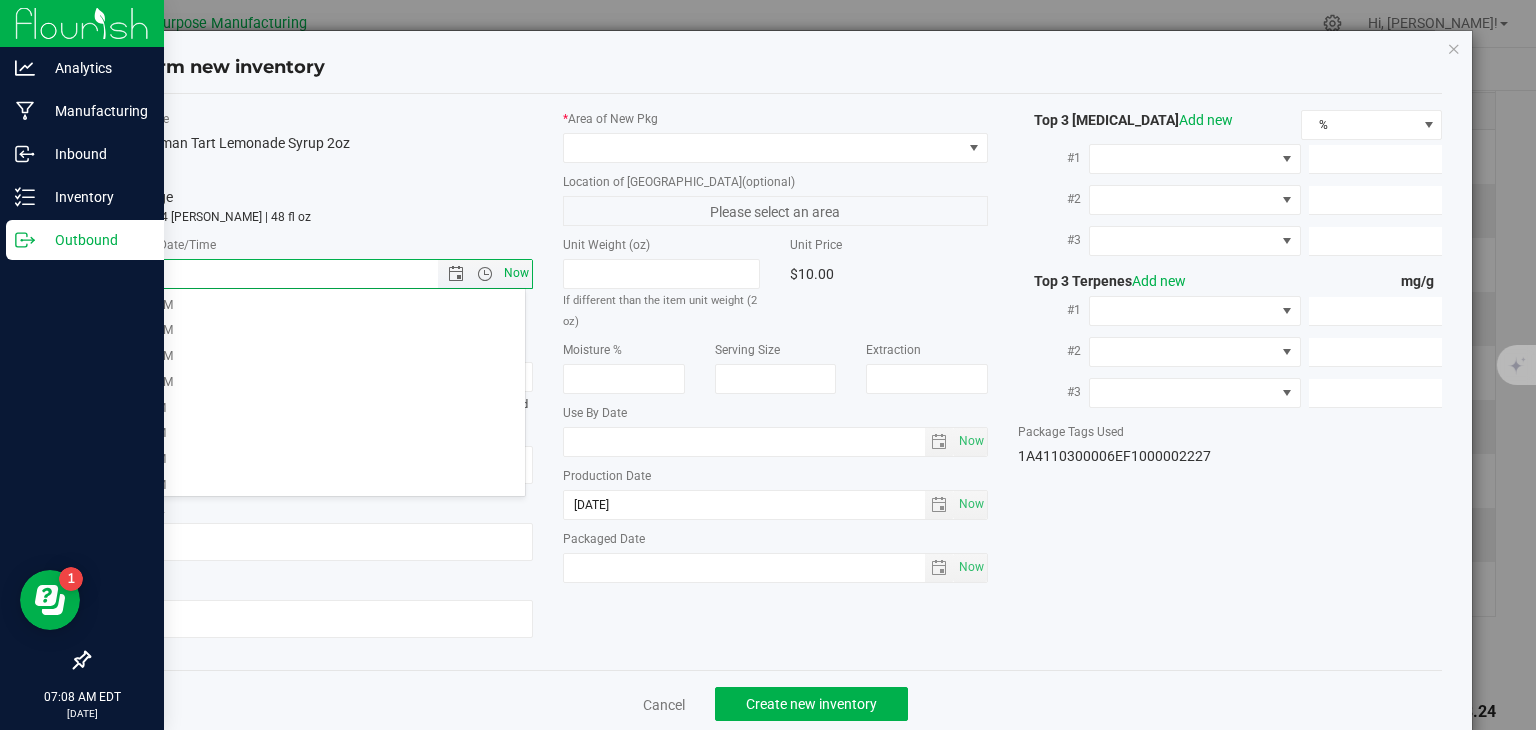 click on "Now" at bounding box center [517, 273] 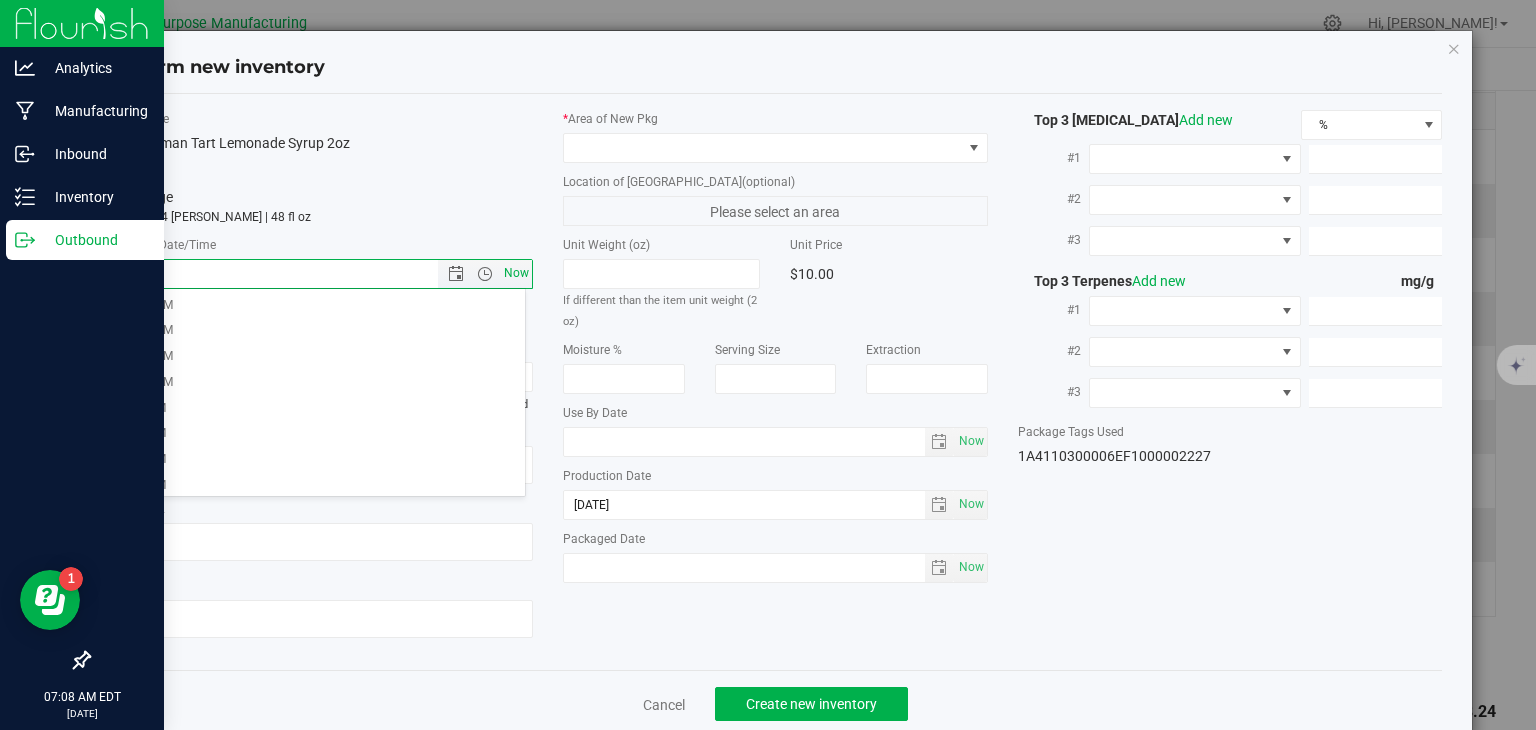 type on "[DATE] 7:08 AM" 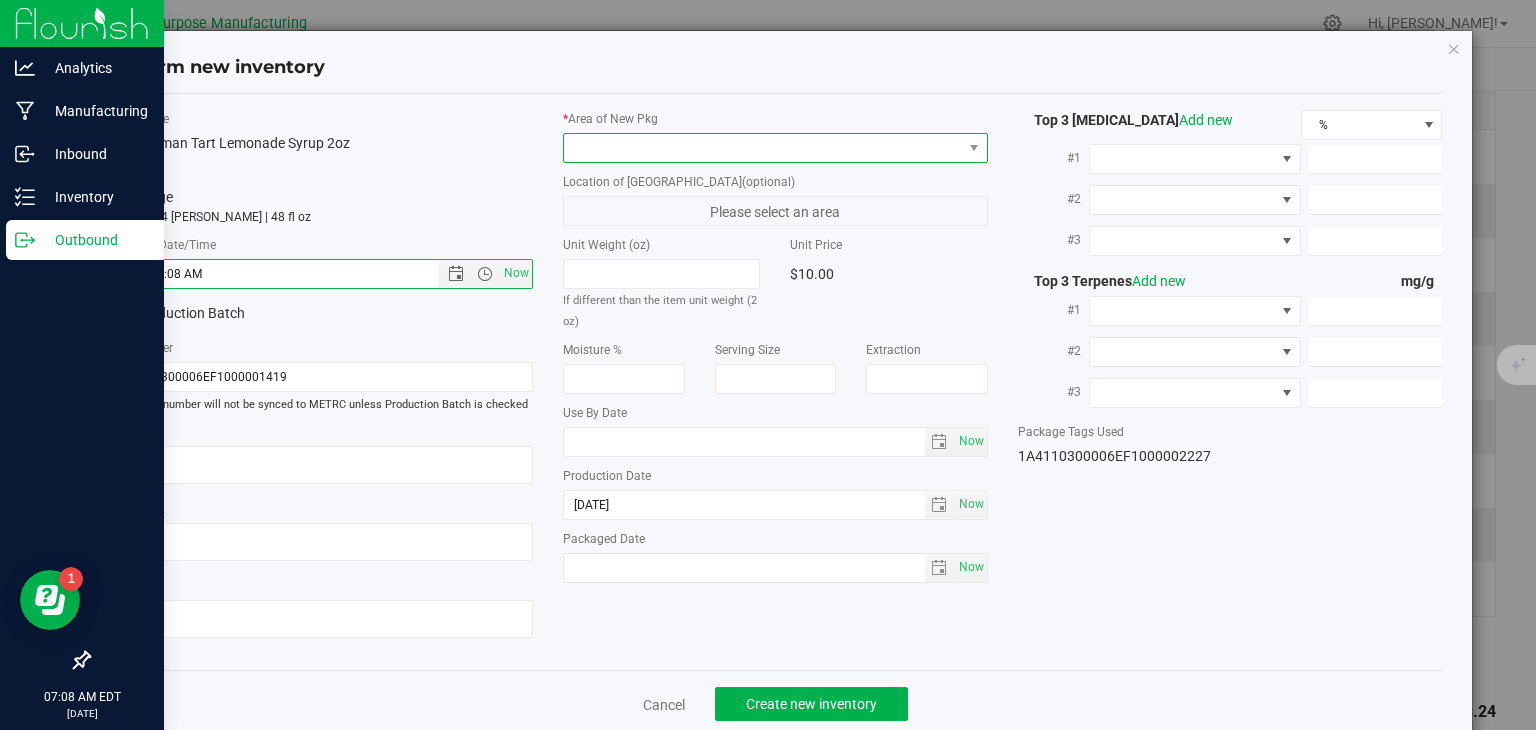 click at bounding box center (763, 148) 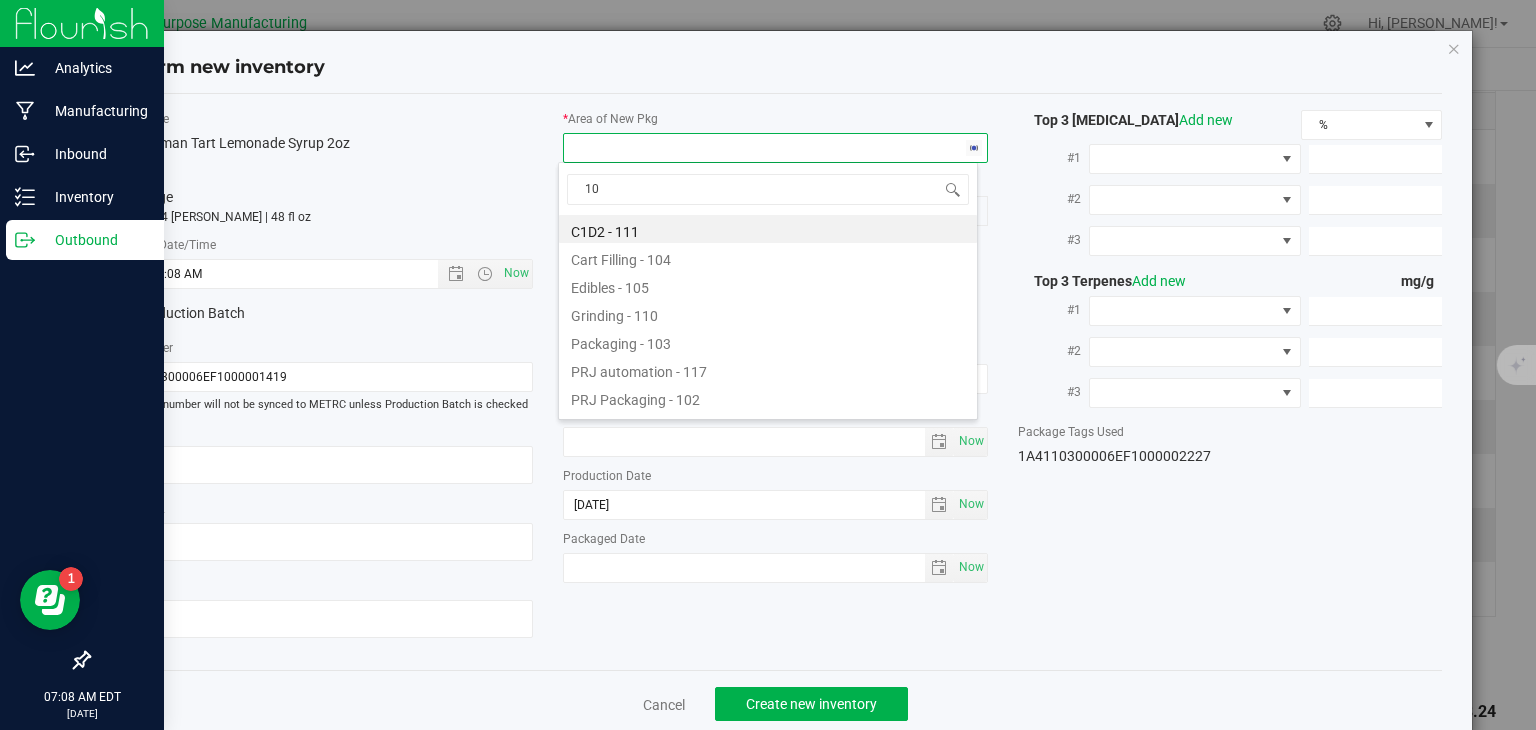 type on "108" 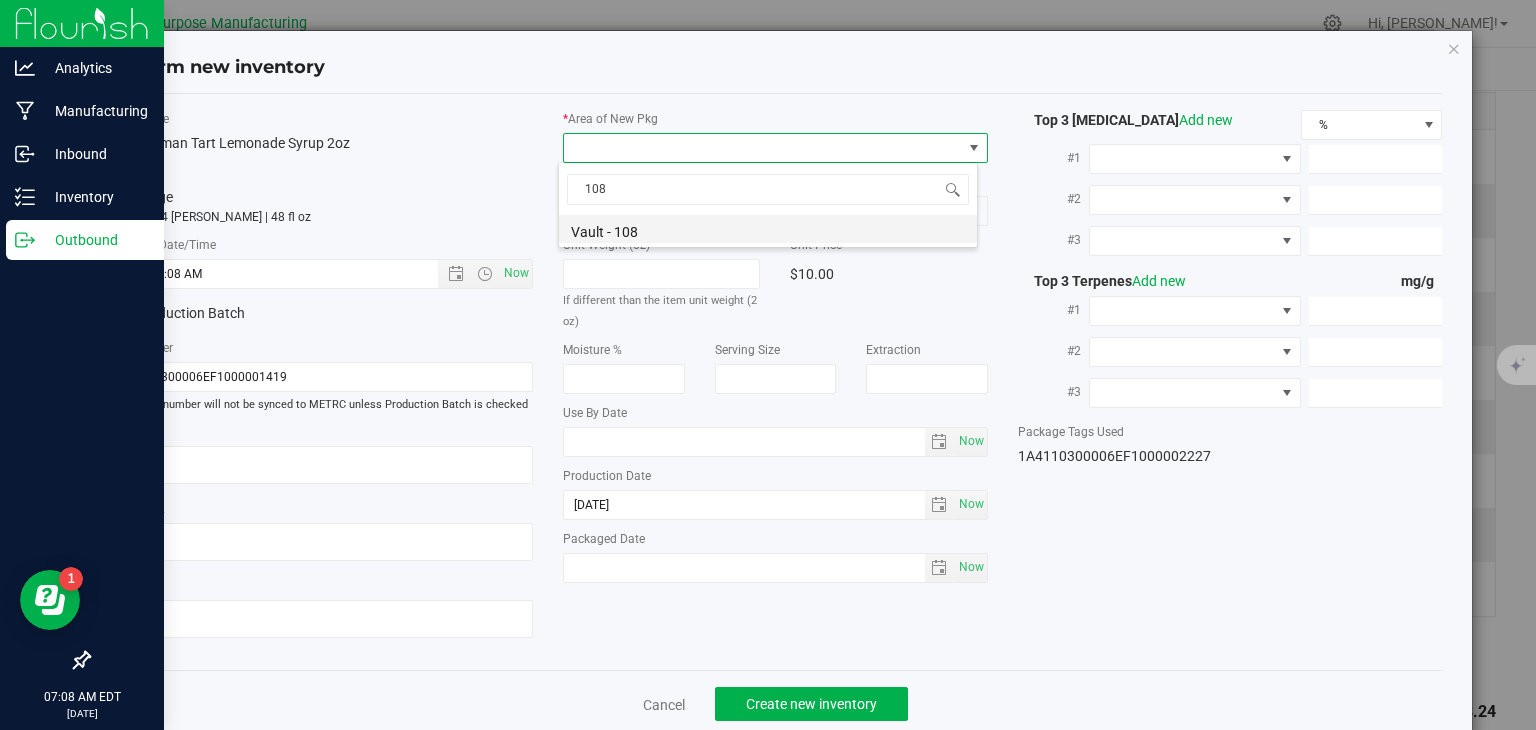 click on "Vault - 108" at bounding box center [768, 229] 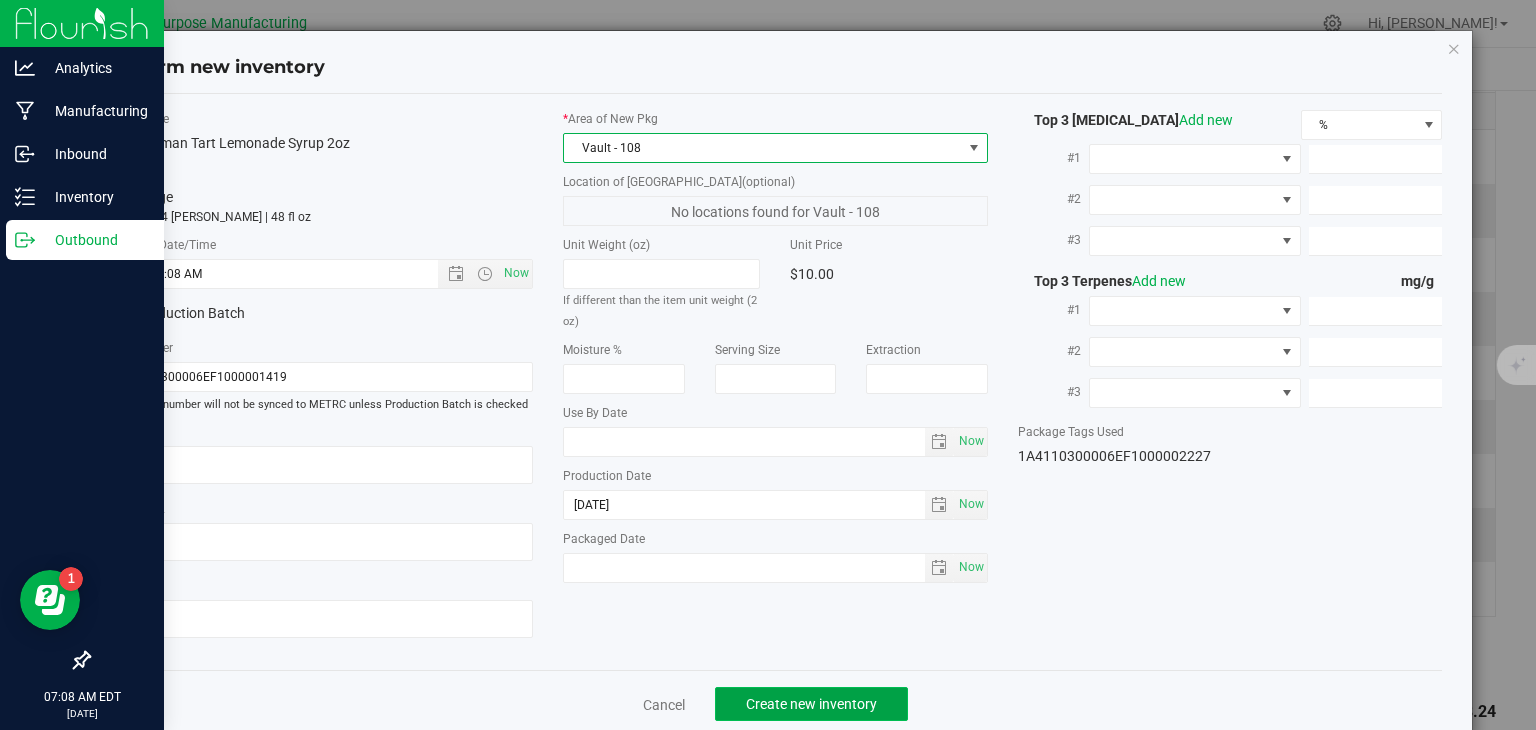 click on "Create new inventory" 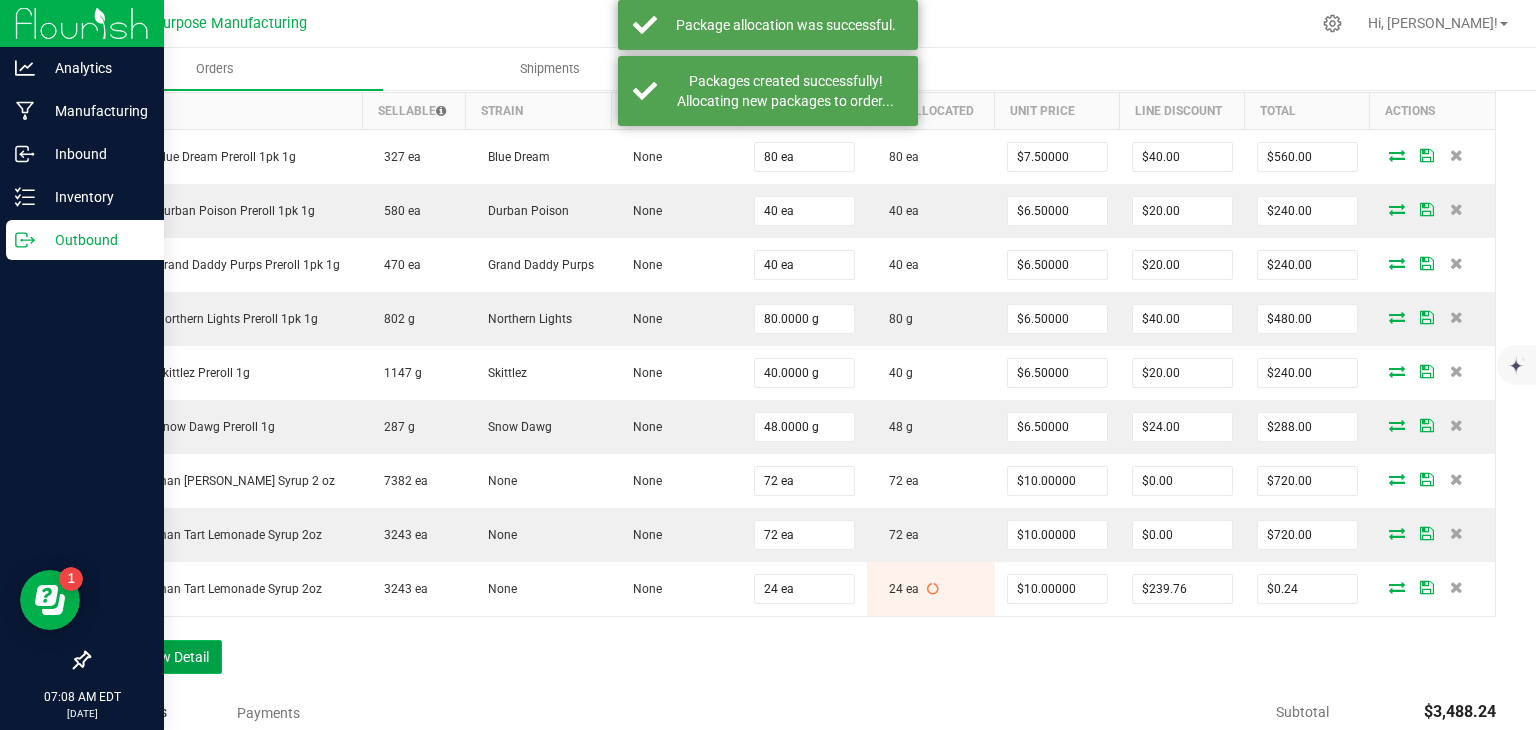 click on "Add New Detail" at bounding box center (155, 657) 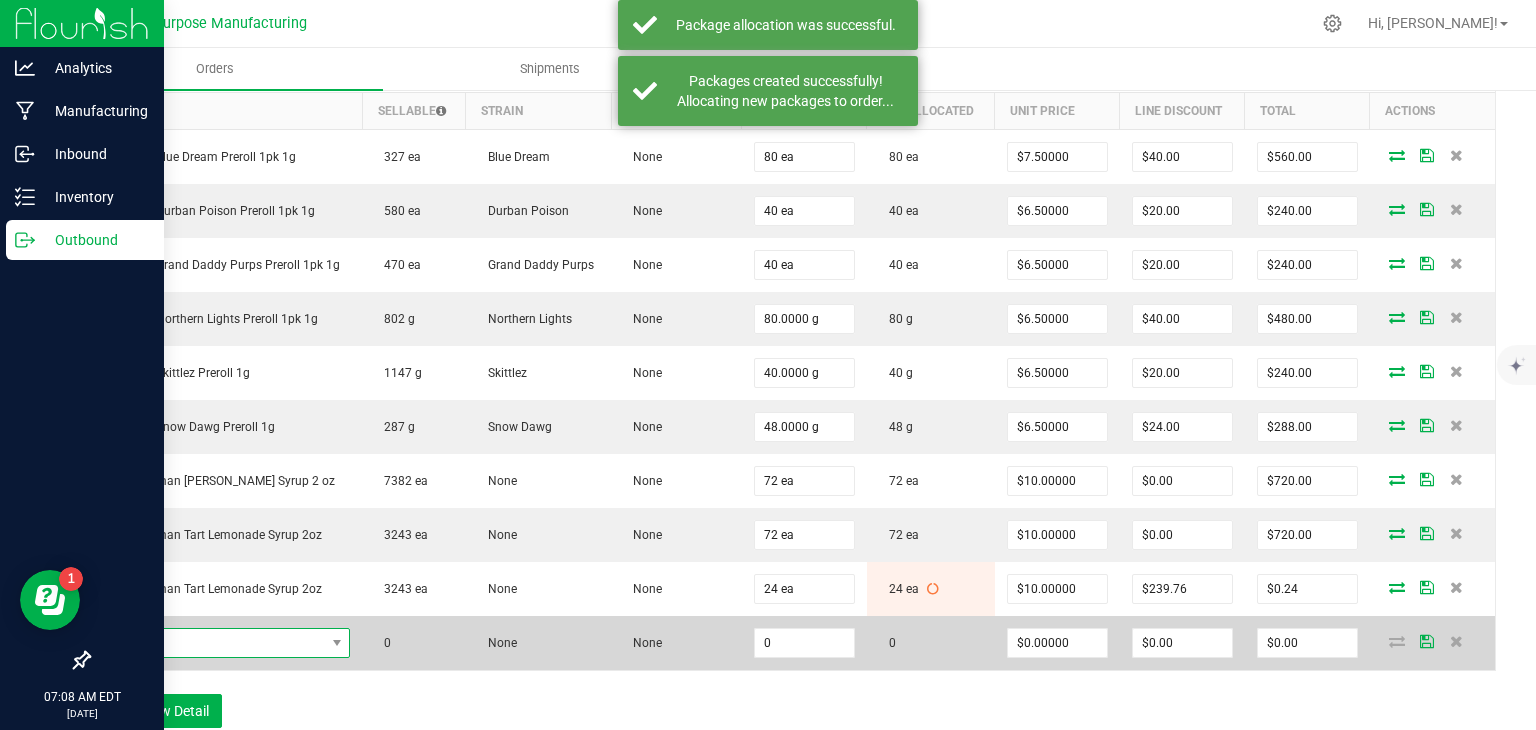 click at bounding box center (214, 643) 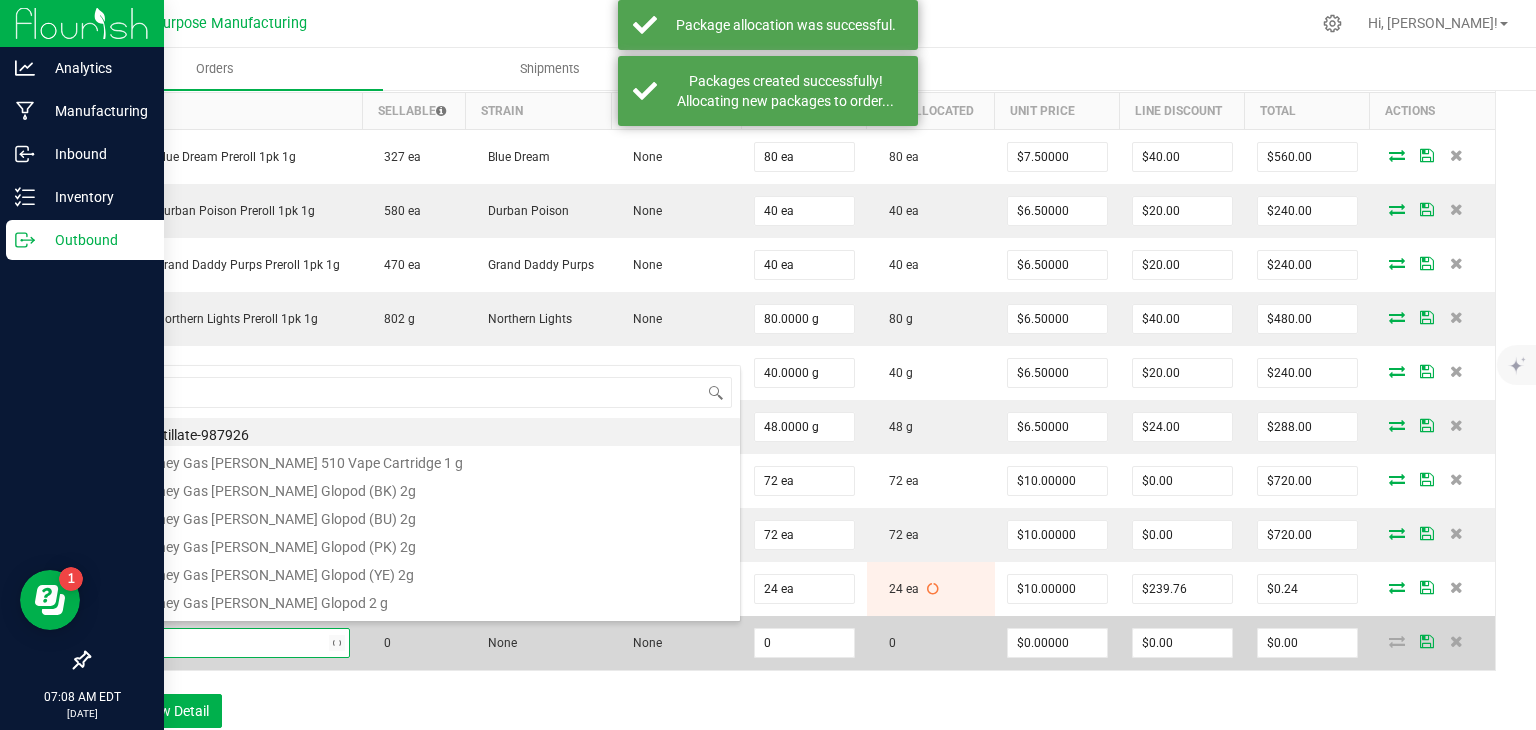 type on "trop" 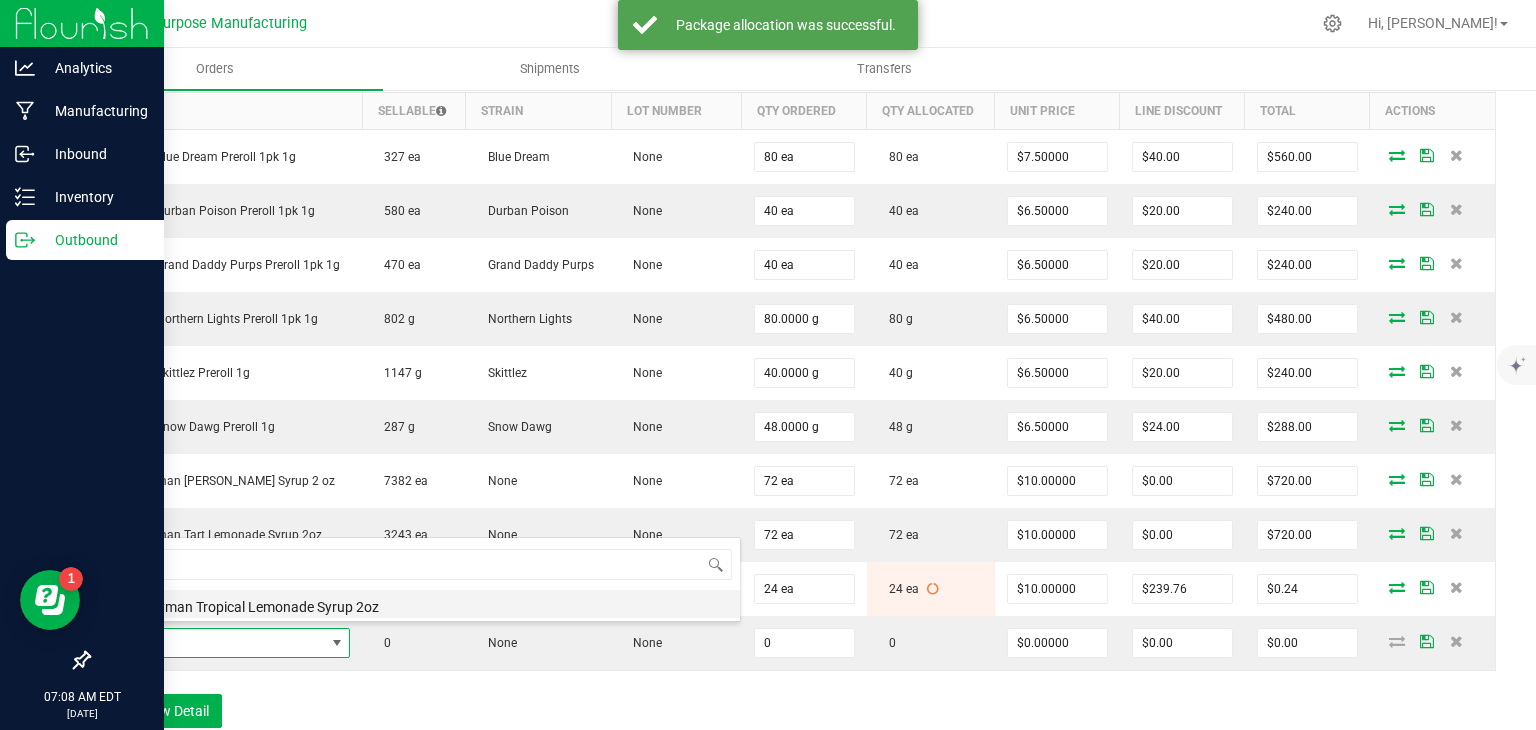 click on "Journeyman Tropical Lemonade Syrup 2oz" at bounding box center [421, 604] 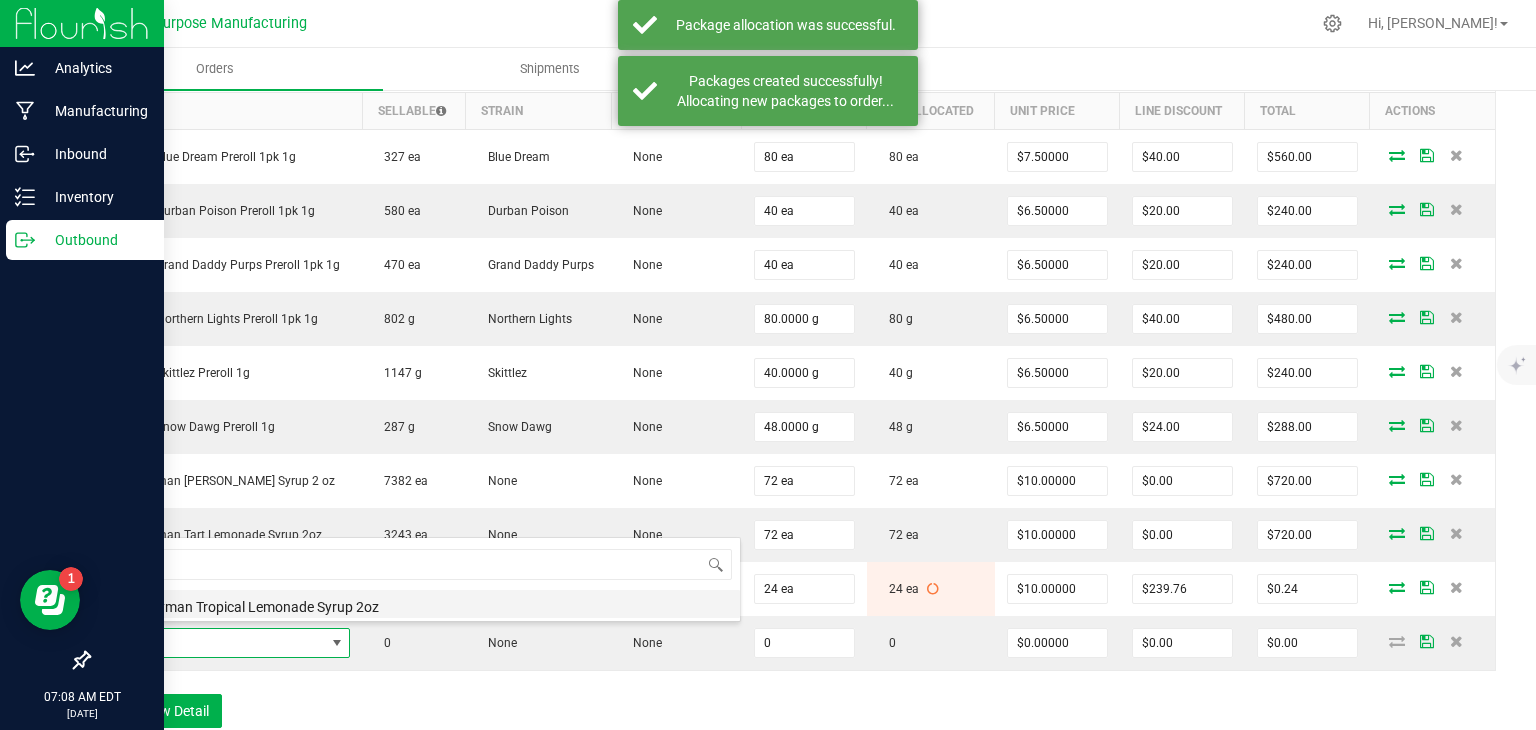 type on "0 ea" 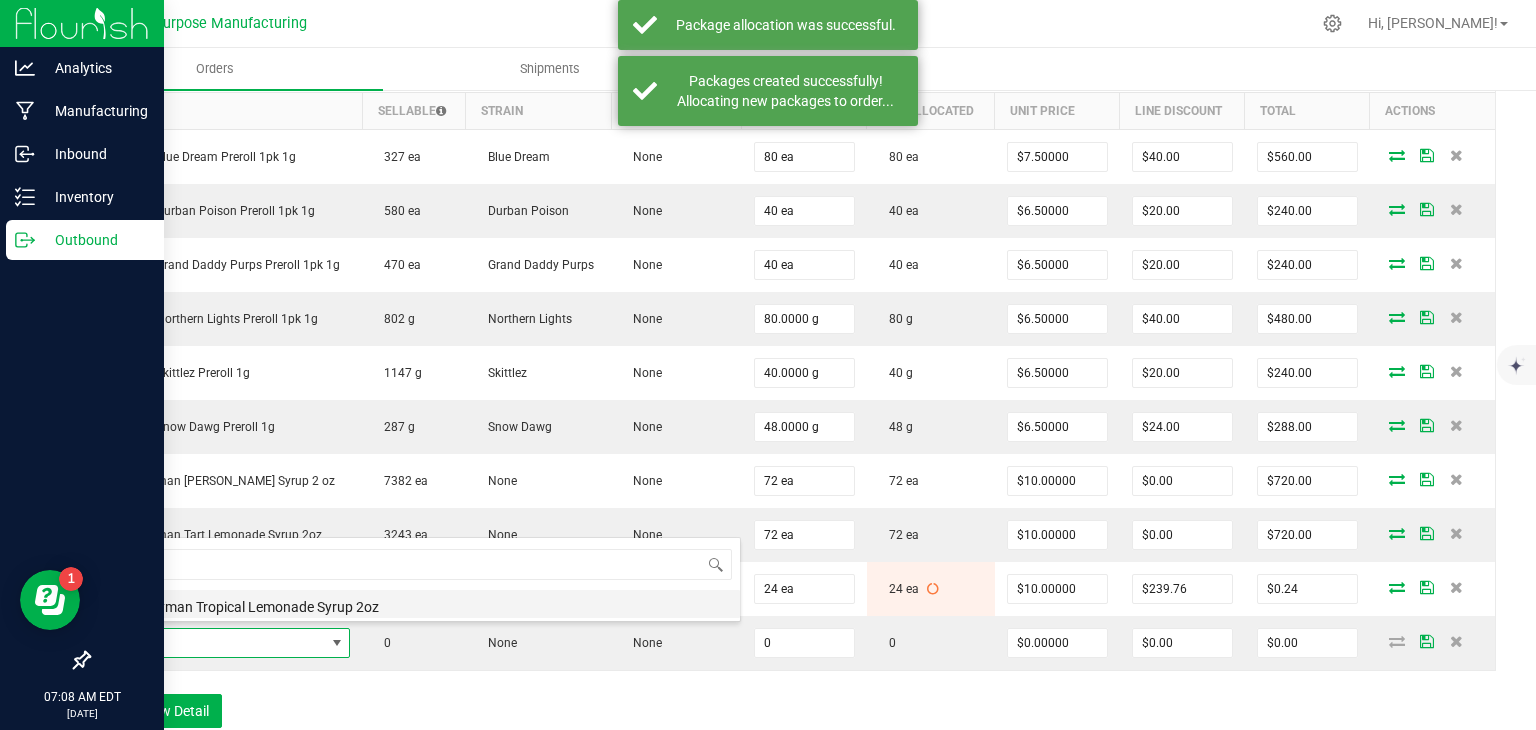 type on "$10.00000" 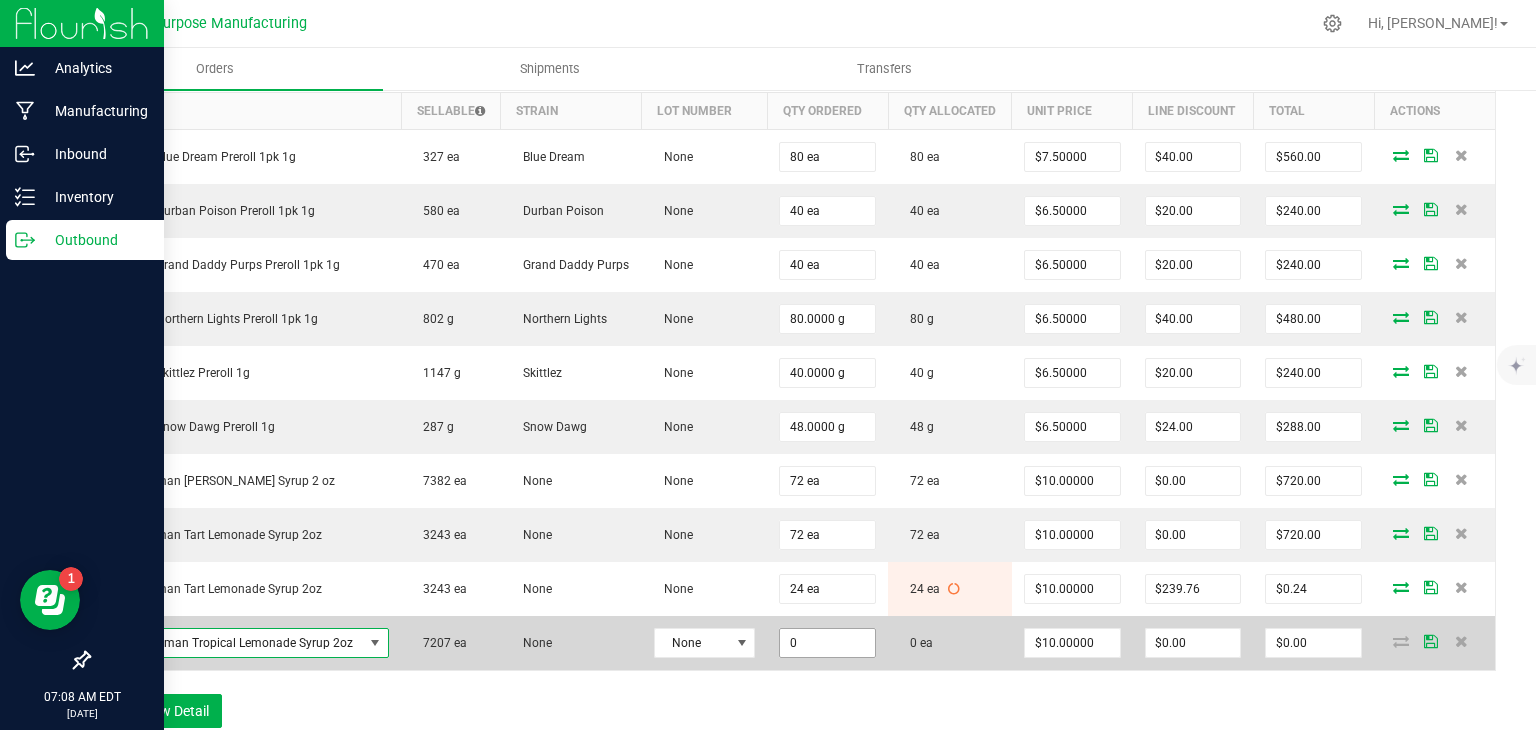 click on "0" at bounding box center [827, 643] 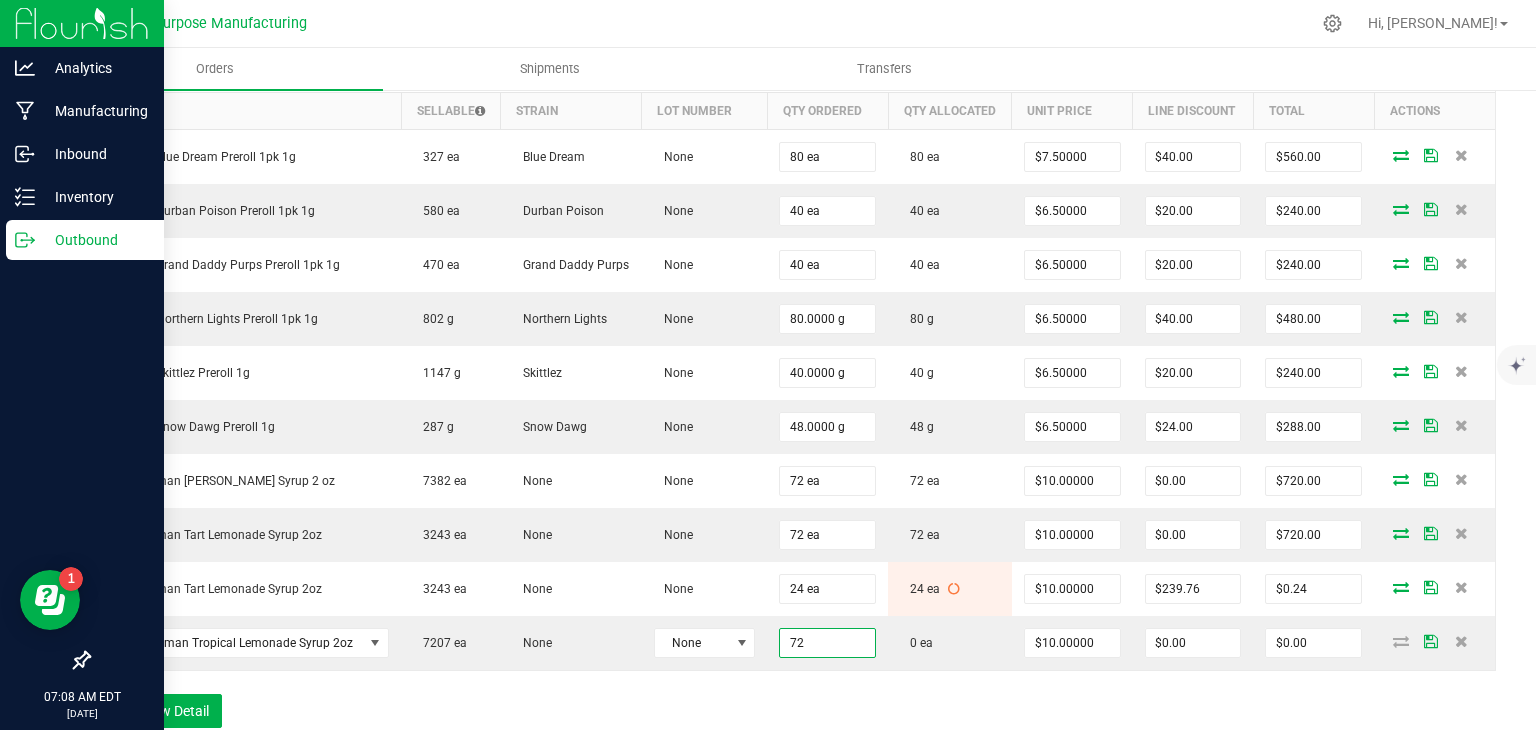 type on "72 ea" 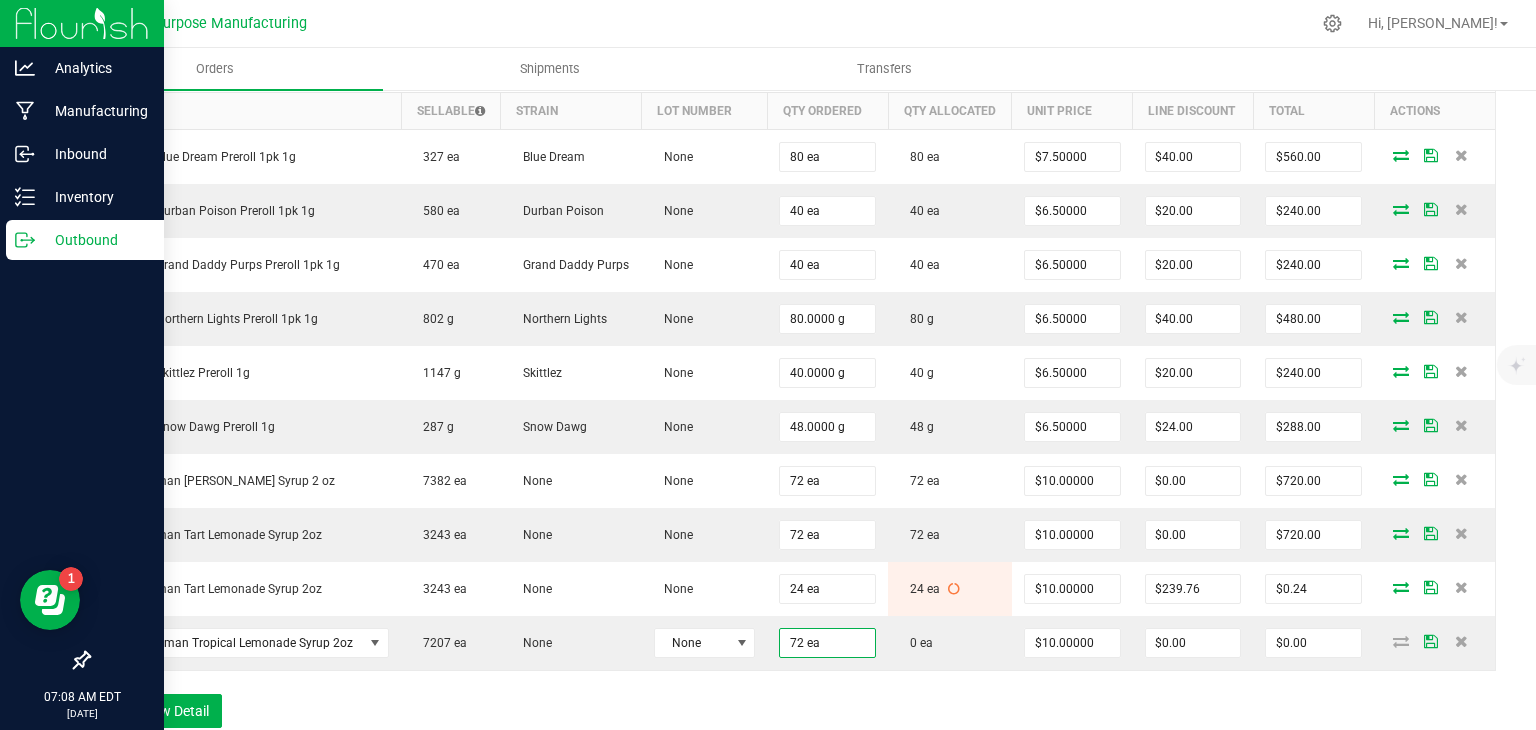 type on "$720.00" 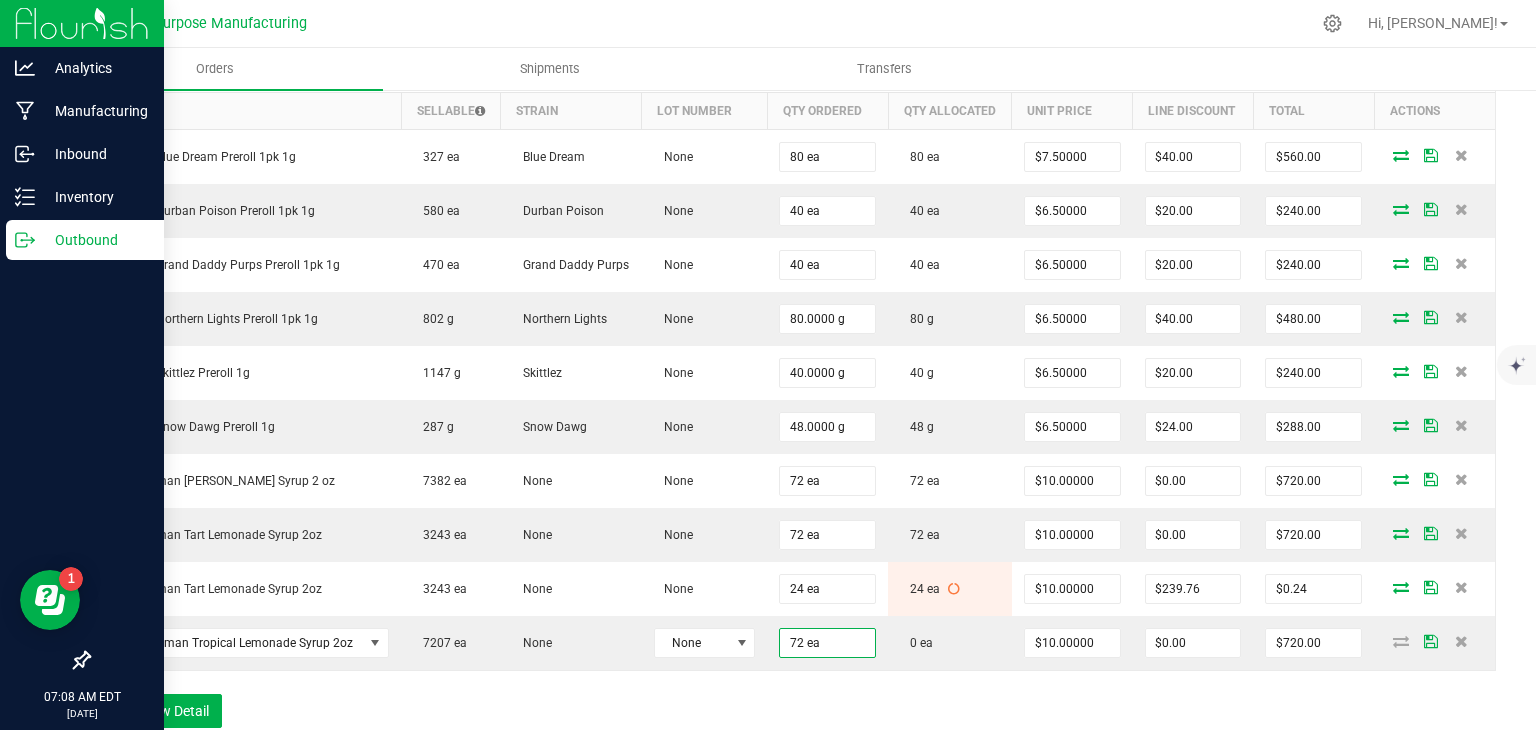 click on "Order Details Print All Labels Item  Sellable  Strain  Lot Number  Qty Ordered Qty Allocated Unit Price Line Discount Total Actions  Loosies Blue Dream Preroll 1pk 1g   327 ea   Blue Dream   None  80 ea  80 ea  $7.50000 $40.00 $560.00  Loosies Durban Poison Preroll 1pk 1g   580 ea   Durban Poison   None  40 ea  40 ea  $6.50000 $20.00 $240.00  Loosies Grand Daddy Purps Preroll 1pk 1g   470 ea   Grand Daddy Purps   None  40 ea  40 ea  $6.50000 $20.00 $240.00  Loosies Northern Lights Preroll 1pk 1g   802 g   Northern Lights   None  80.0000 g  80 g  $6.50000 $40.00 $480.00  Loosies Skittlez Preroll 1g   1147 g   Skittlez   None  40.0000 g  40 g  $6.50000 $20.00 $240.00  Loosies Snow Dawg Preroll 1g   287 g   Snow Dawg   None  48.0000 g  48 g  $6.50000 $24.00 $288.00  Journeyman [PERSON_NAME] Lemonade Syrup 2 oz   7382 ea   None   None  72 ea  72 ea  $10.00000 $0.00 $720.00  Journeyman Tart Lemonade Syrup 2oz   3243 ea   None   None  72 ea  72 ea  $10.00000 $0.00 $720.00  3243 ea   None" at bounding box center (792, 394) 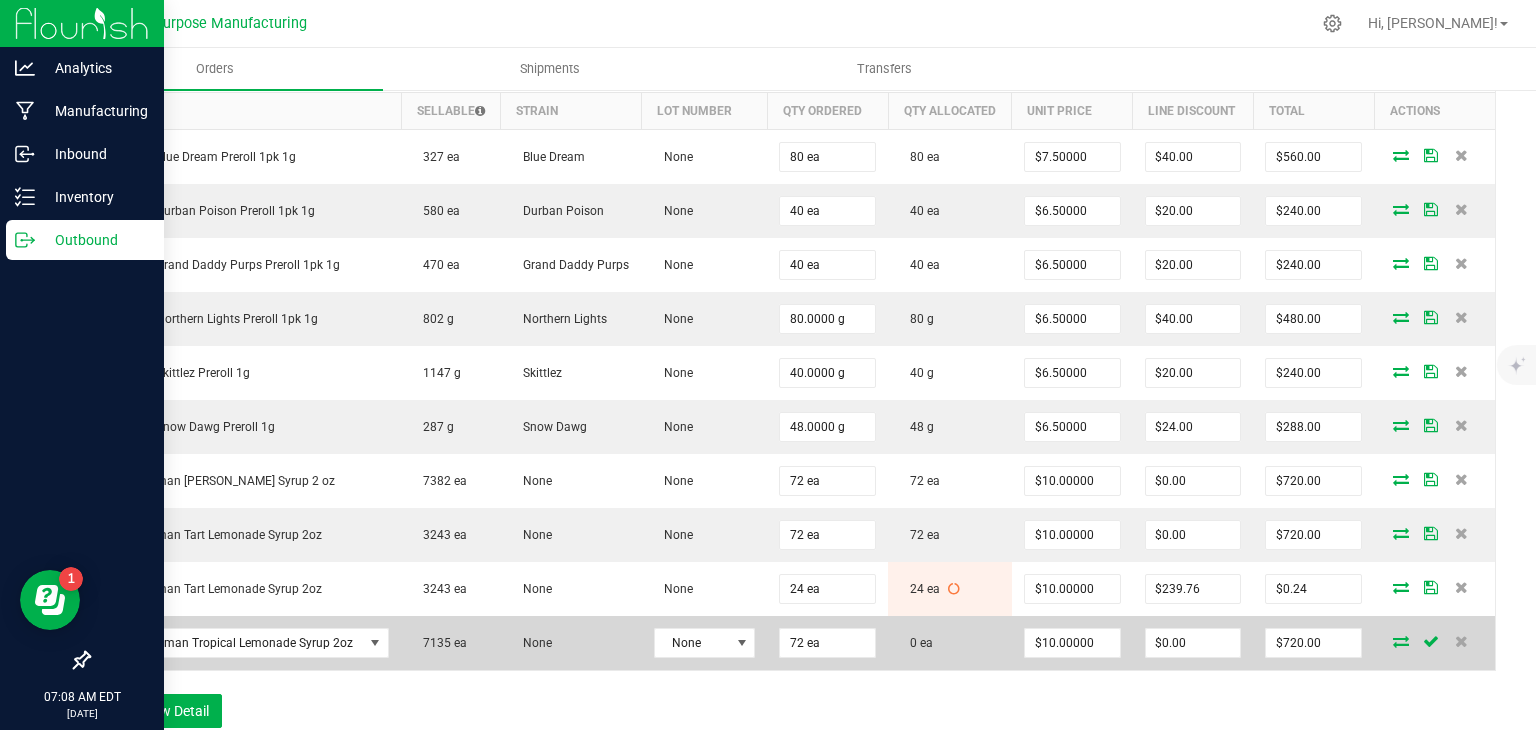 click at bounding box center [1401, 641] 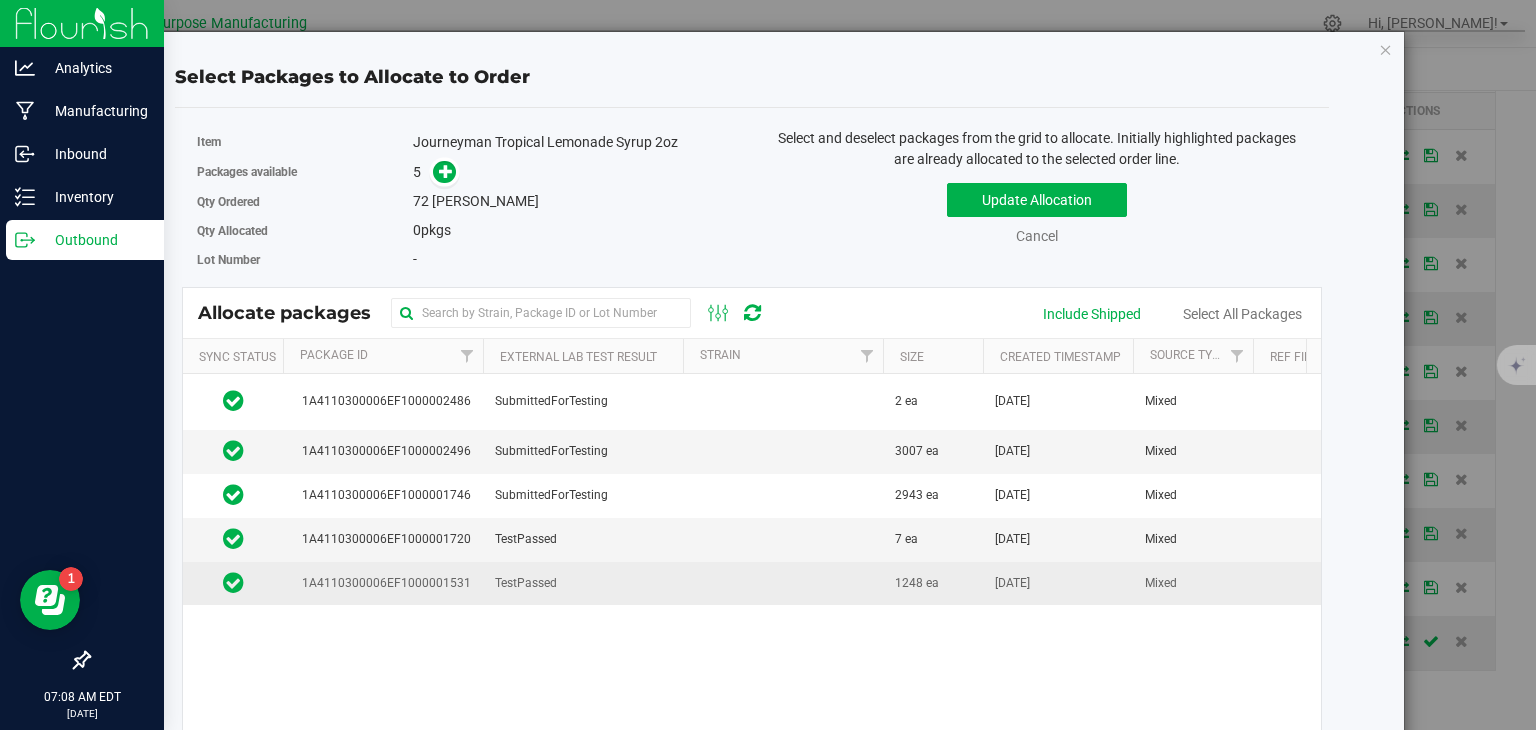 click at bounding box center (783, 583) 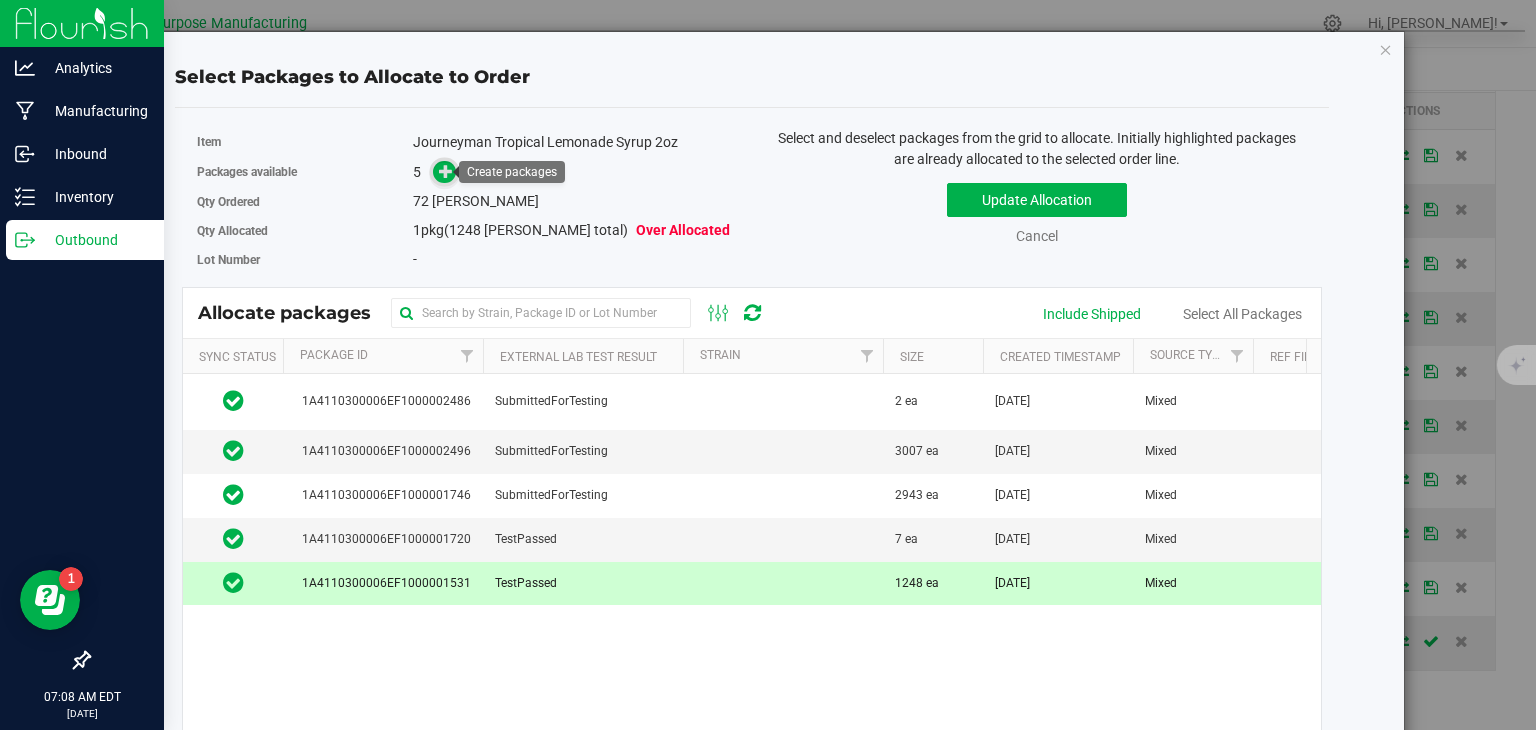 click at bounding box center (446, 171) 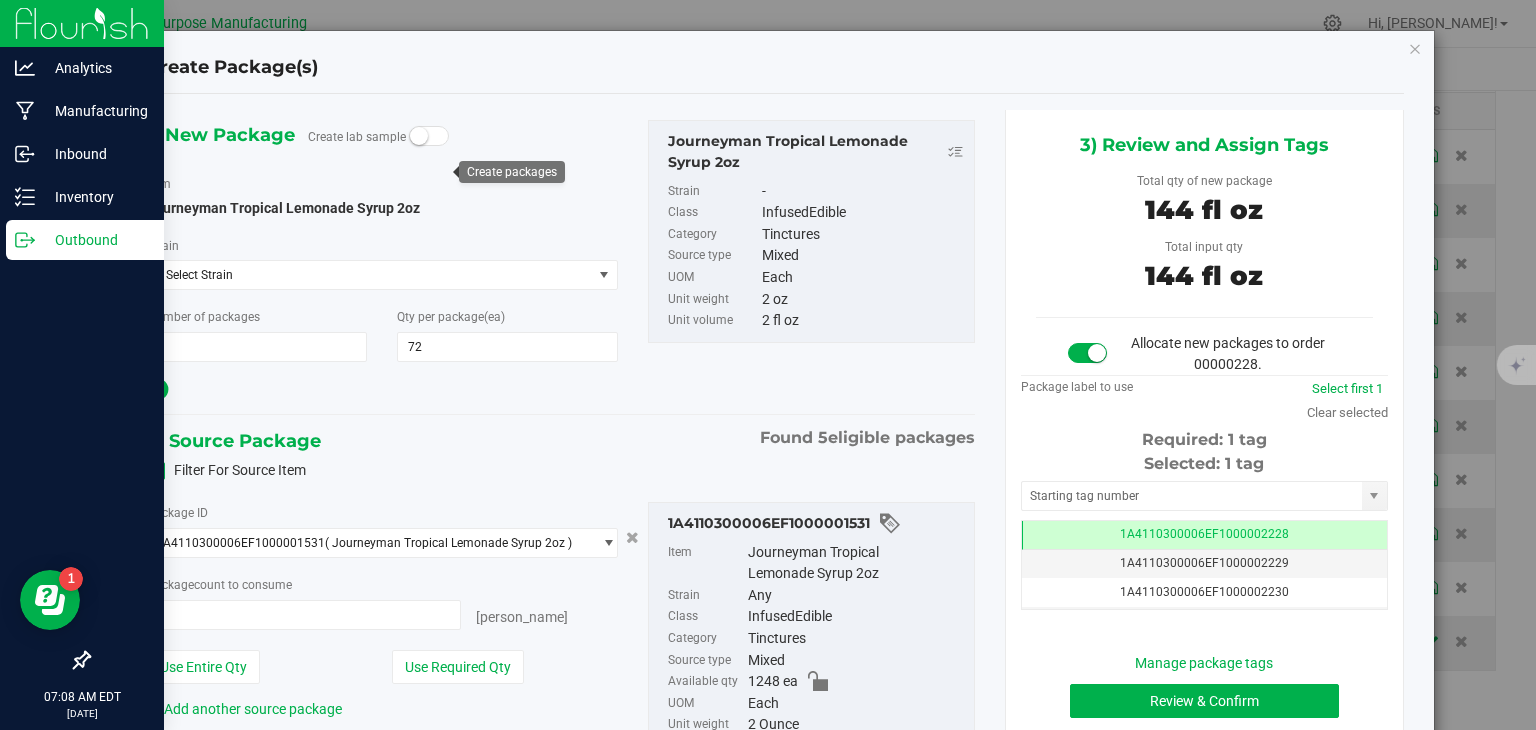 type on "72 ea" 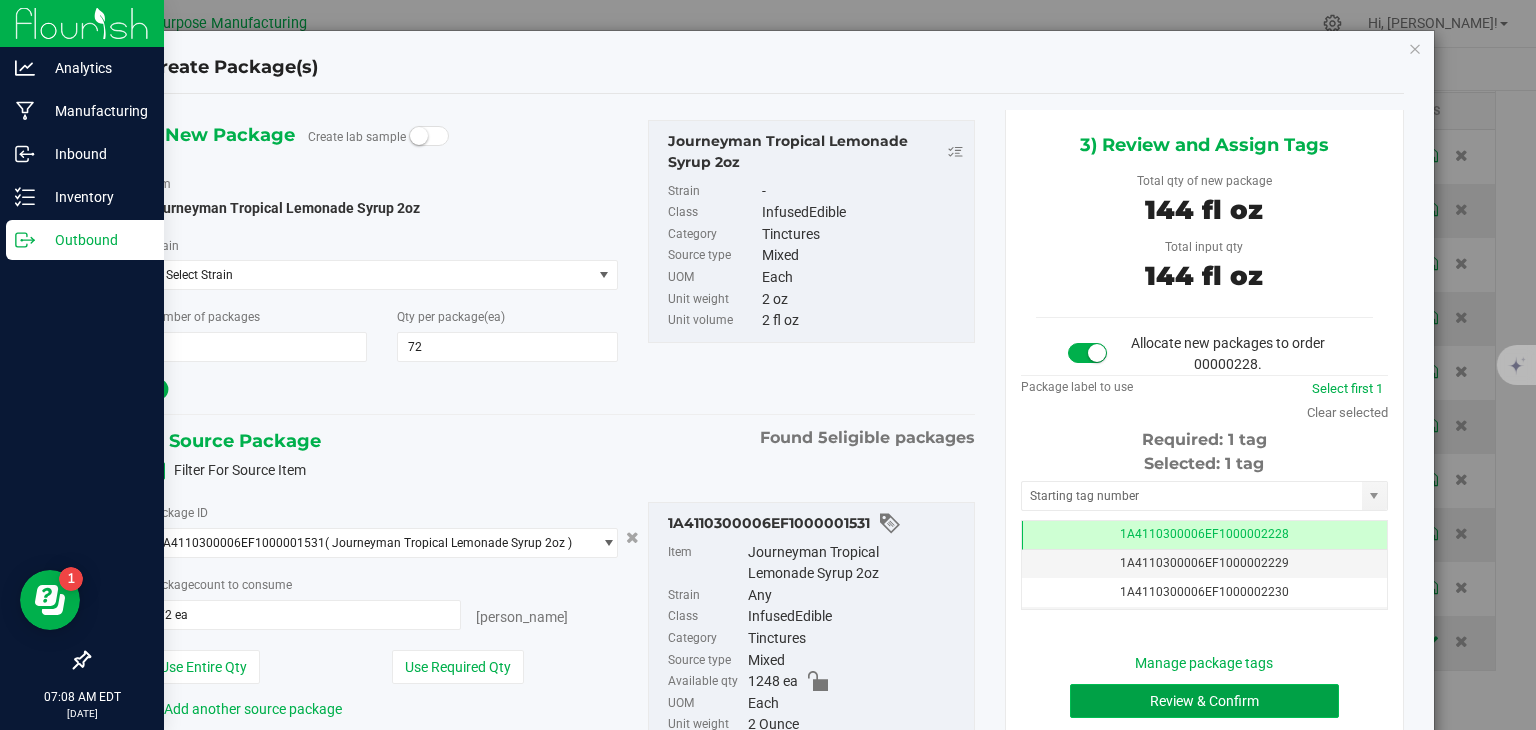 click on "Review & Confirm" at bounding box center [1204, 701] 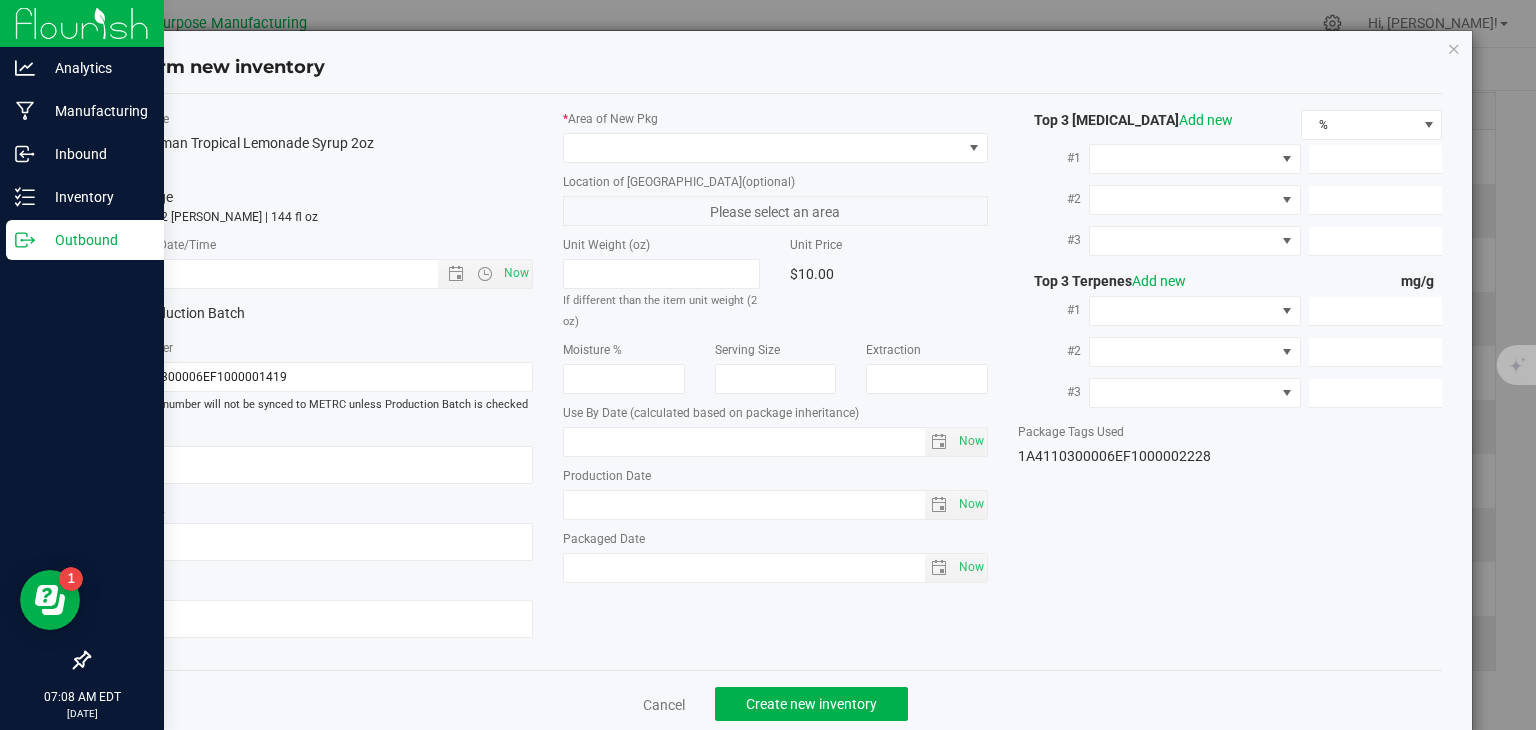 type on "[DATE]" 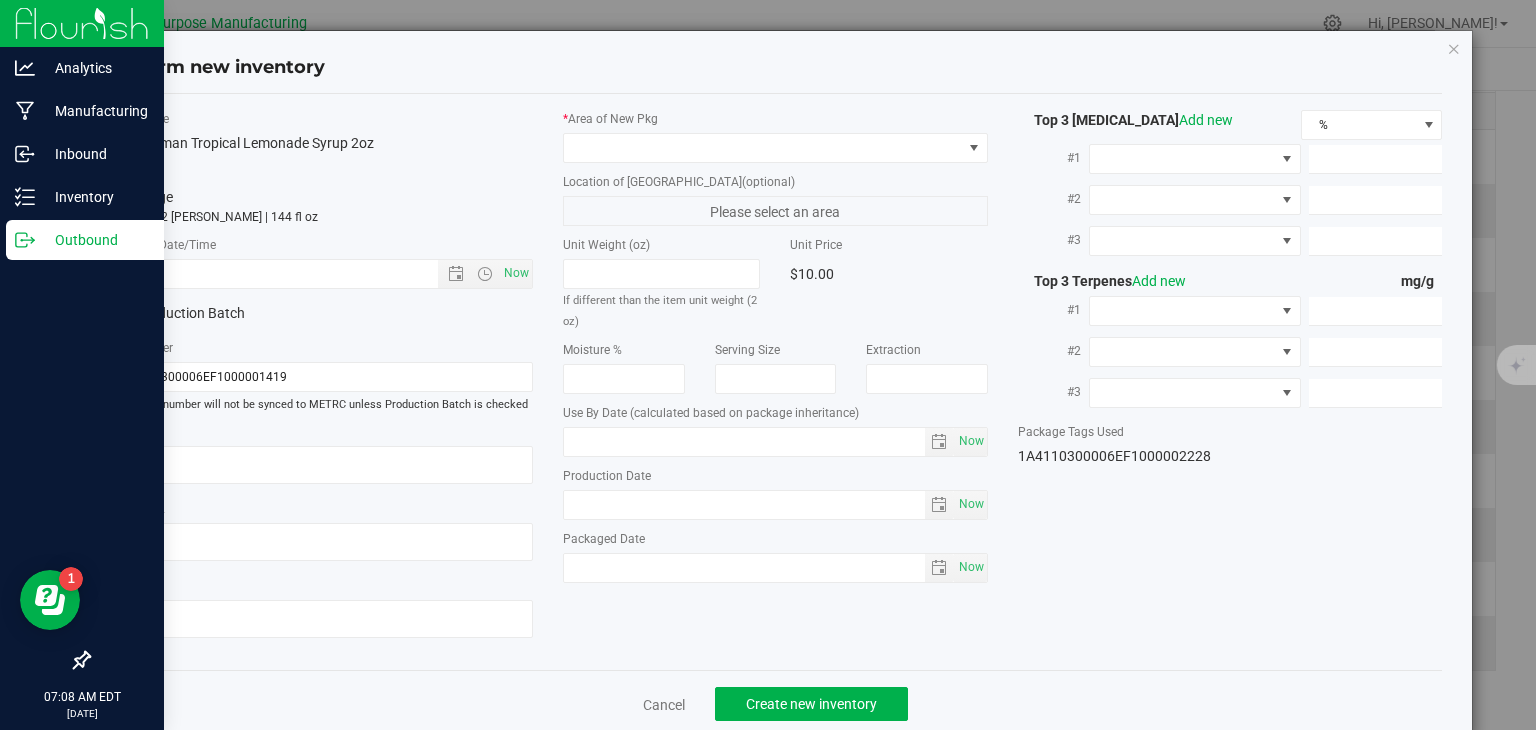 type on "[DATE]" 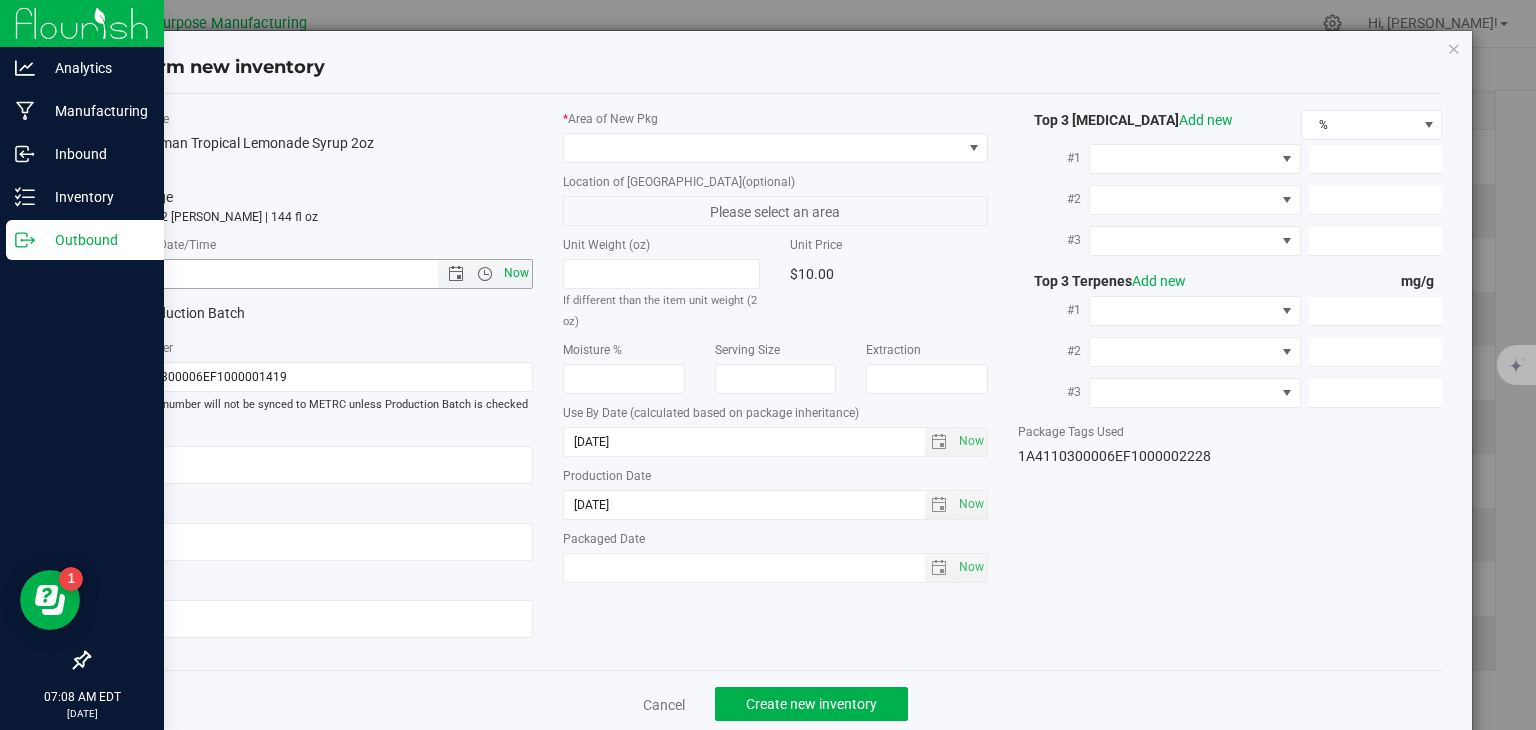 click on "Now" at bounding box center (517, 273) 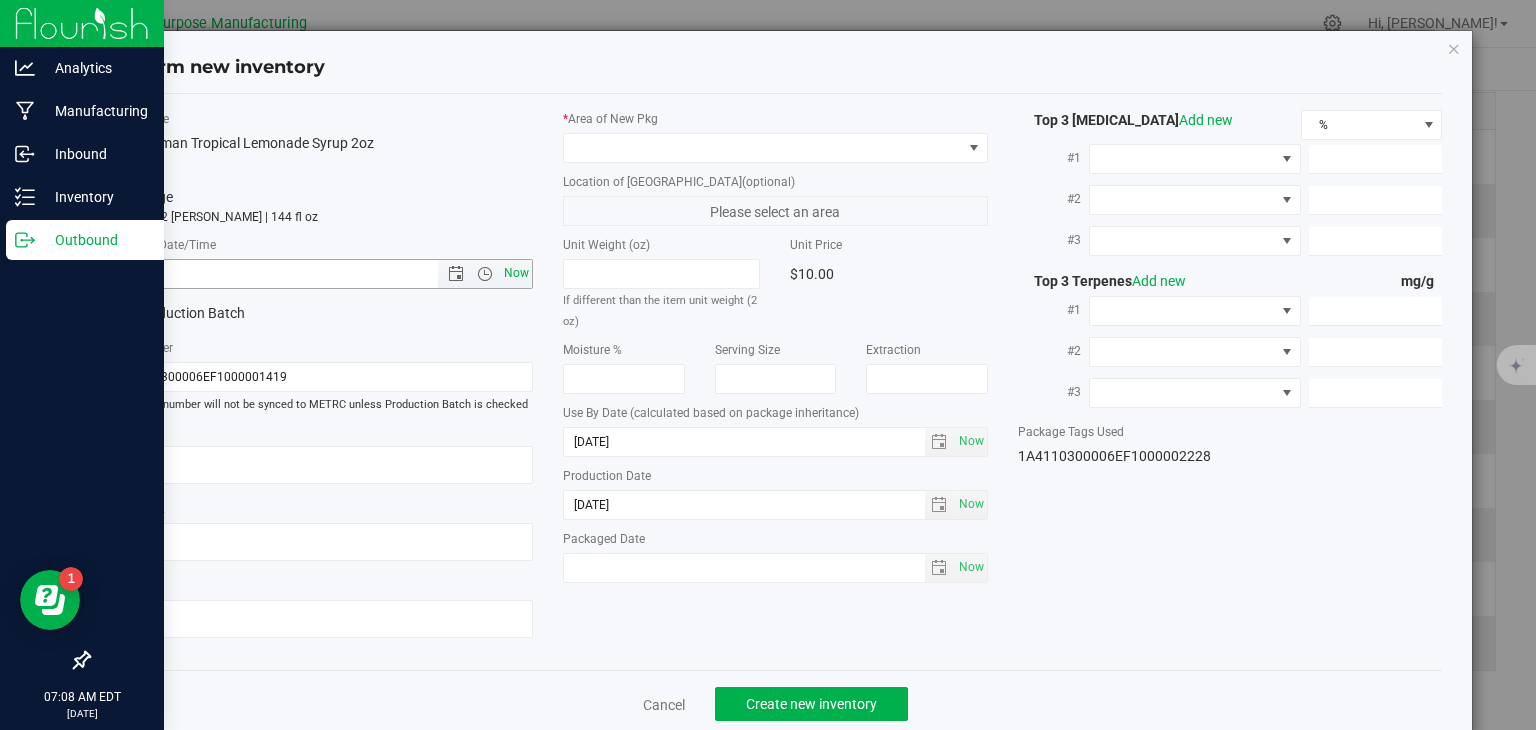 type on "[DATE] 7:08 AM" 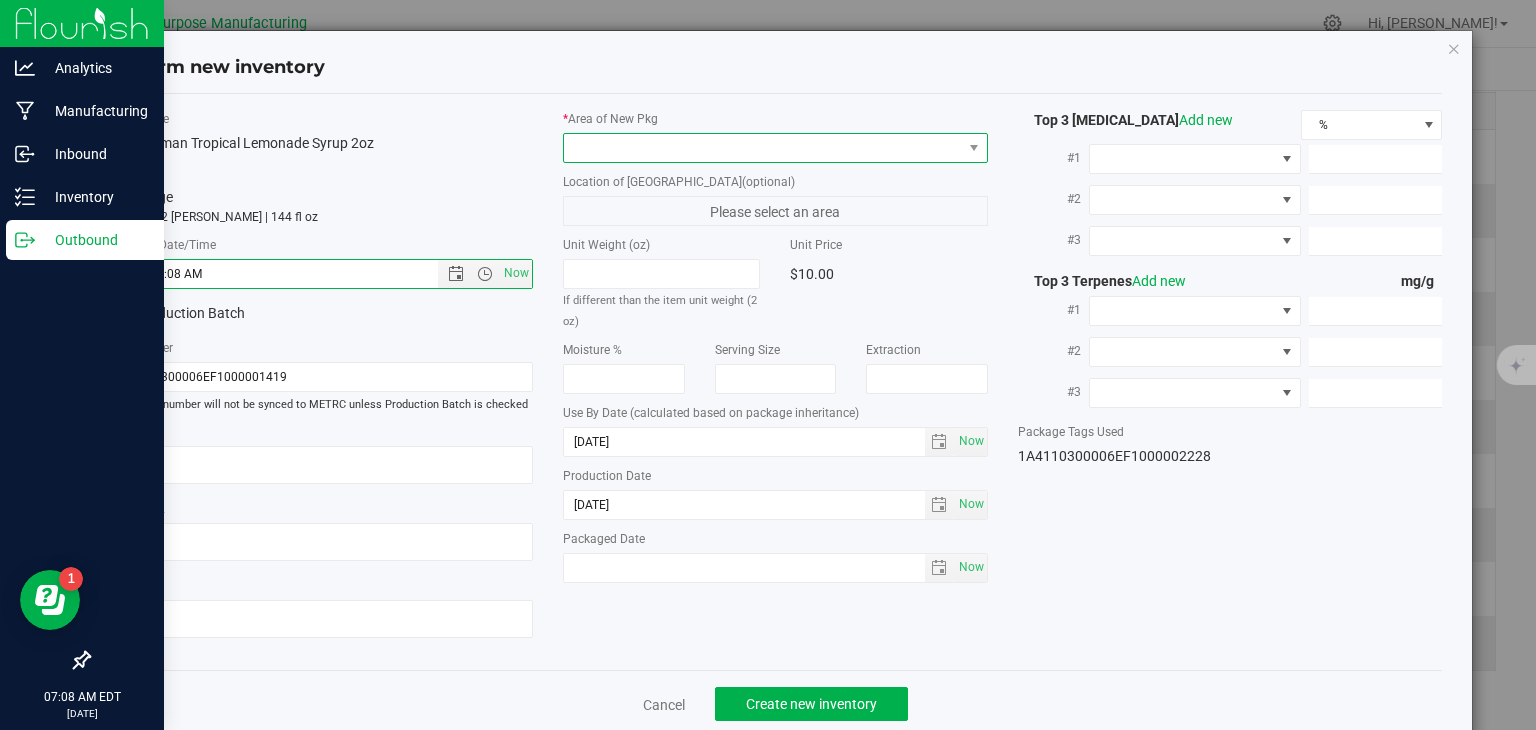 click at bounding box center [763, 148] 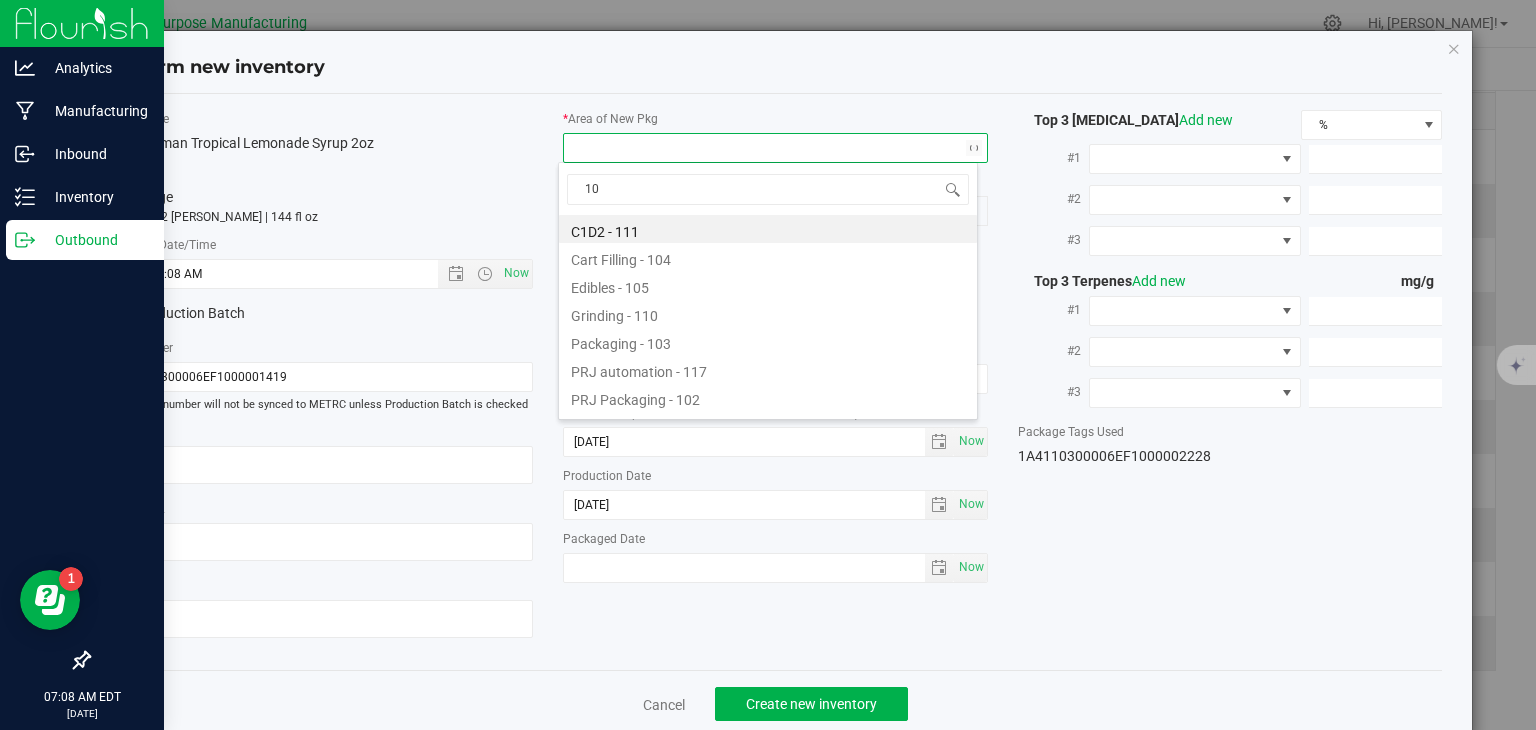 type on "108" 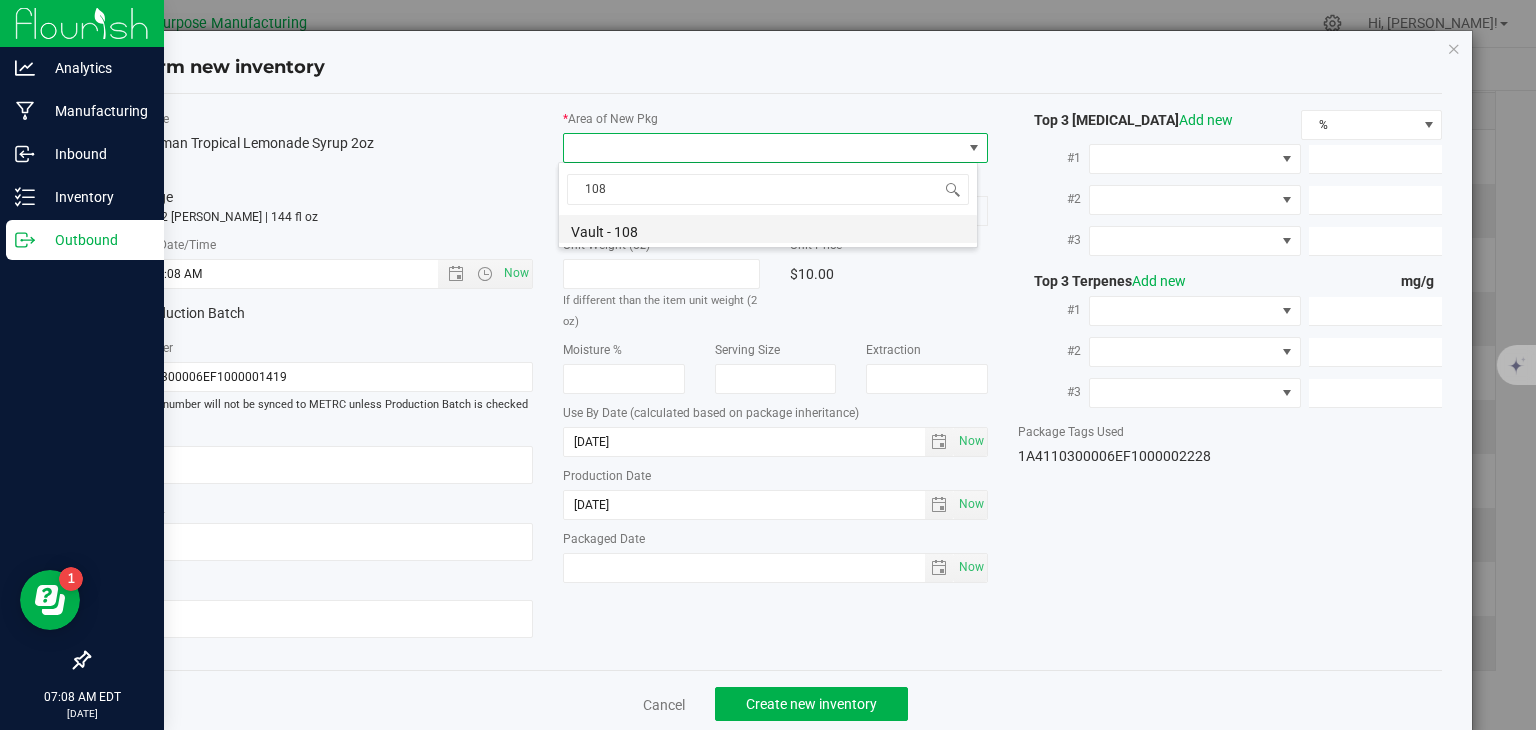 click on "Vault - 108" at bounding box center [768, 229] 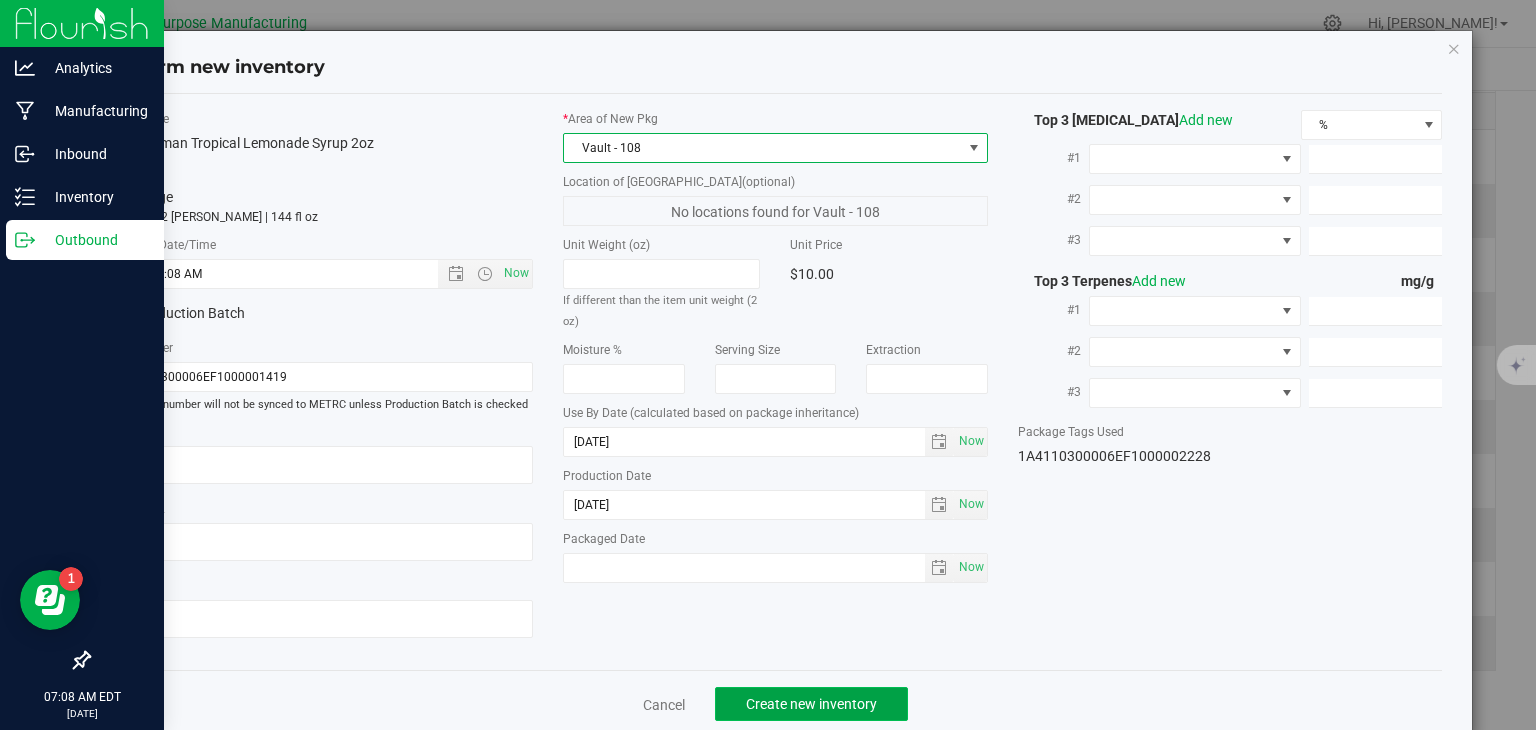 click on "Create new inventory" 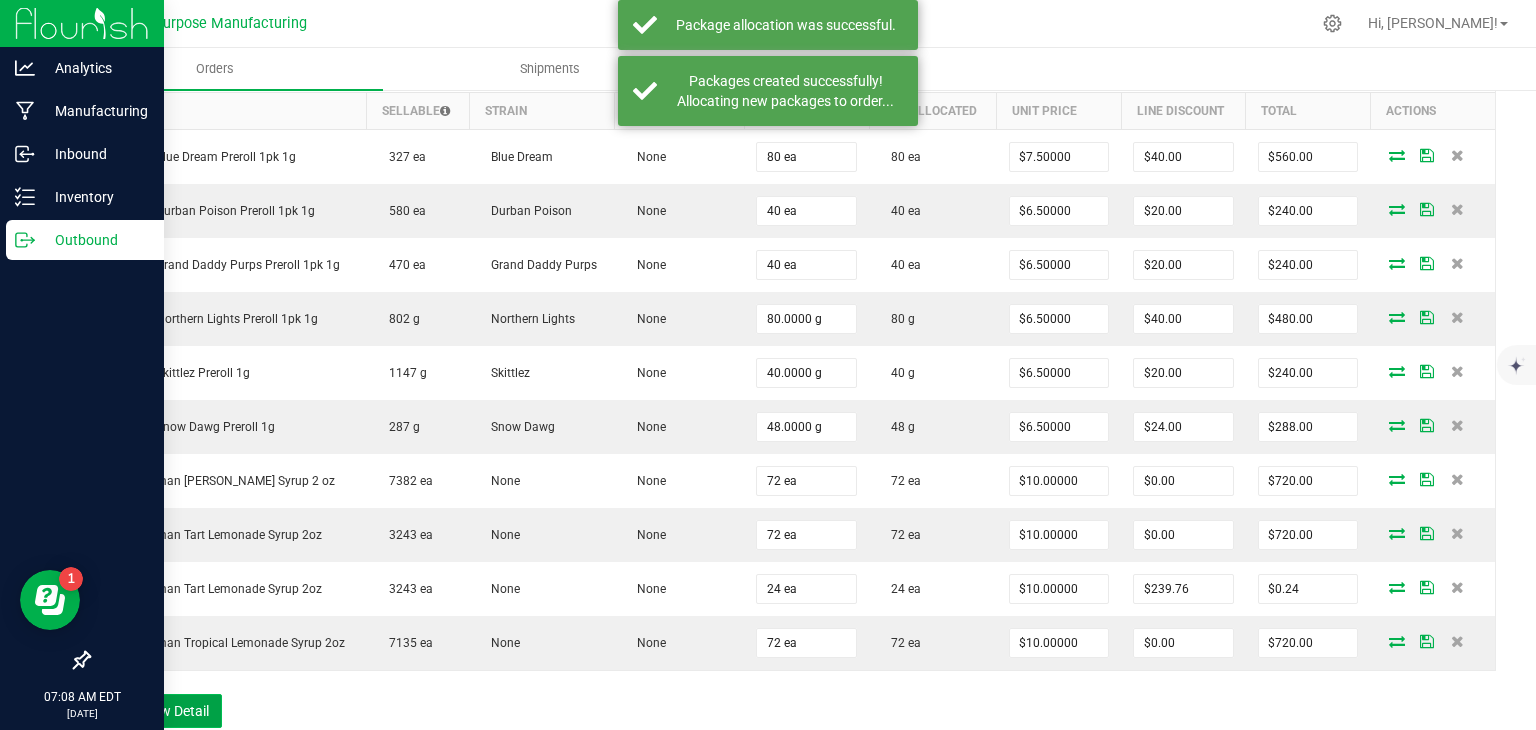 click on "Add New Detail" at bounding box center [155, 711] 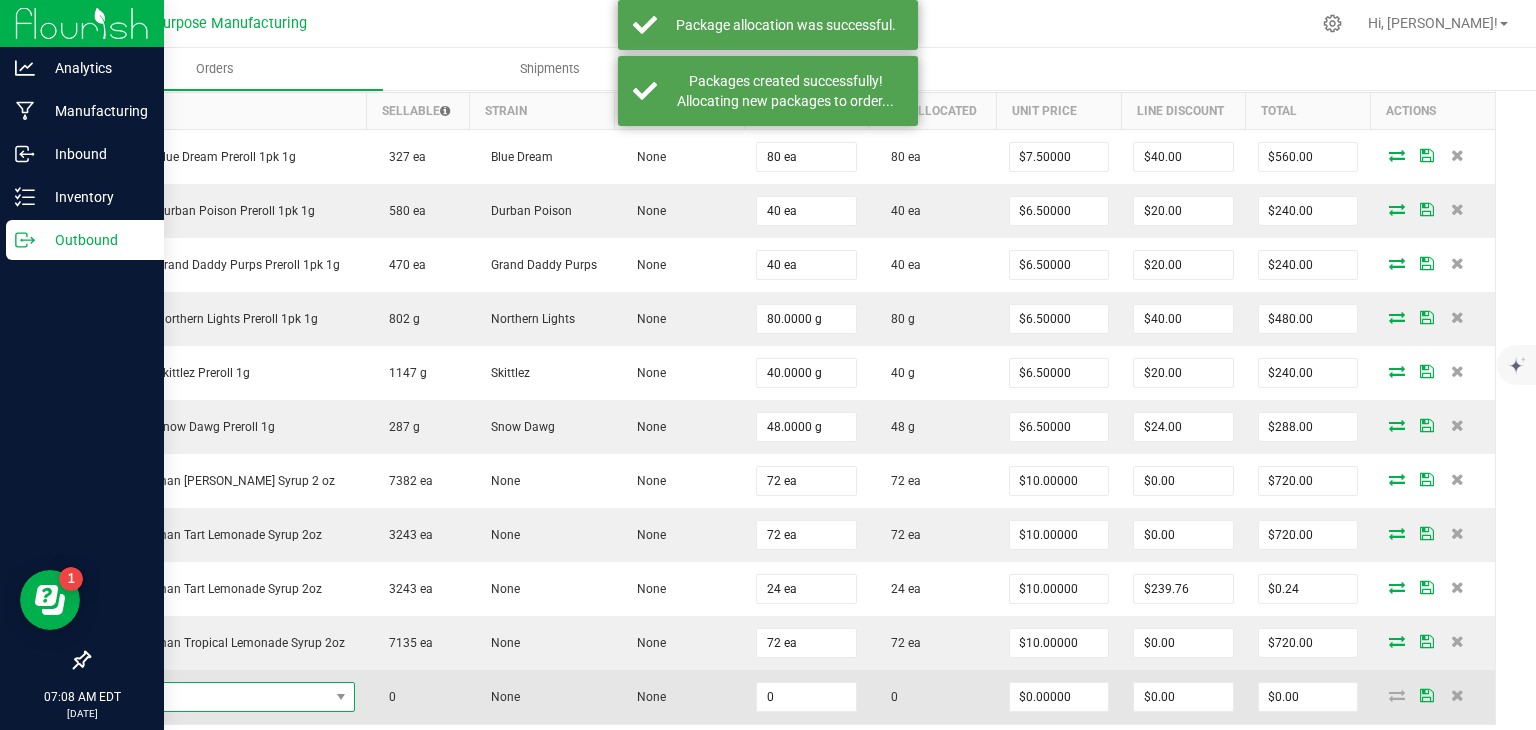 click at bounding box center [216, 697] 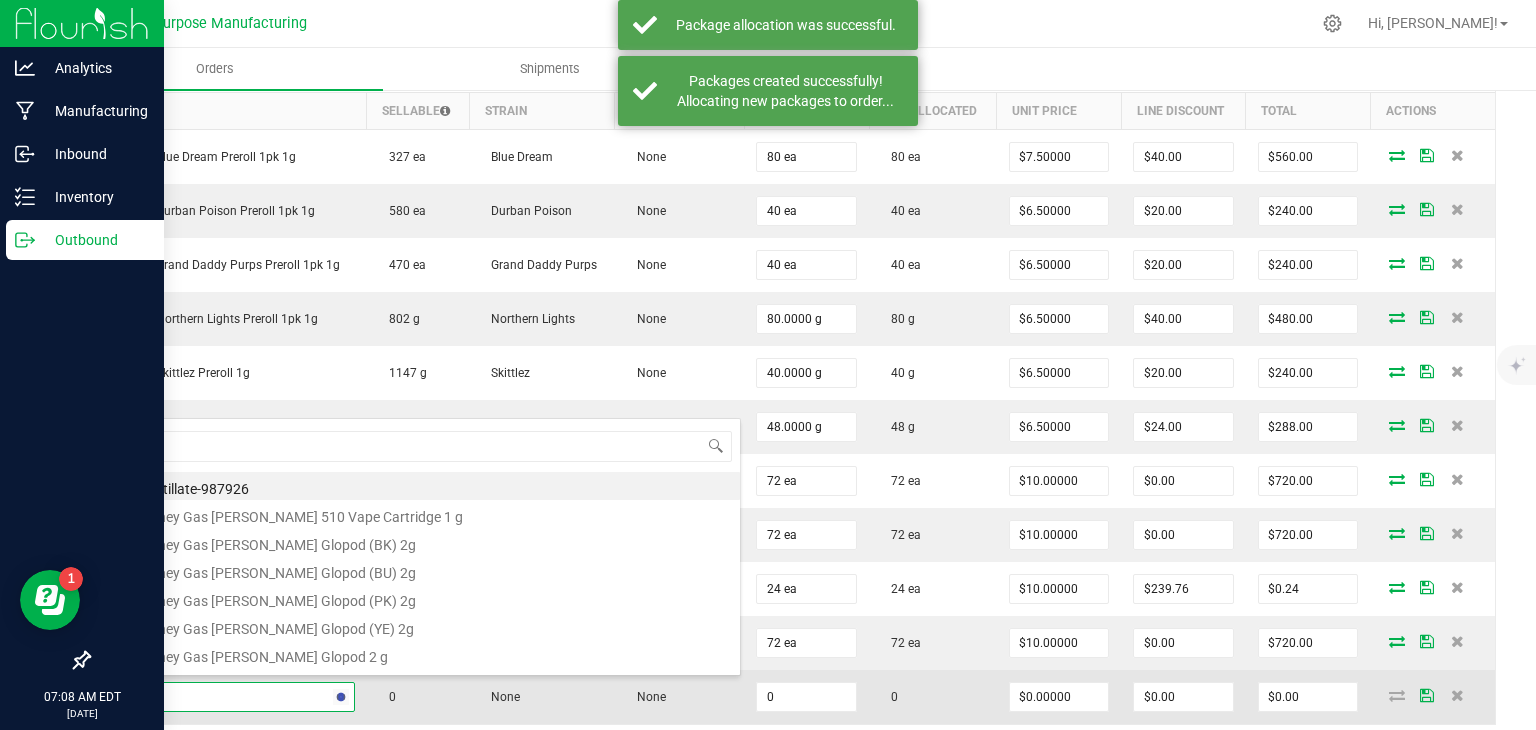 type on "trop" 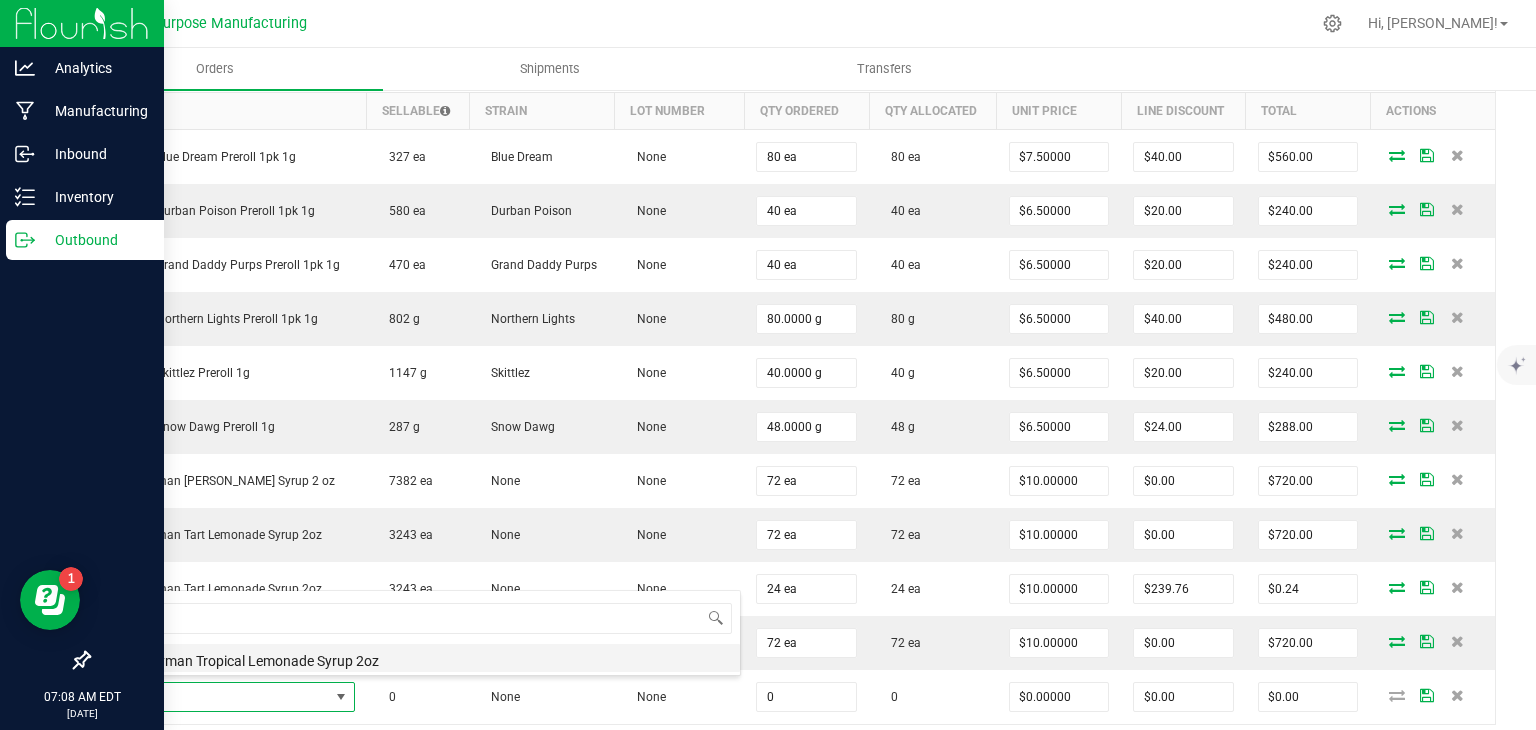 click on "Journeyman Tropical Lemonade Syrup 2oz" at bounding box center (421, 658) 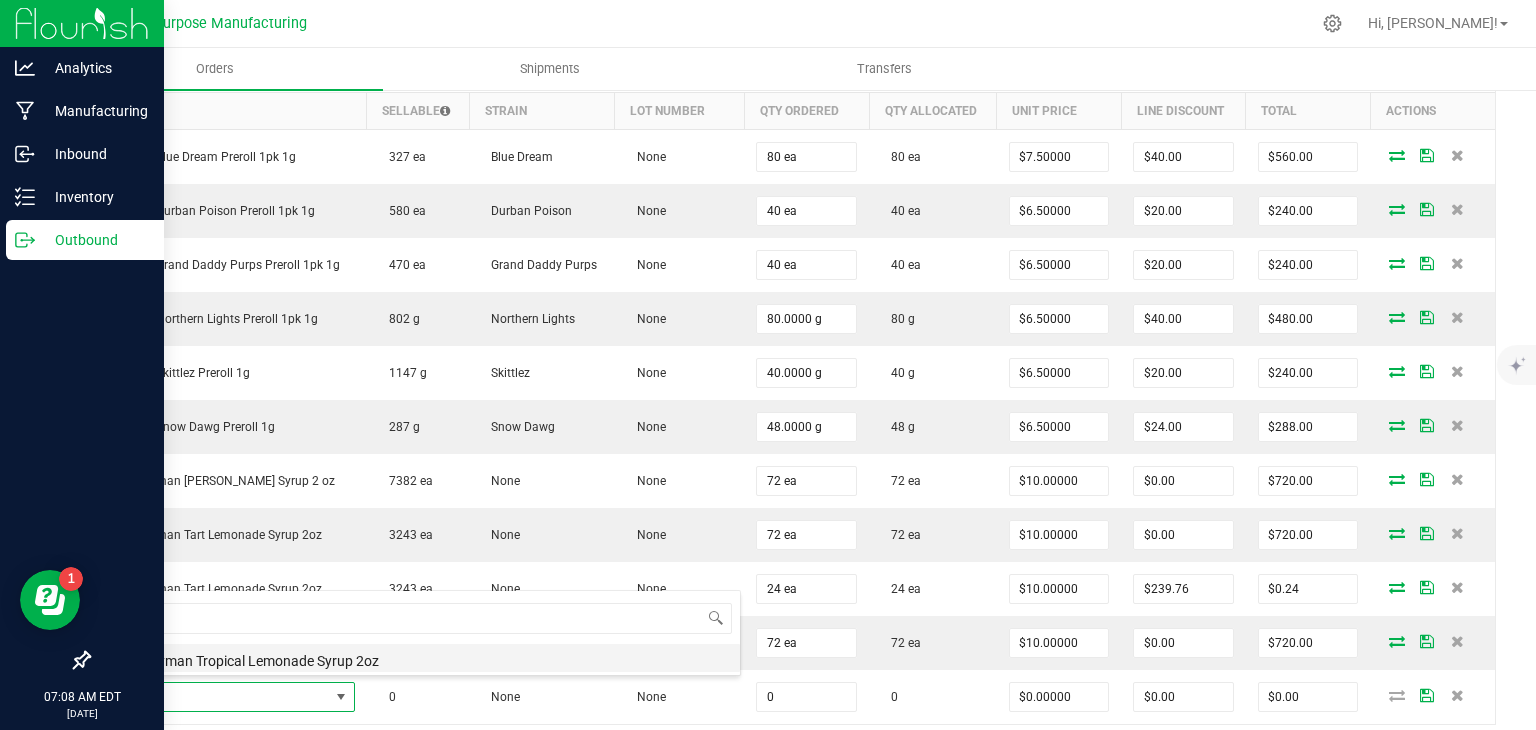 type on "0 ea" 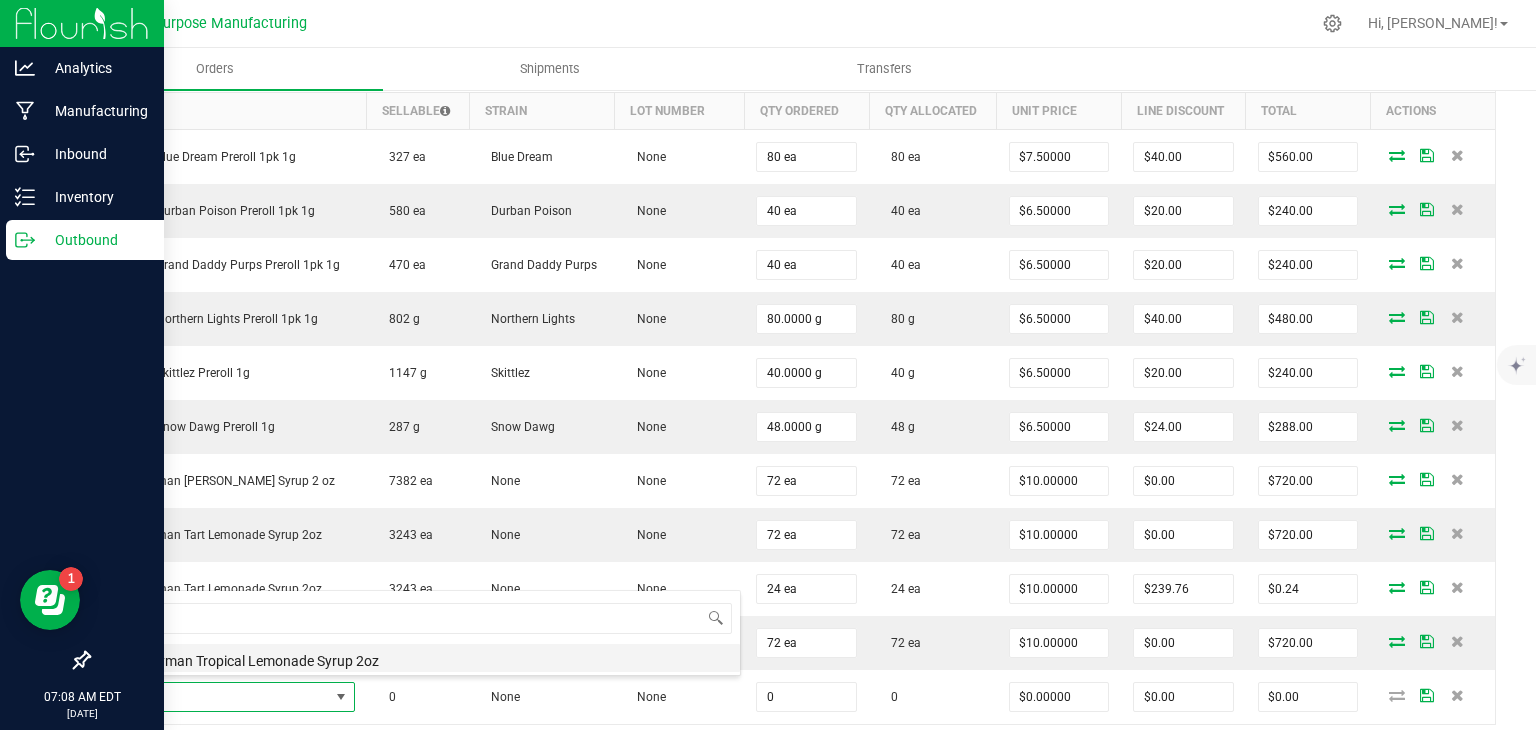 type on "$10.00000" 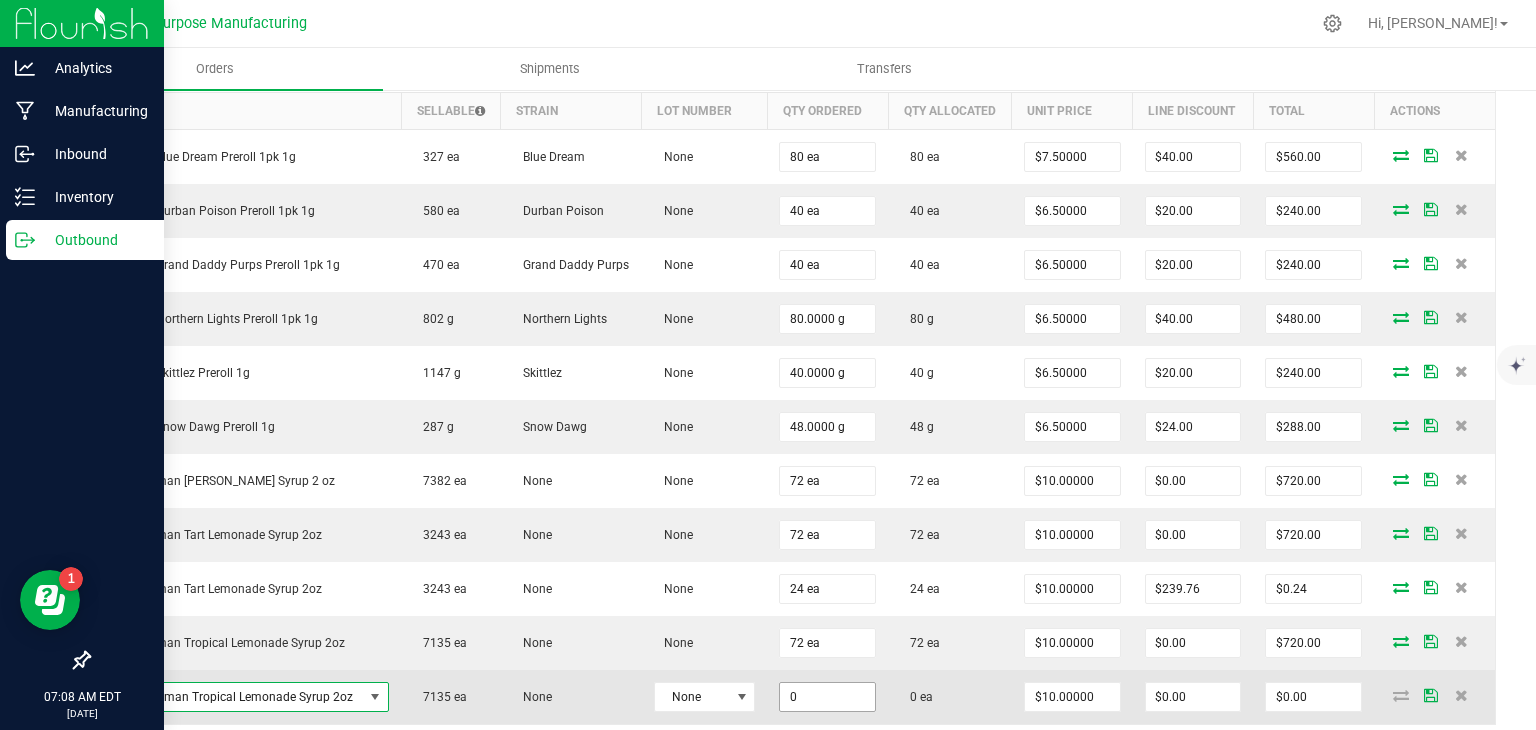 click on "0" at bounding box center [827, 697] 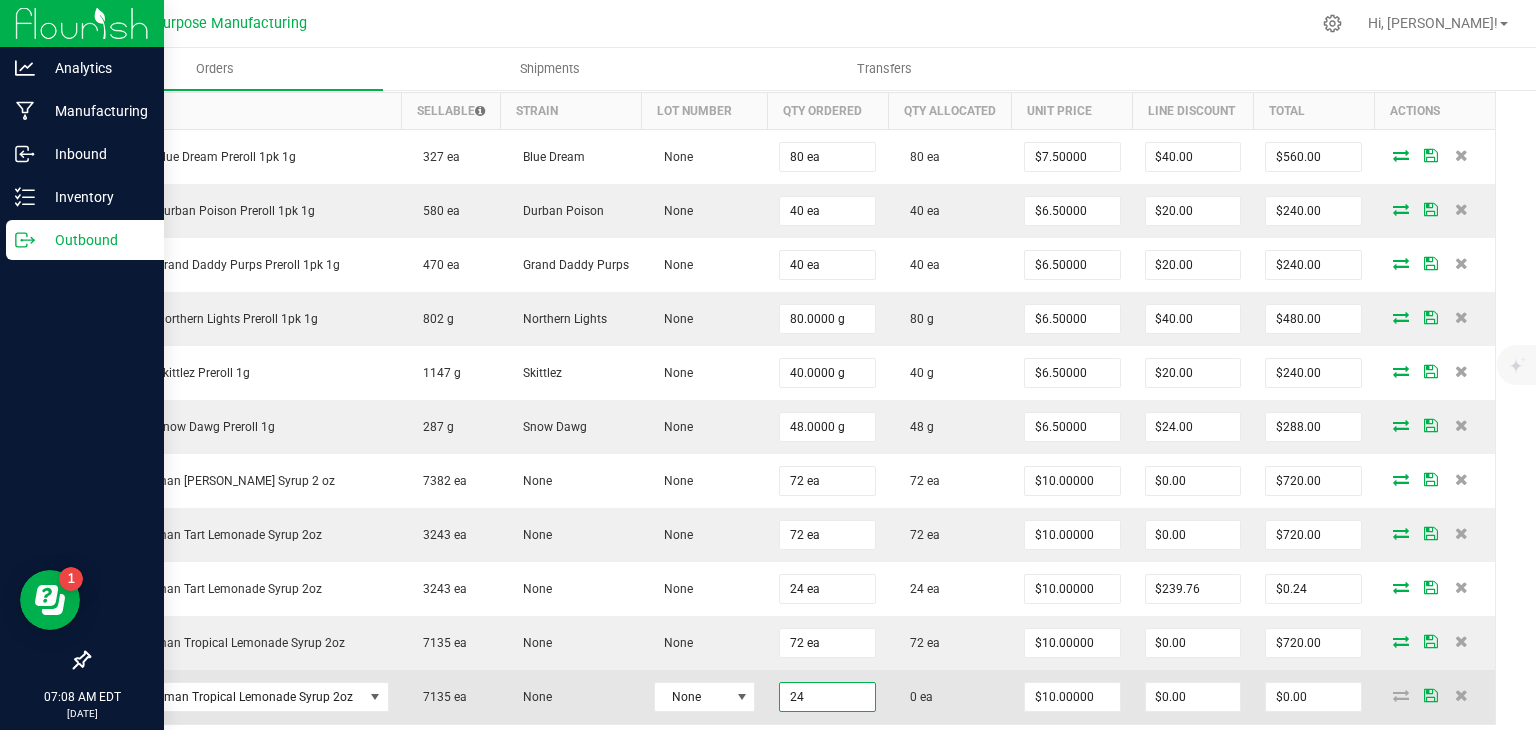type on "24 ea" 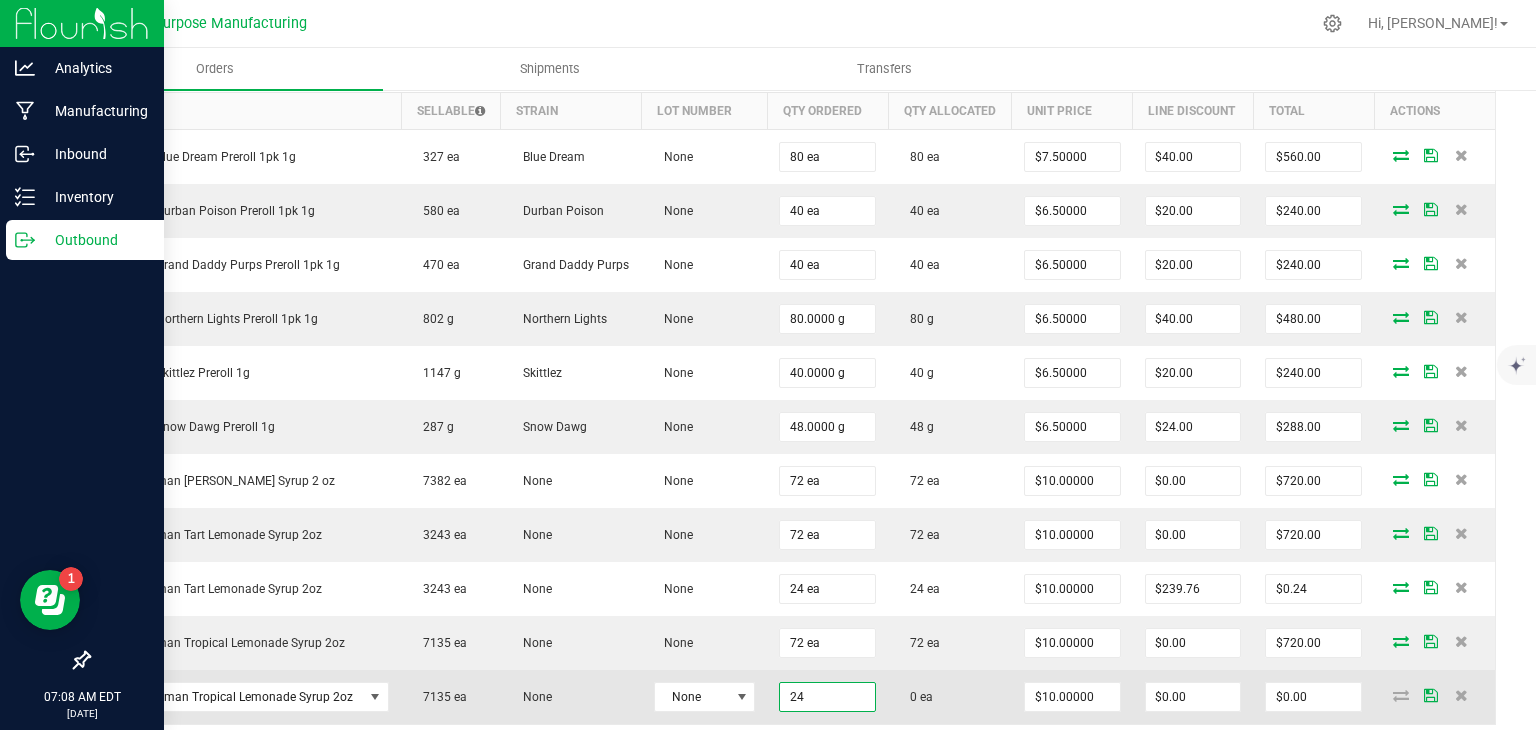 type on "$240.00" 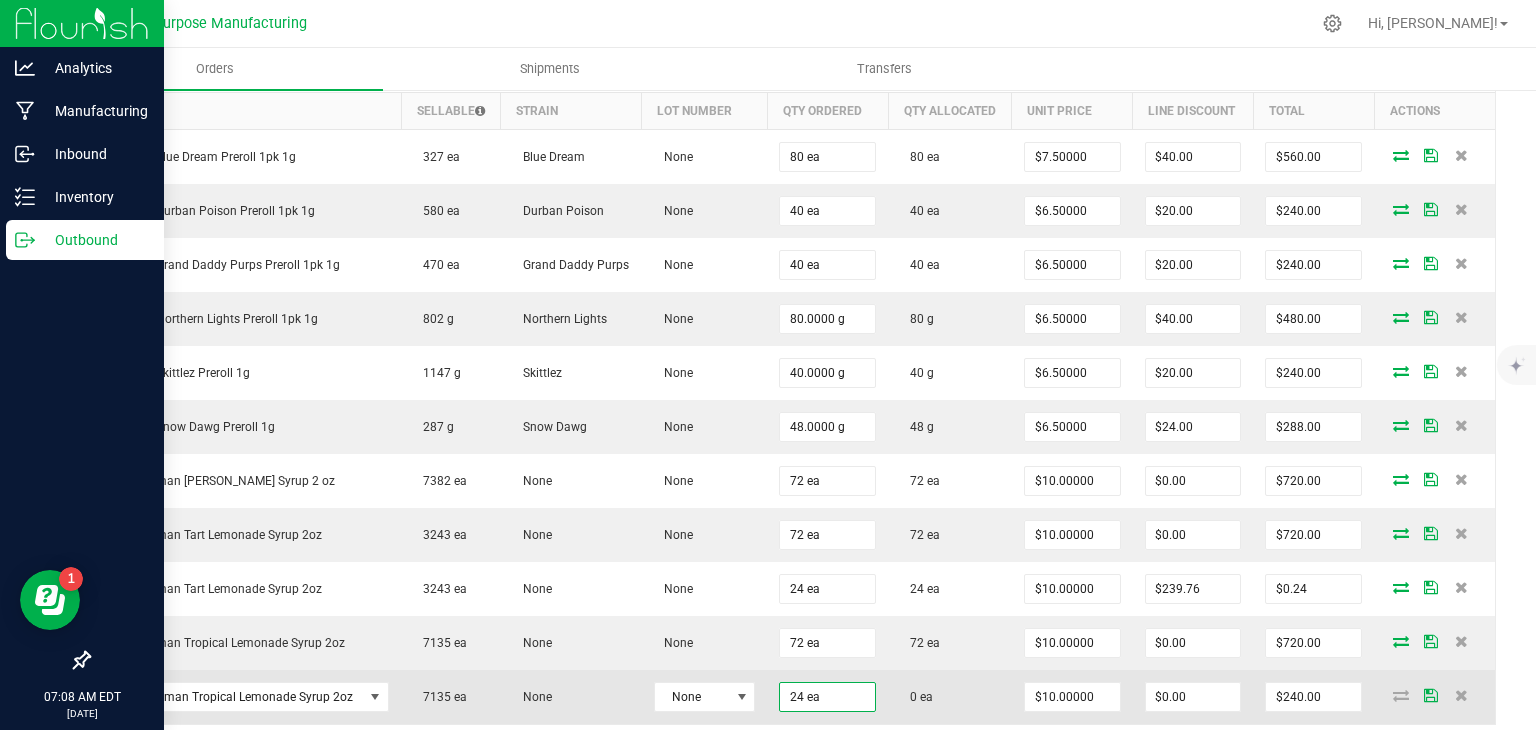 click on "0 ea" at bounding box center (950, 697) 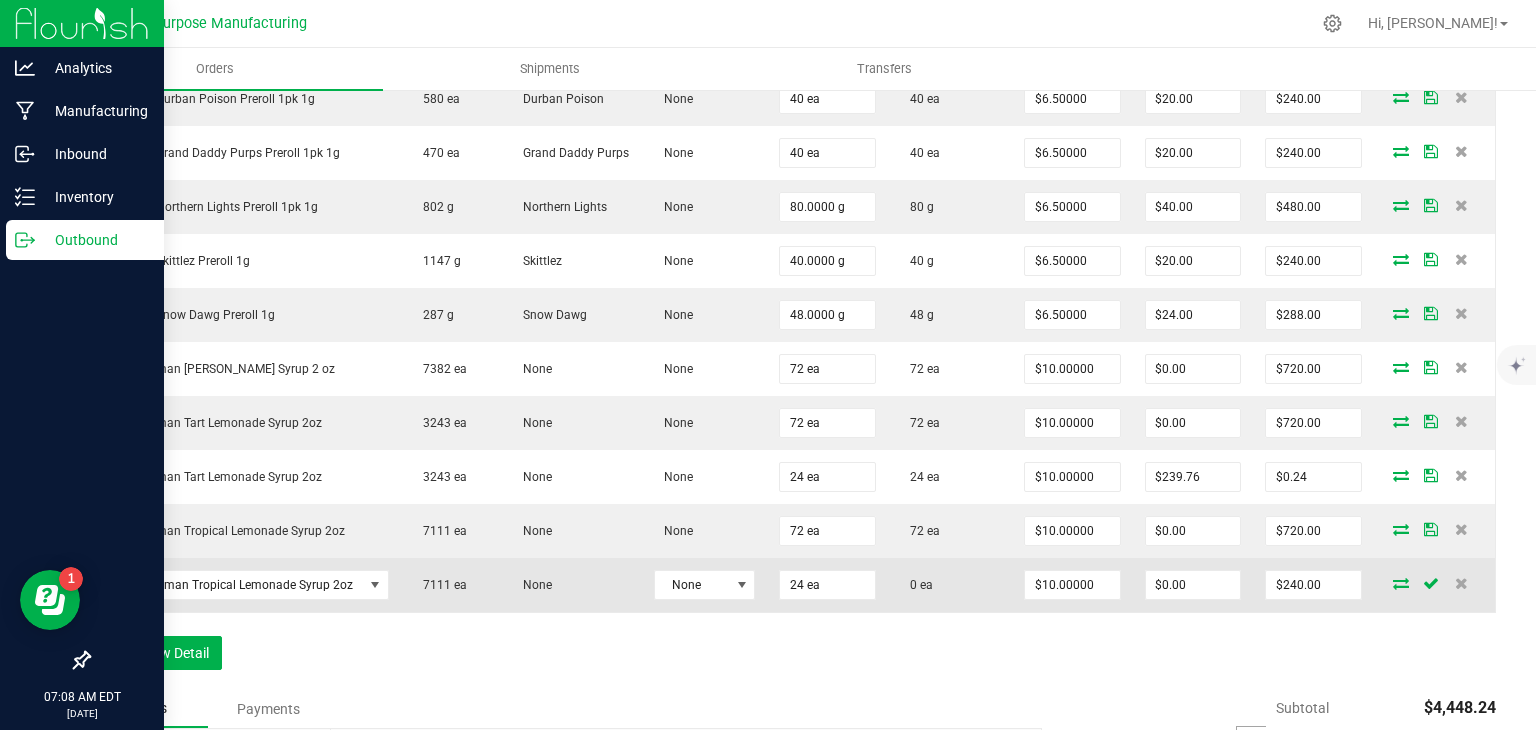 click at bounding box center (1434, 585) 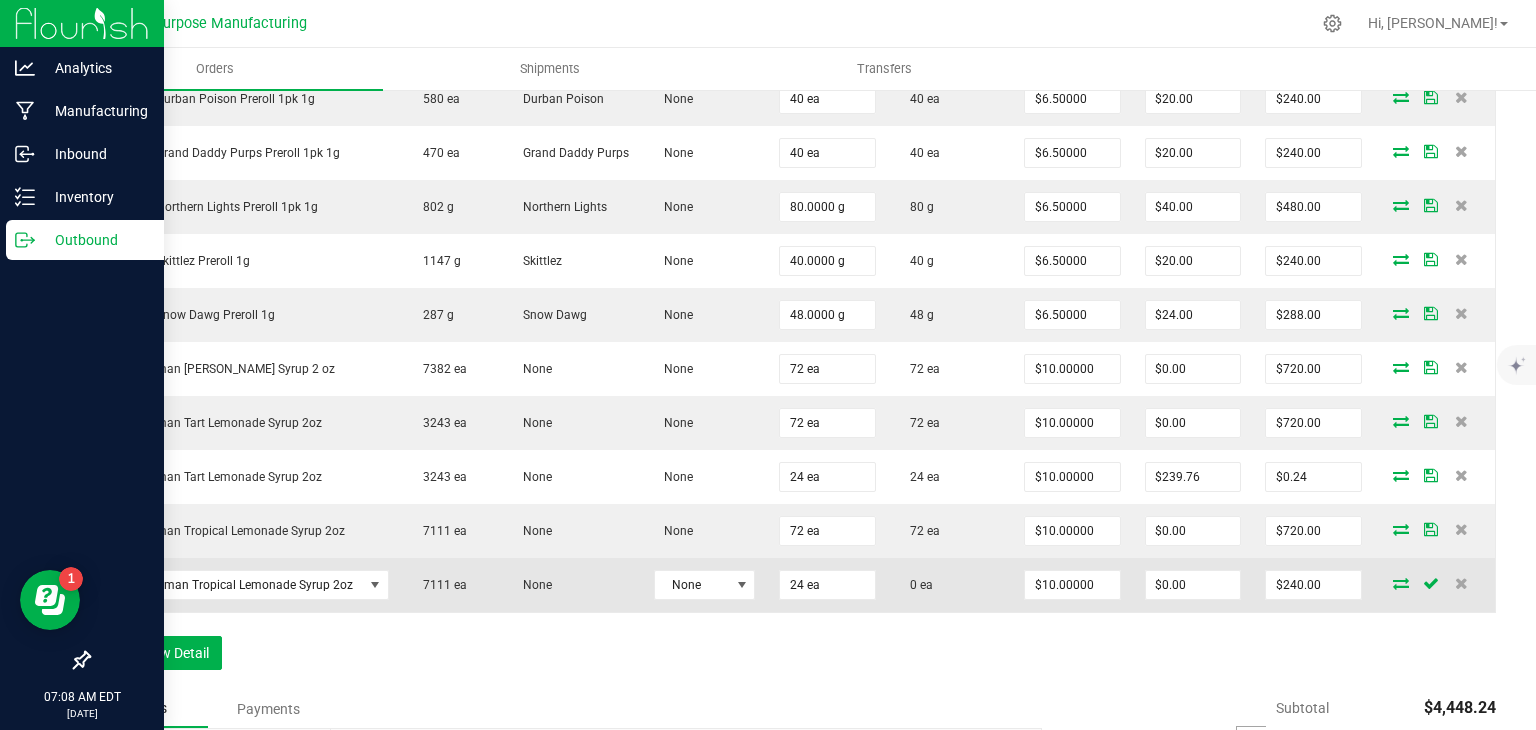 click at bounding box center [1434, 585] 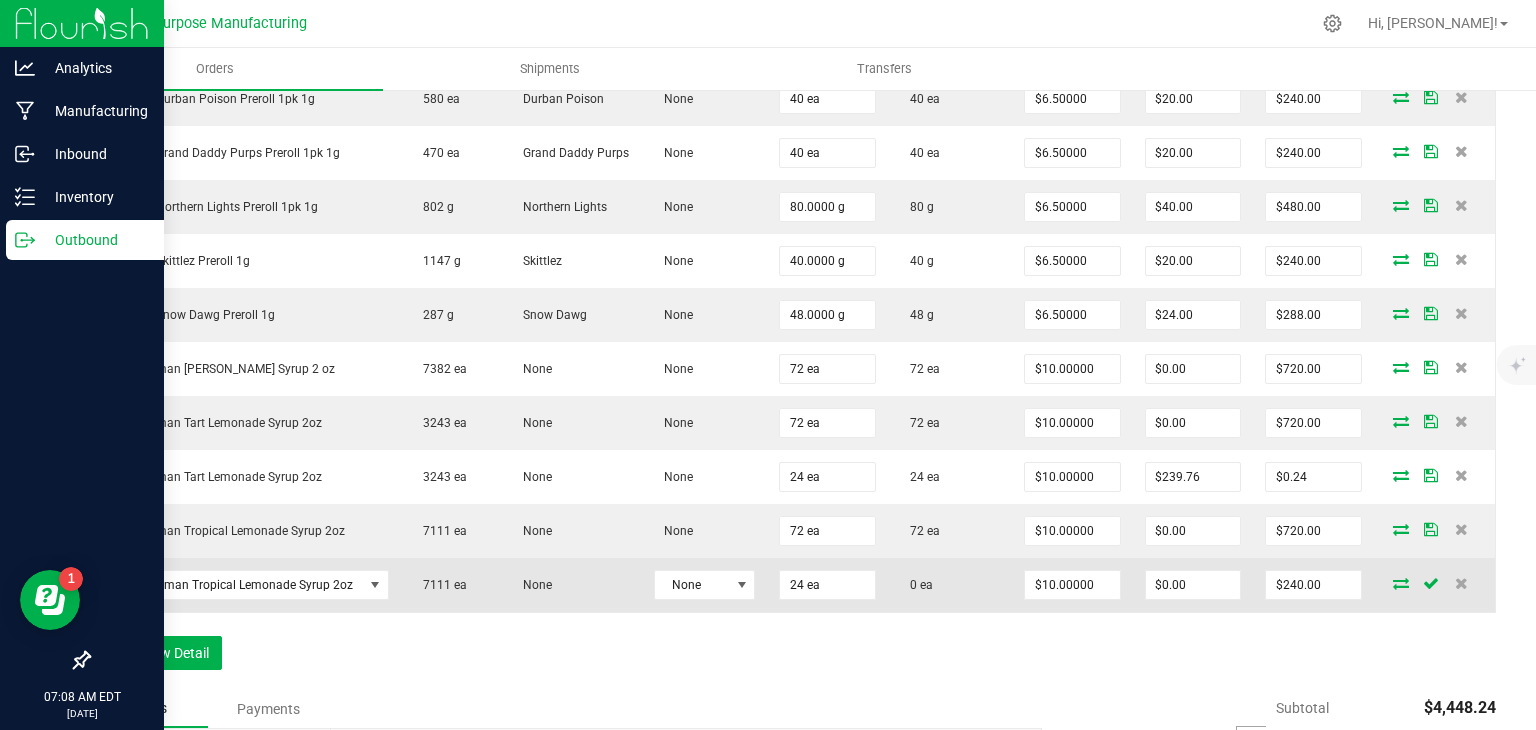click at bounding box center (1401, 583) 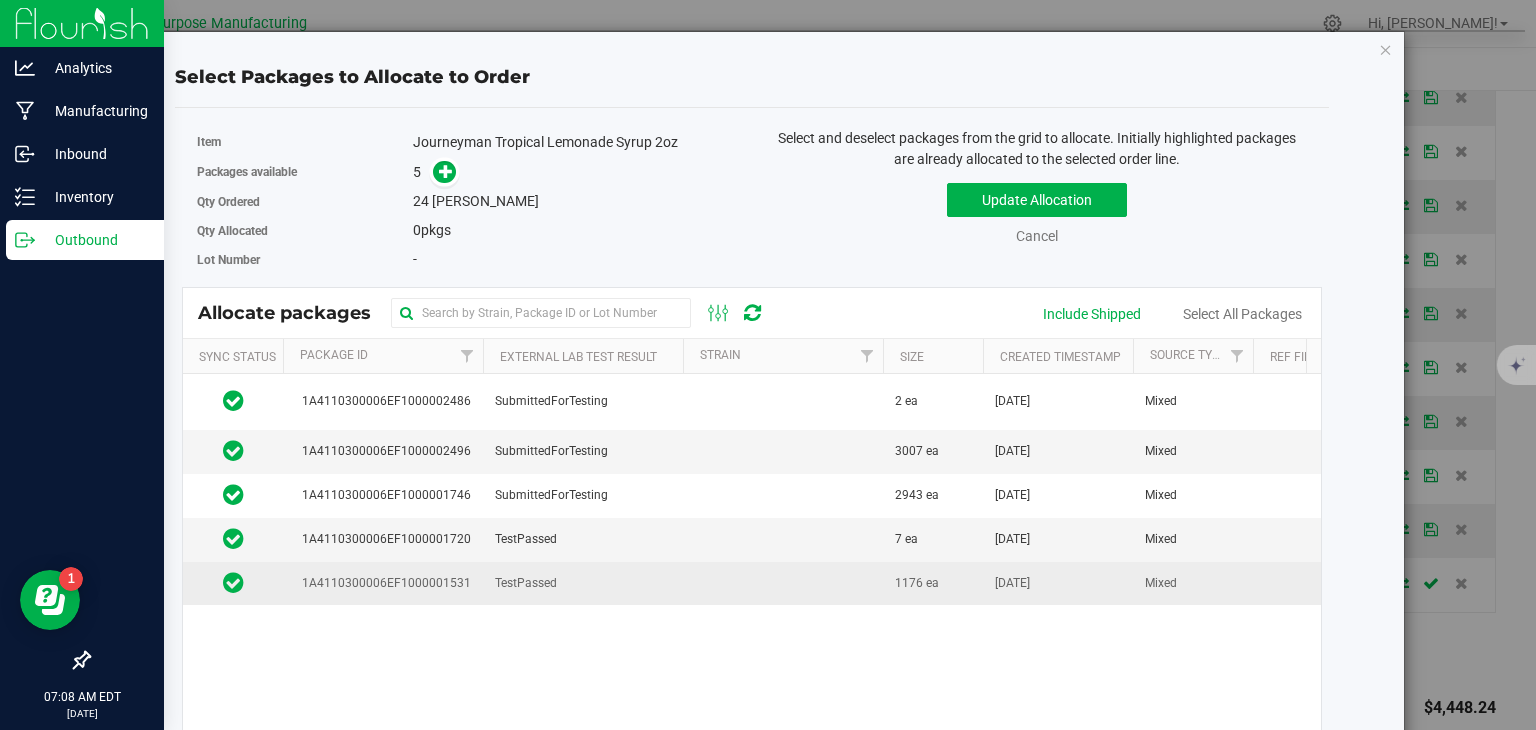 click at bounding box center (783, 583) 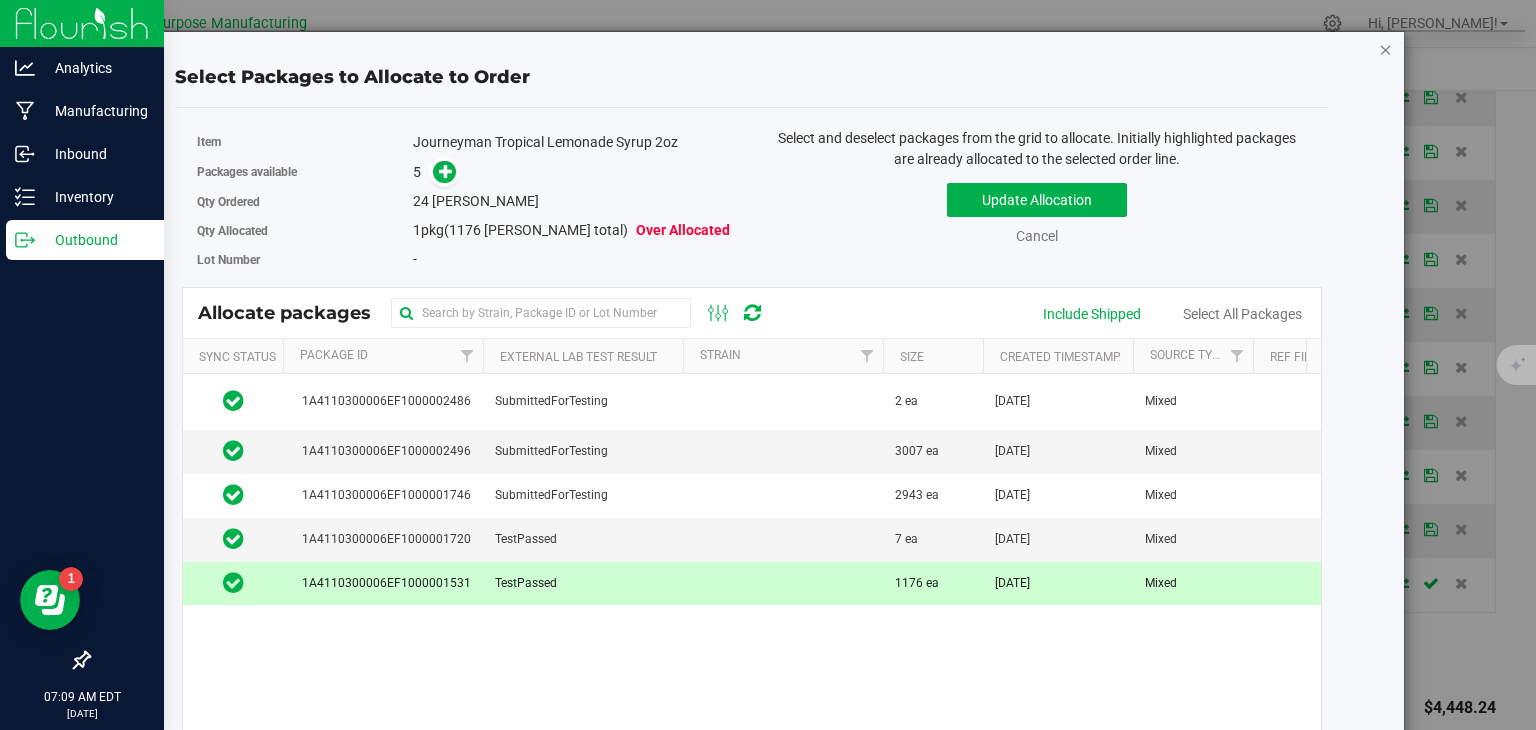 click at bounding box center (1386, 49) 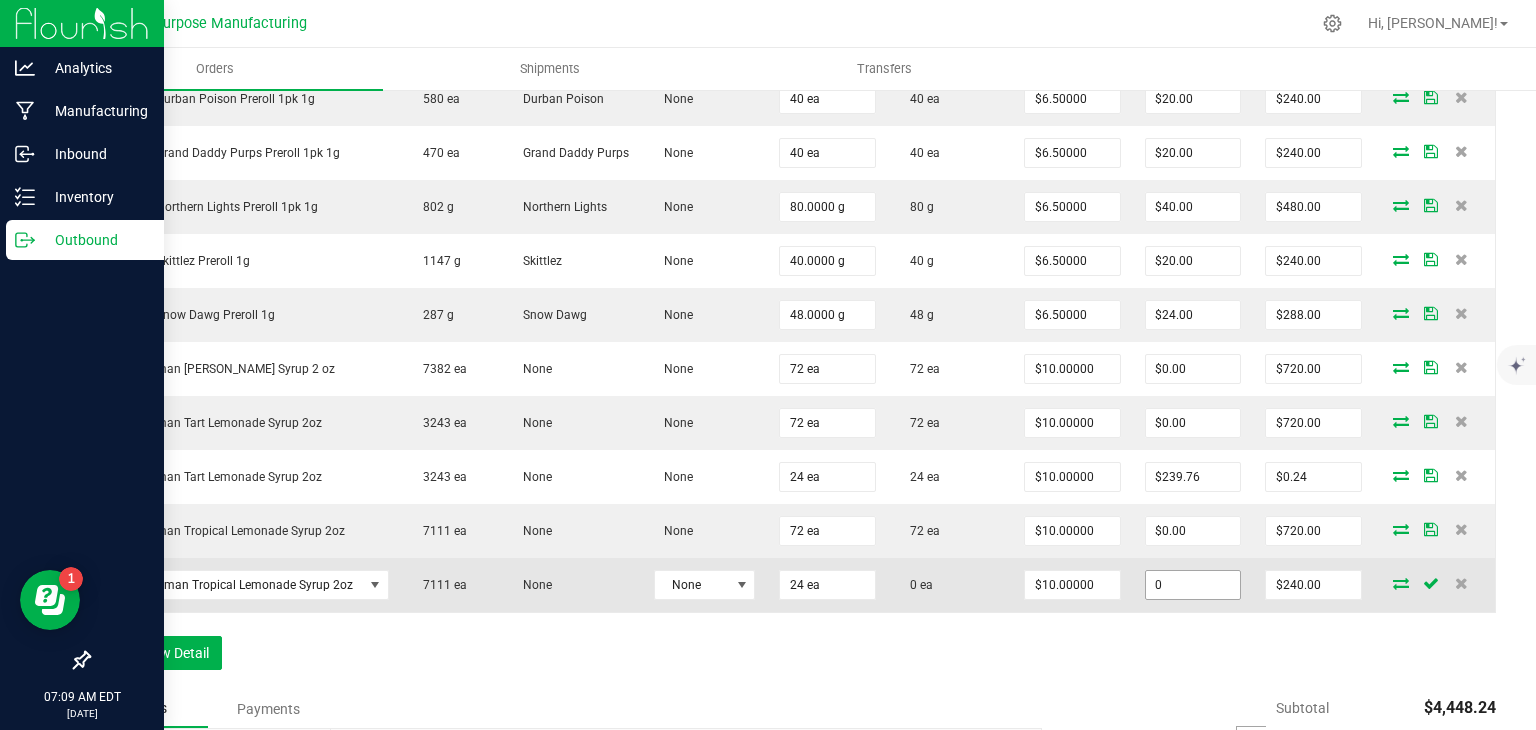 click on "0" at bounding box center [1193, 585] 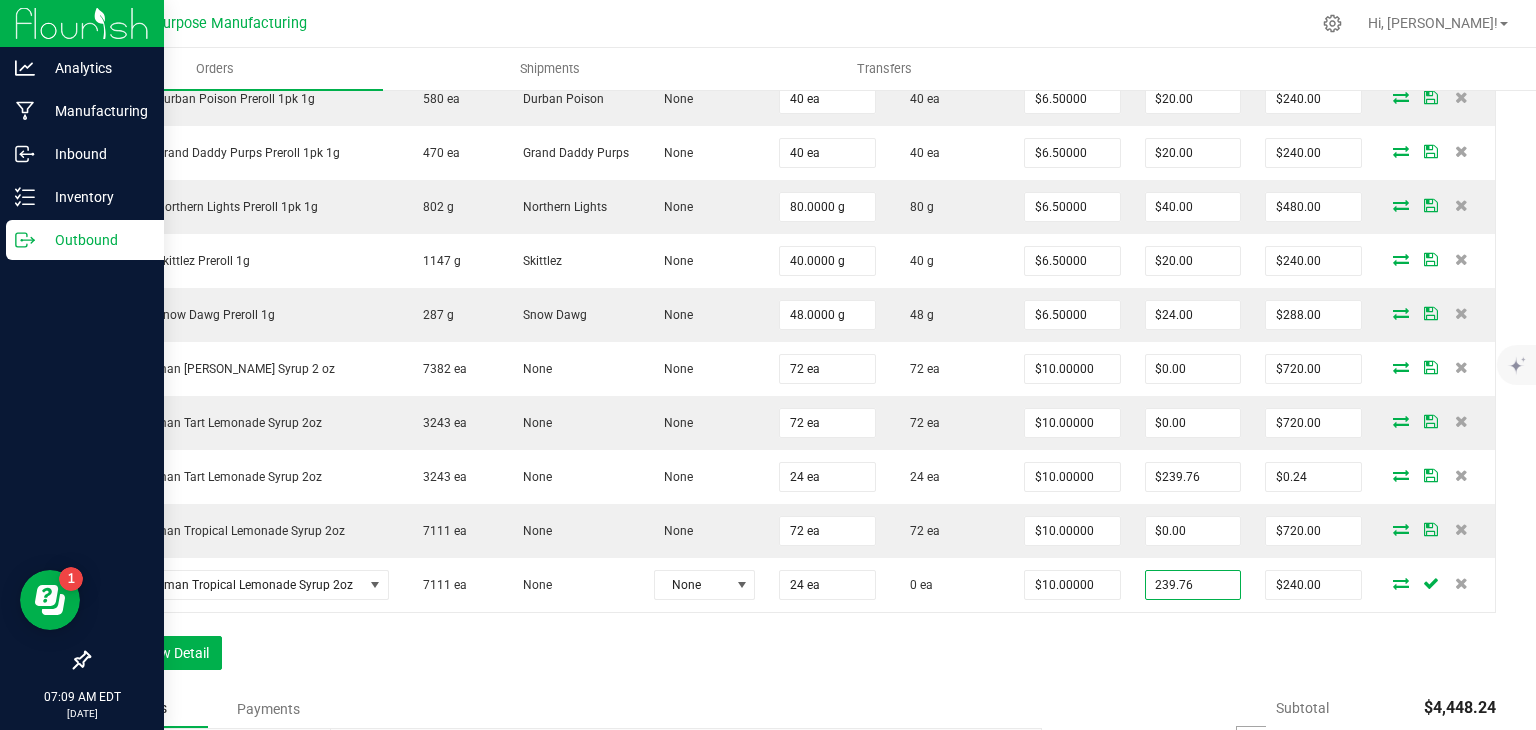 type on "$239.76" 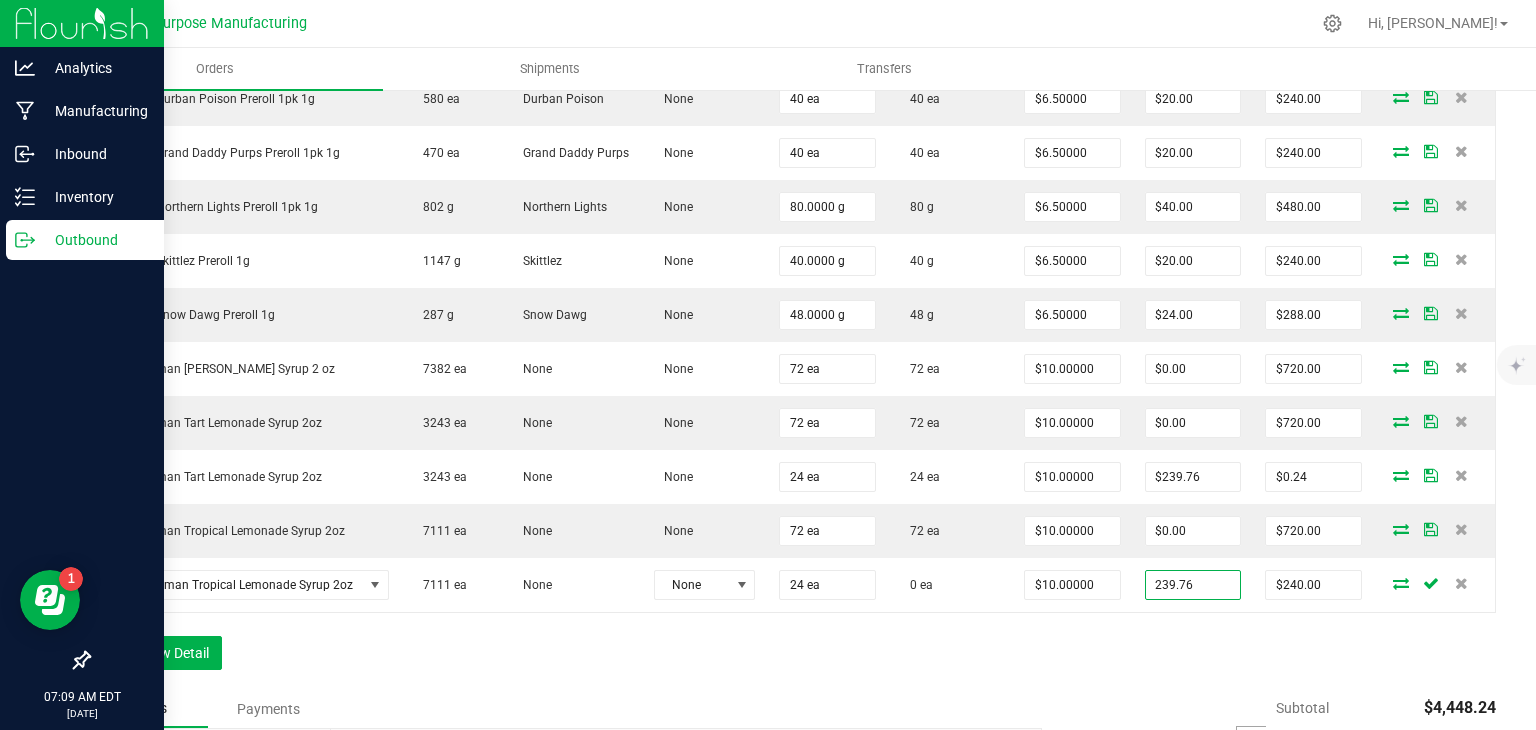 type on "$0.24" 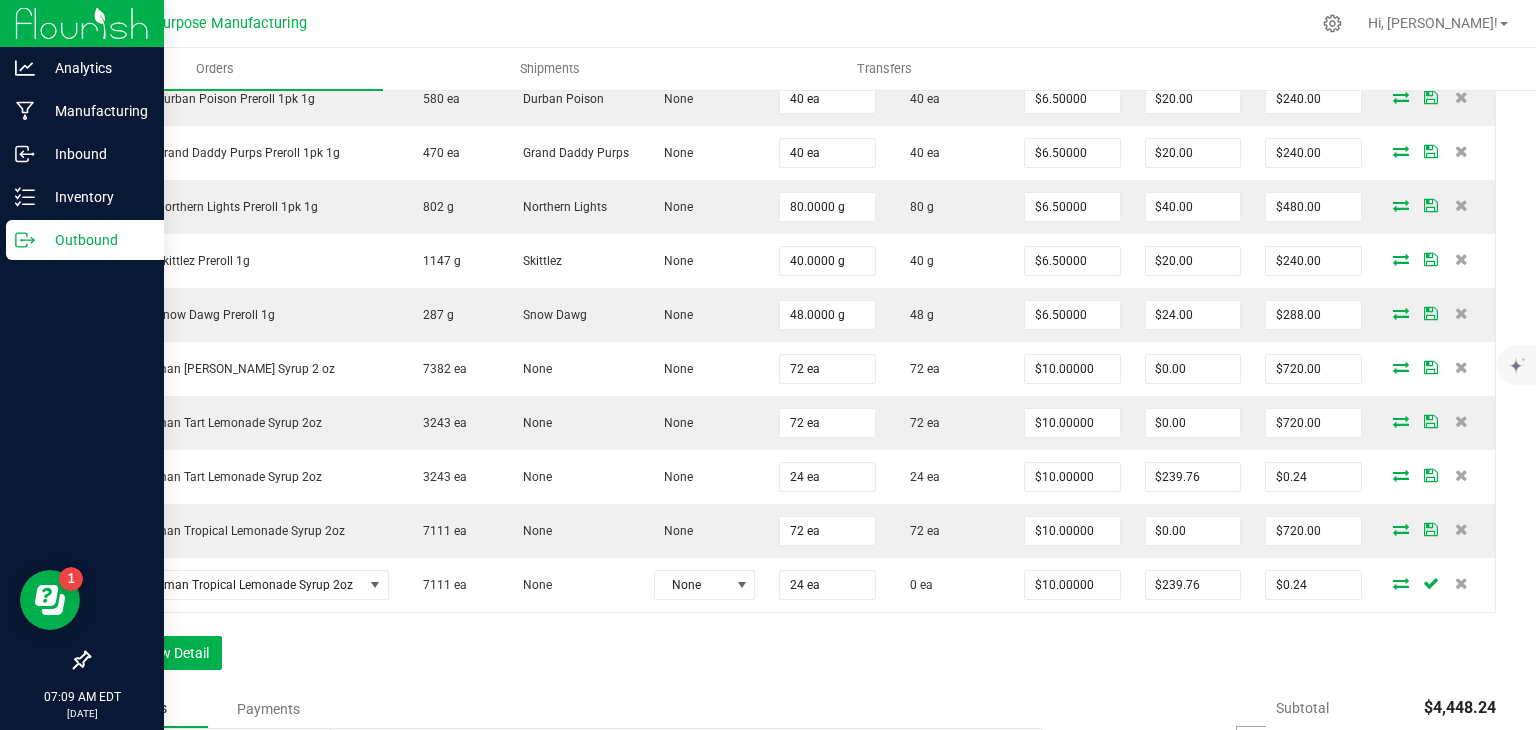 click on "Order Details Print All Labels Item  Sellable  Strain  Lot Number  Qty Ordered Qty Allocated Unit Price Line Discount Total Actions  Loosies Blue Dream Preroll 1pk 1g   327 ea   Blue Dream   None  80 ea  80 ea  $7.50000 $40.00 $560.00  Loosies Durban Poison Preroll 1pk 1g   580 ea   Durban Poison   None  40 ea  40 ea  $6.50000 $20.00 $240.00  Loosies Grand Daddy Purps Preroll 1pk 1g   470 ea   Grand Daddy Purps   None  40 ea  40 ea  $6.50000 $20.00 $240.00  Loosies Northern Lights Preroll 1pk 1g   802 g   Northern Lights   None  80.0000 g  80 g  $6.50000 $40.00 $480.00  Loosies Skittlez Preroll 1g   1147 g   Skittlez   None  40.0000 g  40 g  $6.50000 $20.00 $240.00  Loosies Snow Dawg Preroll 1g   287 g   Snow Dawg   None  48.0000 g  48 g  $6.50000 $24.00 $288.00  Journeyman [PERSON_NAME] Lemonade Syrup 2 oz   7382 ea   None   None  72 ea  72 ea  $10.00000 $0.00 $720.00  Journeyman Tart Lemonade Syrup 2oz   3243 ea   None   None  72 ea  72 ea  $10.00000 $0.00 $720.00  3243 ea   None" at bounding box center [792, 309] 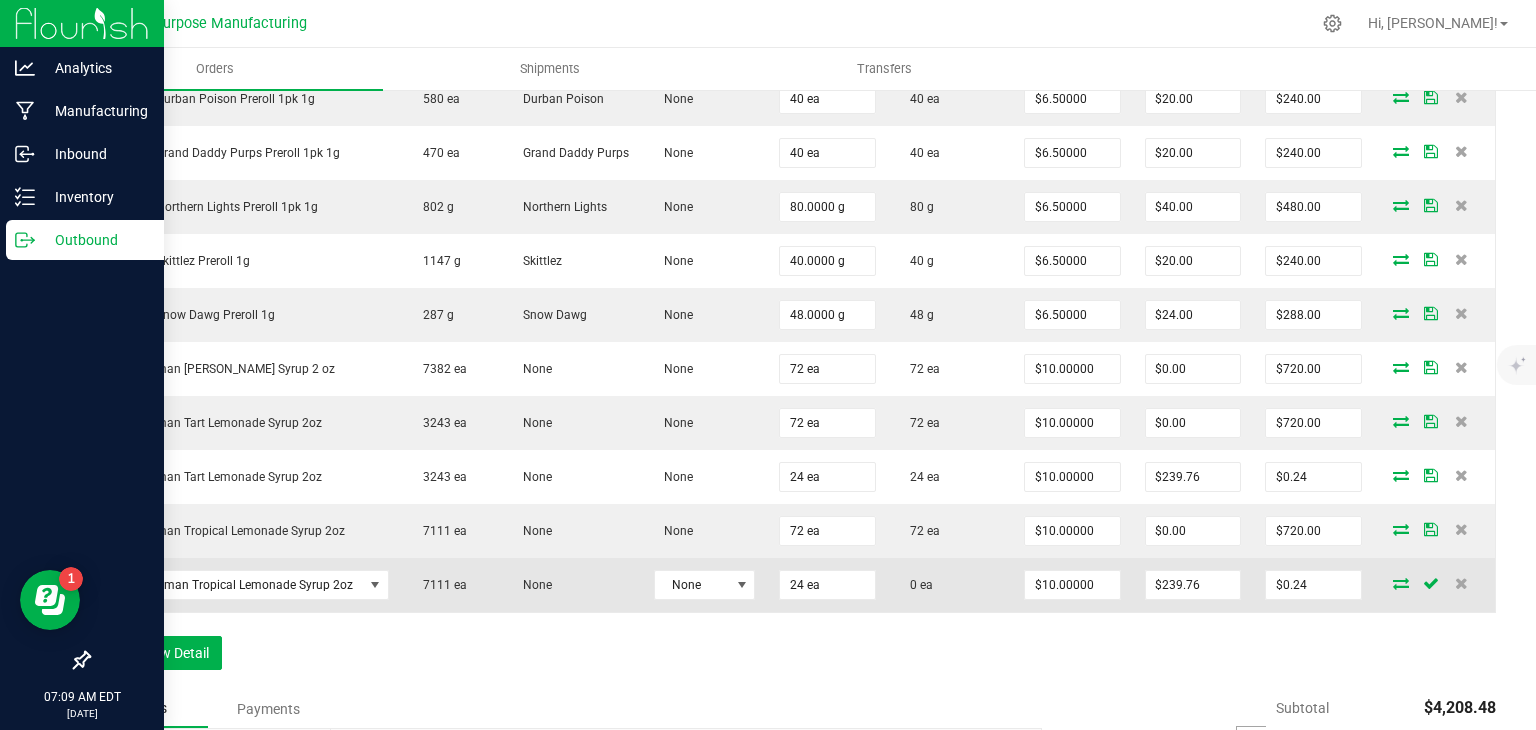 click at bounding box center (1401, 583) 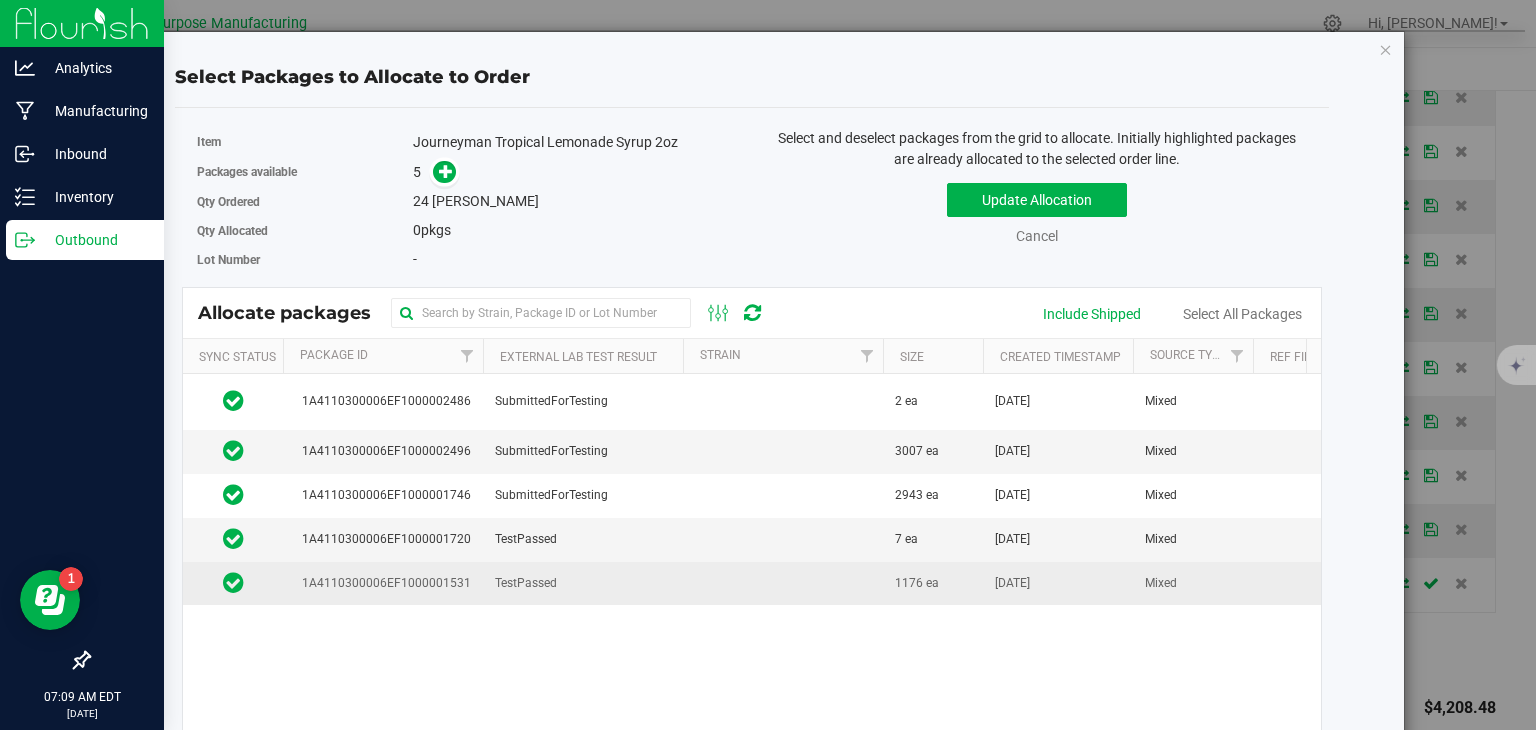 click on "TestPassed" at bounding box center (583, 583) 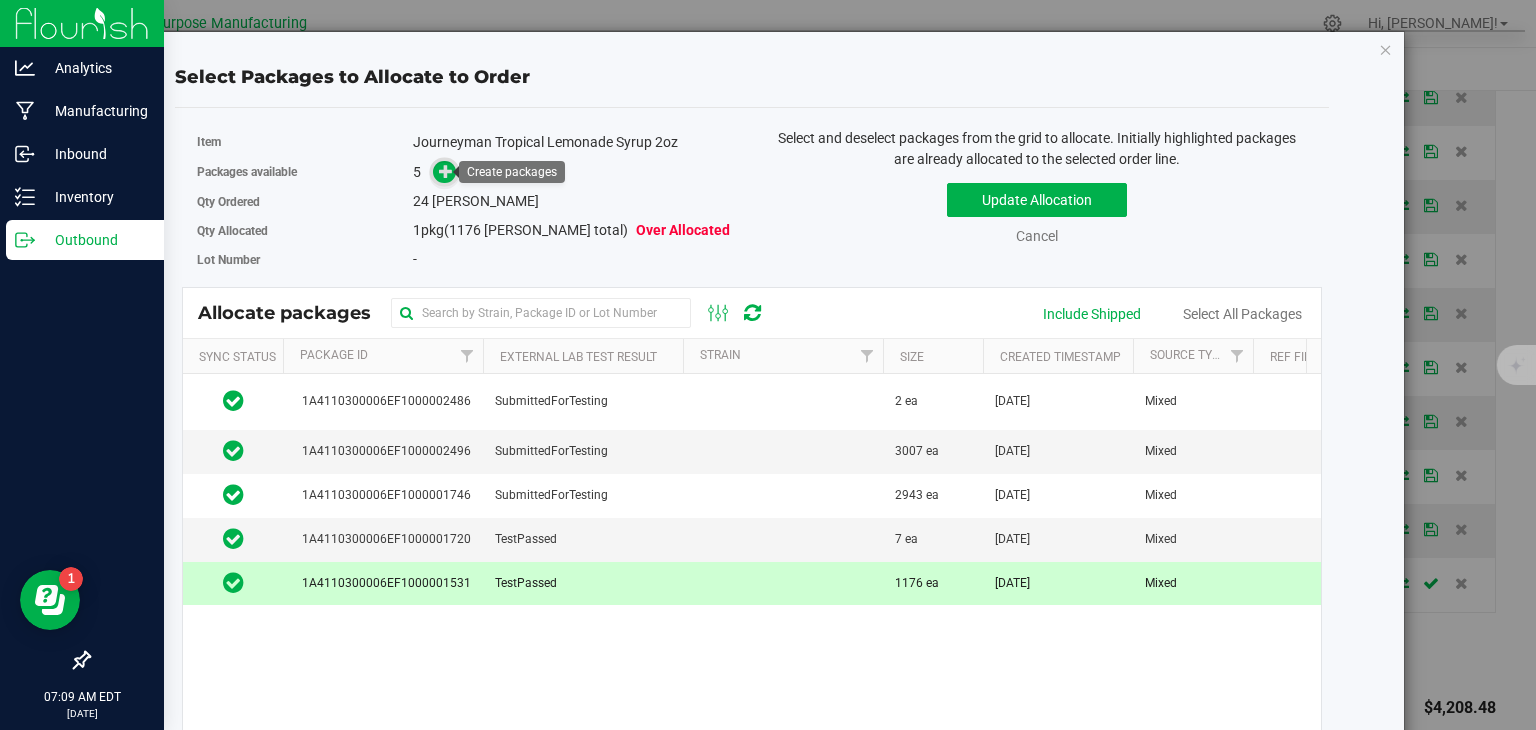 click at bounding box center (446, 171) 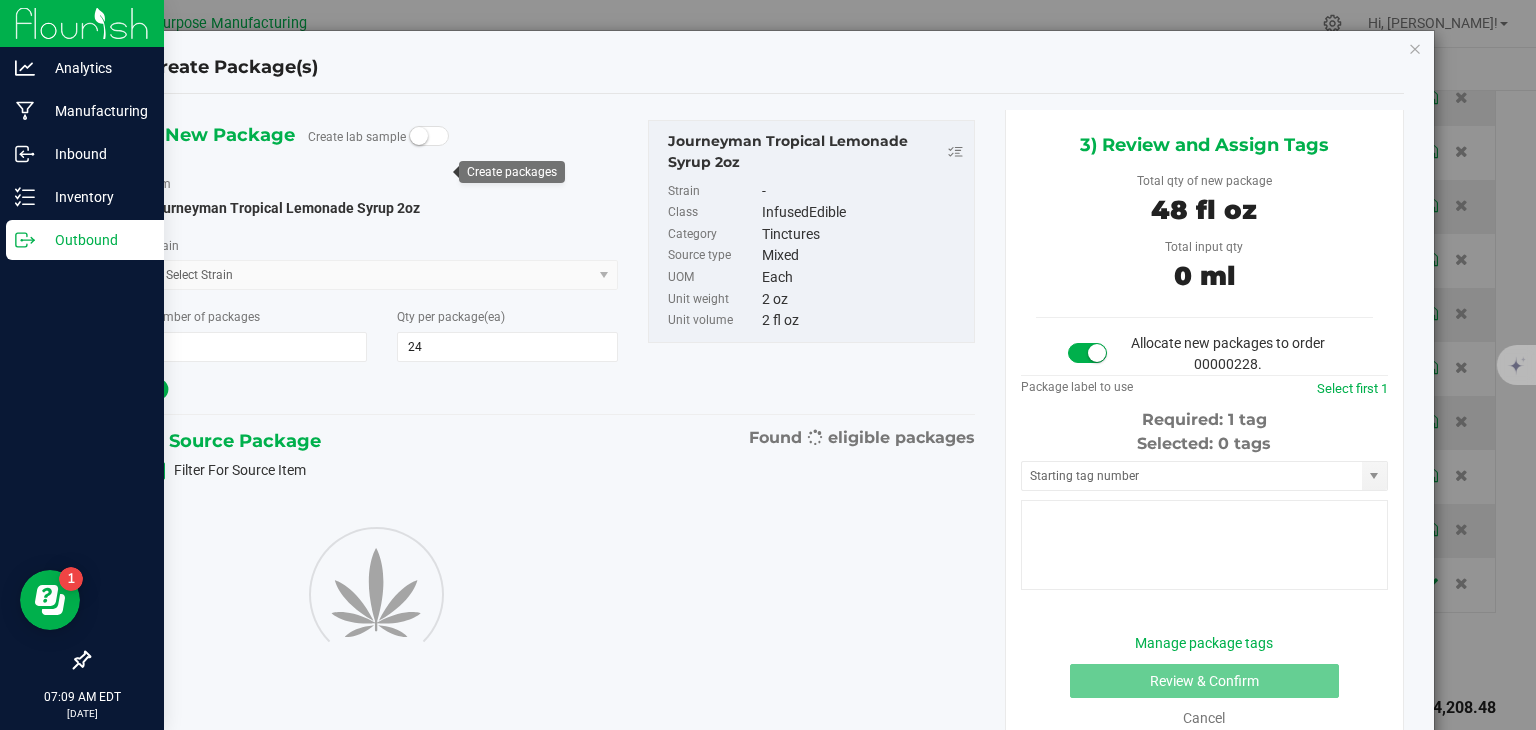 type on "24" 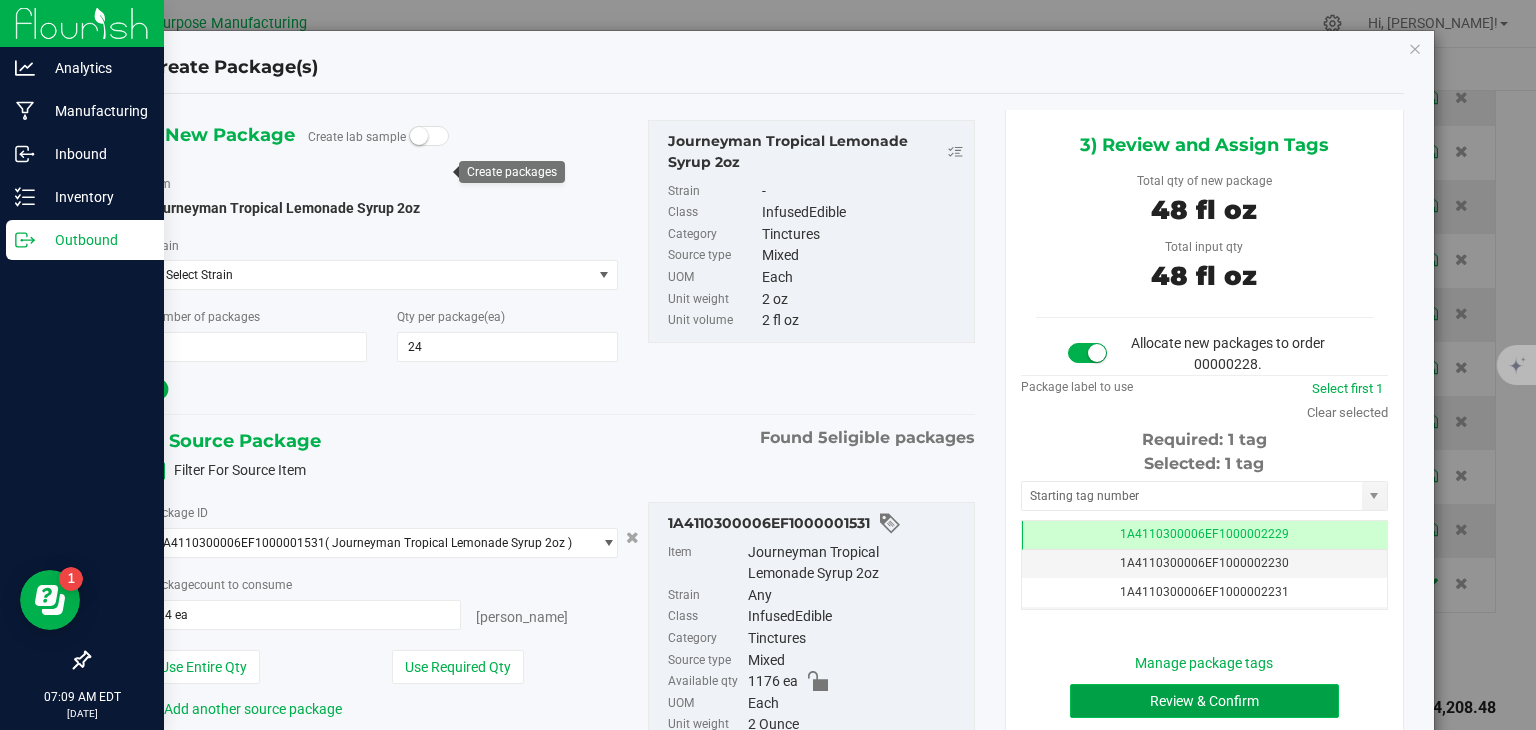 click on "Review & Confirm" at bounding box center [1204, 701] 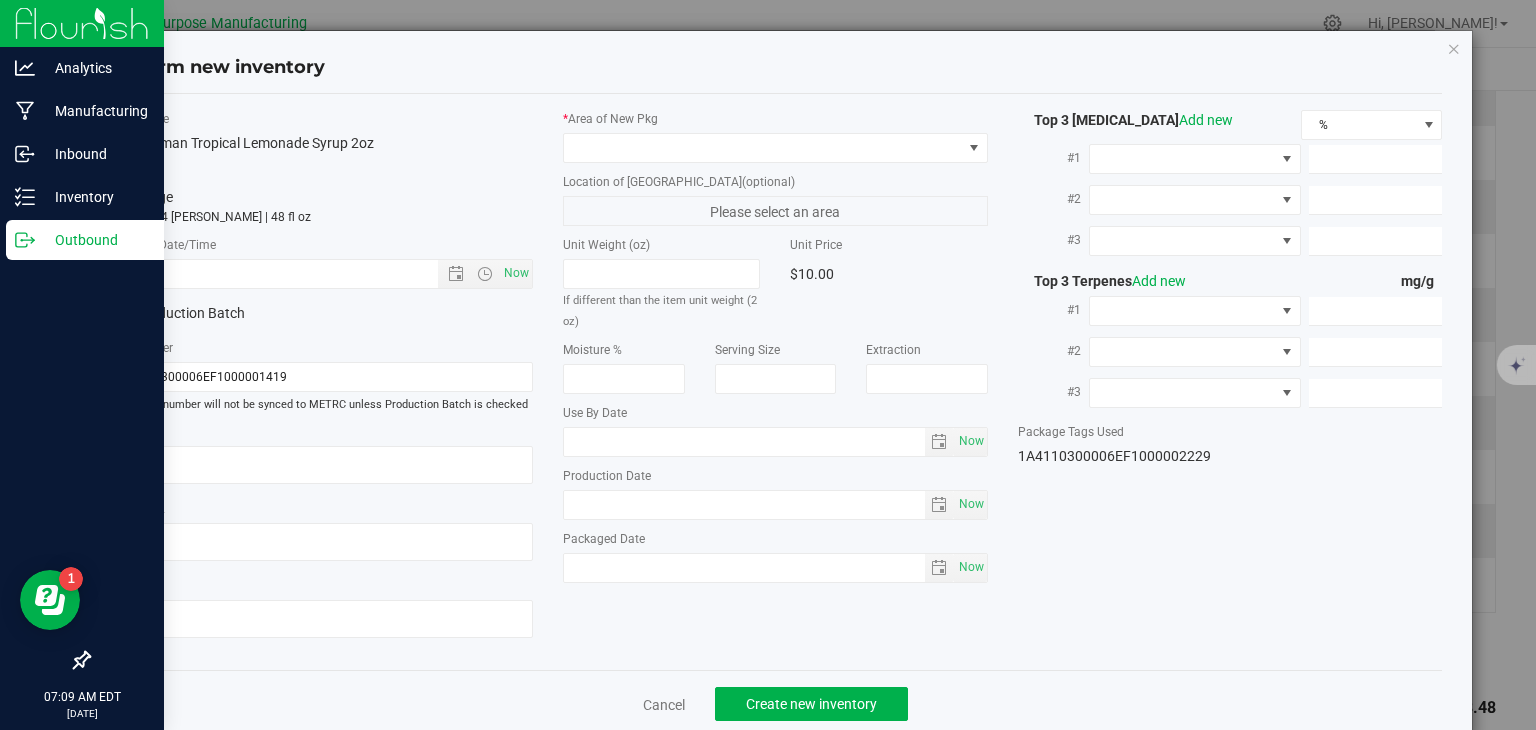 type on "[DATE]" 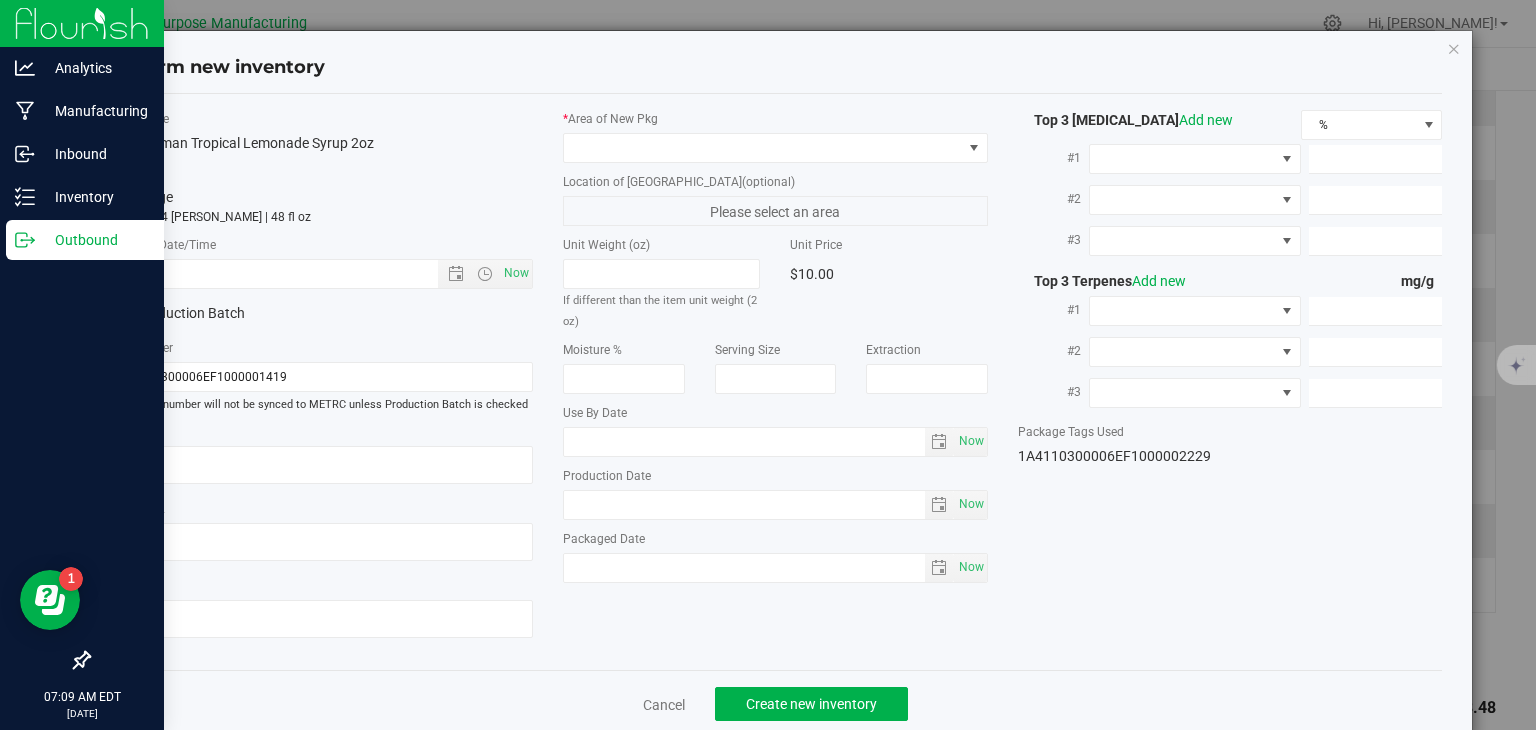 type on "[DATE]" 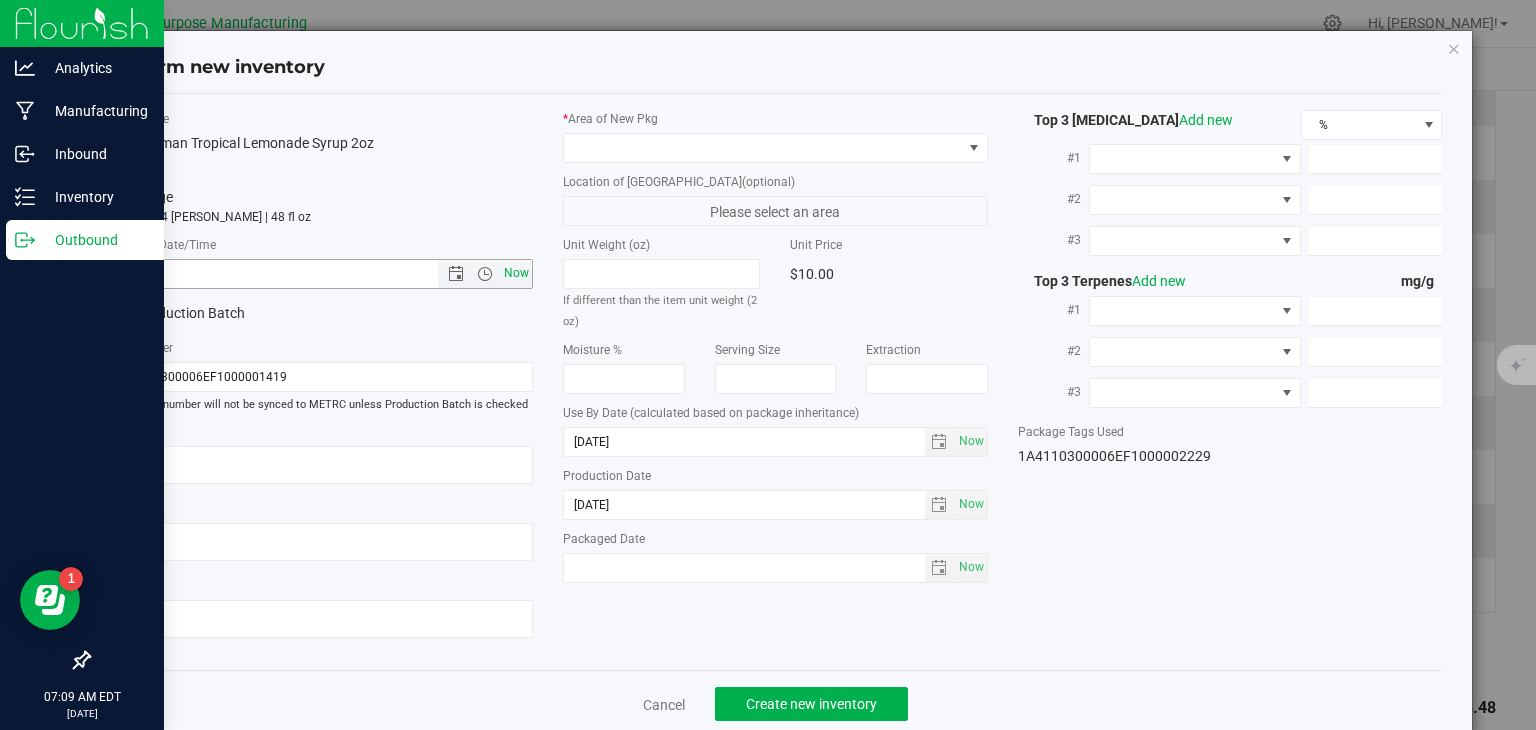 click on "Now" at bounding box center [517, 273] 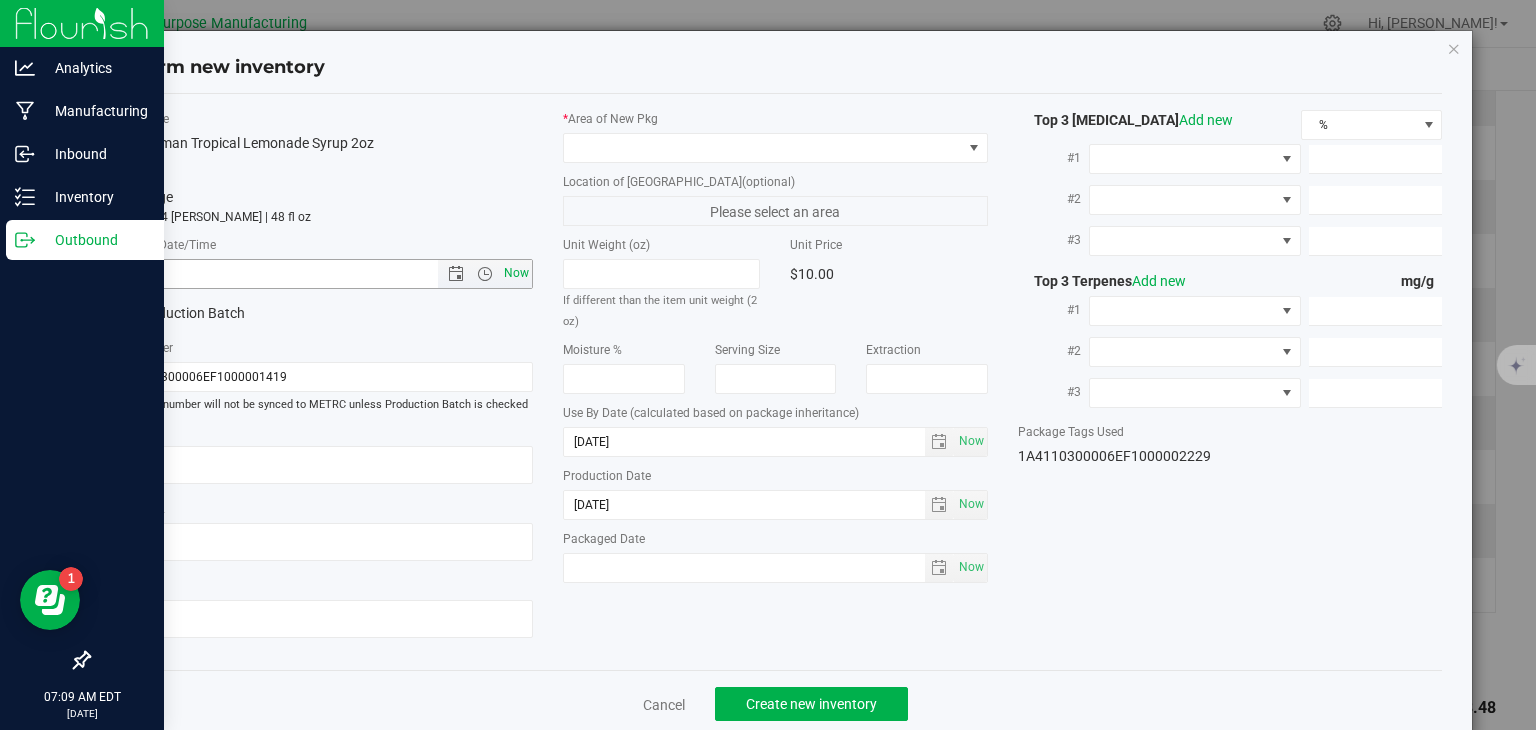 type on "[DATE] 7:09 AM" 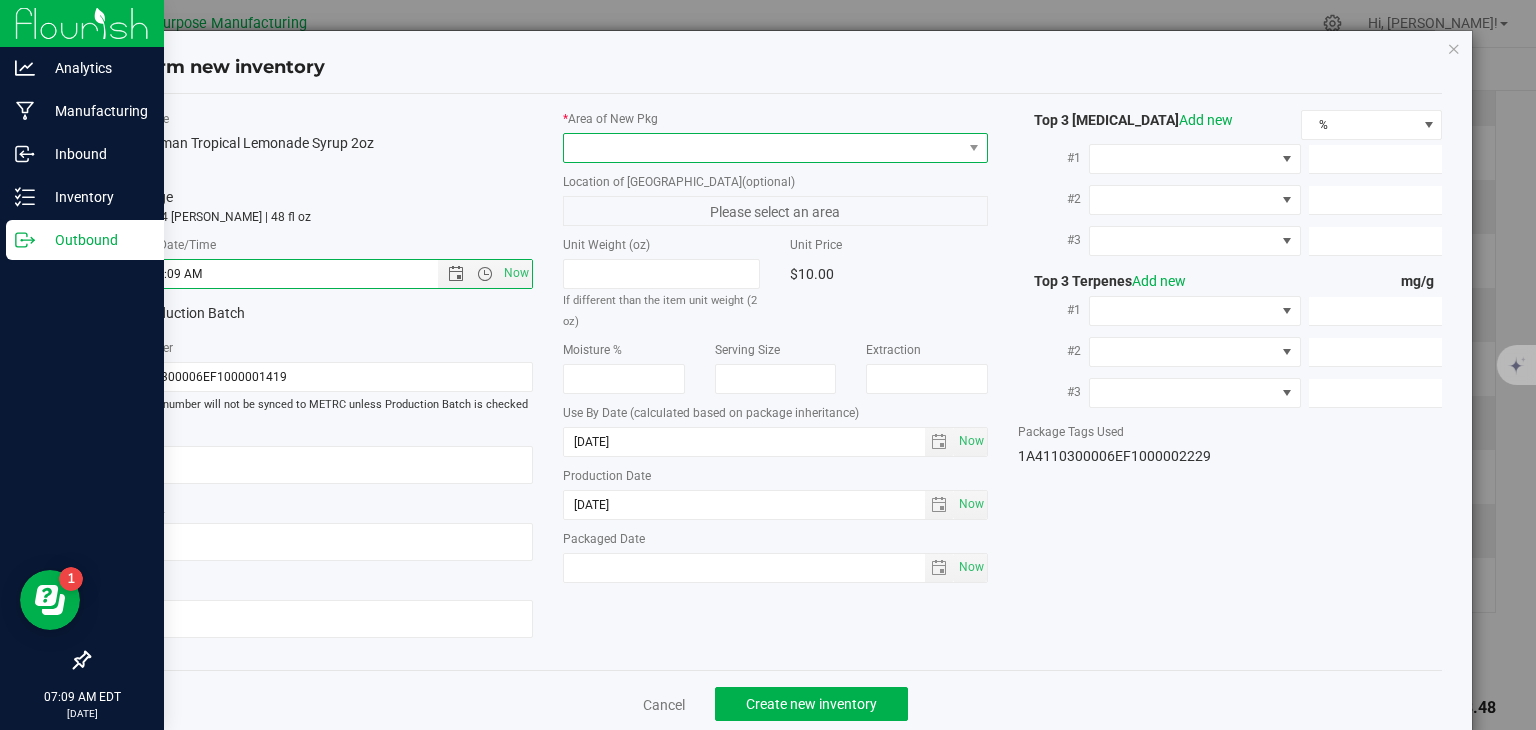 click at bounding box center [763, 148] 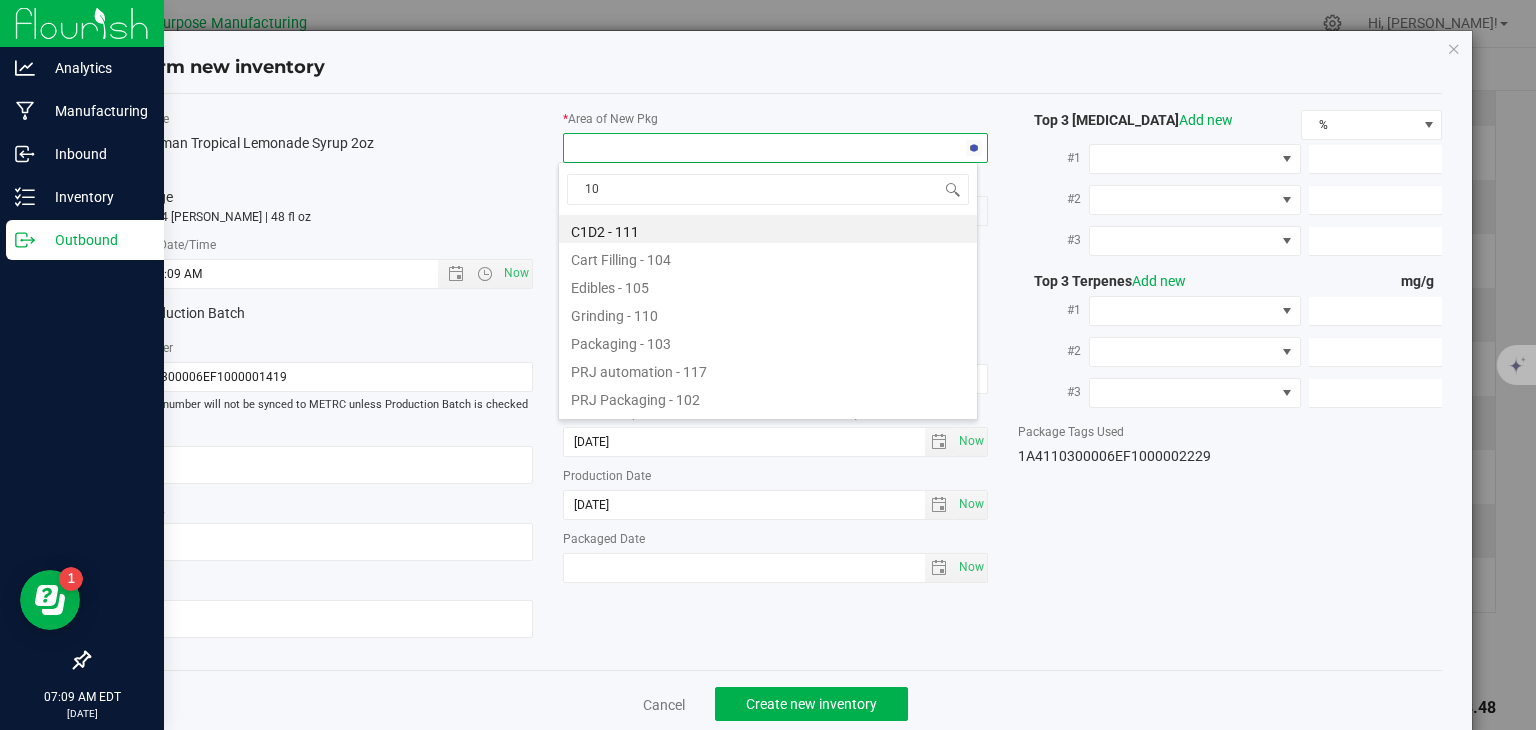 type on "108" 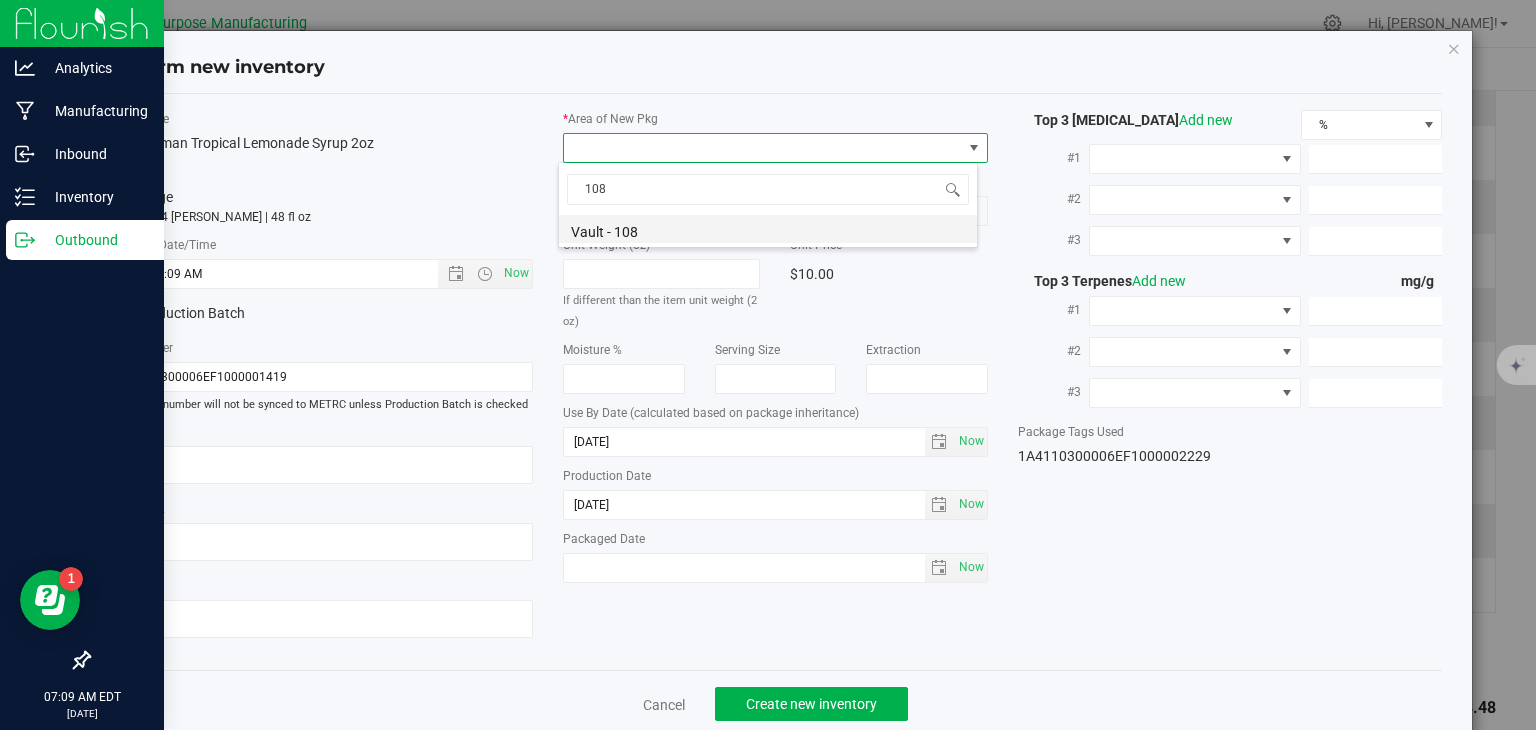 click on "Vault - 108" at bounding box center [768, 229] 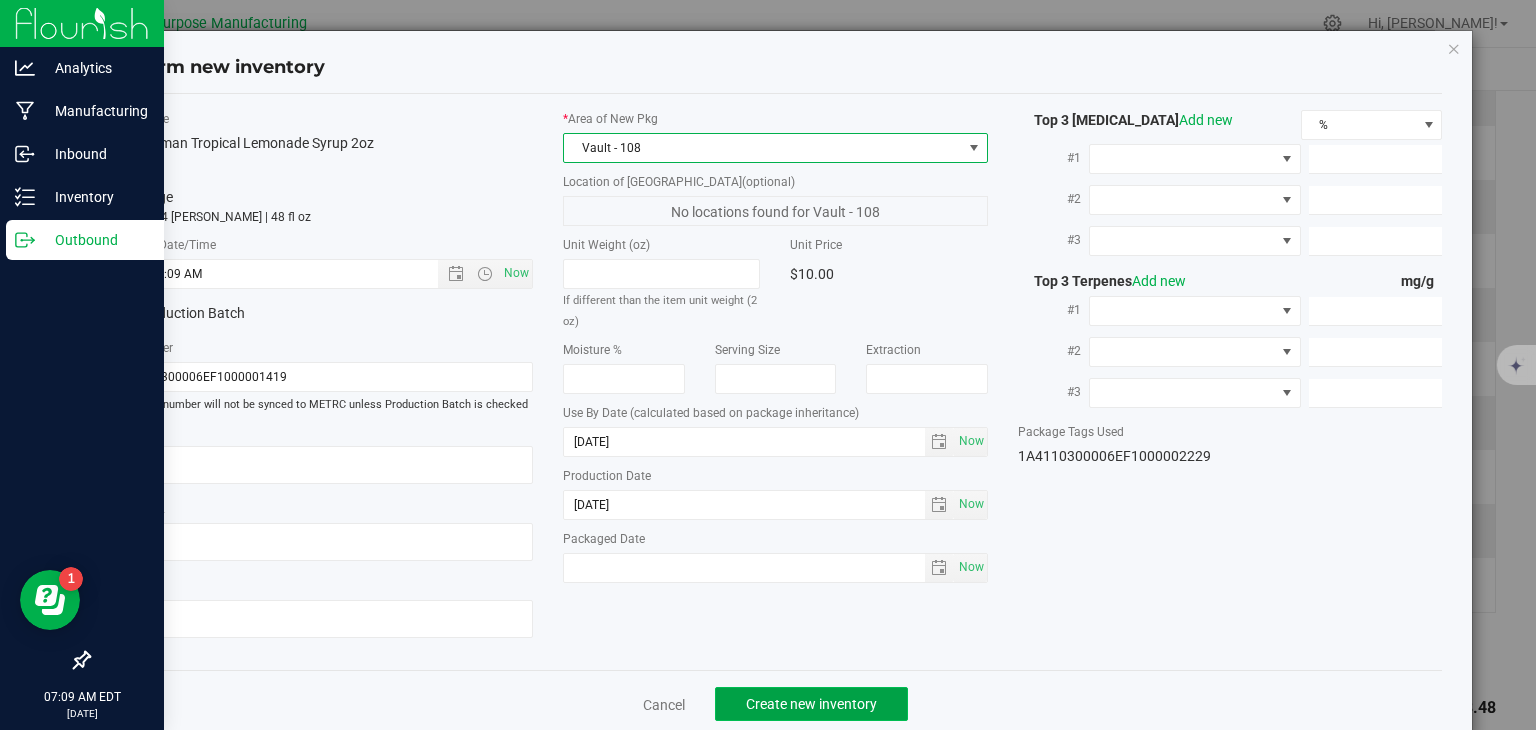 click on "Create new inventory" 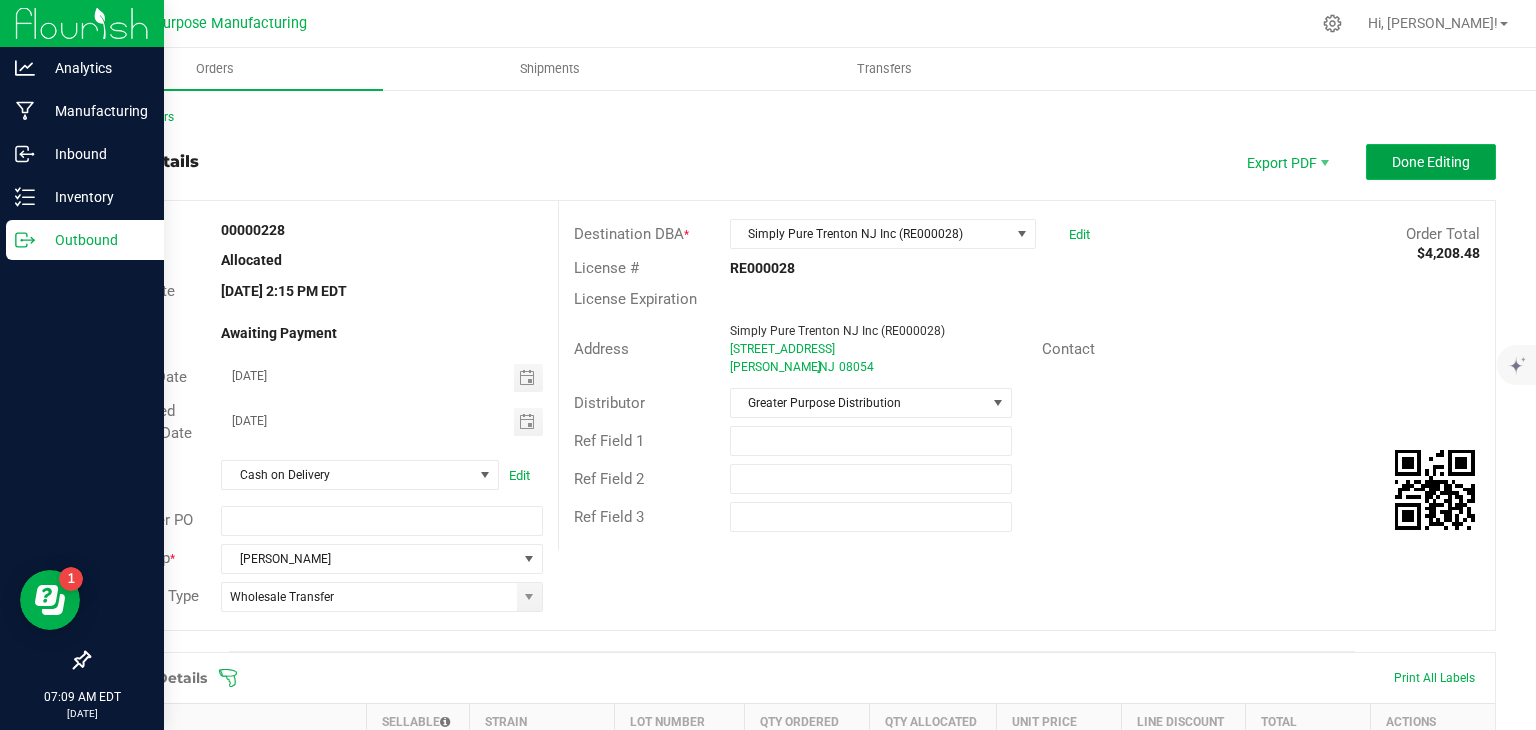 click on "Done Editing" at bounding box center [1431, 162] 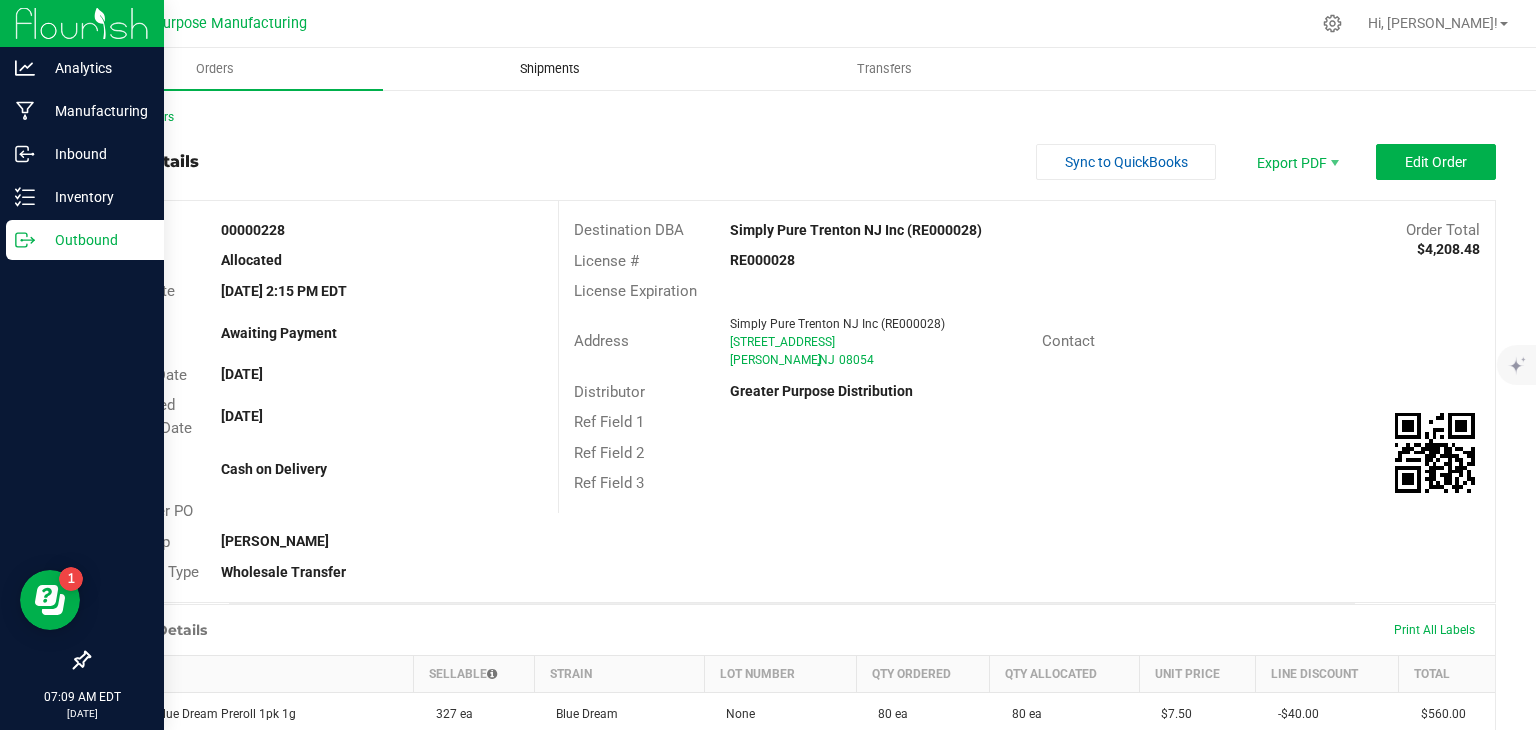 click on "Shipments" at bounding box center [550, 69] 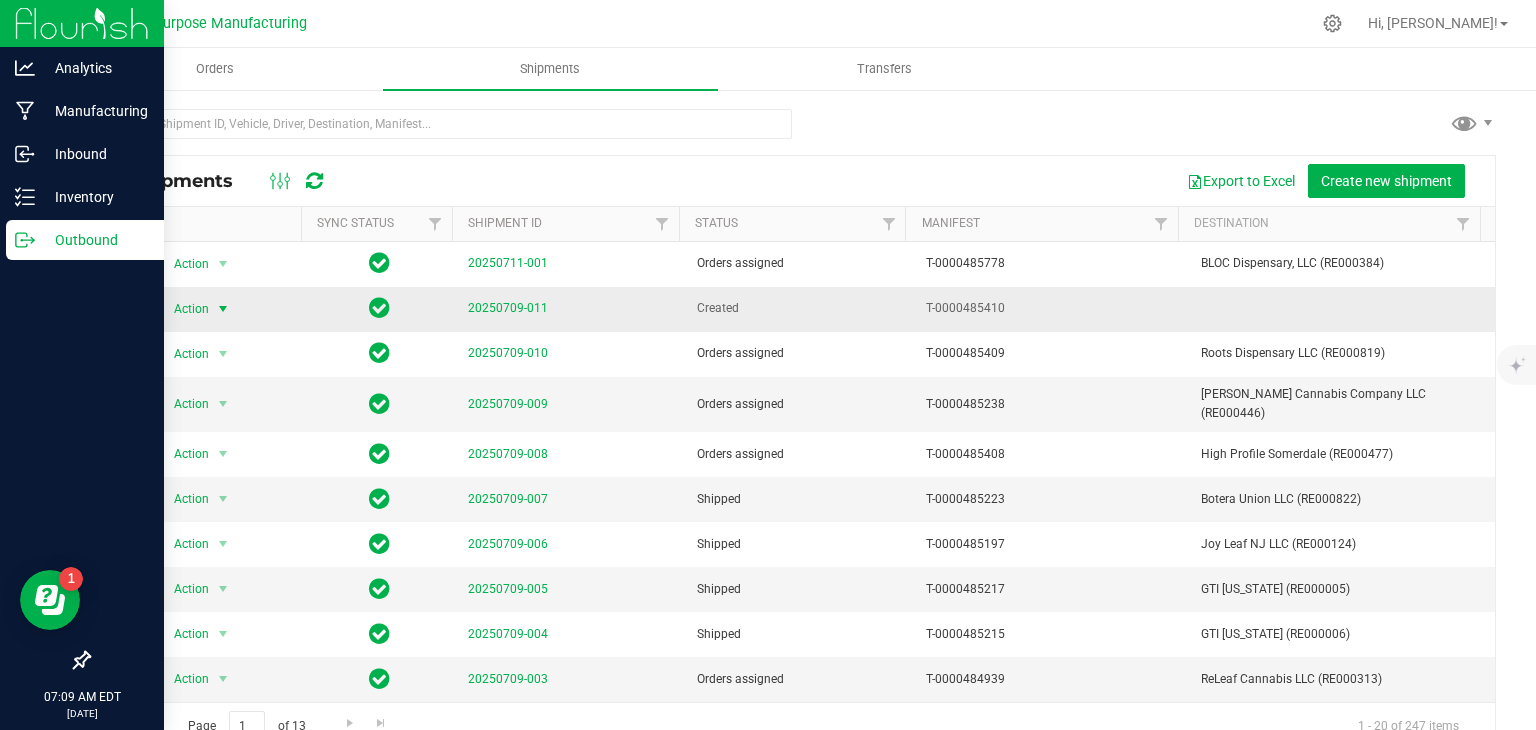 click at bounding box center [223, 309] 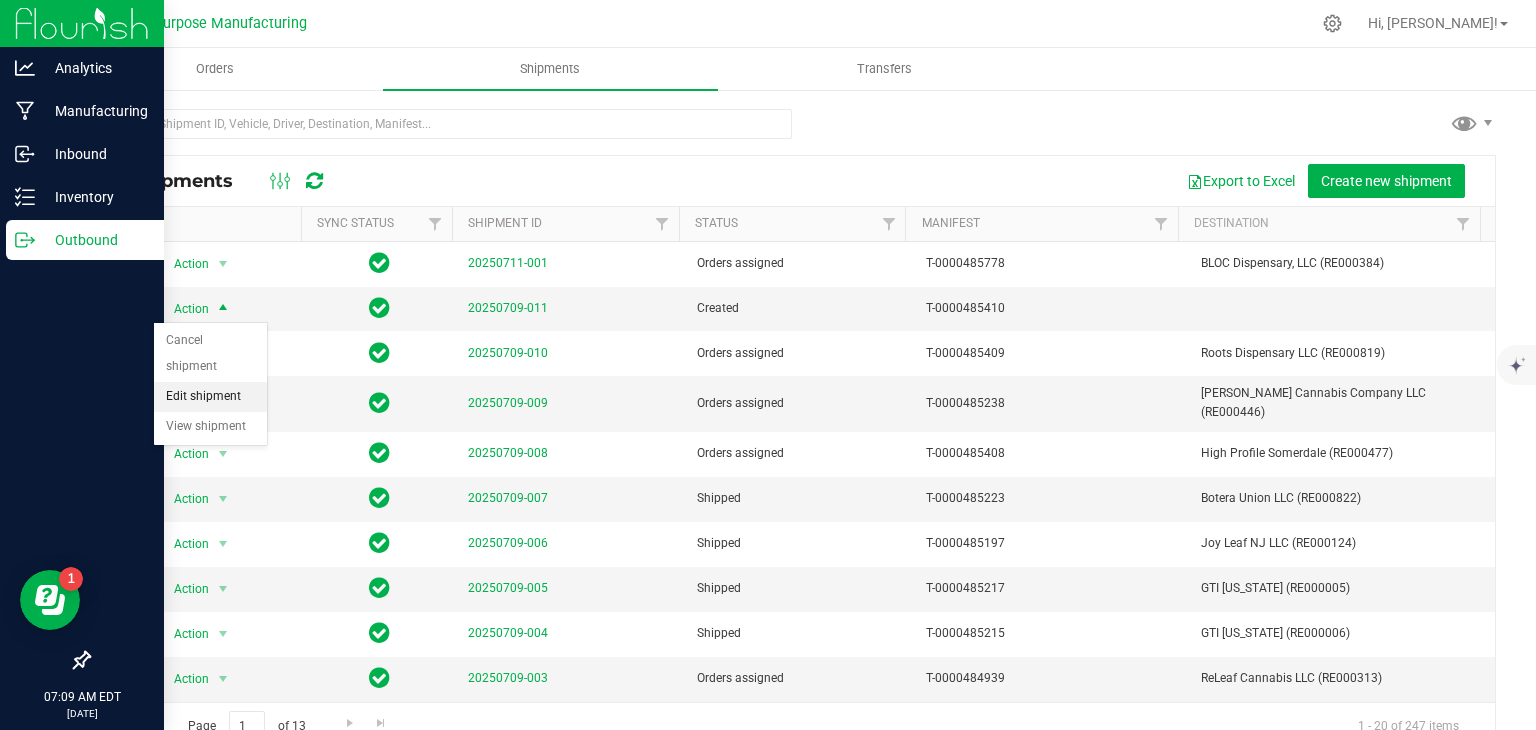 click on "Edit shipment" at bounding box center (210, 397) 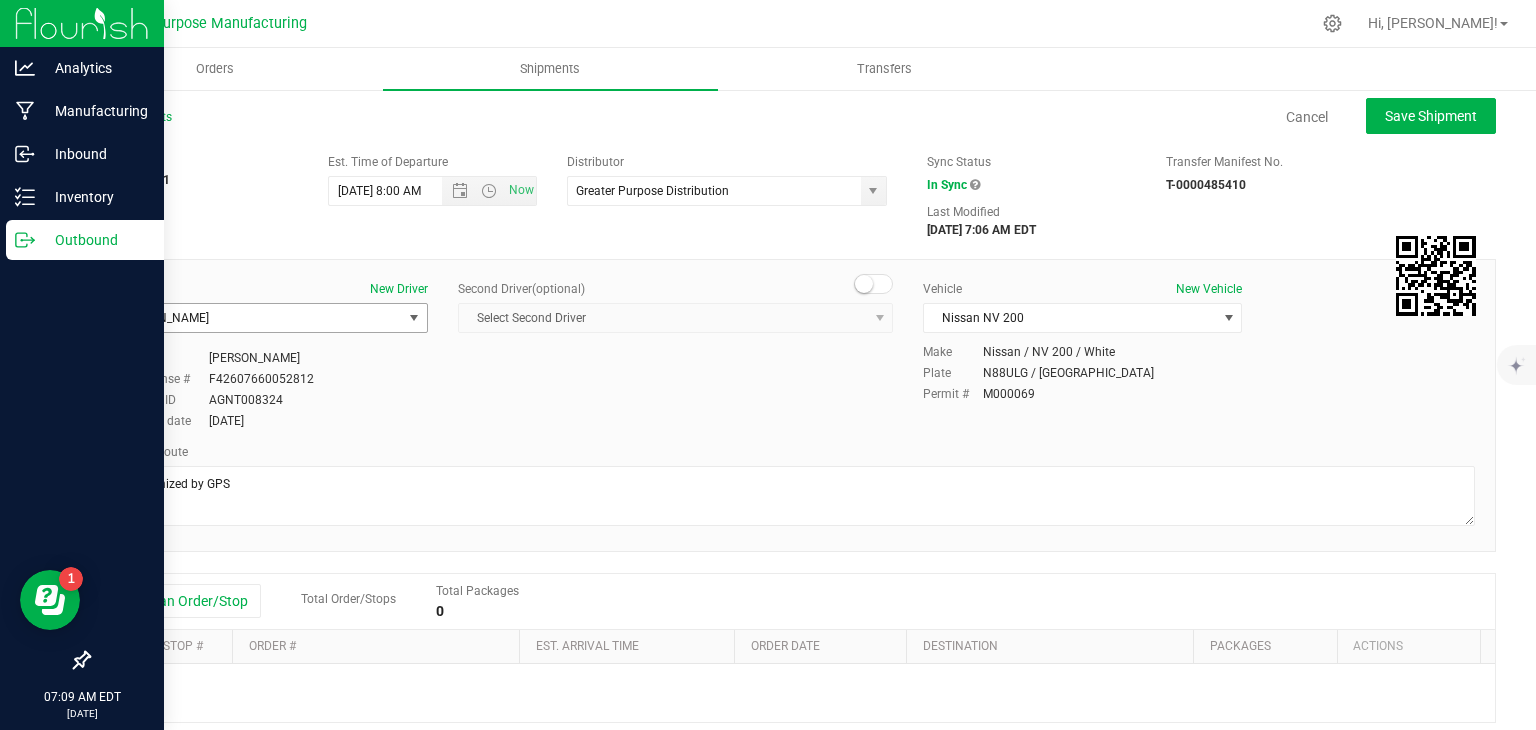 click on "[PERSON_NAME]" at bounding box center (256, 318) 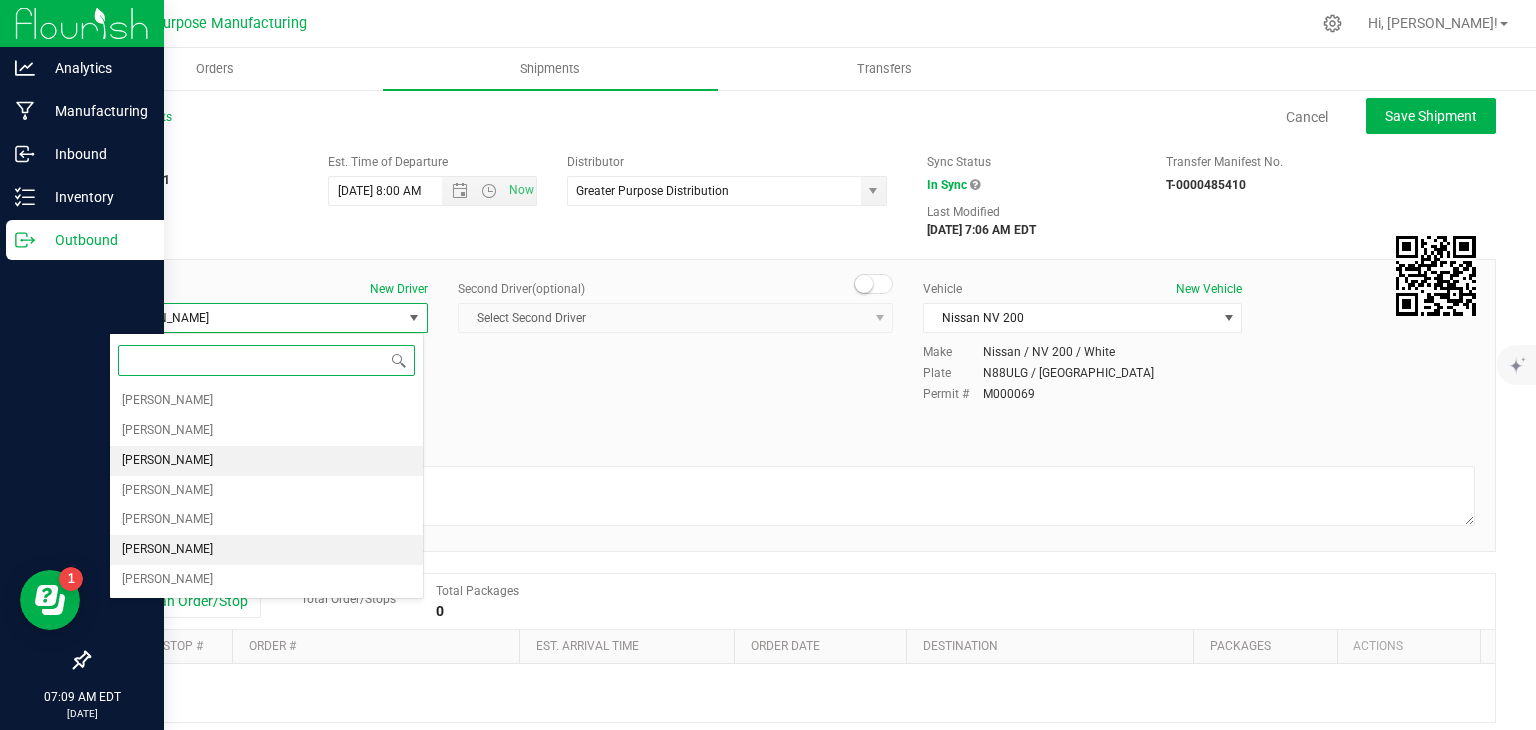 click on "[PERSON_NAME]" at bounding box center [167, 550] 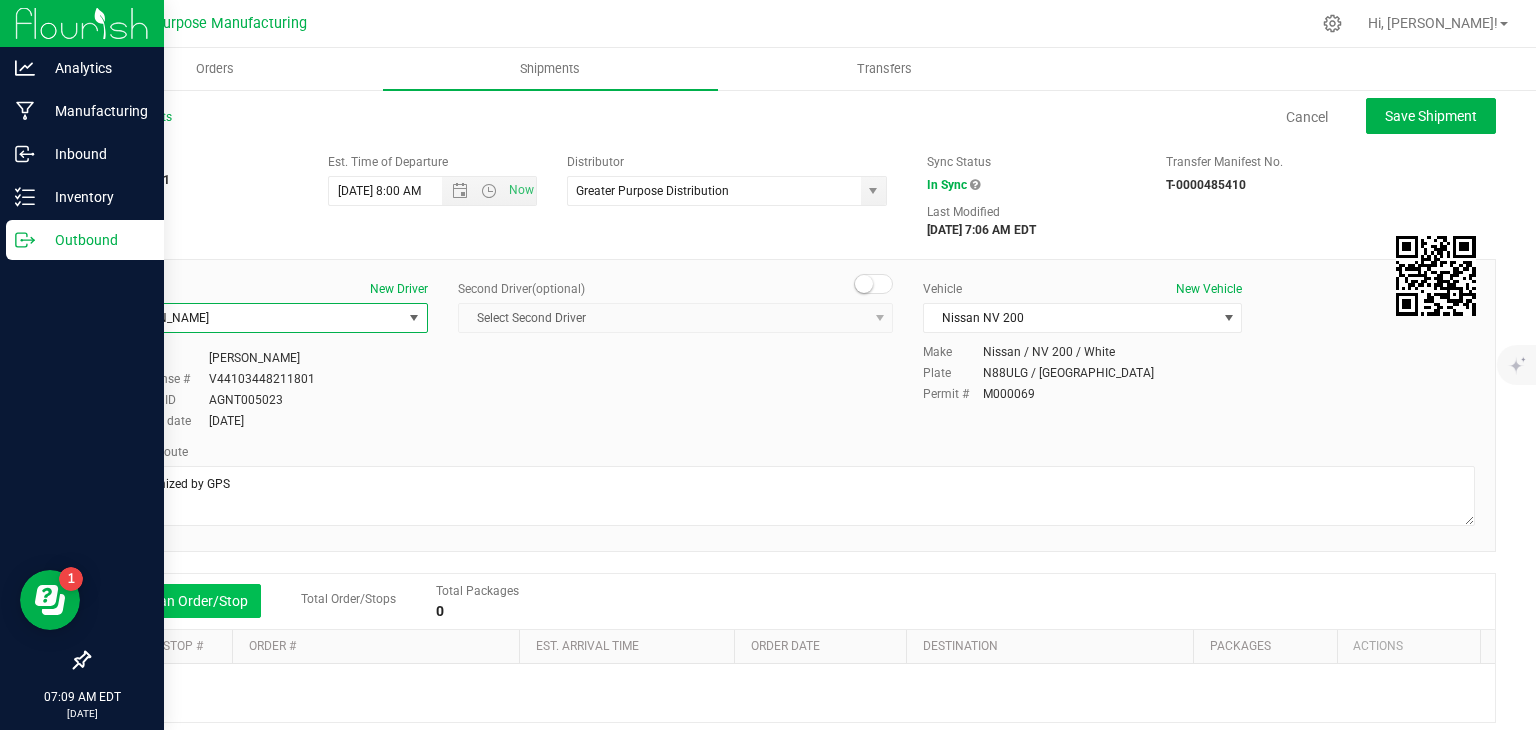 click on "Add an Order/Stop" at bounding box center [182, 601] 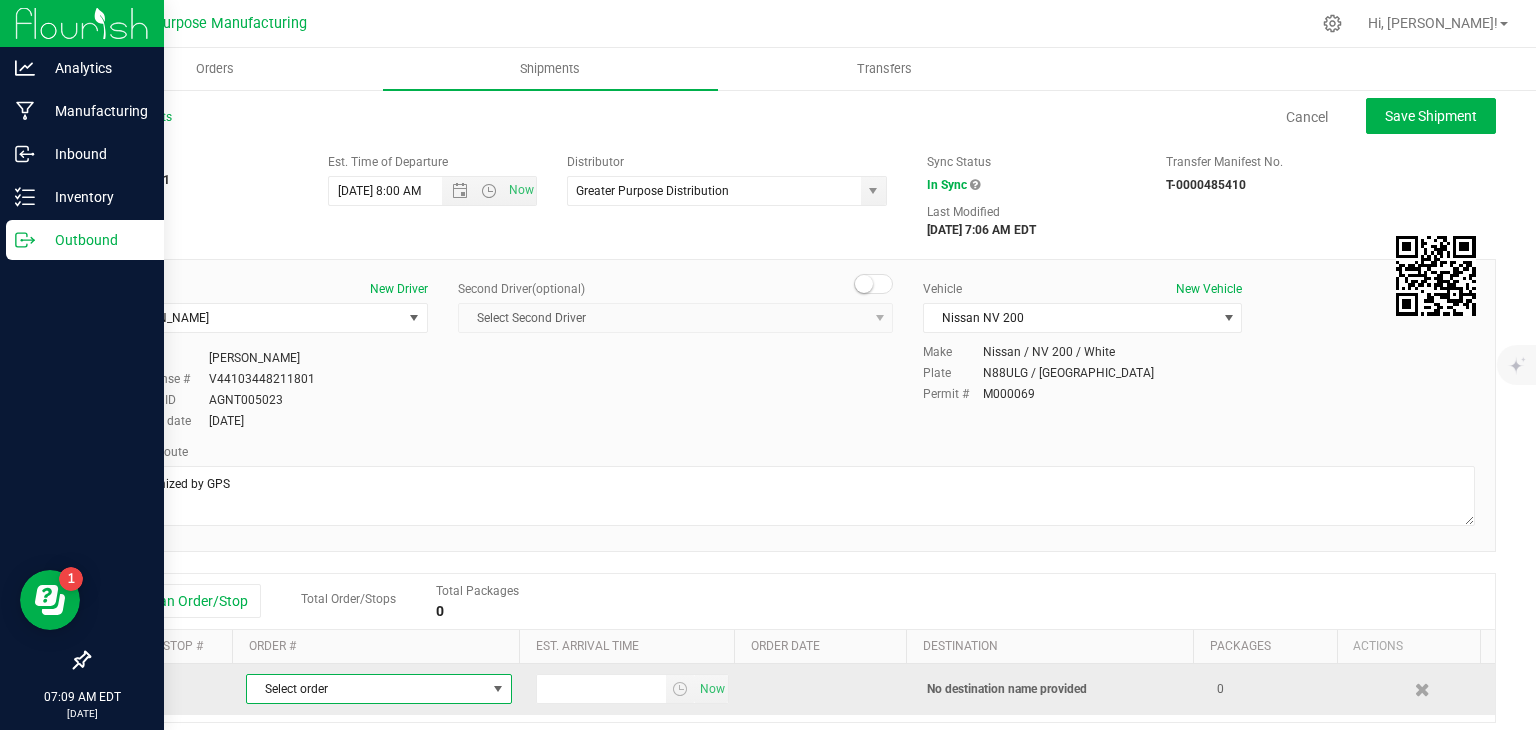 click on "Select order" at bounding box center (366, 689) 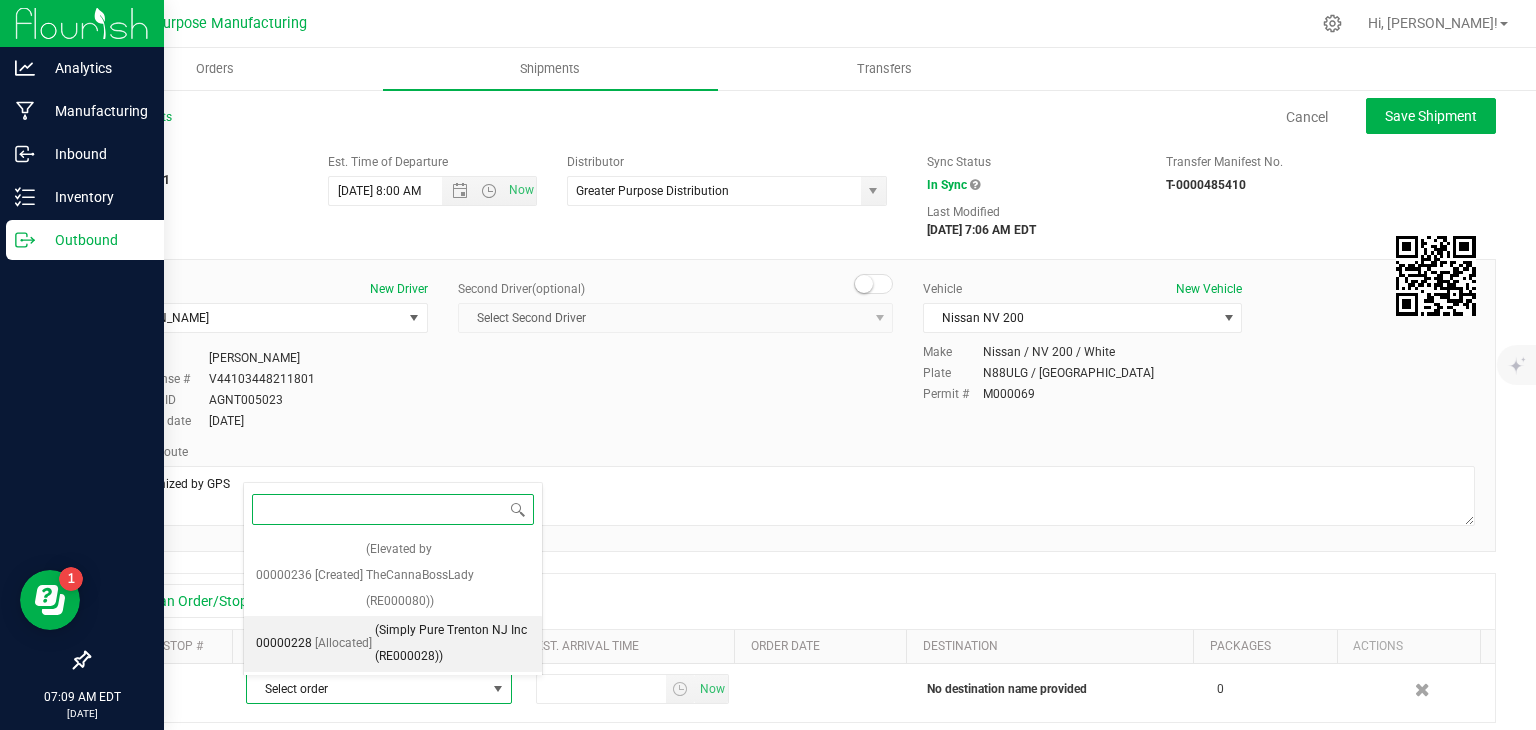 click on "(Simply Pure Trenton NJ Inc (RE000028))" at bounding box center [452, 643] 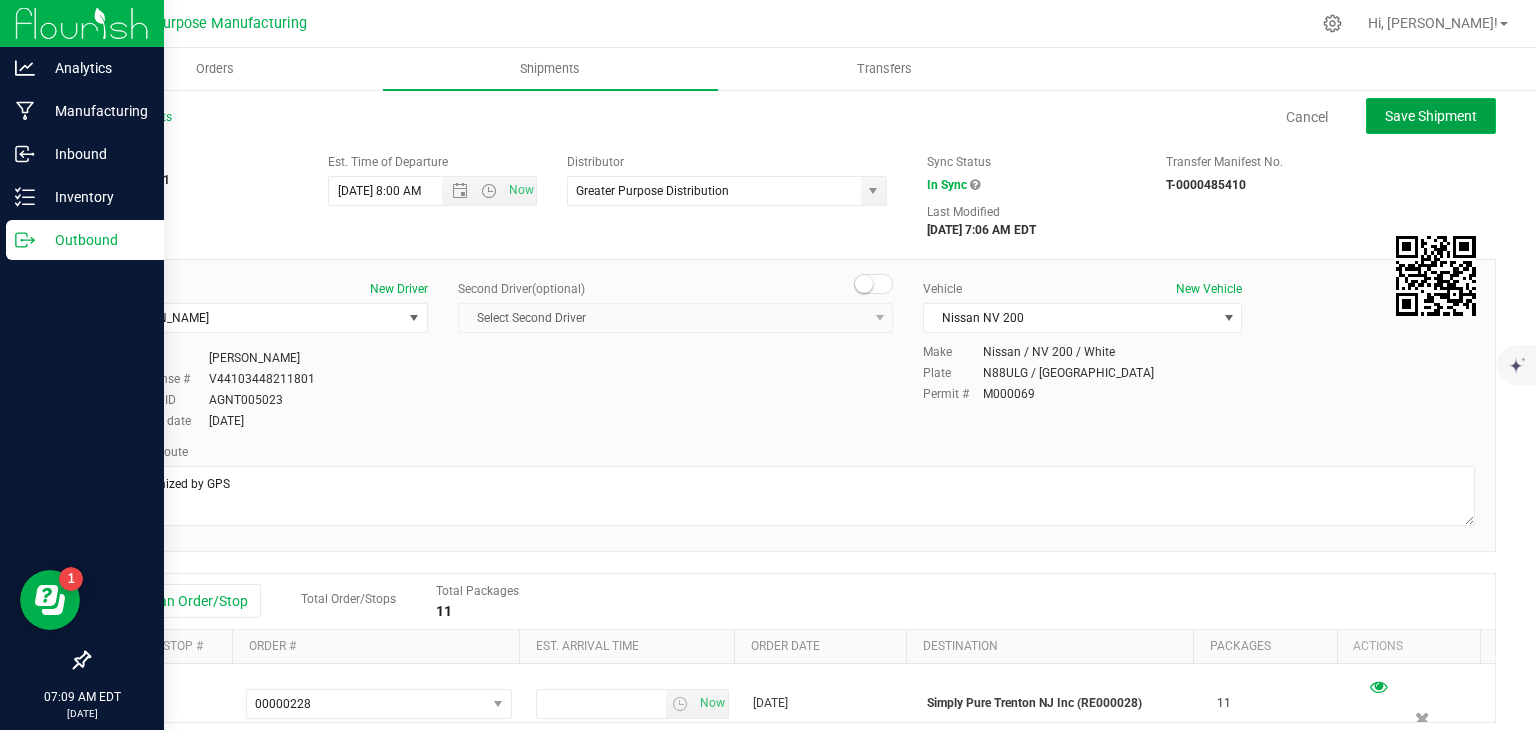 click on "Save Shipment" 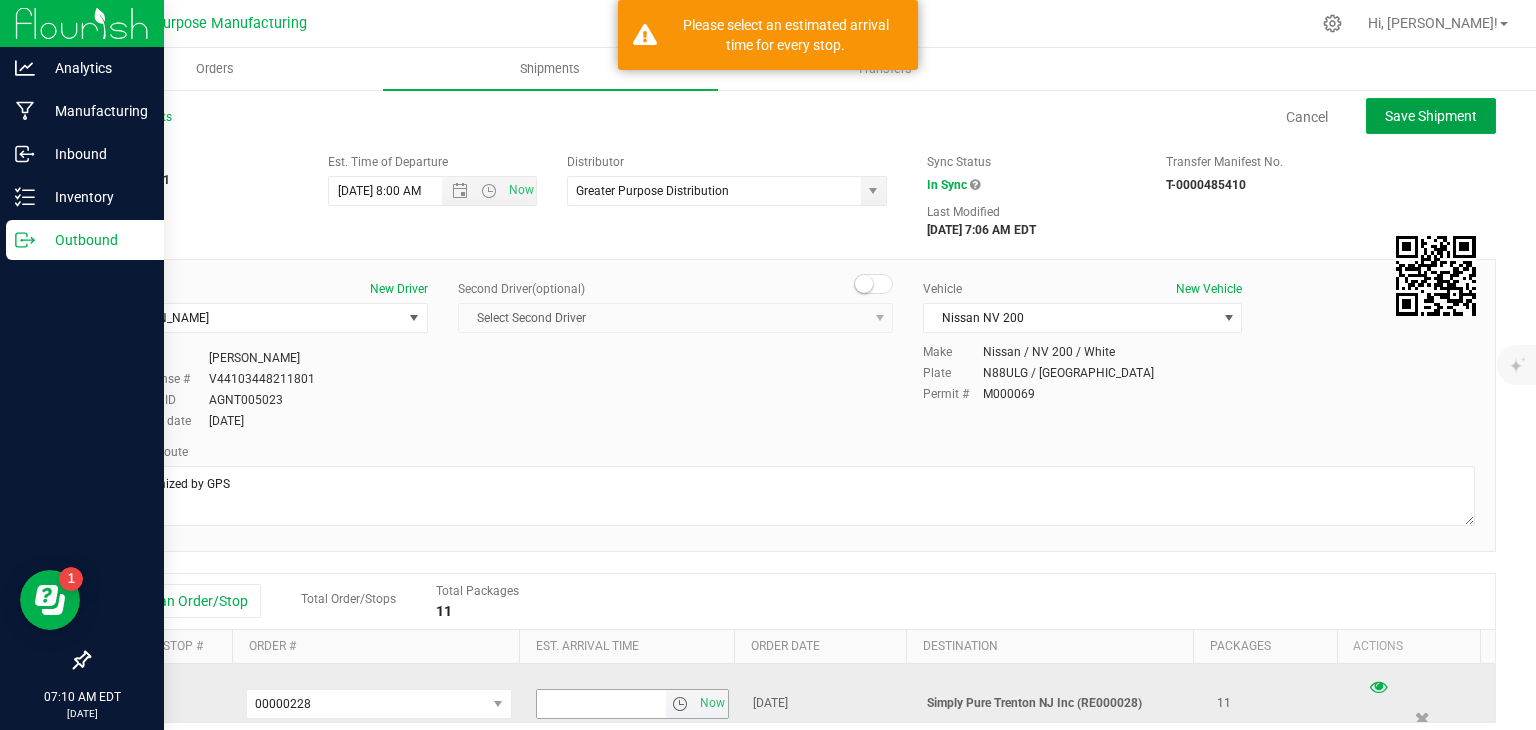 click at bounding box center [680, 704] 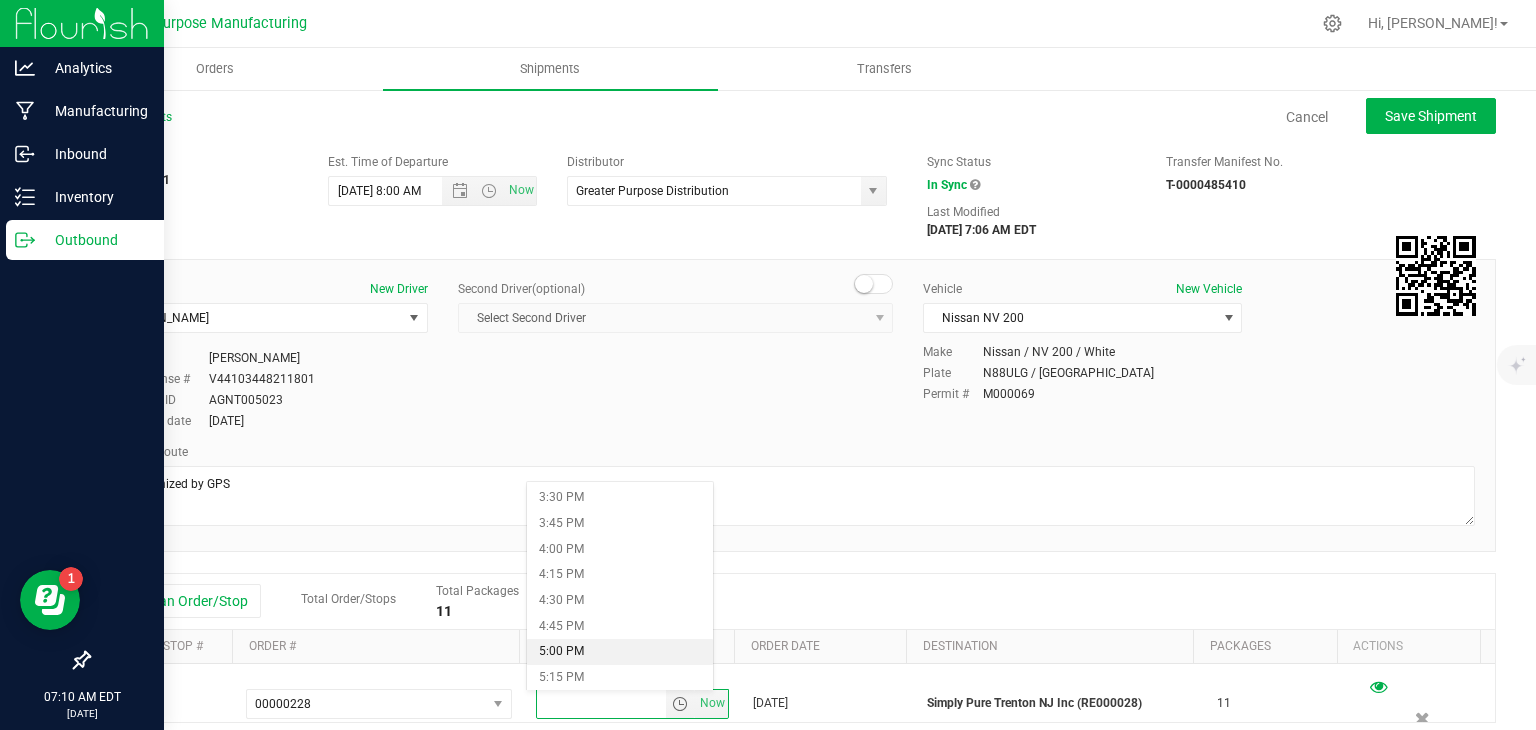 click on "5:00 PM" at bounding box center [619, 652] 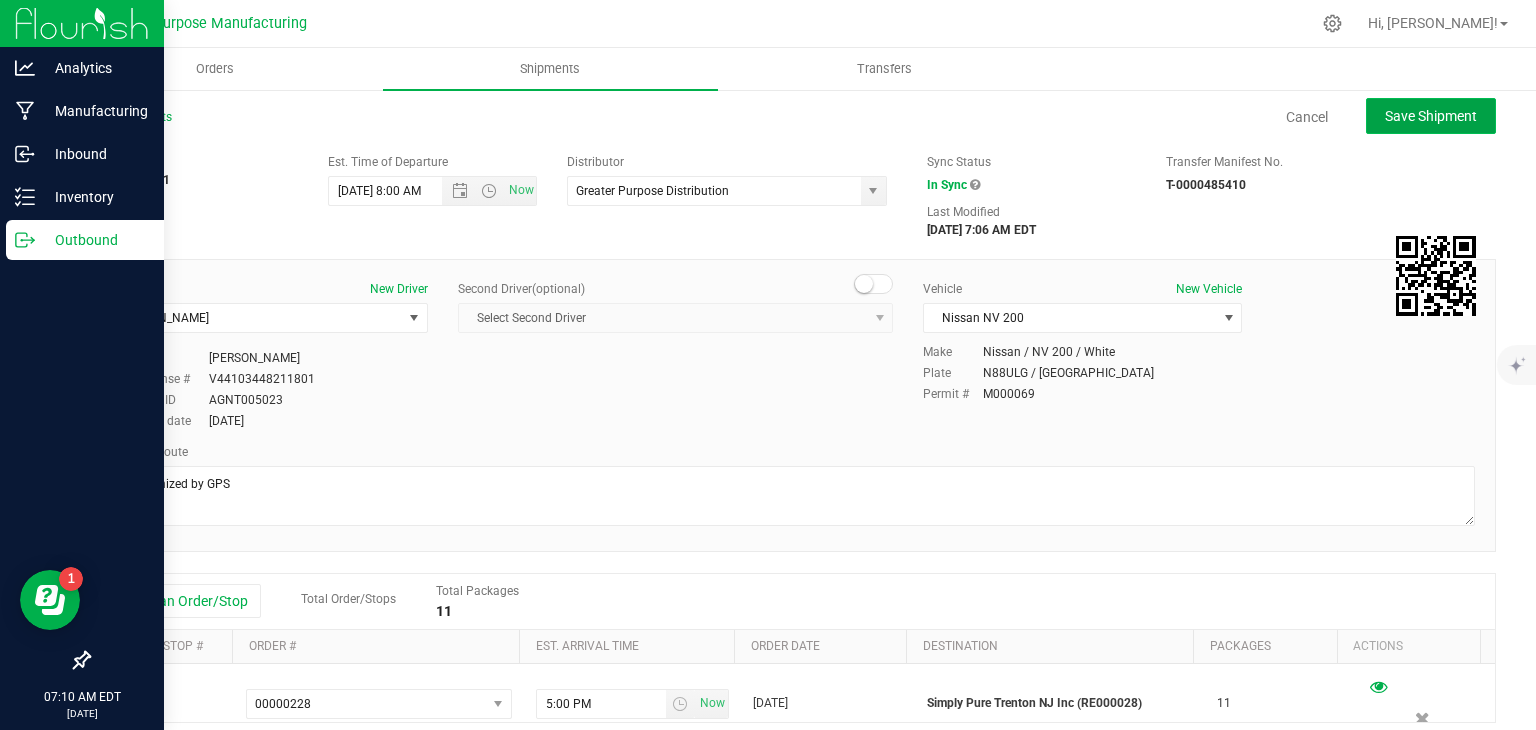 click on "Save Shipment" 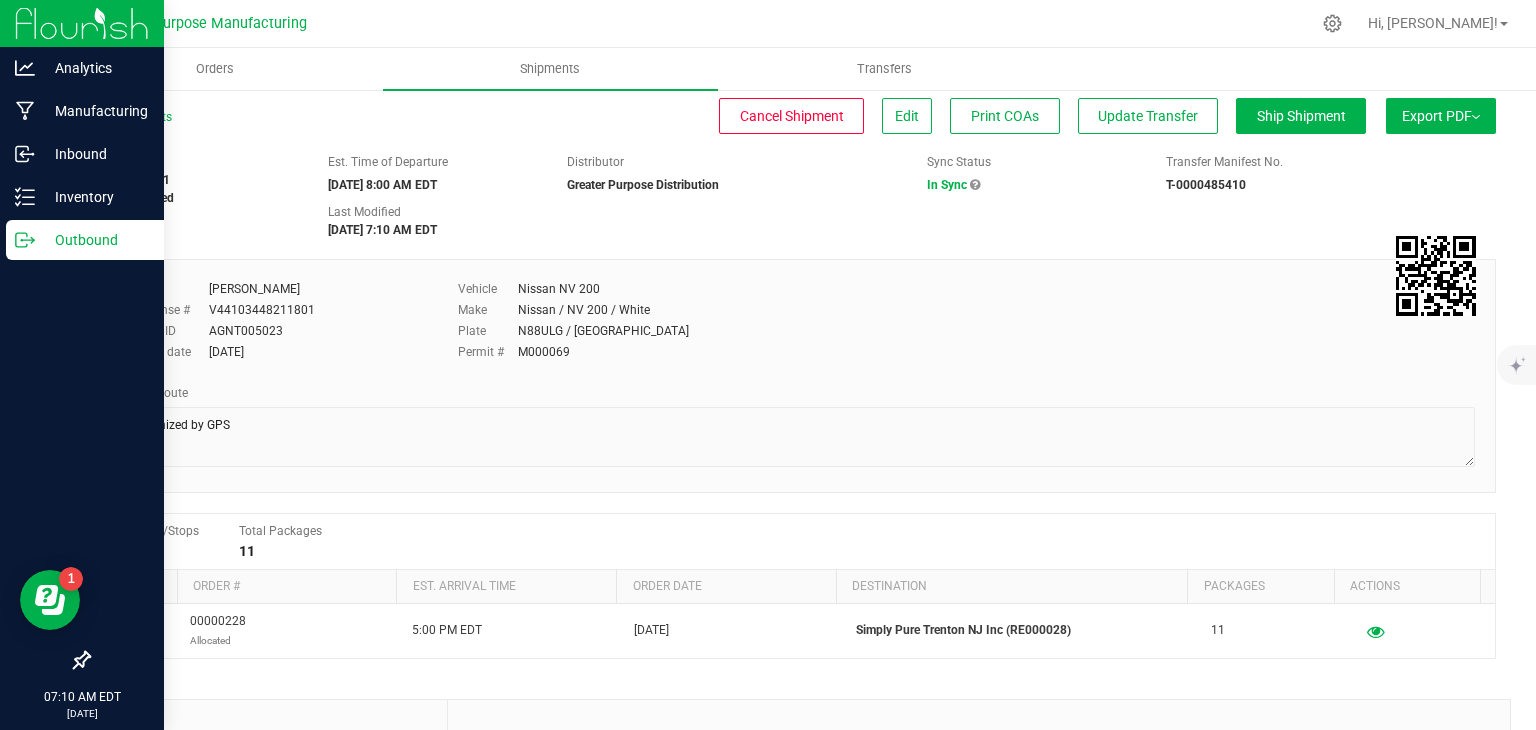 click on "All Shipments
Cancel Shipment
Edit
Print COAs
Update Transfer
Ship Shipment
Export PDF
Manifest by Package ID
Manifest by Lot
NY Manifest
Standard [US_STATE] Trip Ticket" at bounding box center [792, 126] 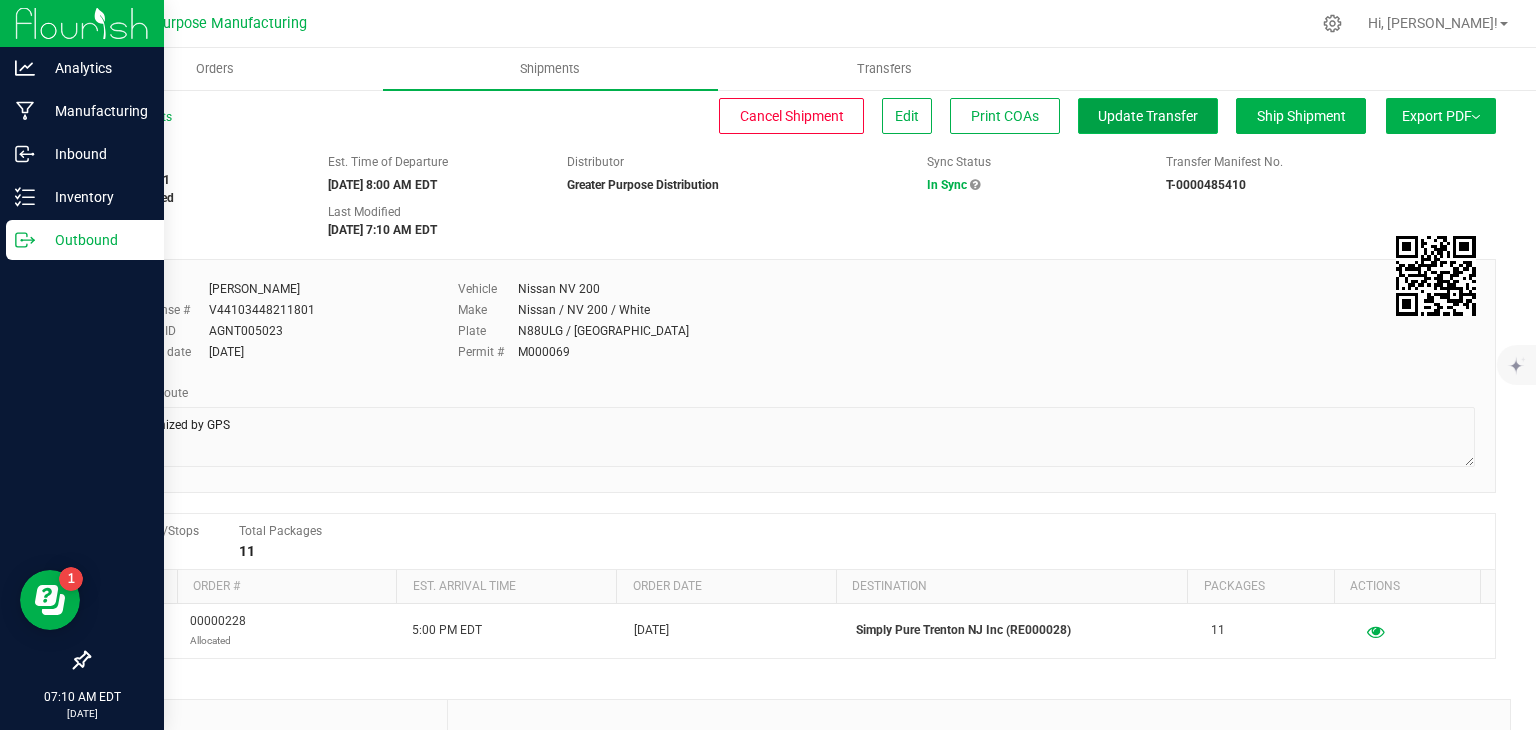click on "Update Transfer" at bounding box center (1148, 116) 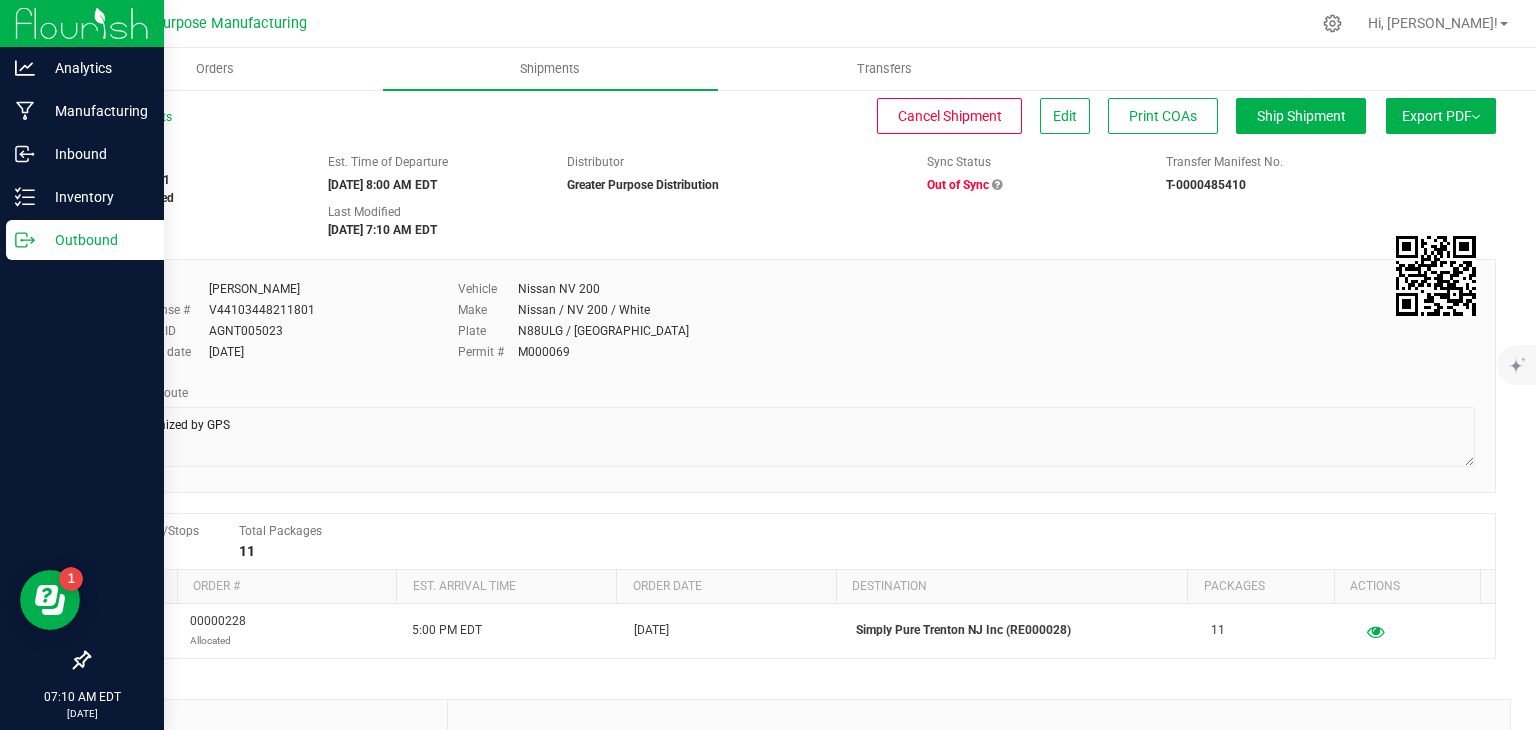 click at bounding box center [997, 185] 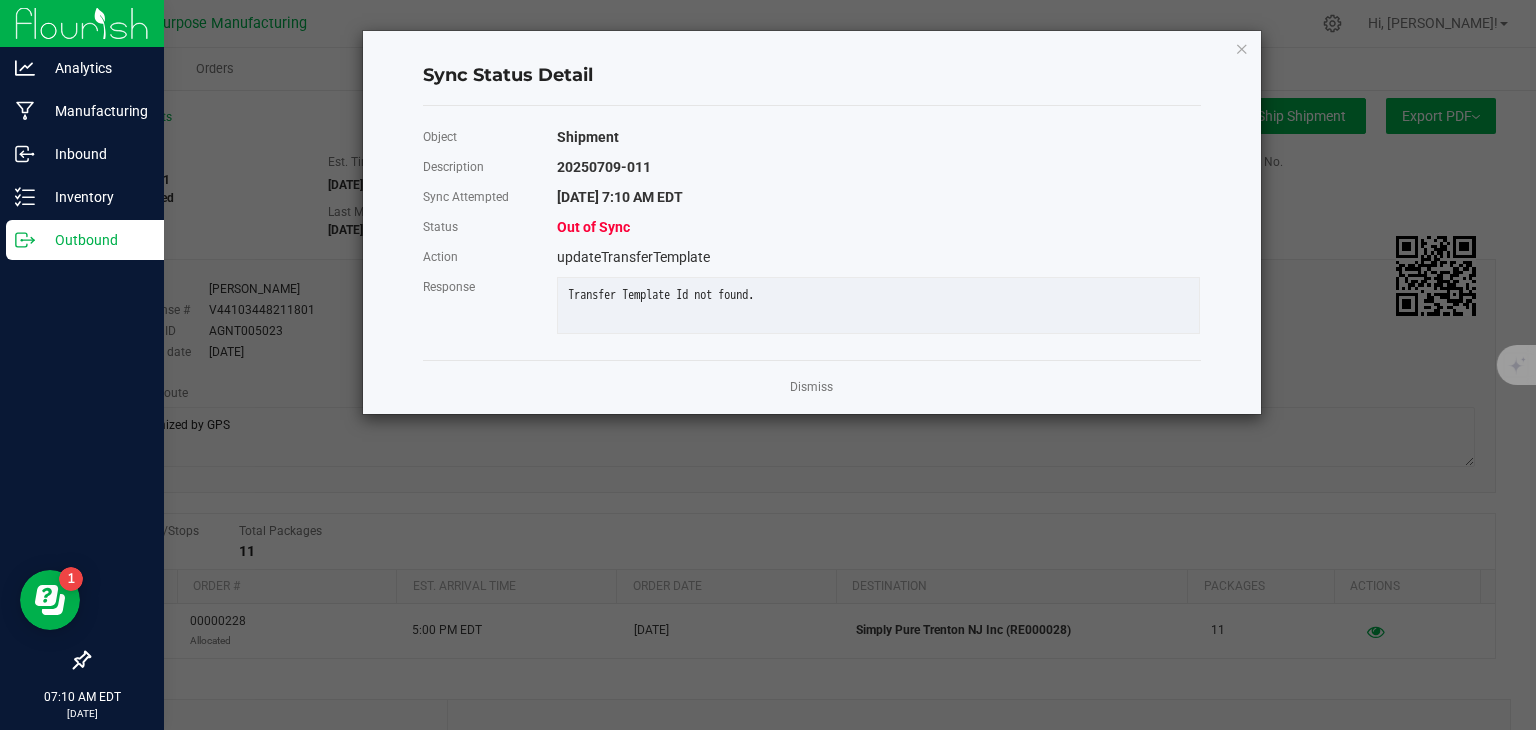 click on "Dismiss" 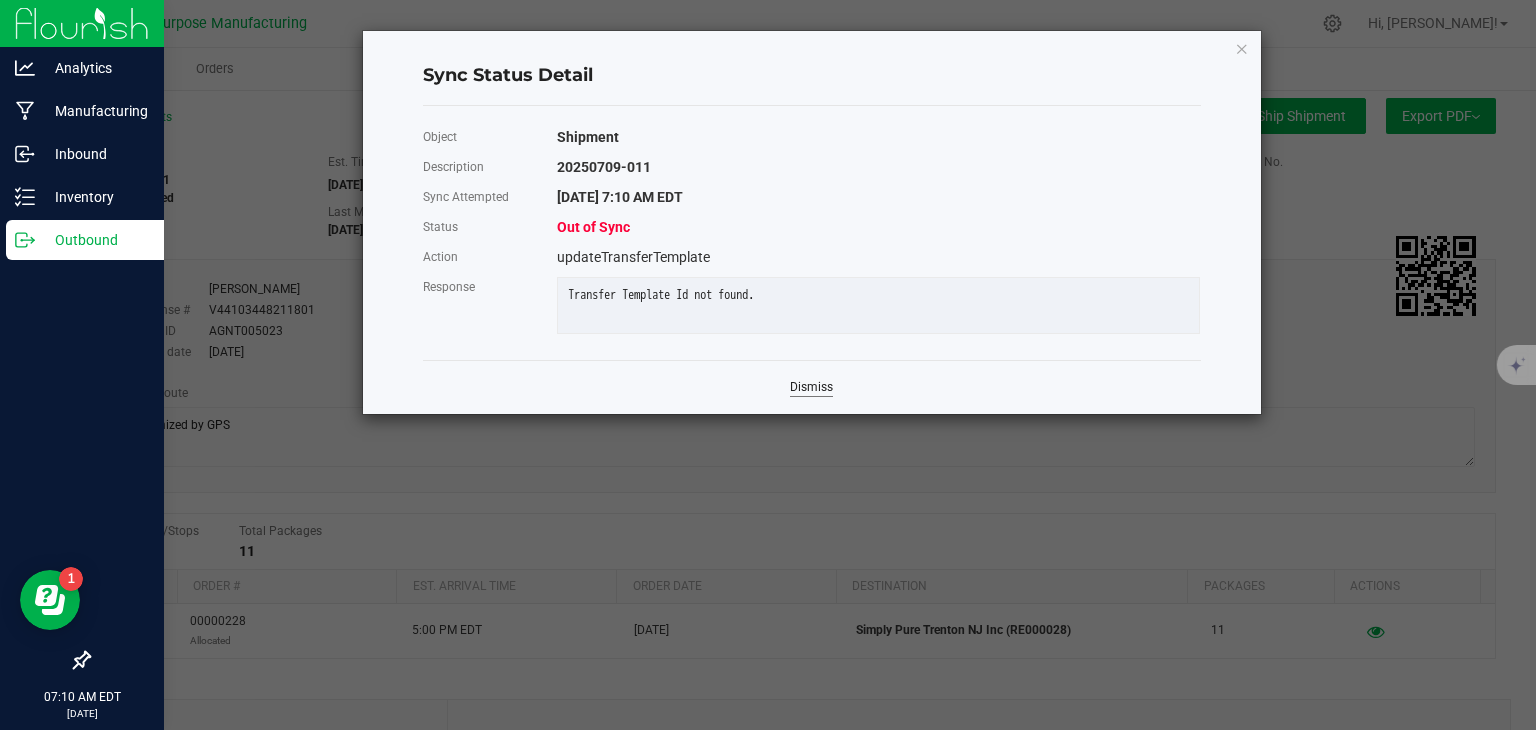 click on "Dismiss" 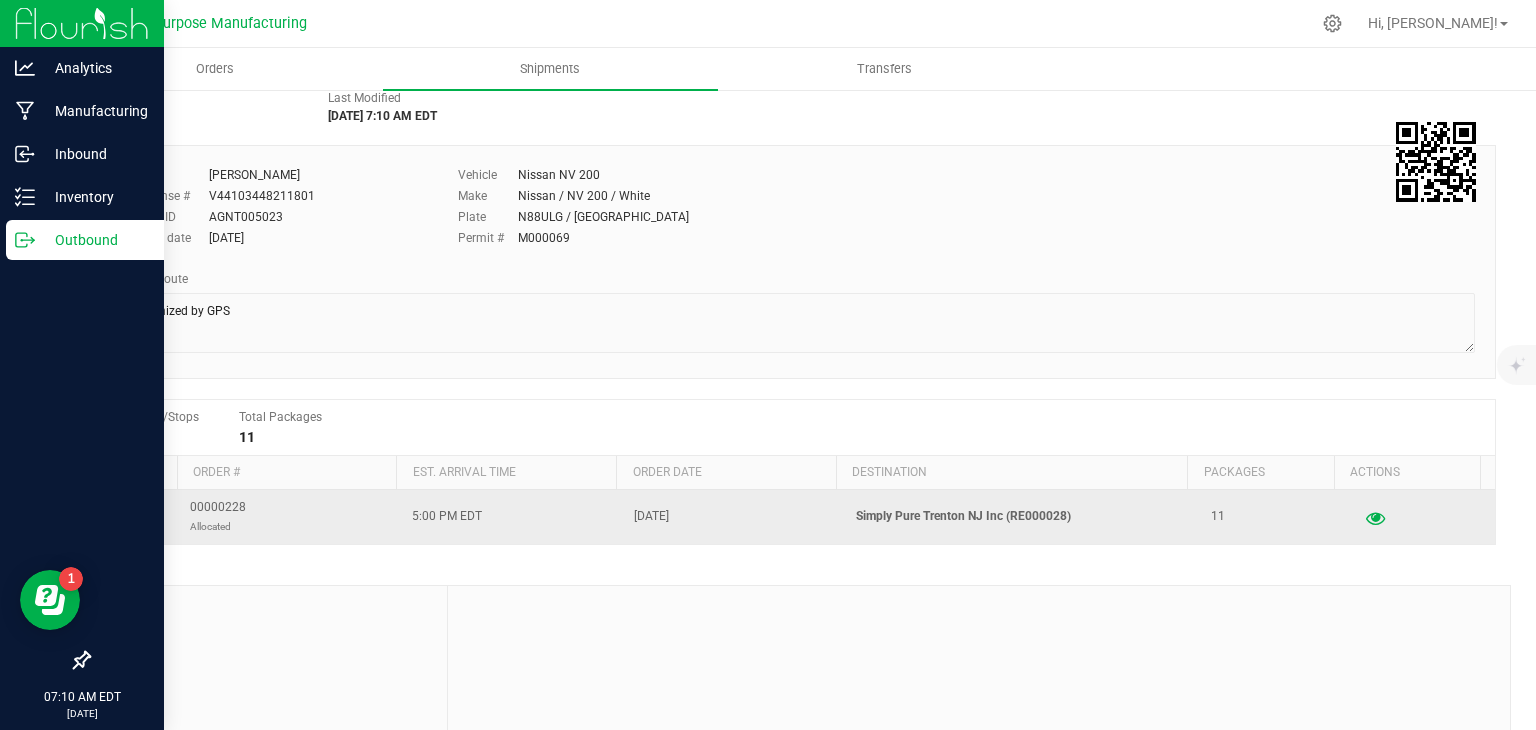 scroll, scrollTop: 0, scrollLeft: 0, axis: both 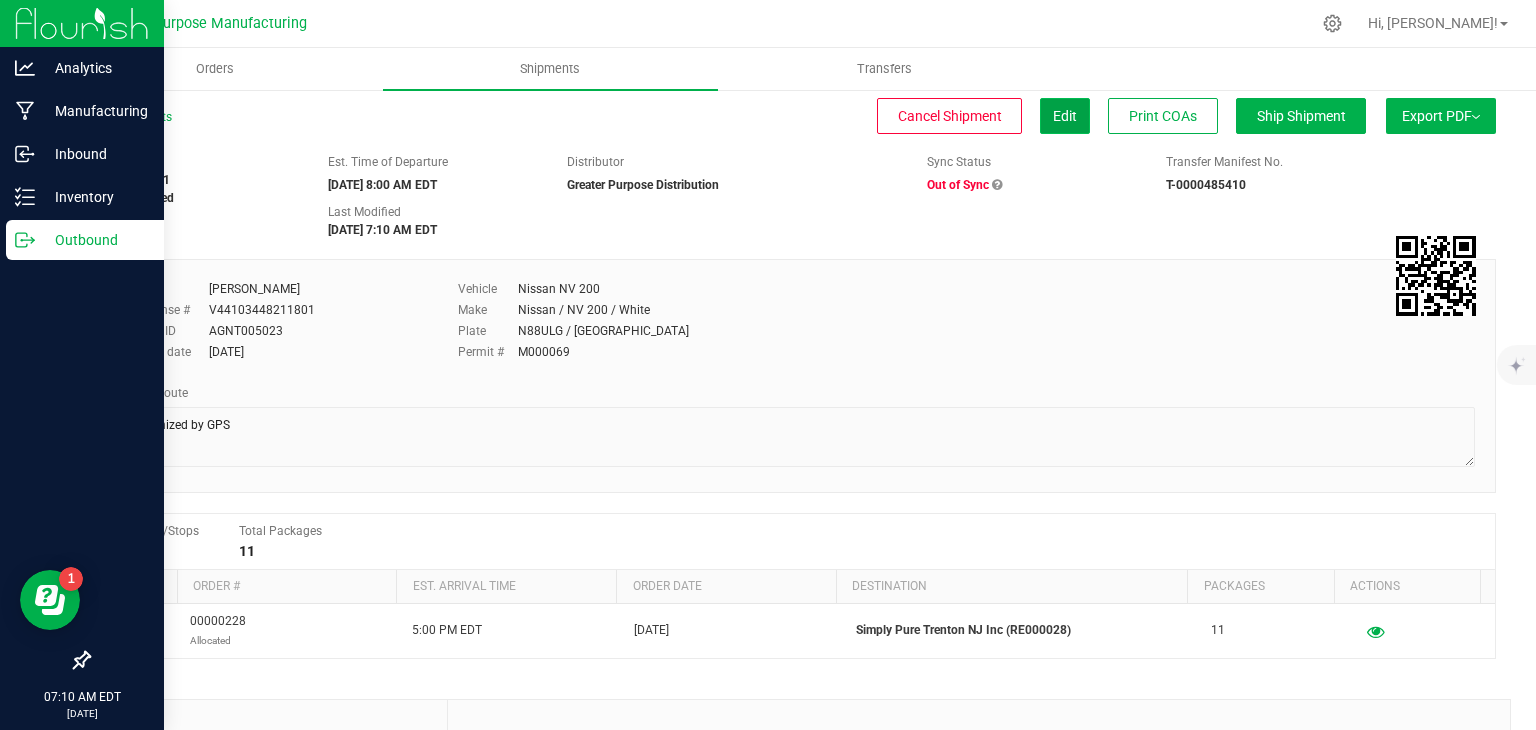 click on "Edit" at bounding box center [1065, 116] 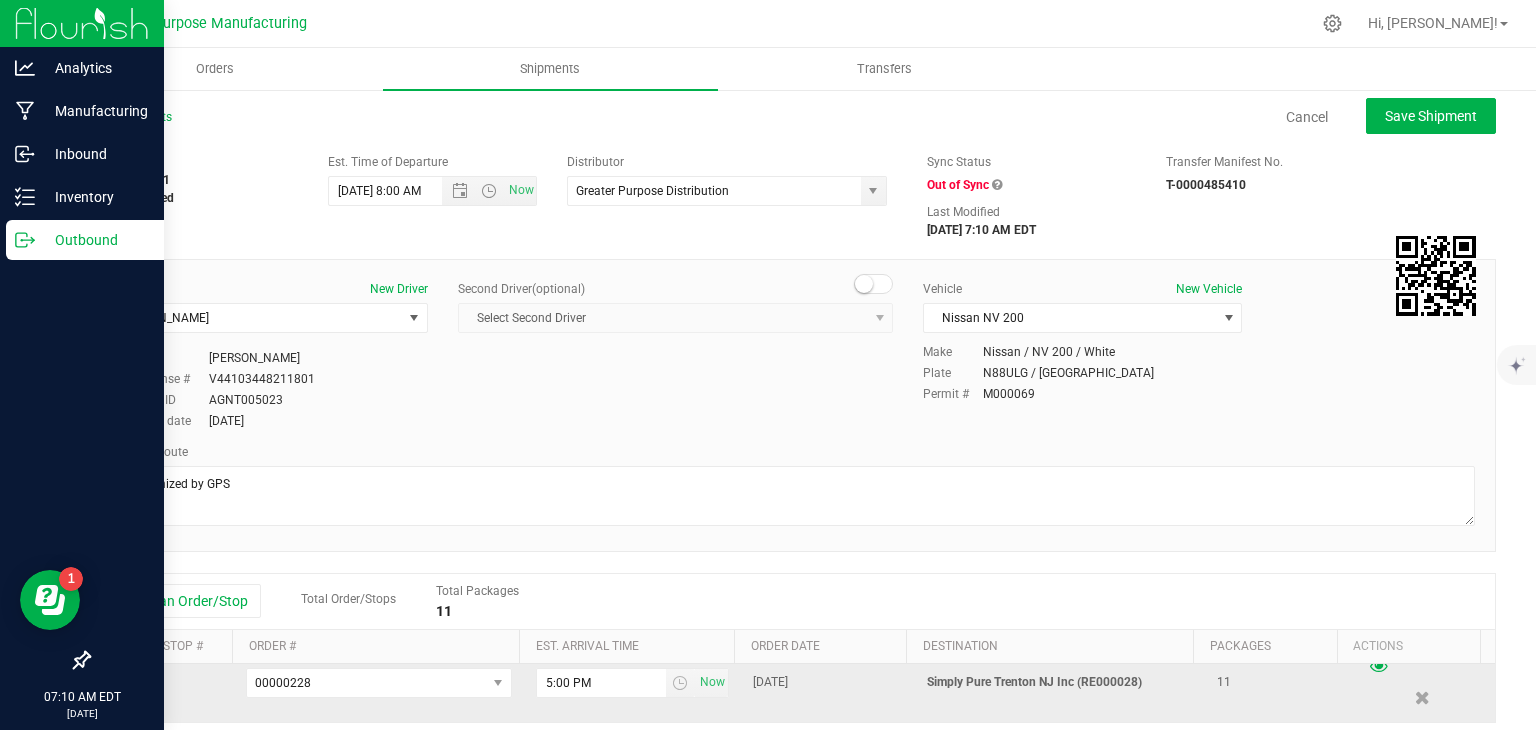 scroll, scrollTop: 21, scrollLeft: 0, axis: vertical 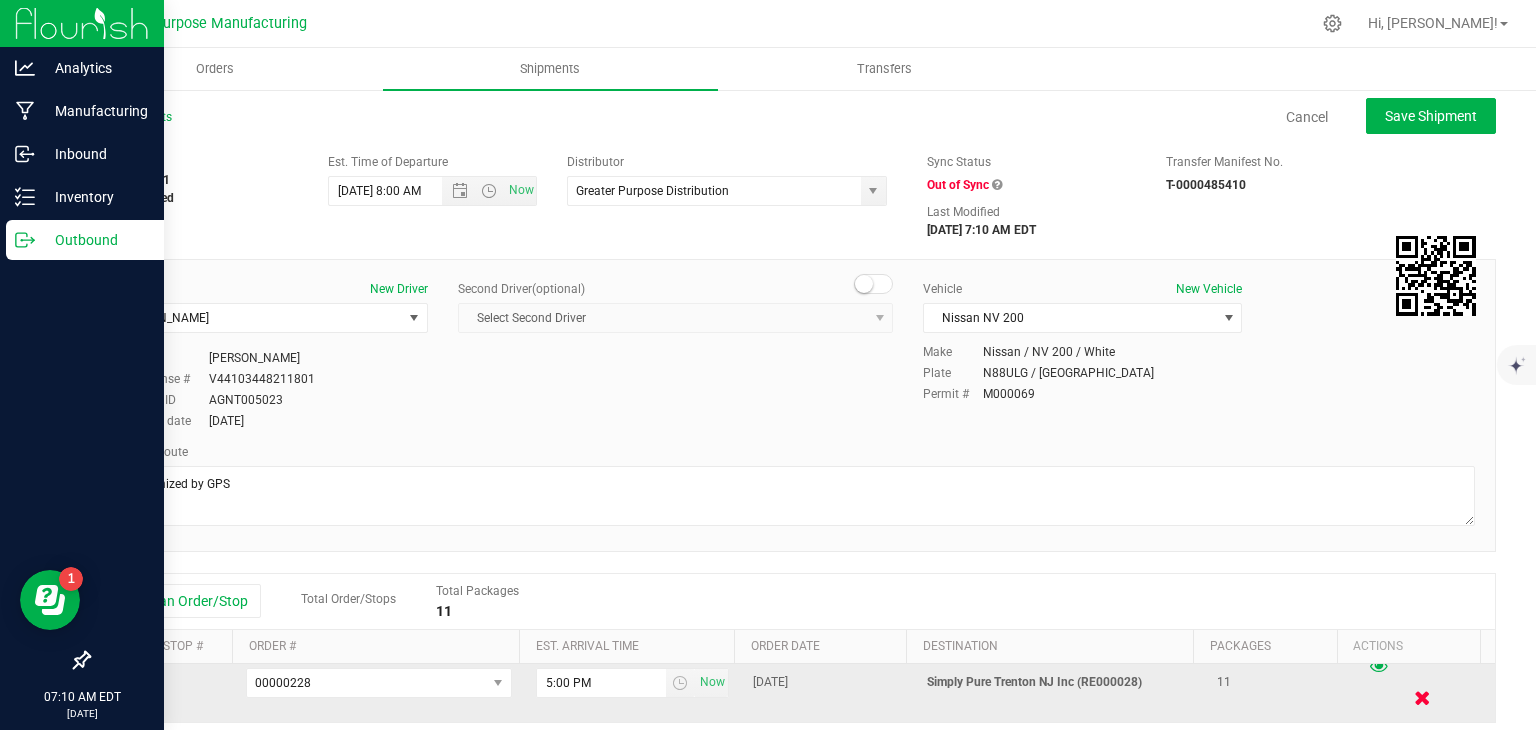 click at bounding box center (1422, 697) 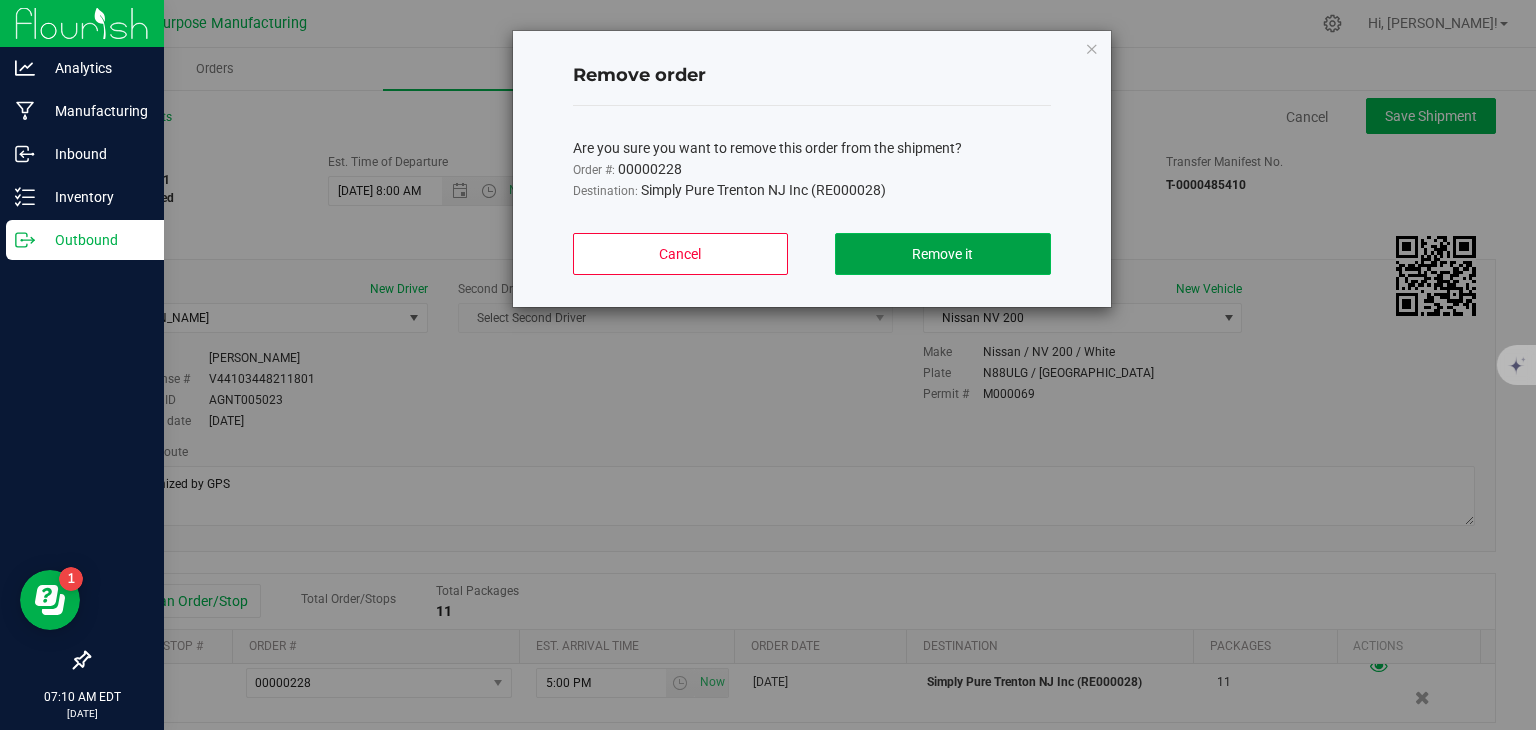 click on "Remove it" at bounding box center [942, 254] 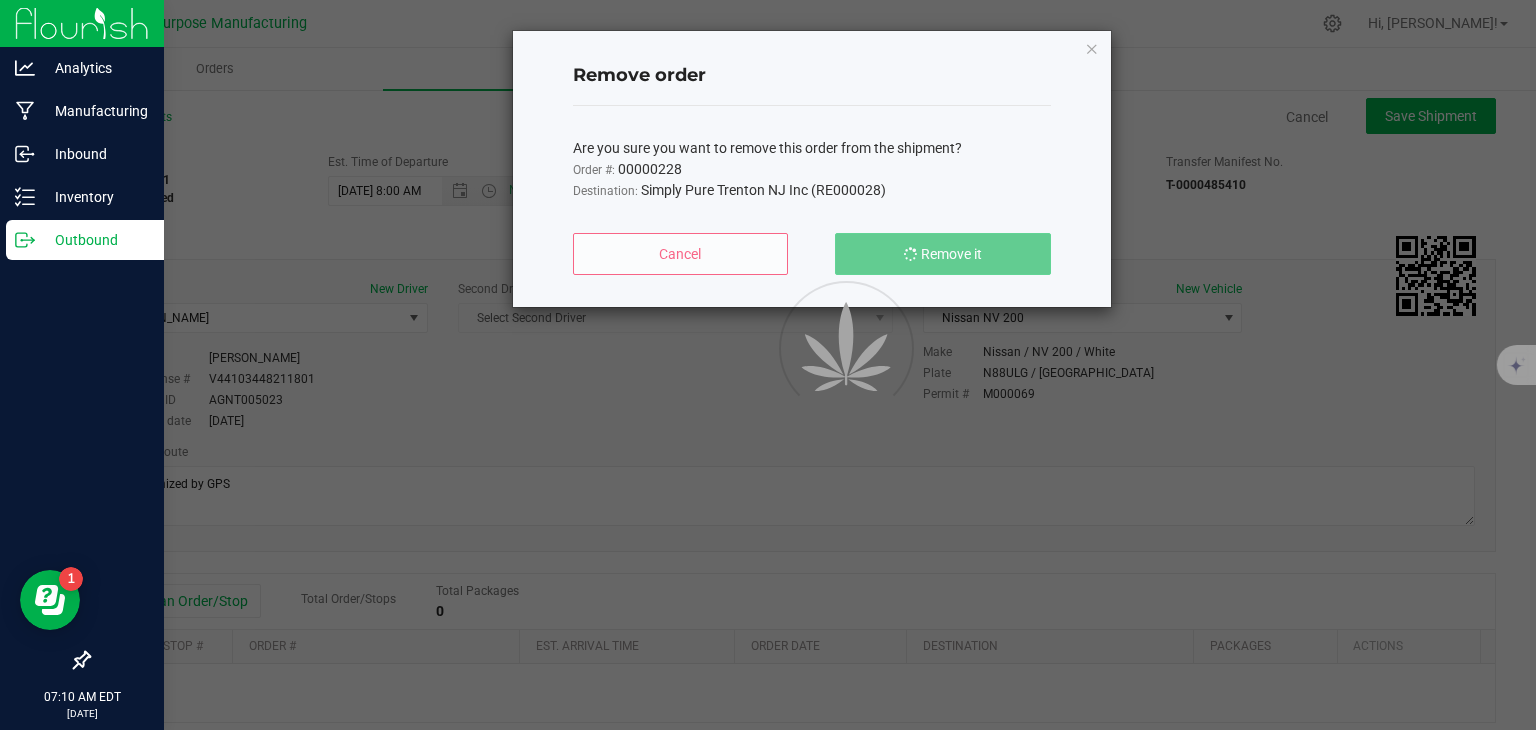 scroll, scrollTop: 0, scrollLeft: 0, axis: both 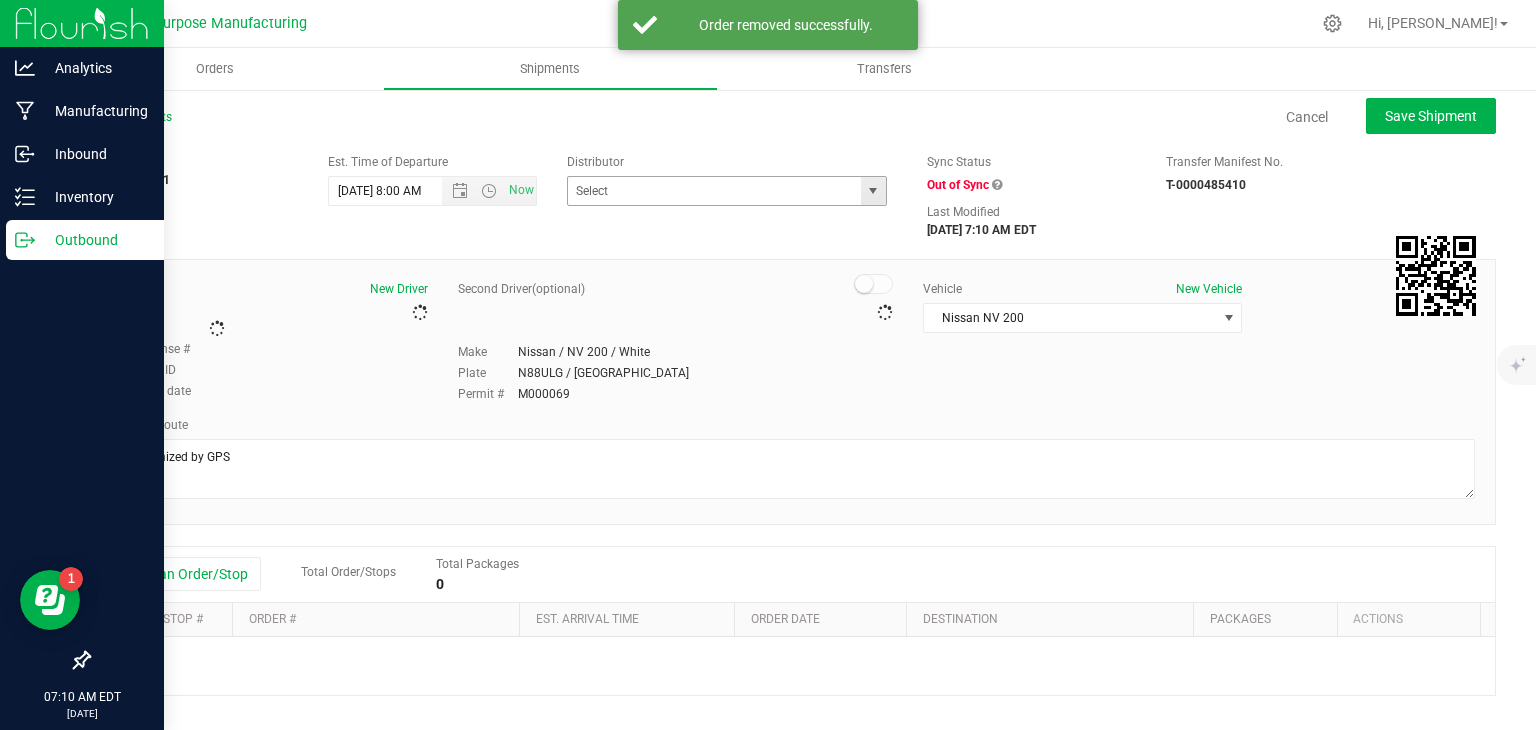 type on "Greater Purpose Distribution" 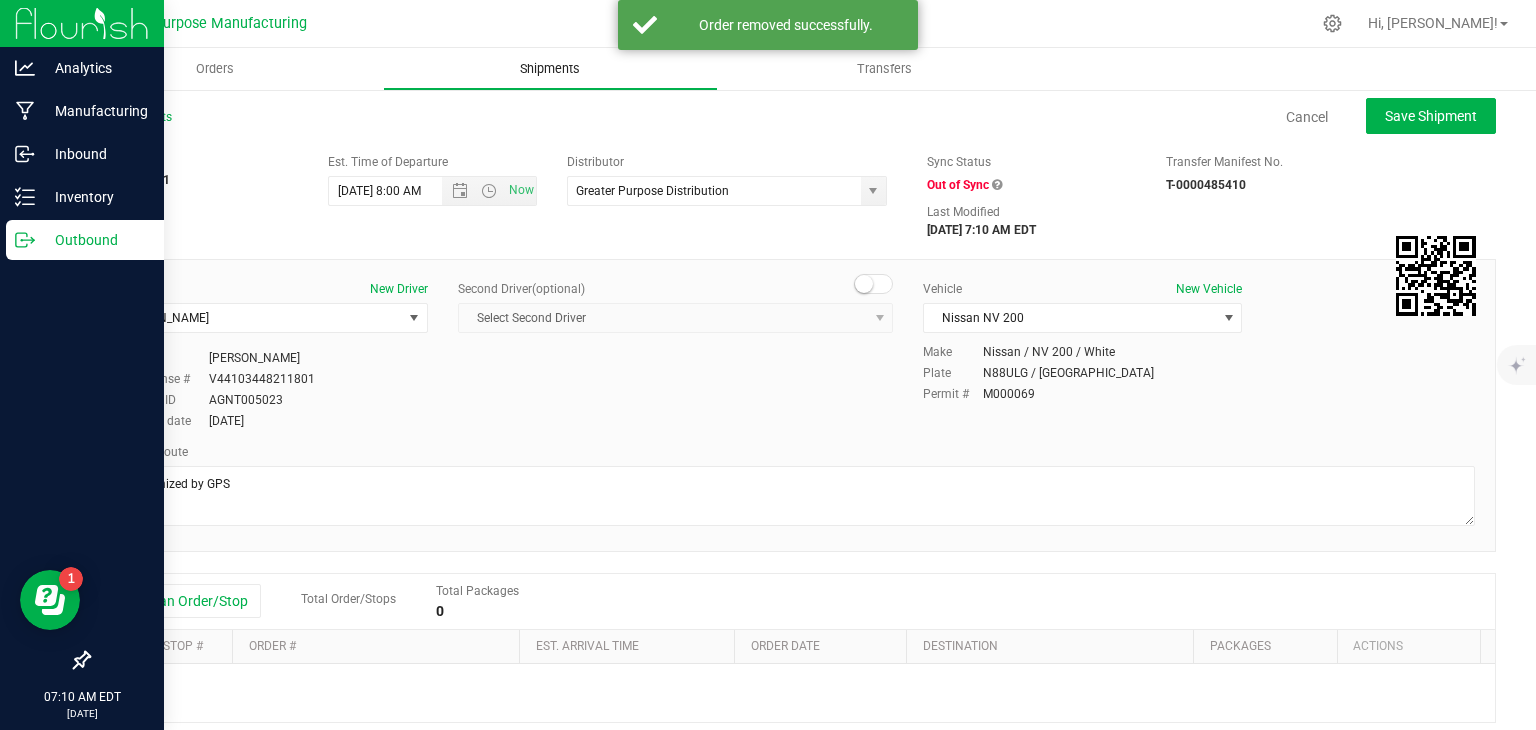 click on "Shipments" at bounding box center [550, 69] 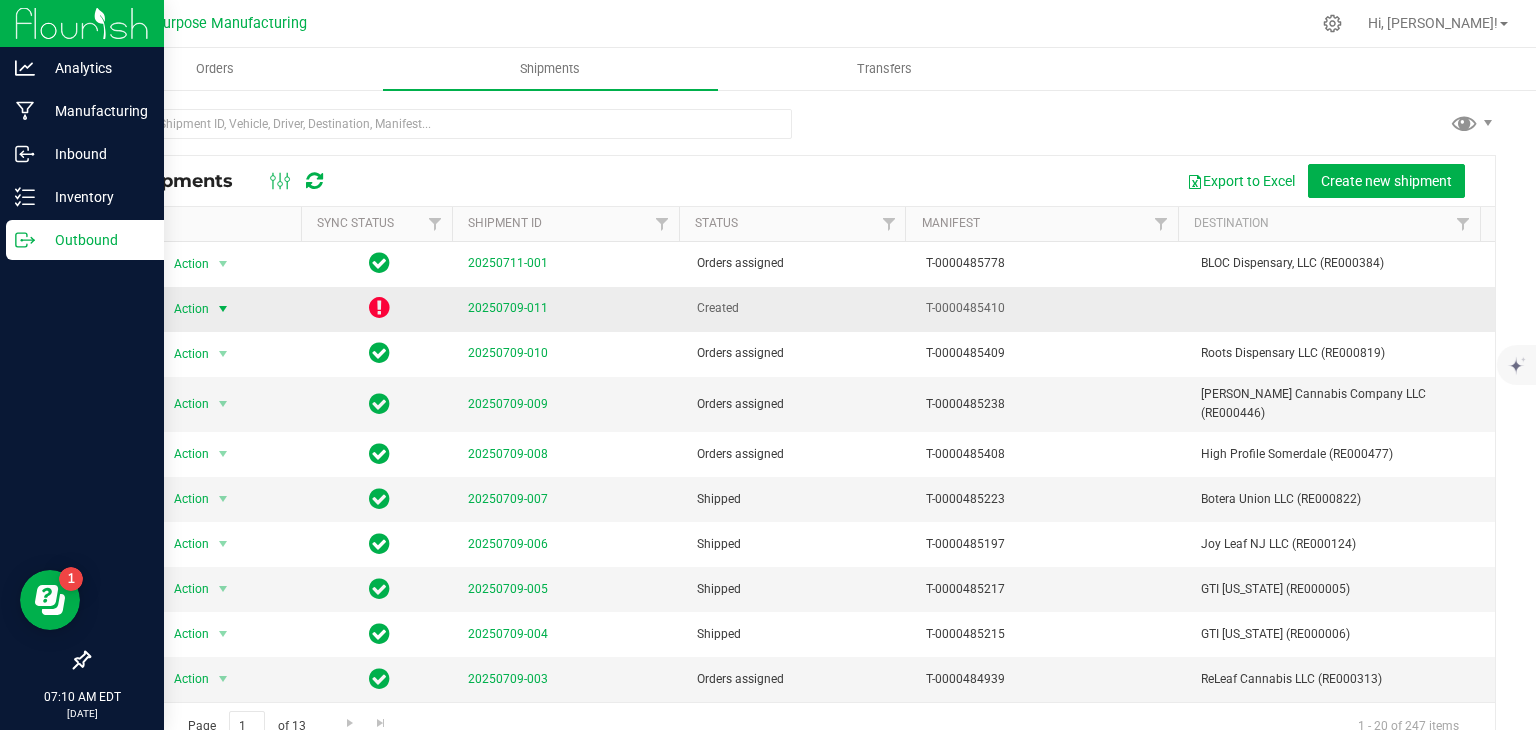 click at bounding box center [223, 309] 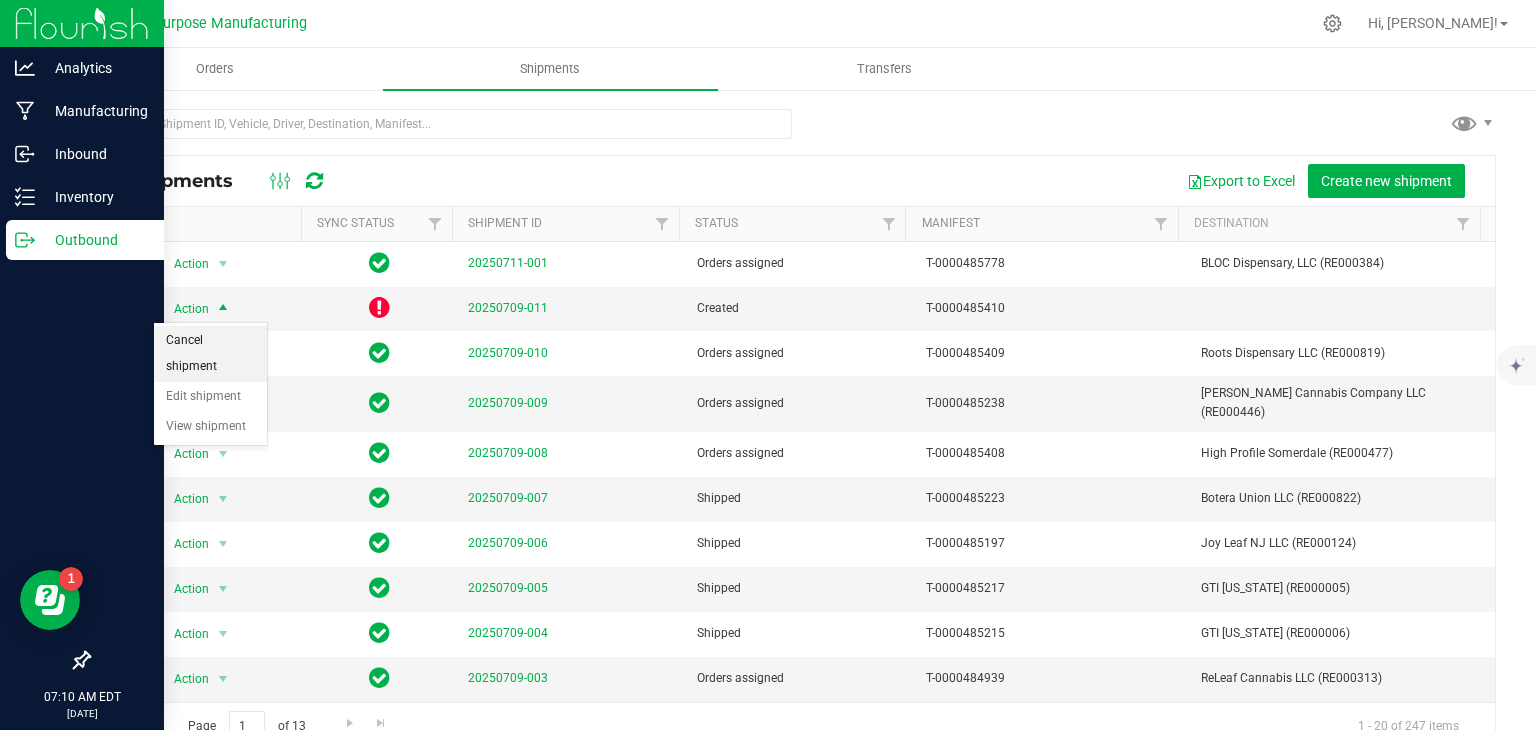 click on "Cancel shipment" at bounding box center (210, 353) 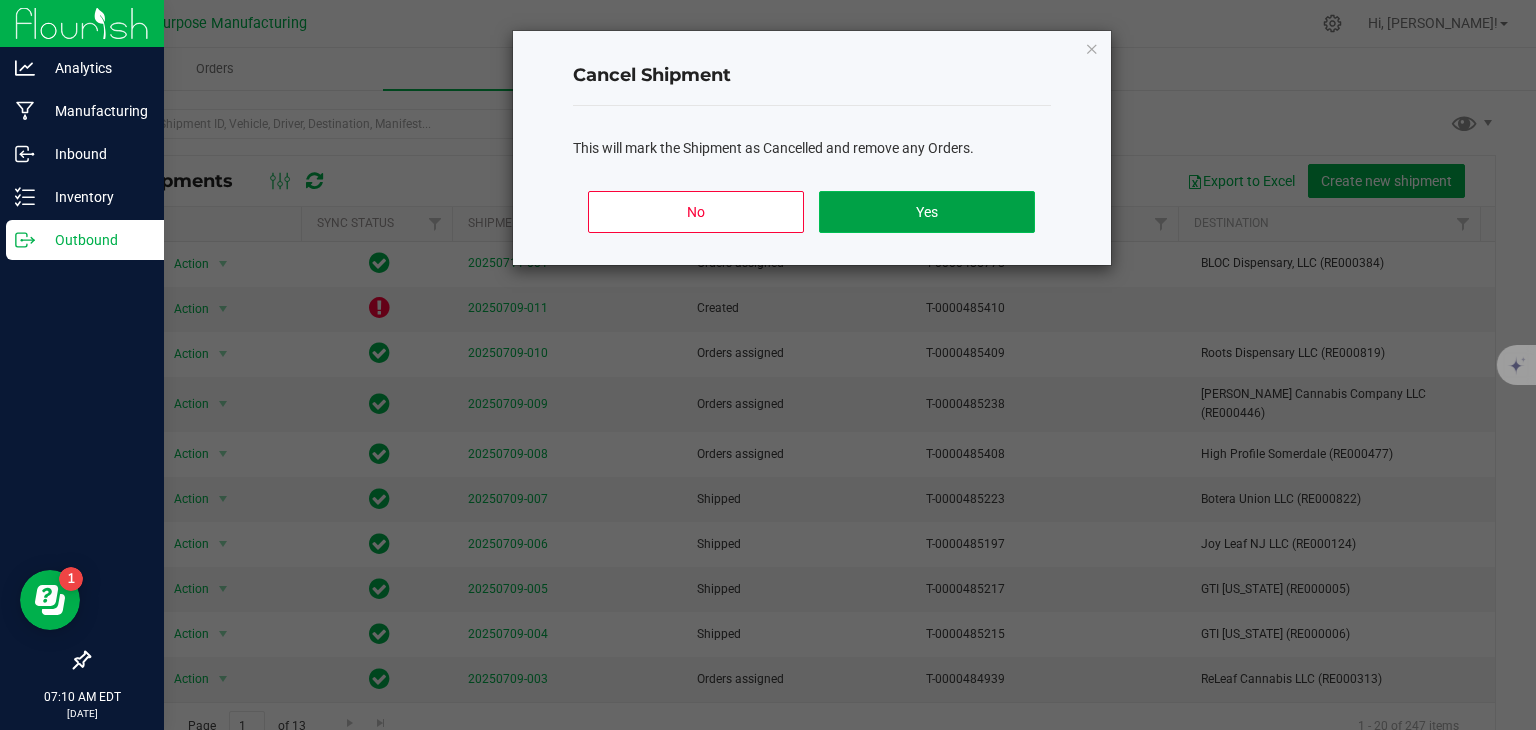 click on "Yes" 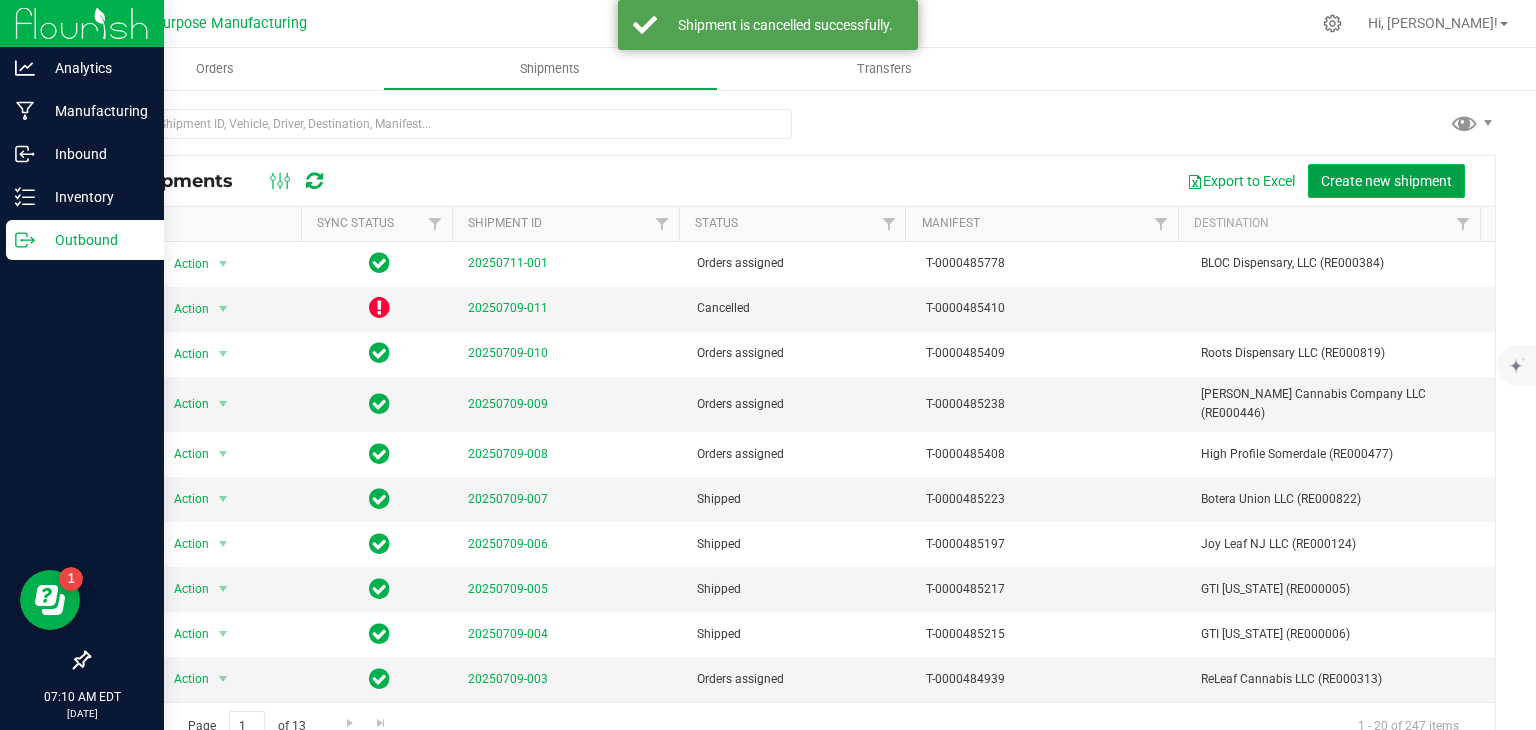click on "Create new shipment" at bounding box center [1386, 181] 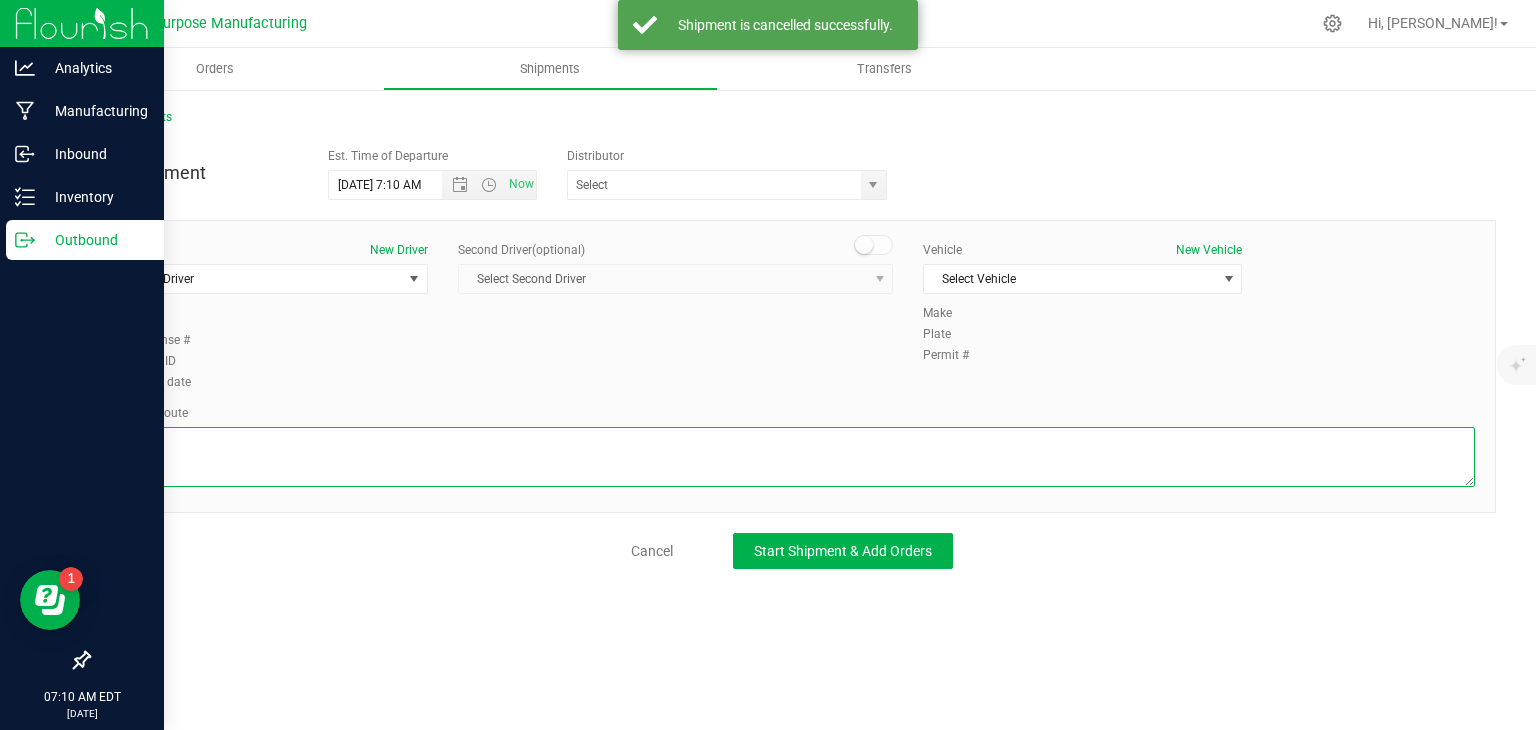 click at bounding box center (792, 457) 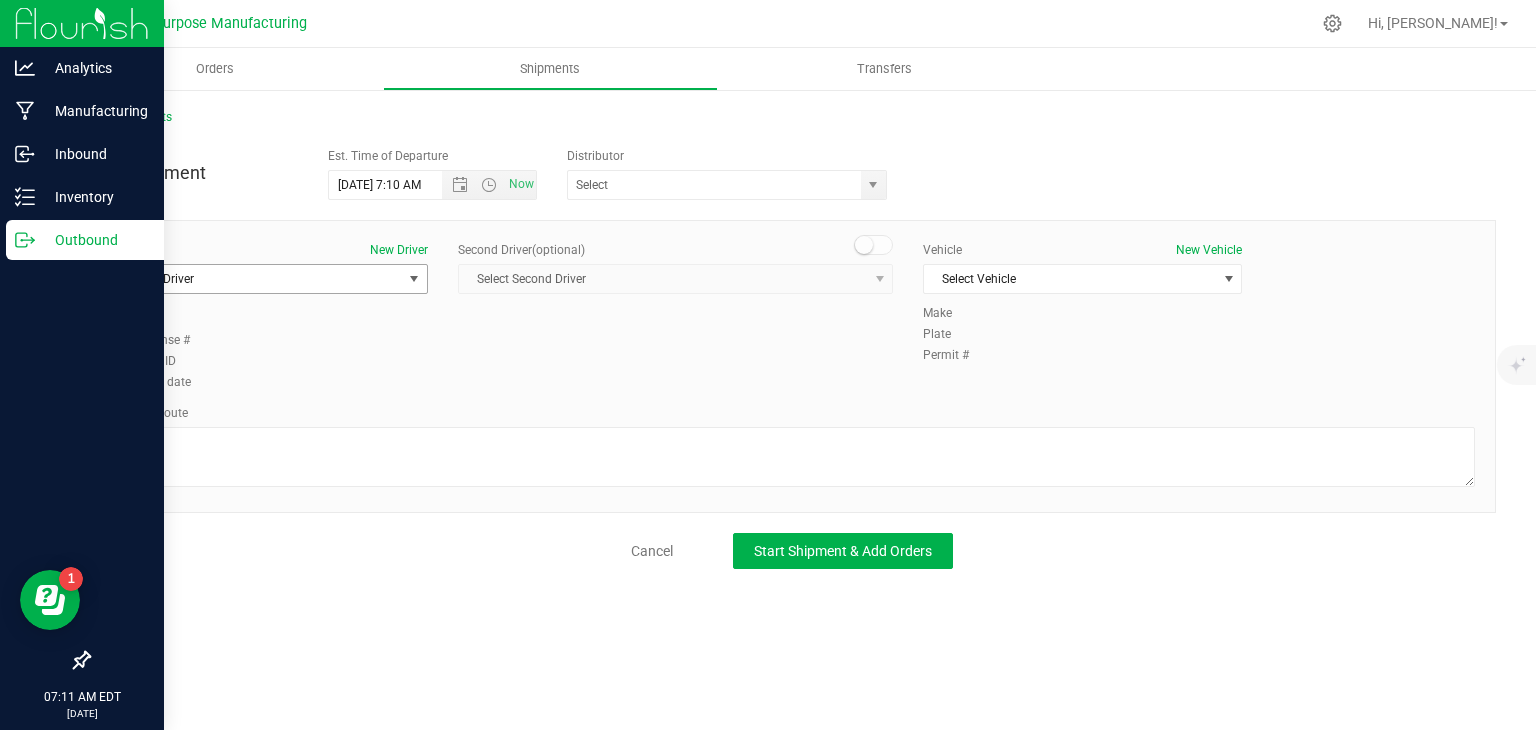 click on "Select Driver" at bounding box center [256, 279] 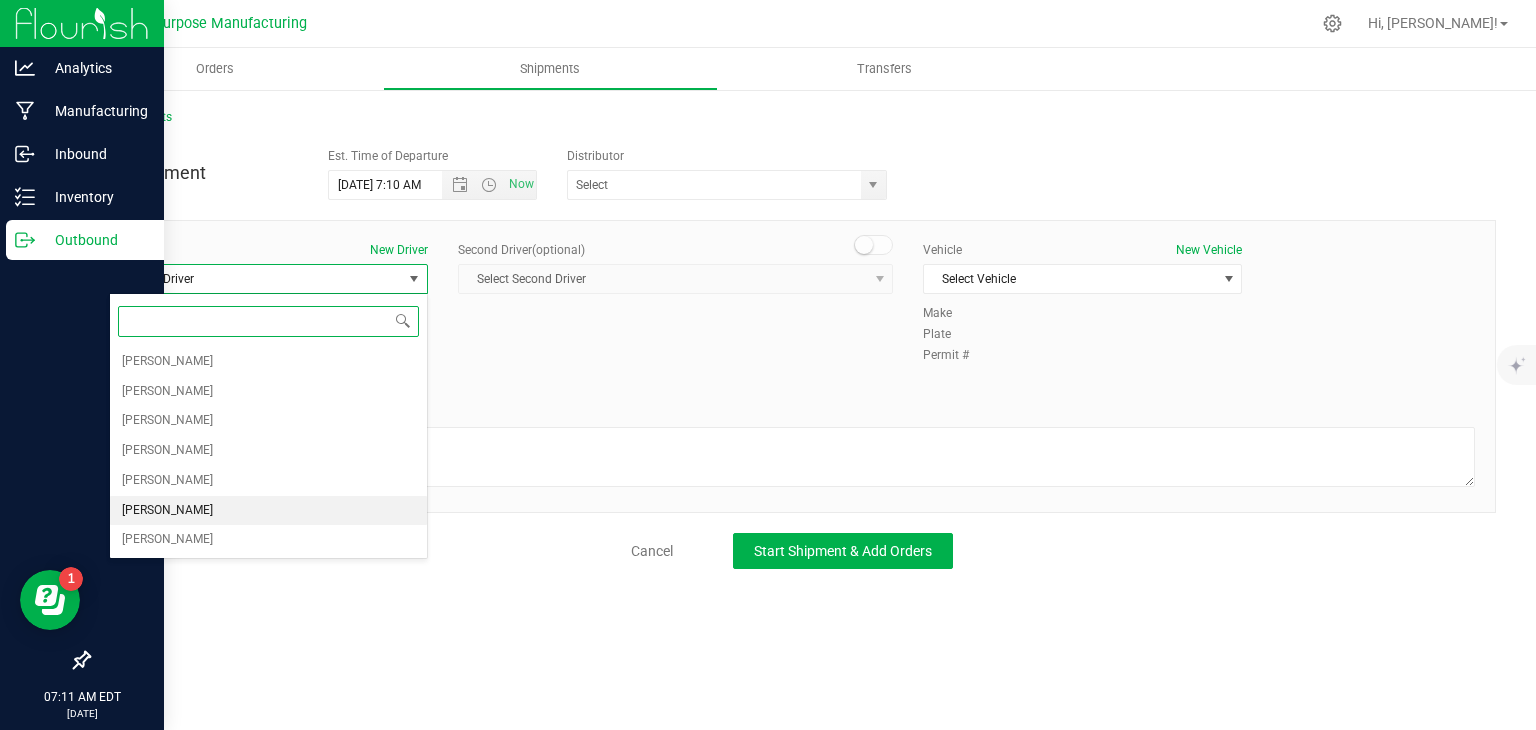 click on "[PERSON_NAME]" at bounding box center (268, 511) 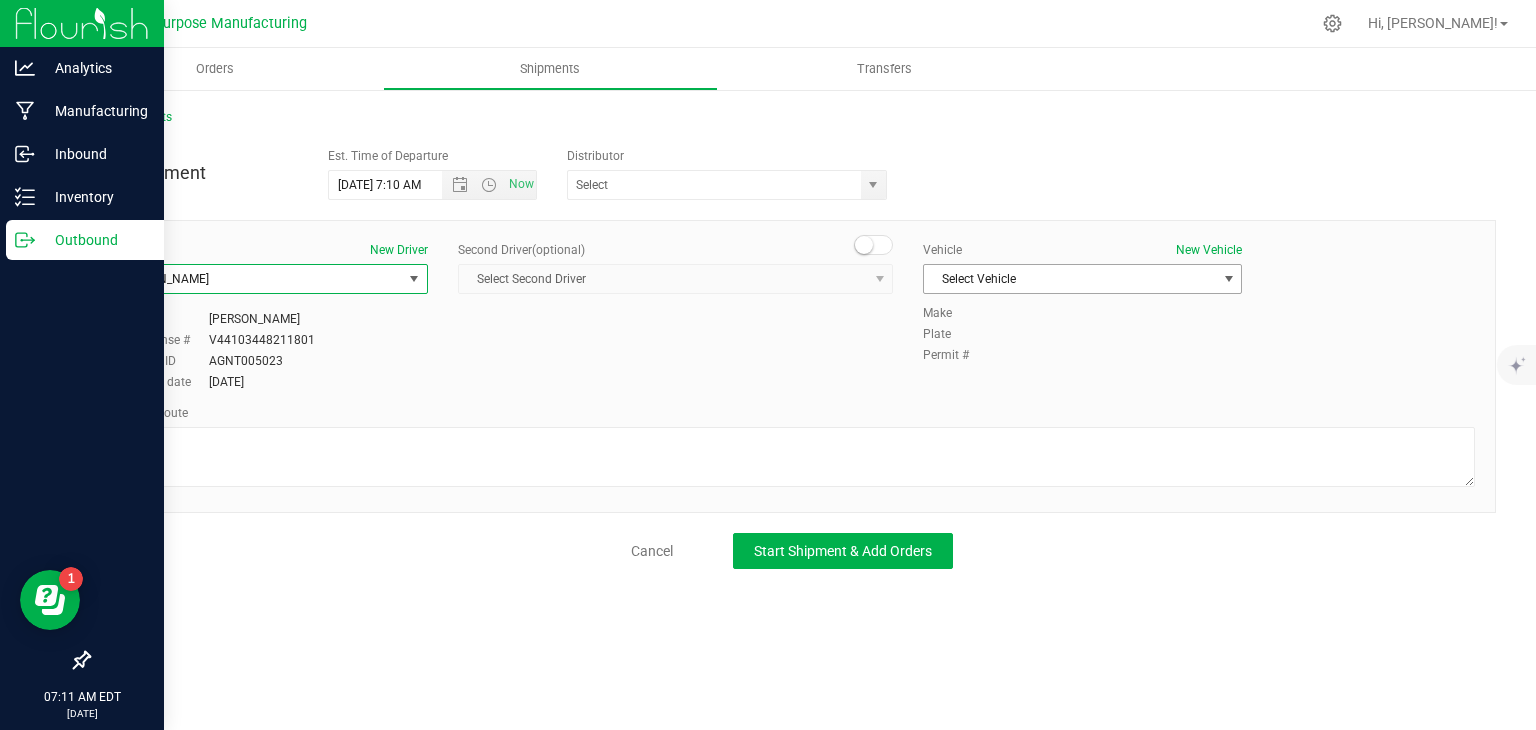 click on "Select Vehicle" at bounding box center [1070, 279] 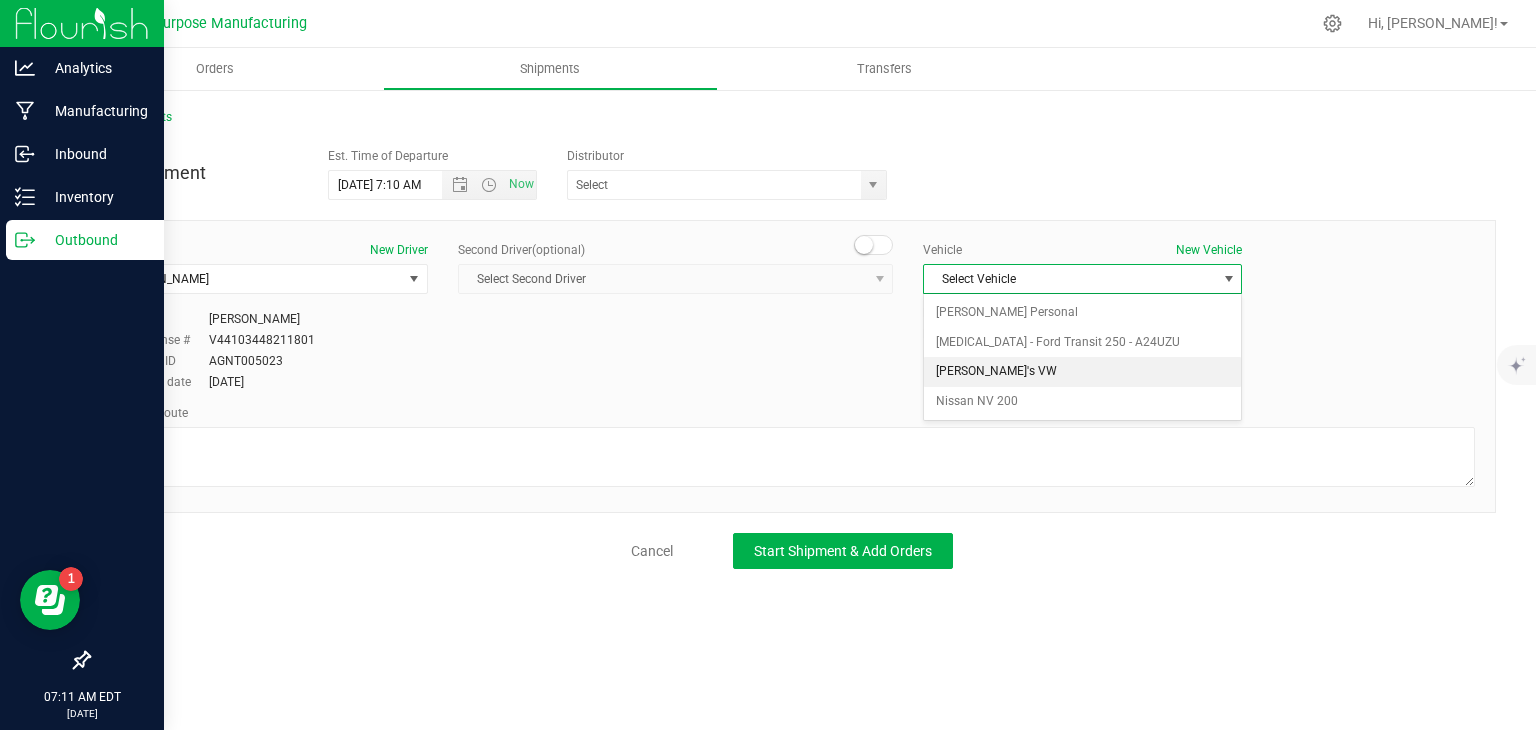 click on "[PERSON_NAME]'s VW" at bounding box center (1082, 372) 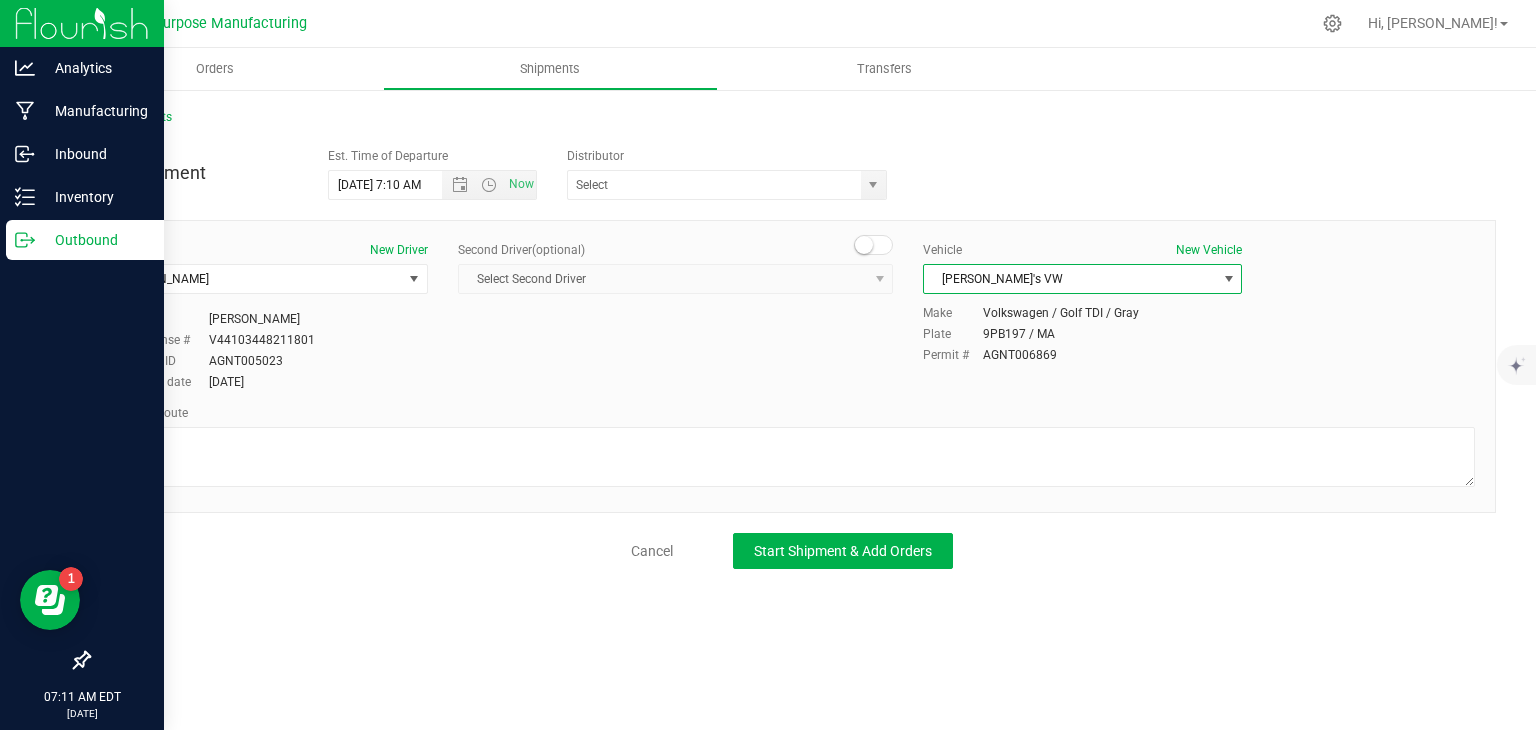 click on "[PERSON_NAME]'s VW" at bounding box center (1070, 279) 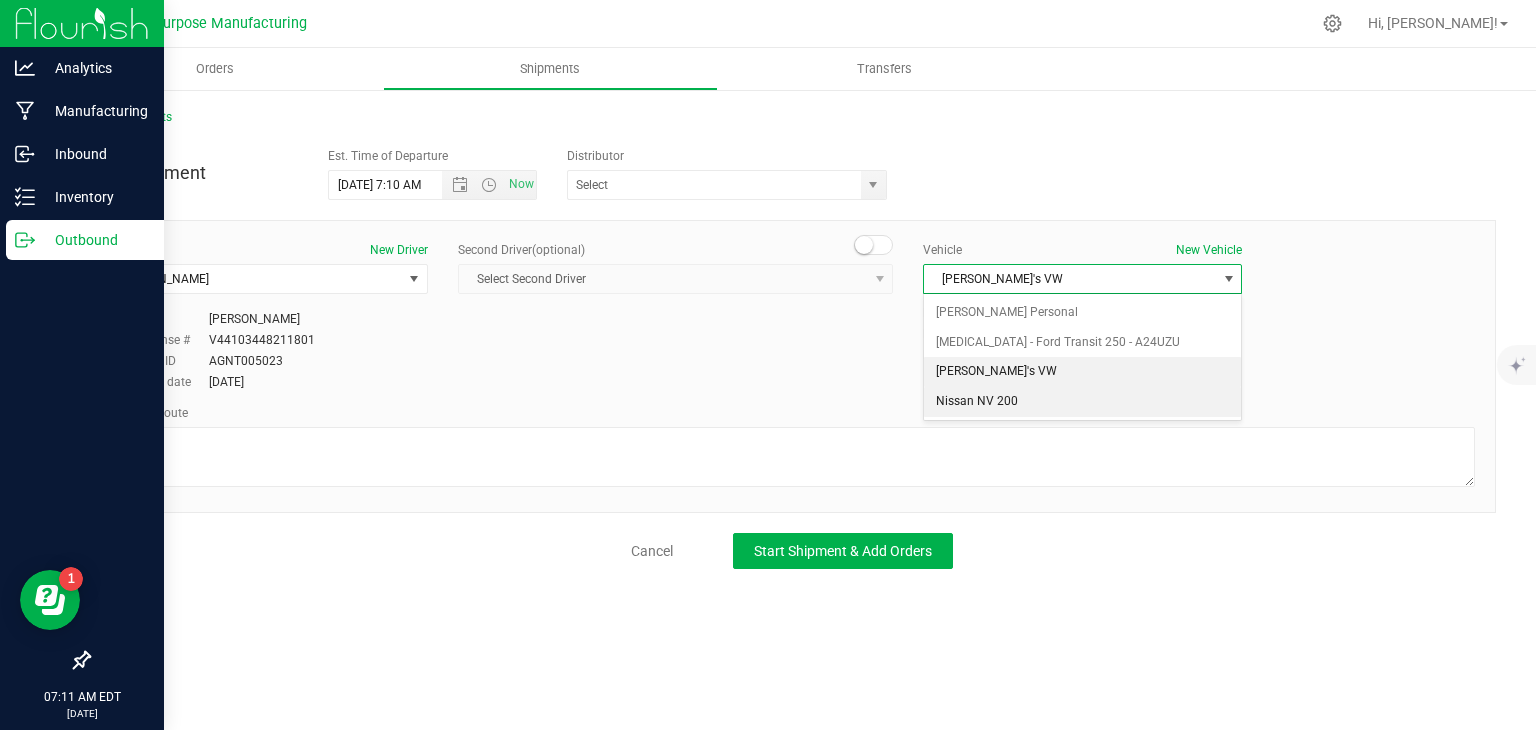 click on "Nissan NV 200" at bounding box center (1082, 402) 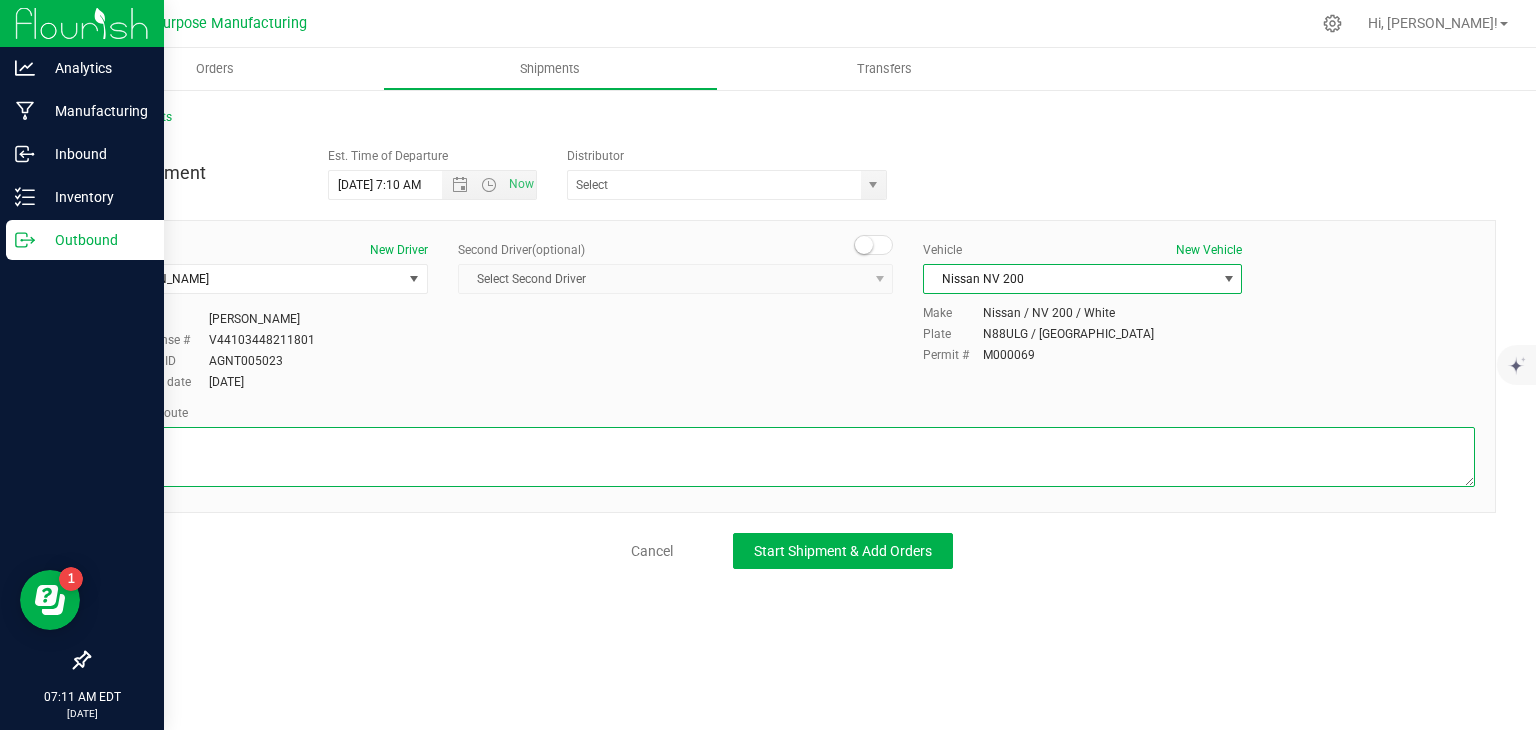 click at bounding box center (792, 457) 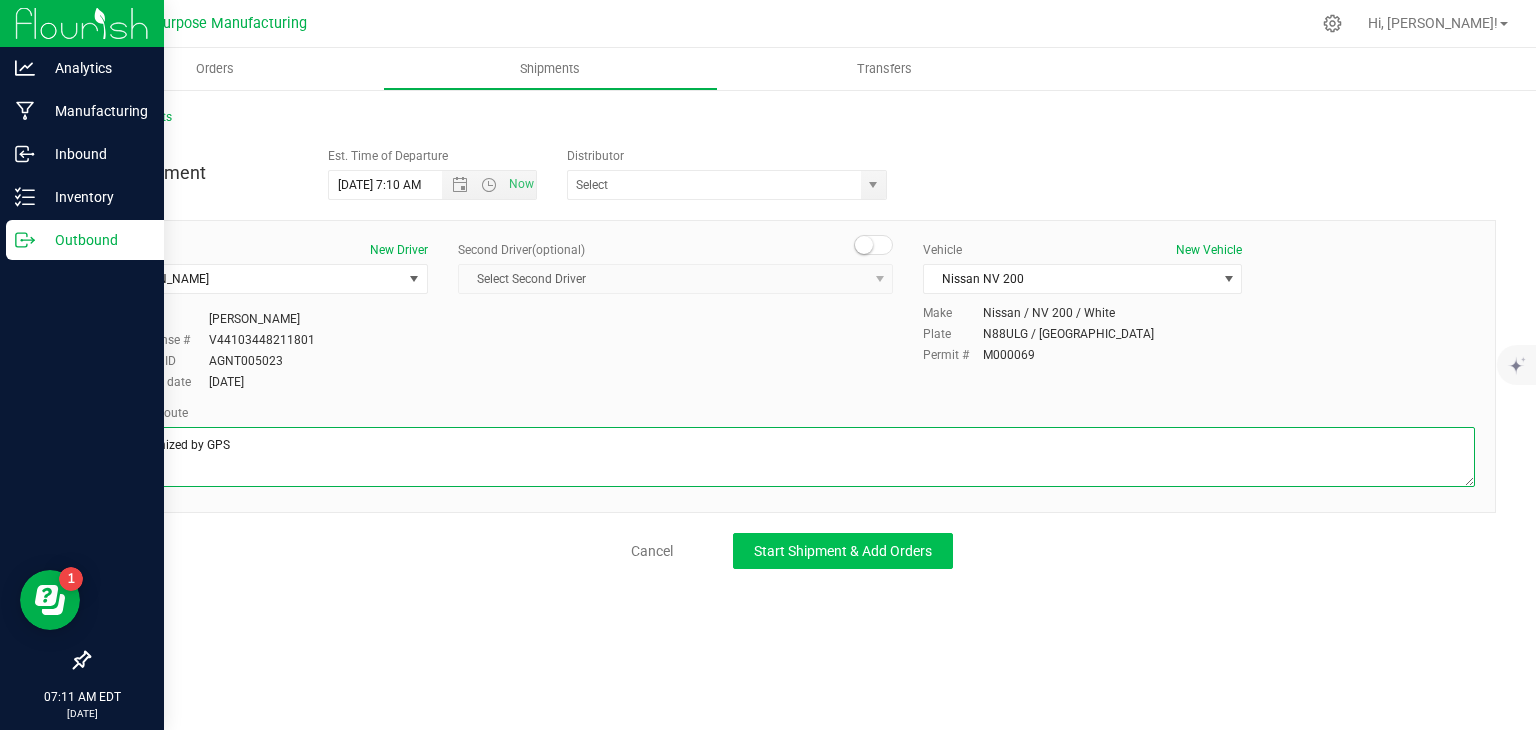 type on "Randomized by GPS" 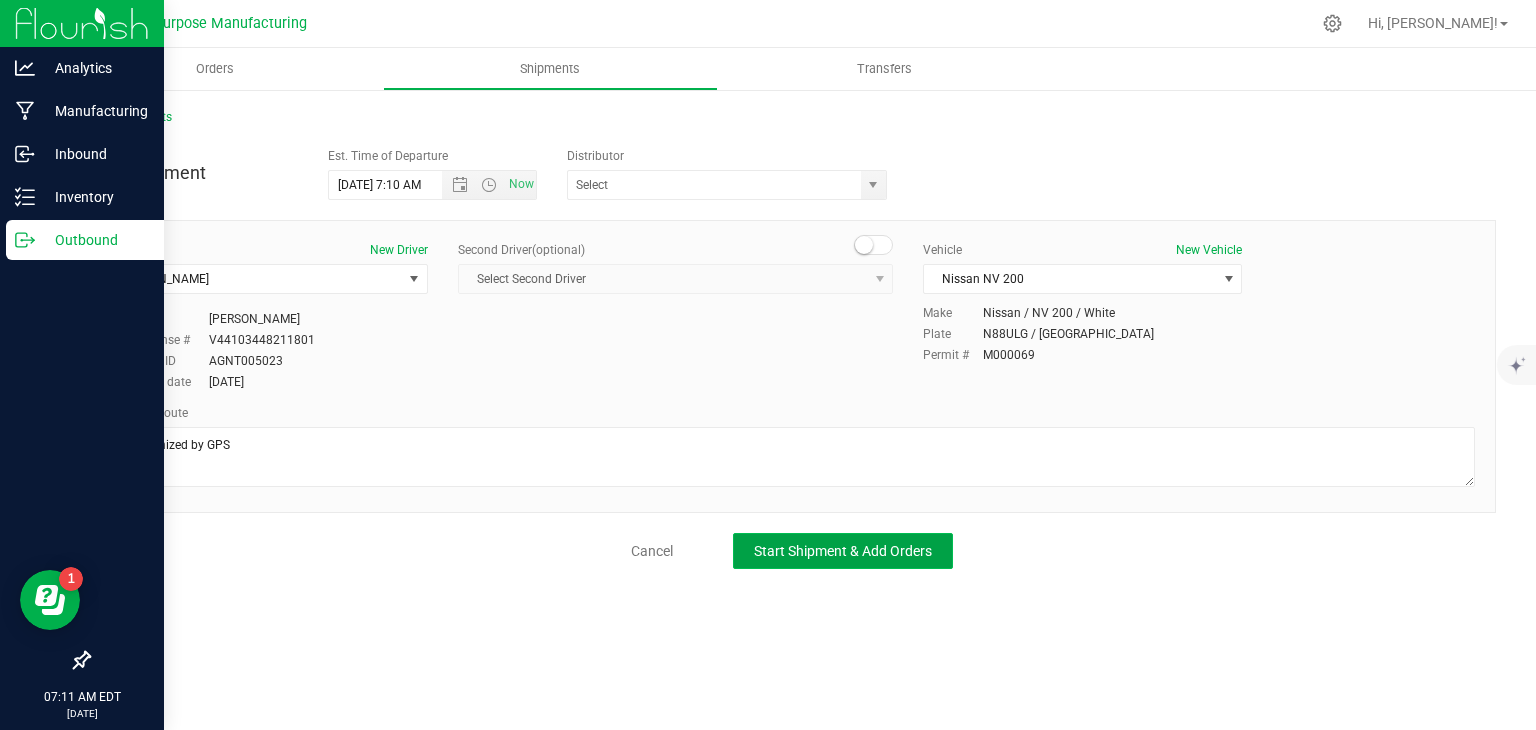 click on "Start Shipment & Add Orders" 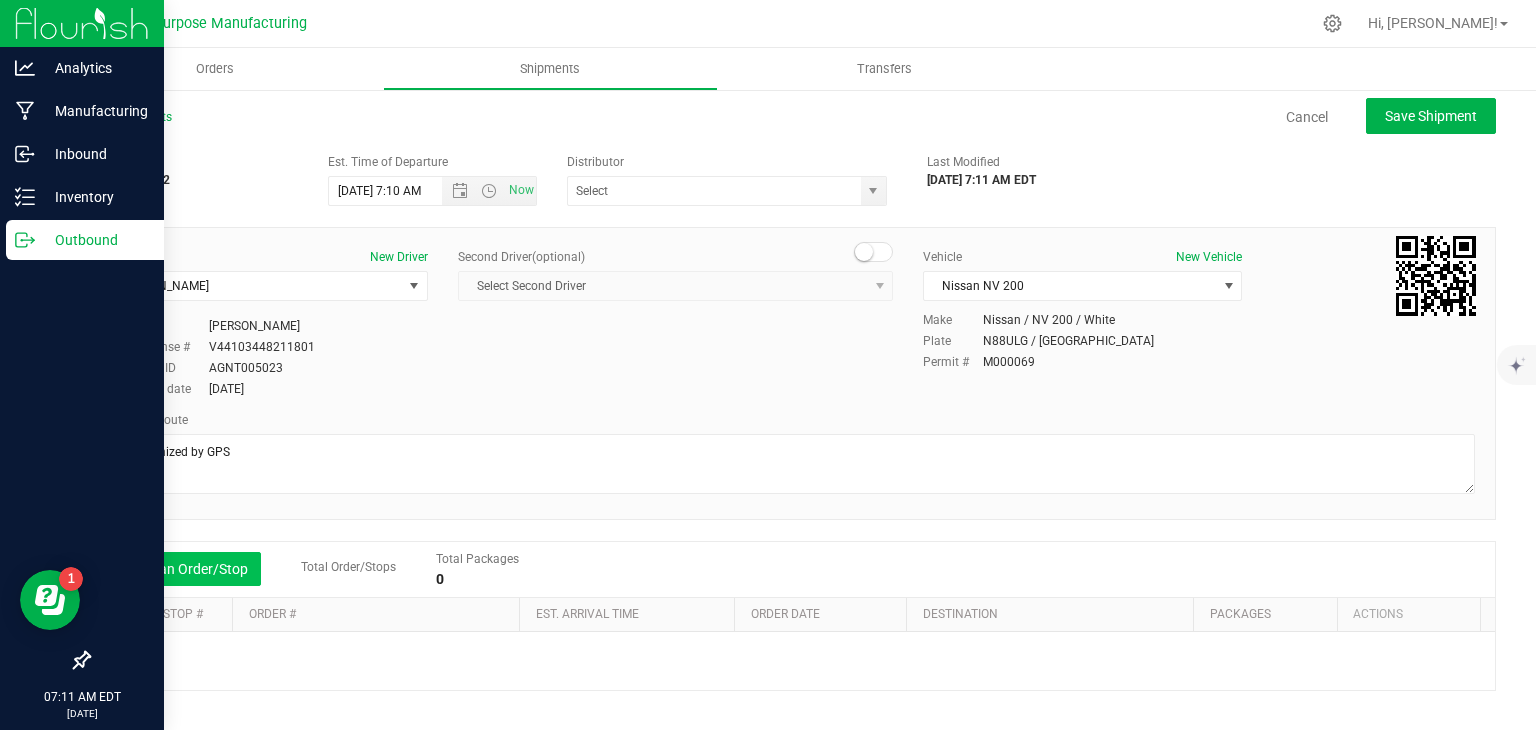 click on "Add an Order/Stop" at bounding box center [182, 569] 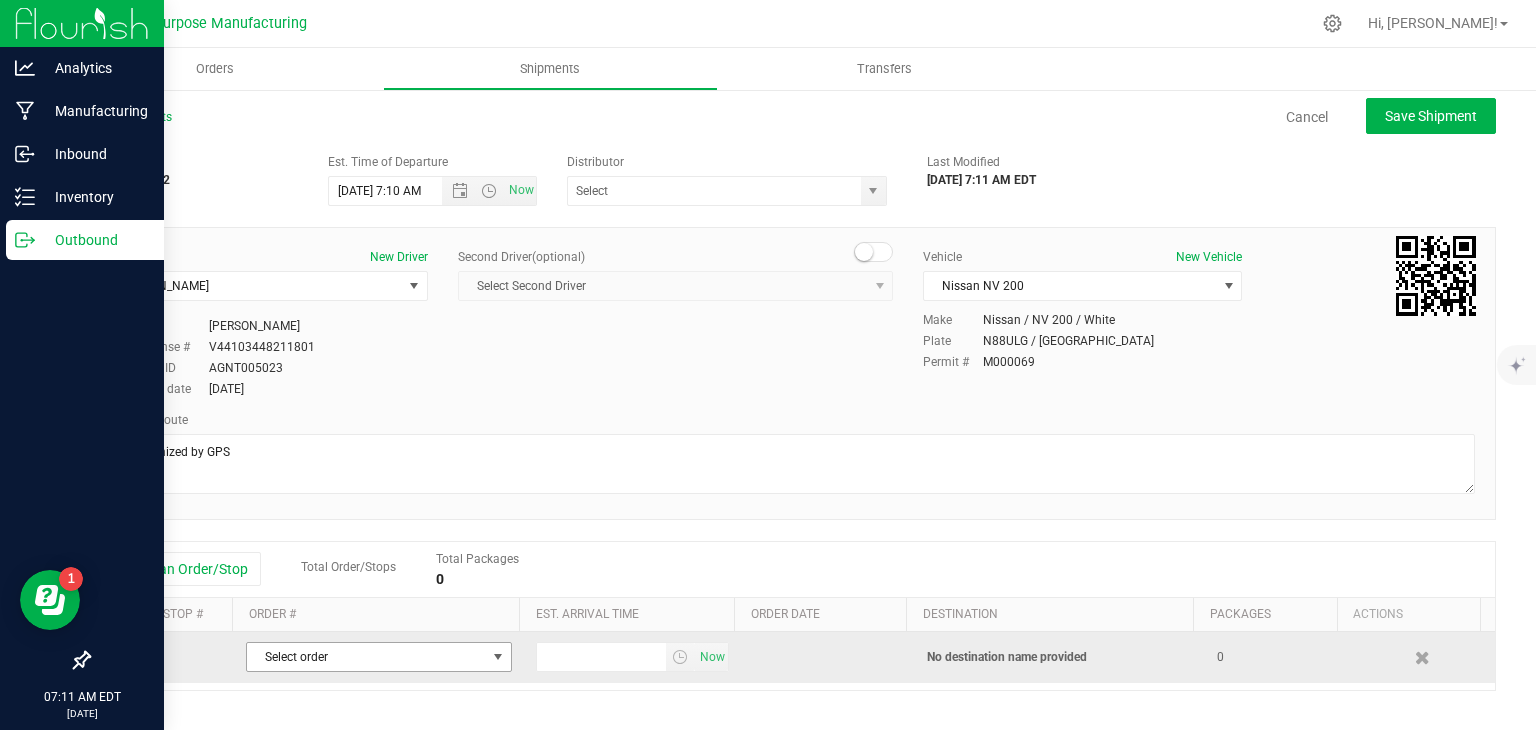 click on "Select order" at bounding box center [366, 657] 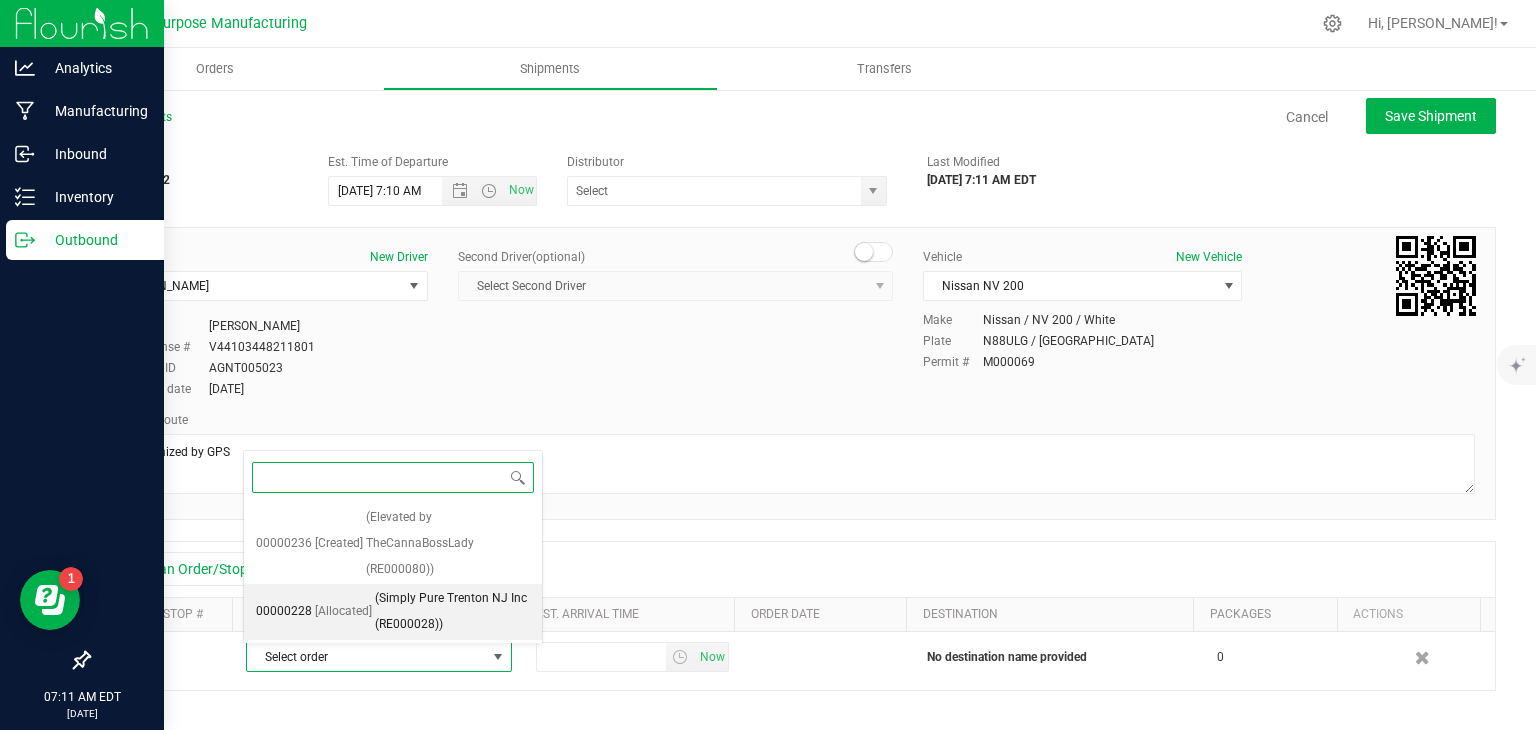 click on "(Simply Pure Trenton NJ Inc (RE000028))" at bounding box center [452, 611] 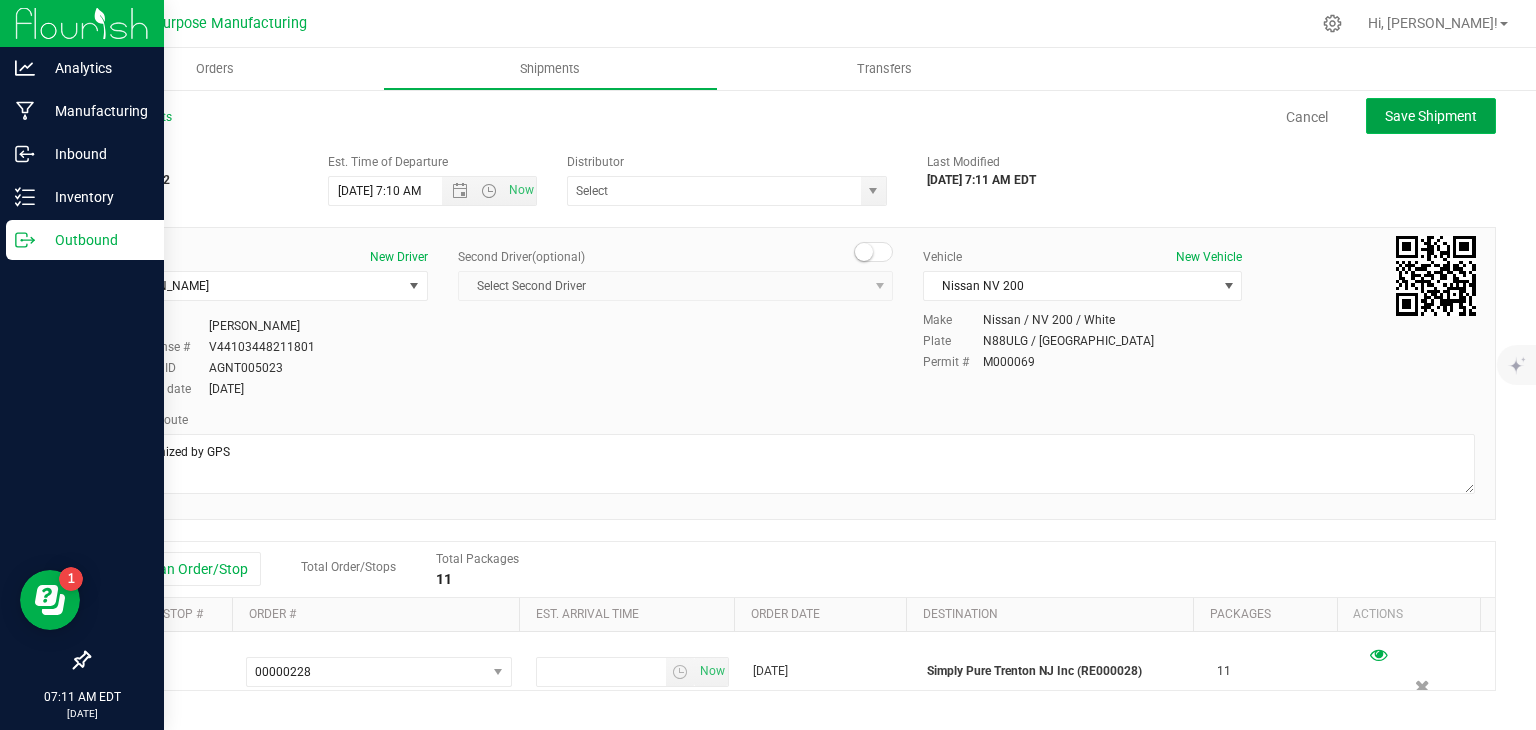 click on "Save Shipment" 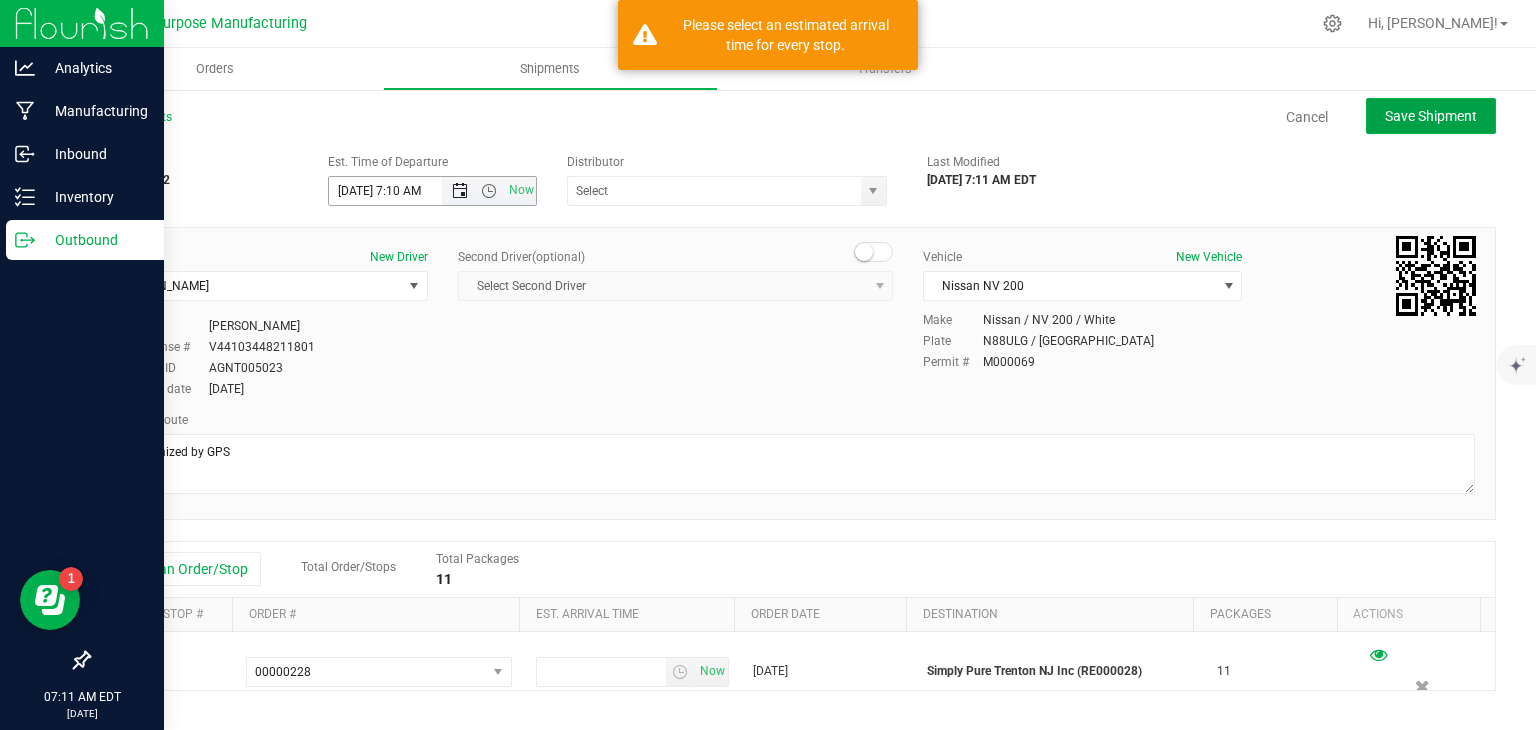 click at bounding box center [460, 191] 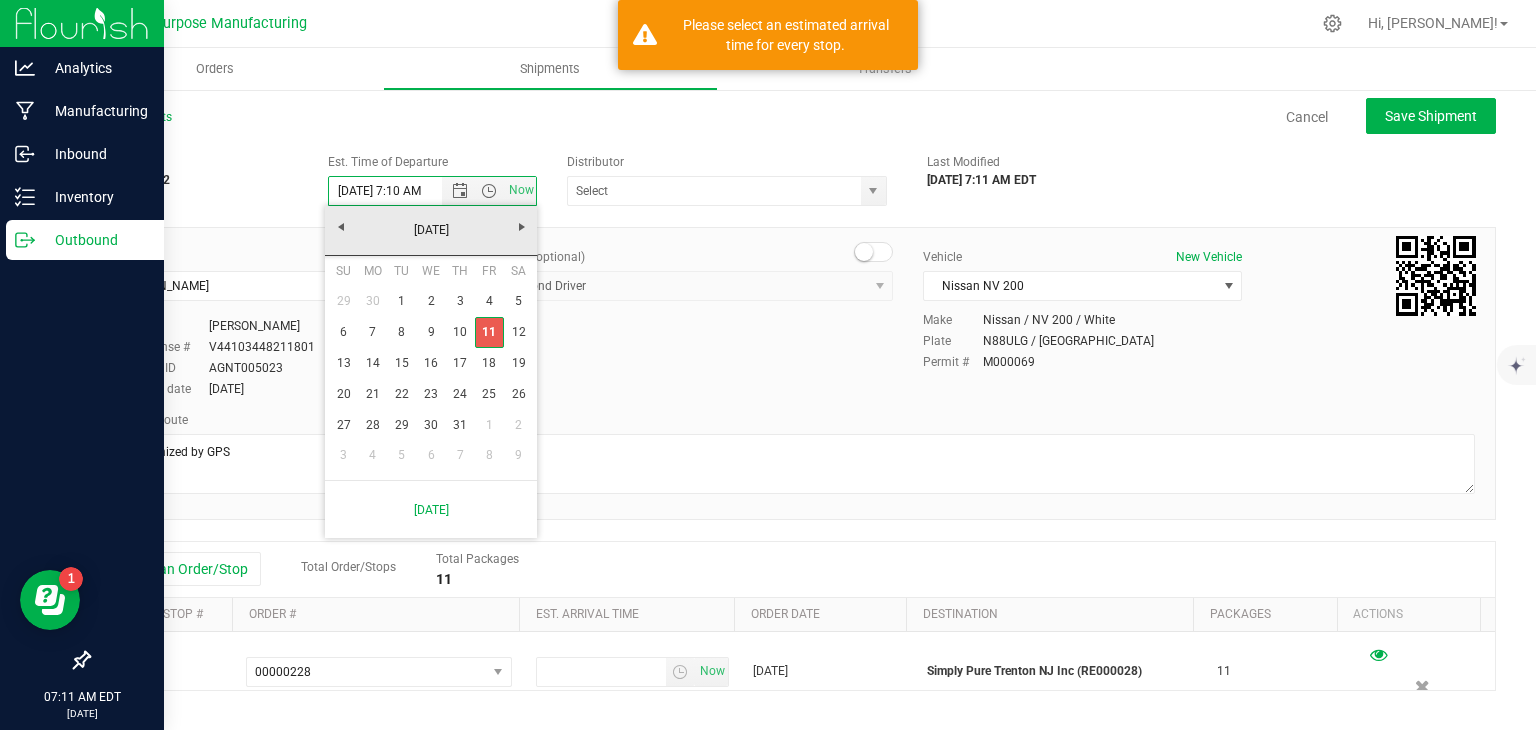 click on "11" at bounding box center [489, 332] 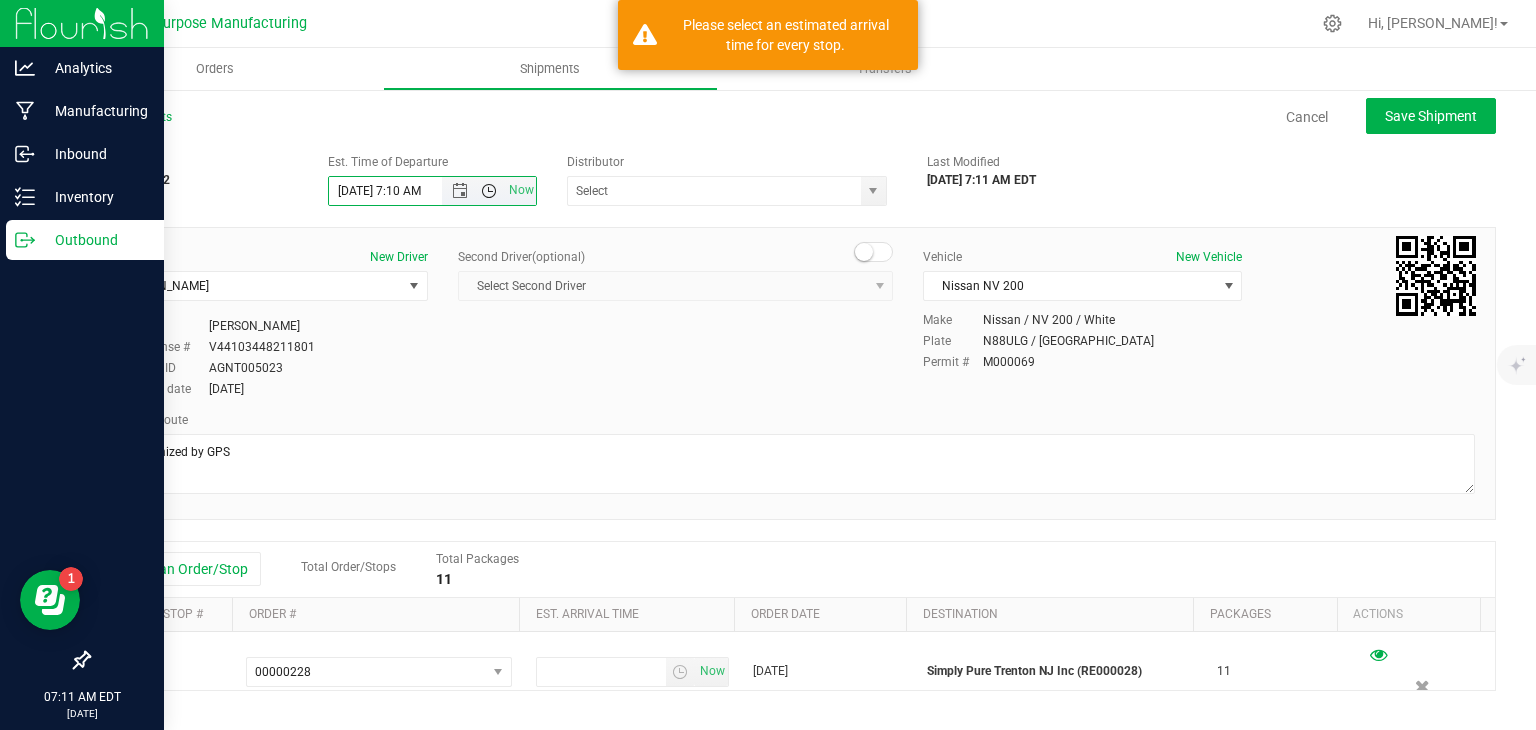 click at bounding box center (489, 191) 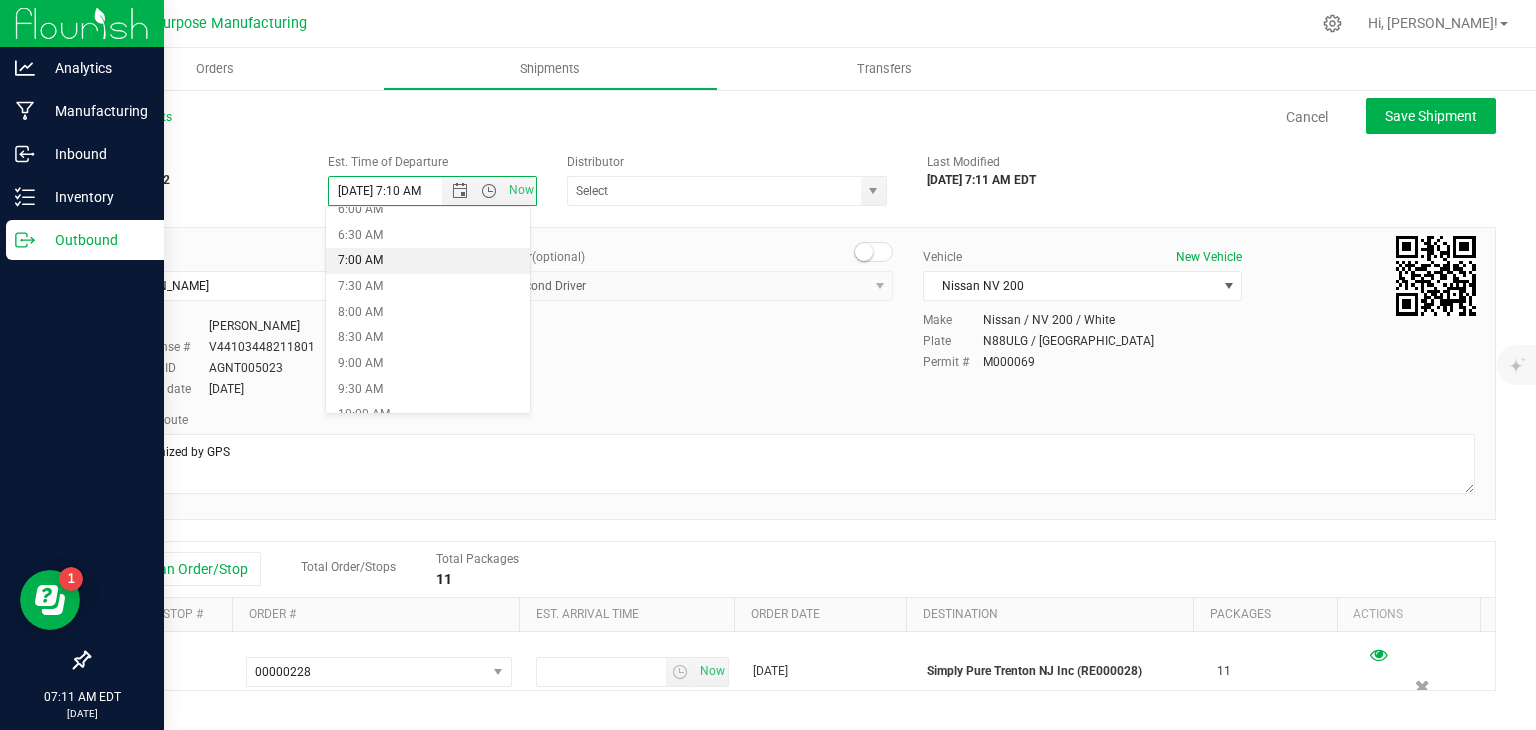 scroll, scrollTop: 320, scrollLeft: 0, axis: vertical 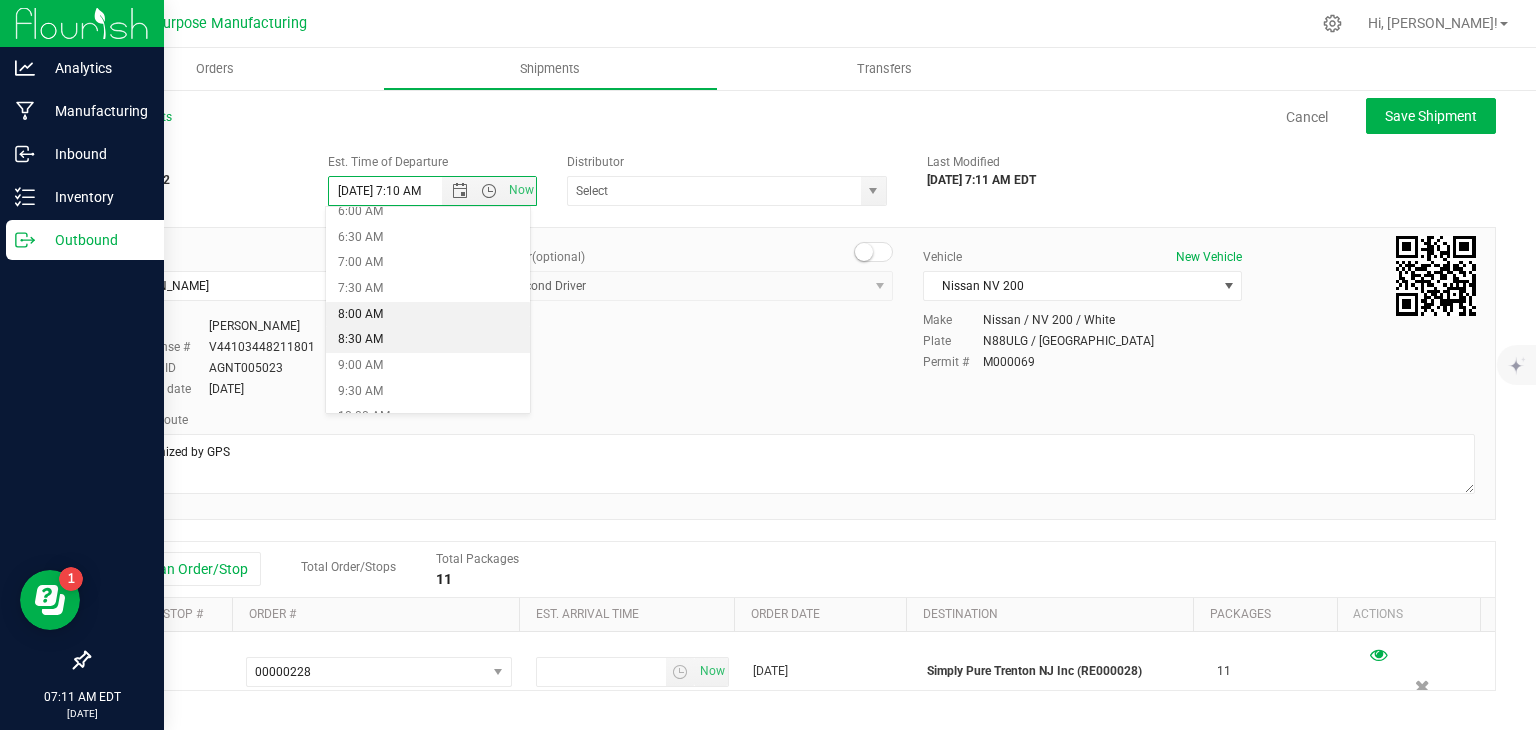 click on "8:30 AM" at bounding box center (428, 340) 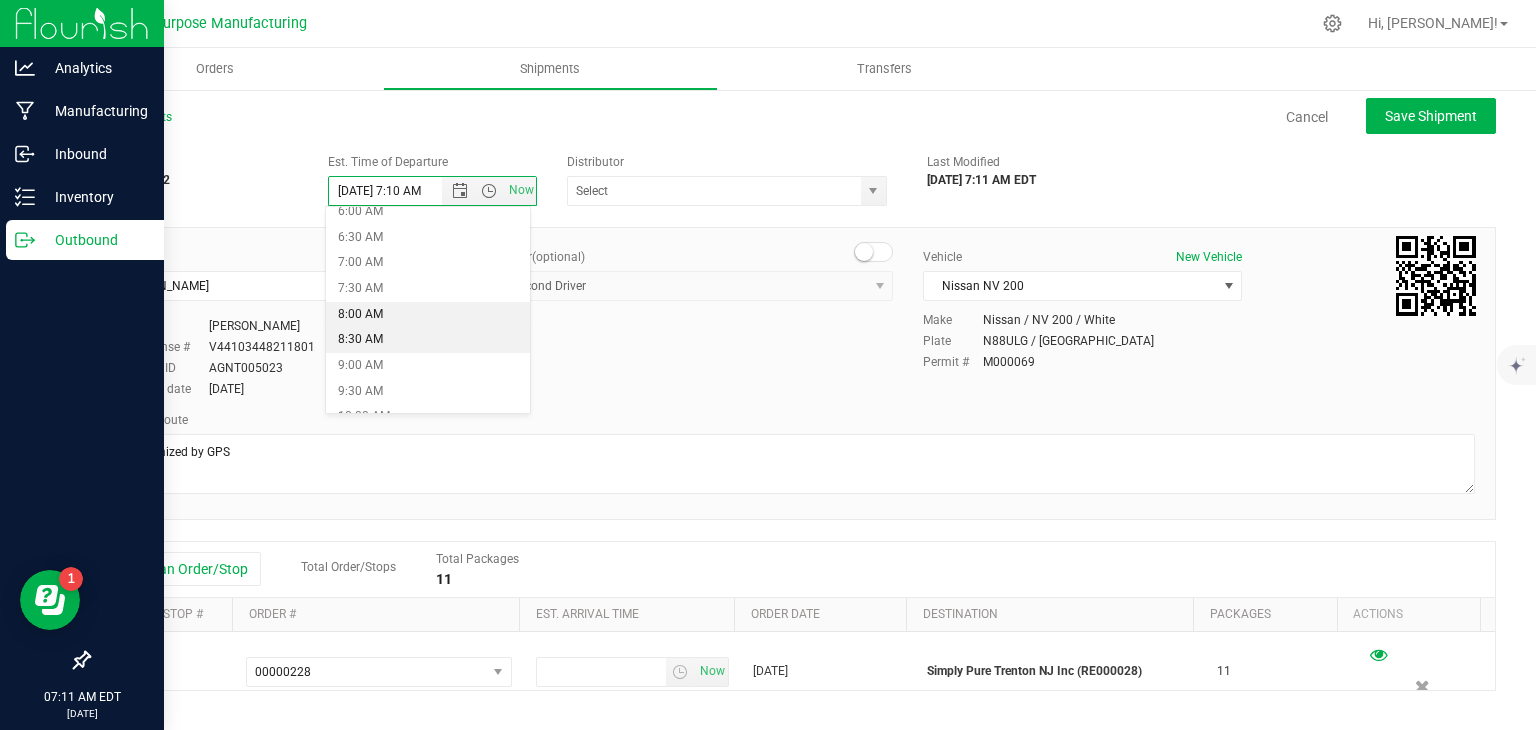 type on "[DATE] 8:30 AM" 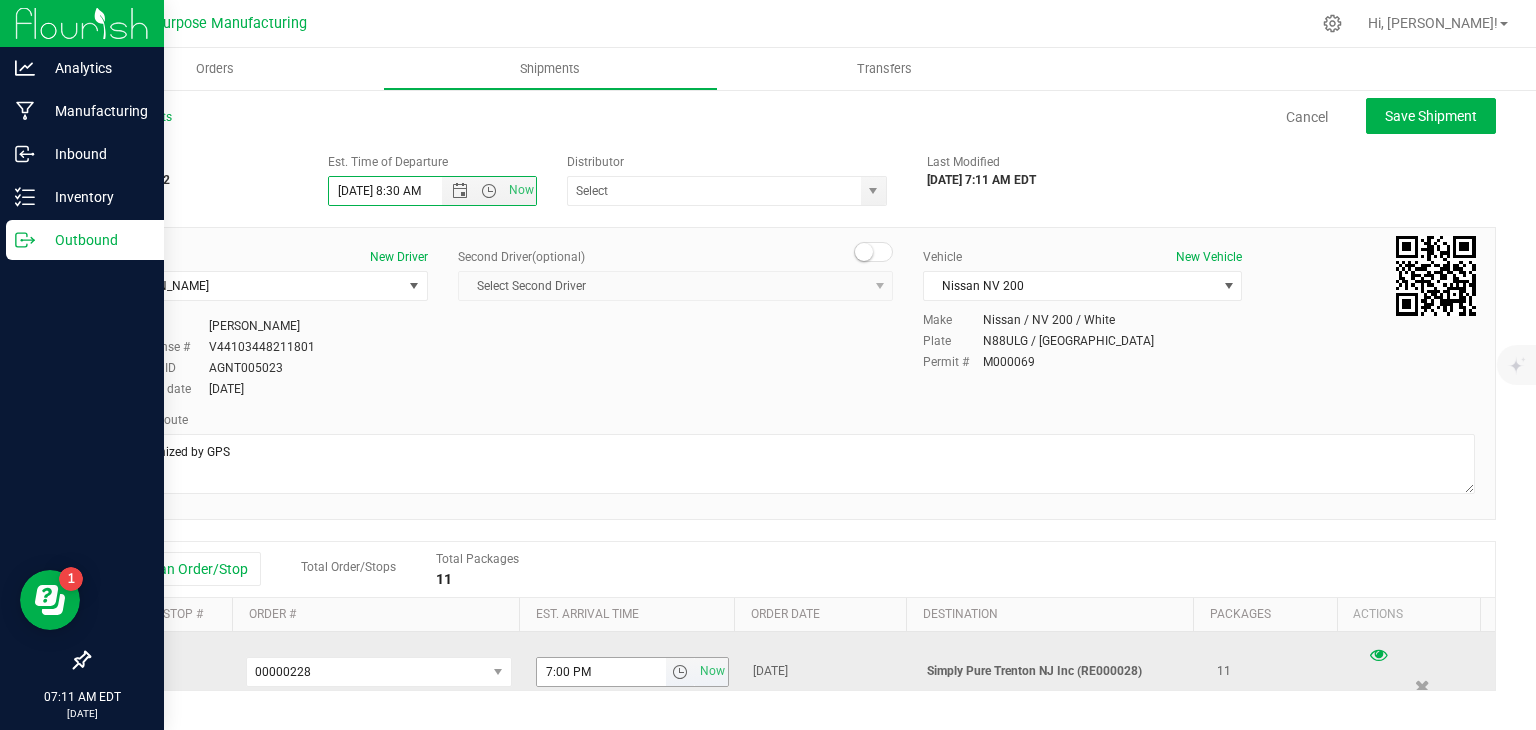 click at bounding box center [680, 672] 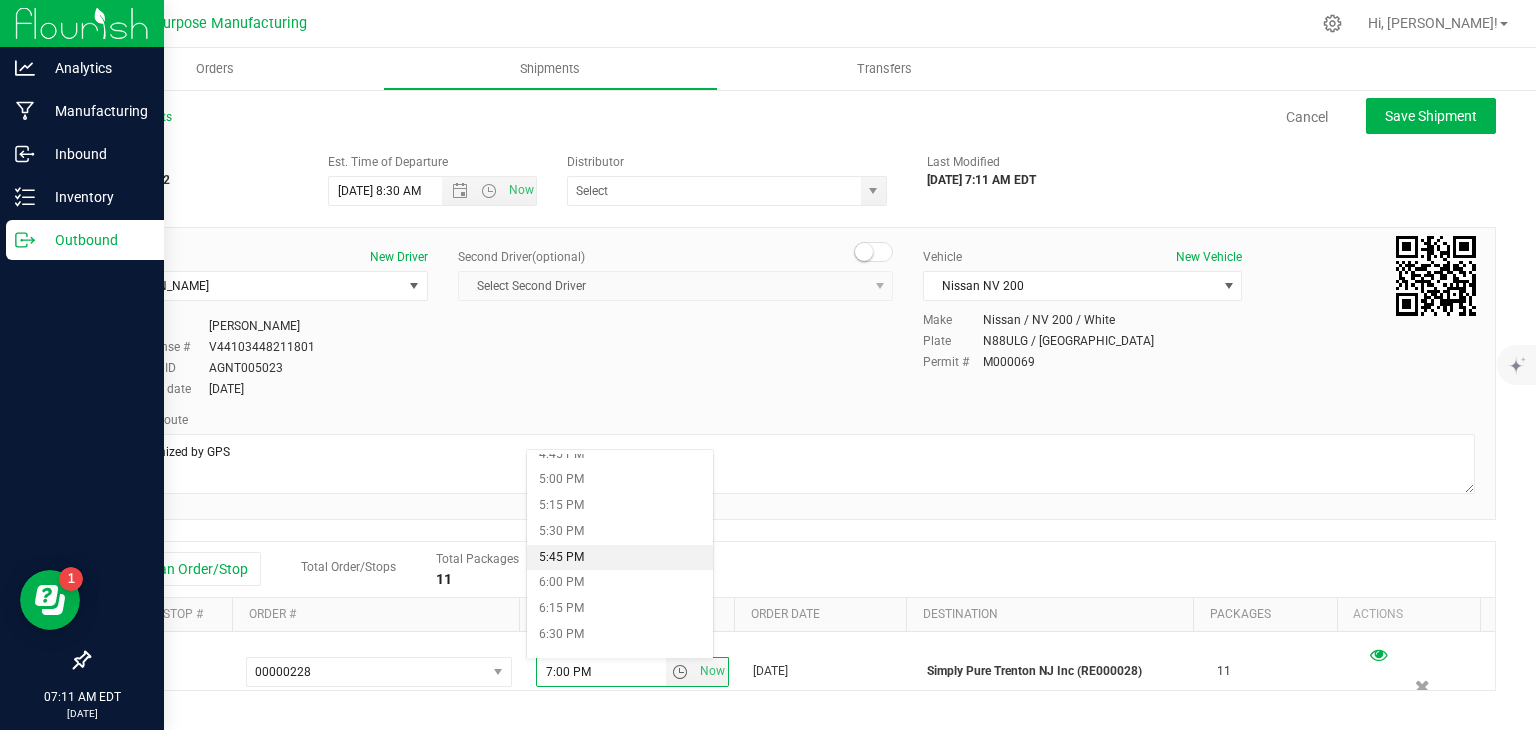 scroll, scrollTop: 1720, scrollLeft: 0, axis: vertical 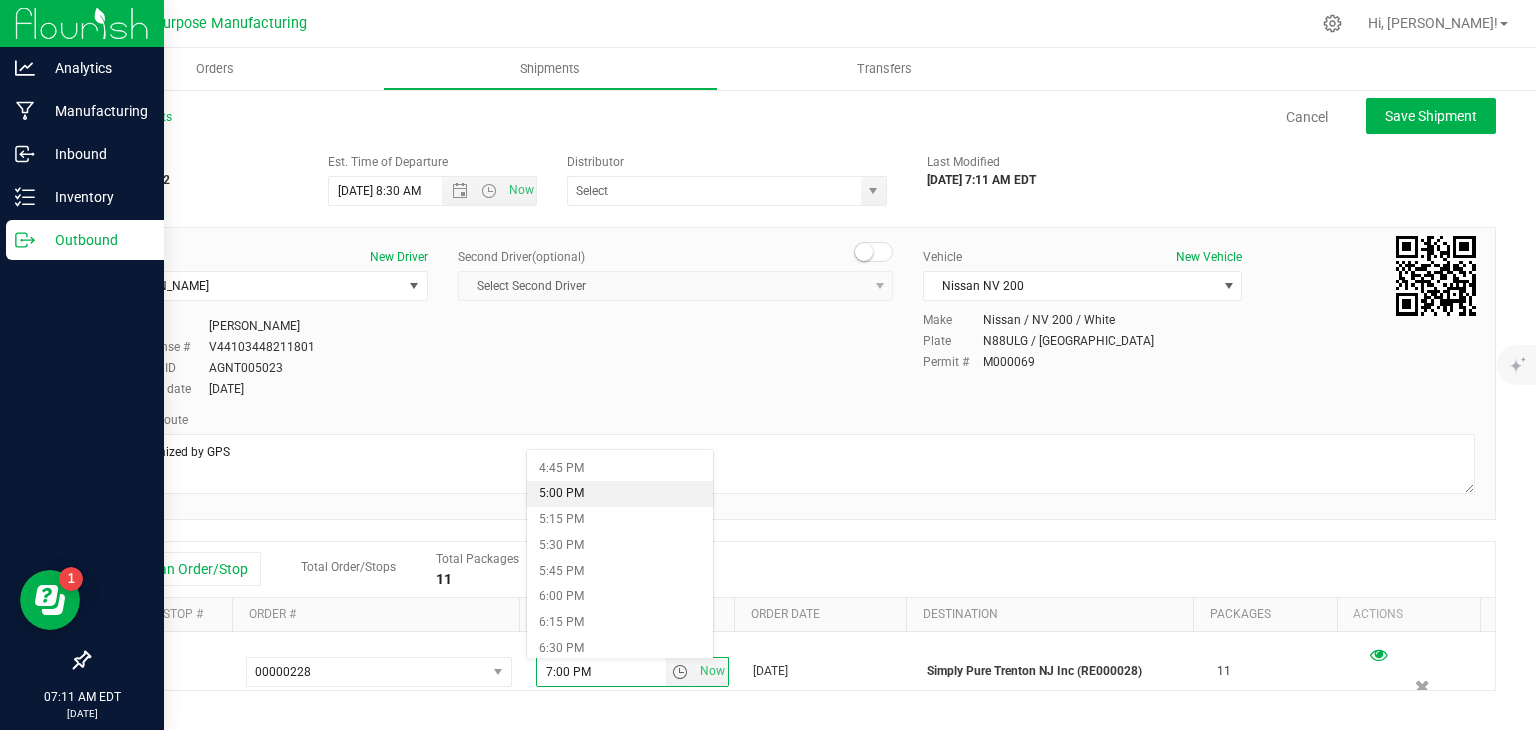 click on "5:00 PM" at bounding box center (619, 494) 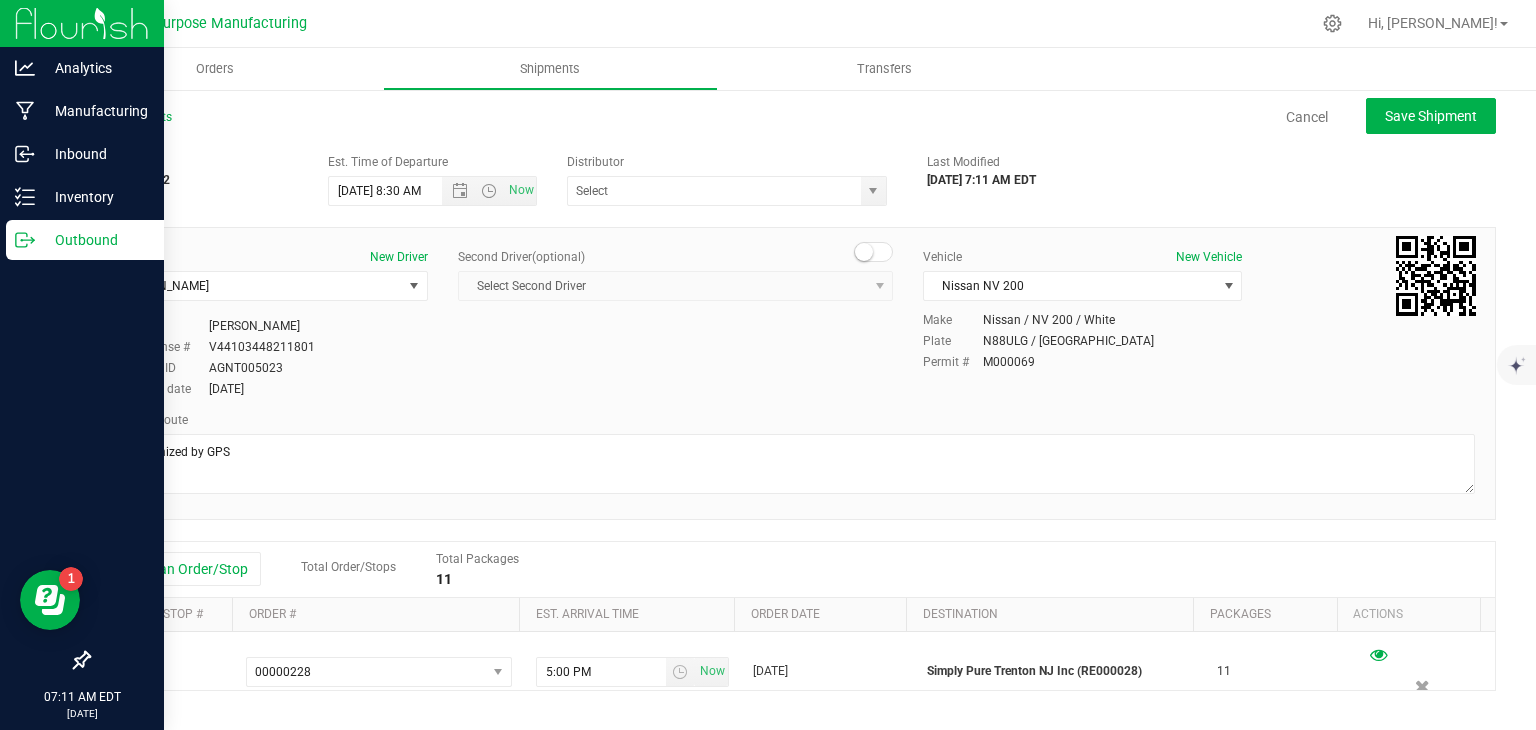 click on "All Shipments
Cancel
Save Shipment" at bounding box center [792, 126] 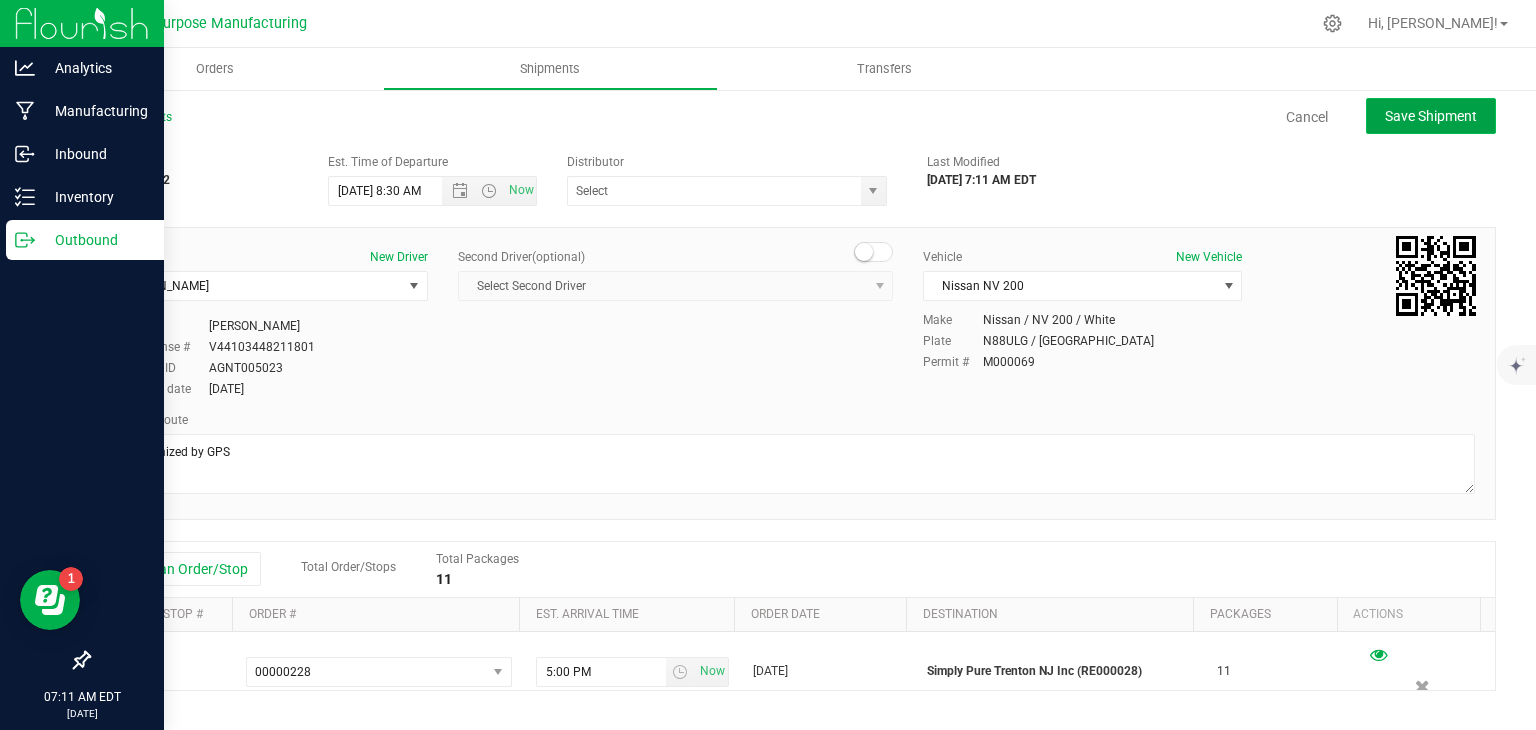 click on "Save Shipment" 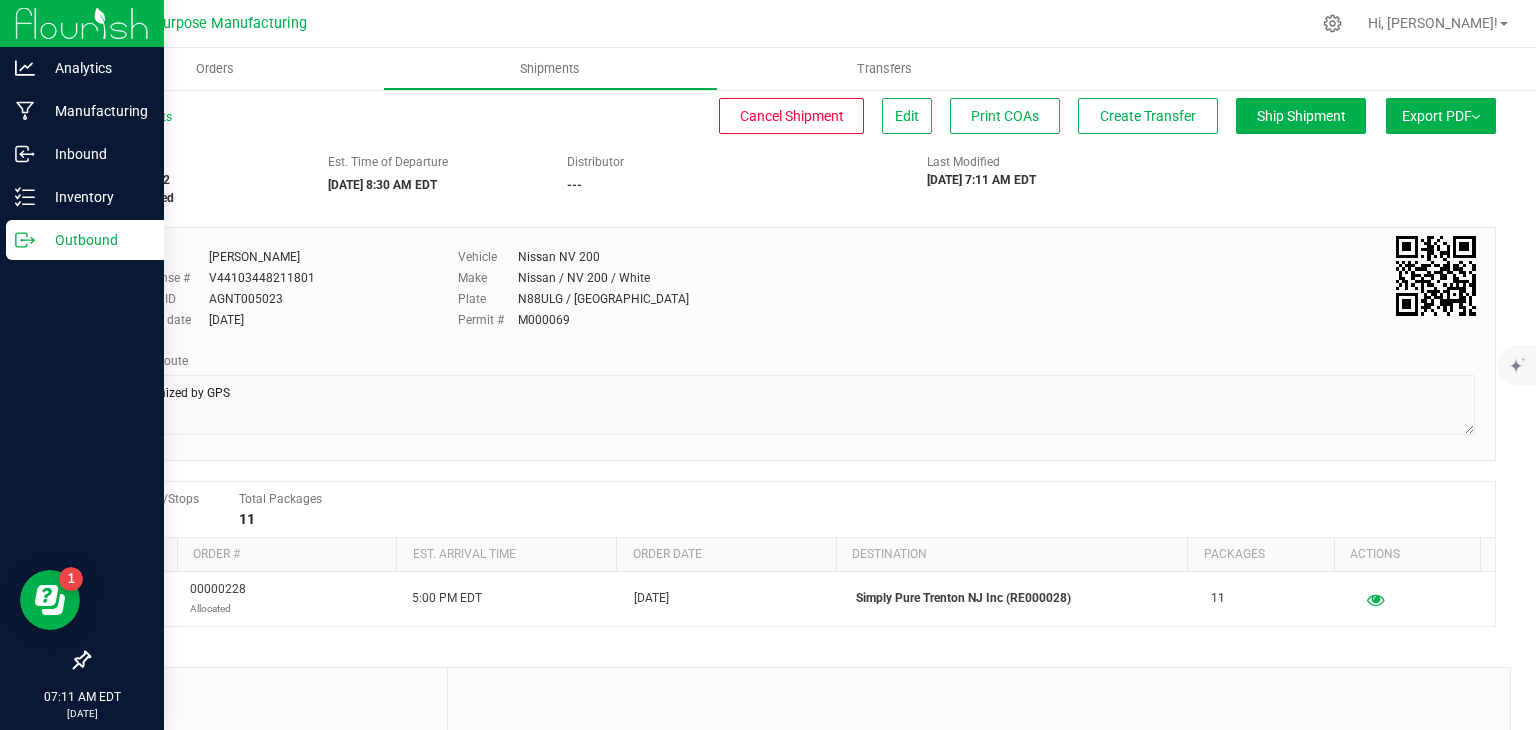 click on "All Shipments
Cancel Shipment
Edit
Print COAs
Create Transfer
Ship Shipment
Export PDF
Manifest by Package ID
Manifest by Lot
NY Manifest
Standard [US_STATE] Trip Ticket
Shipment #
20250711-002
1" at bounding box center [792, 522] 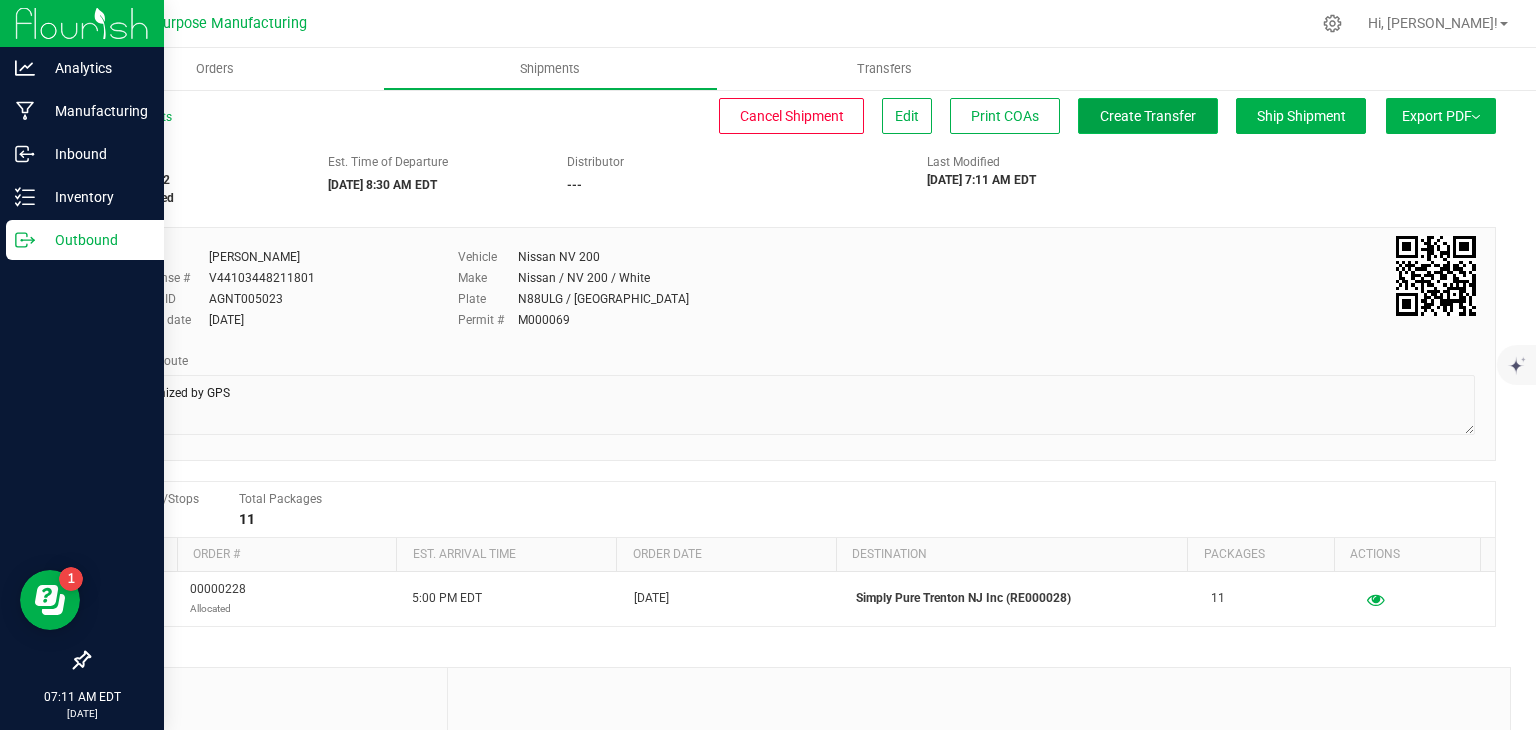 click on "Create Transfer" at bounding box center (1148, 116) 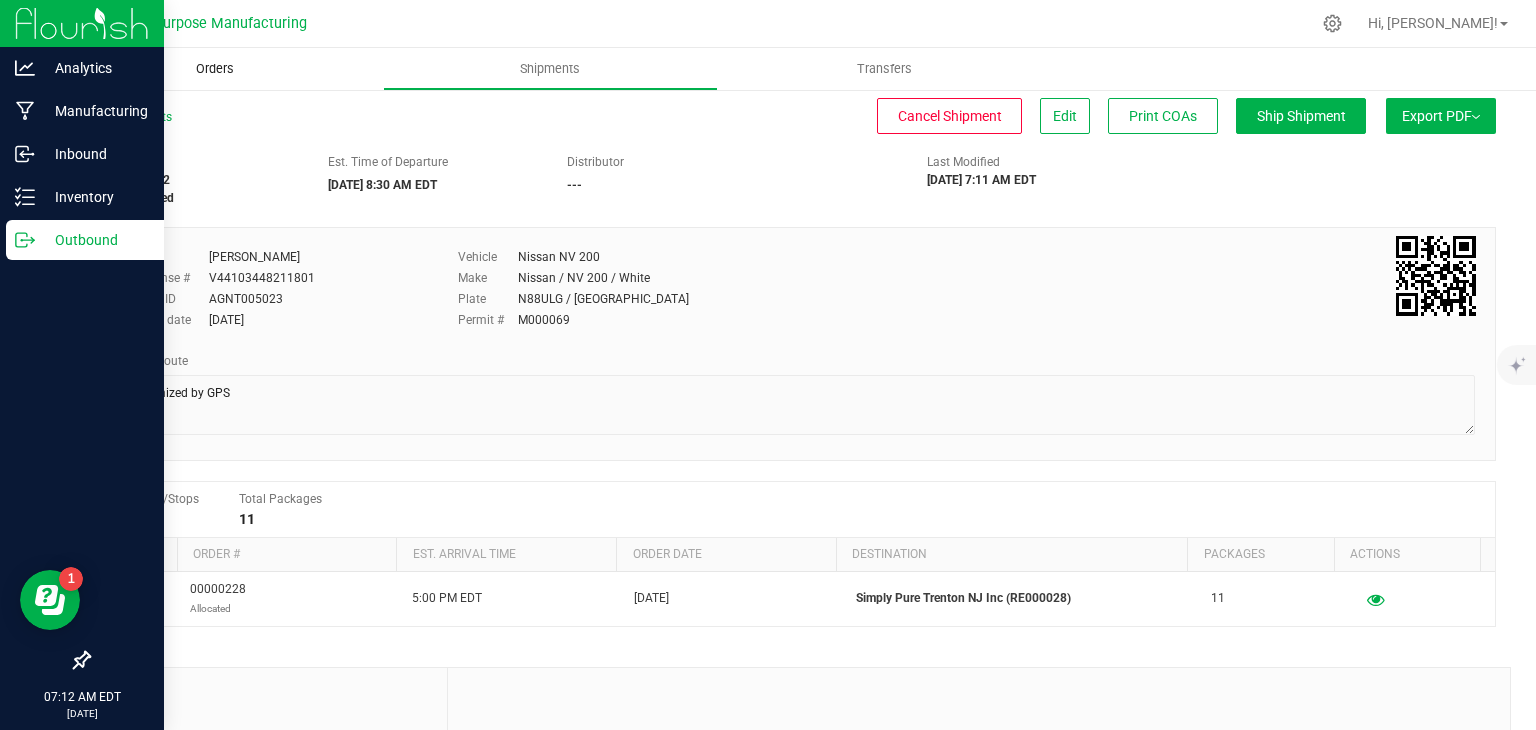 click on "Orders" at bounding box center [215, 69] 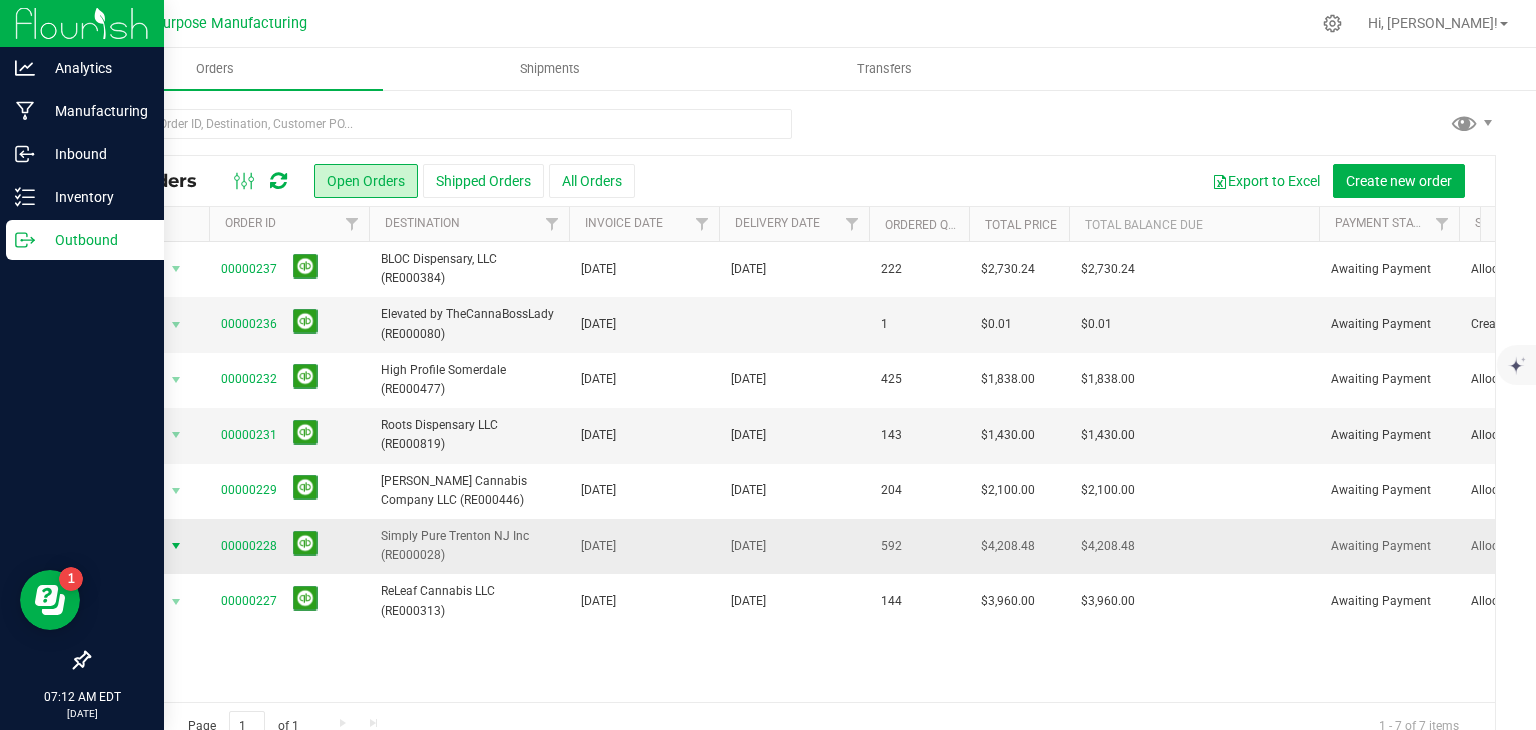 click at bounding box center (176, 546) 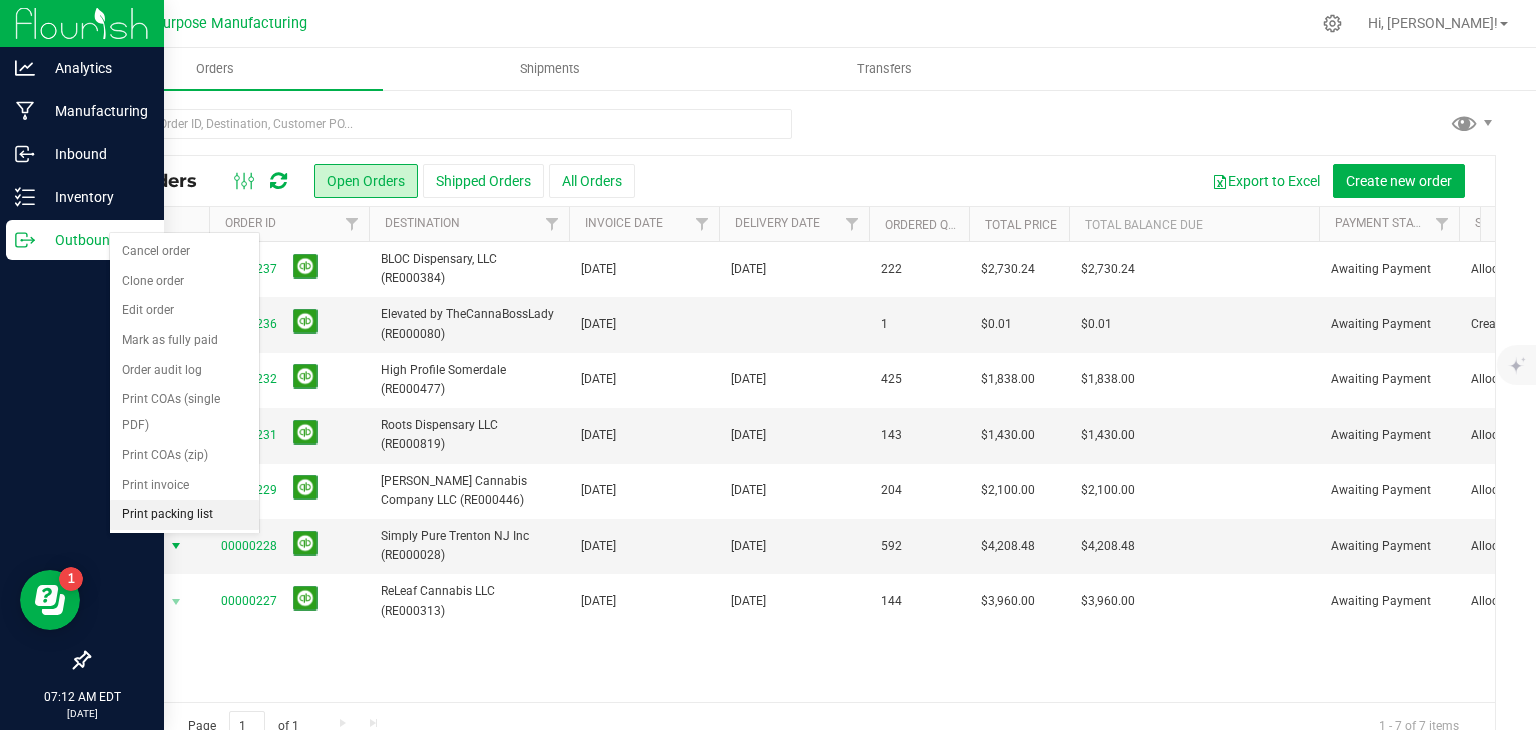 click on "Print packing list" at bounding box center (184, 515) 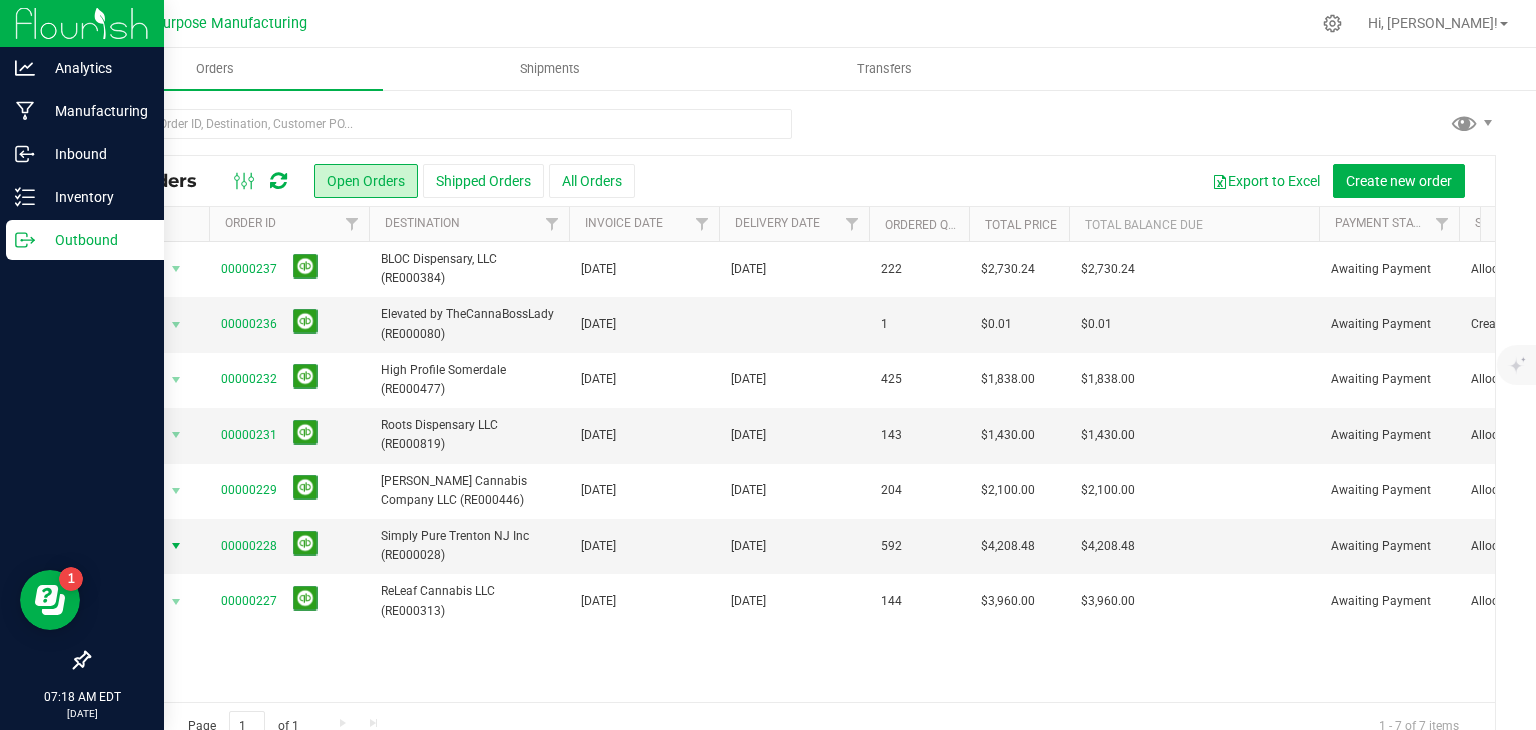 click on "Greater Purpose Manufacturing   Hi, [PERSON_NAME]!" at bounding box center (792, 24) 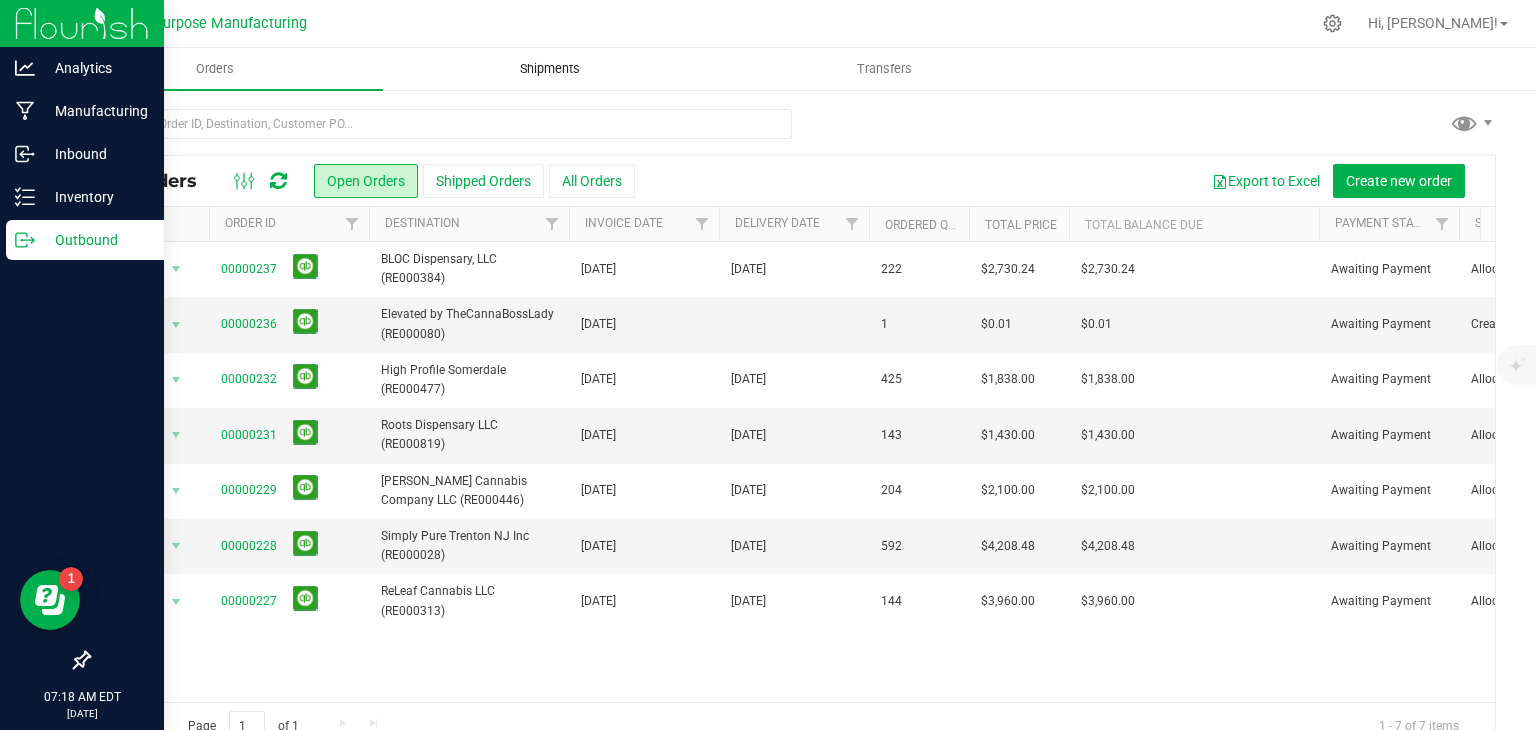 click on "Shipments" at bounding box center (550, 69) 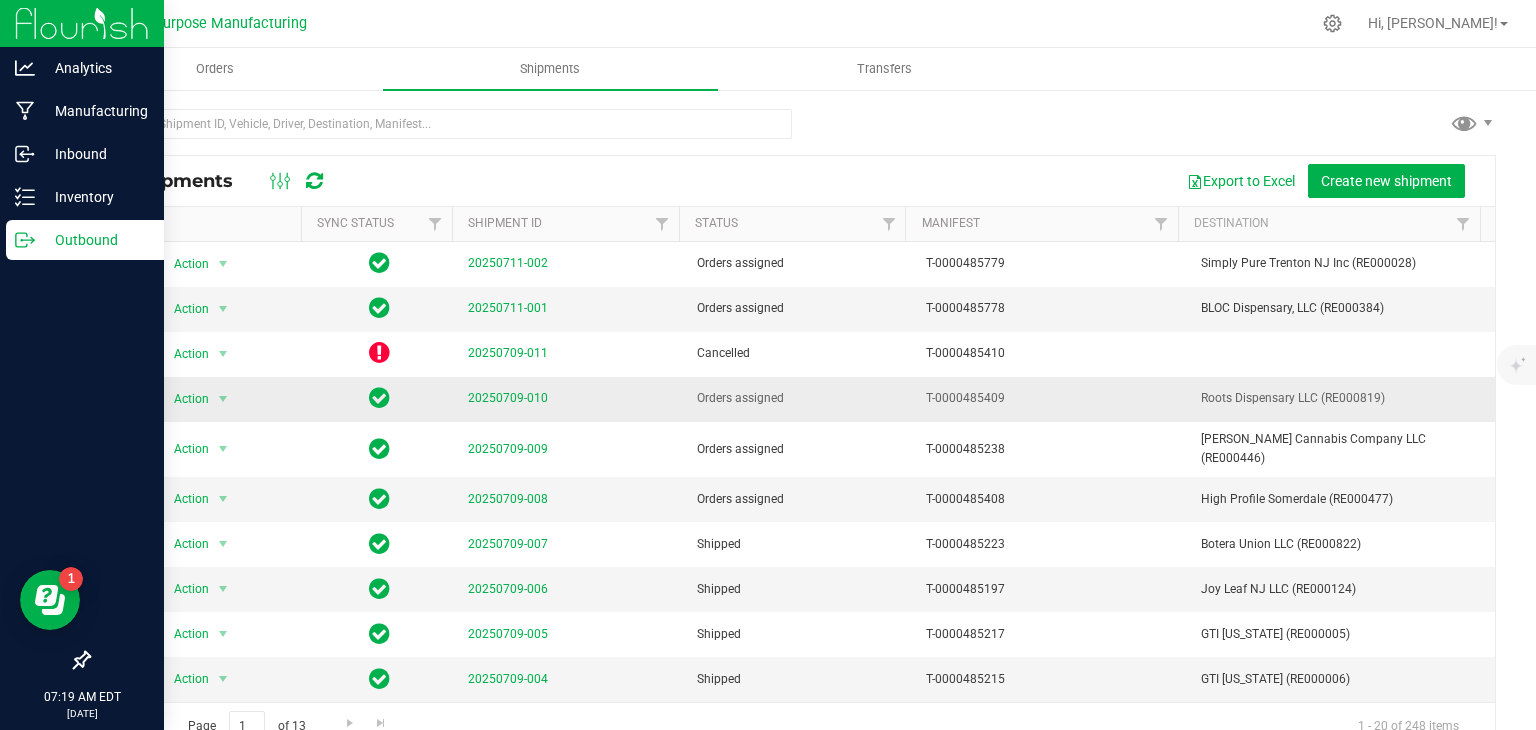 click on "Action Action Cancel shipment Edit shipment Manifest by lot Manifest by package ID Print COAs Ship shipment View shipment" at bounding box center [196, 399] 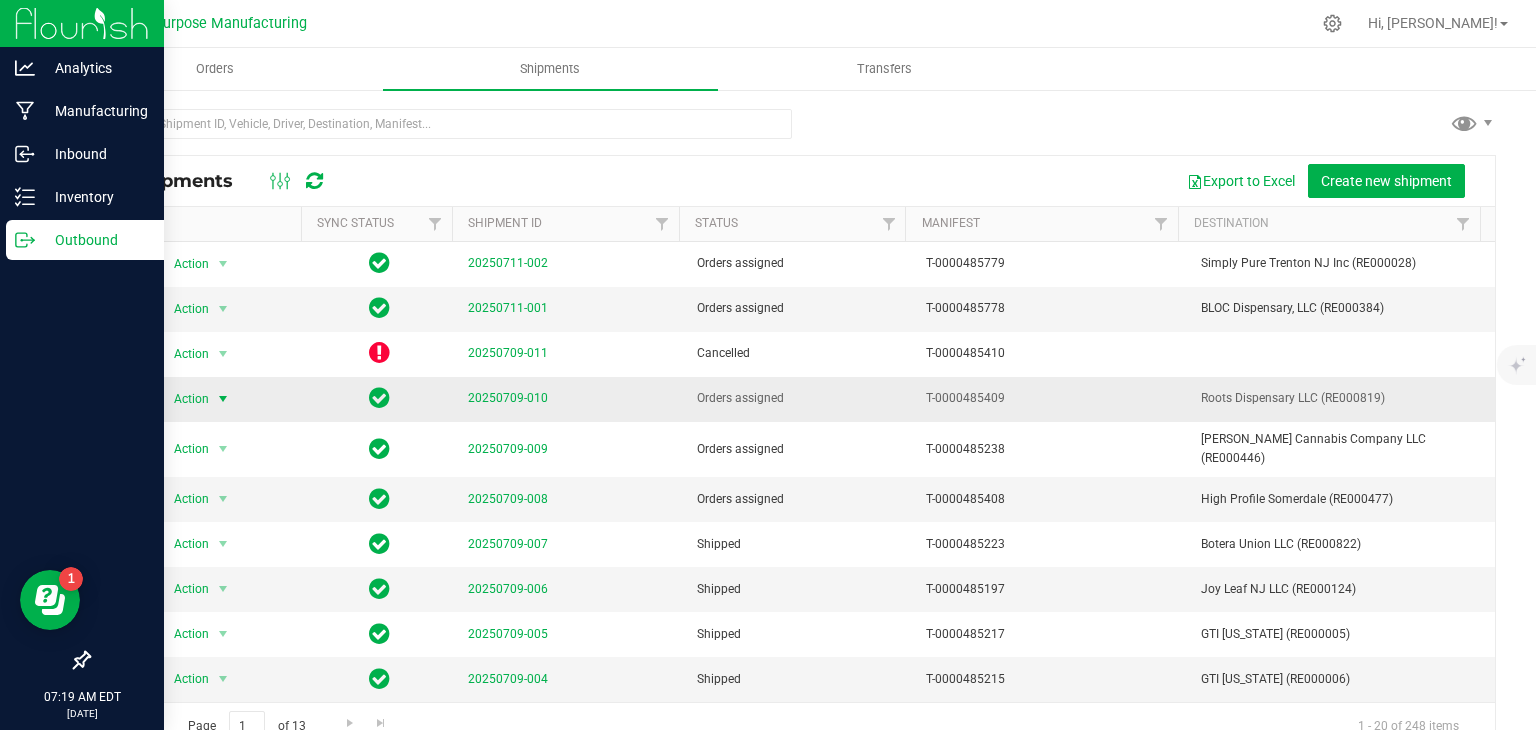 click at bounding box center (223, 399) 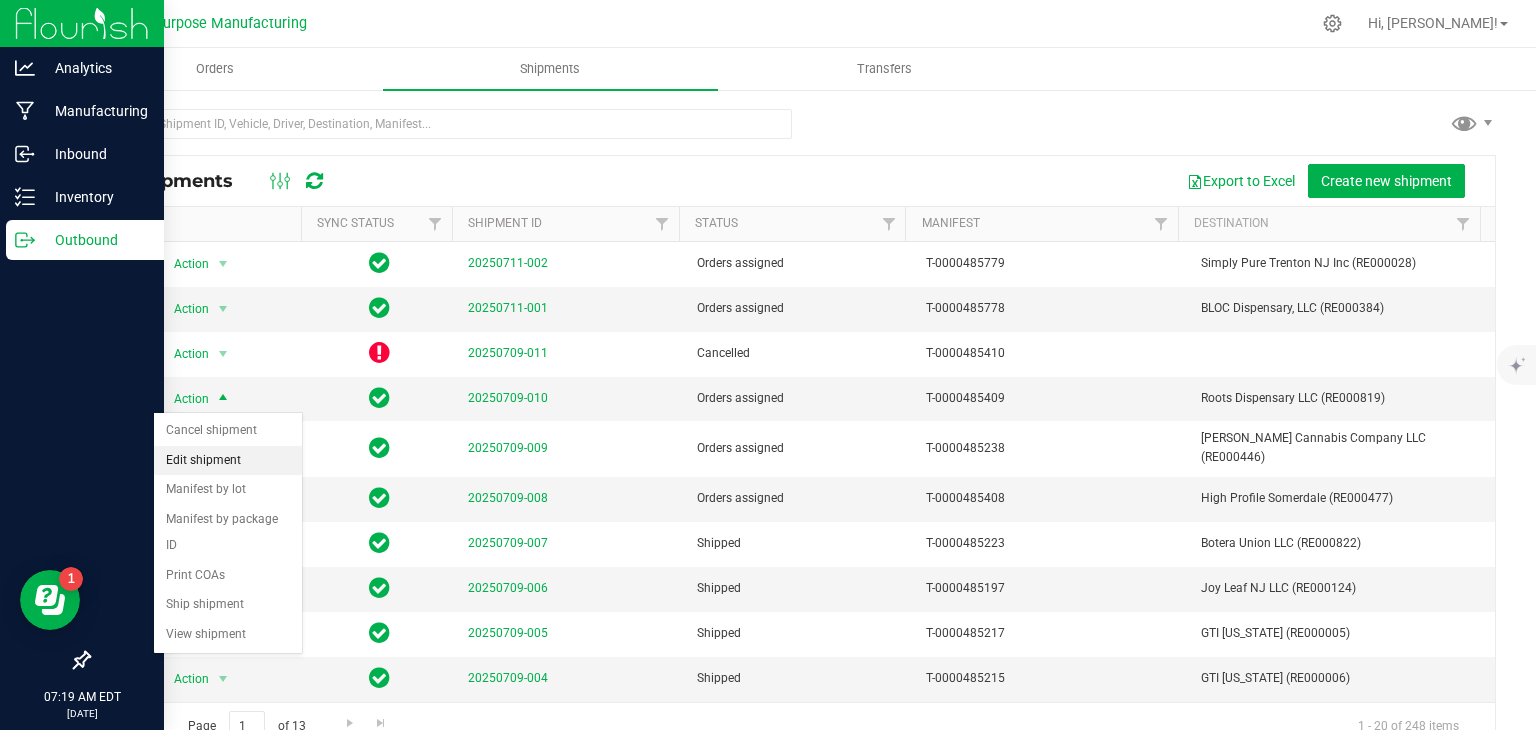 click on "Edit shipment" at bounding box center [228, 461] 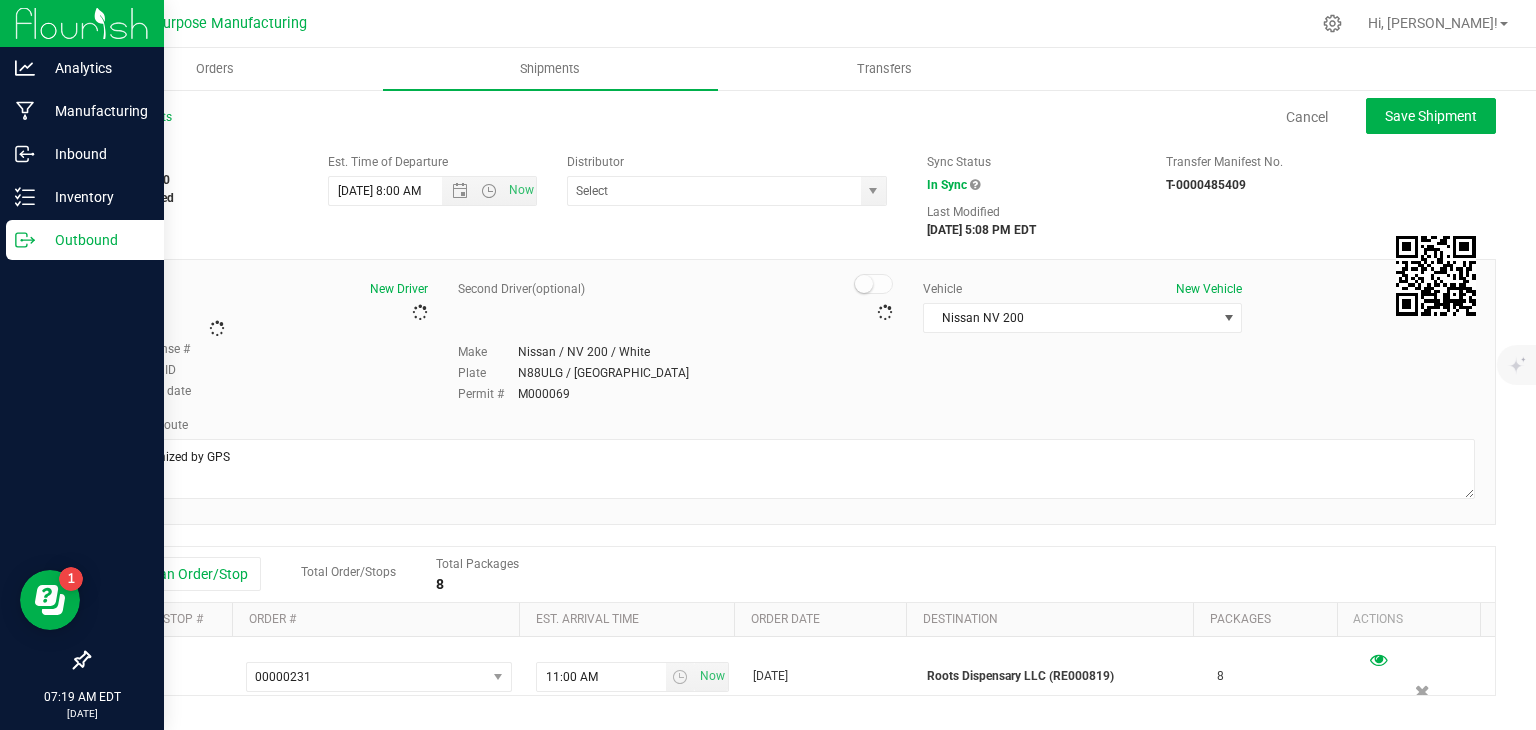 type on "Greater Purpose Distribution" 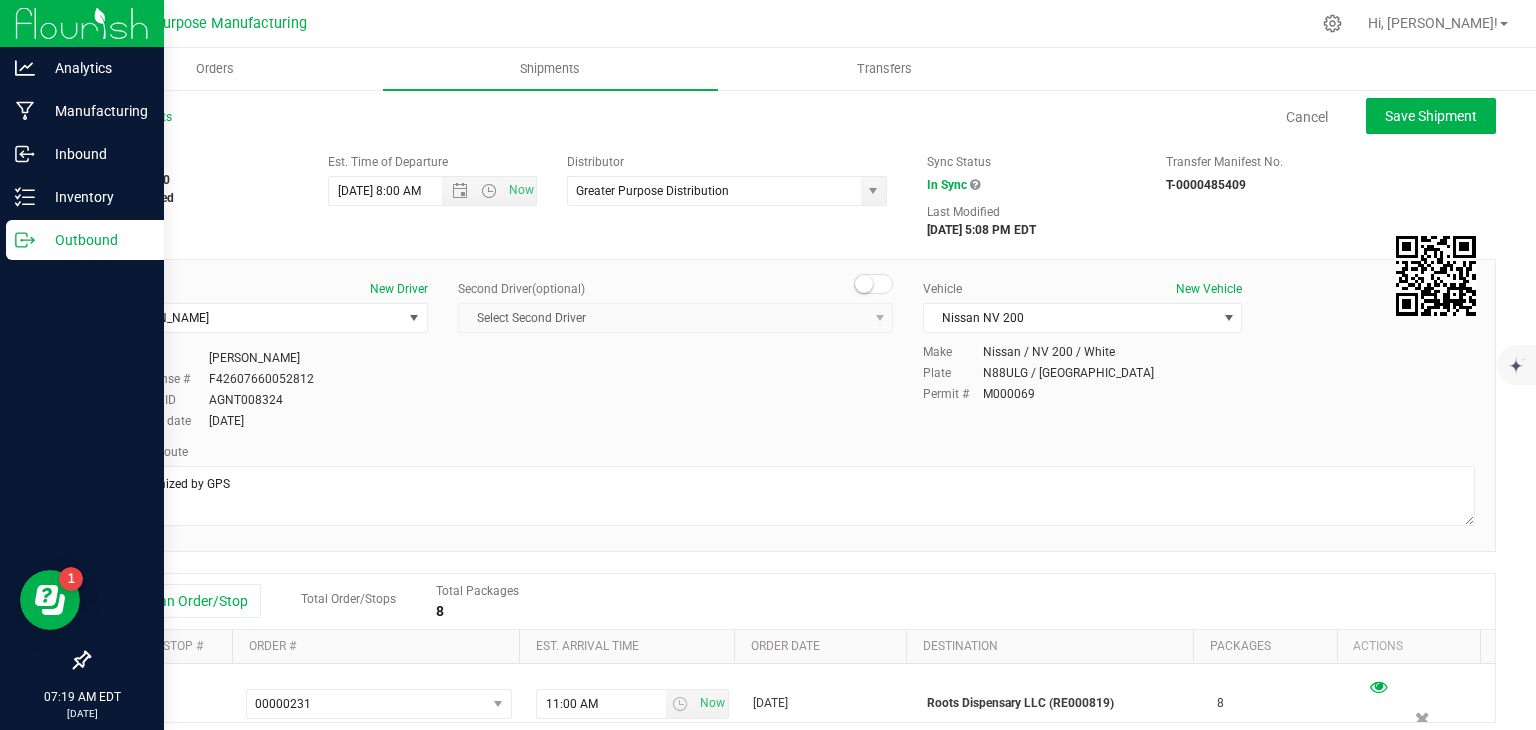 scroll, scrollTop: 323, scrollLeft: 0, axis: vertical 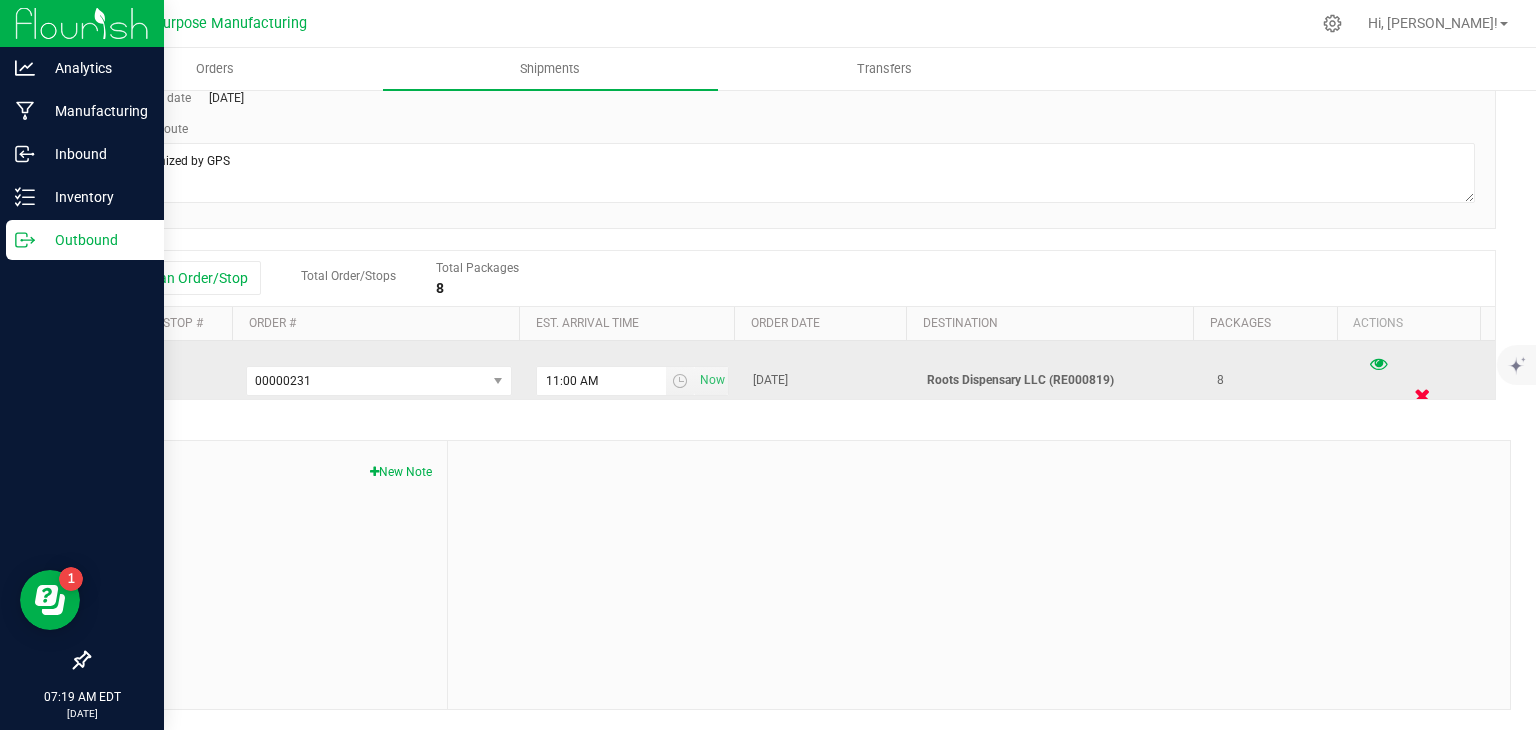 click at bounding box center [1422, 395] 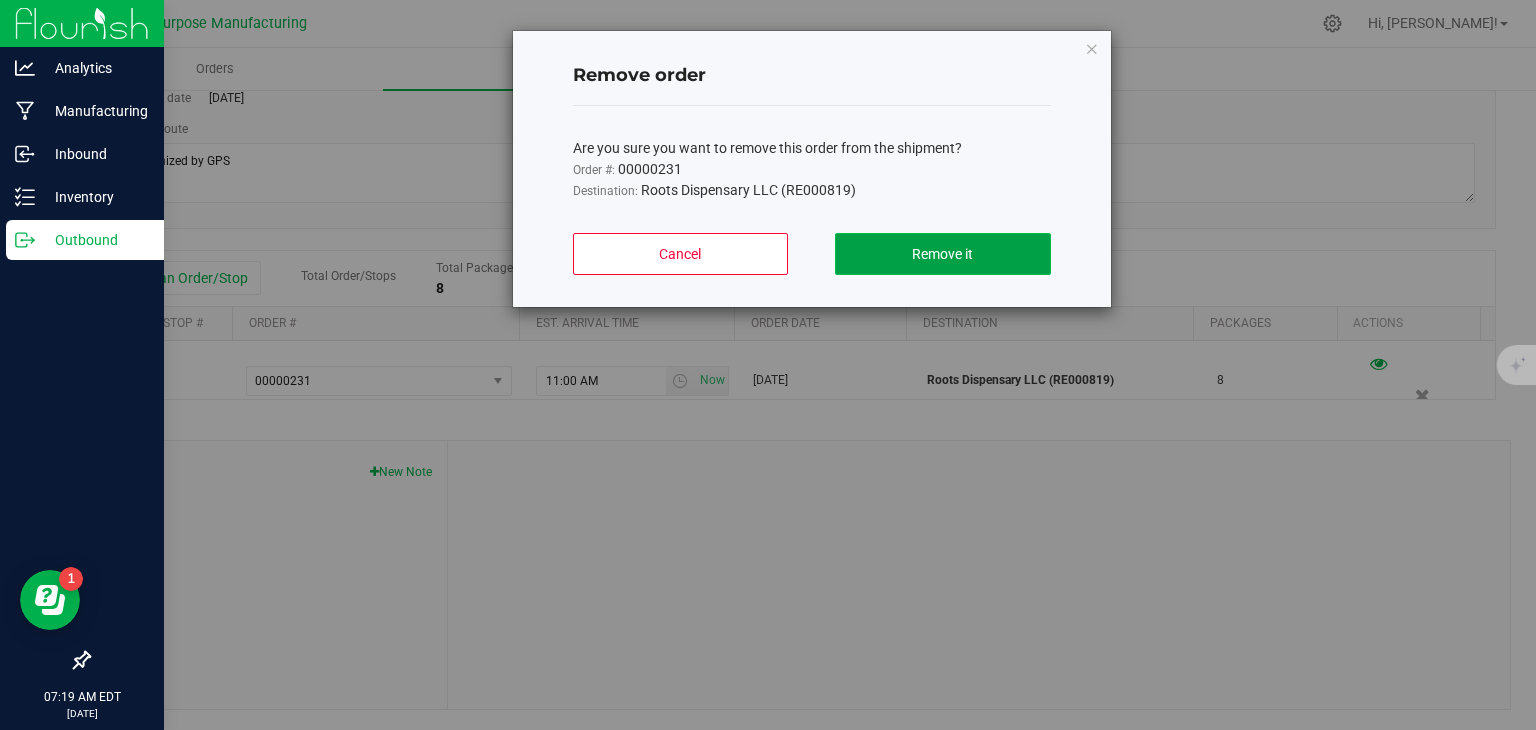 click on "Remove it" at bounding box center [942, 254] 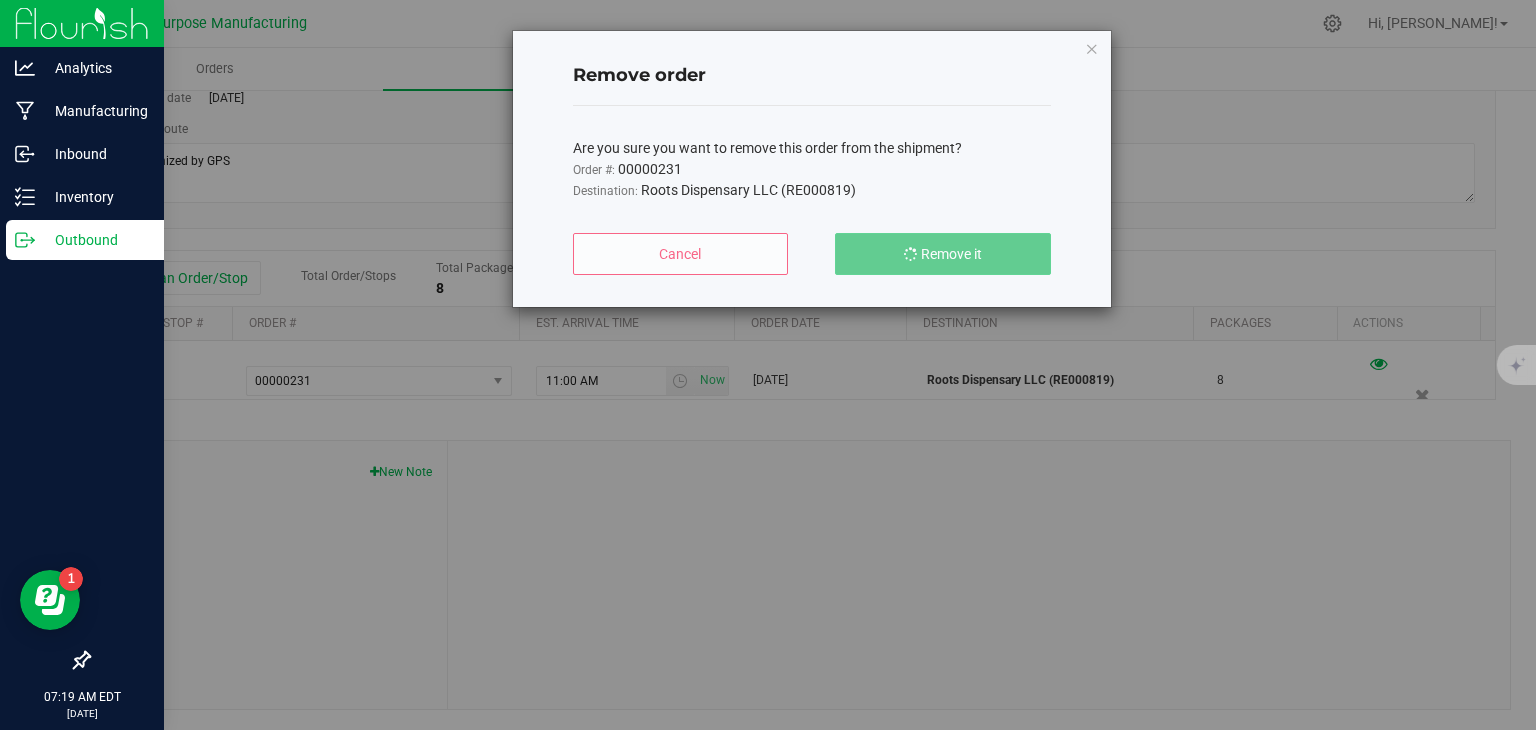 scroll, scrollTop: 0, scrollLeft: 0, axis: both 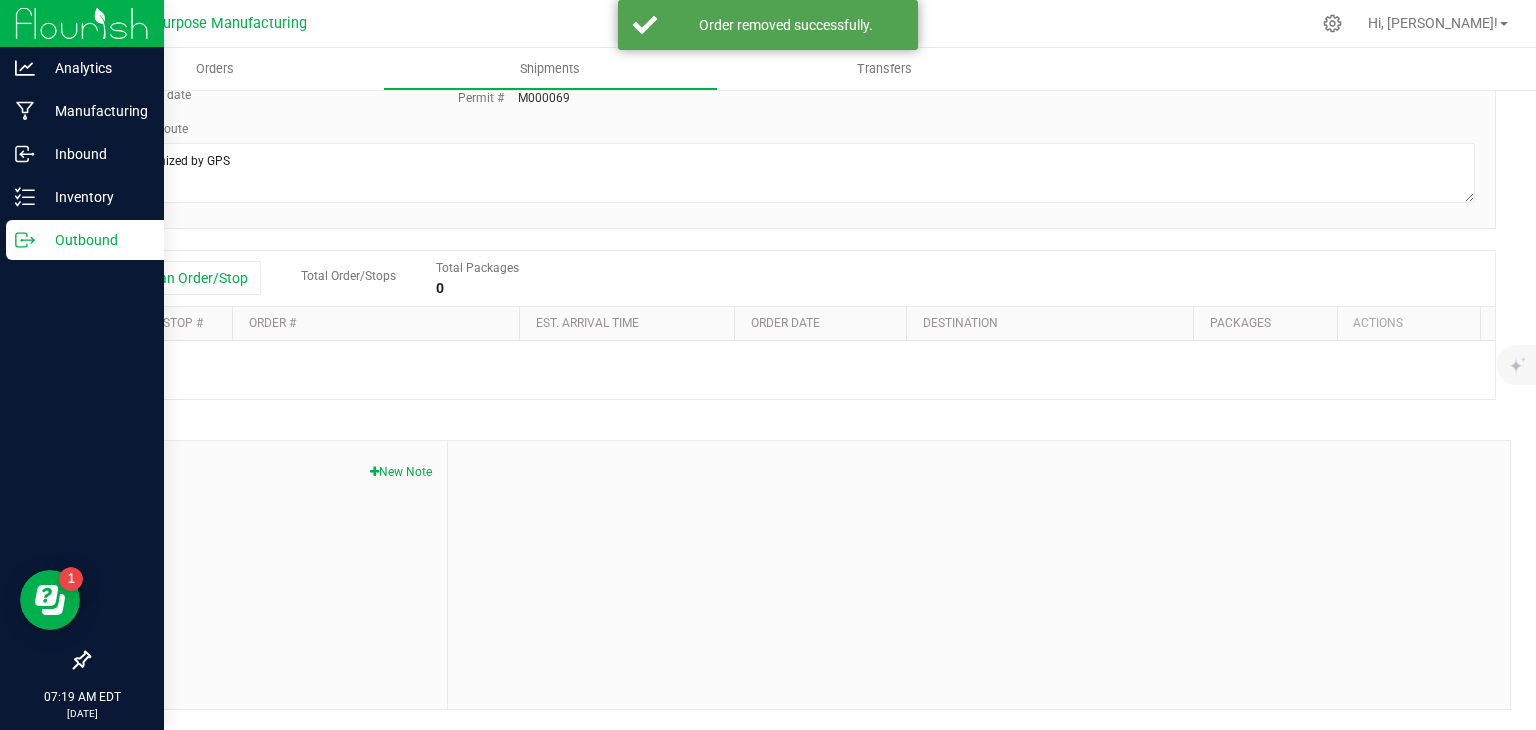 type on "Greater Purpose Distribution" 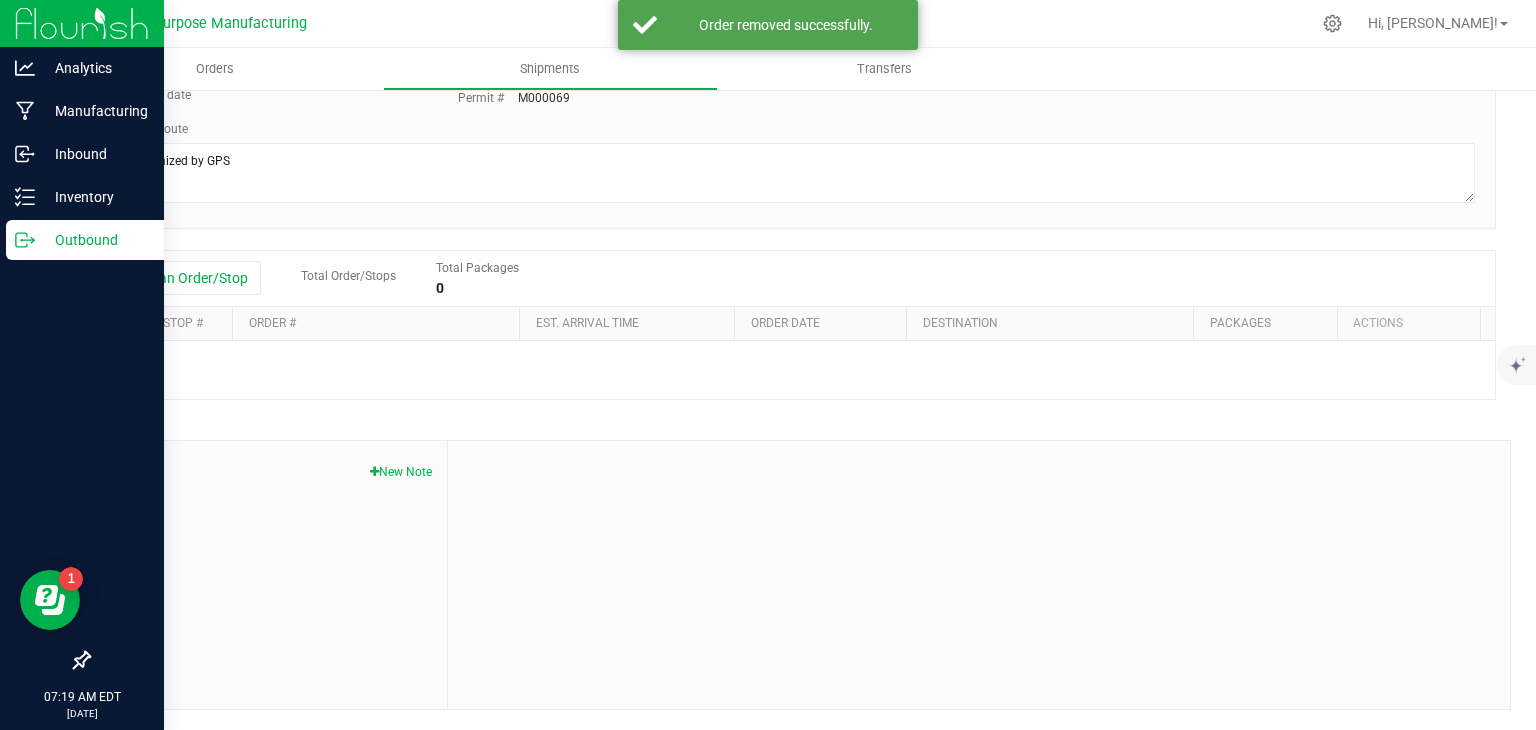 scroll, scrollTop: 0, scrollLeft: 0, axis: both 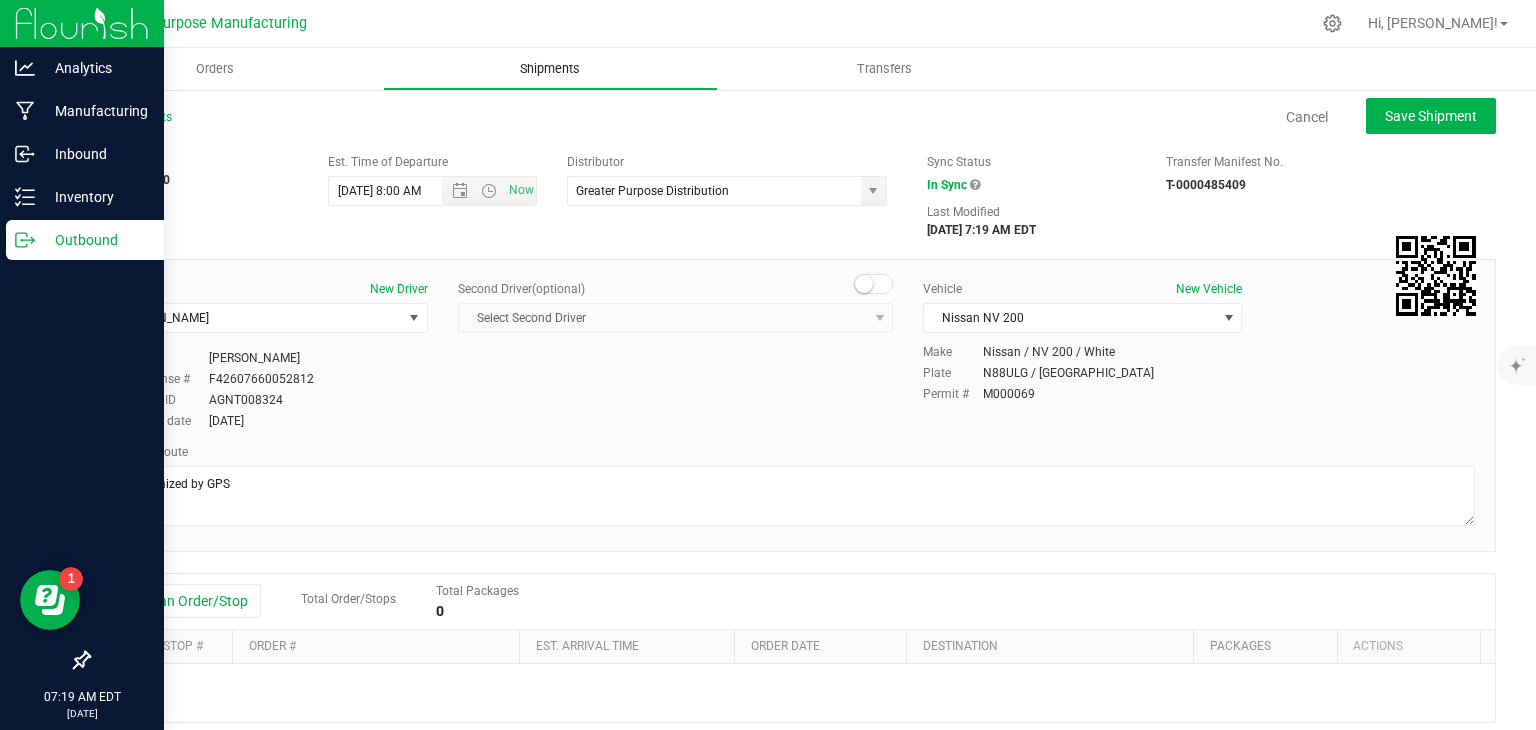 click on "Shipments" at bounding box center (550, 69) 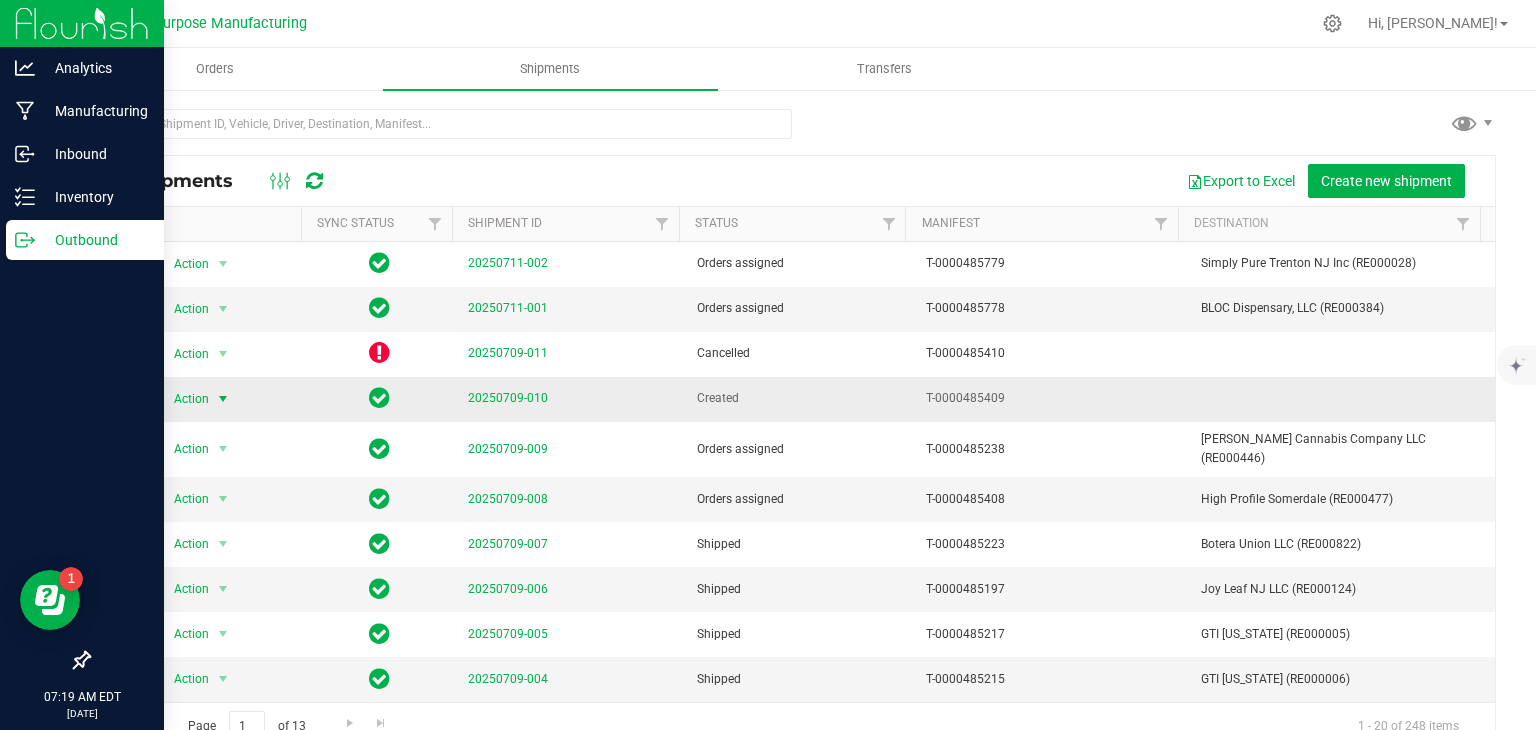 click at bounding box center [223, 399] 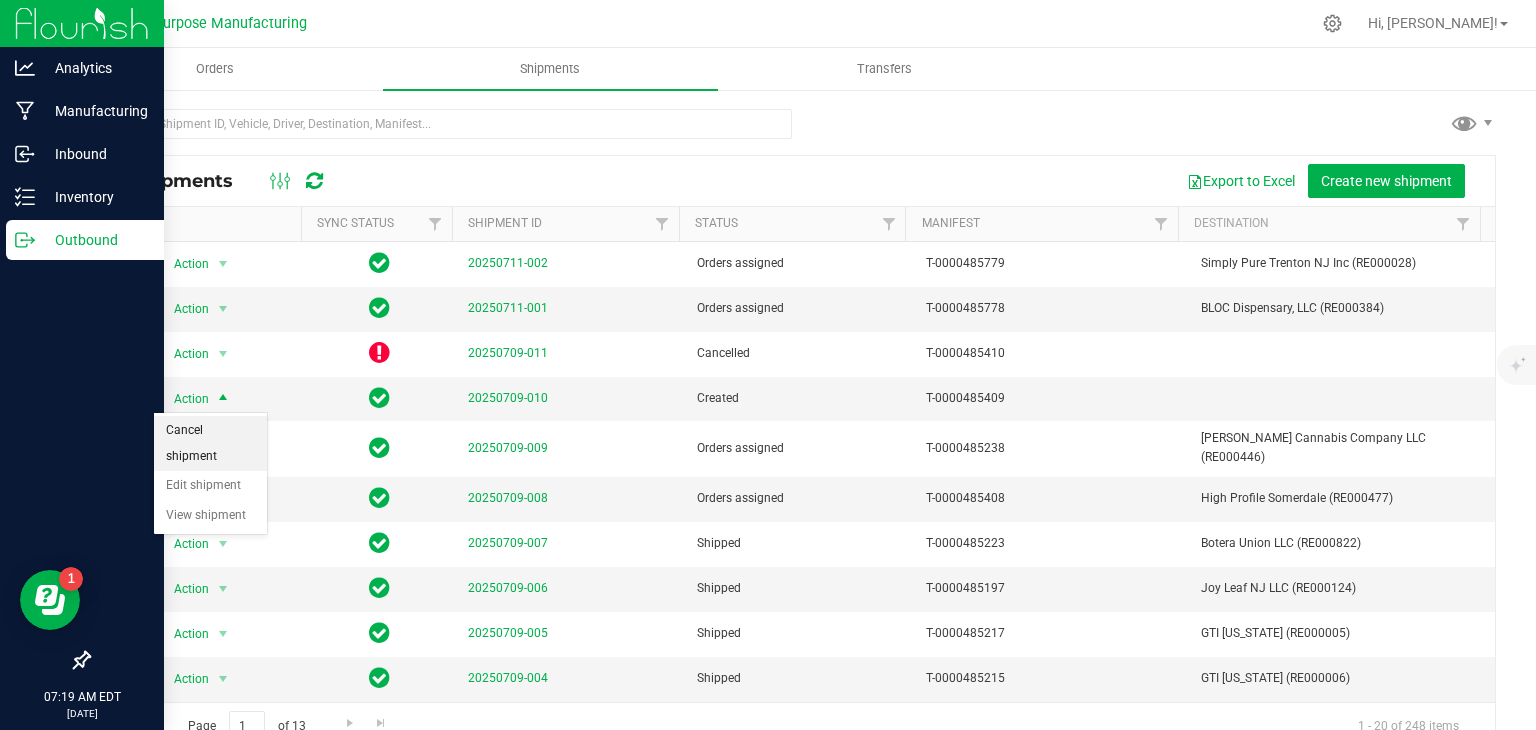 click on "Cancel shipment" at bounding box center [210, 443] 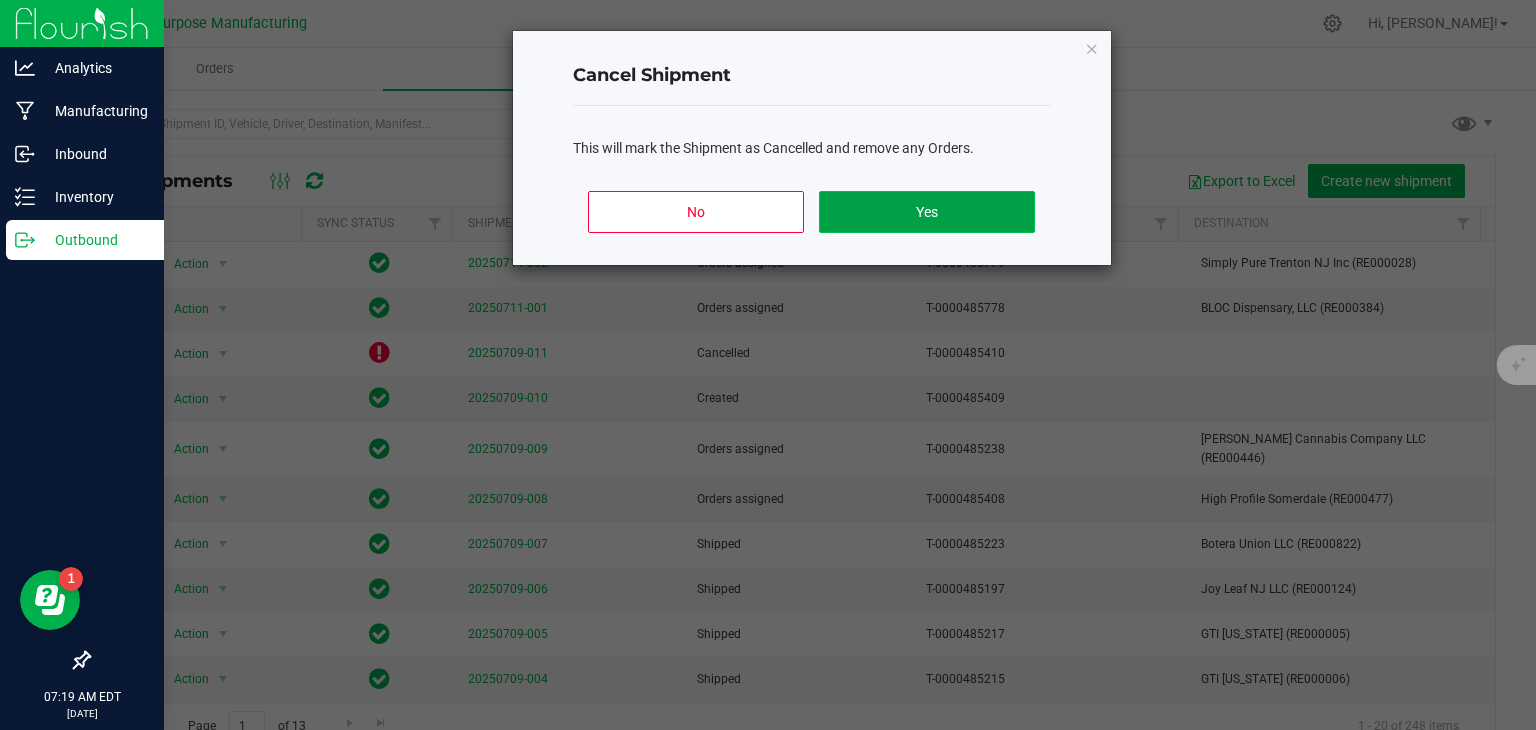 click on "Yes" 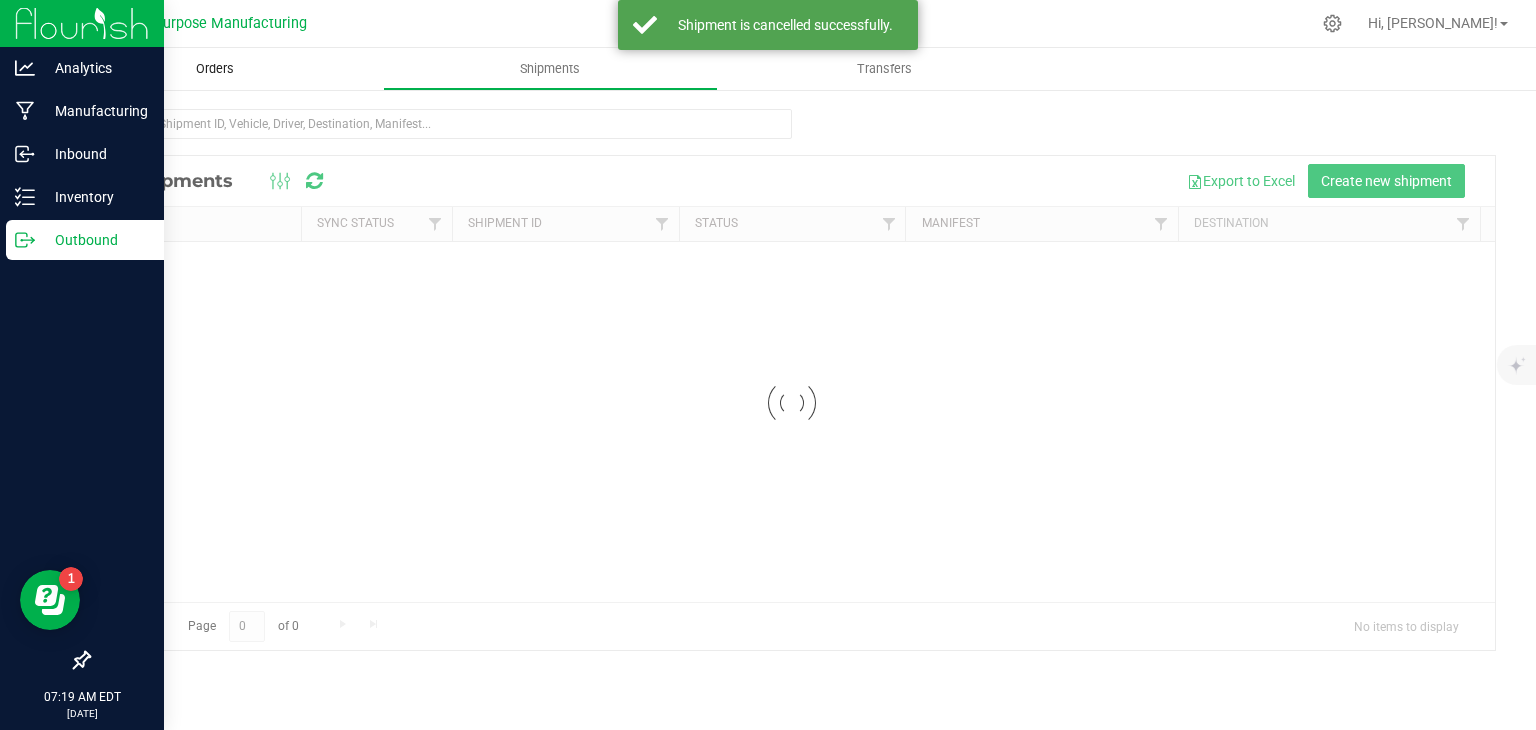 click on "Orders" at bounding box center (215, 69) 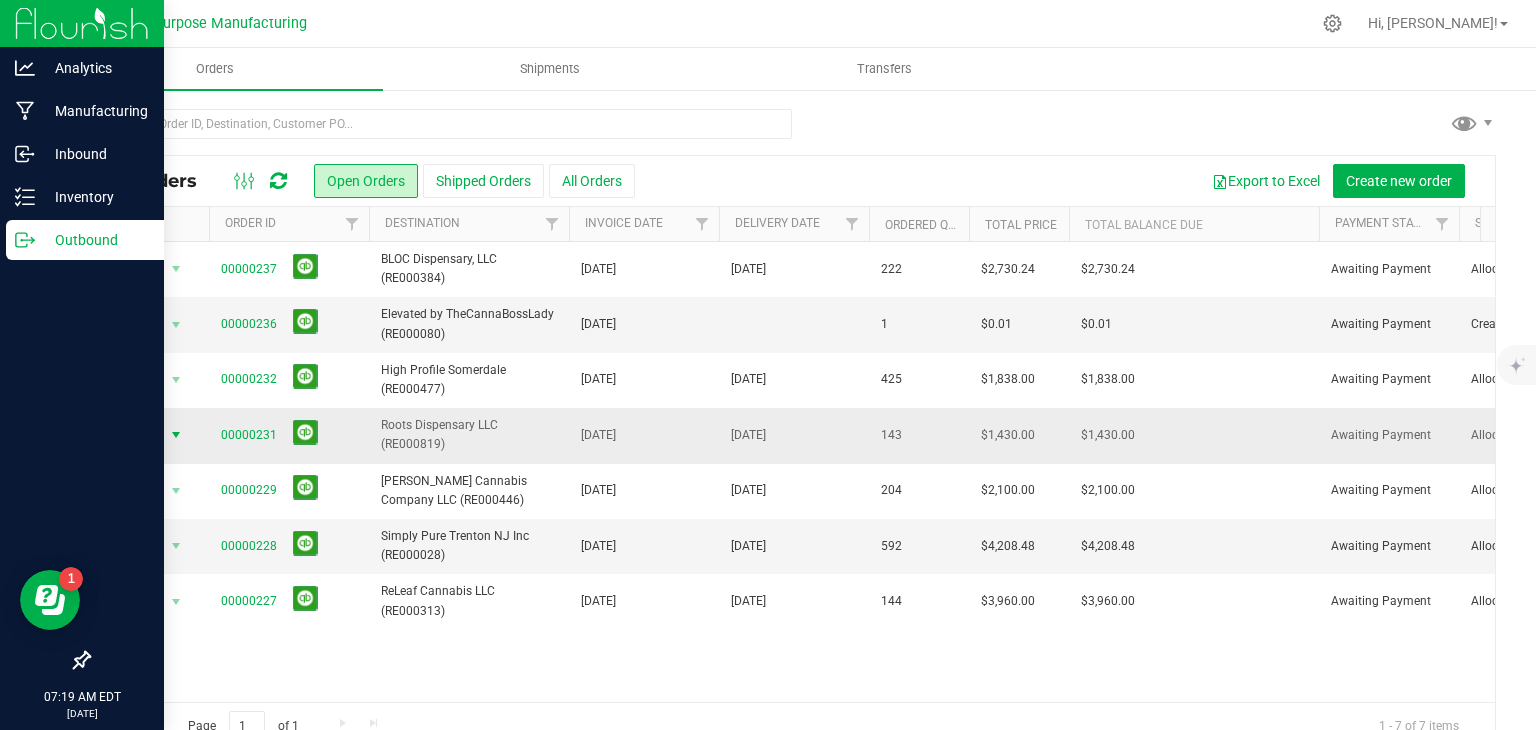 click on "Action" at bounding box center [136, 435] 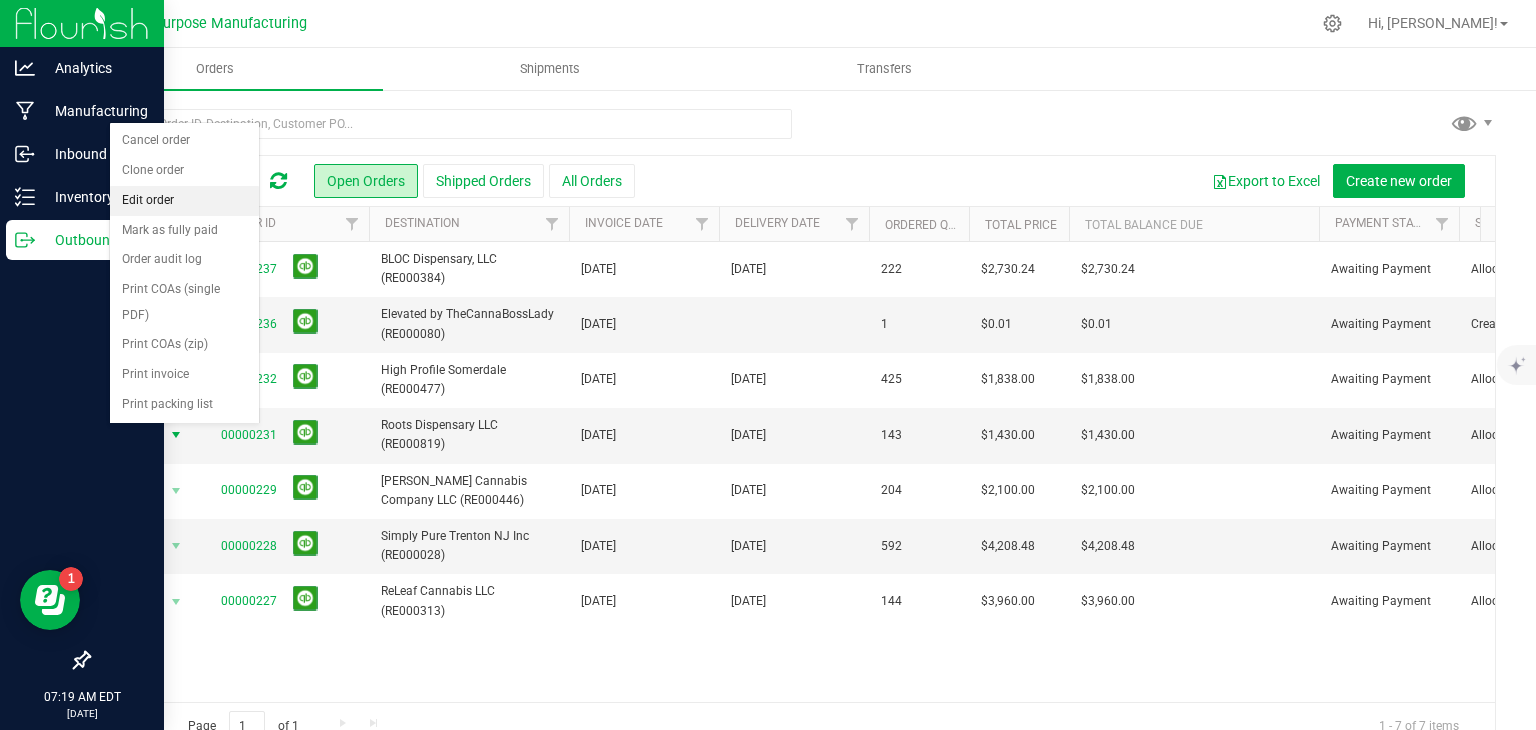 click on "Edit order" at bounding box center (184, 201) 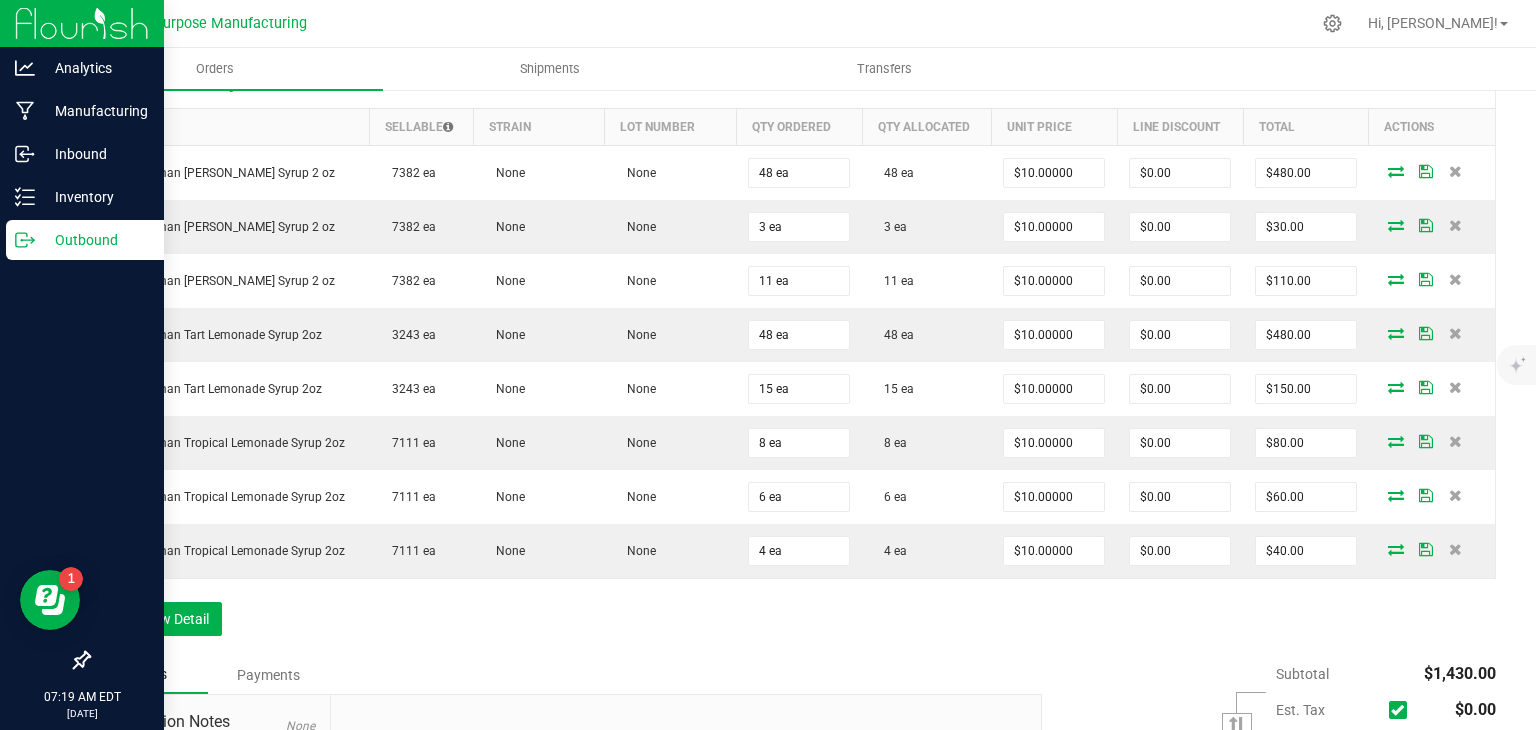 scroll, scrollTop: 594, scrollLeft: 0, axis: vertical 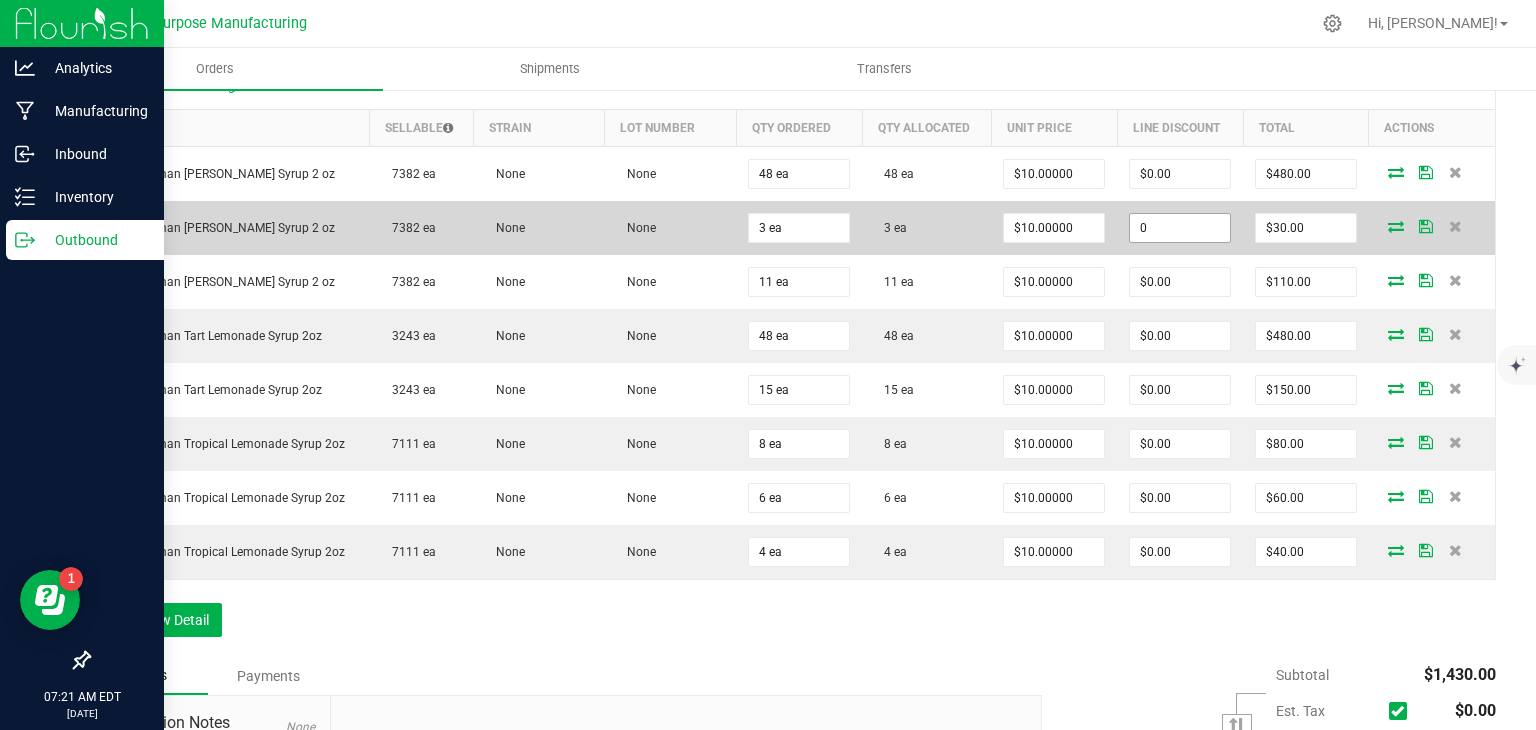 click on "0" at bounding box center (1180, 228) 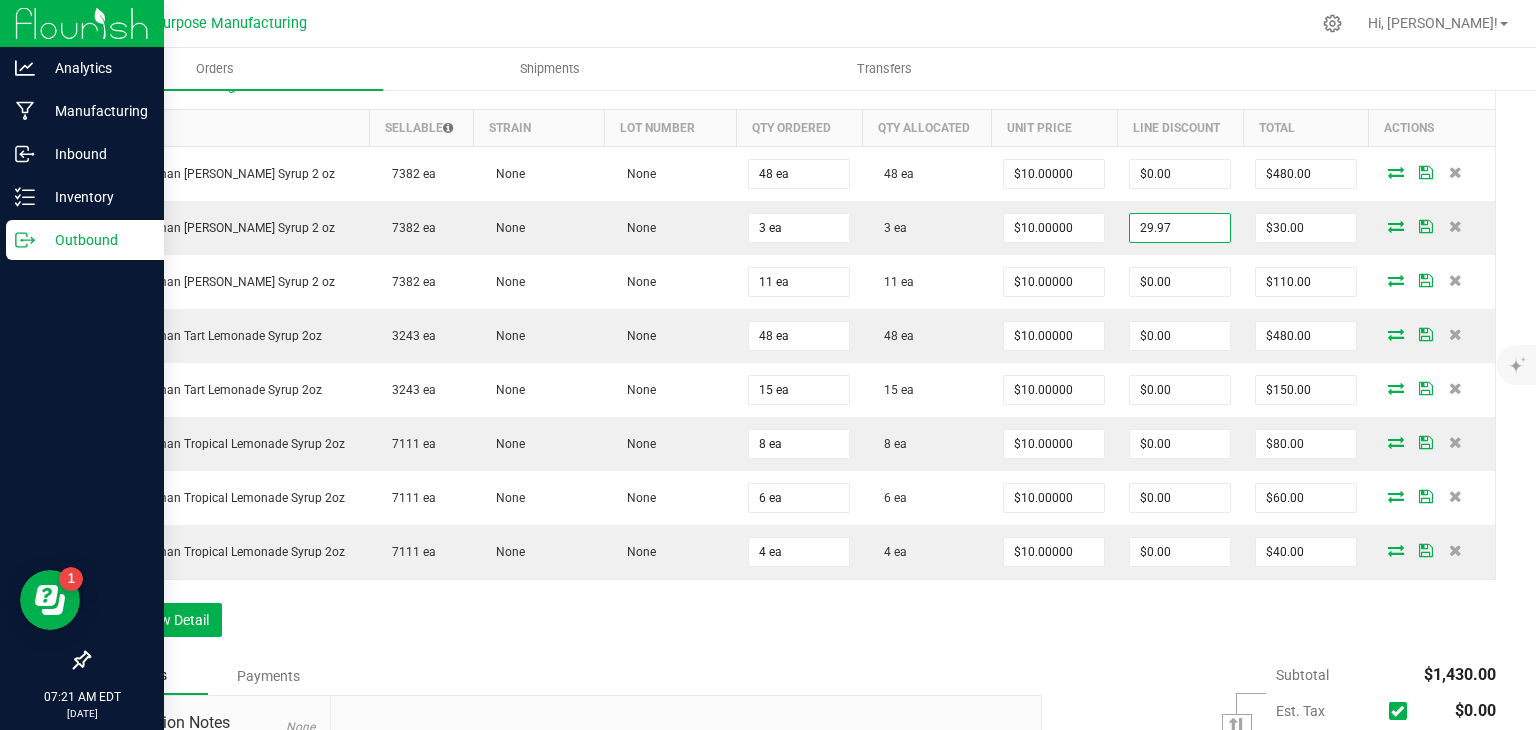 type on "$29.97" 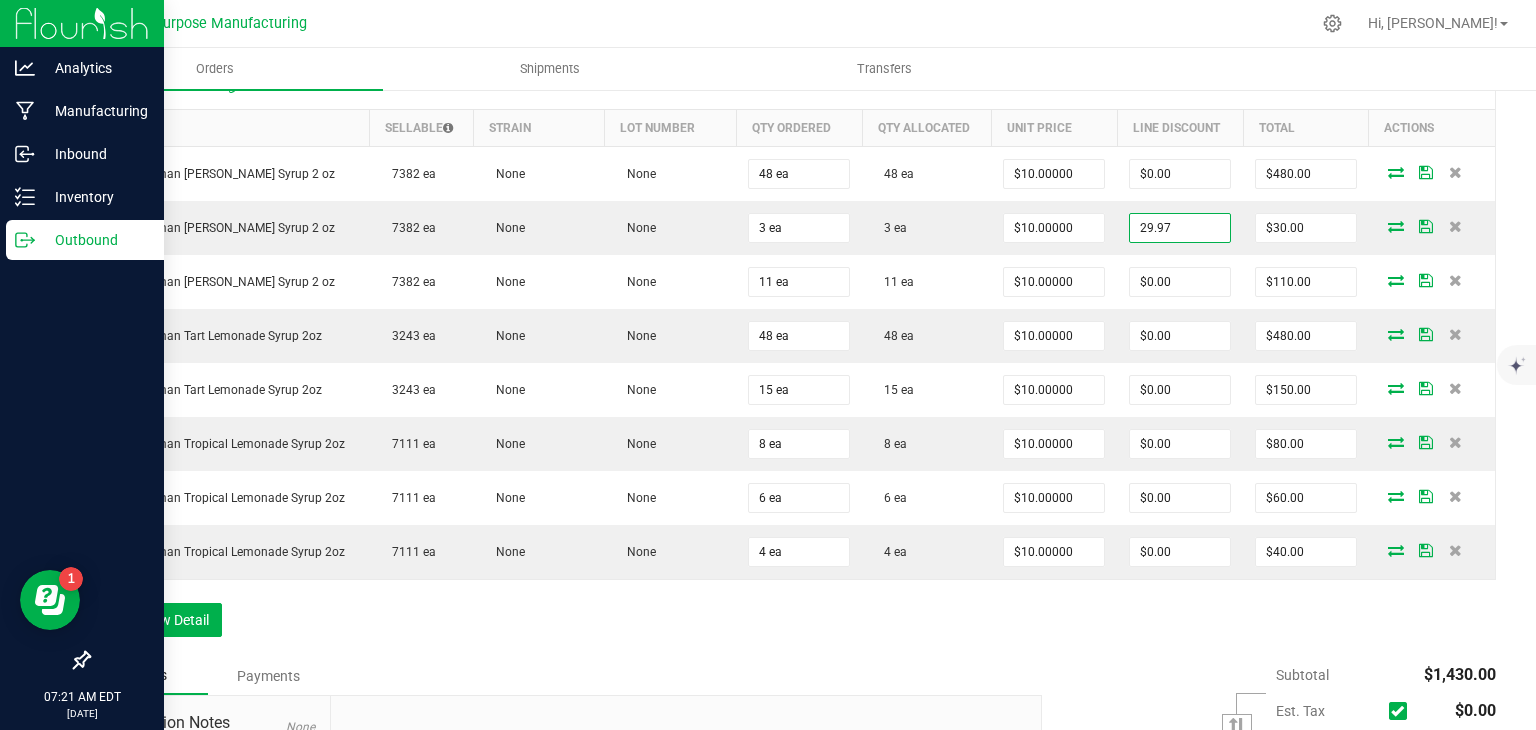 type on "$0.03" 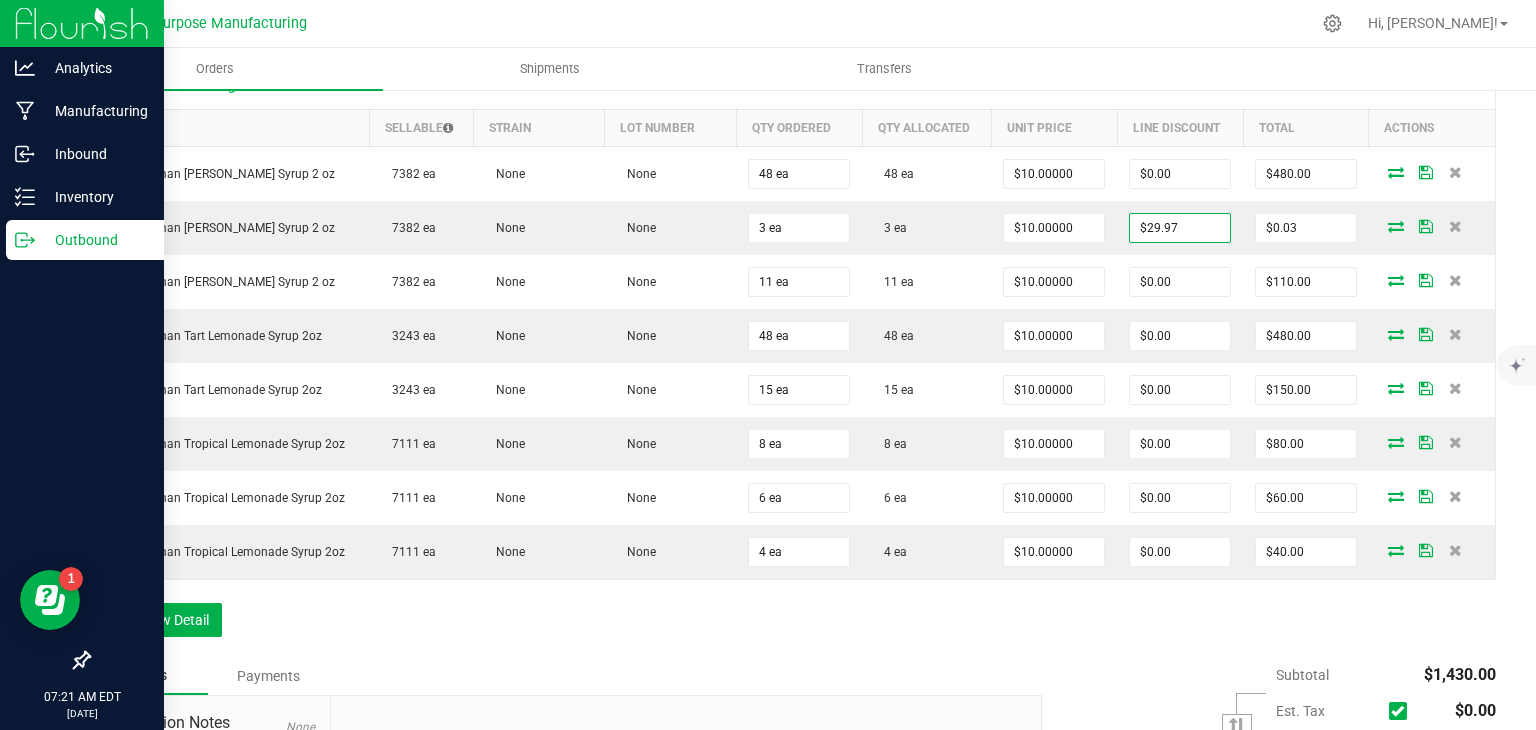 click on "Orders
Shipments
Transfers" at bounding box center [816, 69] 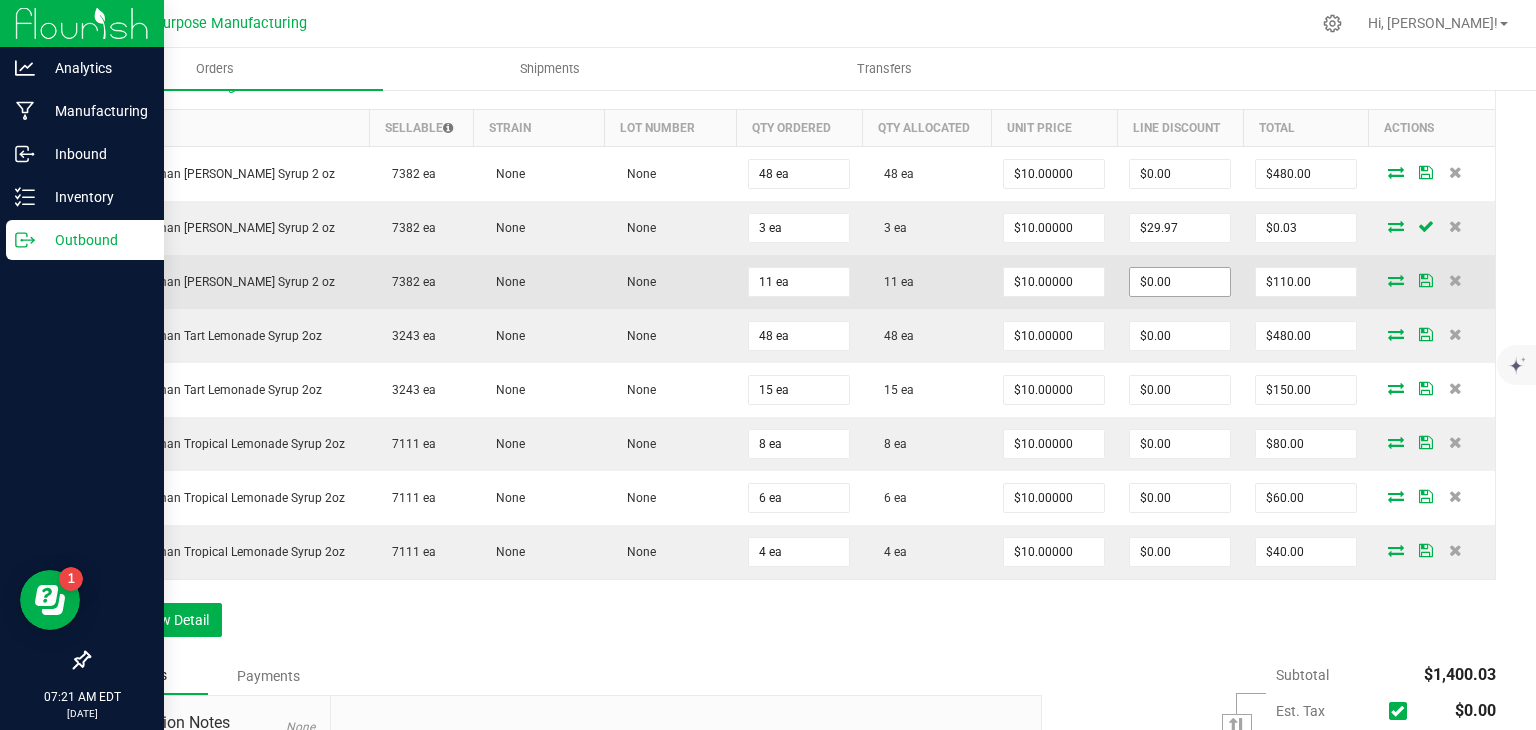 click on "$0.00" at bounding box center [1180, 282] 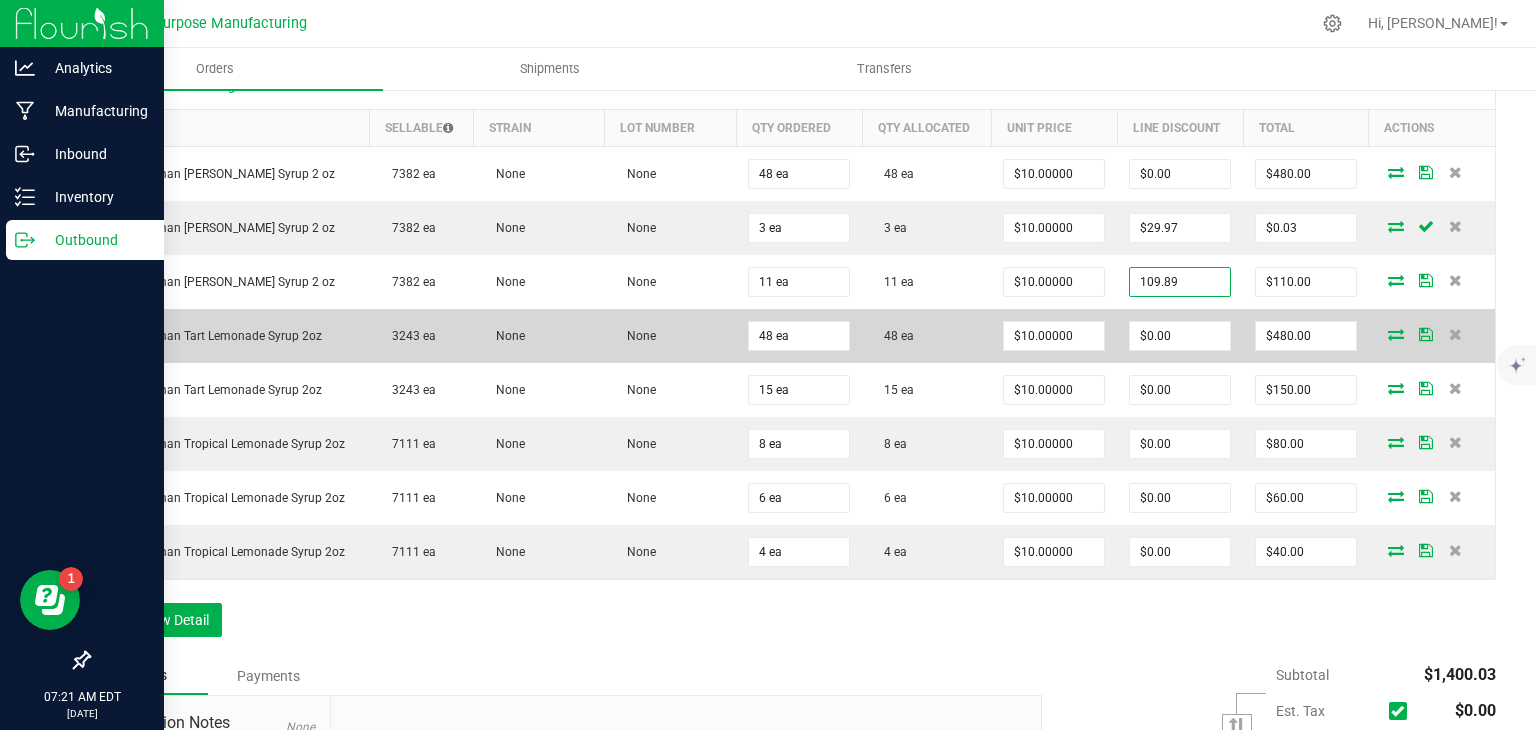 type on "$109.89" 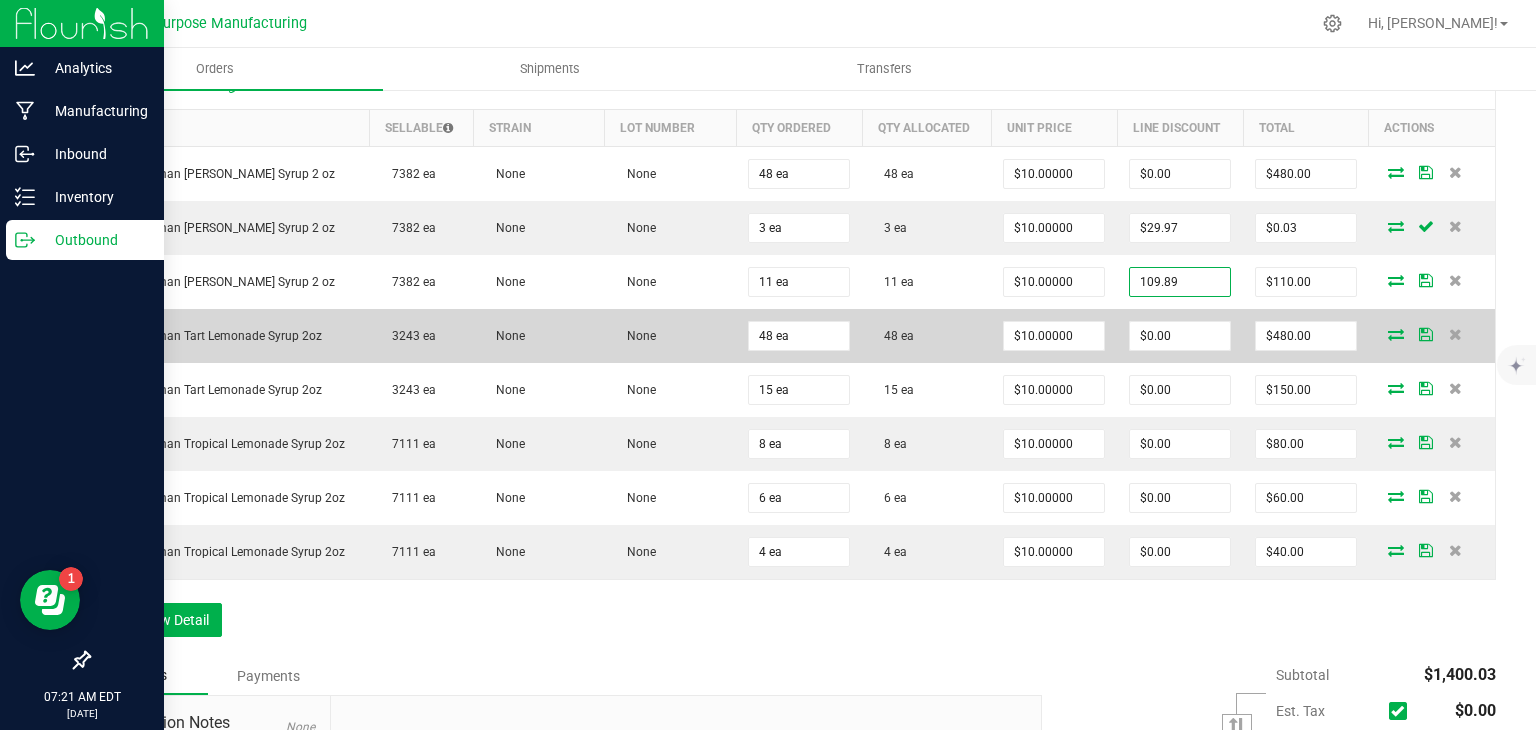 type on "$0.11" 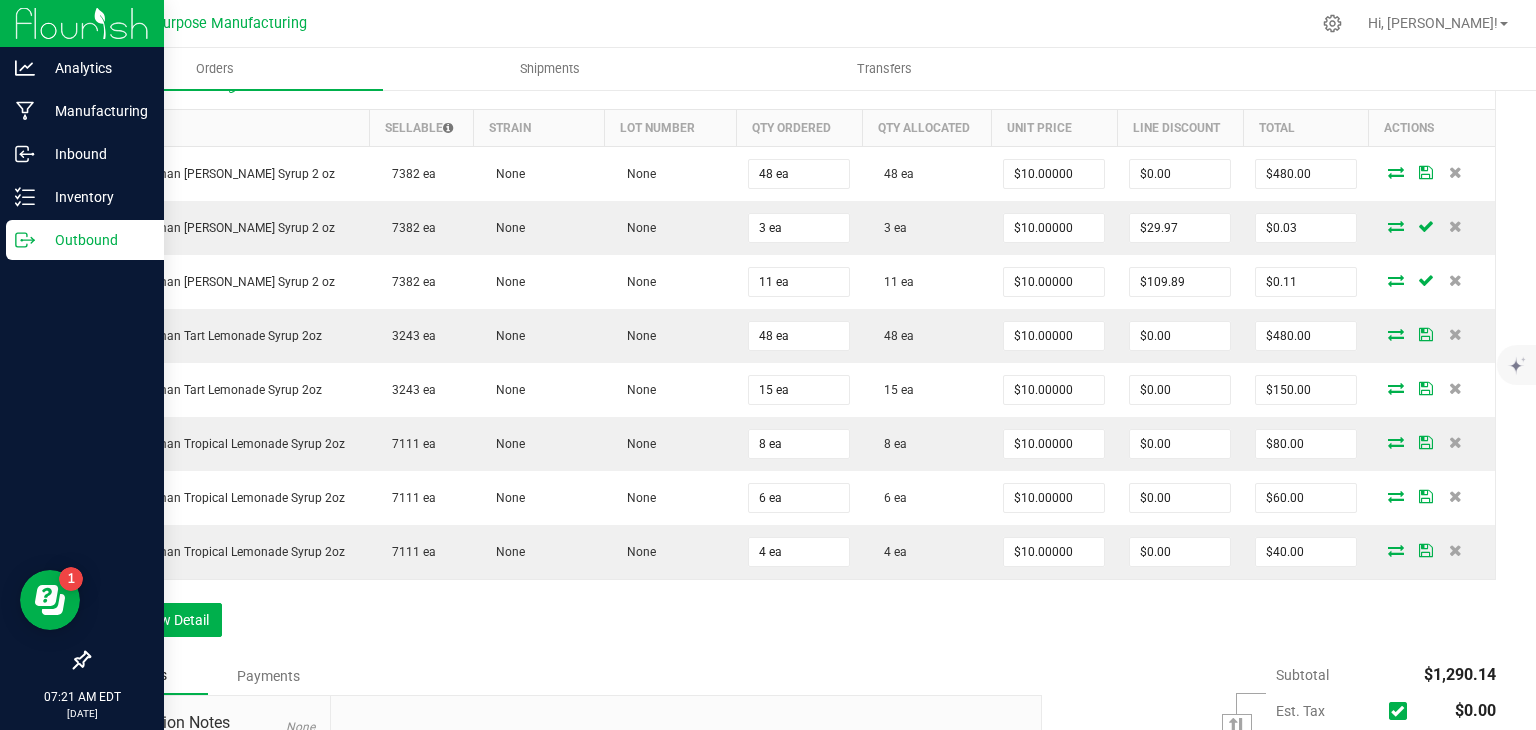 drag, startPoint x: 1168, startPoint y: 347, endPoint x: 1161, endPoint y: 97, distance: 250.09798 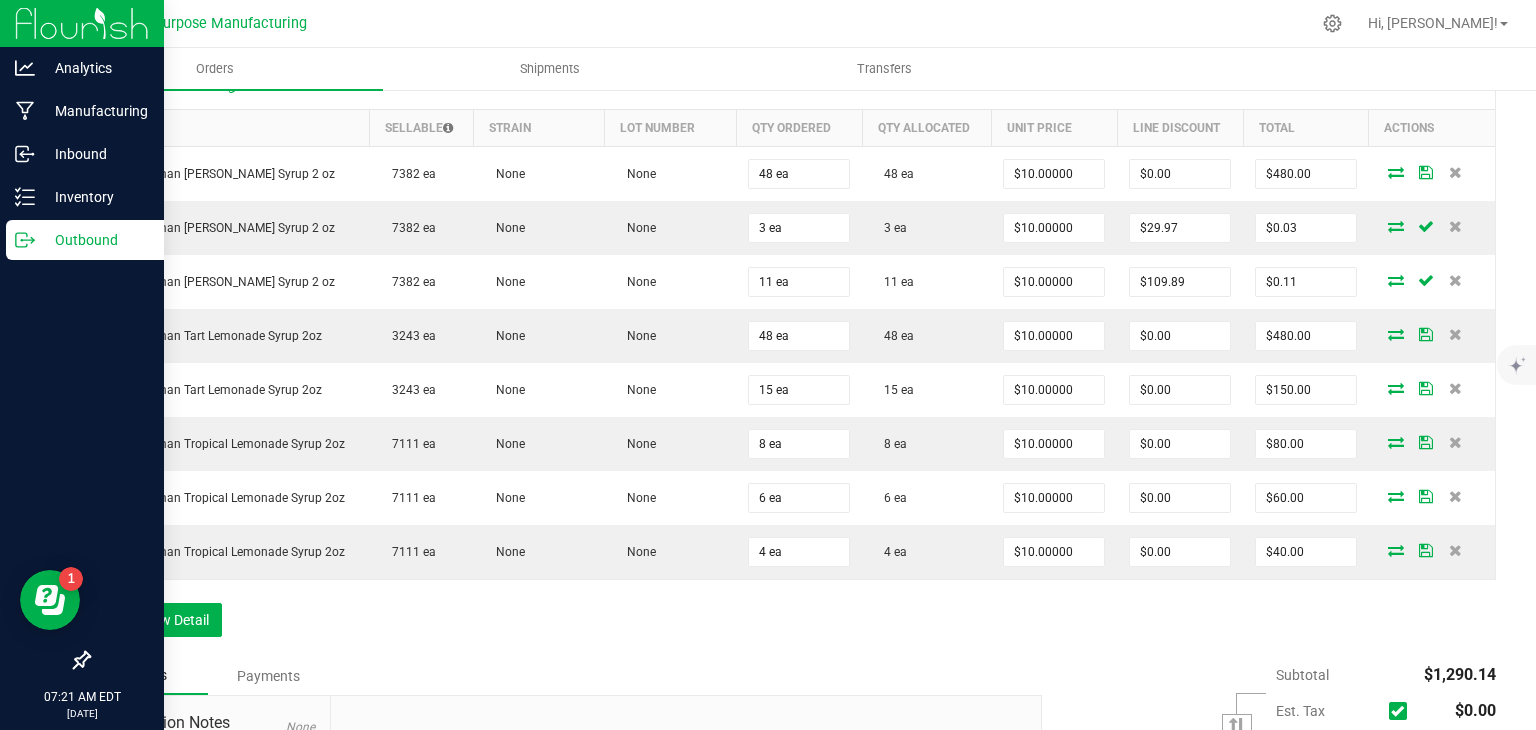 drag, startPoint x: 1161, startPoint y: 97, endPoint x: 1140, endPoint y: 76, distance: 29.698484 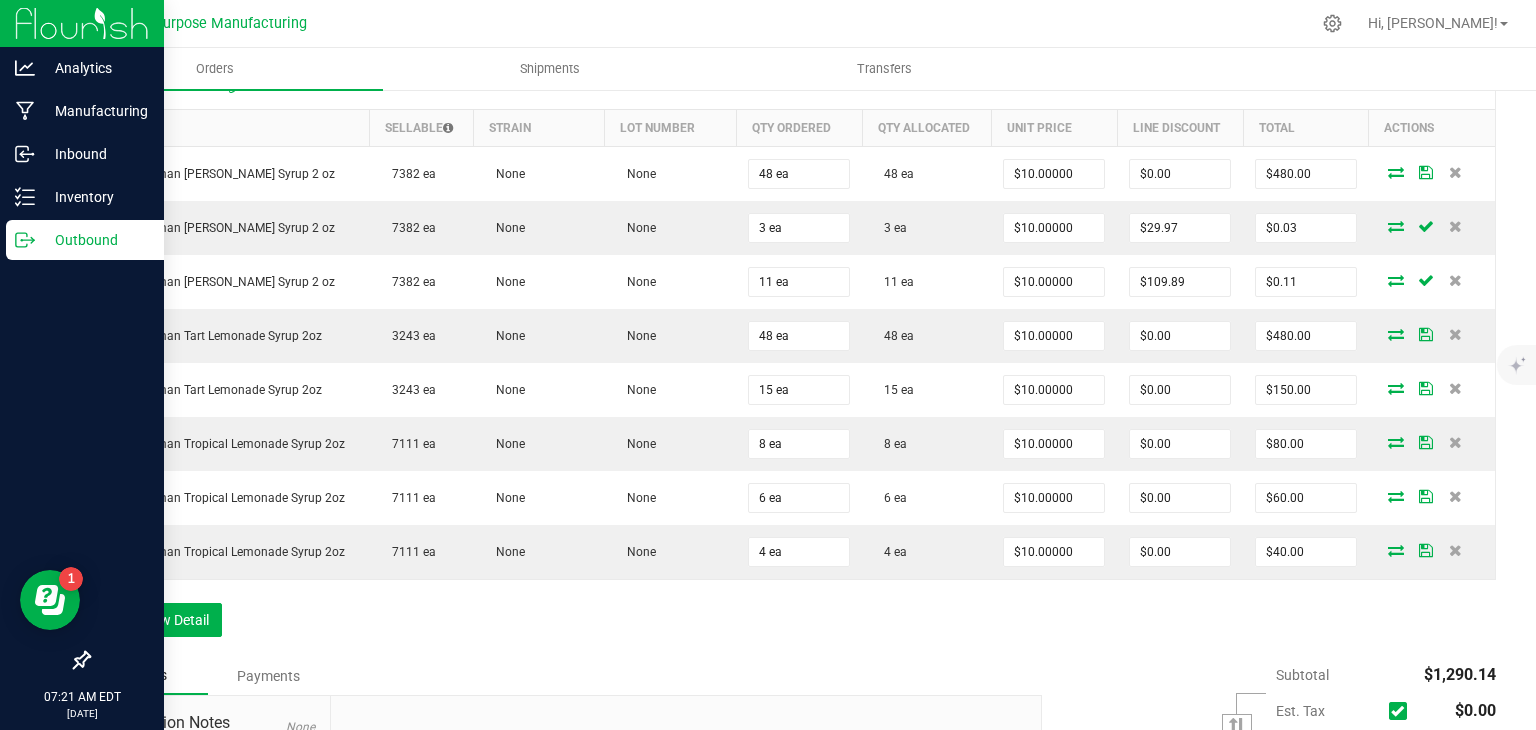 click on "Orders
Shipments
Transfers" at bounding box center [816, 69] 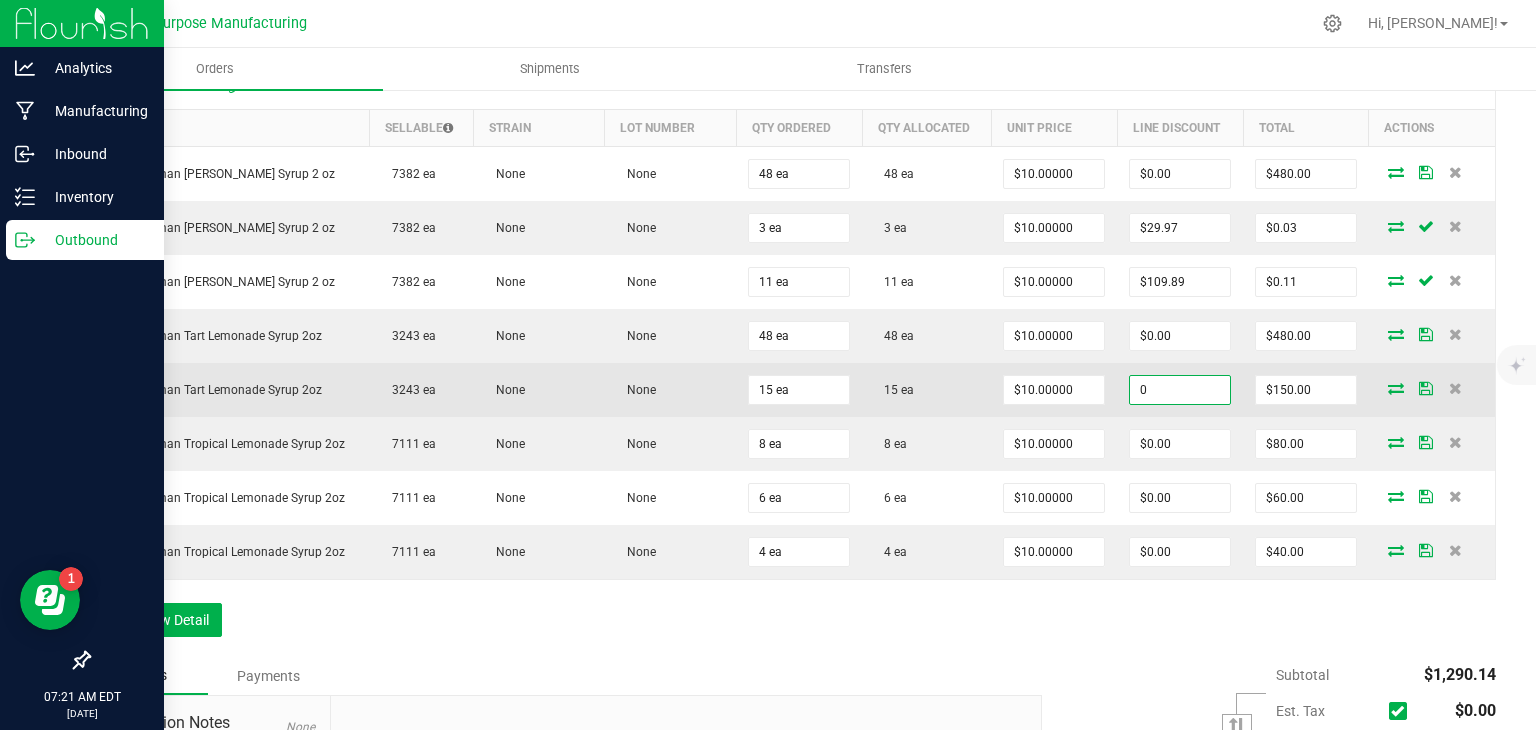 click on "0" at bounding box center [1180, 390] 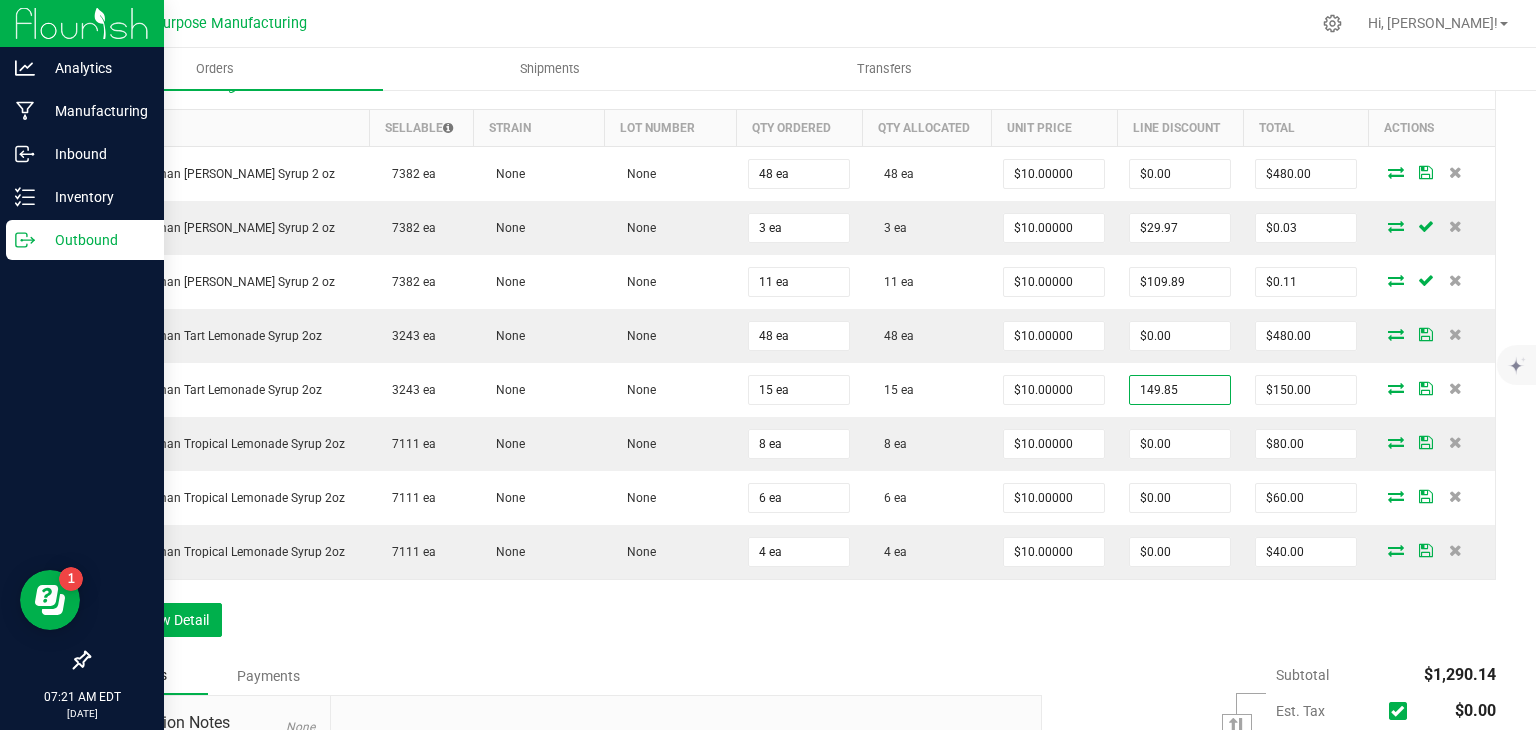 type on "$149.85" 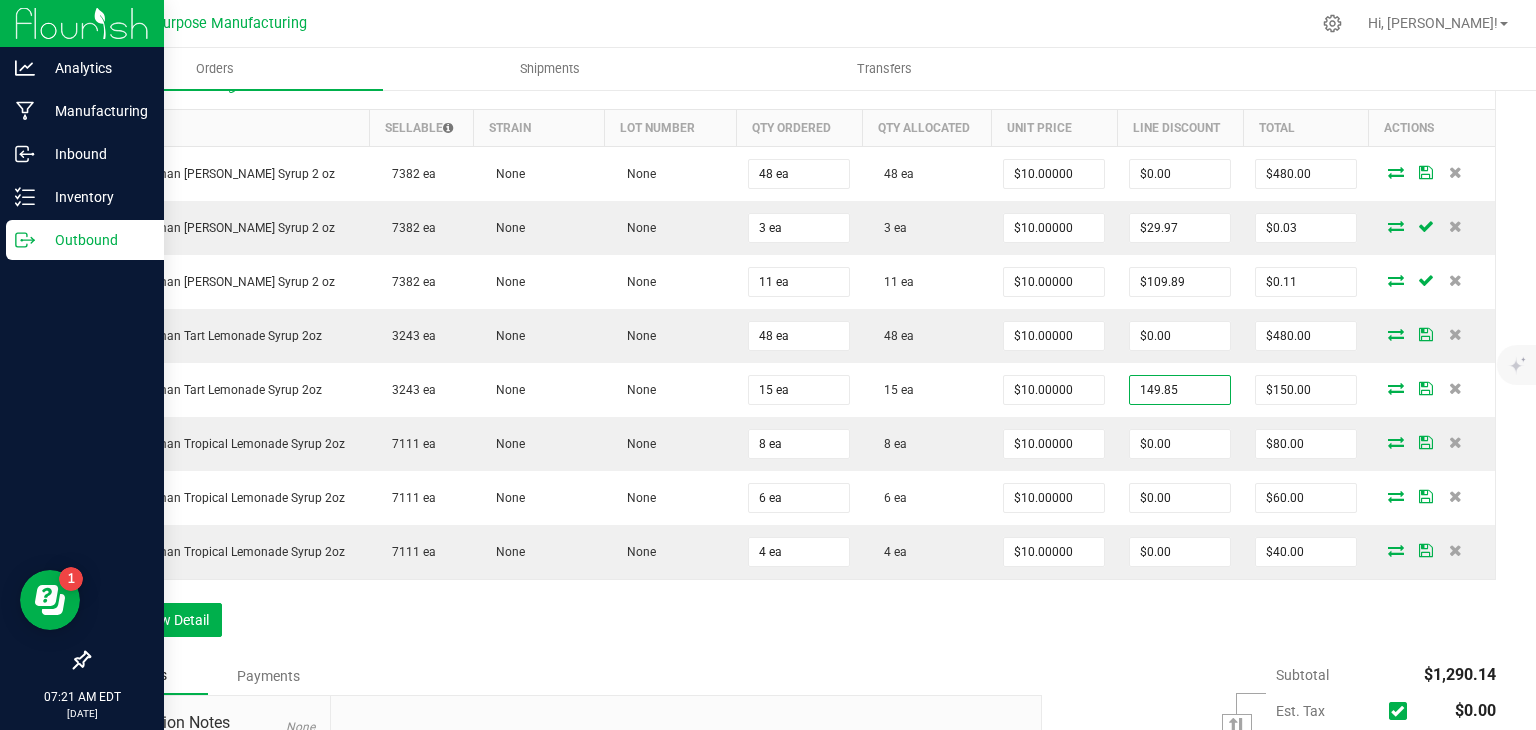 type on "$0.15" 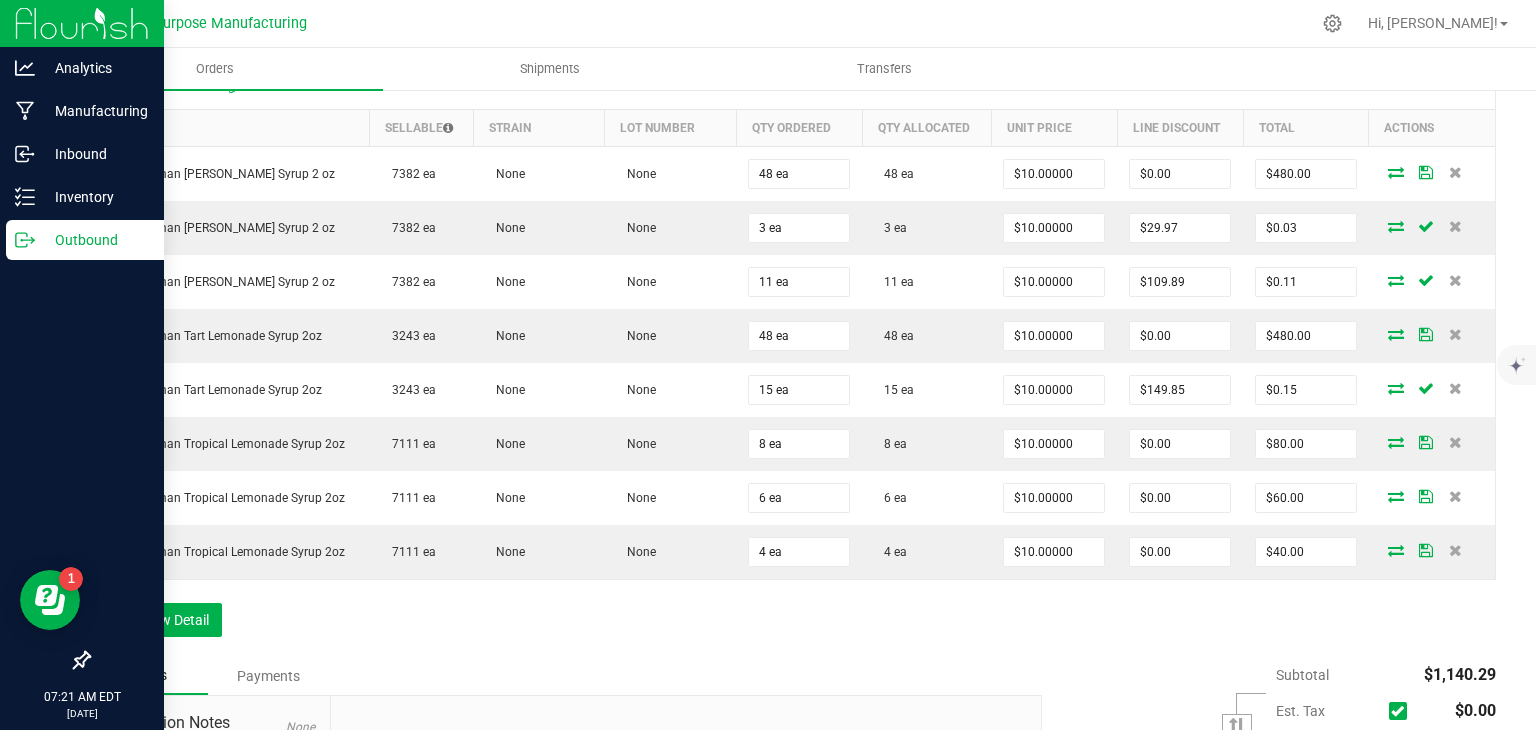 click on "Order Details Print All Labels Item  Sellable  Strain  Lot Number  Qty Ordered Qty Allocated Unit Price Line Discount Total Actions  Journeyman [PERSON_NAME] Lemonade Syrup 2 oz   7382 ea   None   None  48 ea  48 ea  $10.00000 $0.00 $480.00  Journeyman [PERSON_NAME] Lemonade Syrup 2 oz   7382 ea   None   None  3 ea  3 ea  $10.00000 $29.97 $0.03  Journeyman [PERSON_NAME] Lemonade Syrup 2 oz   7382 ea   None   None  11 ea  11 ea  $10.00000 $109.89 $0.11  Journeyman Tart Lemonade Syrup 2oz   3243 ea   None   None  48 ea  48 ea  $10.00000 $0.00 $480.00  Journeyman Tart Lemonade Syrup 2oz   3243 ea   None   None  15 ea  15 ea  $10.00000 $149.85 $0.15  Journeyman Tropical Lemonade Syrup 2oz   7111 ea   None   None  8 ea  8 ea  $10.00000 $0.00 $80.00  Journeyman Tropical Lemonade Syrup 2oz   7111 ea   None   None  6 ea  6 ea  $10.00000 $0.00 $60.00  Journeyman Tropical Lemonade Syrup 2oz   7111 ea   None   None  4 ea  4 ea  $10.00000 $0.00 $40.00" at bounding box center [792, 357] 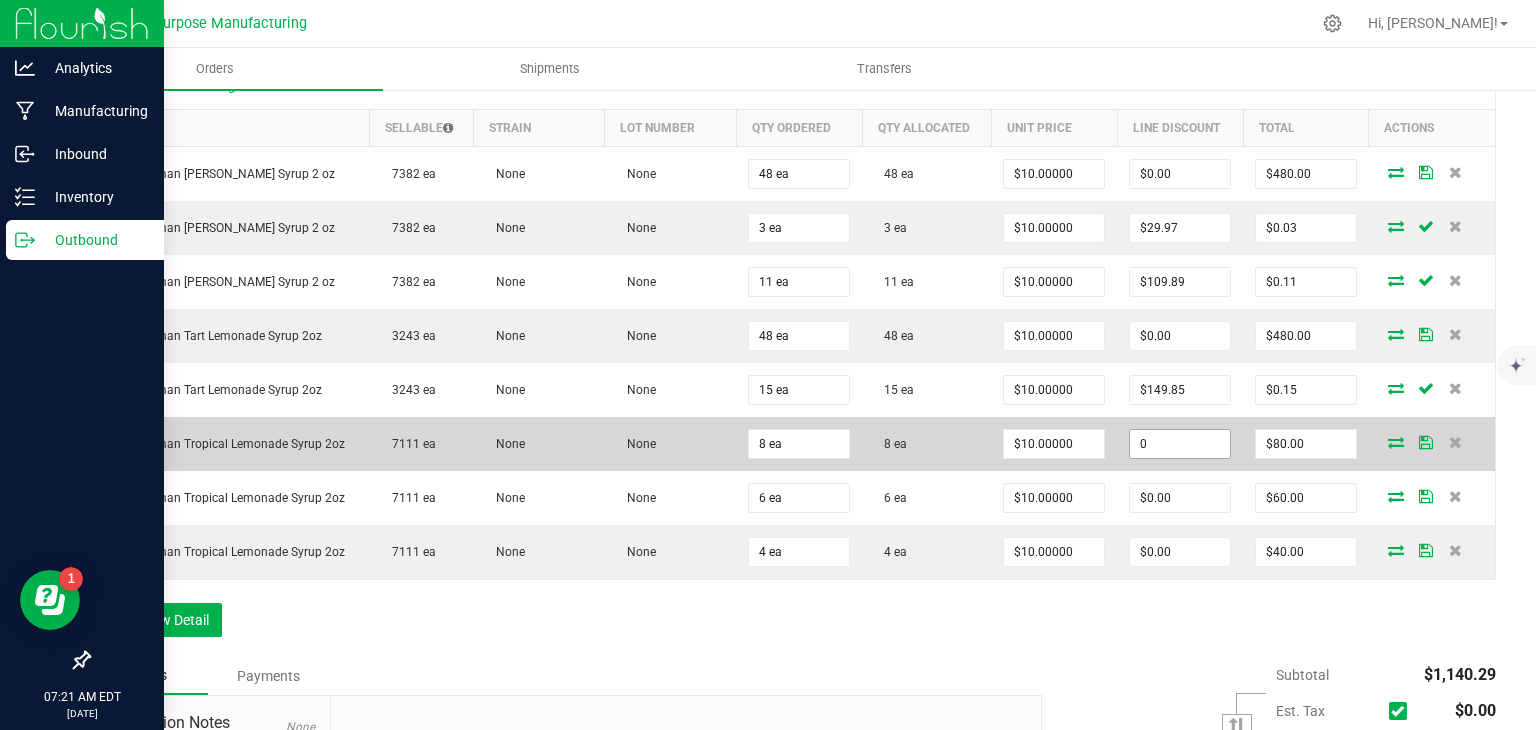 click on "0" at bounding box center (1180, 444) 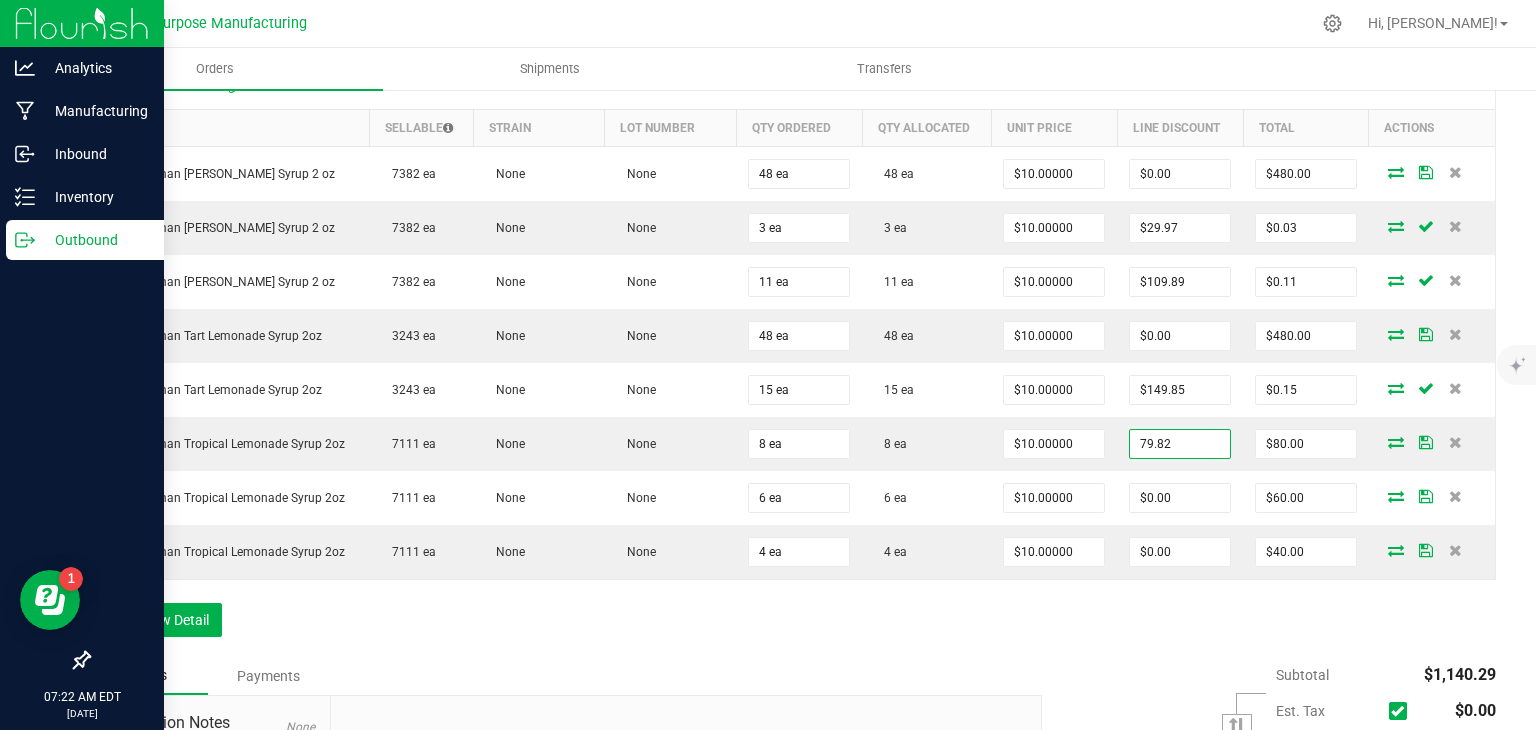 type on "$79.82" 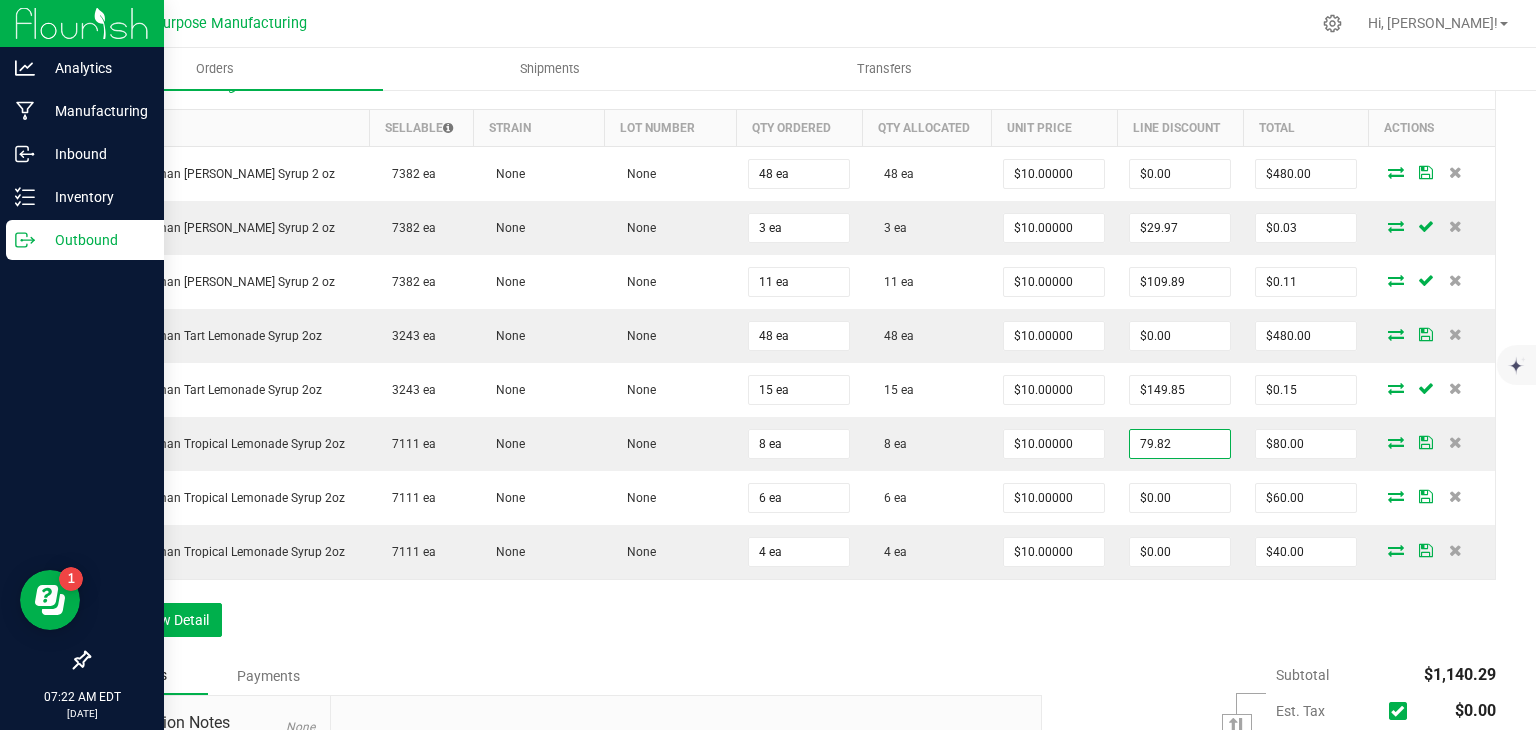 type on "$0.18" 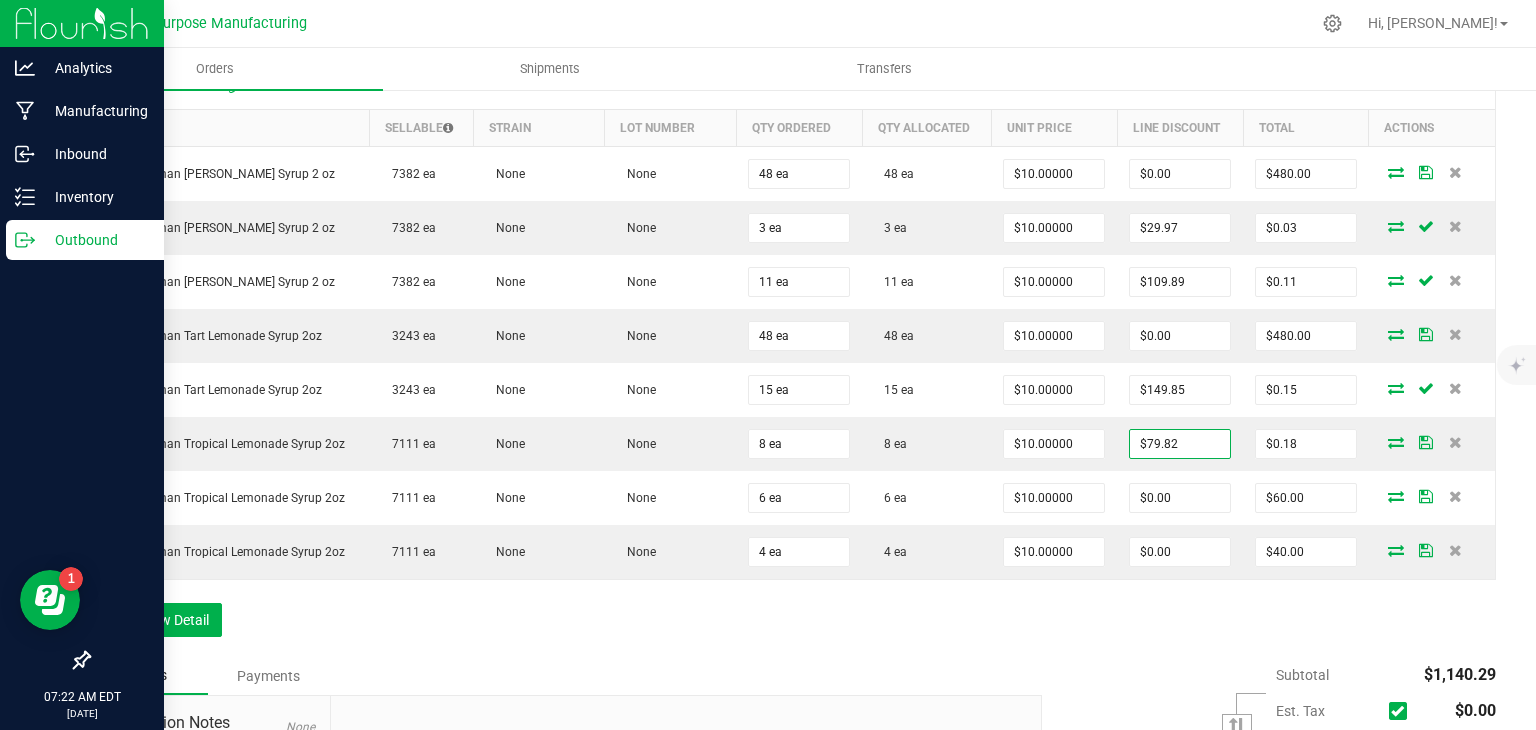 click on "Order Details Print All Labels Item  Sellable  Strain  Lot Number  Qty Ordered Qty Allocated Unit Price Line Discount Total Actions  Journeyman [PERSON_NAME] Lemonade Syrup 2 oz   7382 ea   None   None  48 ea  48 ea  $10.00000 $0.00 $480.00  Journeyman [PERSON_NAME] Lemonade Syrup 2 oz   7382 ea   None   None  3 ea  3 ea  $10.00000 $29.97 $0.03  Journeyman [PERSON_NAME] Lemonade Syrup 2 oz   7382 ea   None   None  11 ea  11 ea  $10.00000 $109.89 $0.11  Journeyman Tart Lemonade Syrup 2oz   3243 ea   None   None  48 ea  48 ea  $10.00000 $0.00 $480.00  Journeyman Tart Lemonade Syrup 2oz   3243 ea   None   None  15 ea  15 ea  $10.00000 $149.85 $0.15  Journeyman Tropical Lemonade Syrup 2oz   7111 ea   None   None  8 ea  8 ea  $10.00000 $79.82 $0.18  Journeyman Tropical Lemonade Syrup 2oz   7111 ea   None   None  6 ea  6 ea  $10.00000 $0.00 $60.00  Journeyman Tropical Lemonade Syrup 2oz   7111 ea   None   None  4 ea  4 ea  $10.00000 $0.00 $40.00" at bounding box center [792, 357] 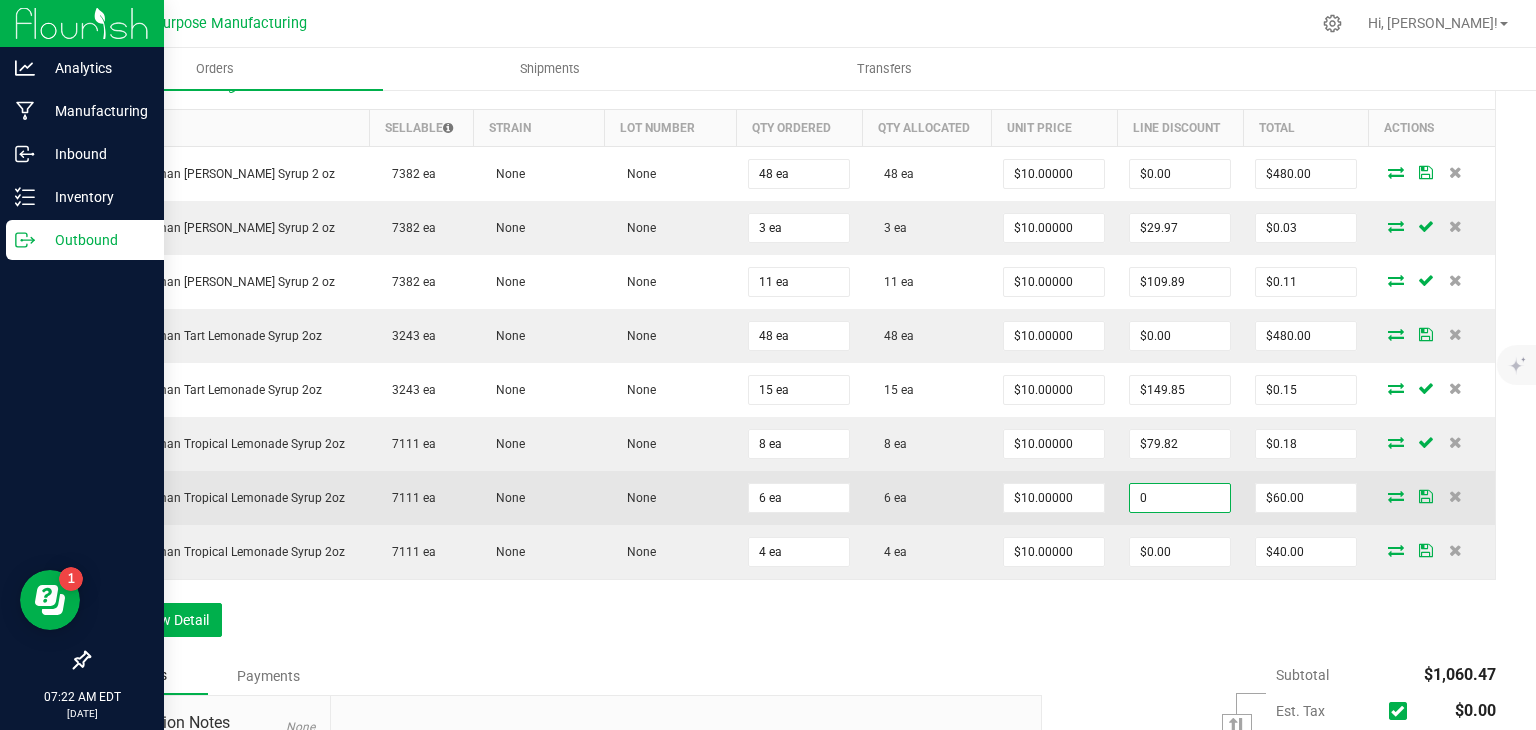 click on "0" at bounding box center [1180, 498] 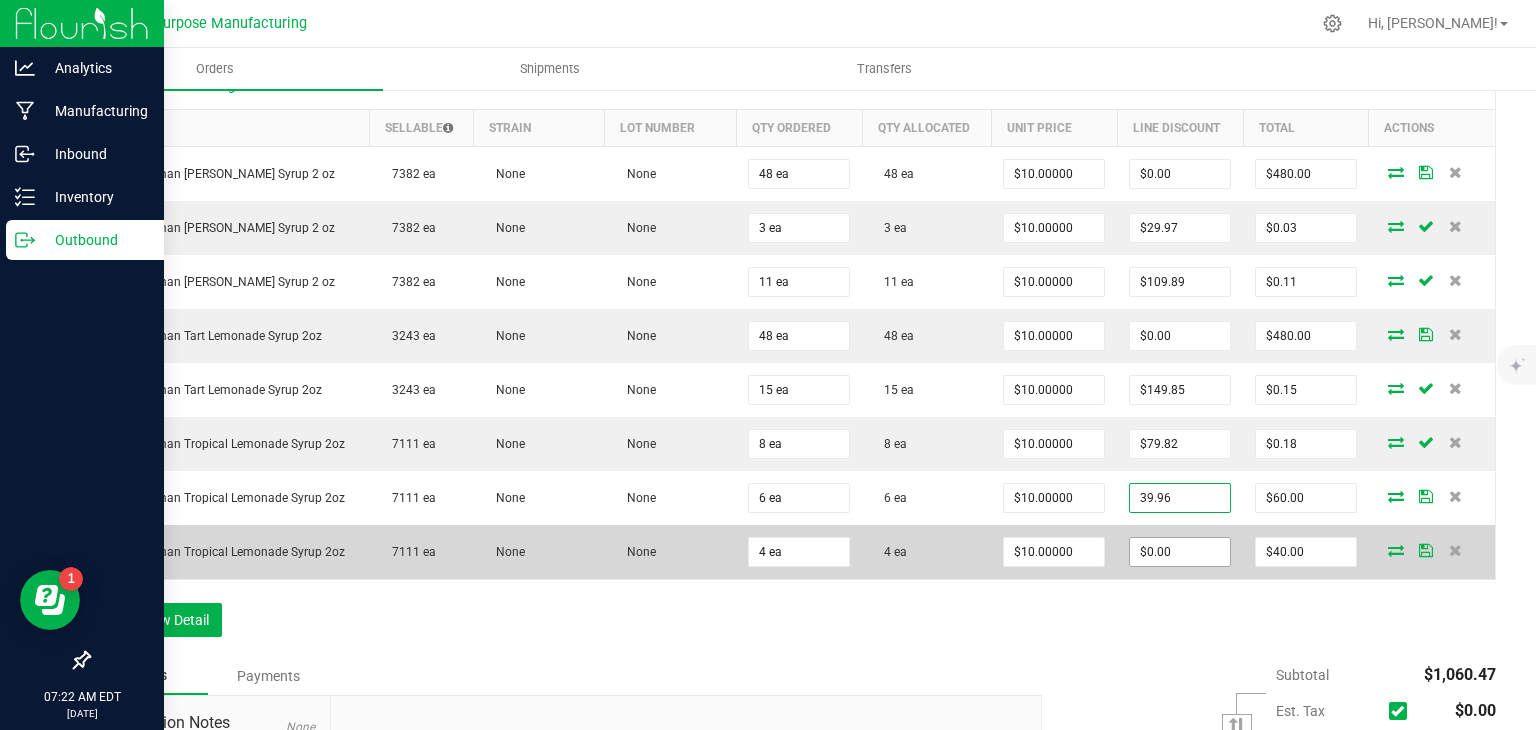 type on "$39.96" 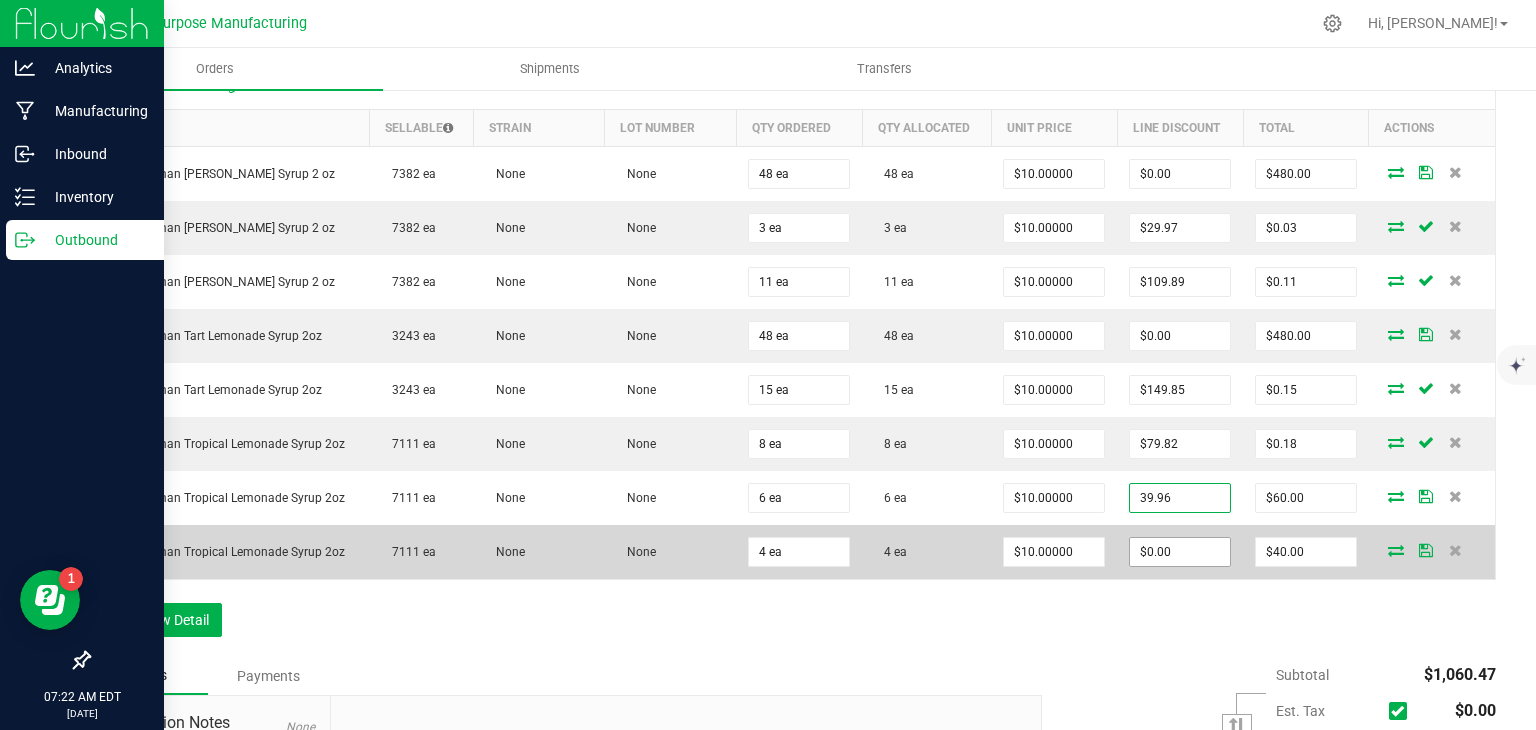type on "$20.04" 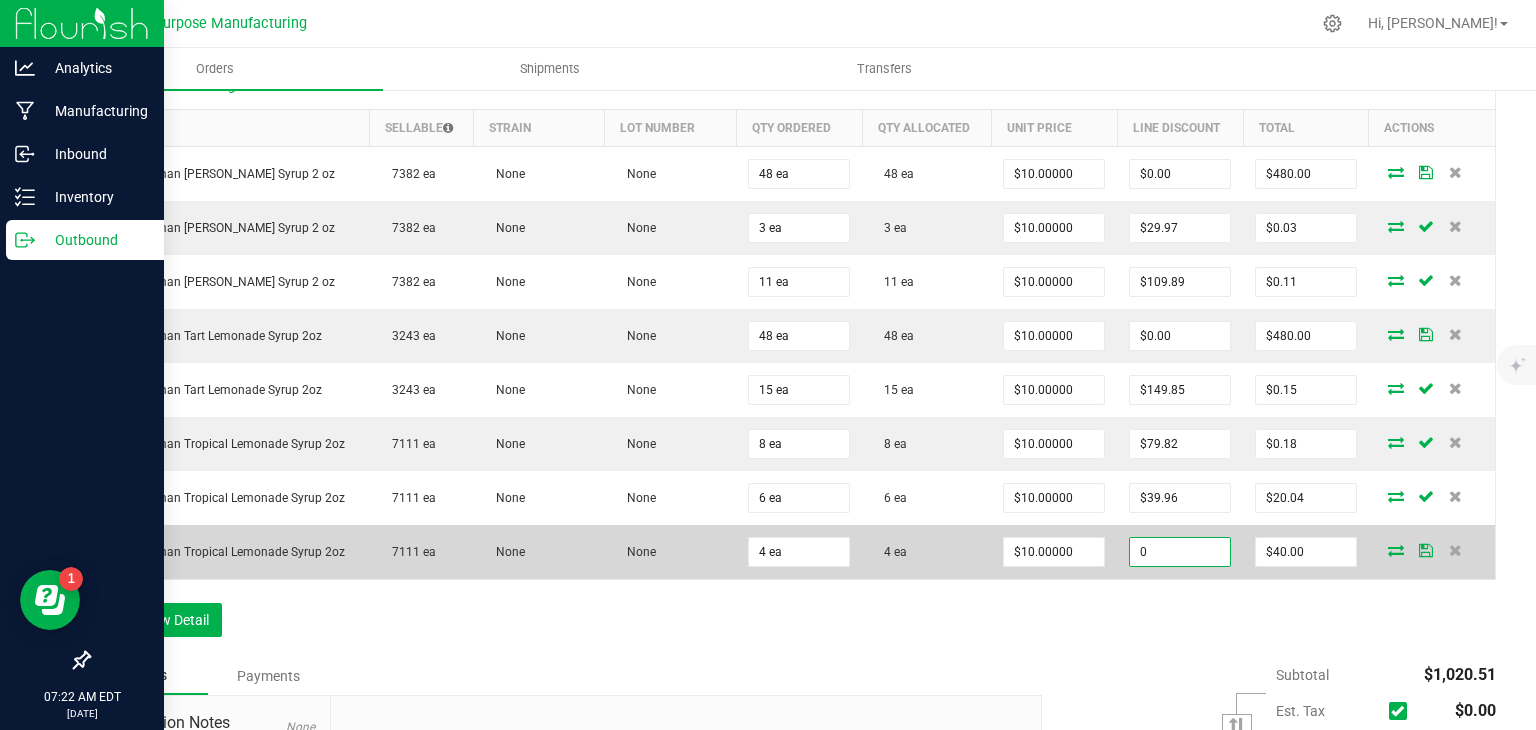 click on "0" at bounding box center (1180, 552) 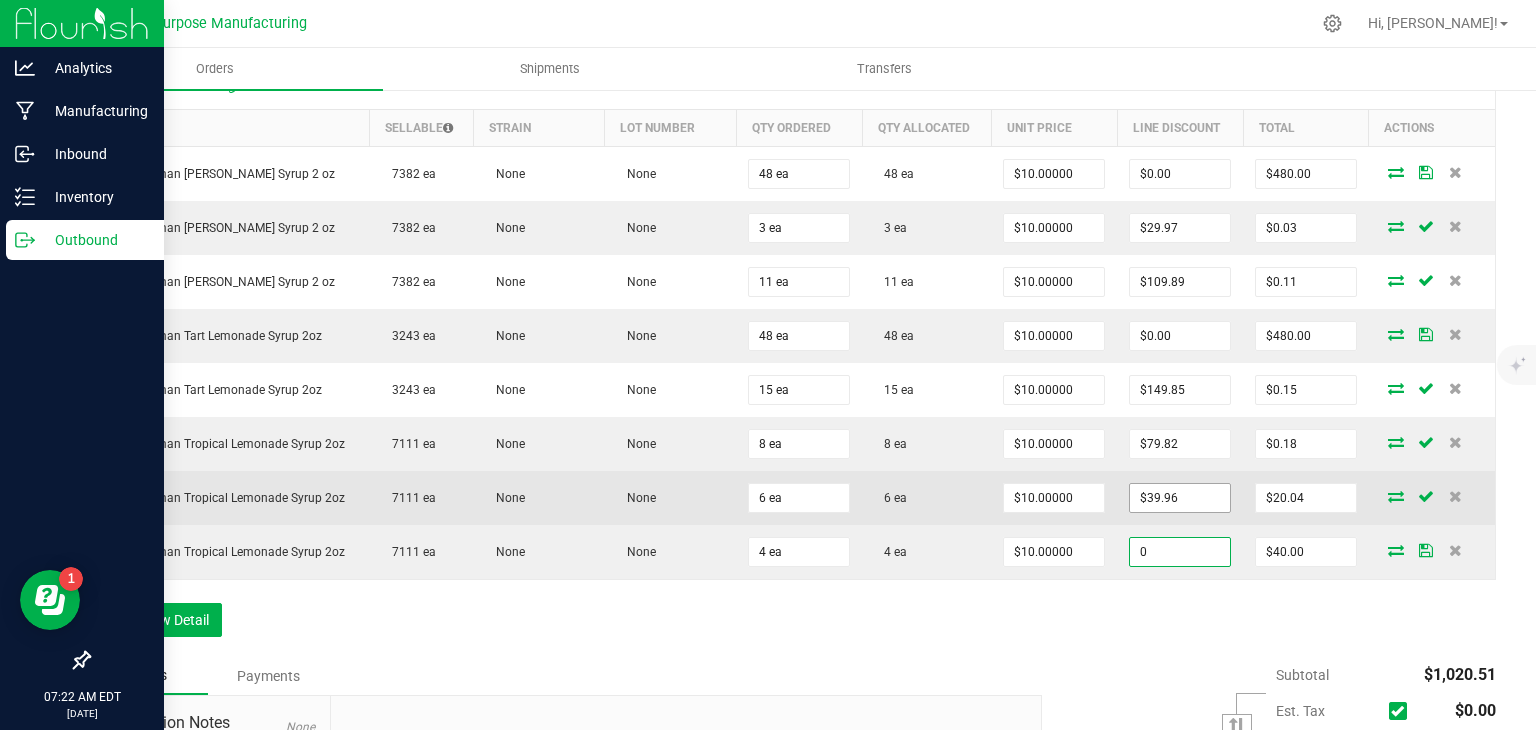 type on "$0.00" 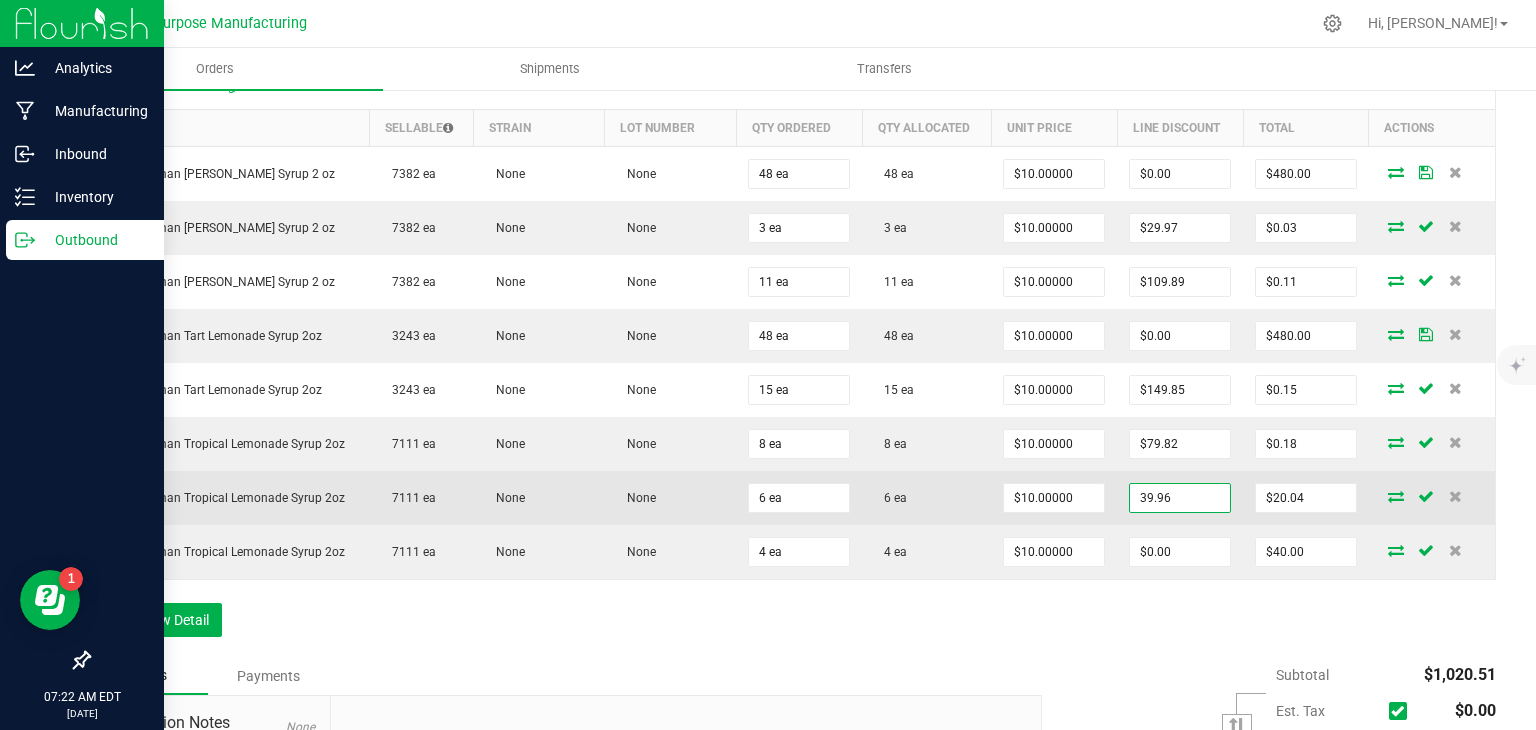 click on "39.96" at bounding box center [1180, 498] 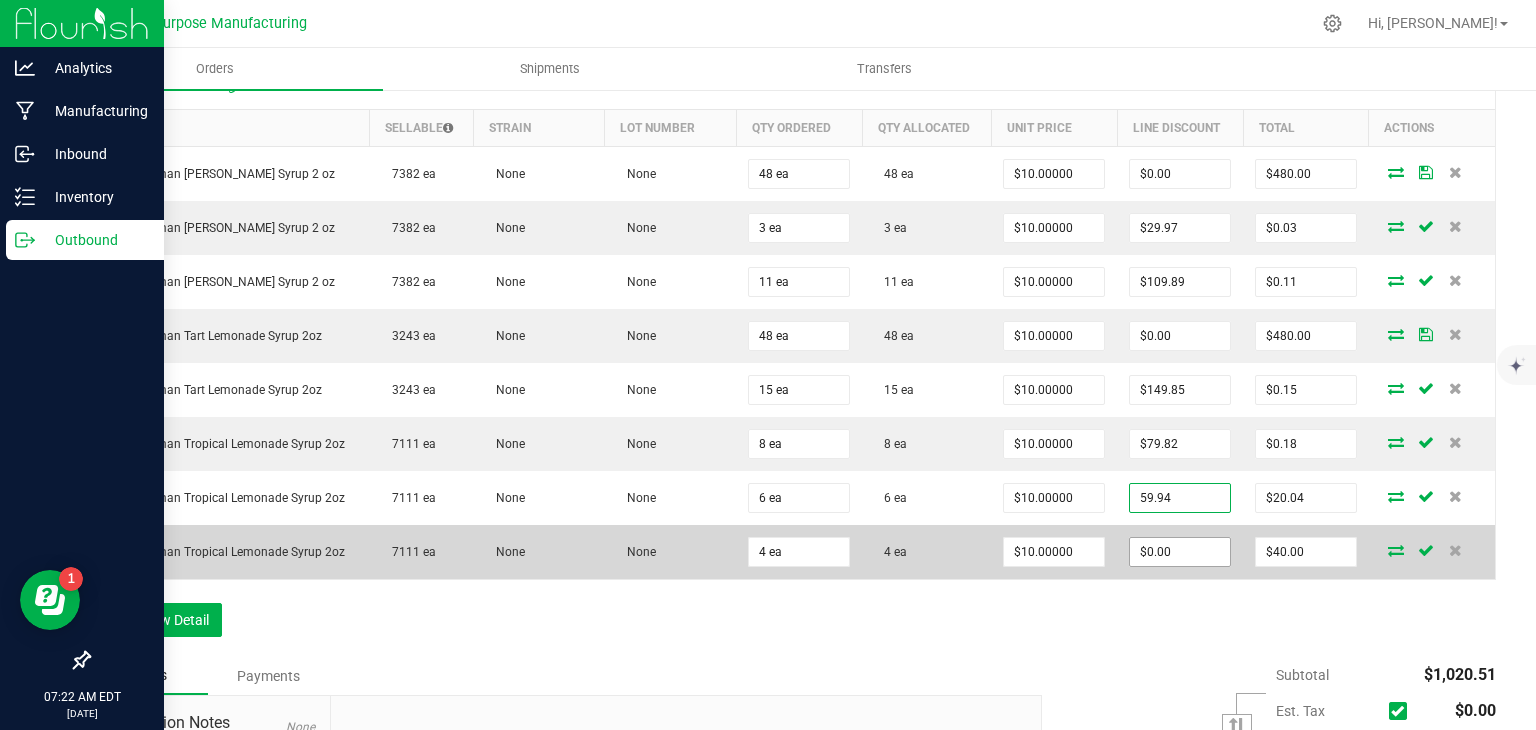type on "$59.94" 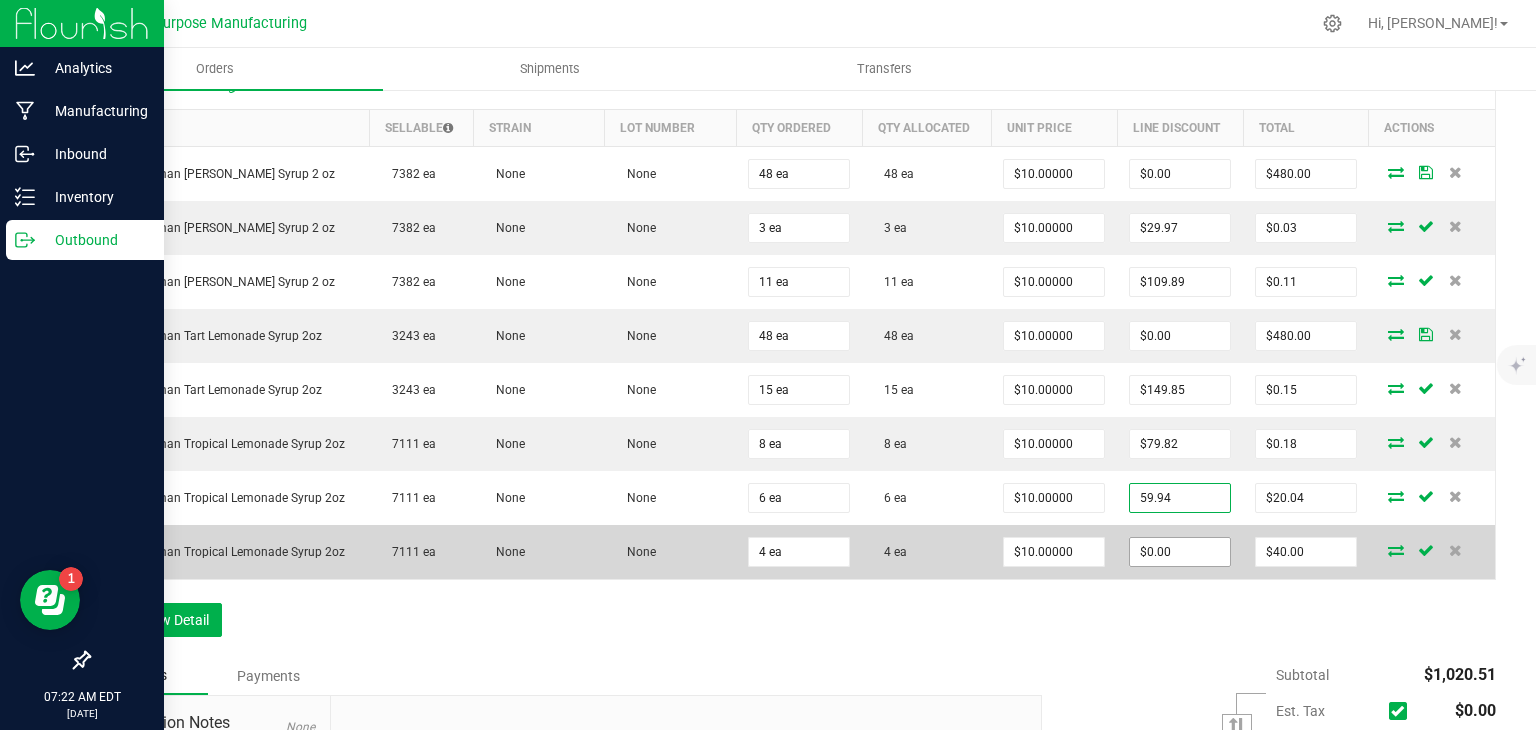 type on "$0.06" 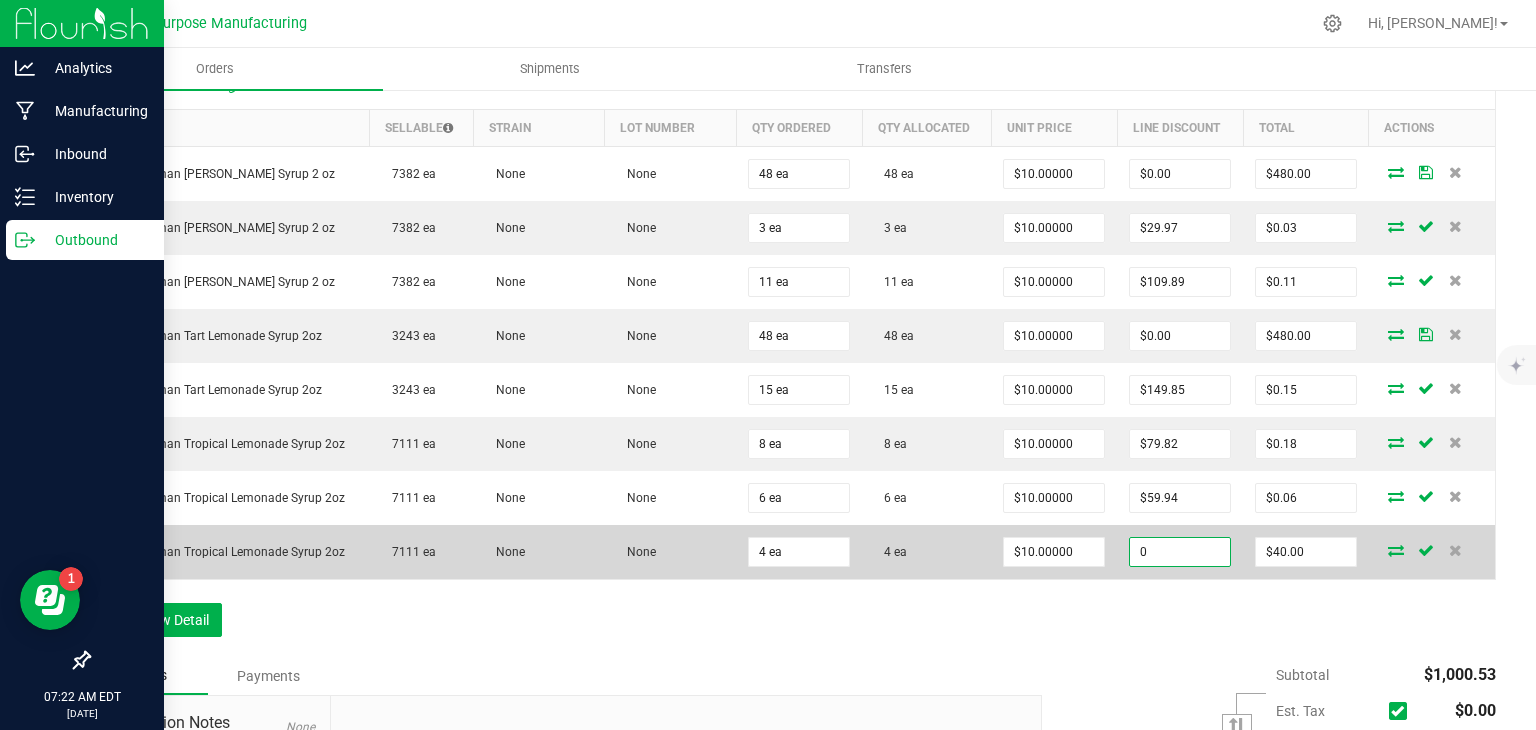 click on "0" at bounding box center (1180, 552) 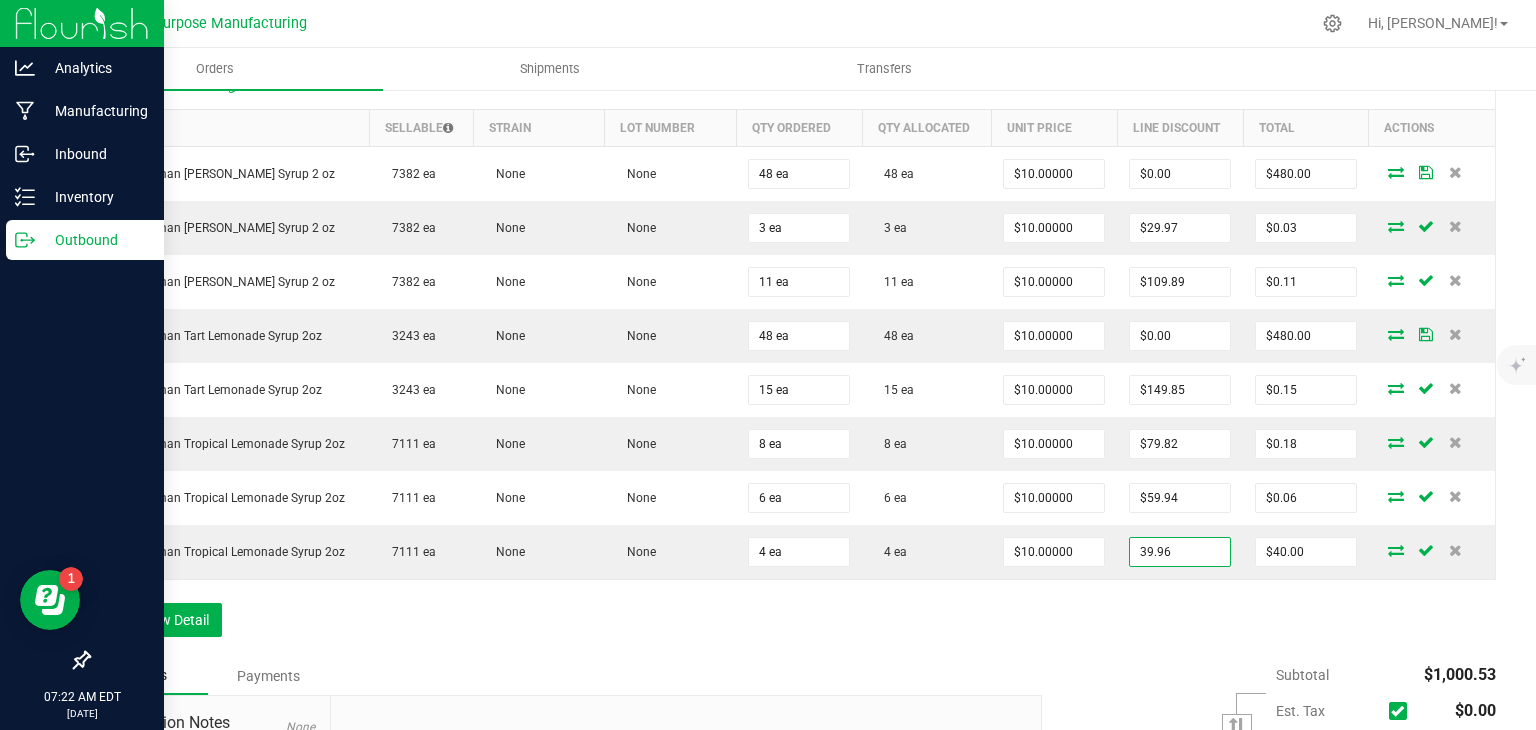 type on "$39.96" 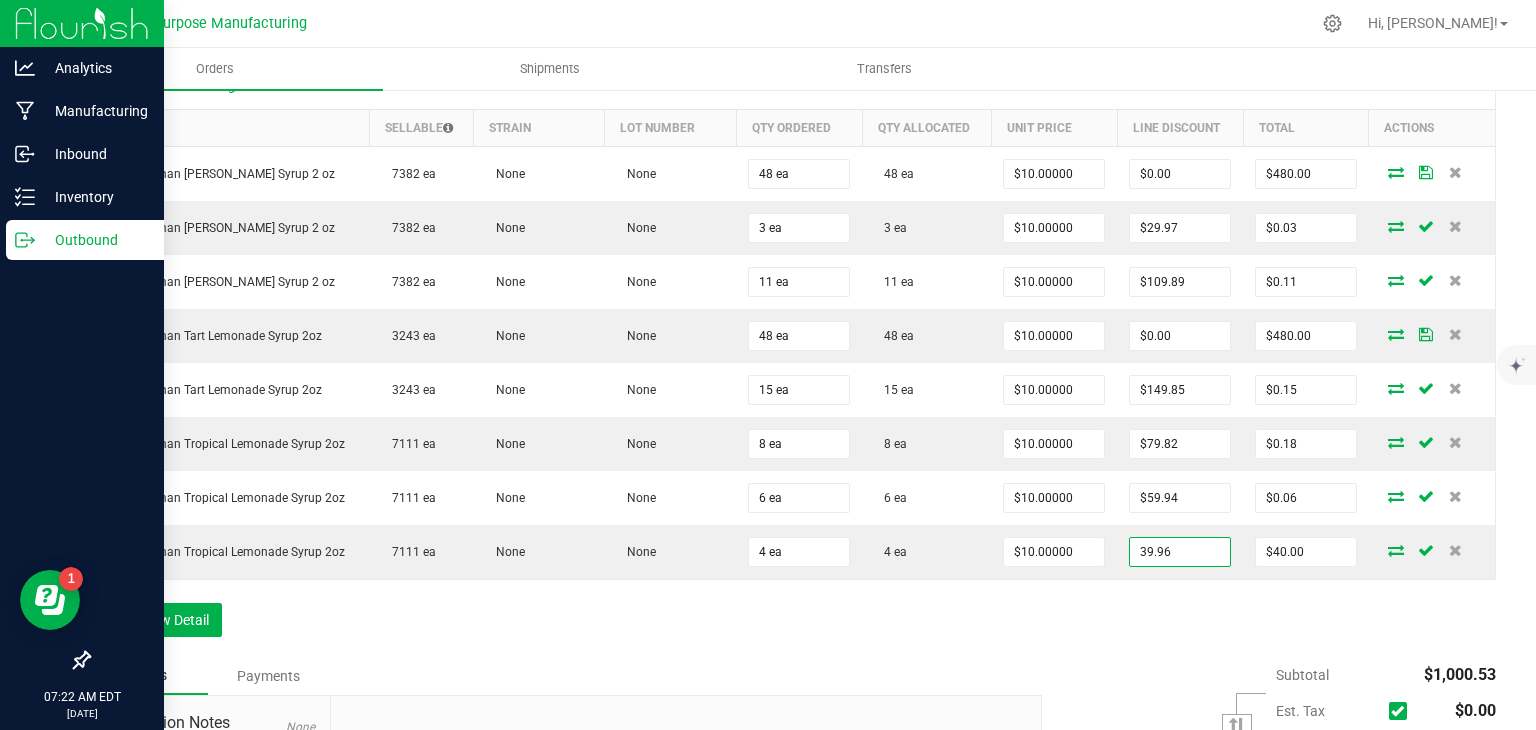 type on "$0.04" 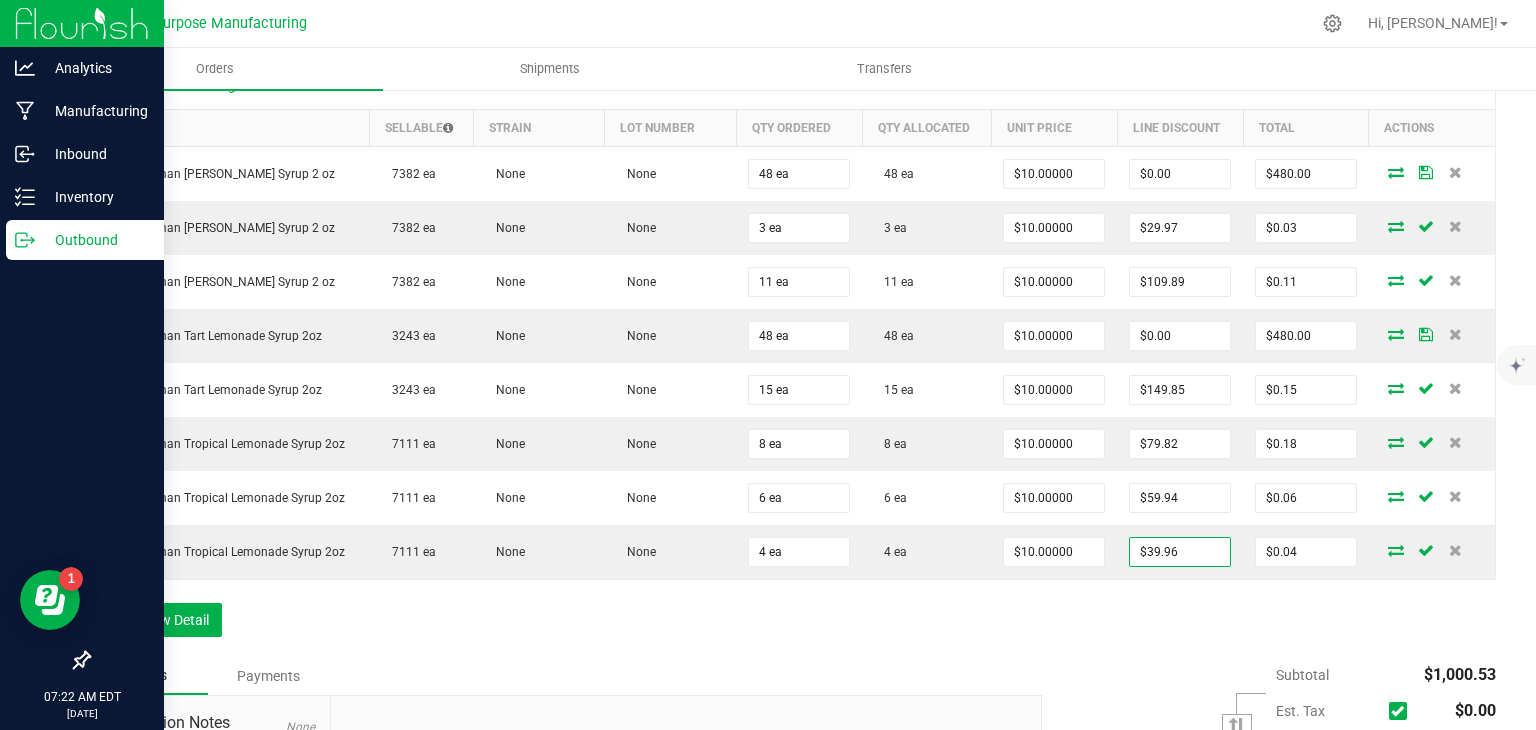 click on "Order Details Print All Labels Item  Sellable  Strain  Lot Number  Qty Ordered Qty Allocated Unit Price Line Discount Total Actions  Journeyman [PERSON_NAME] Lemonade Syrup 2 oz   7382 ea   None   None  48 ea  48 ea  $10.00000 $0.00 $480.00  Journeyman [PERSON_NAME] Lemonade Syrup 2 oz   7382 ea   None   None  3 ea  3 ea  $10.00000 $29.97 $0.03  Journeyman [PERSON_NAME] Lemonade Syrup 2 oz   7382 ea   None   None  11 ea  11 ea  $10.00000 $109.89 $0.11  Journeyman Tart Lemonade Syrup 2oz   3243 ea   None   None  48 ea  48 ea  $10.00000 $0.00 $480.00  Journeyman Tart Lemonade Syrup 2oz   3243 ea   None   None  15 ea  15 ea  $10.00000 $149.85 $0.15  Journeyman Tropical Lemonade Syrup 2oz   7111 ea   None   None  8 ea  8 ea  $10.00000 $79.82 $0.18  Journeyman Tropical Lemonade Syrup 2oz   7111 ea   None   None  6 ea  6 ea  $10.00000 $59.94 $0.06  Journeyman Tropical Lemonade Syrup 2oz   7111 ea   None   None  4 ea  4 ea  $10.00000 $39.96 $0.04" at bounding box center (792, 357) 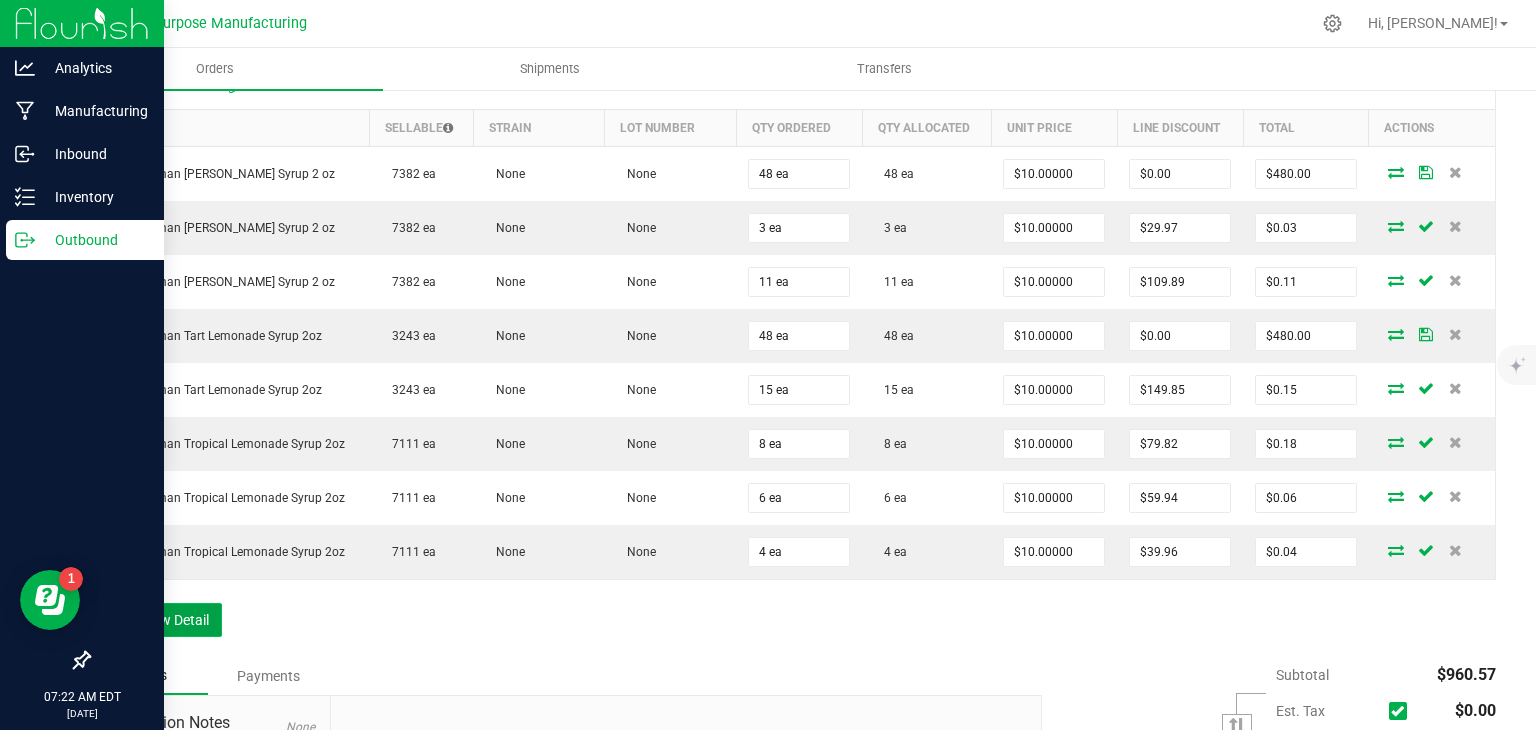 click on "Add New Detail" at bounding box center (155, 620) 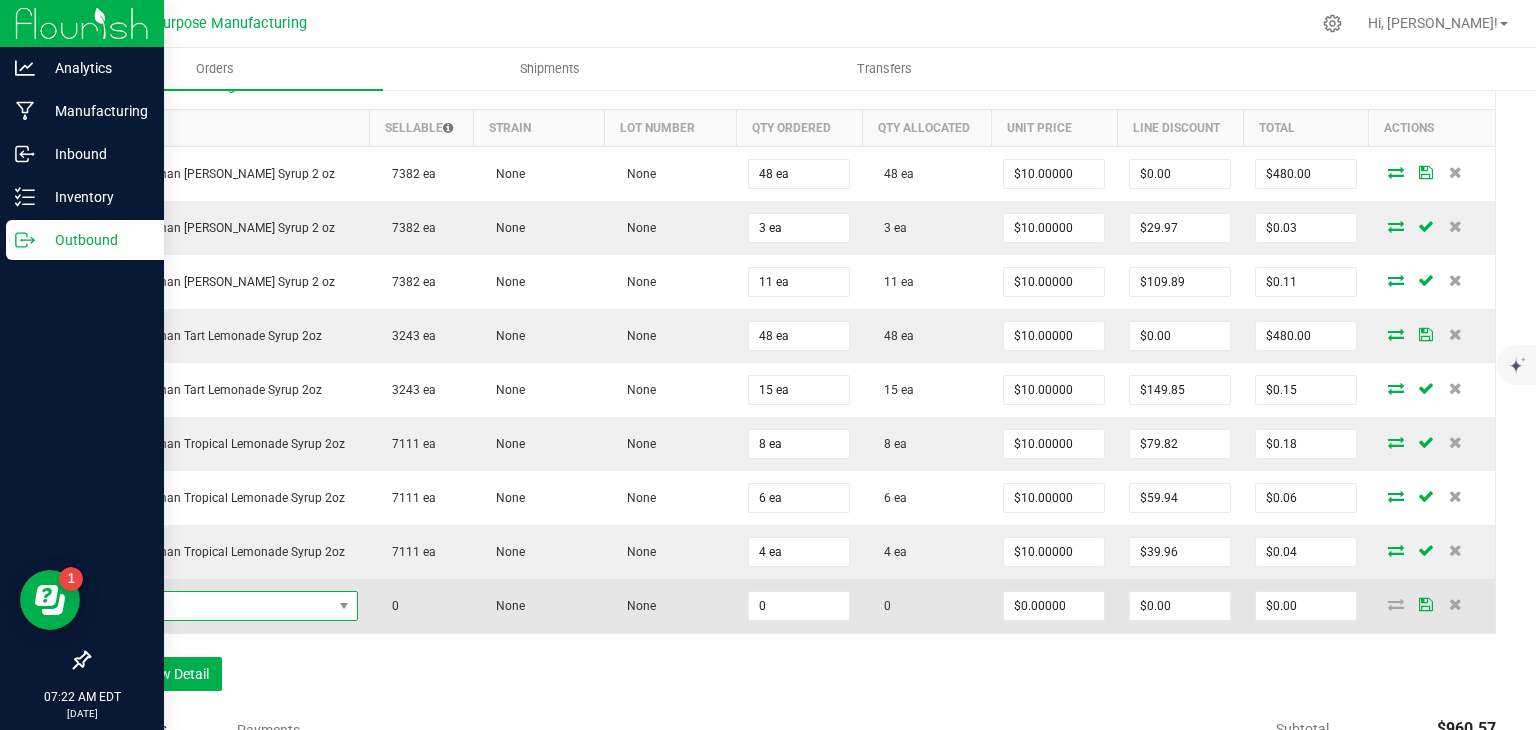 click at bounding box center [217, 606] 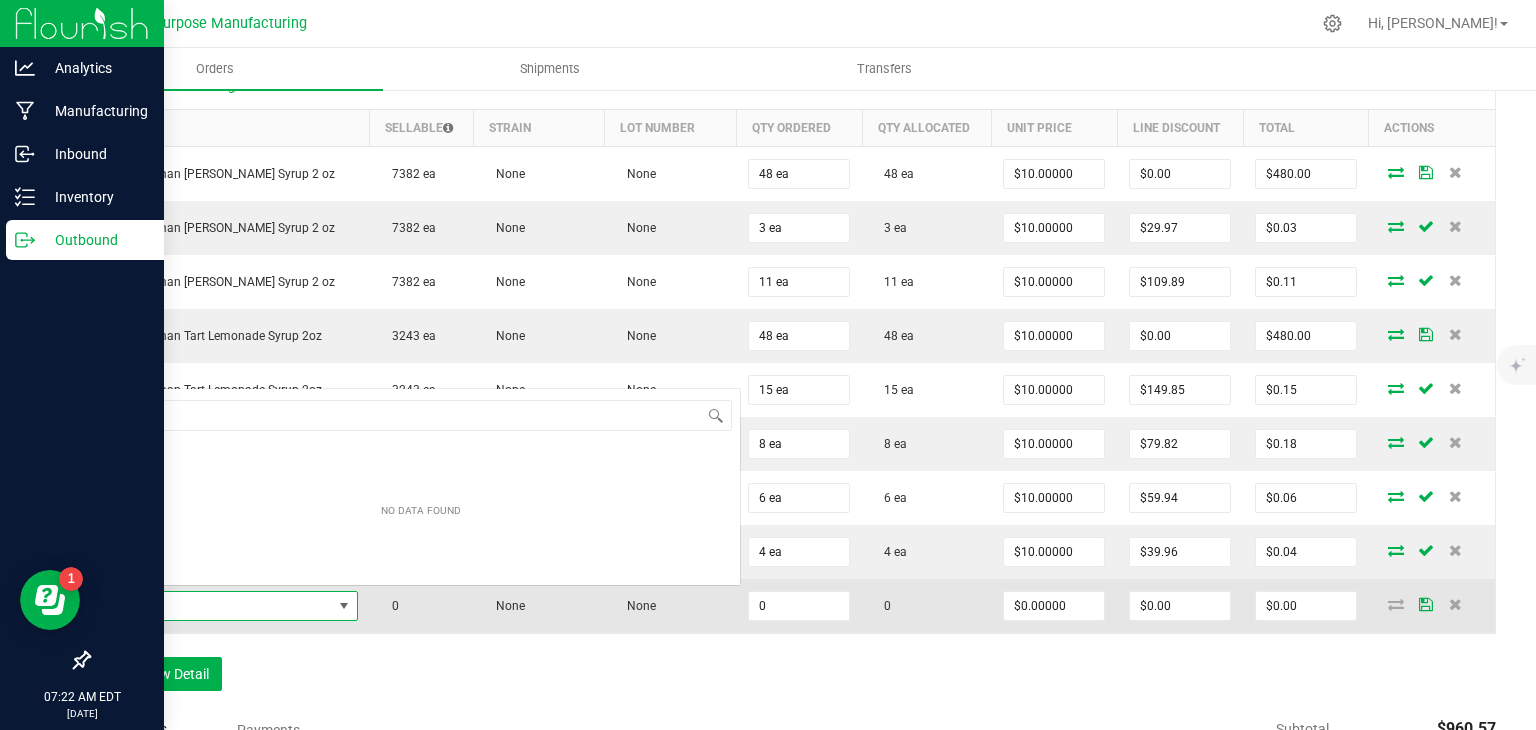 scroll, scrollTop: 0, scrollLeft: 0, axis: both 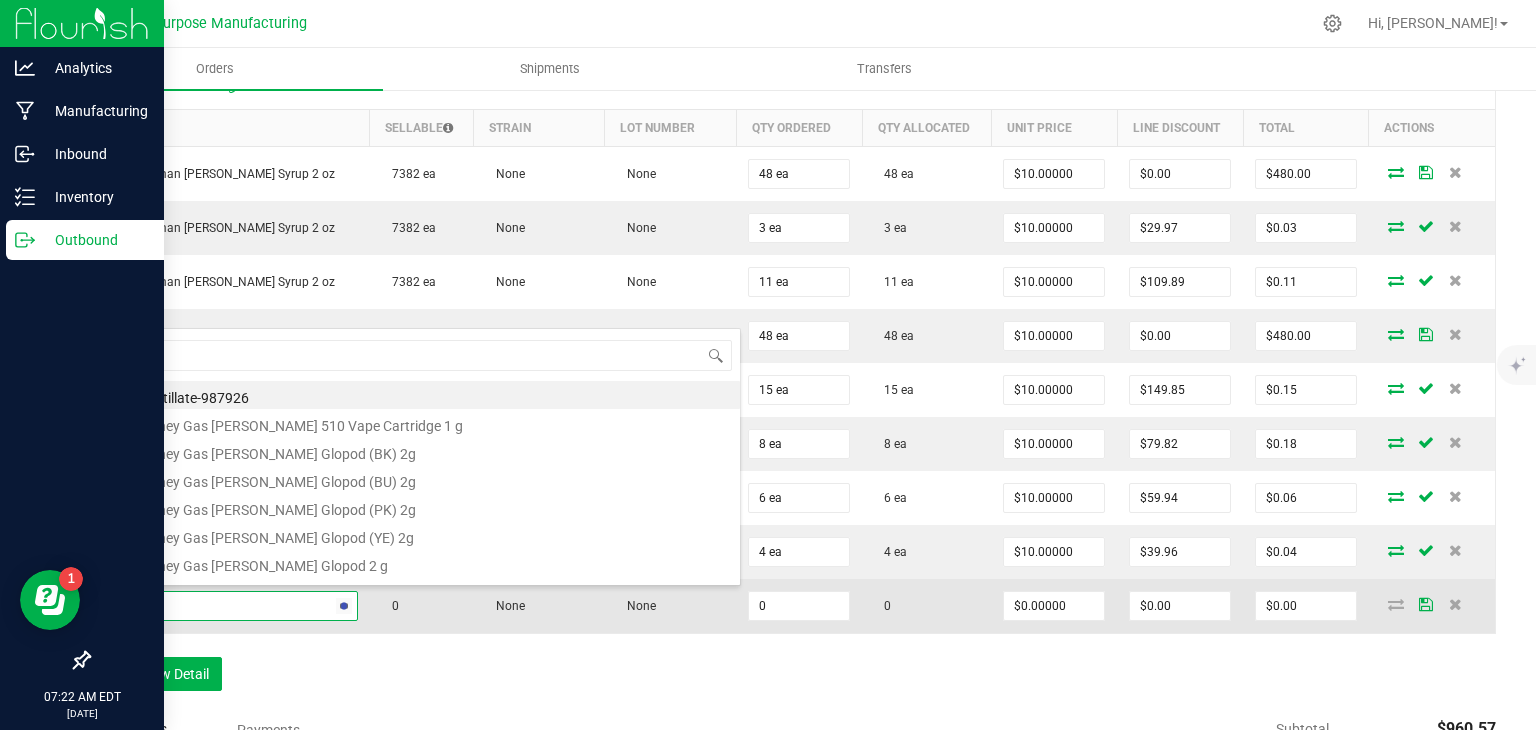 type on "trop" 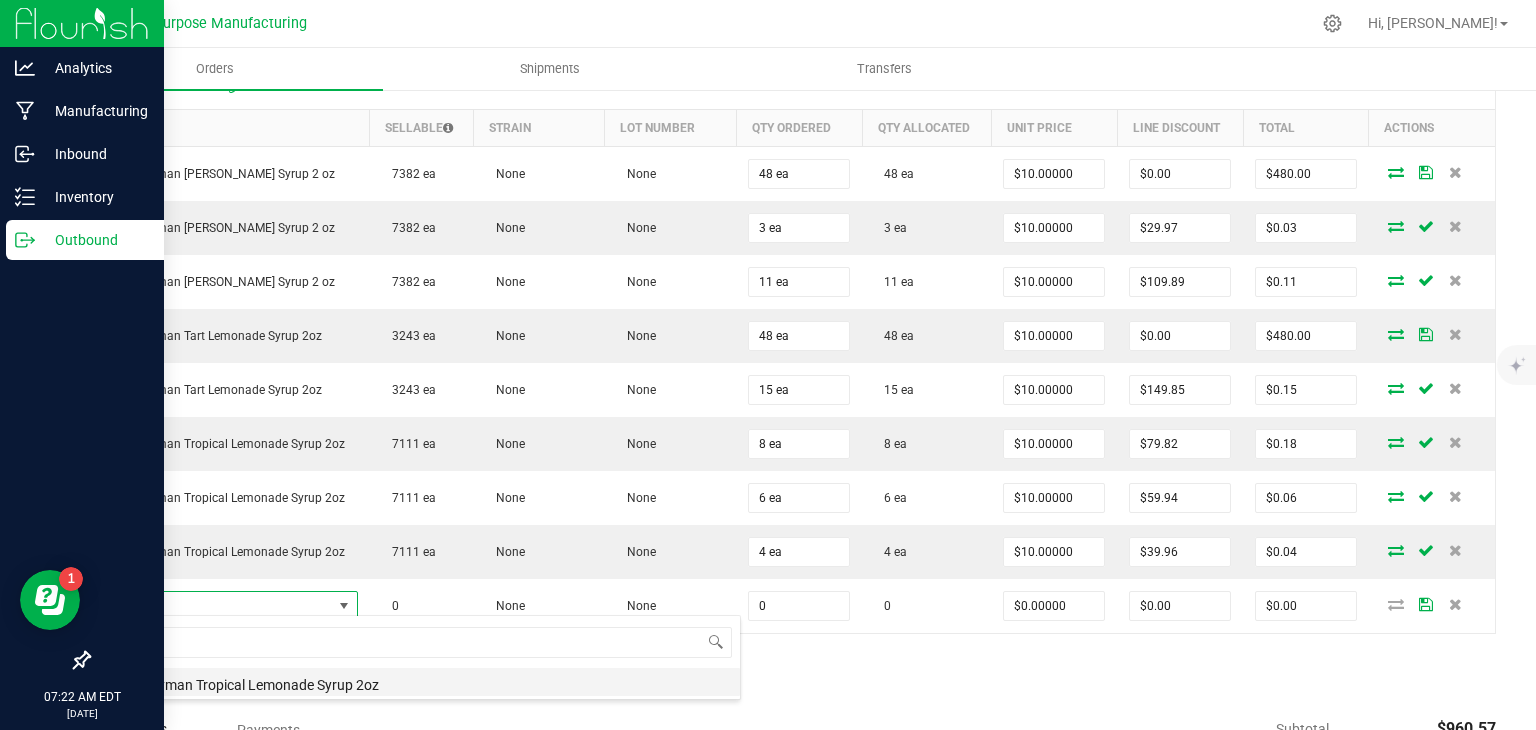 click on "Journeyman Tropical Lemonade Syrup 2oz" at bounding box center [421, 682] 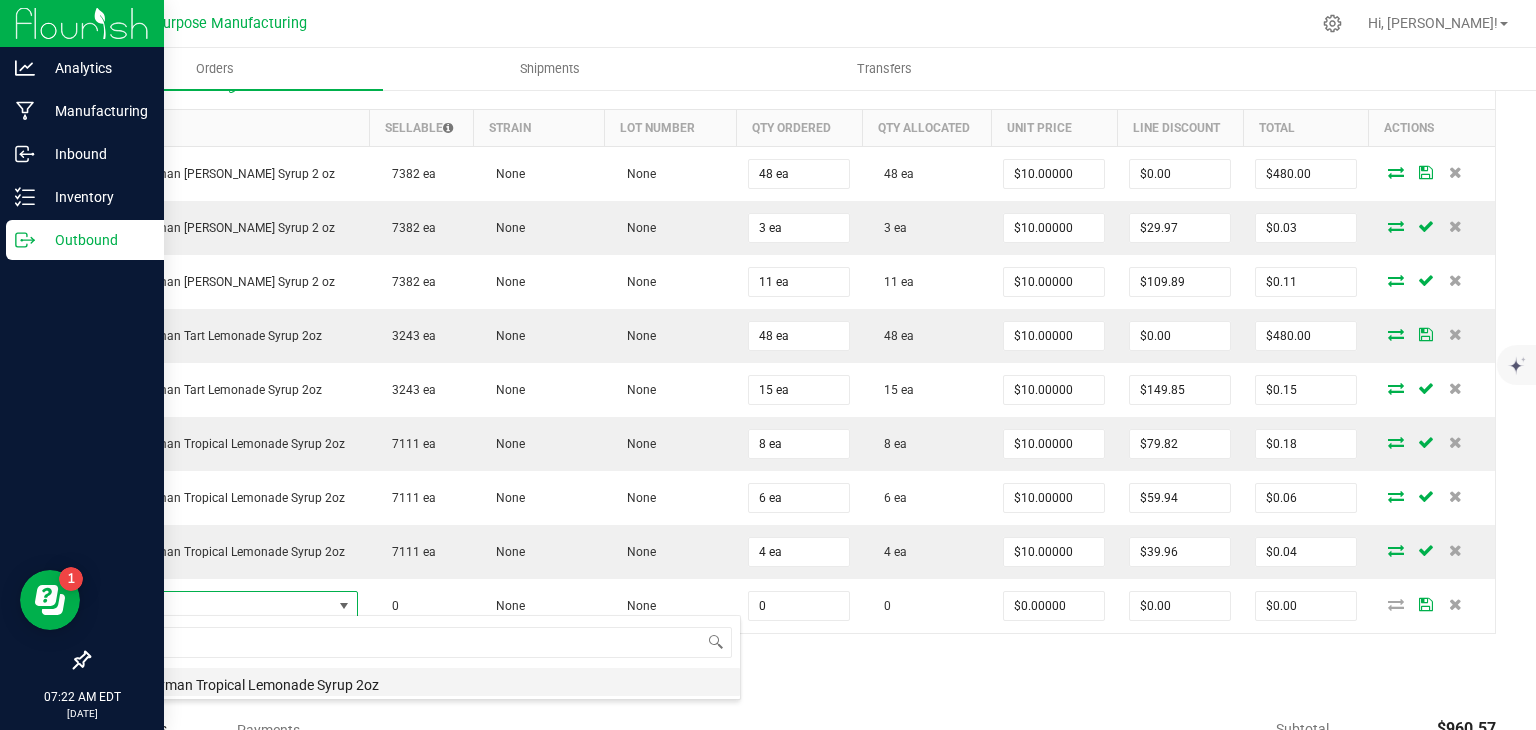 type on "0 ea" 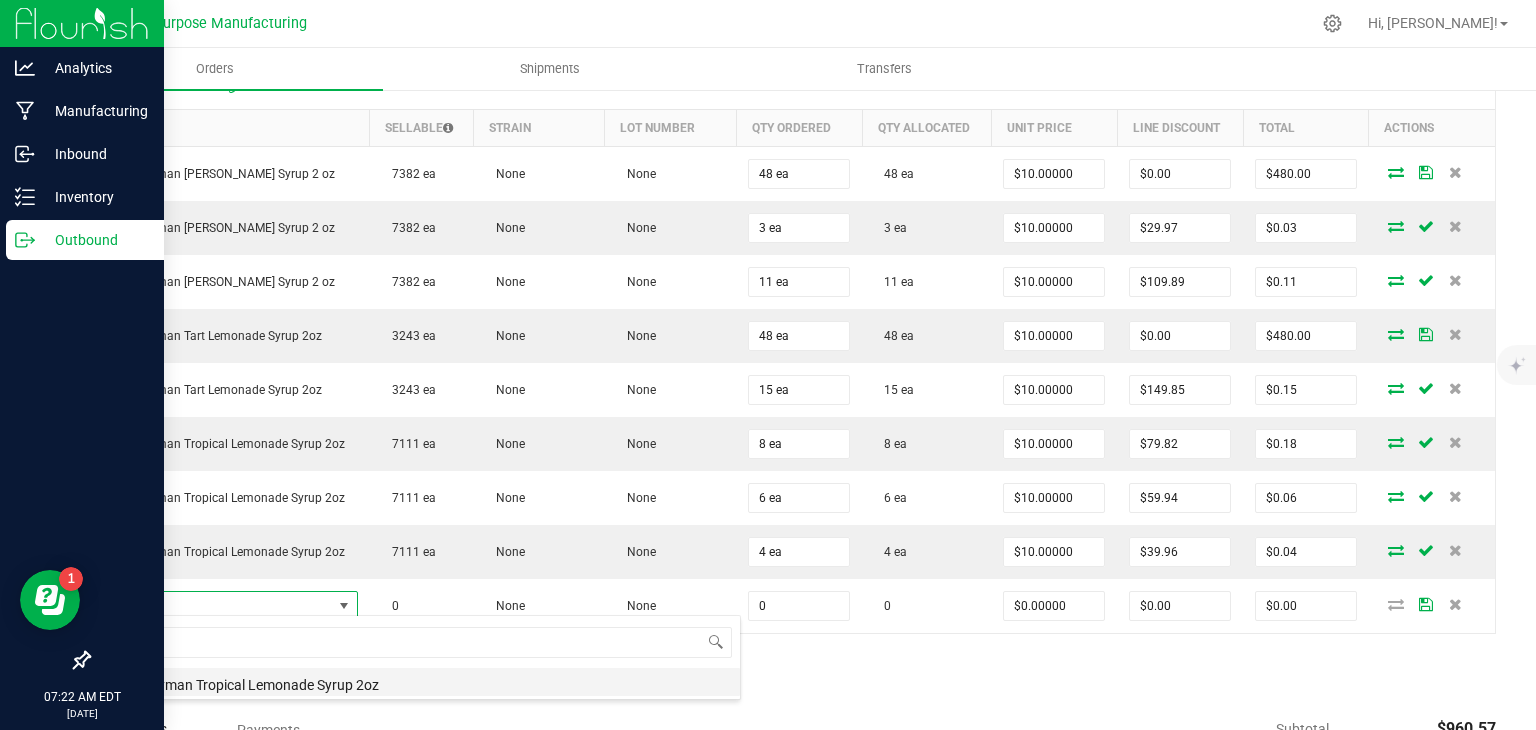 type on "$10.00000" 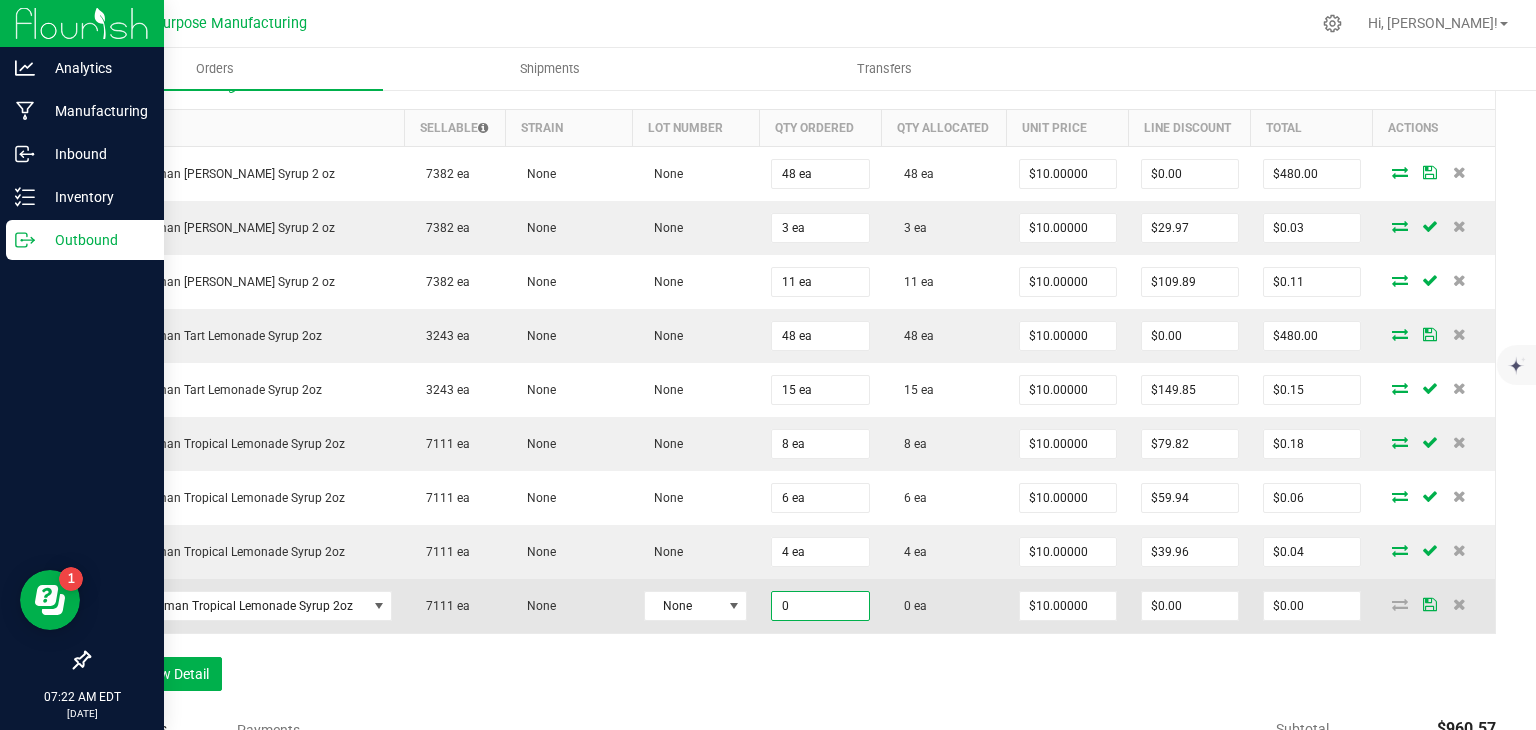 click on "0" at bounding box center [820, 606] 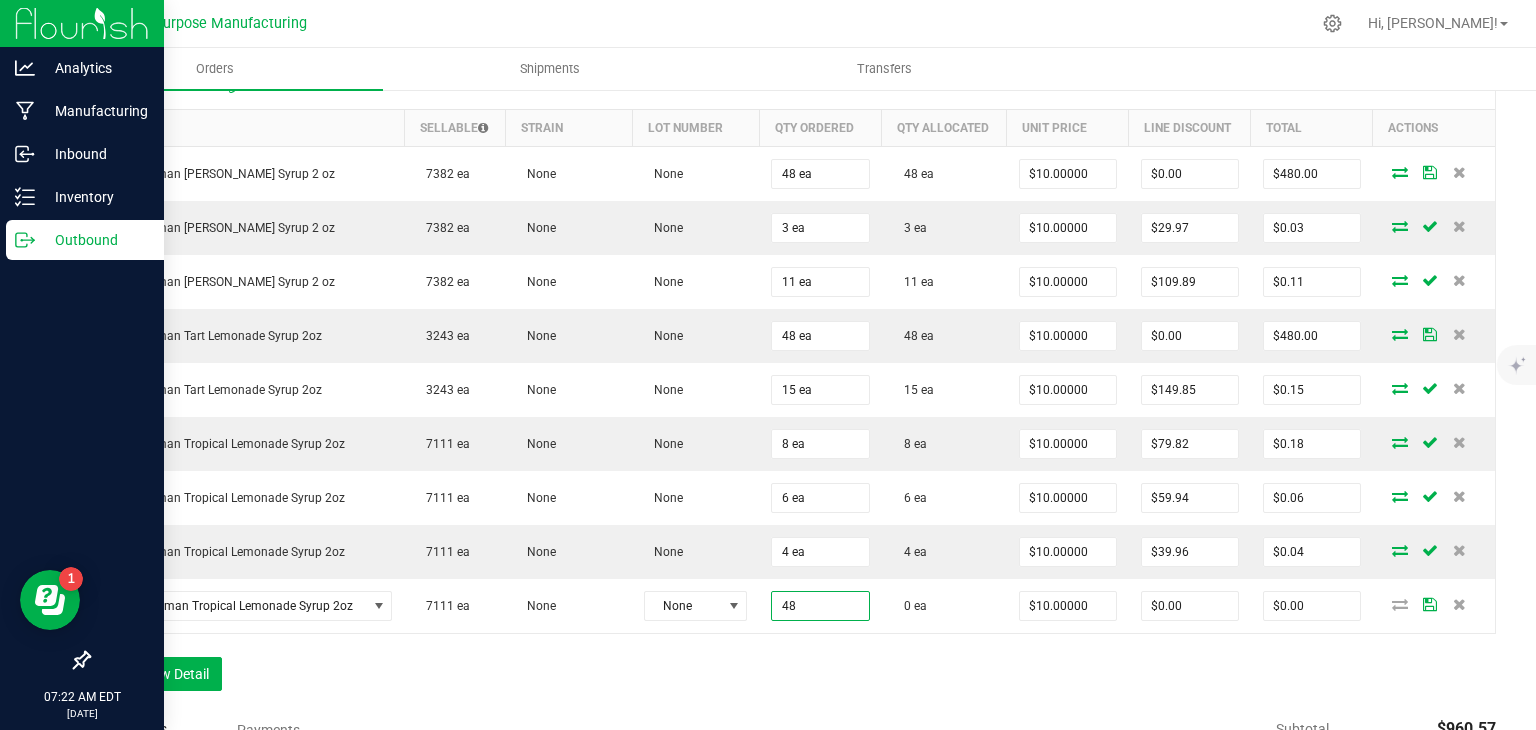 type on "48 ea" 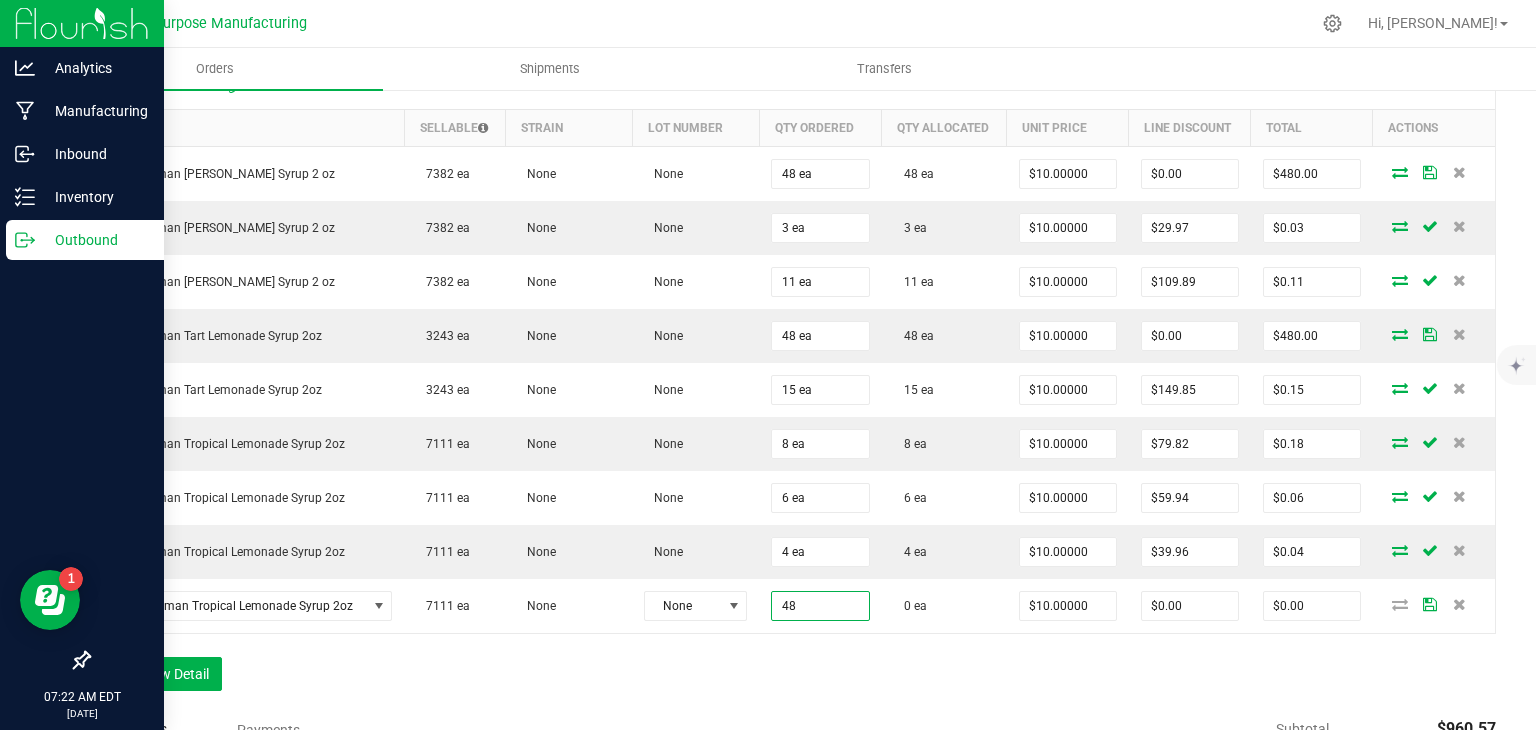 type on "$480.00" 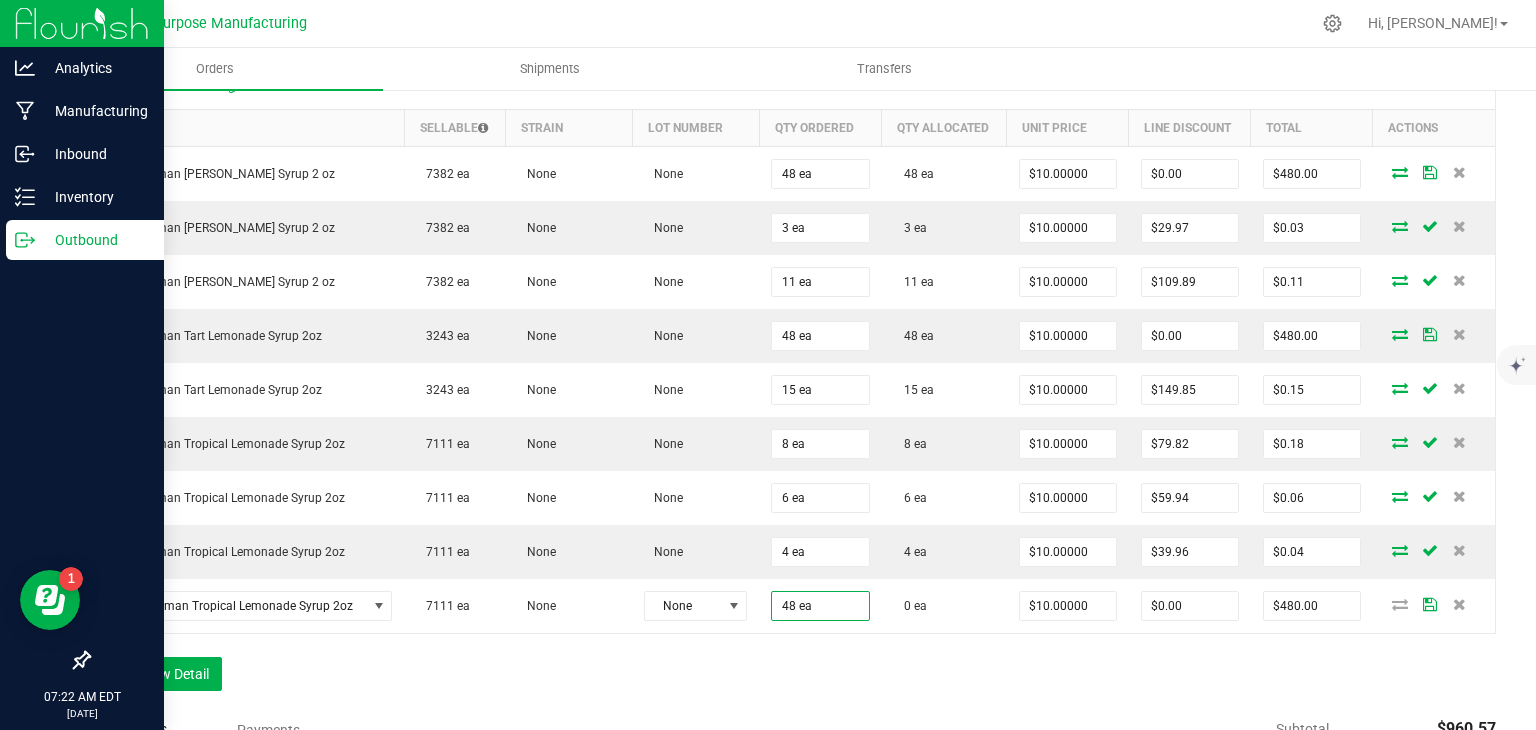 click on "Order Details Print All Labels Item  Sellable  Strain  Lot Number  Qty Ordered Qty Allocated Unit Price Line Discount Total Actions  Journeyman [PERSON_NAME] Lemonade Syrup 2 oz   7382 ea   None   None  48 ea  48 ea  $10.00000 $0.00 $480.00  Journeyman [PERSON_NAME] Lemonade Syrup 2 oz   7382 ea   None   None  3 ea  3 ea  $10.00000 $29.97 $0.03  Journeyman [PERSON_NAME] Lemonade Syrup 2 oz   7382 ea   None   None  11 ea  11 ea  $10.00000 $109.89 $0.11  Journeyman Tart Lemonade Syrup 2oz   3243 ea   None   None  48 ea  48 ea  $10.00000 $0.00 $480.00  Journeyman Tart Lemonade Syrup 2oz   3243 ea   None   None  15 ea  15 ea  $10.00000 $149.85 $0.15  Journeyman Tropical Lemonade Syrup 2oz   7111 ea   None   None  8 ea  8 ea  $10.00000 $79.82 $0.18  Journeyman Tropical Lemonade Syrup 2oz   7111 ea   None   None  6 ea  6 ea  $10.00000 $59.94 $0.06  Journeyman Tropical Lemonade Syrup 2oz   7111 ea   None   None  4 ea  4 ea  $10.00000 $39.96 $0.04 Journeyman Tropical Lemonade Syrup 2oz  7111 ea   None  None" at bounding box center (792, 384) 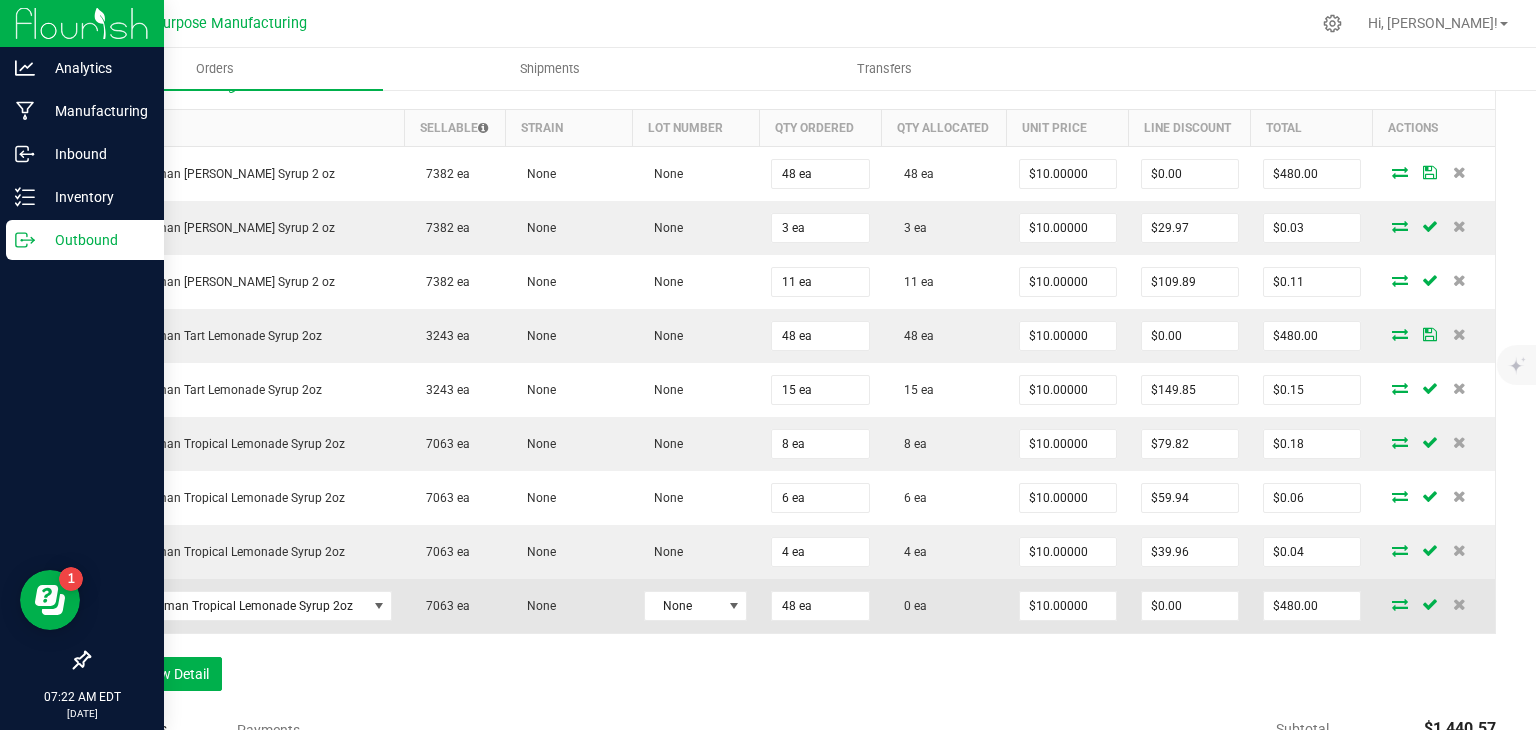 click at bounding box center (1400, 604) 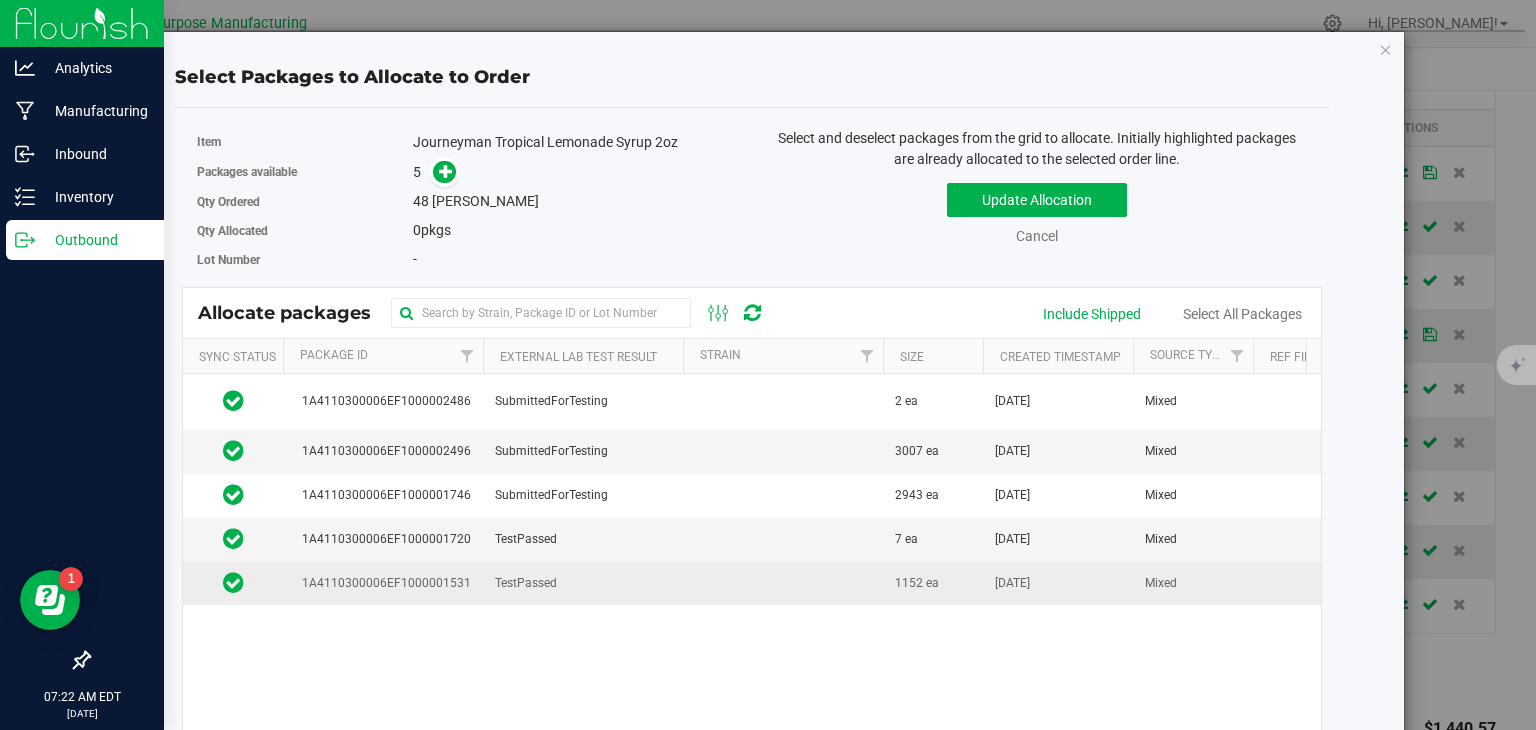 click at bounding box center [783, 583] 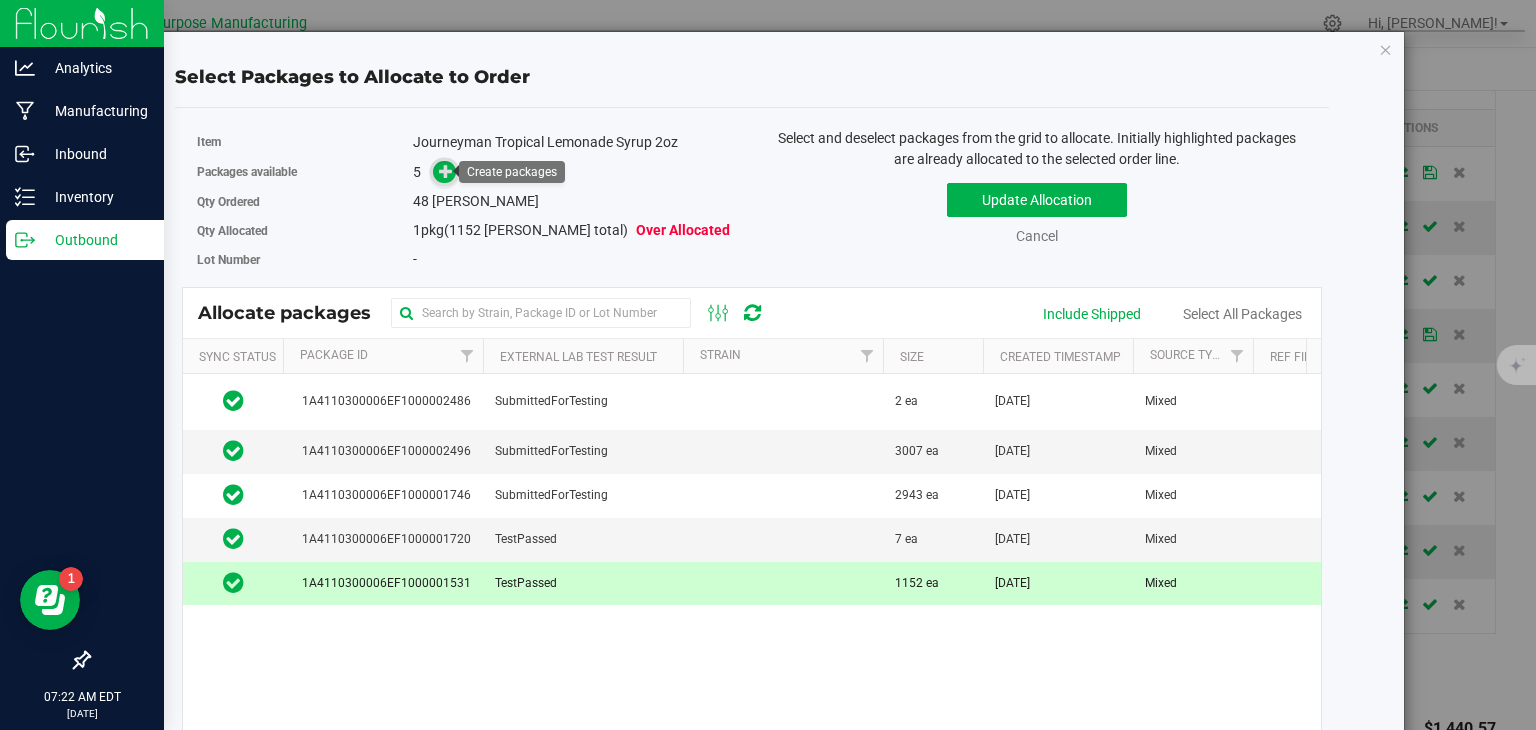 click at bounding box center (446, 171) 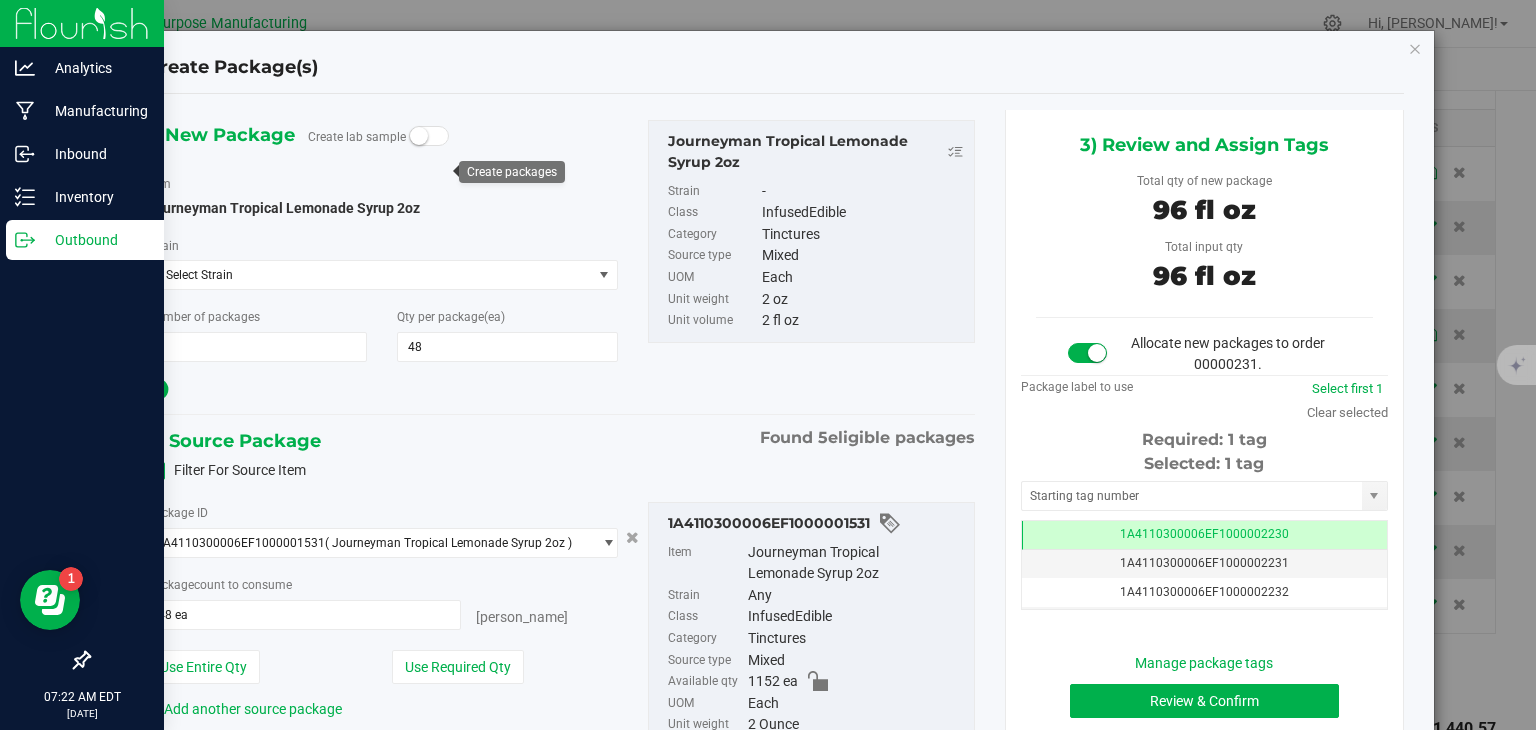 scroll, scrollTop: 0, scrollLeft: 0, axis: both 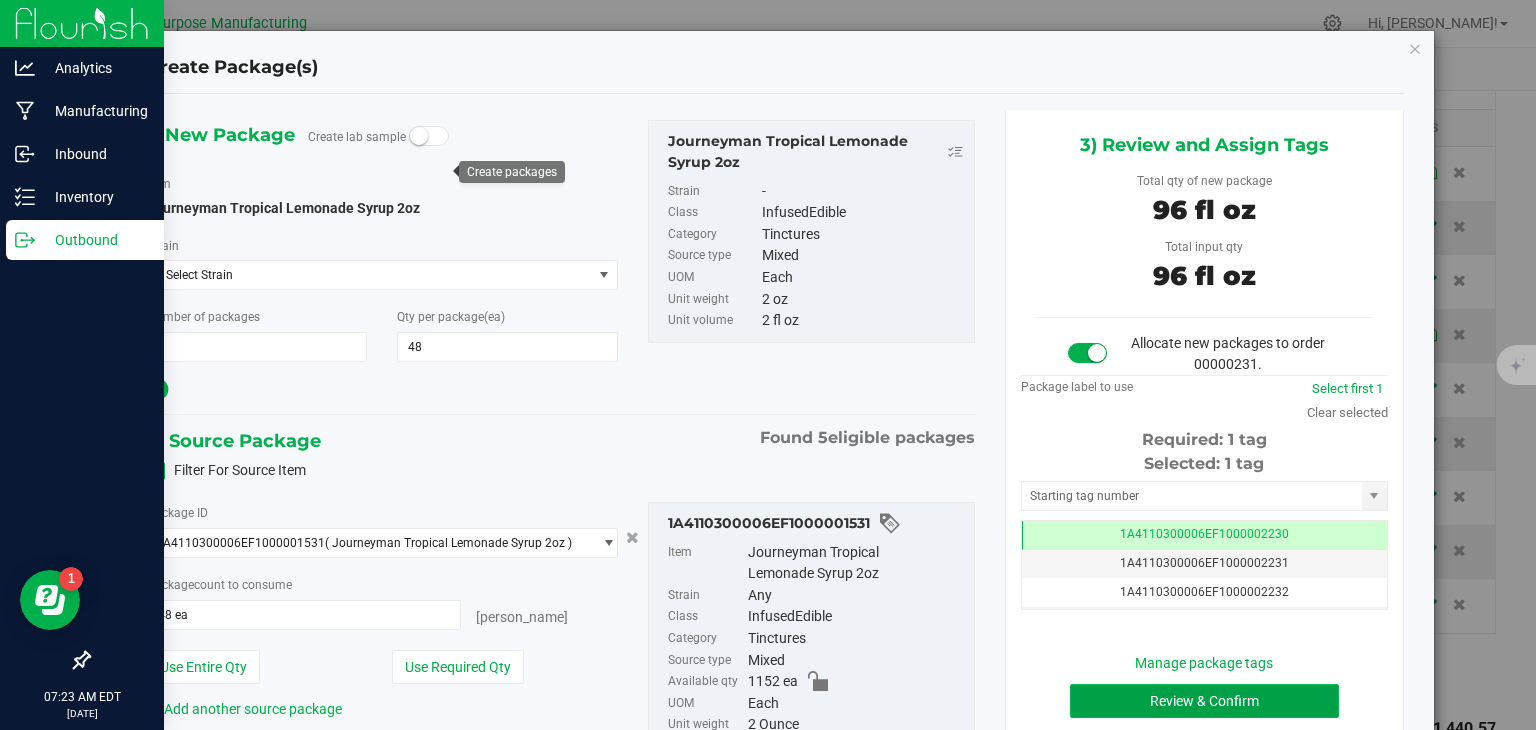 click on "Review & Confirm" at bounding box center [1204, 701] 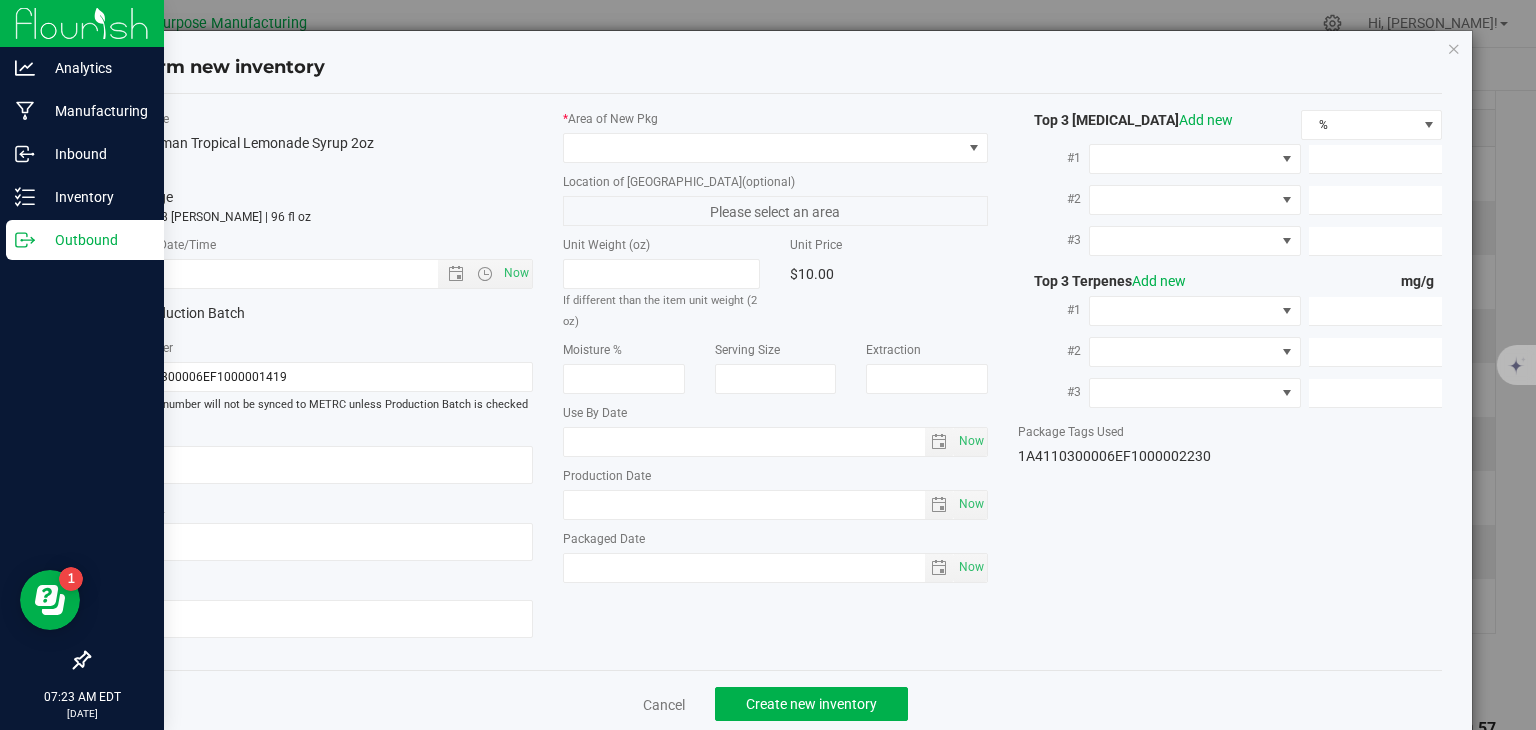 type on "[DATE]" 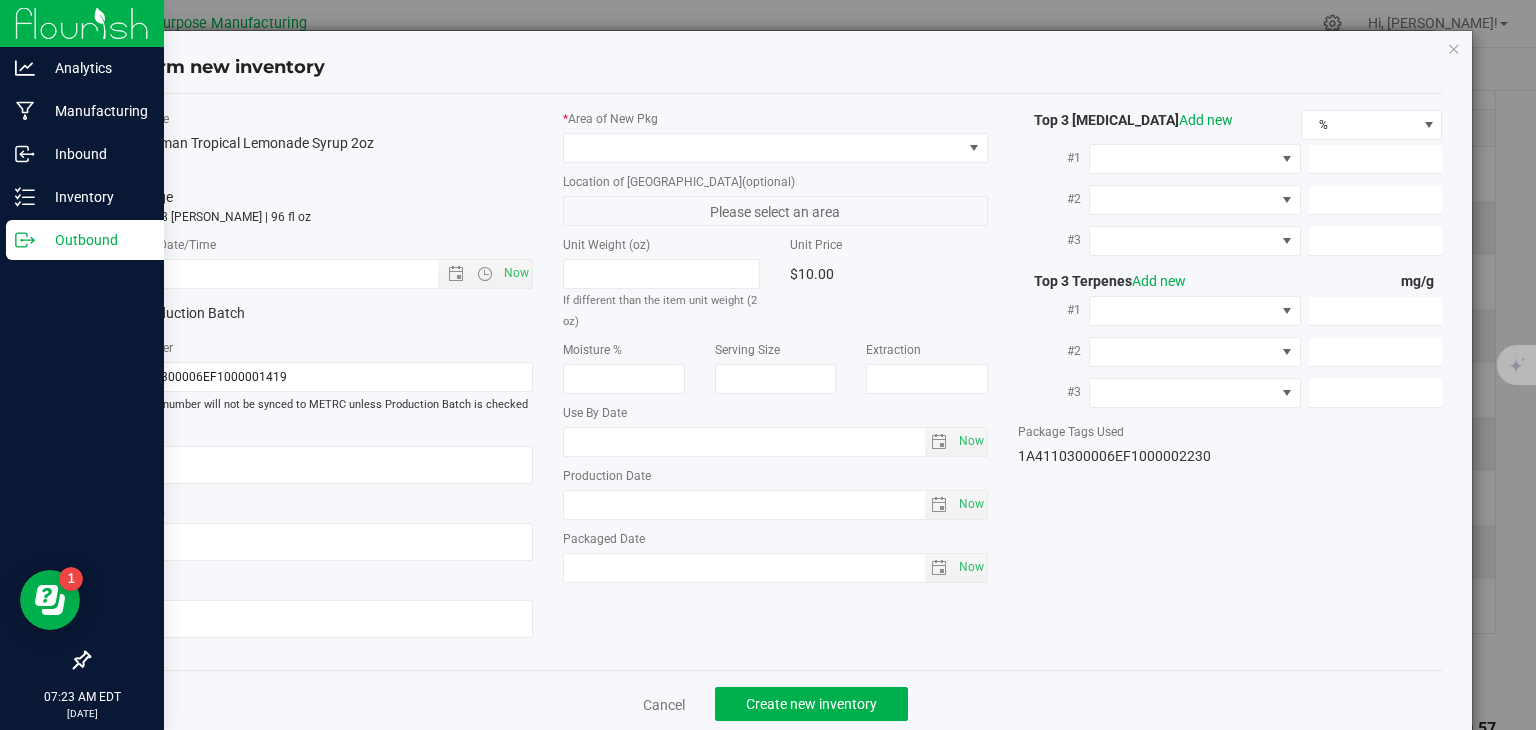 type on "[DATE]" 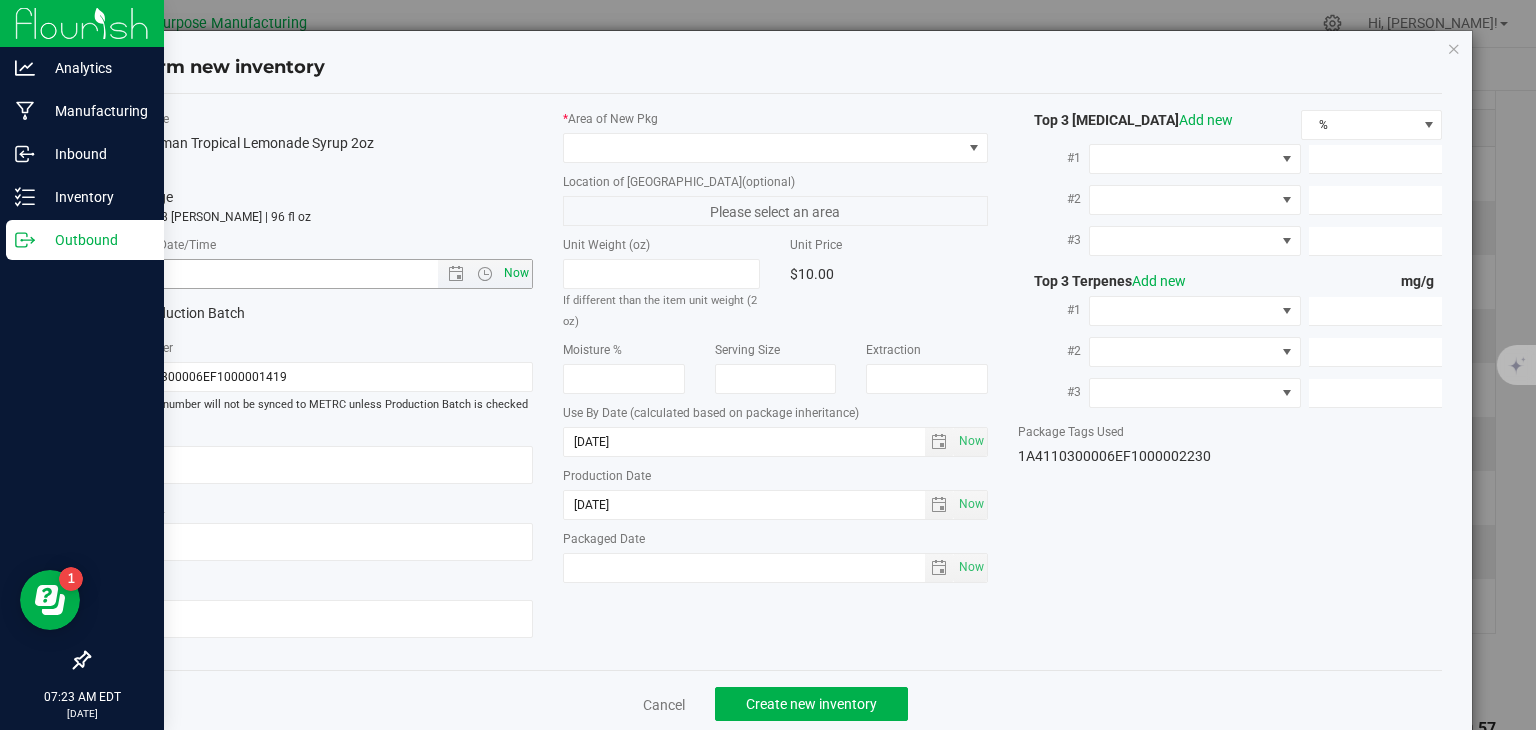 click on "Now" at bounding box center [517, 273] 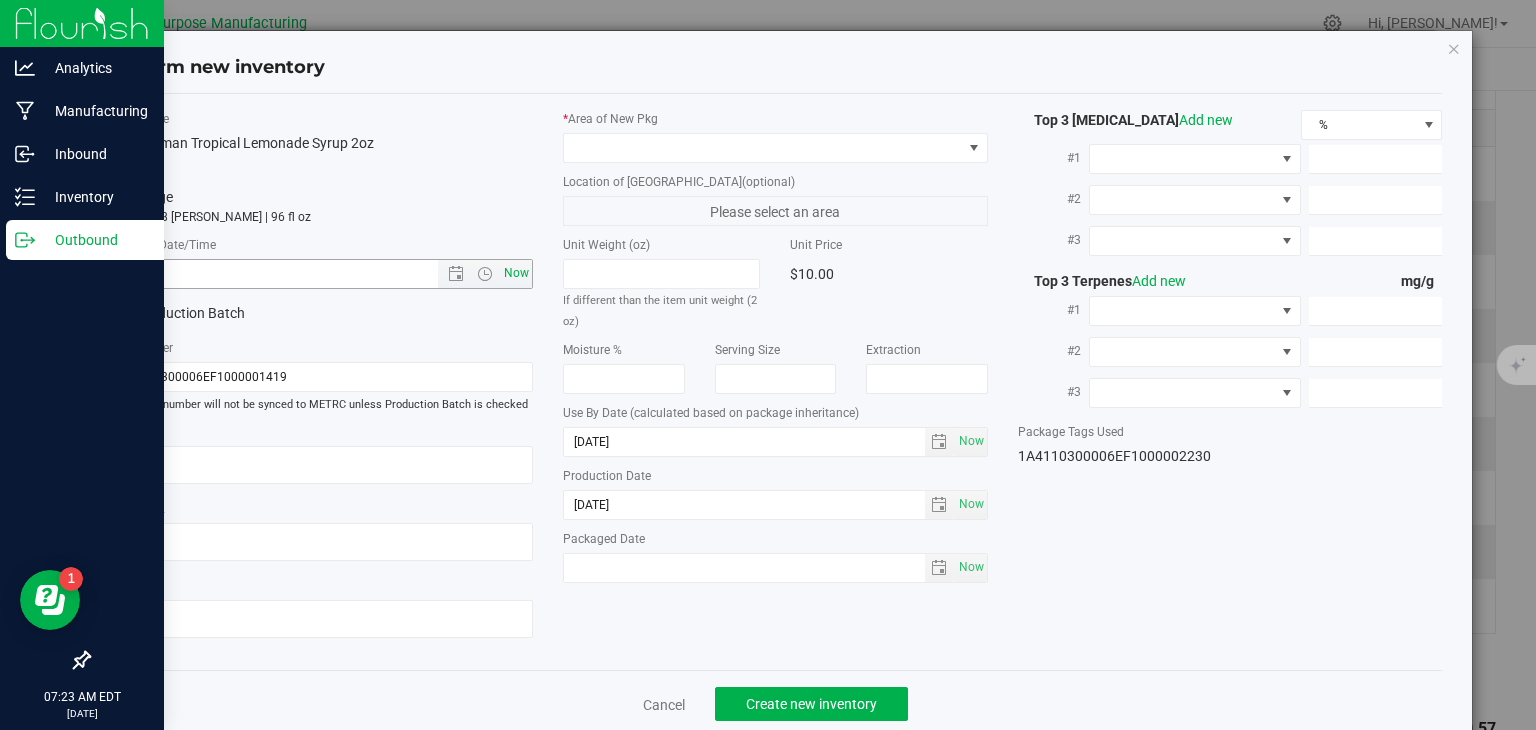 type on "[DATE] 7:23 AM" 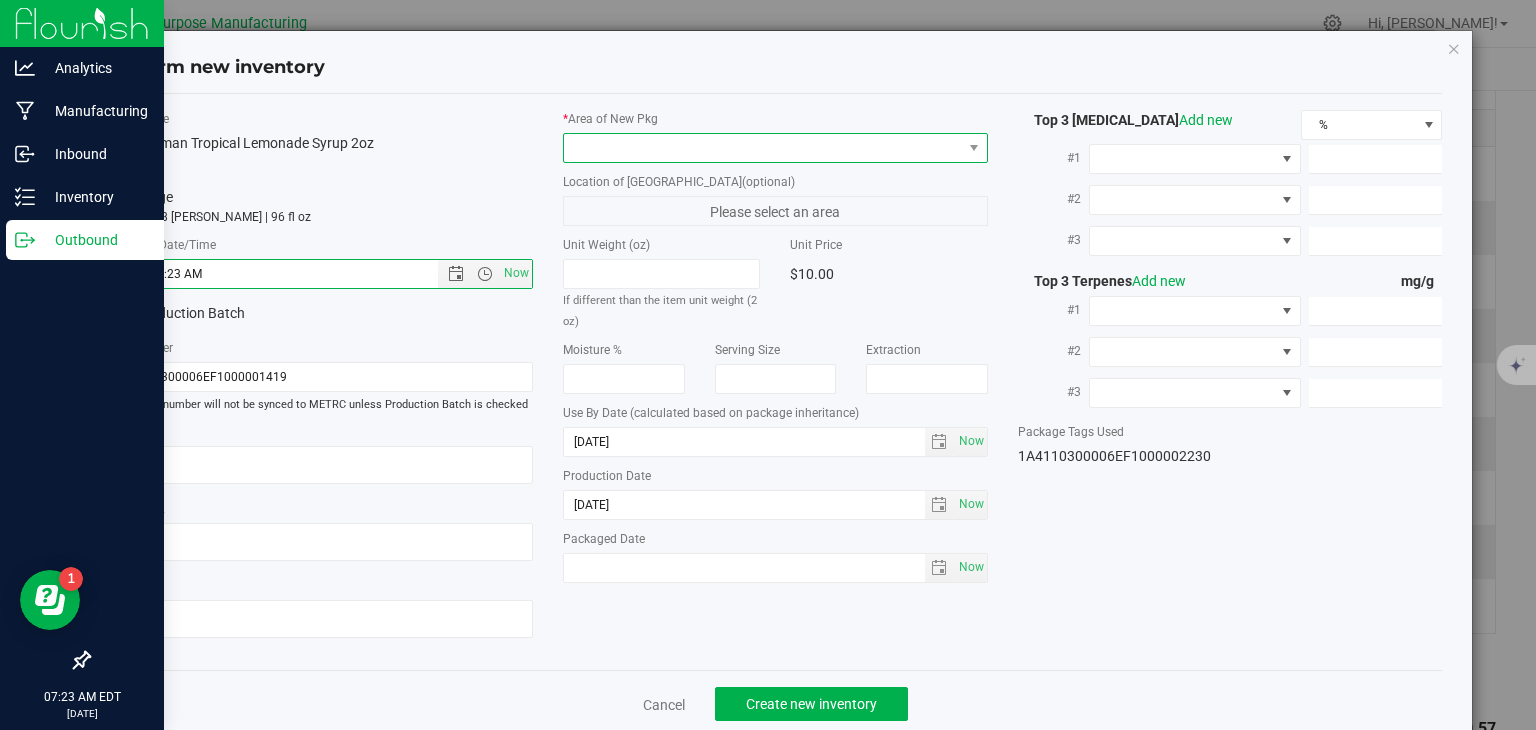 click at bounding box center (763, 148) 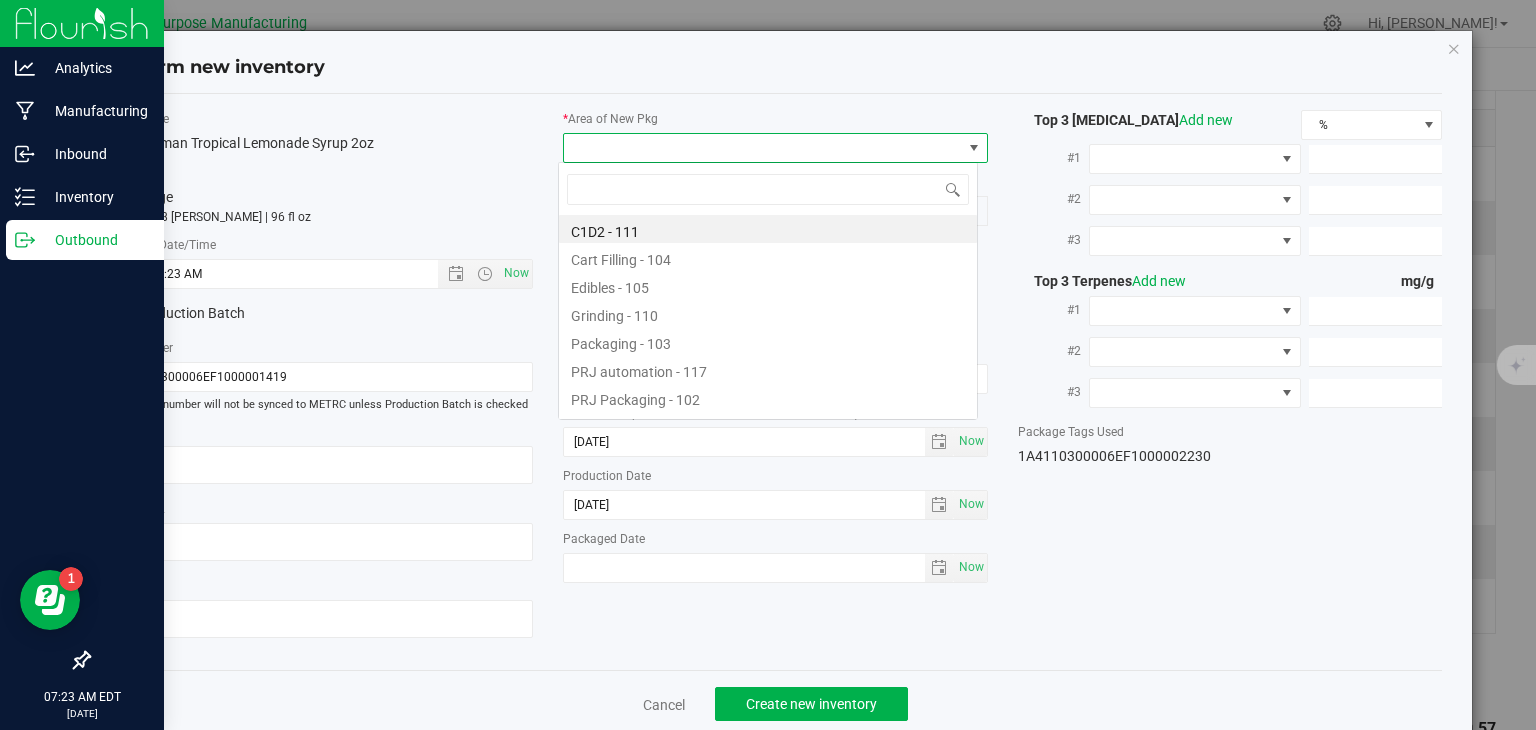 scroll, scrollTop: 99970, scrollLeft: 99580, axis: both 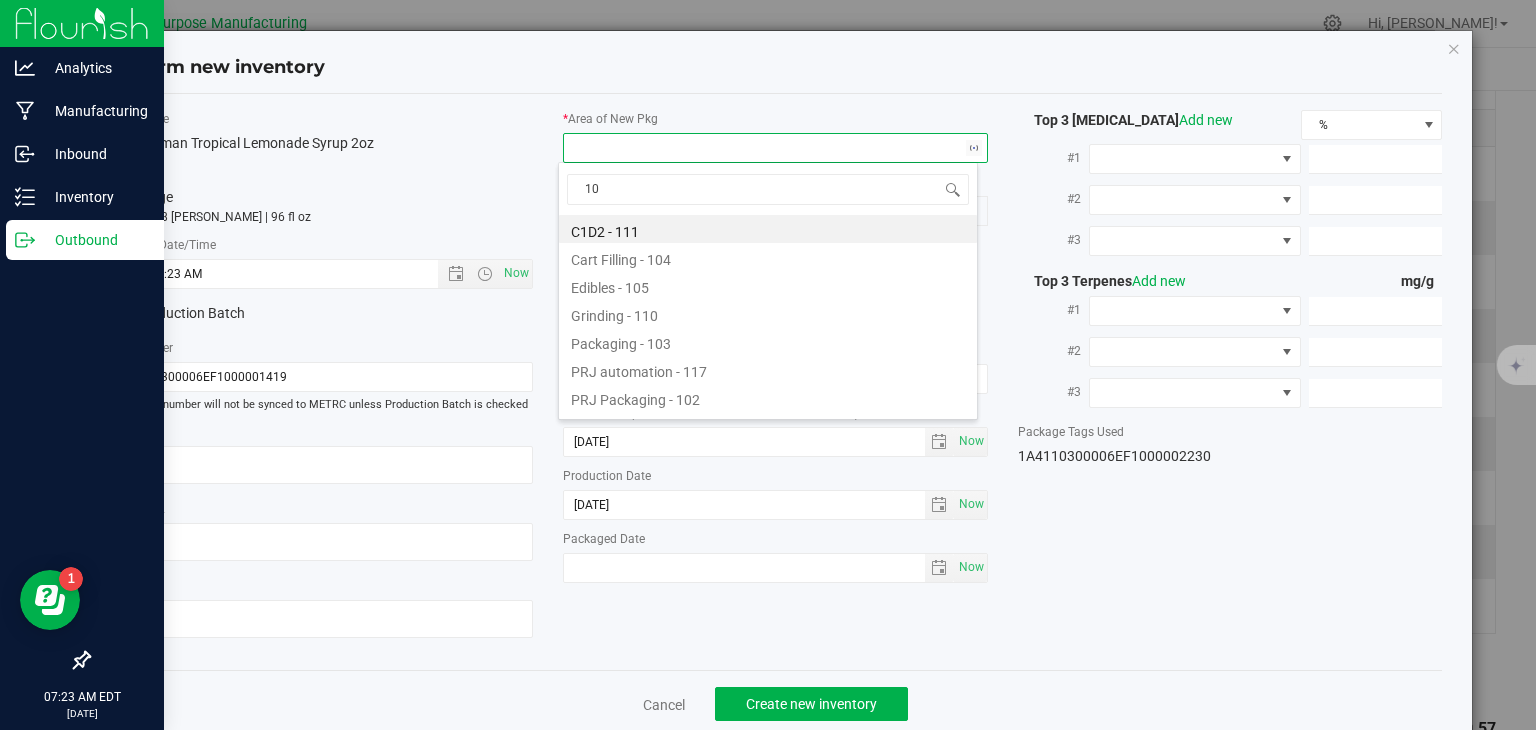 type on "108" 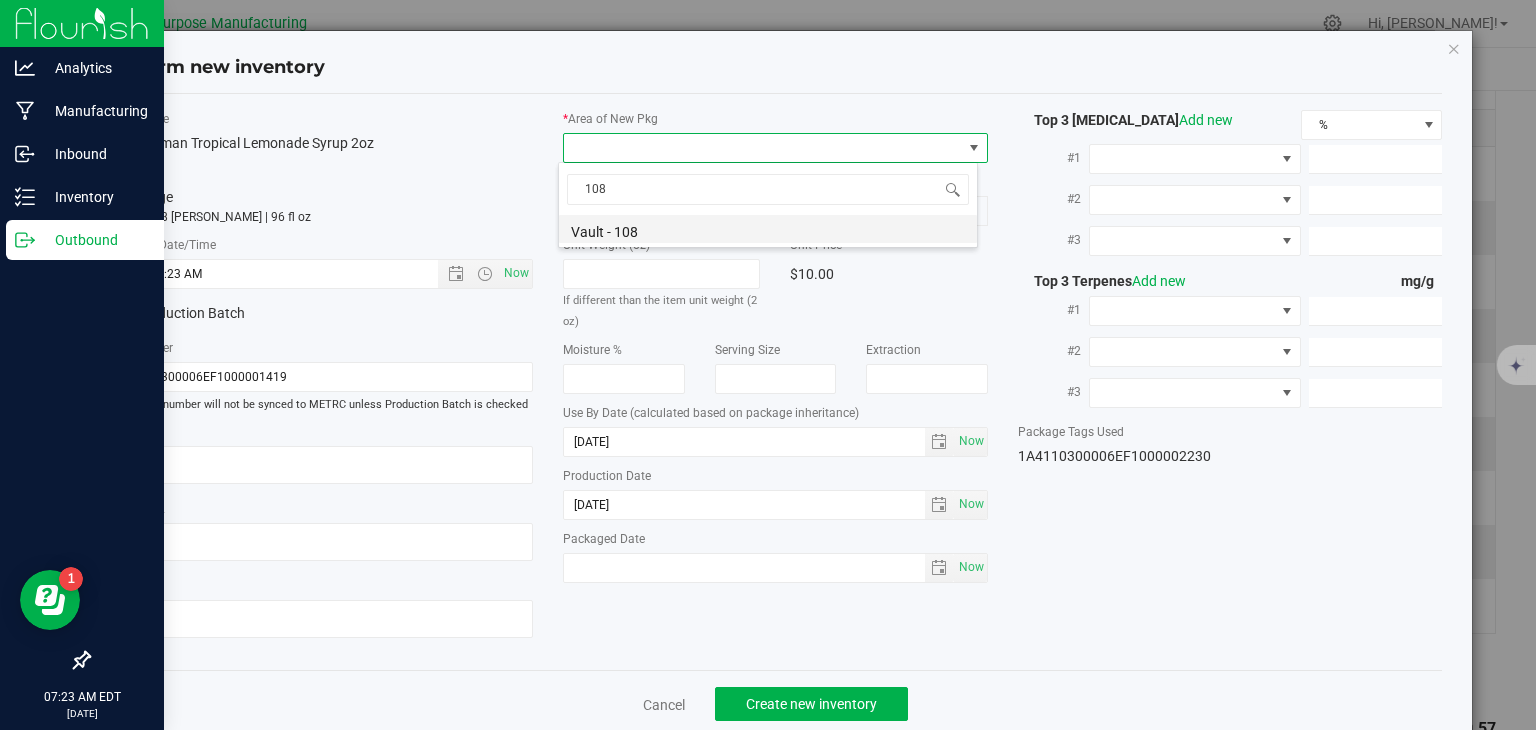 click on "Vault - 108" at bounding box center [768, 229] 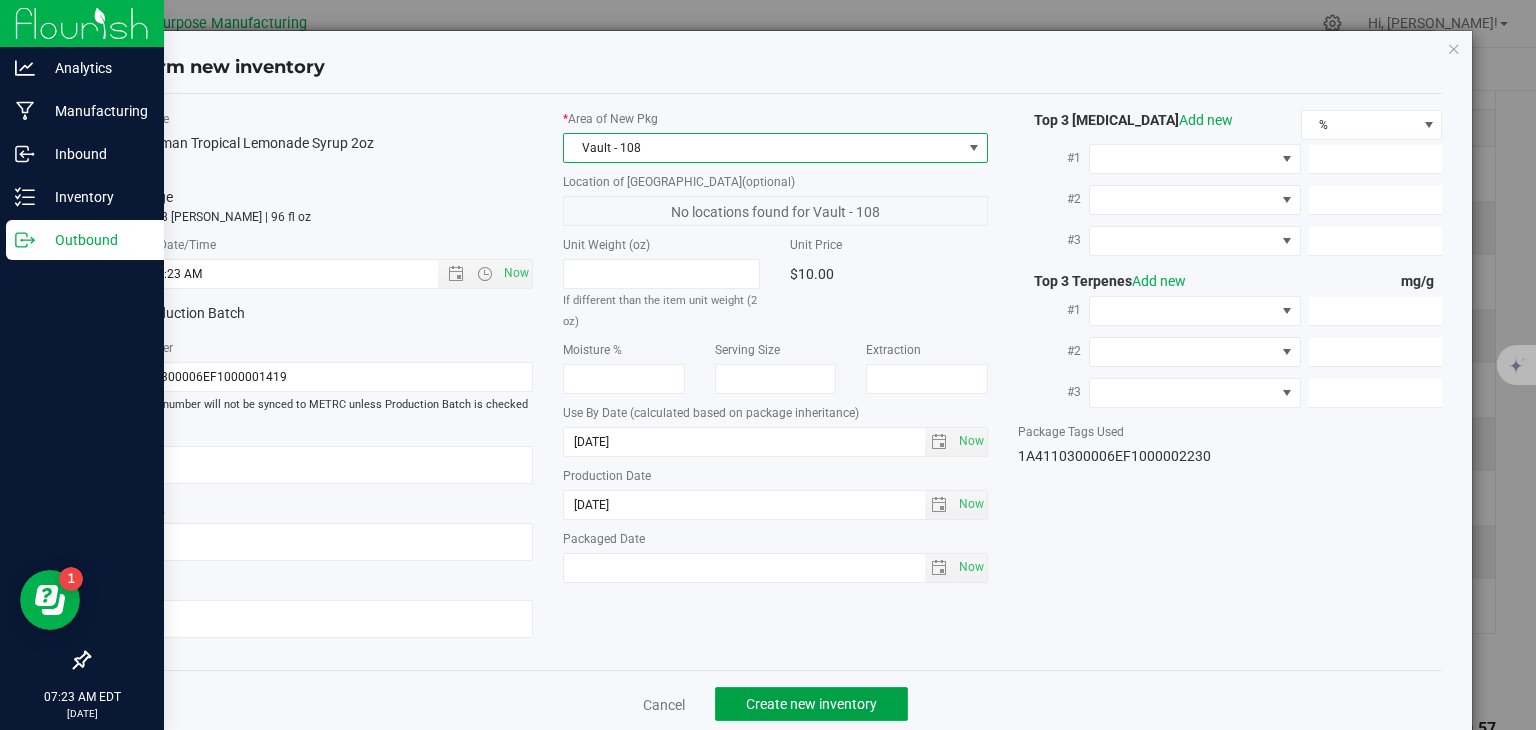 click on "Create new inventory" 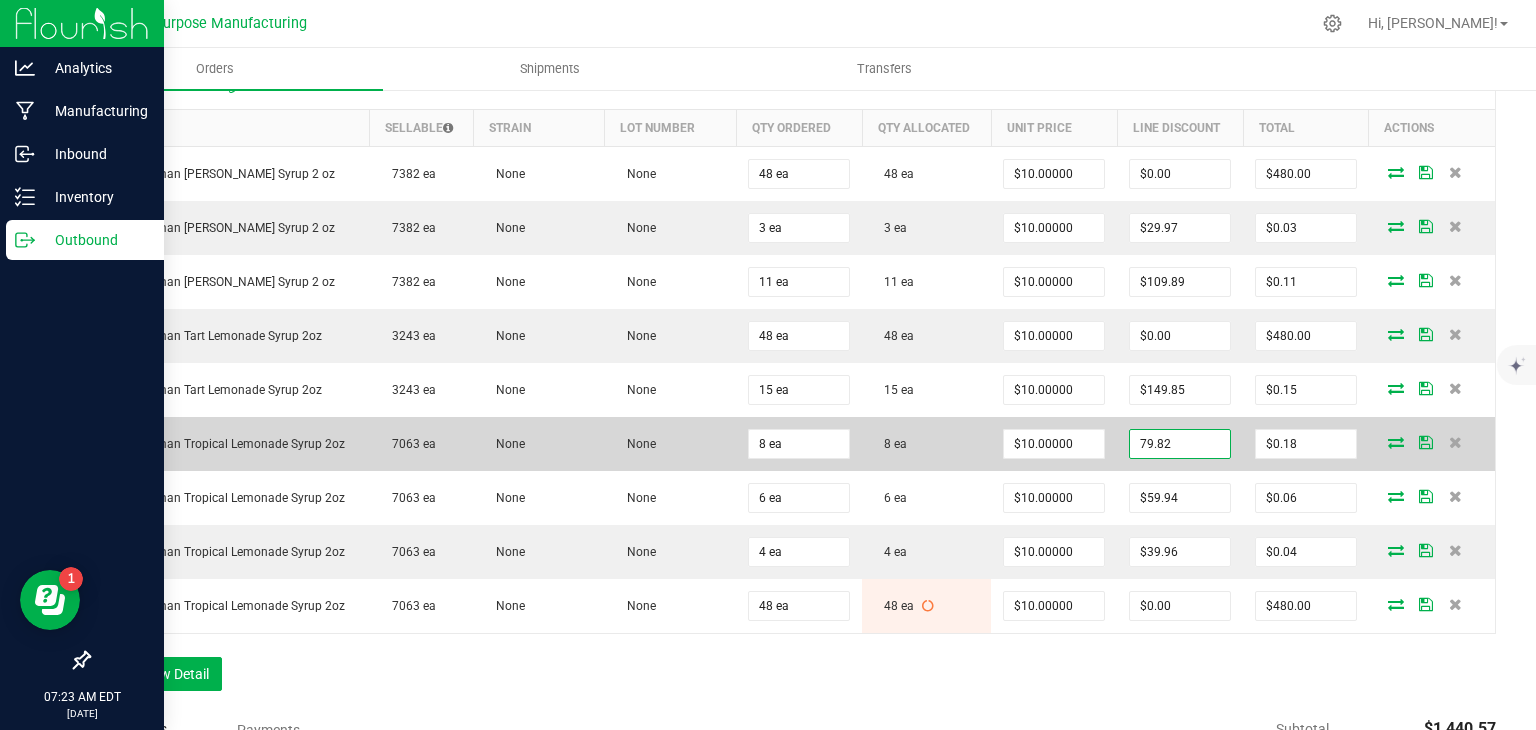 click on "79.82" at bounding box center [1180, 444] 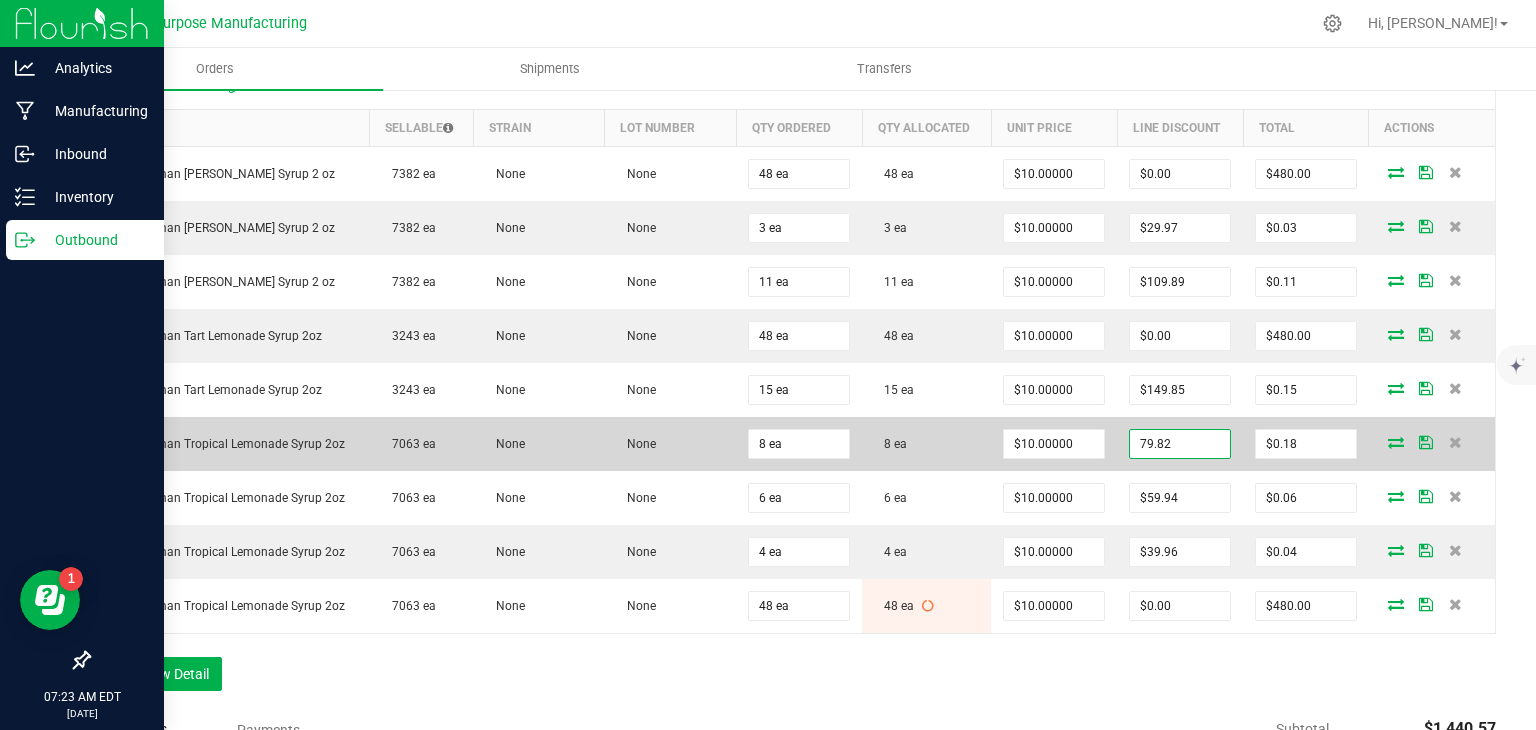 click on "79.82" at bounding box center (1180, 444) 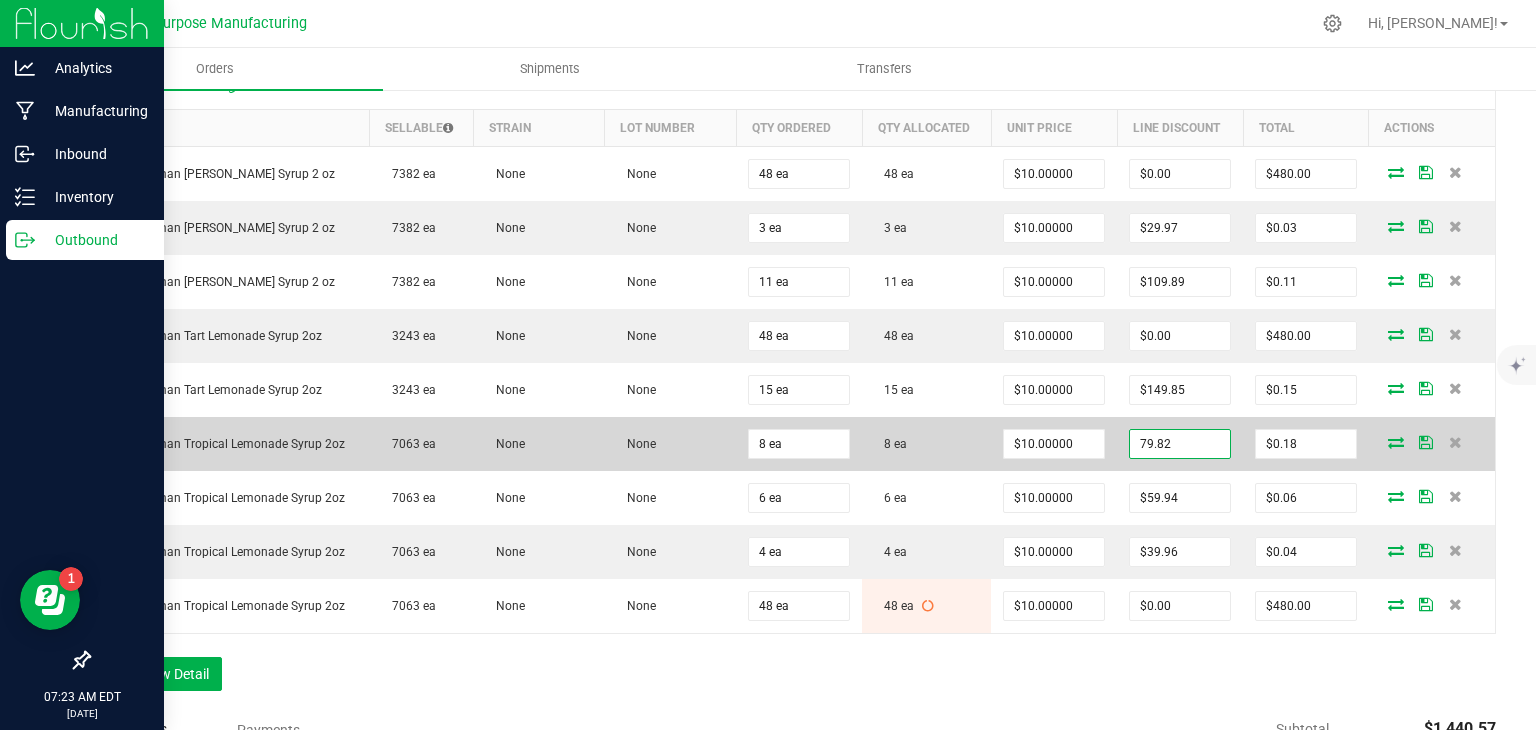 click on "79.82" at bounding box center (1180, 444) 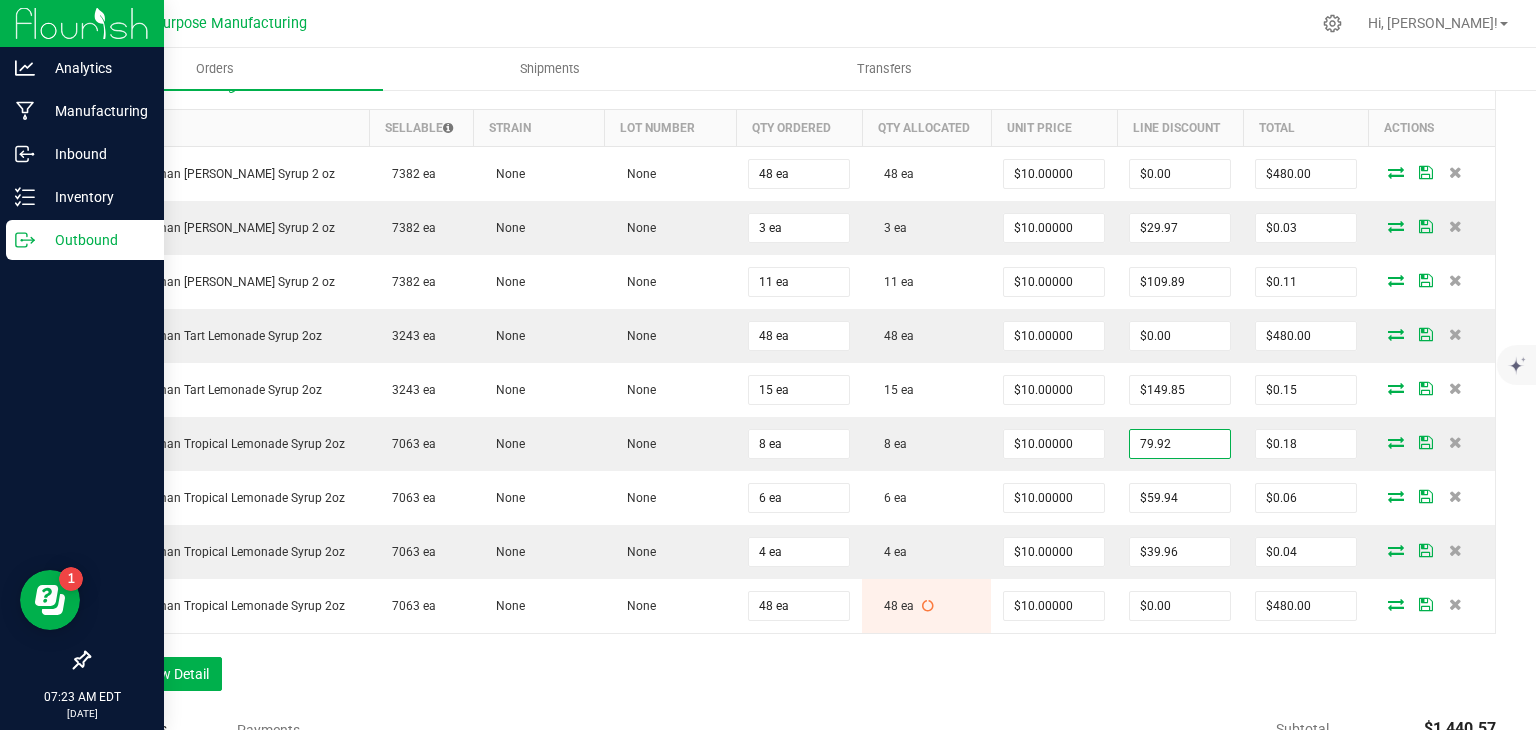 type on "$79.92" 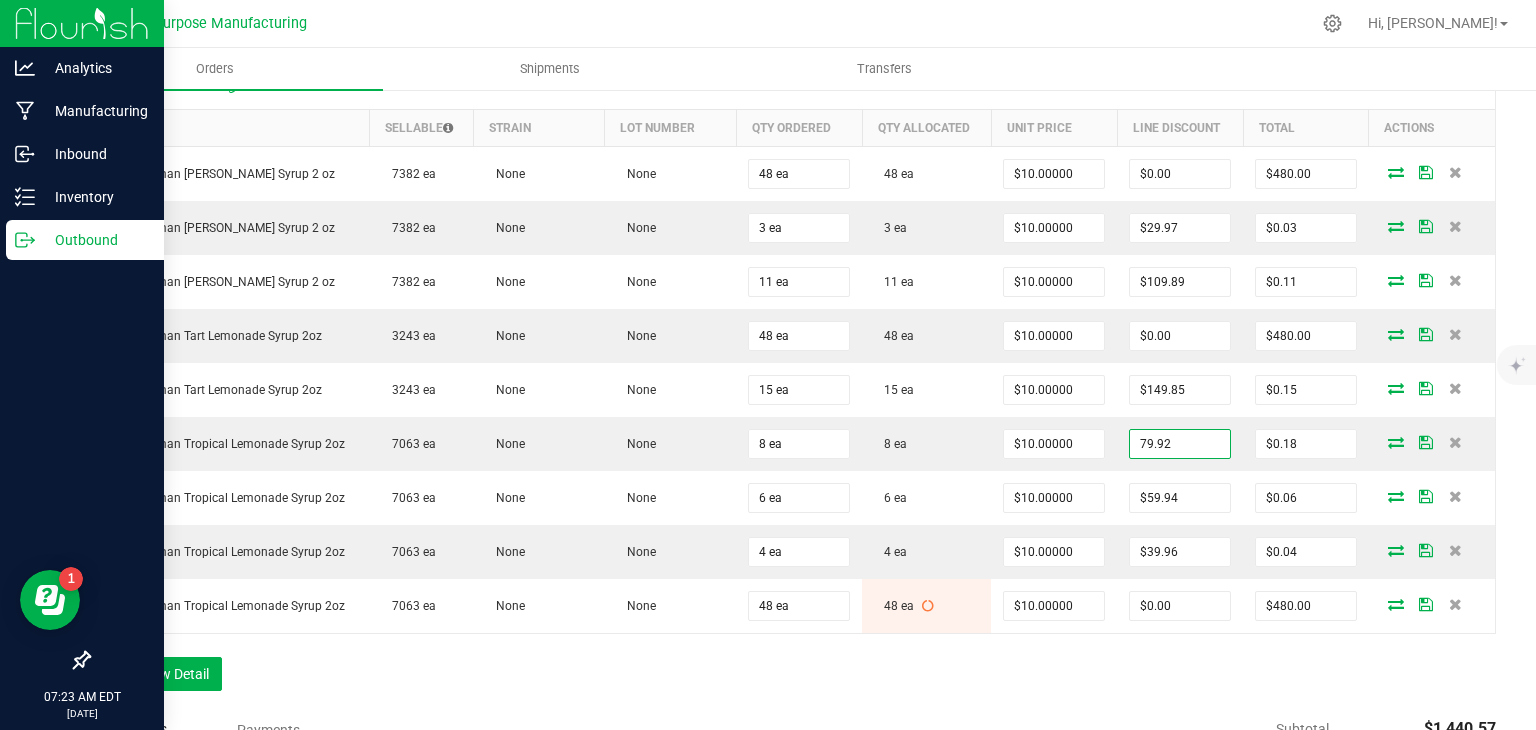 type on "$0.08" 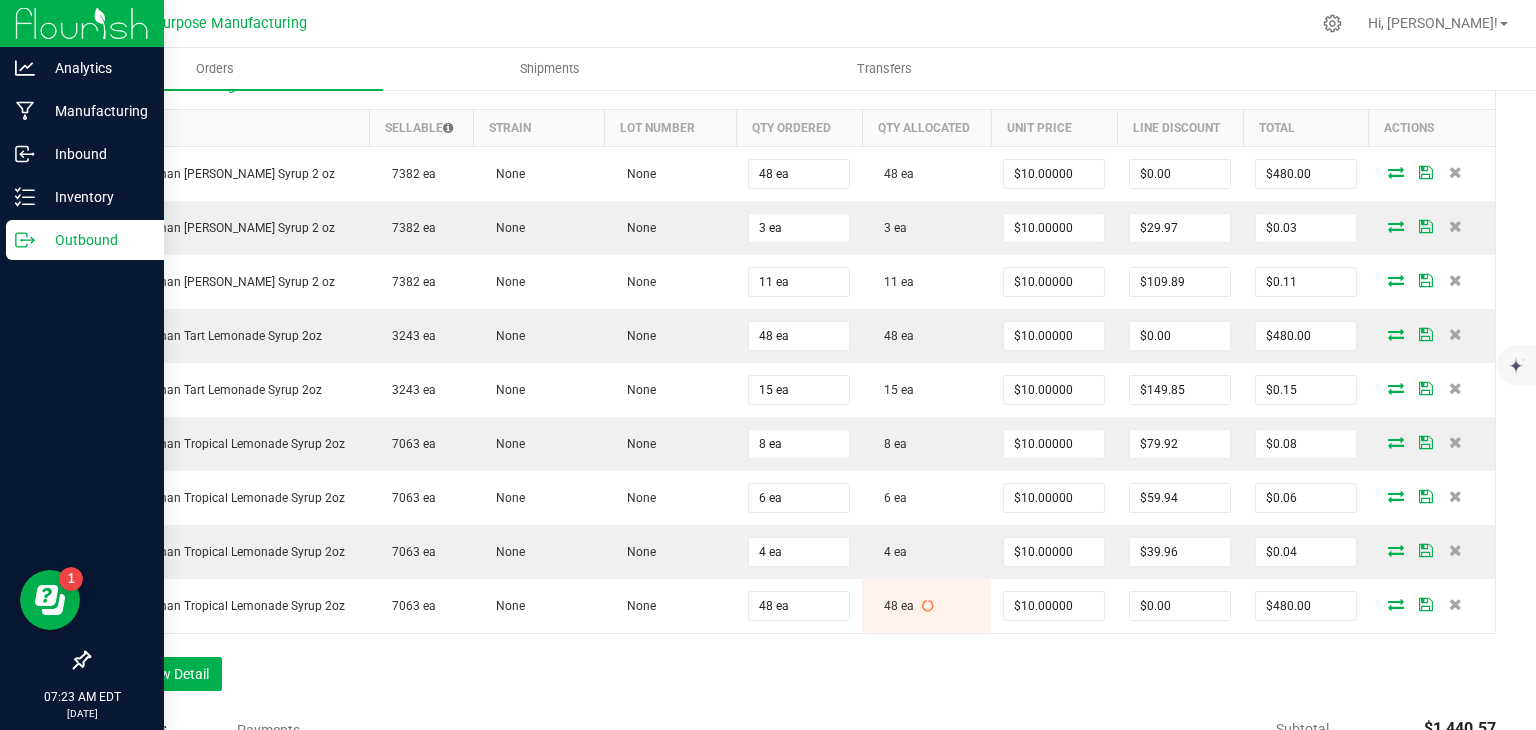 click on "Order Details Print All Labels Item  Sellable  Strain  Lot Number  Qty Ordered Qty Allocated Unit Price Line Discount Total Actions  Journeyman [PERSON_NAME] Lemonade Syrup 2 oz   7382 ea   None   None  48 ea  48 ea  $10.00000 $0.00 $480.00  Journeyman [PERSON_NAME] Lemonade Syrup 2 oz   7382 ea   None   None  3 ea  3 ea  $10.00000 $29.97 $0.03  Journeyman [PERSON_NAME] Lemonade Syrup 2 oz   7382 ea   None   None  11 ea  11 ea  $10.00000 $109.89 $0.11  Journeyman Tart Lemonade Syrup 2oz   3243 ea   None   None  48 ea  48 ea  $10.00000 $0.00 $480.00  Journeyman Tart Lemonade Syrup 2oz   3243 ea   None   None  15 ea  15 ea  $10.00000 $149.85 $0.15  Journeyman Tropical Lemonade Syrup 2oz   7063 ea   None   None  8 ea  8 ea  $10.00000 $79.92 $0.08  Journeyman Tropical Lemonade Syrup 2oz   7063 ea   None   None  6 ea  6 ea  $10.00000 $59.94 $0.06  Journeyman Tropical Lemonade Syrup 2oz   7063 ea   None   None  4 ea  4 ea  $10.00000 $39.96 $0.04  Journeyman Tropical Lemonade Syrup 2oz   7063 ea   None" at bounding box center [792, 384] 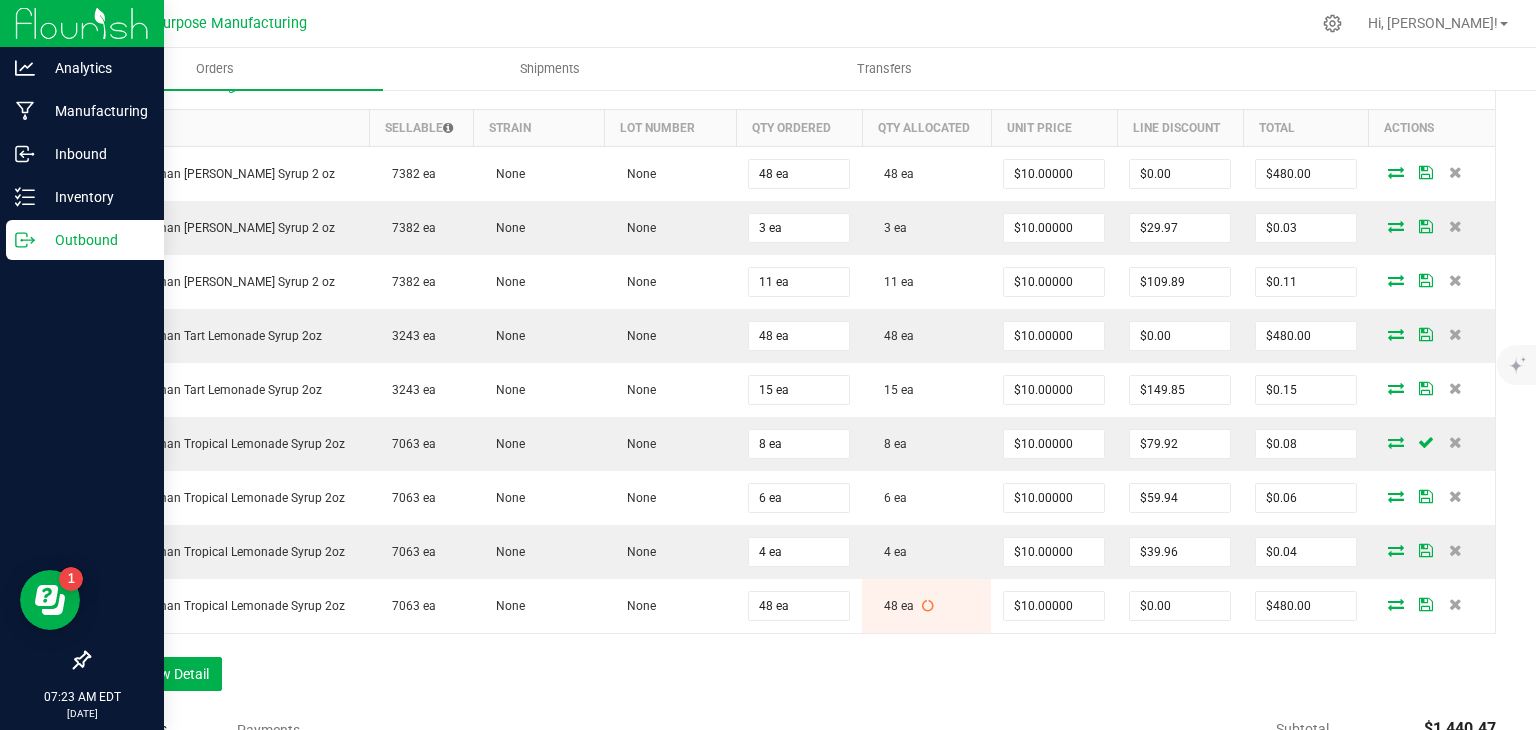 scroll, scrollTop: 0, scrollLeft: 0, axis: both 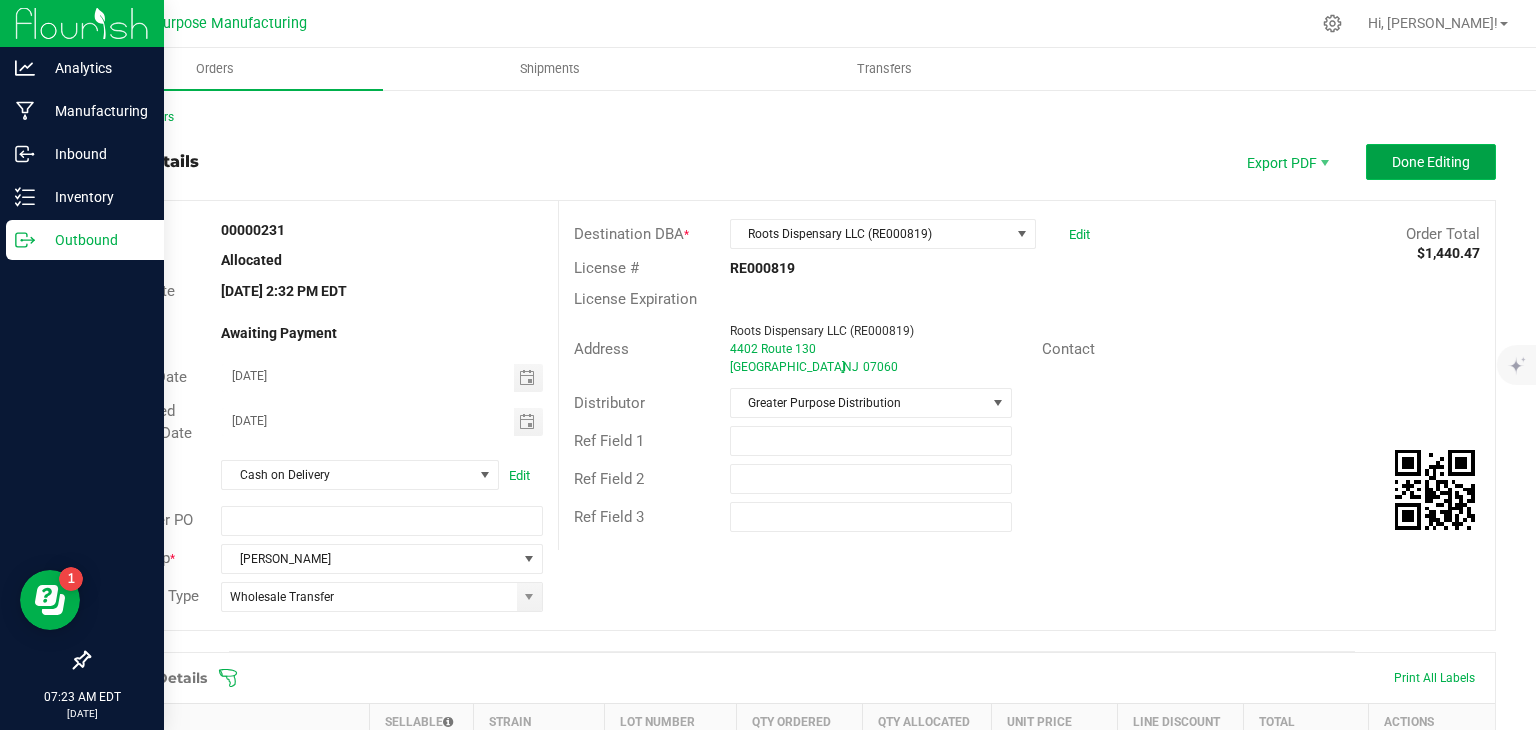 click on "Done Editing" at bounding box center [1431, 162] 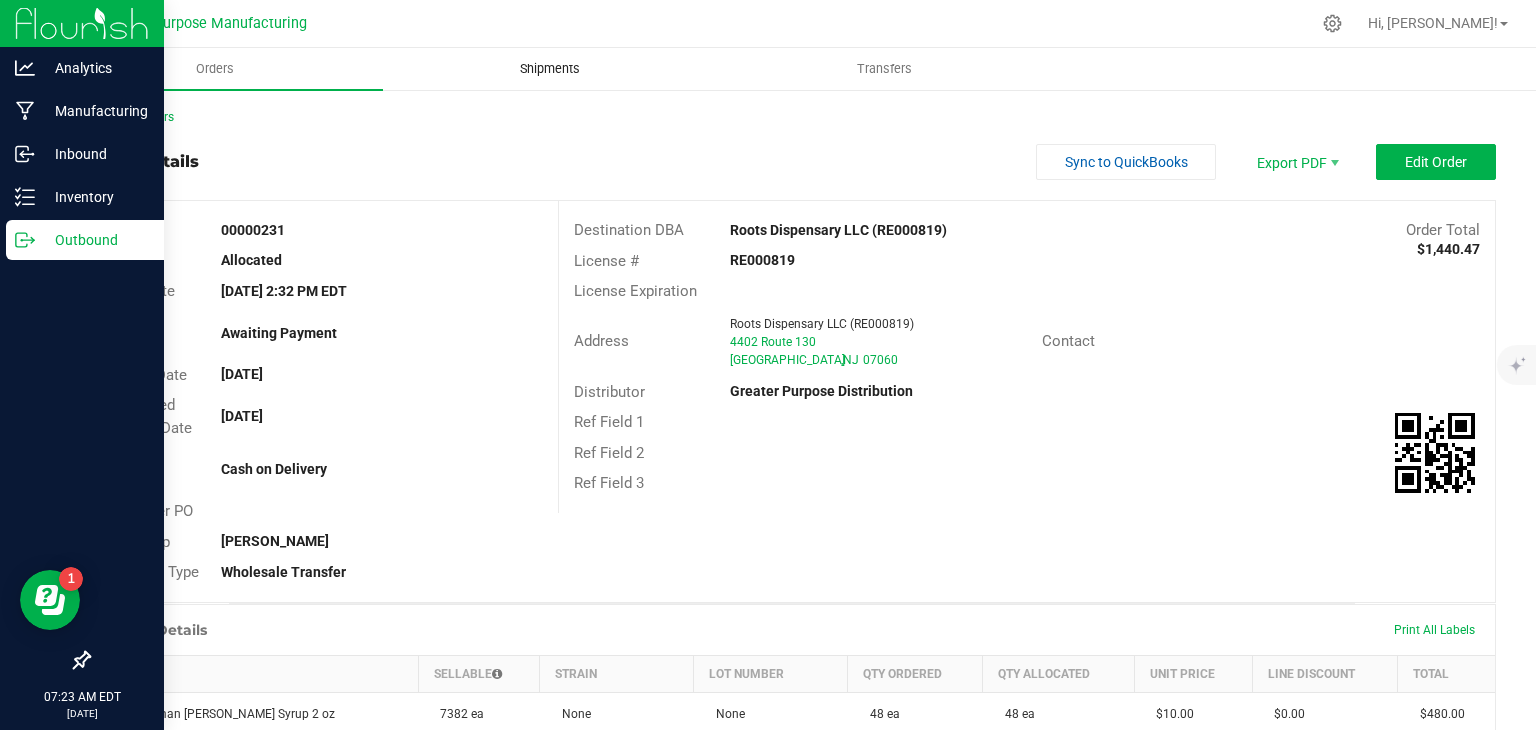 click on "Shipments" at bounding box center (550, 69) 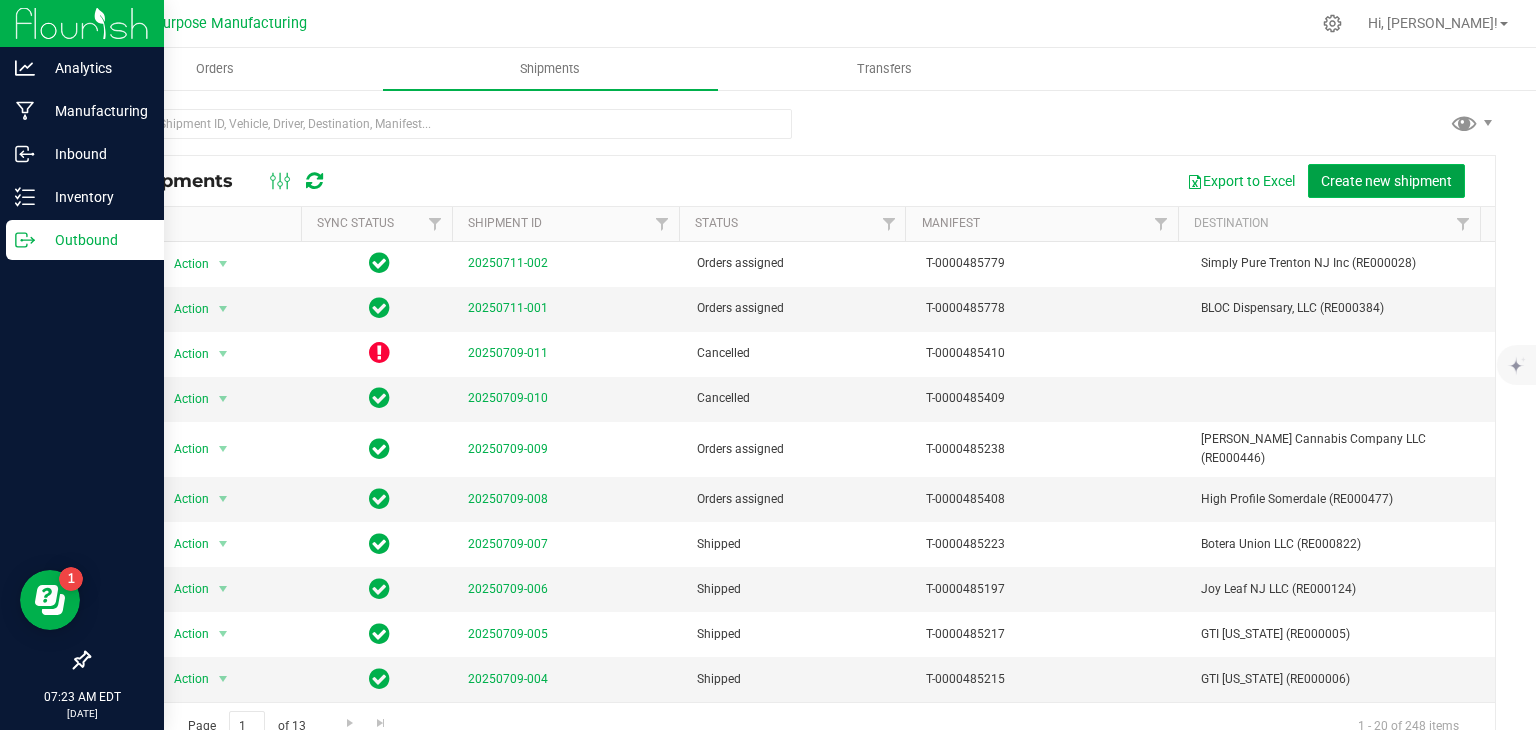 click on "Create new shipment" at bounding box center [1386, 181] 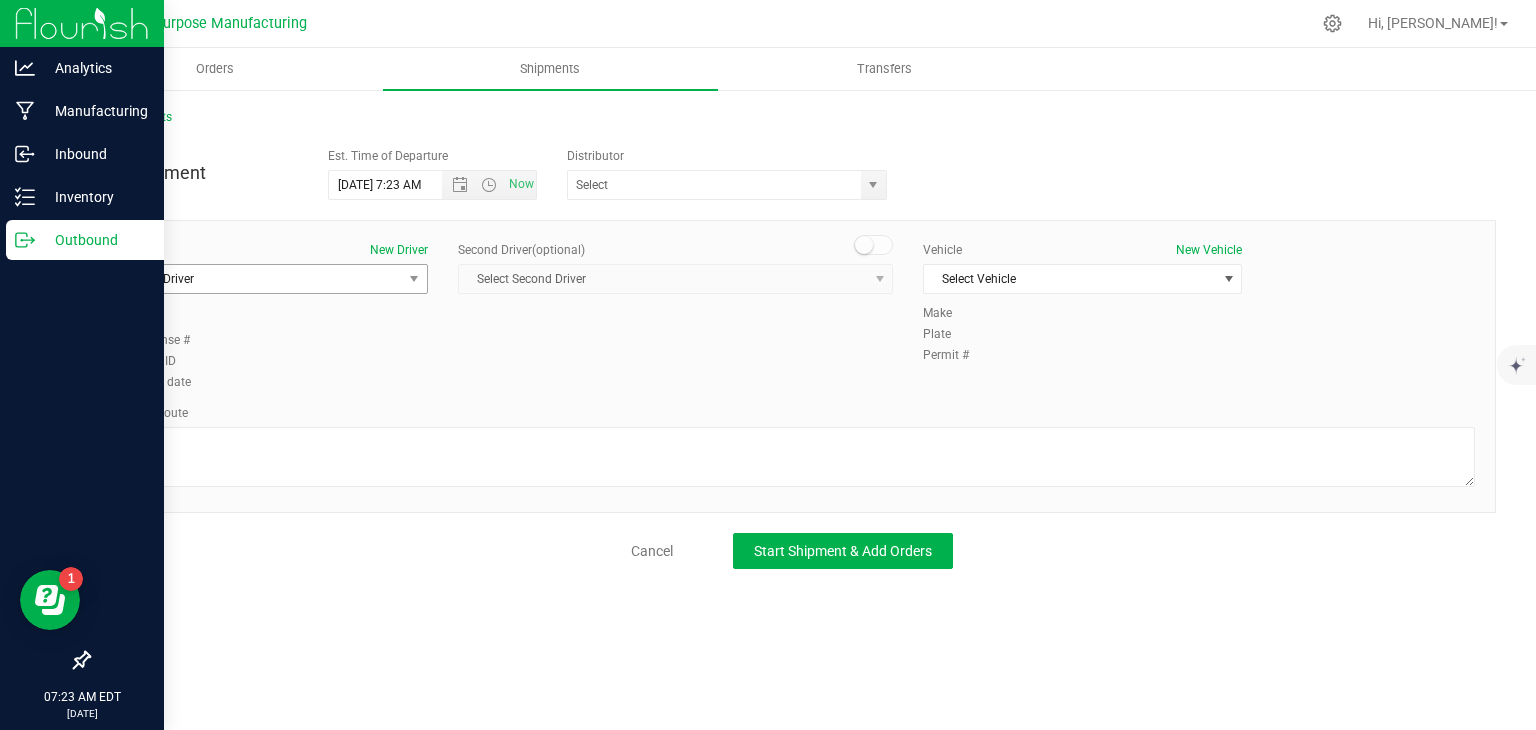 click on "Select Driver" at bounding box center (256, 279) 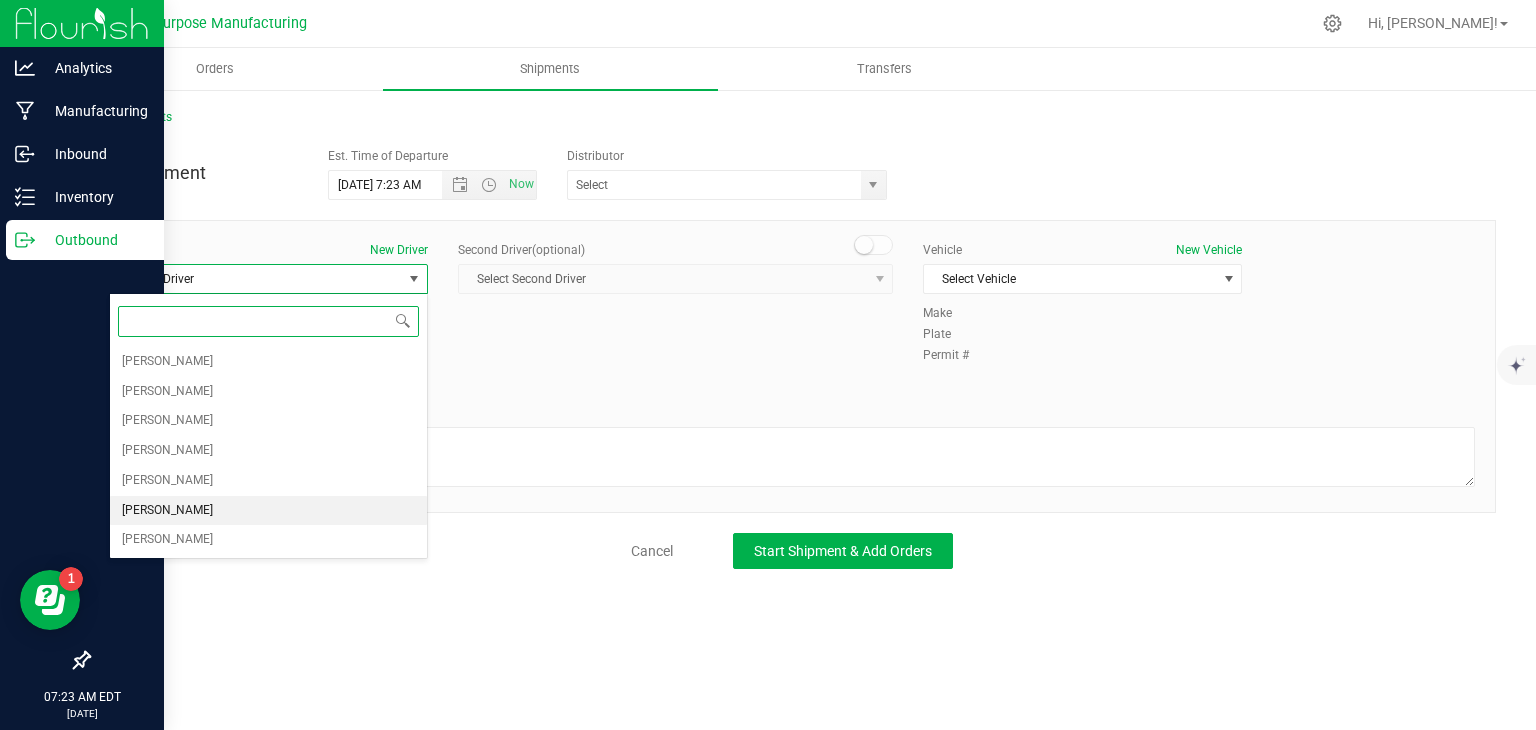 click on "[PERSON_NAME]" at bounding box center (167, 511) 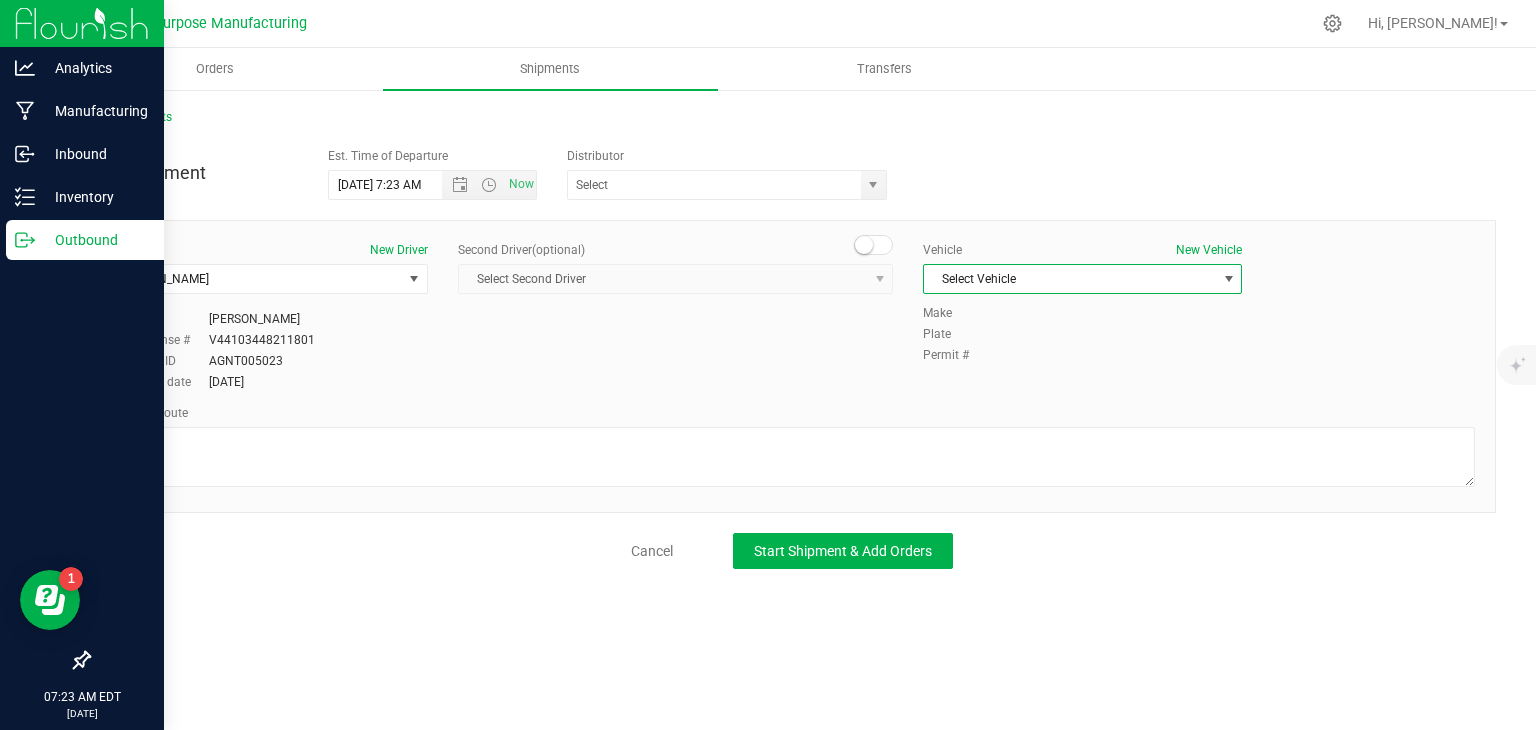 drag, startPoint x: 970, startPoint y: 275, endPoint x: 957, endPoint y: 281, distance: 14.3178215 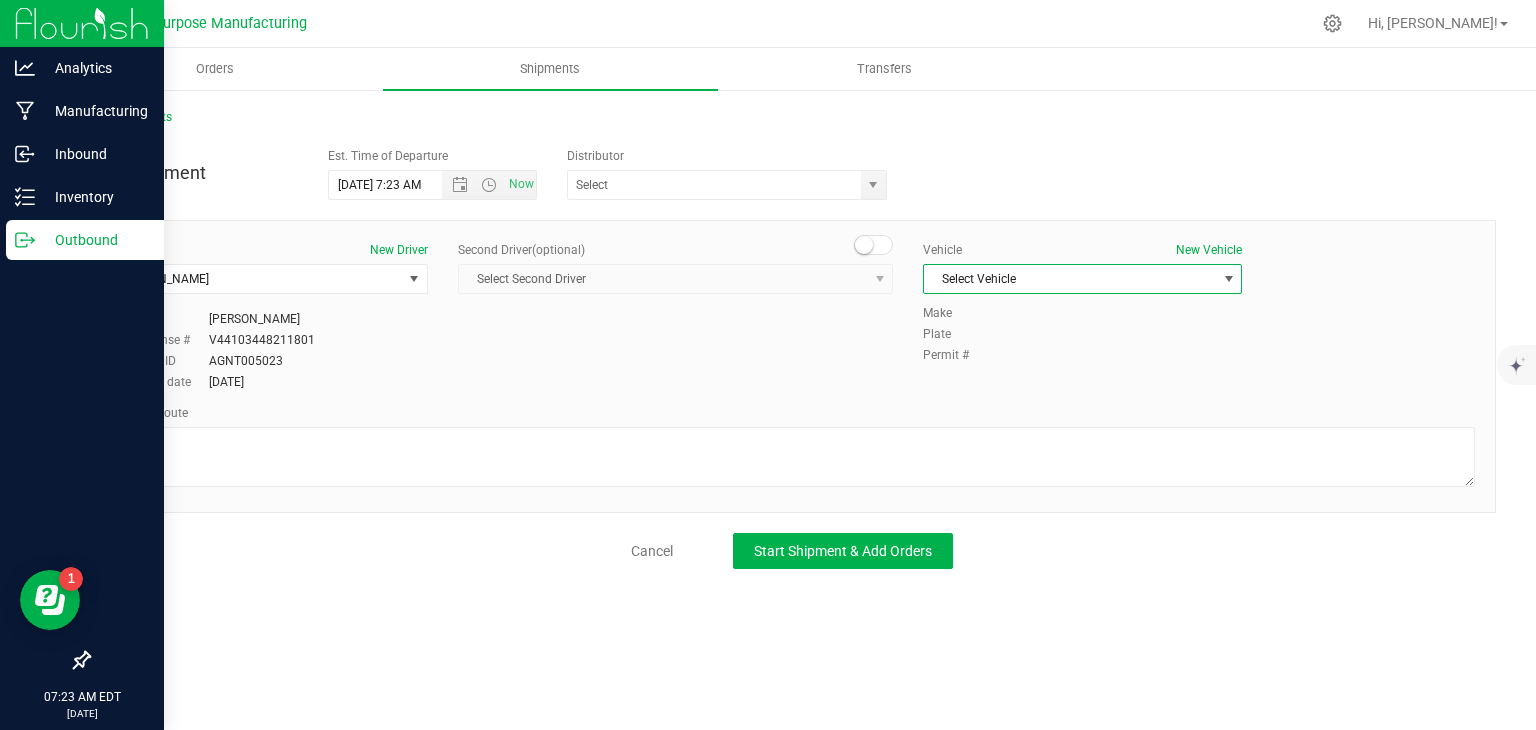 click on "Select Vehicle" at bounding box center [1070, 279] 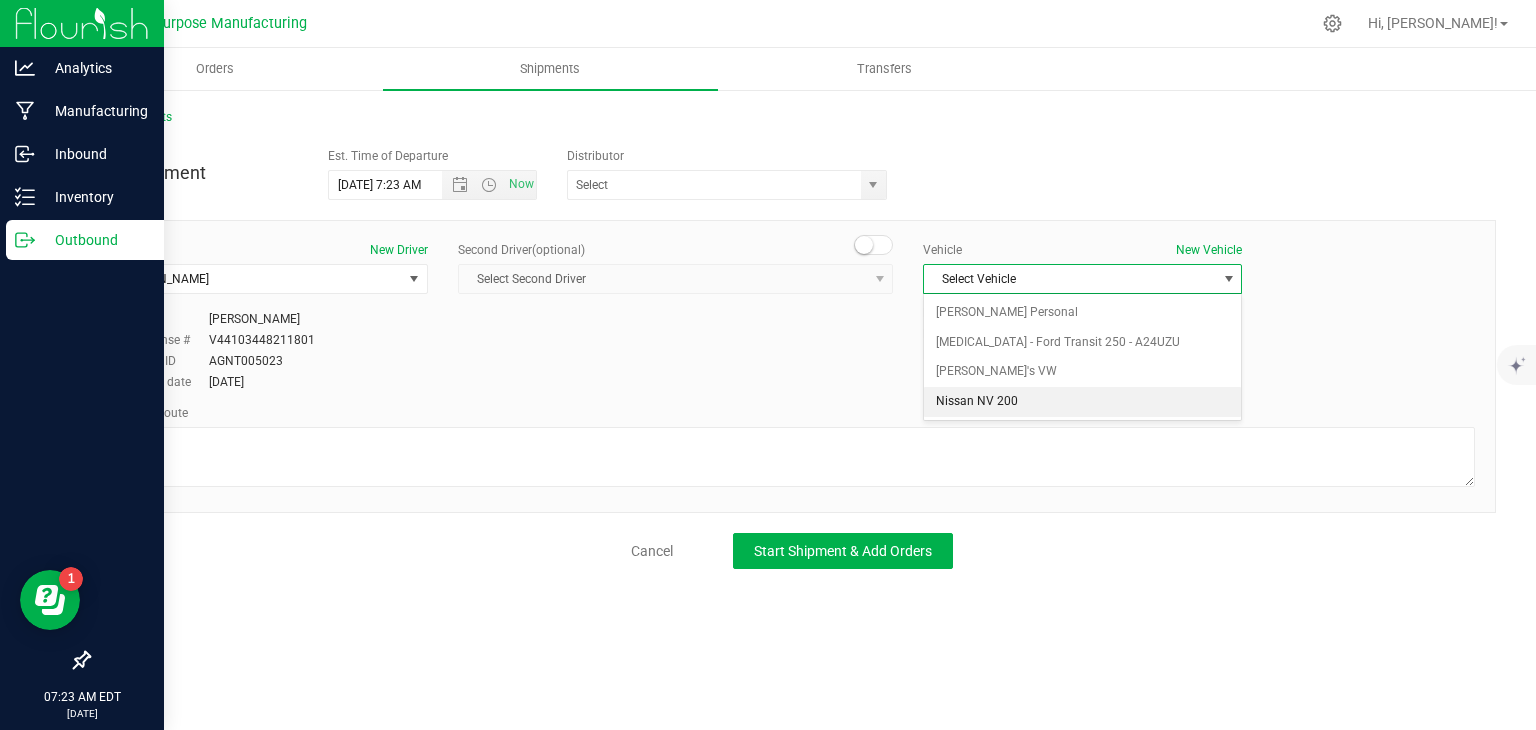 click on "Nissan NV 200" at bounding box center (1082, 402) 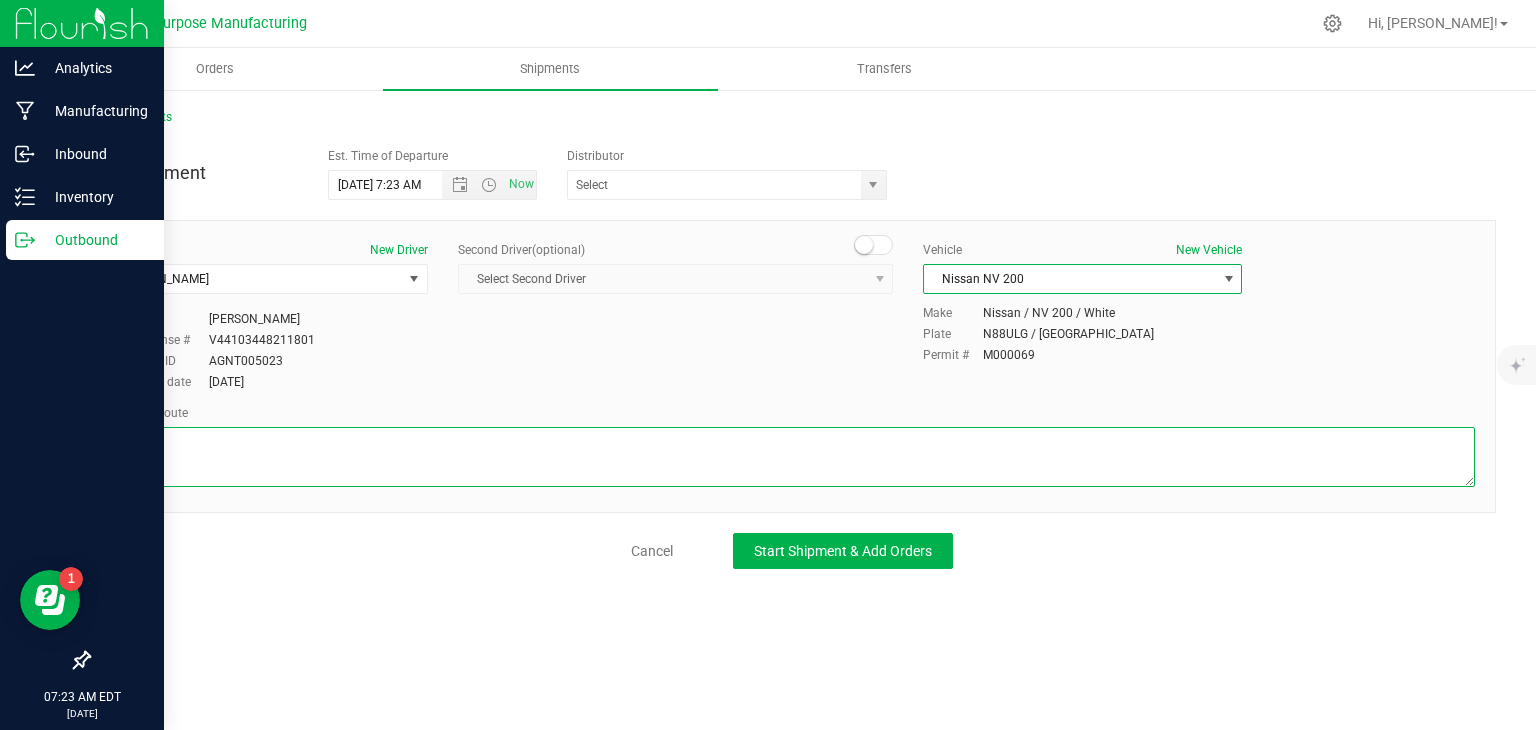 click at bounding box center (792, 457) 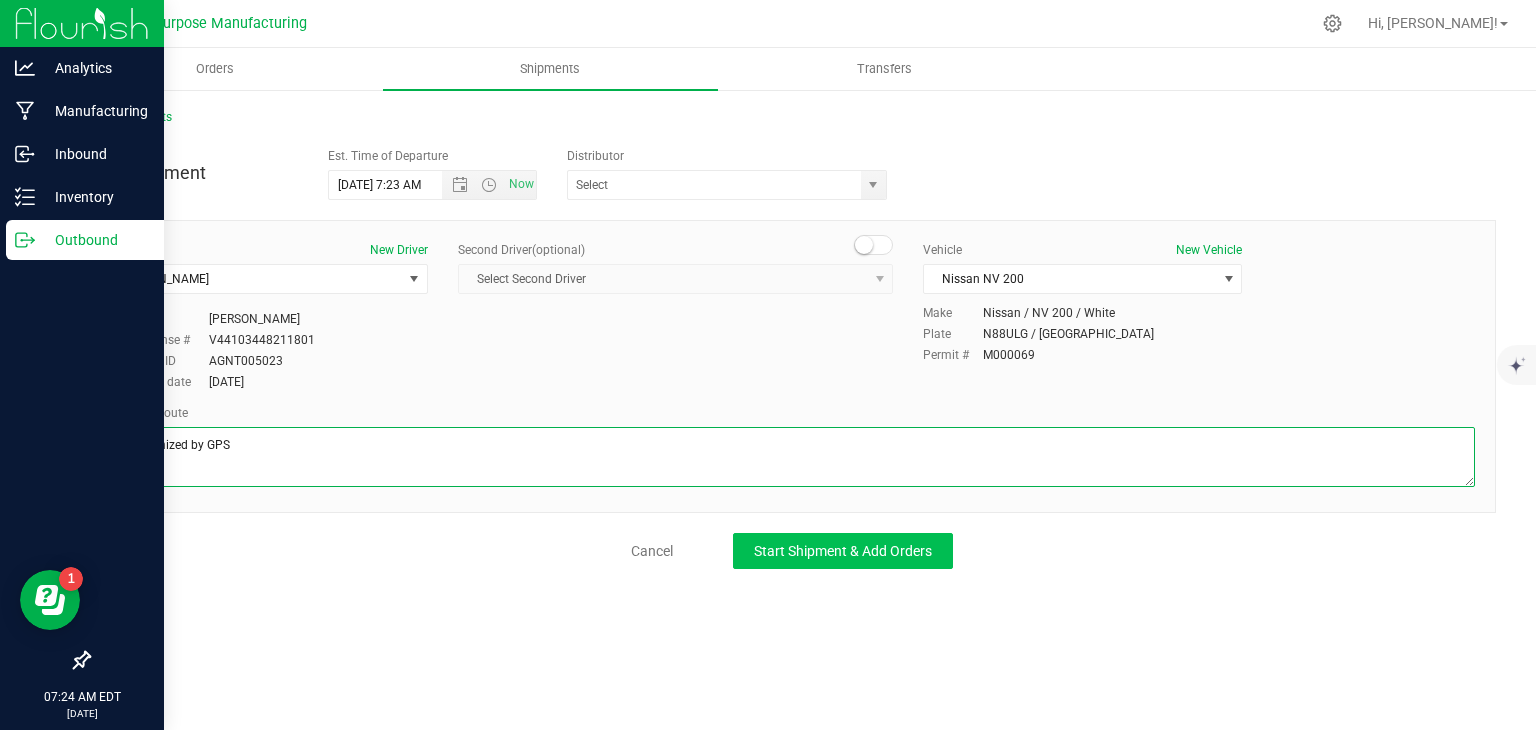 type on "Randomized by GPS" 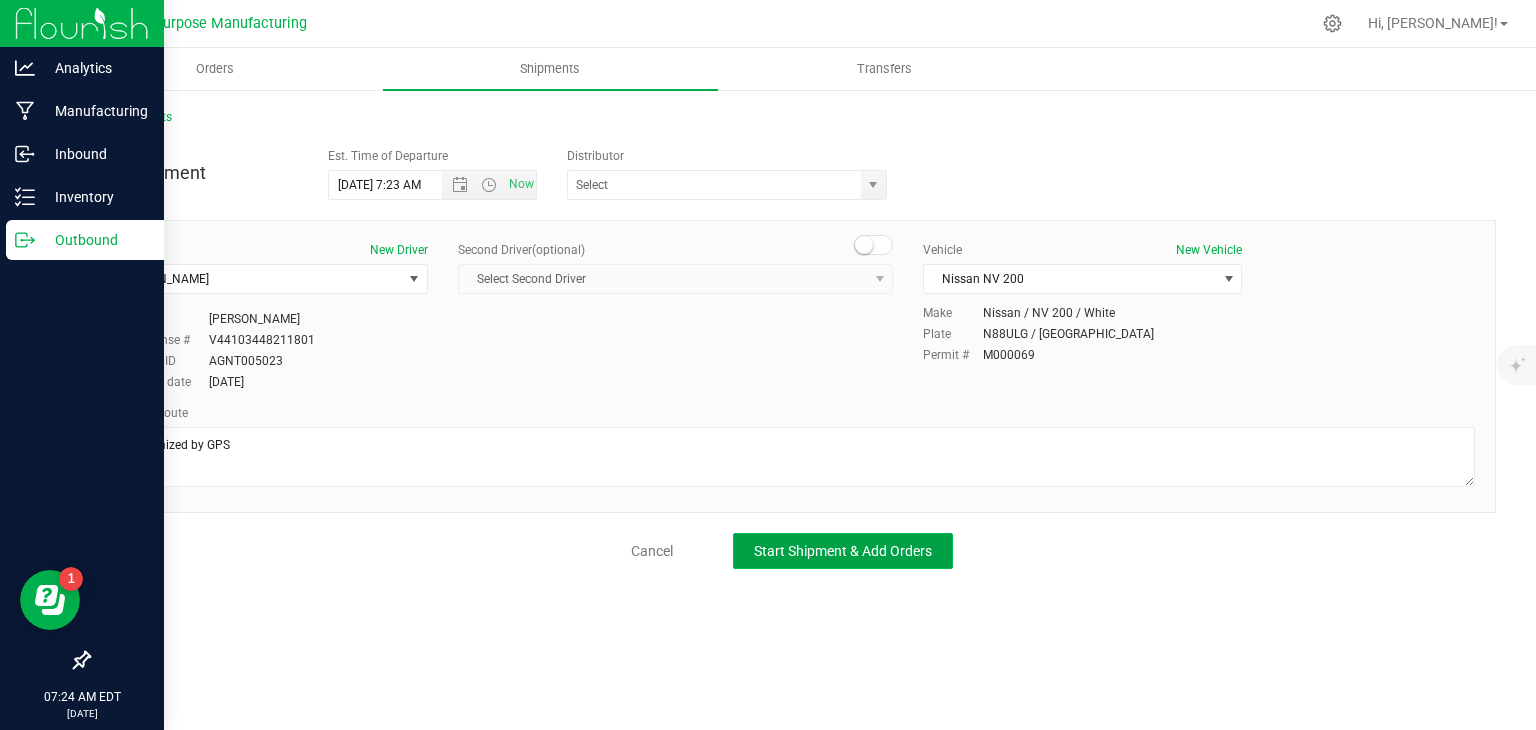 click on "Start Shipment & Add Orders" 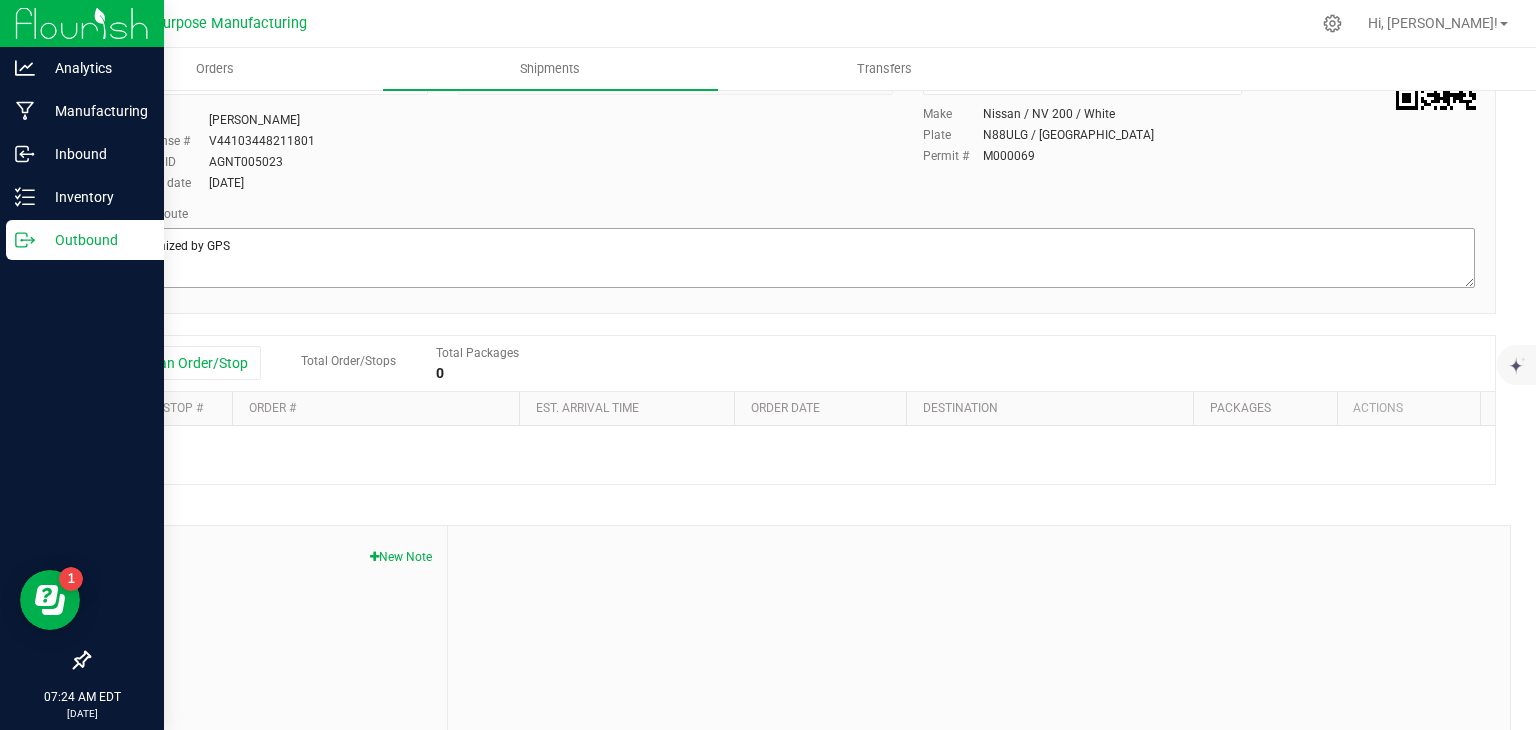 scroll, scrollTop: 207, scrollLeft: 0, axis: vertical 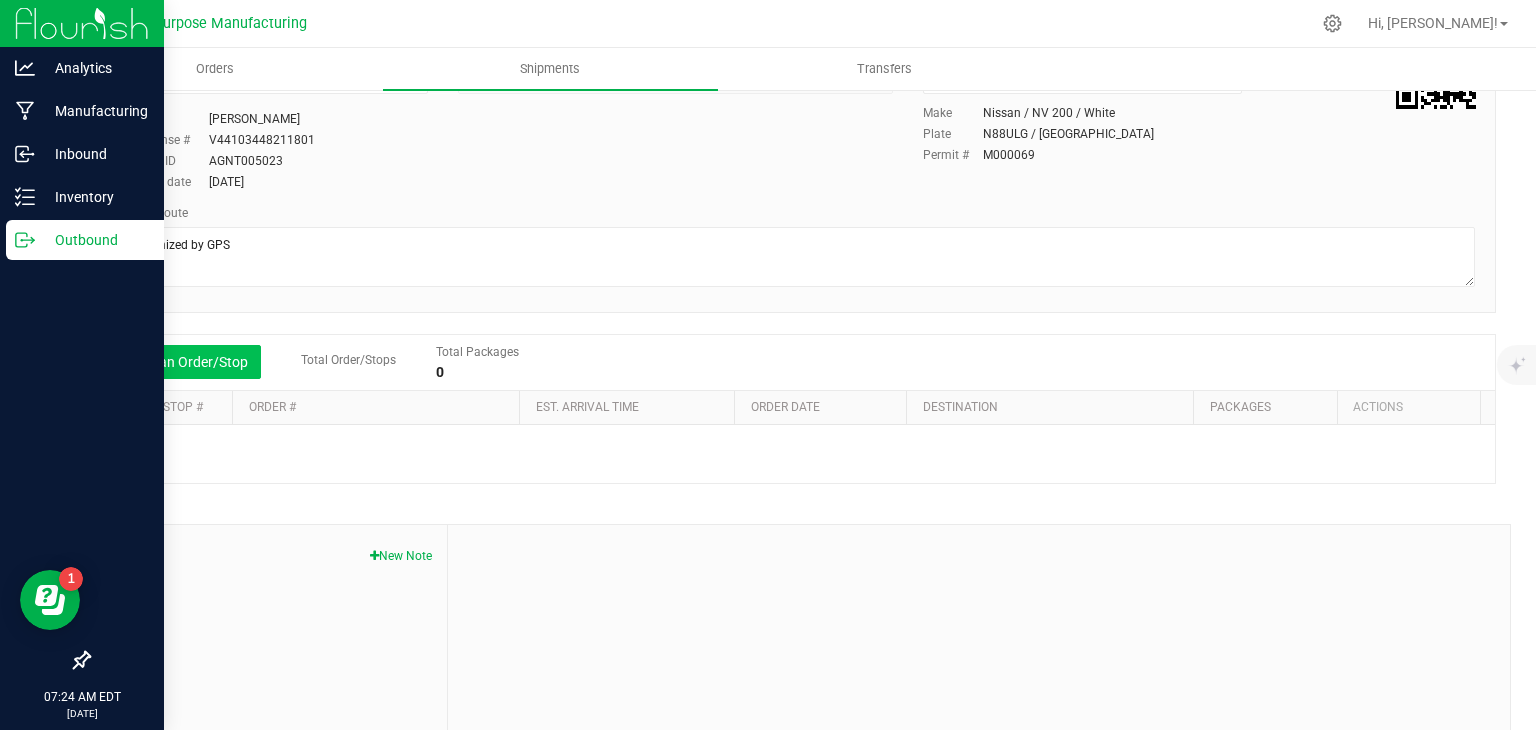 click on "Add an Order/Stop" at bounding box center [182, 362] 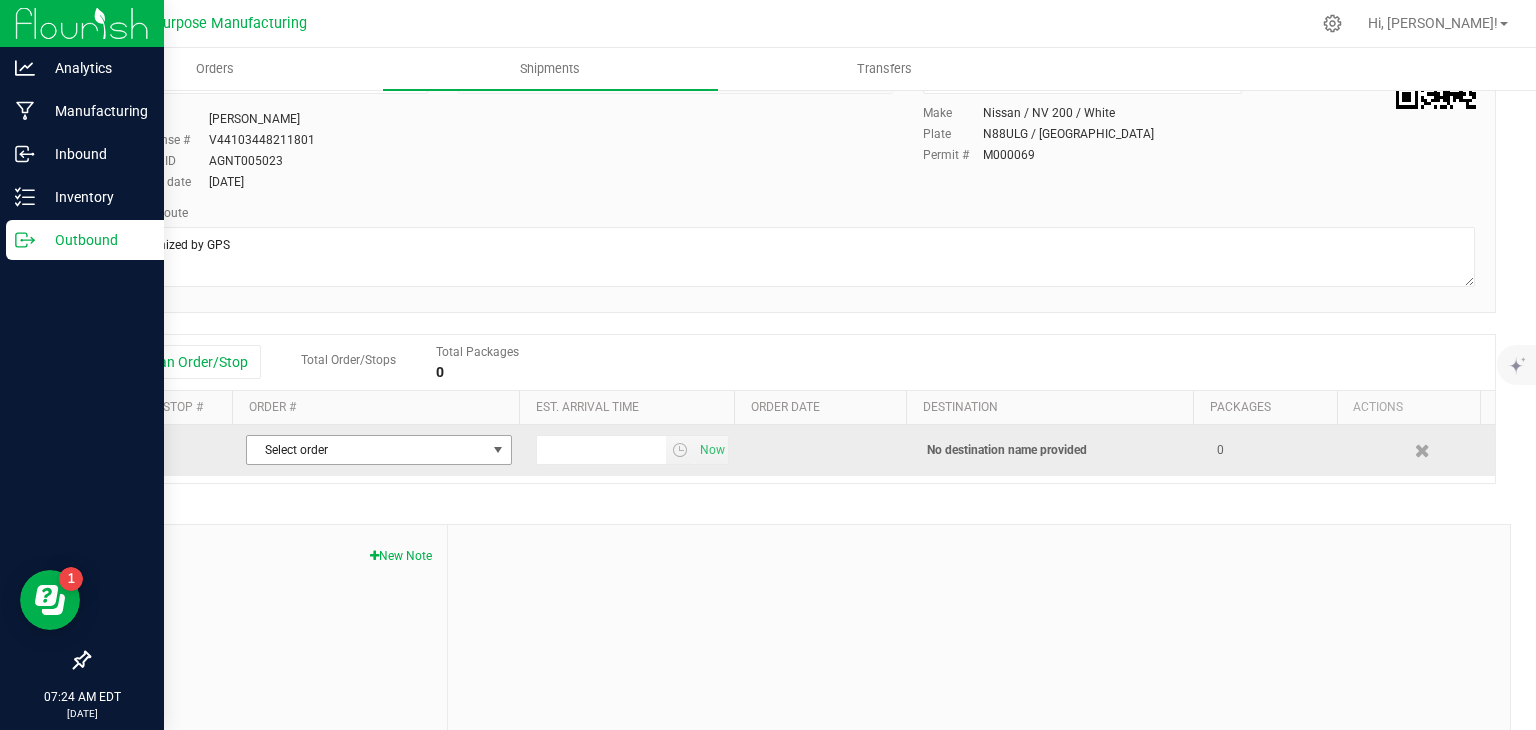 click on "Select order" at bounding box center (366, 450) 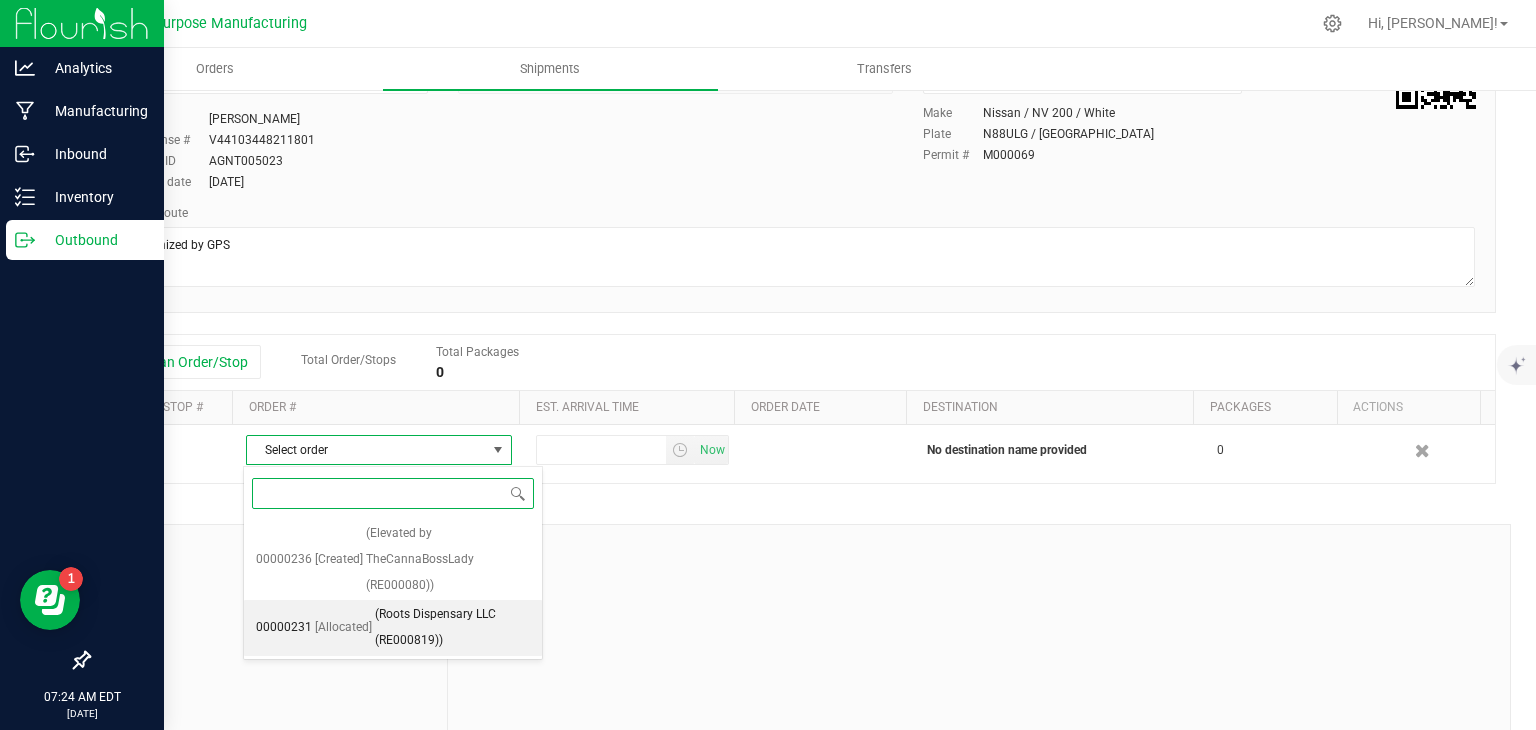 click on "(Roots Dispensary LLC (RE000819))" at bounding box center [452, 627] 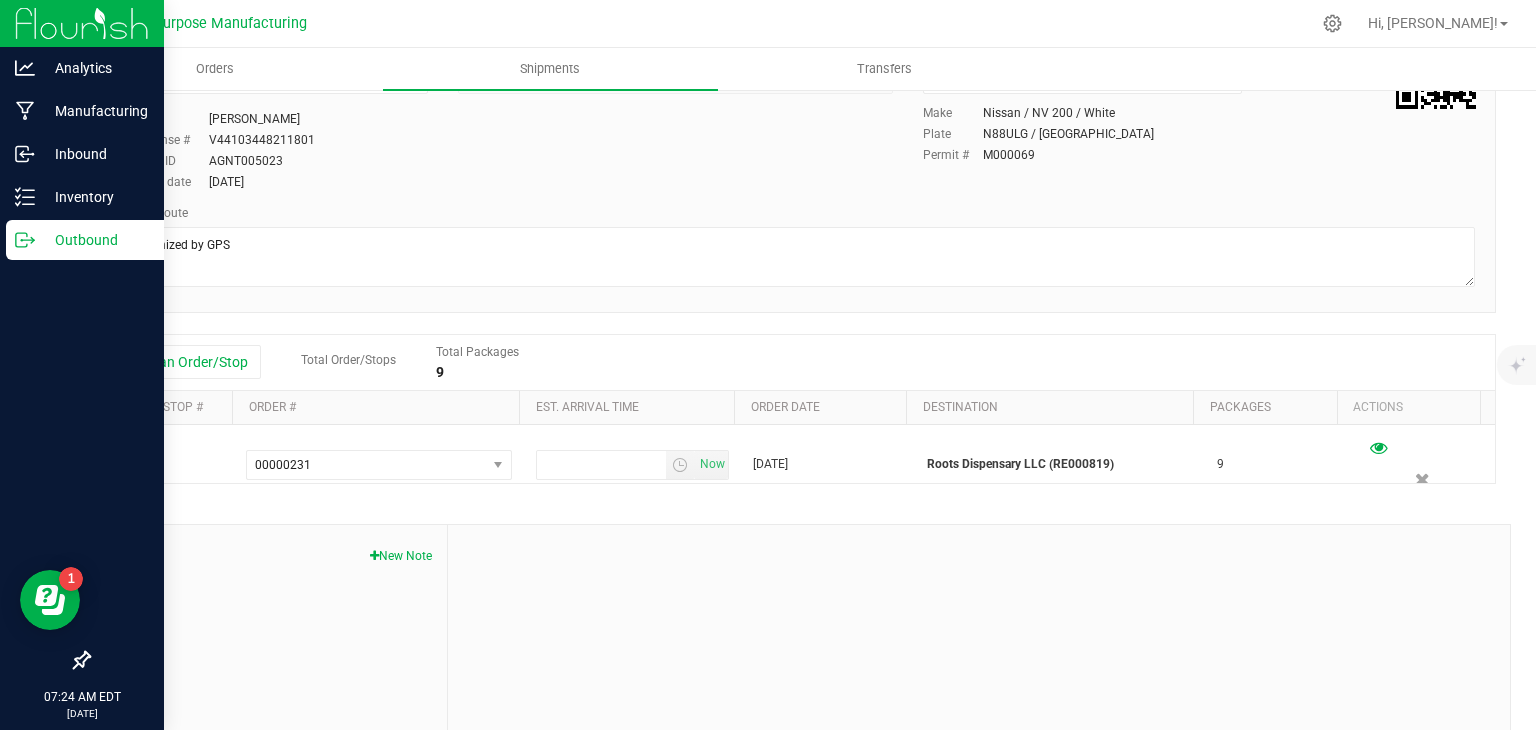 scroll, scrollTop: 0, scrollLeft: 0, axis: both 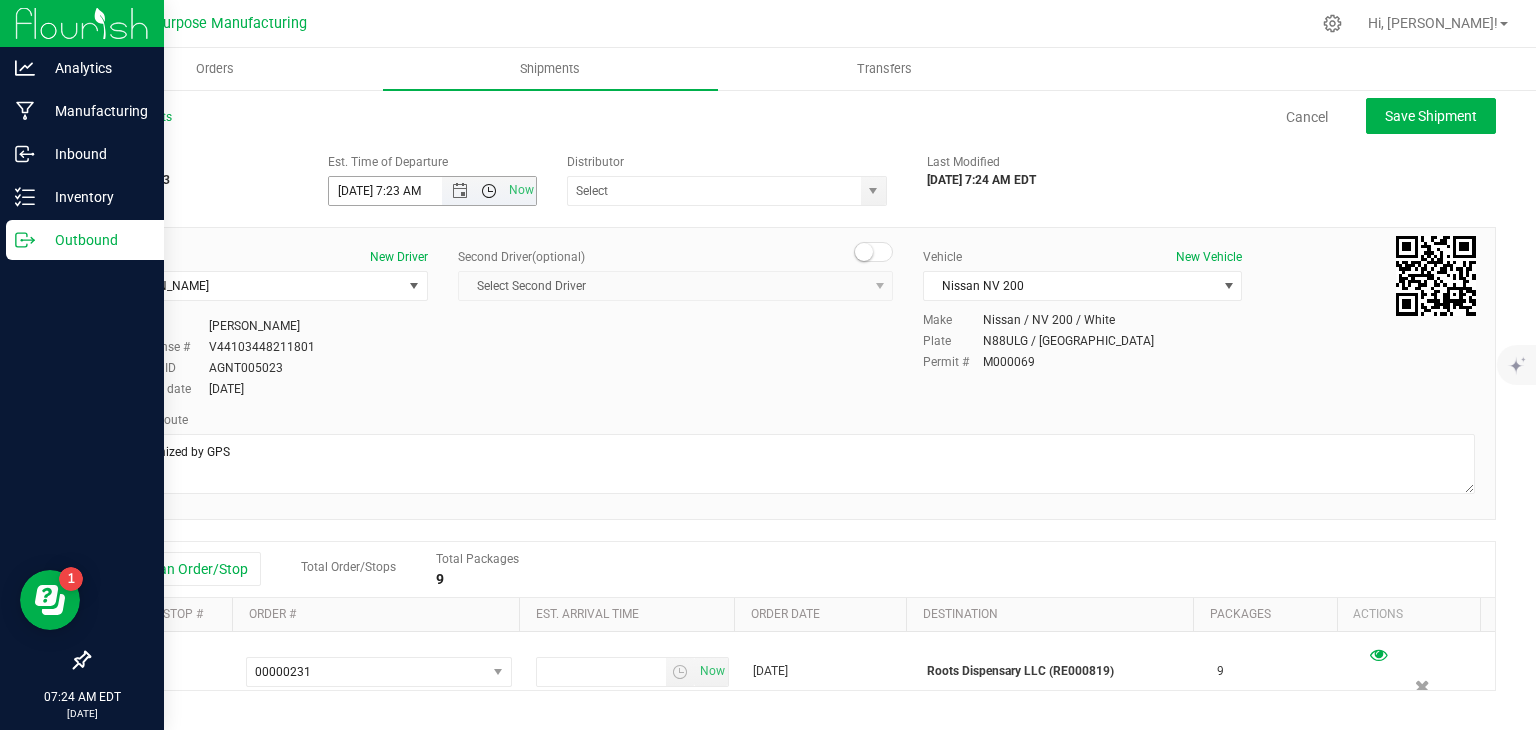 click at bounding box center [489, 191] 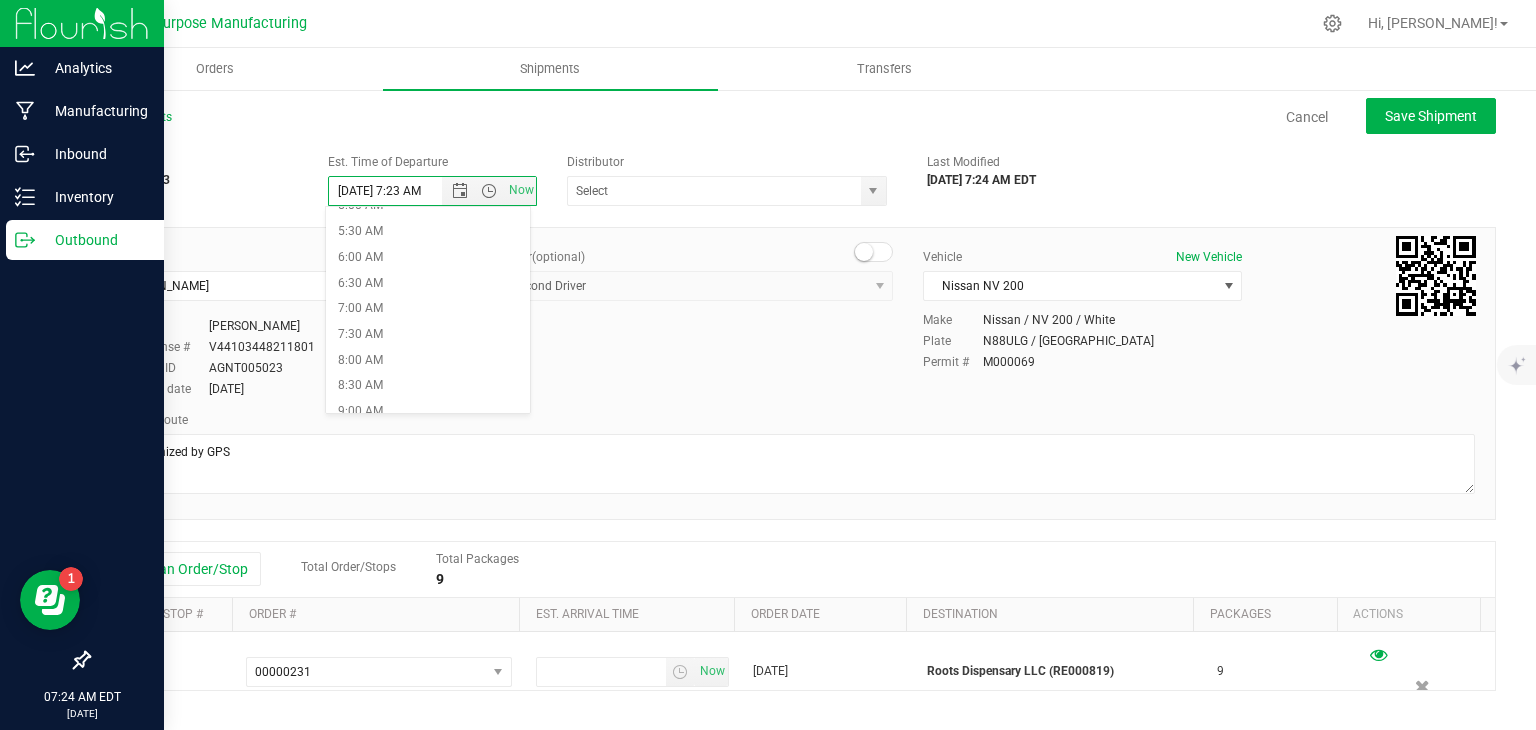 scroll, scrollTop: 302, scrollLeft: 0, axis: vertical 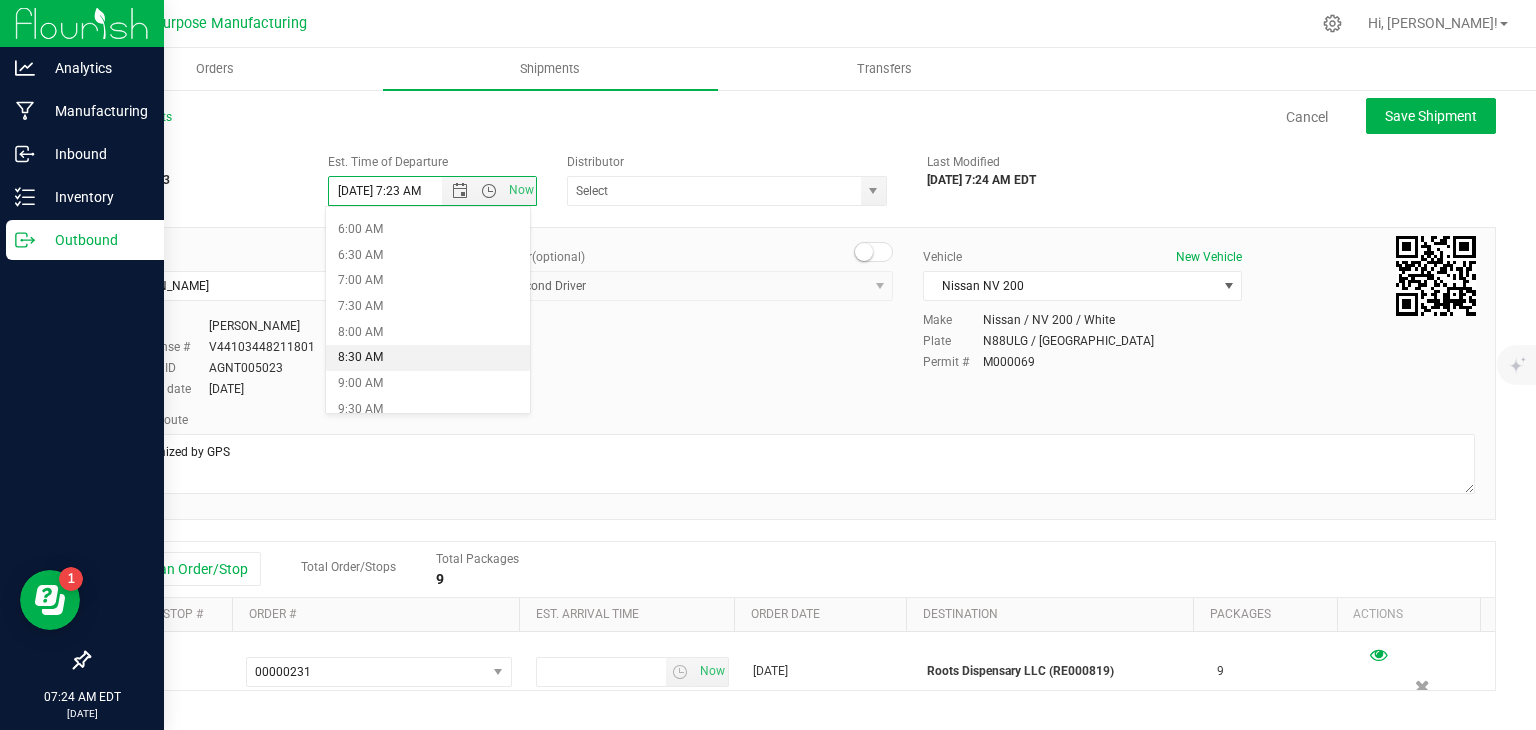 click on "8:30 AM" at bounding box center (428, 358) 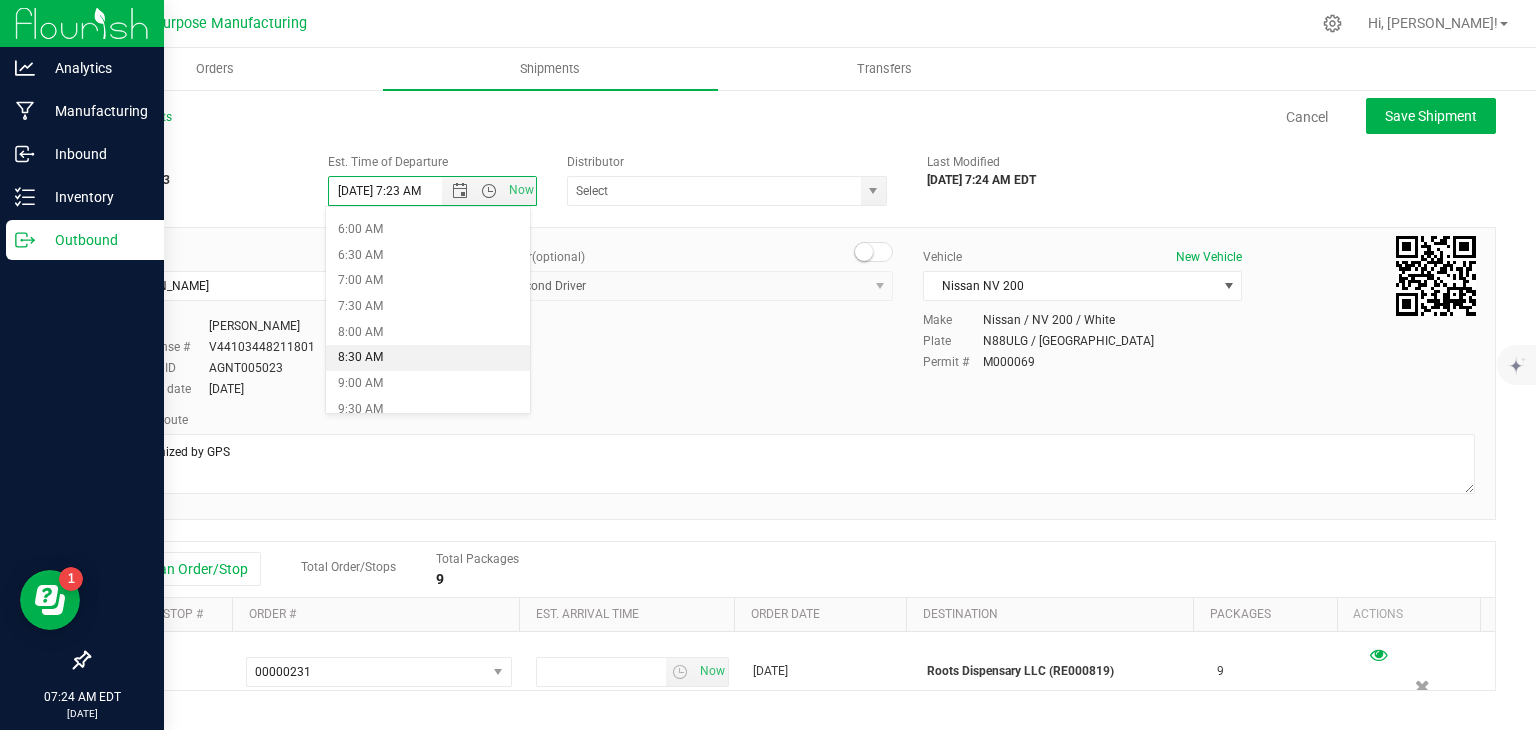 type on "[DATE] 8:30 AM" 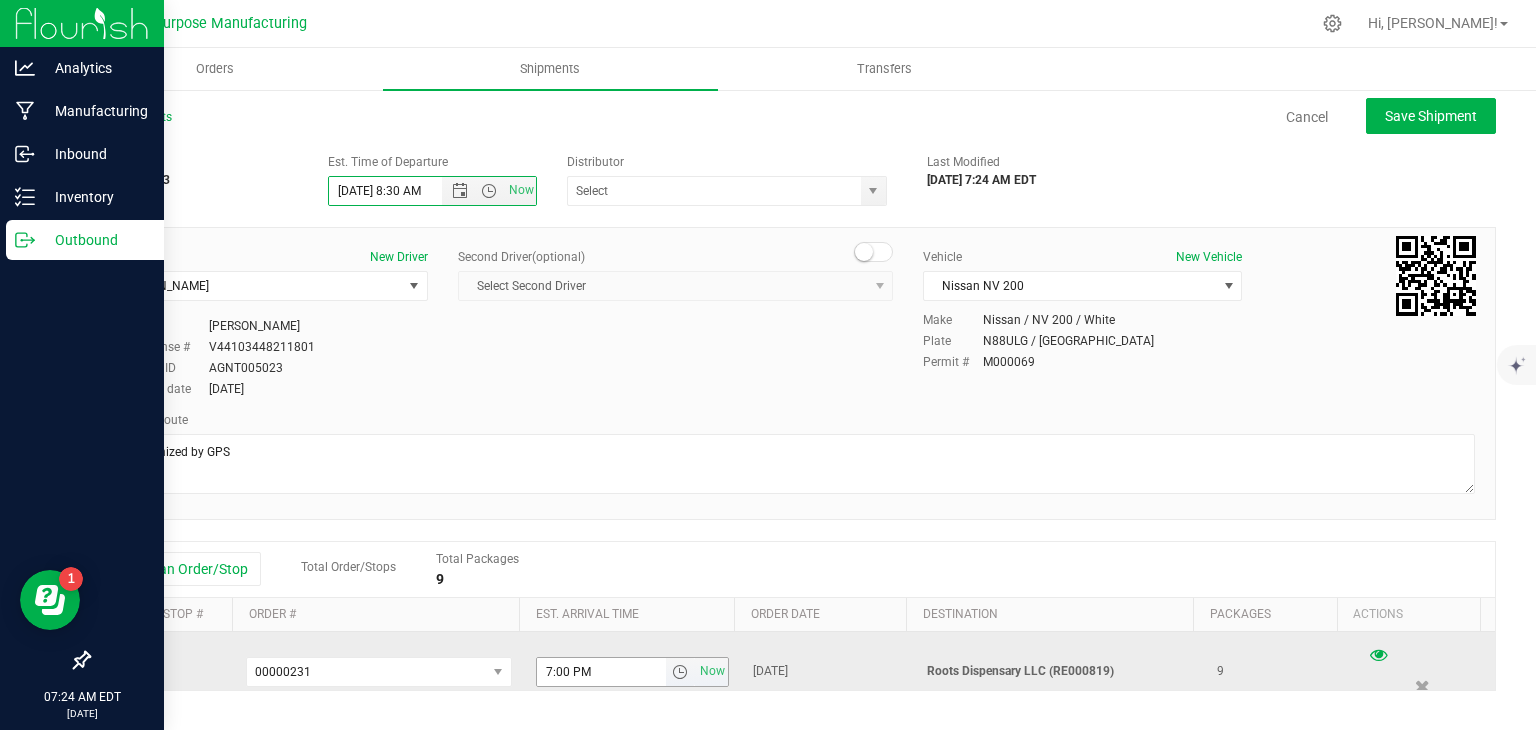 click at bounding box center (680, 672) 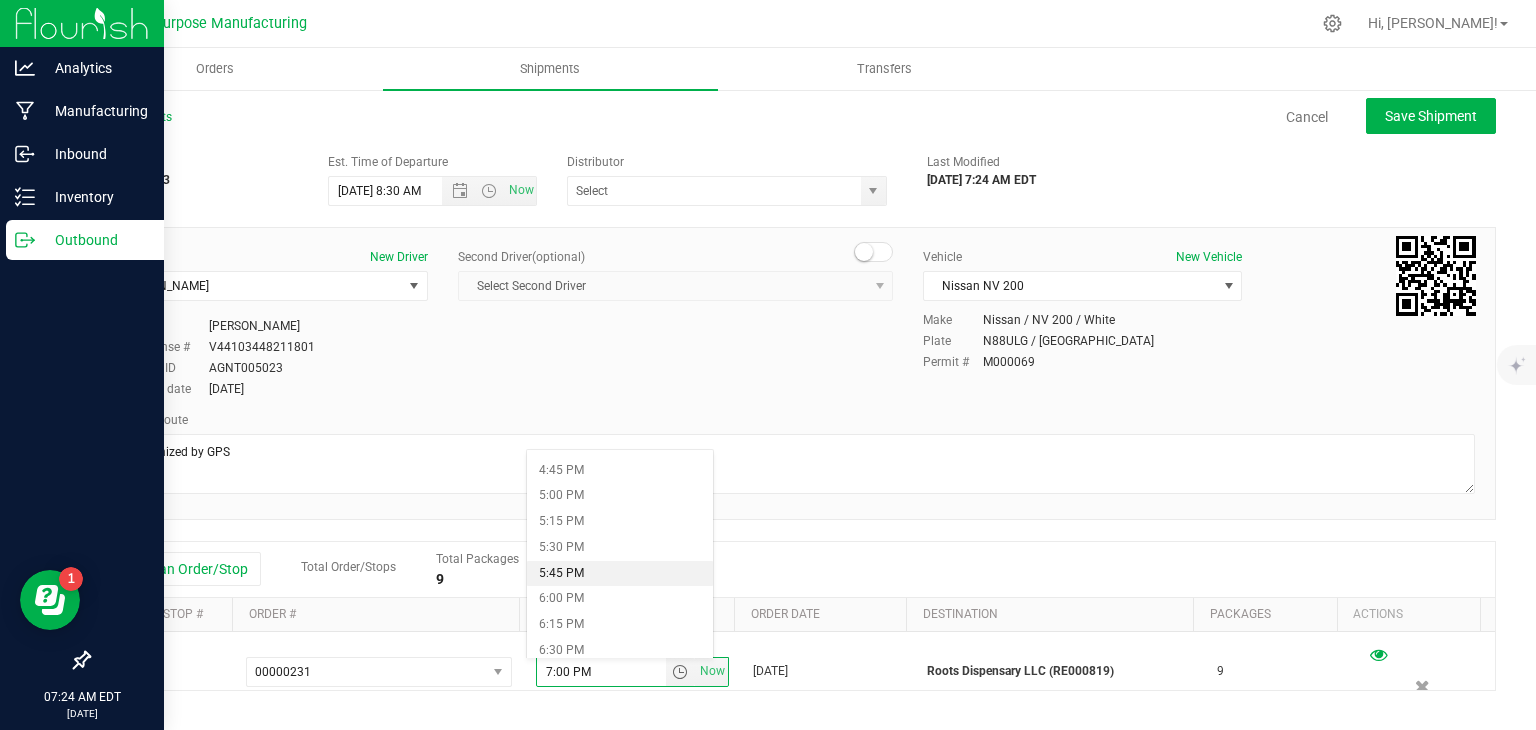 scroll, scrollTop: 1715, scrollLeft: 0, axis: vertical 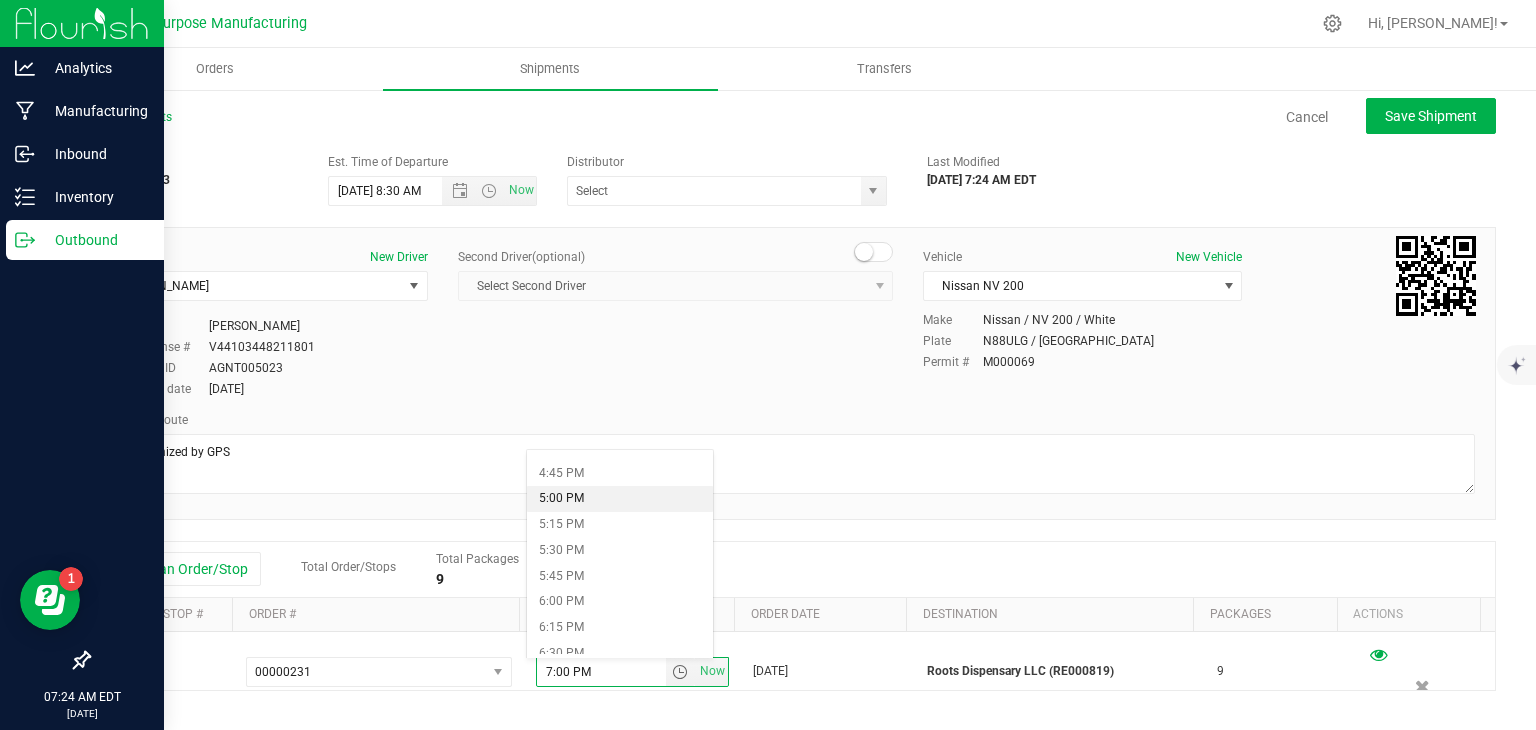 click on "5:00 PM" at bounding box center (619, 499) 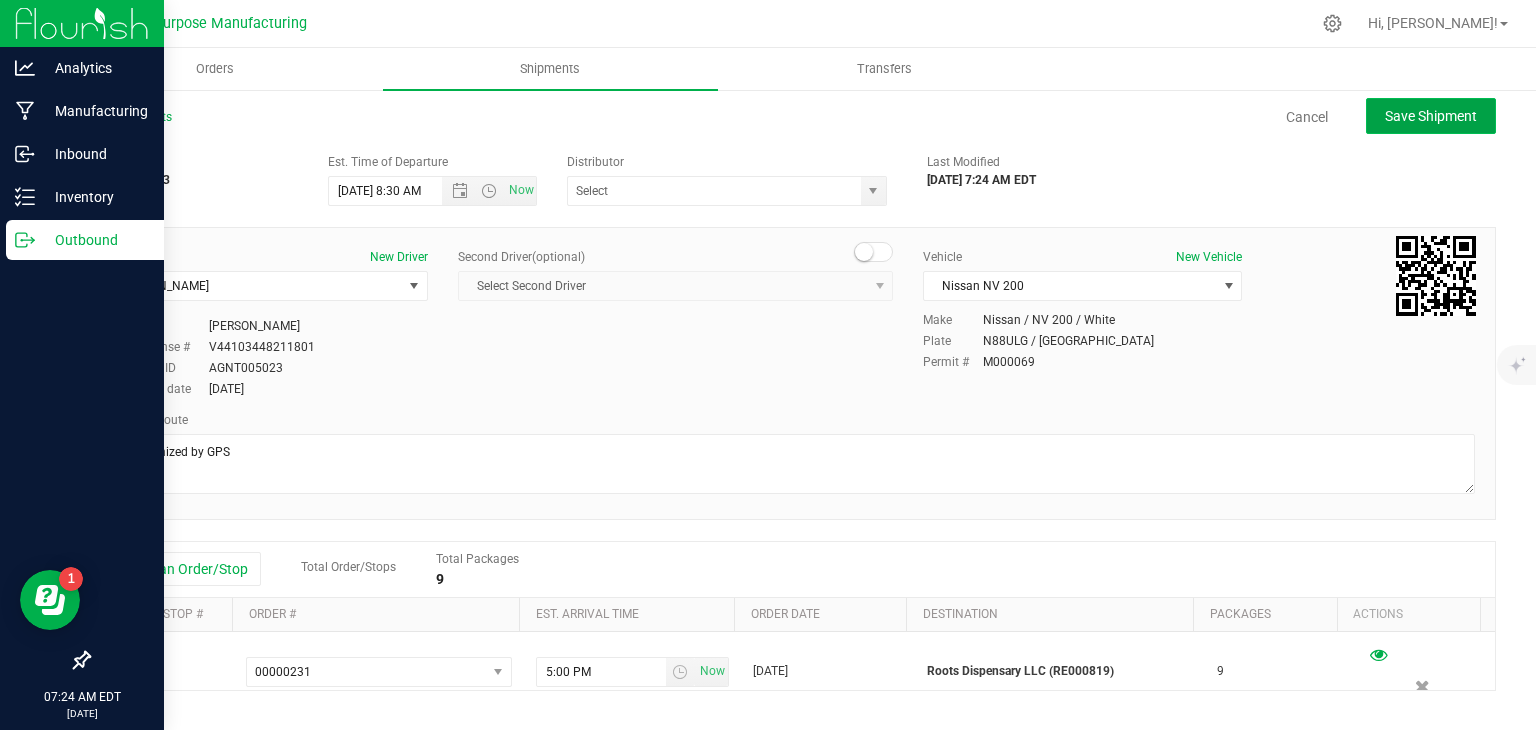 click on "Save Shipment" 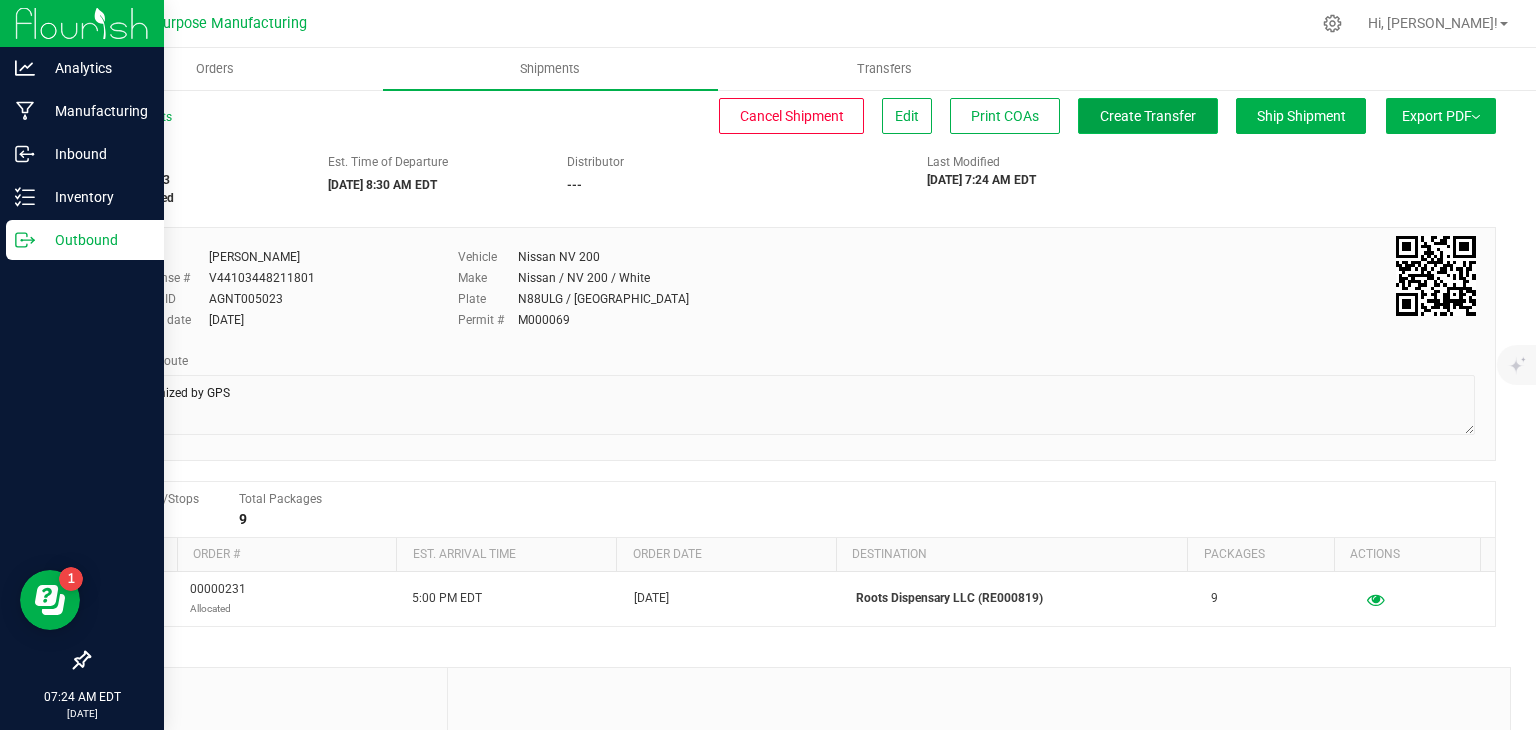 click on "Create Transfer" at bounding box center [1148, 116] 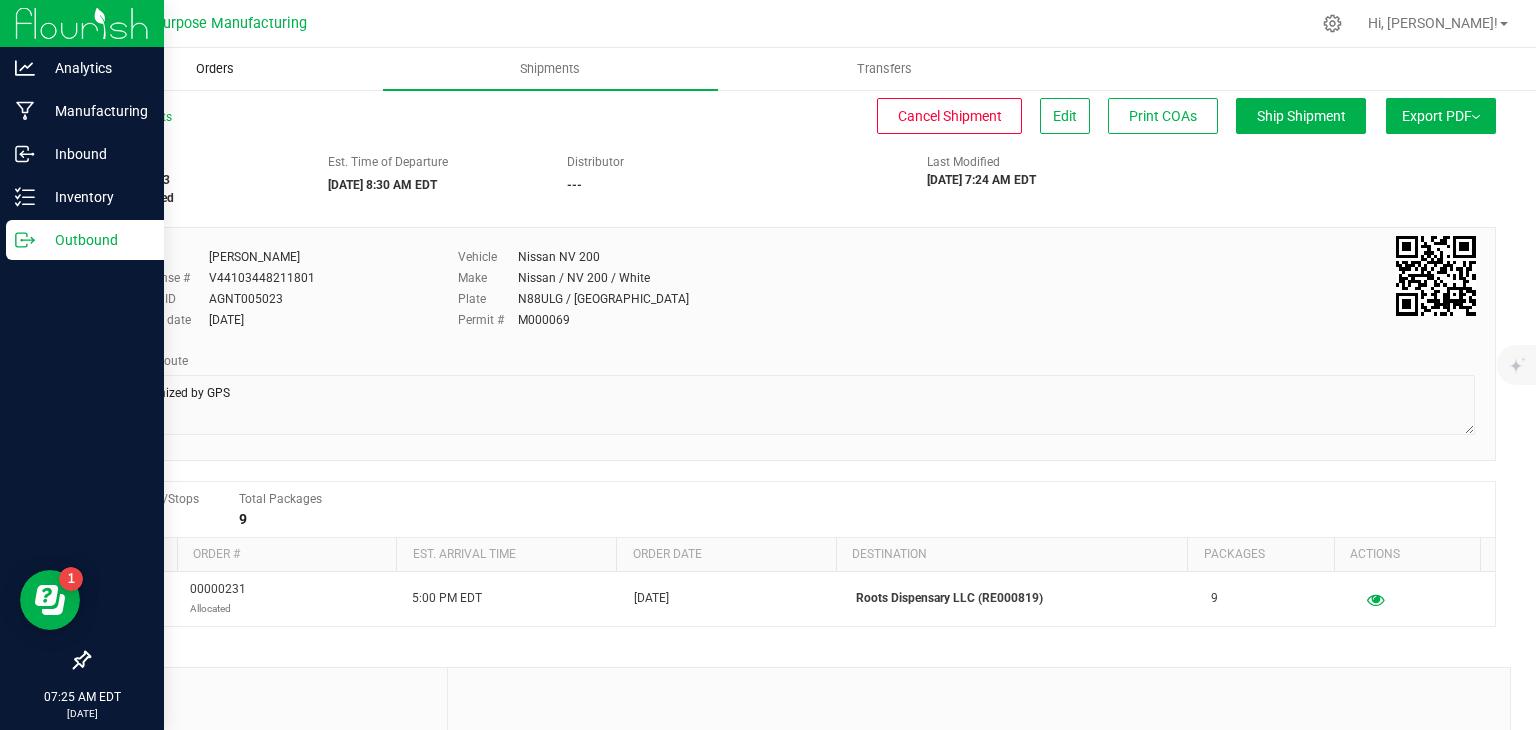 click on "Orders" at bounding box center [215, 69] 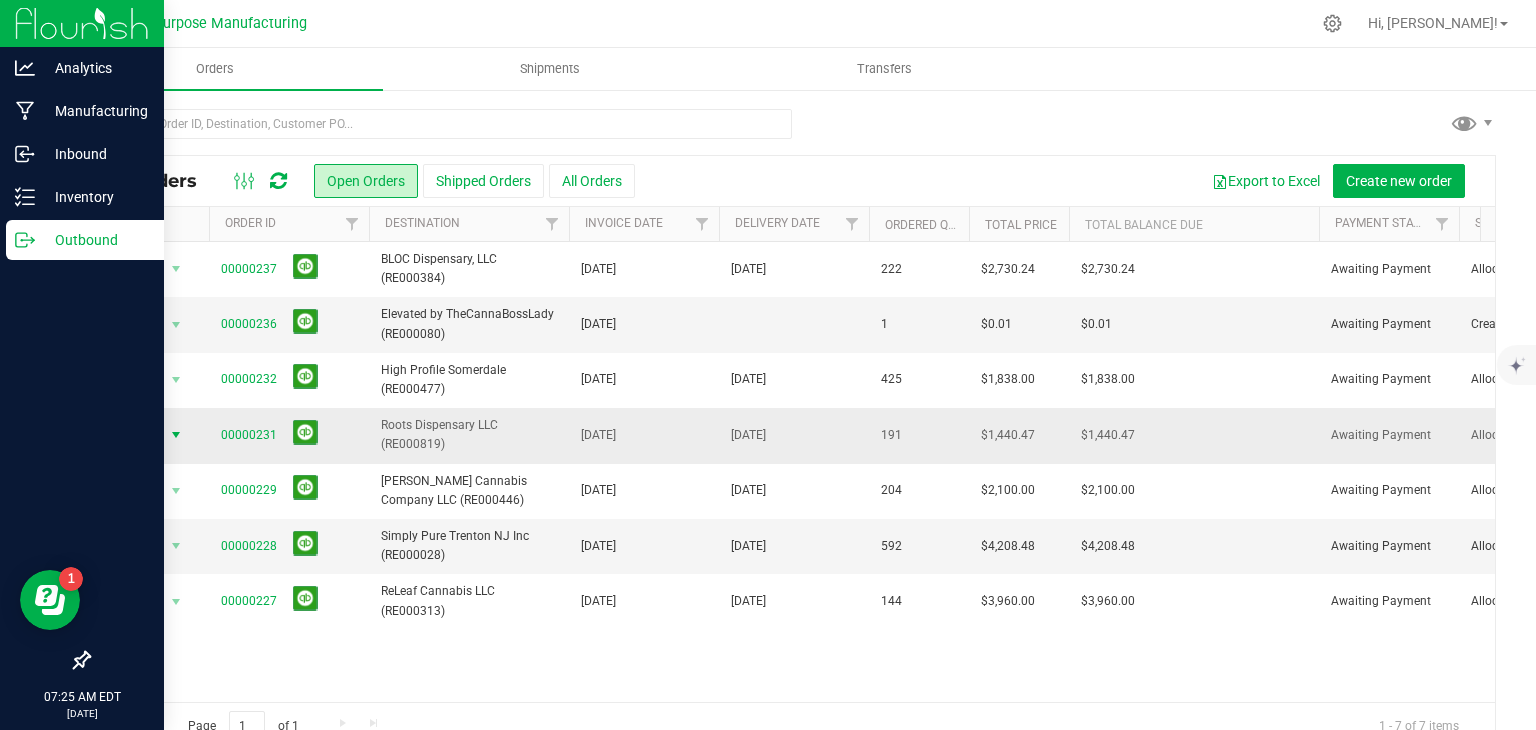 click at bounding box center (176, 435) 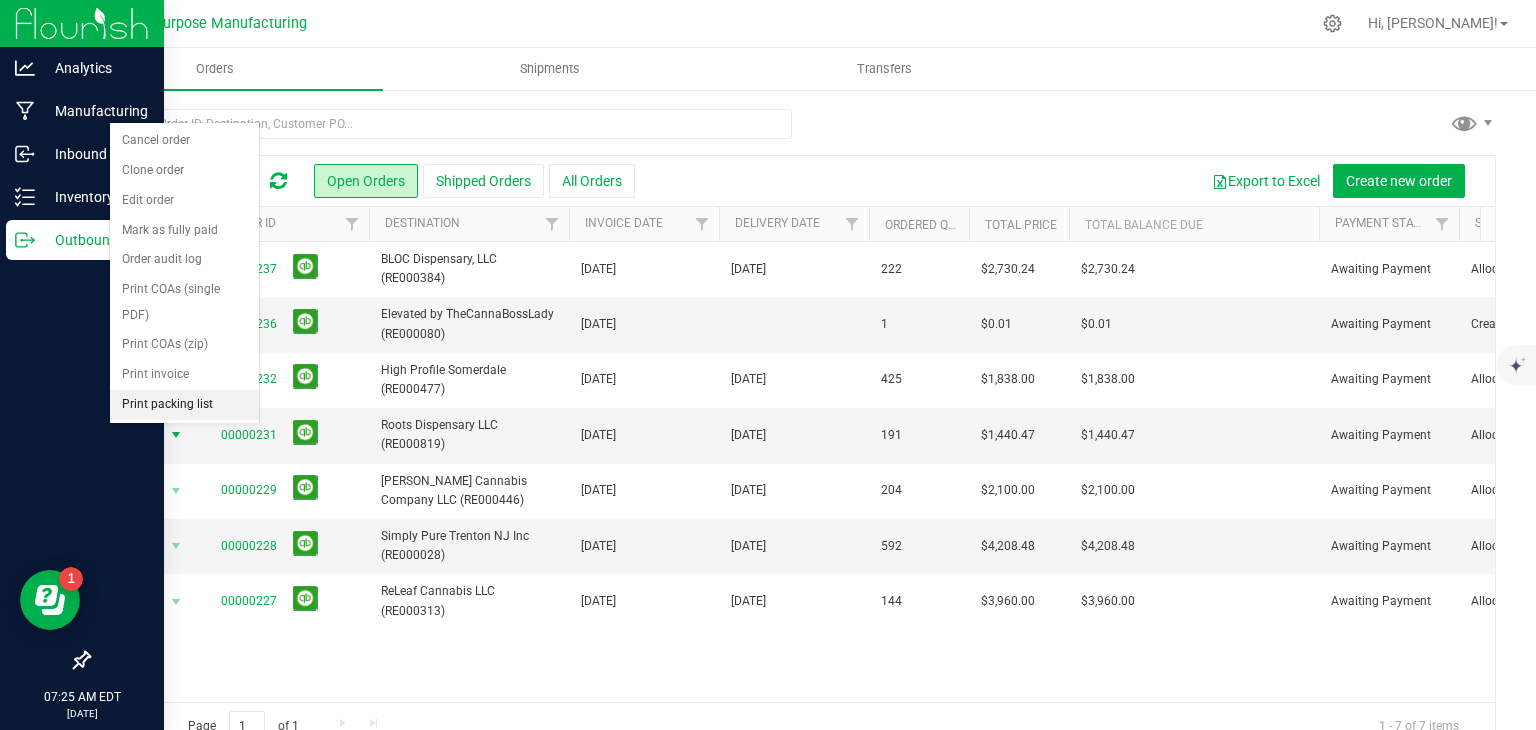 click on "Print packing list" at bounding box center (184, 405) 